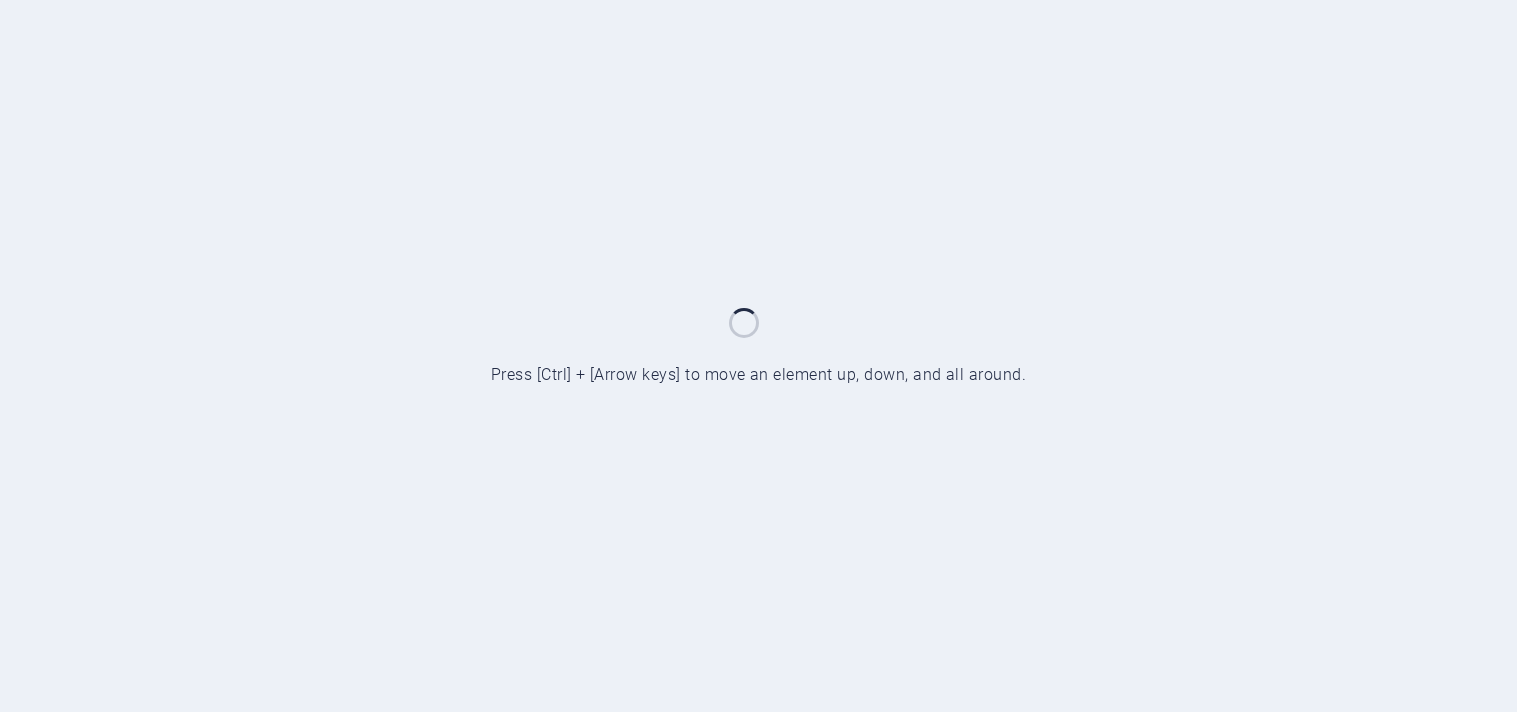 scroll, scrollTop: 0, scrollLeft: 0, axis: both 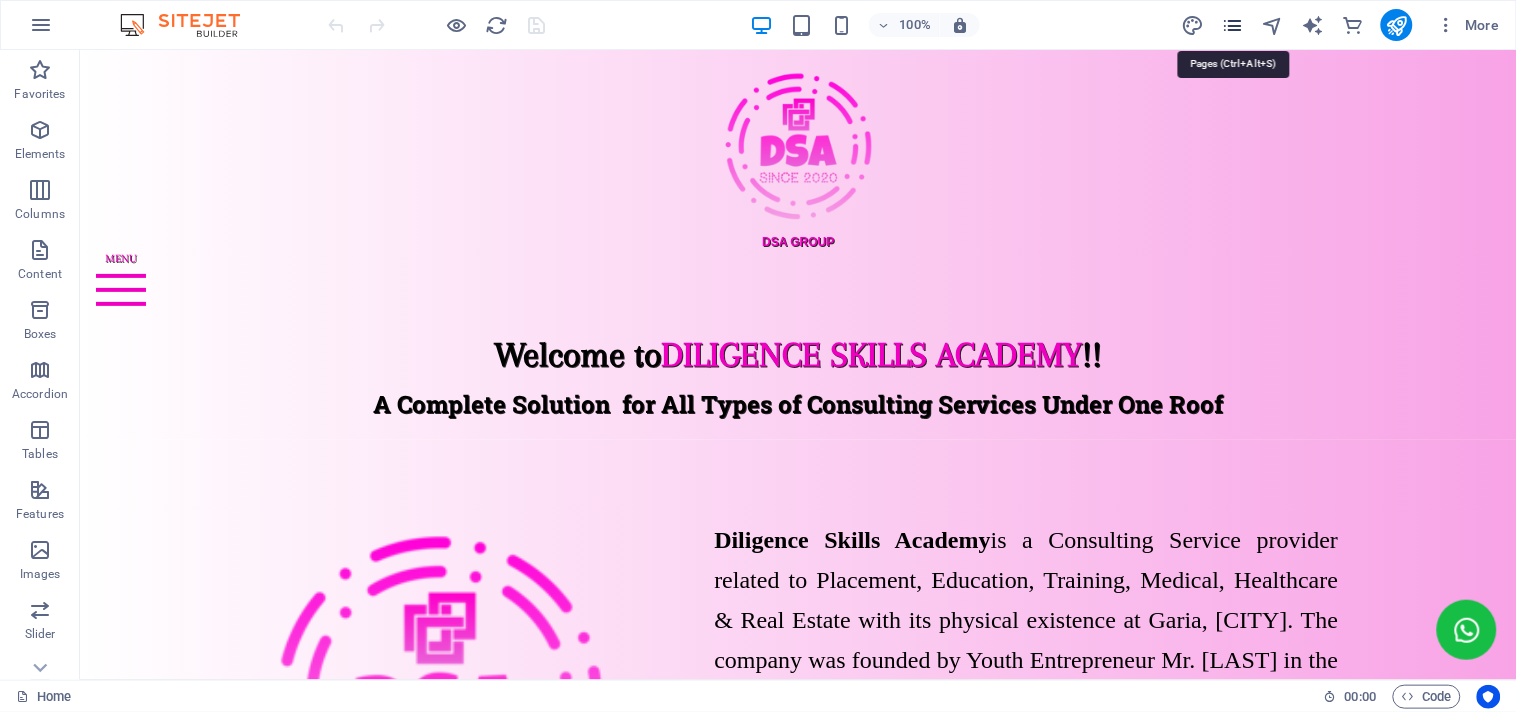 click at bounding box center (1232, 25) 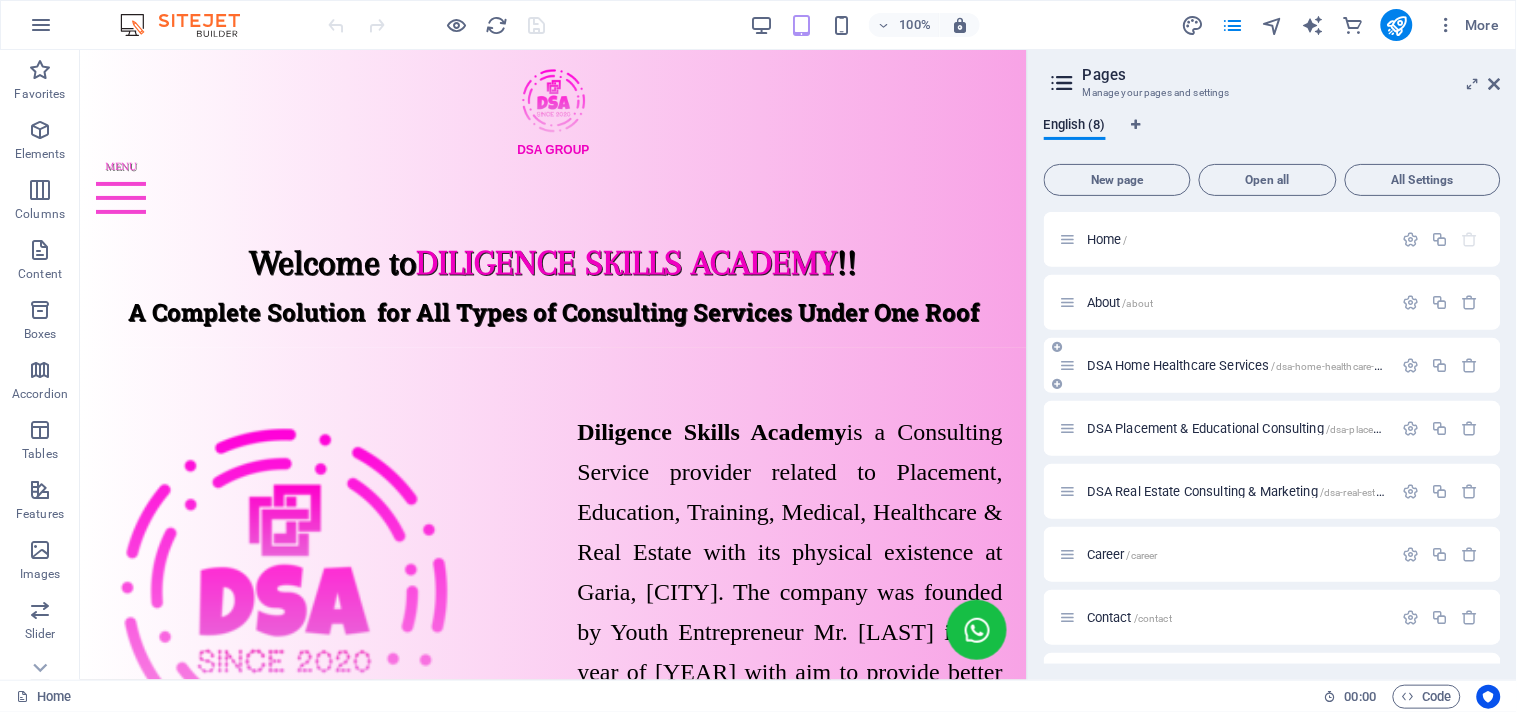 click on "DSA Home Healthcare Services /dsa-home-healthcare-services" at bounding box center (1272, 365) 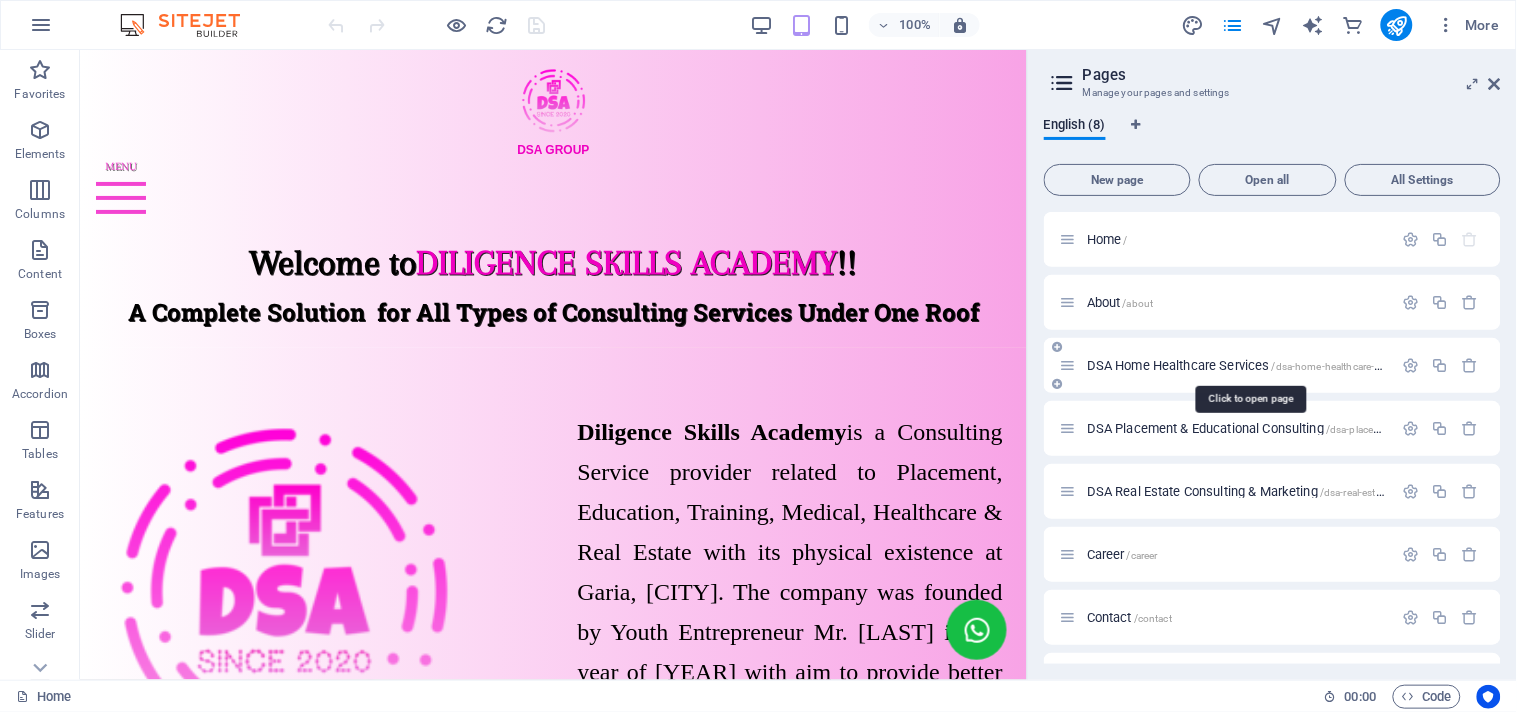 click on "DSA Home Healthcare Services /dsa-home-healthcare-services" at bounding box center [1249, 365] 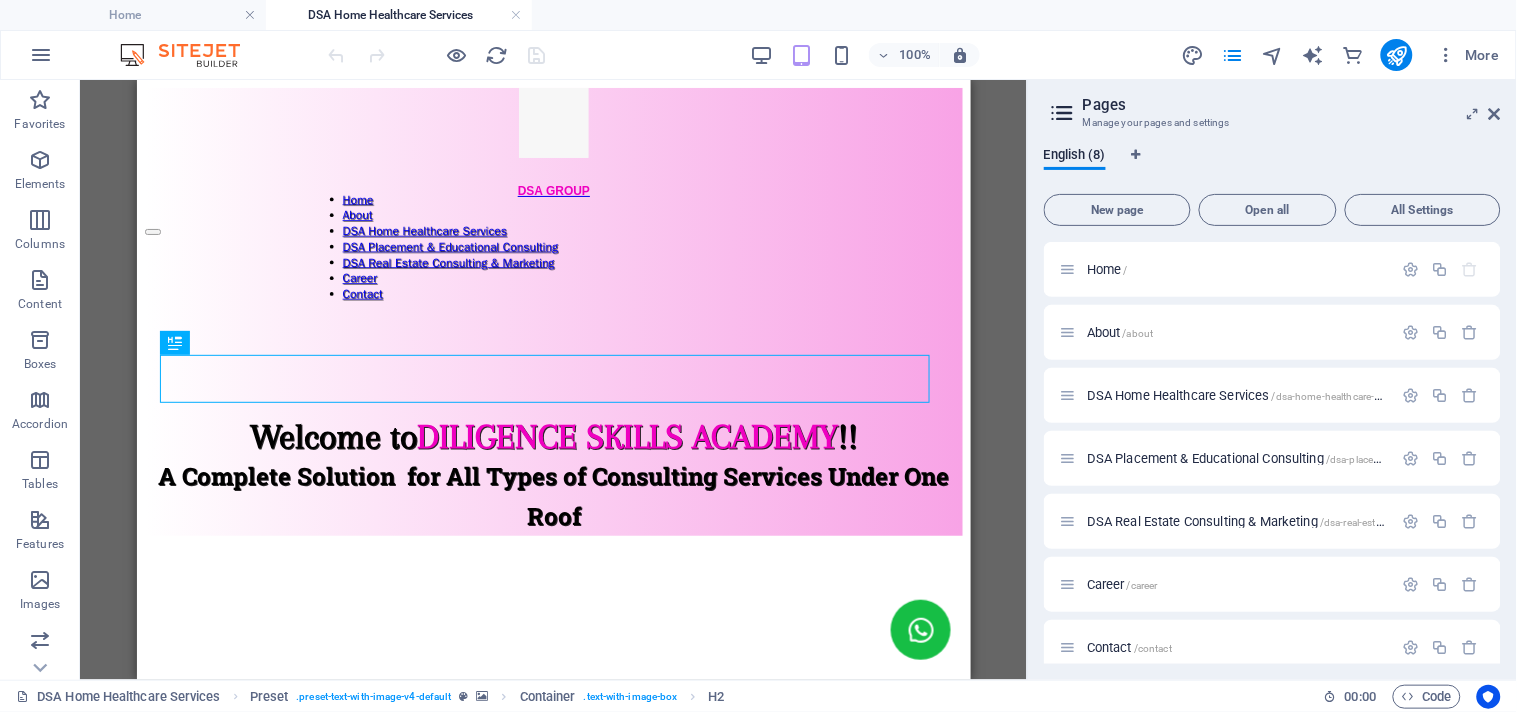 scroll, scrollTop: 1465, scrollLeft: 0, axis: vertical 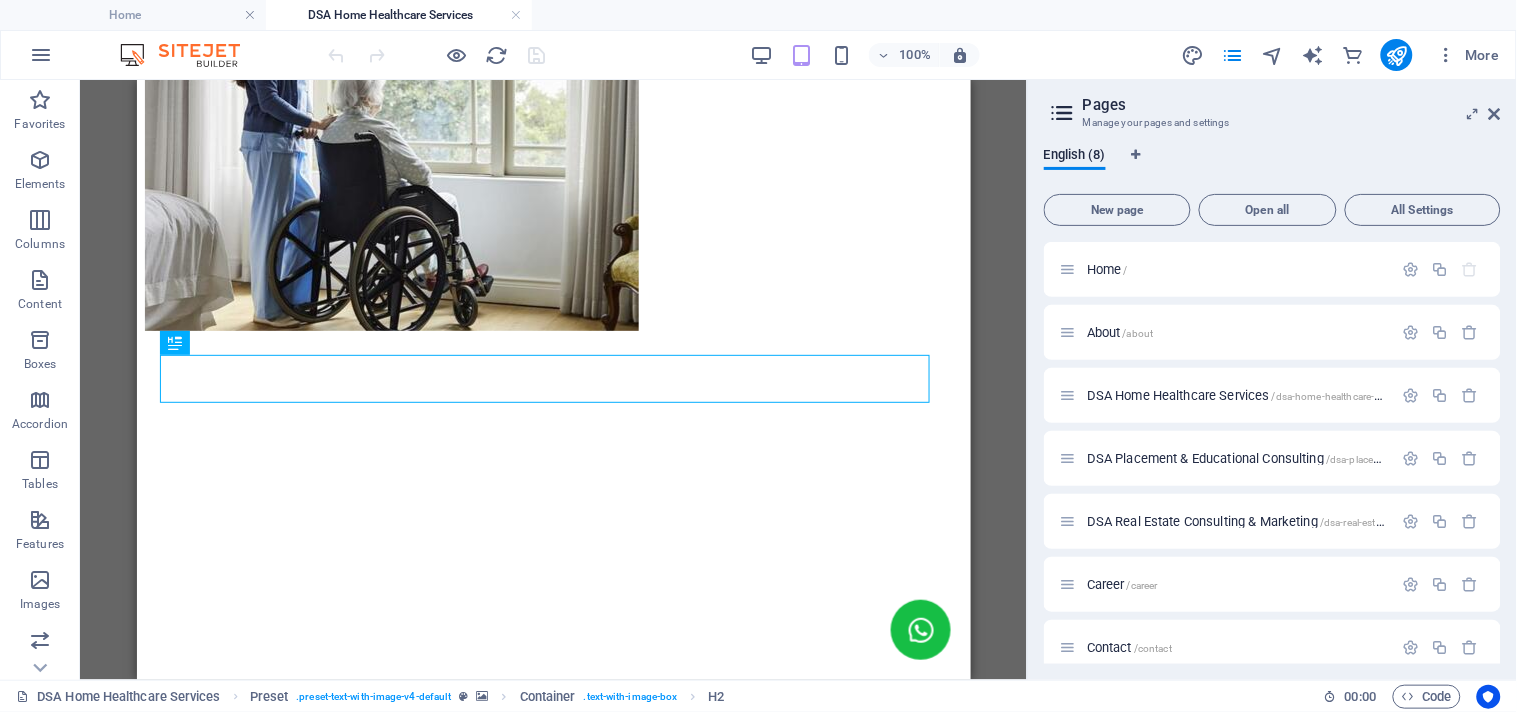 click at bounding box center (1495, 114) 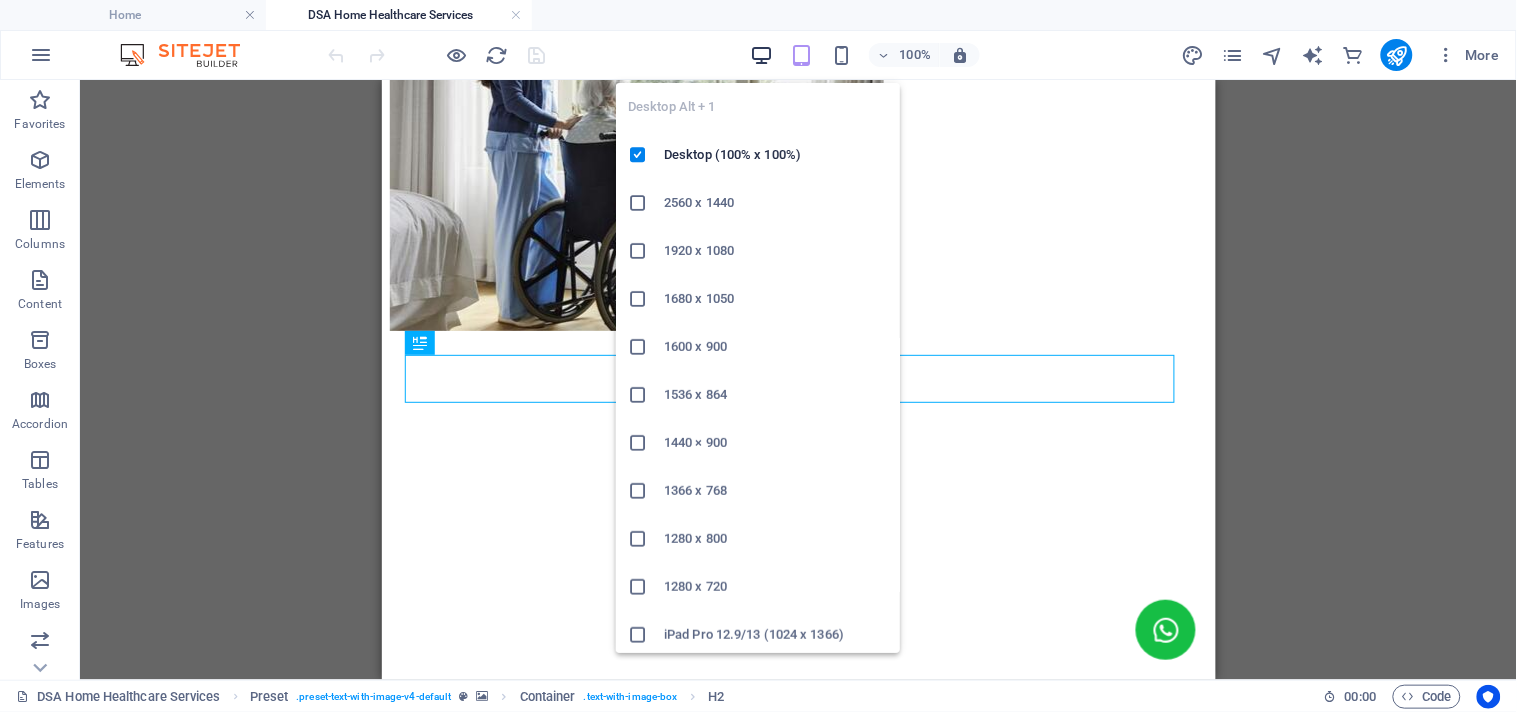 click at bounding box center [761, 55] 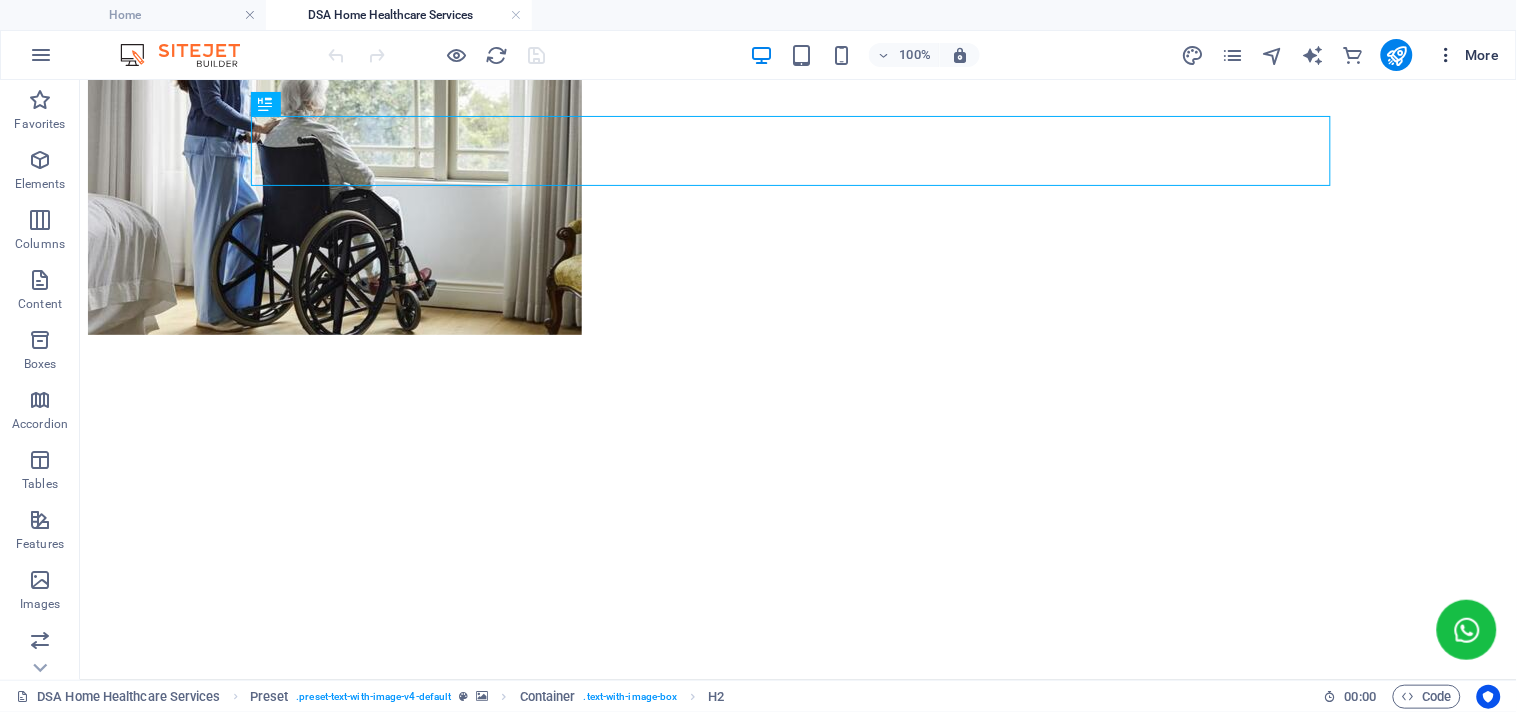 click on "More" at bounding box center [1468, 55] 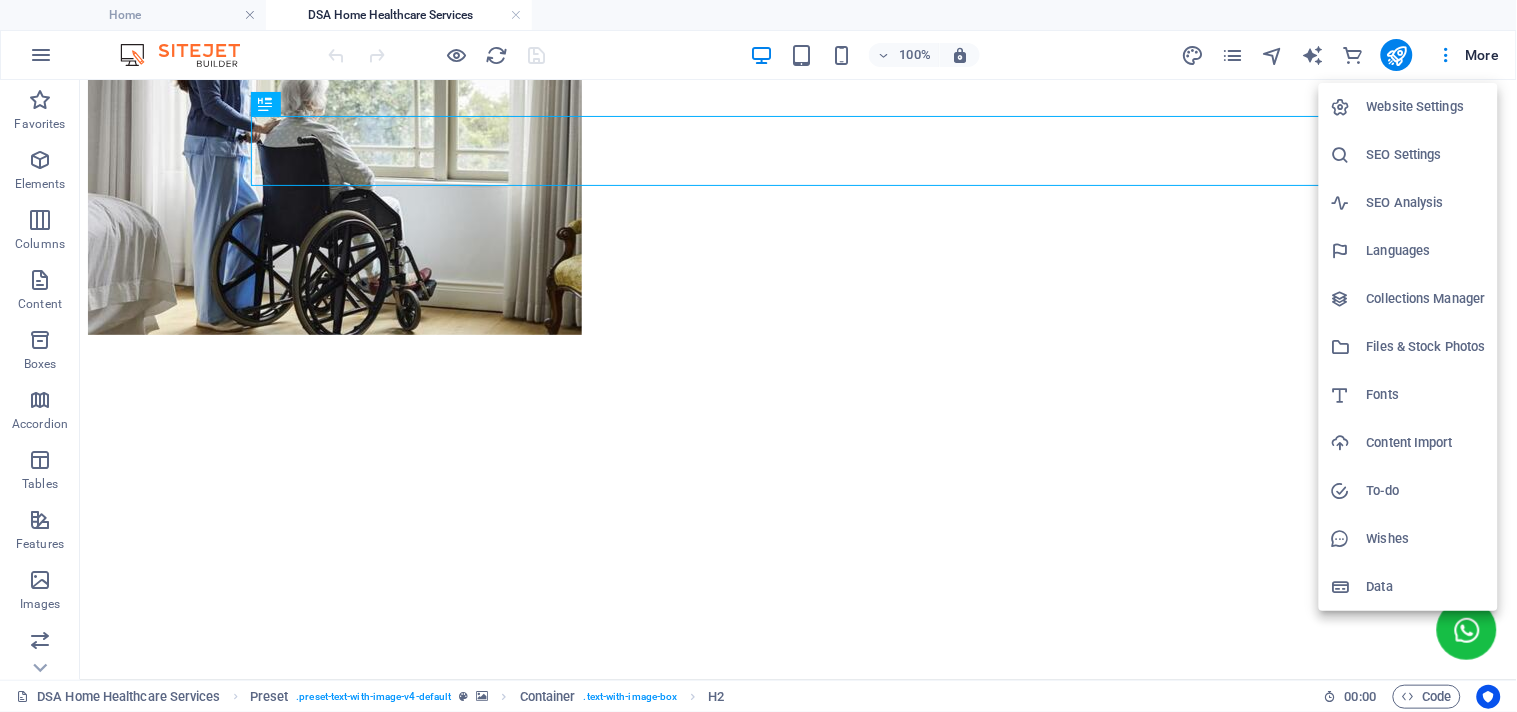 click on "SEO Settings" at bounding box center [1426, 155] 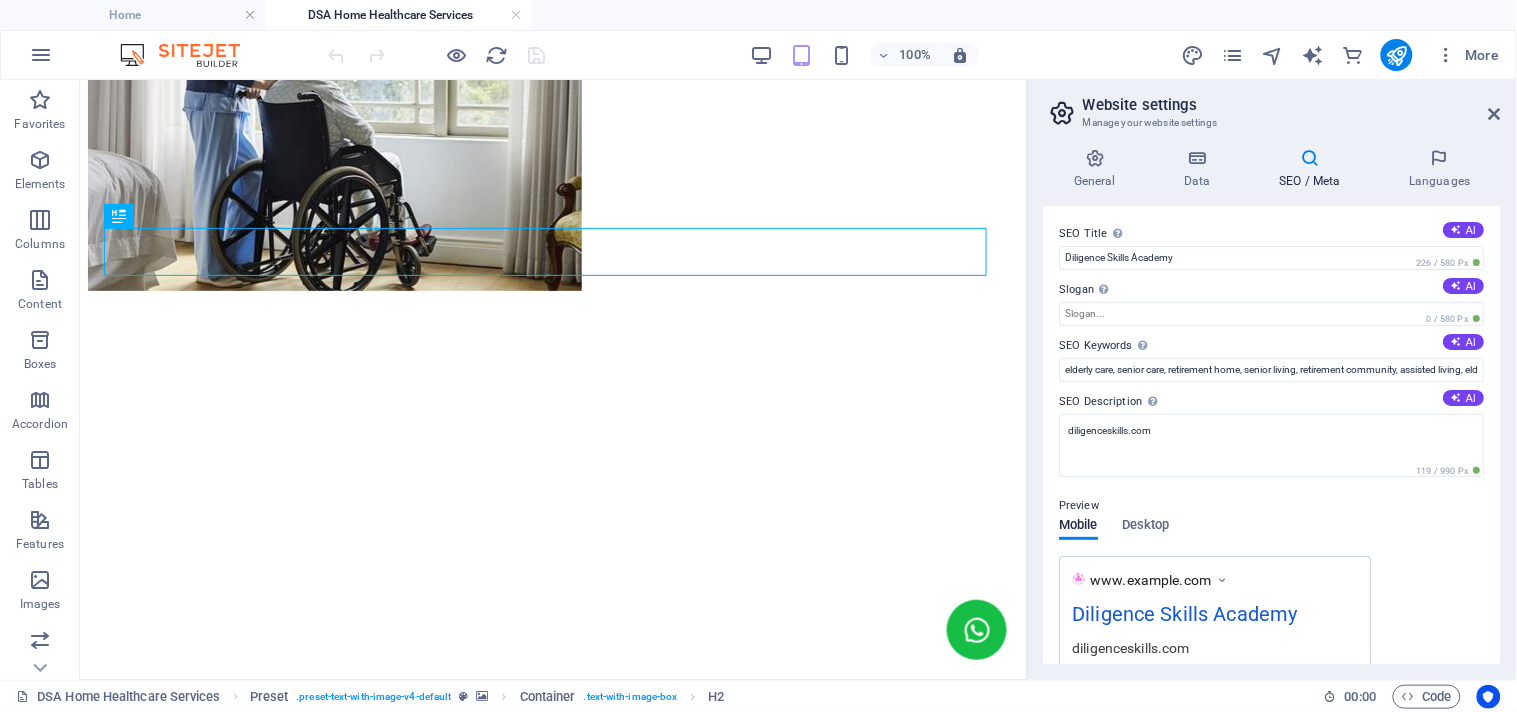 scroll, scrollTop: 1444, scrollLeft: 0, axis: vertical 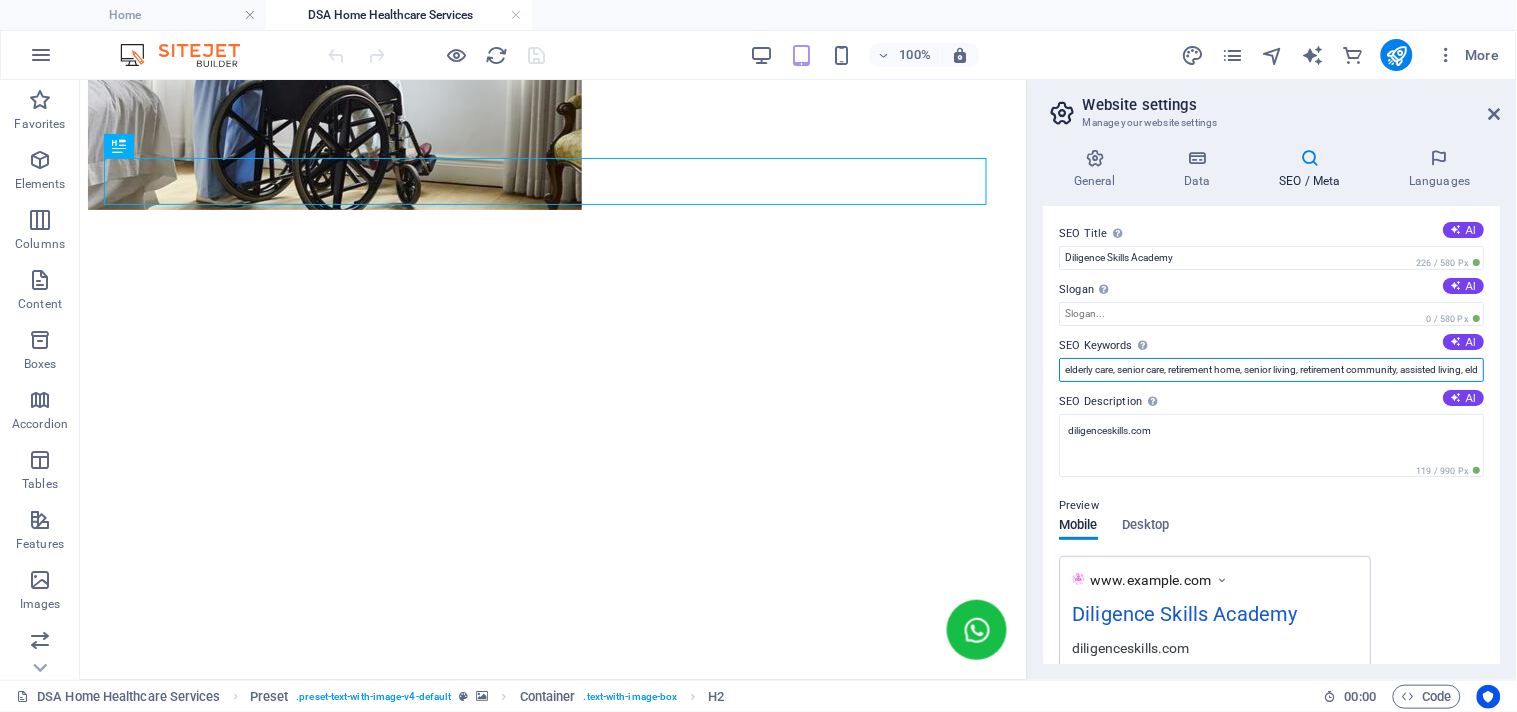 click on "elderly care, senior care, retirement home, senior living, retirement community, assisted living, elderly care service, senior health care, home care, personal care assistance, geriatric care, hospice care, diligenceskills.com, Berlin" at bounding box center (1272, 370) 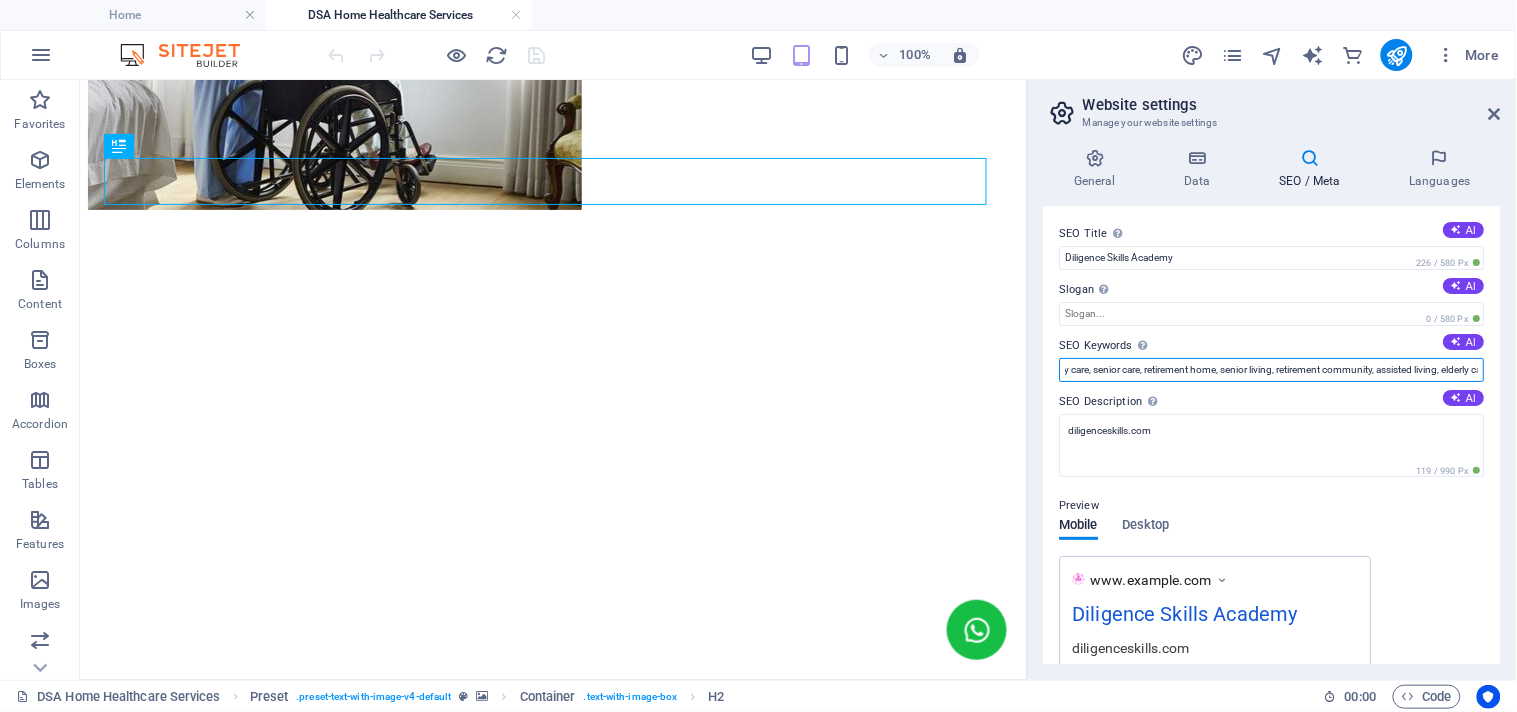 scroll, scrollTop: 0, scrollLeft: 0, axis: both 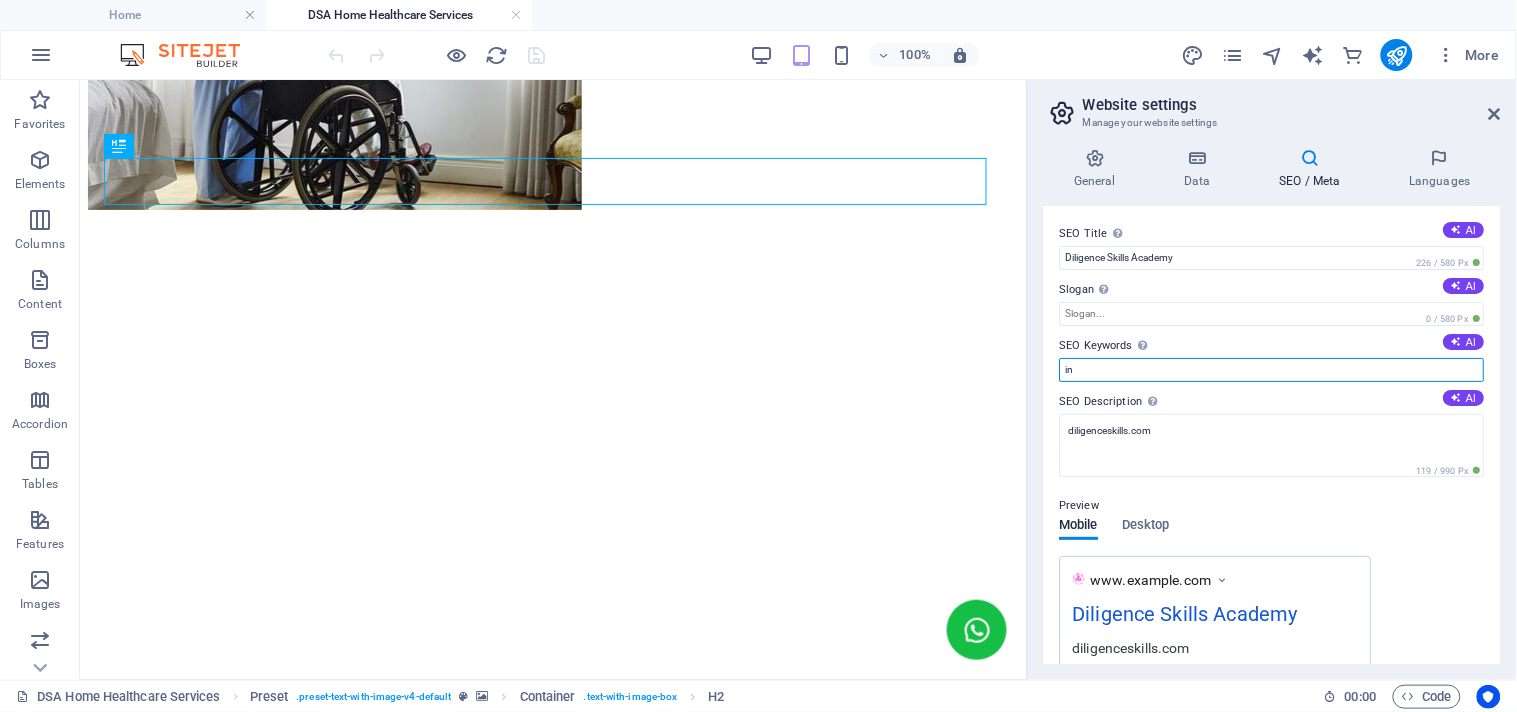 type on "n" 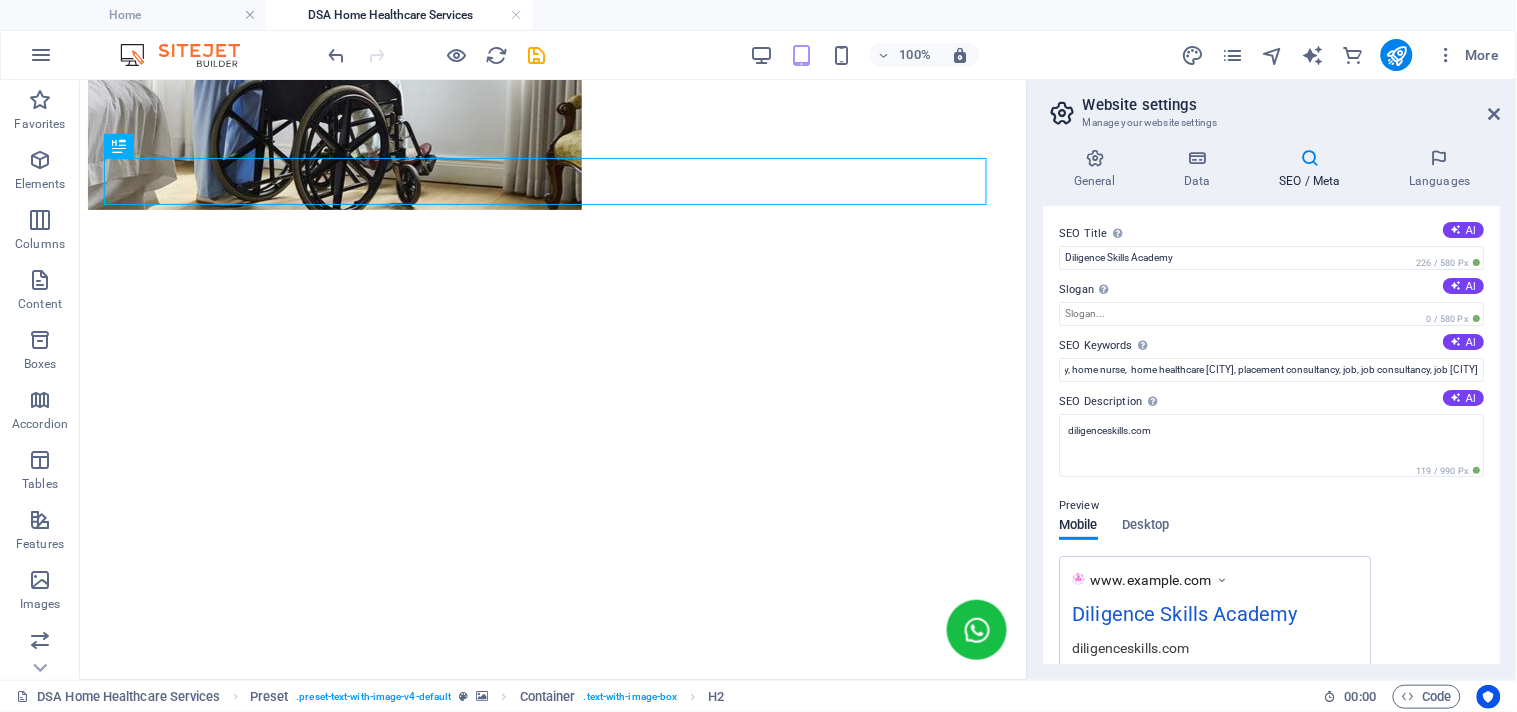 scroll, scrollTop: 0, scrollLeft: 0, axis: both 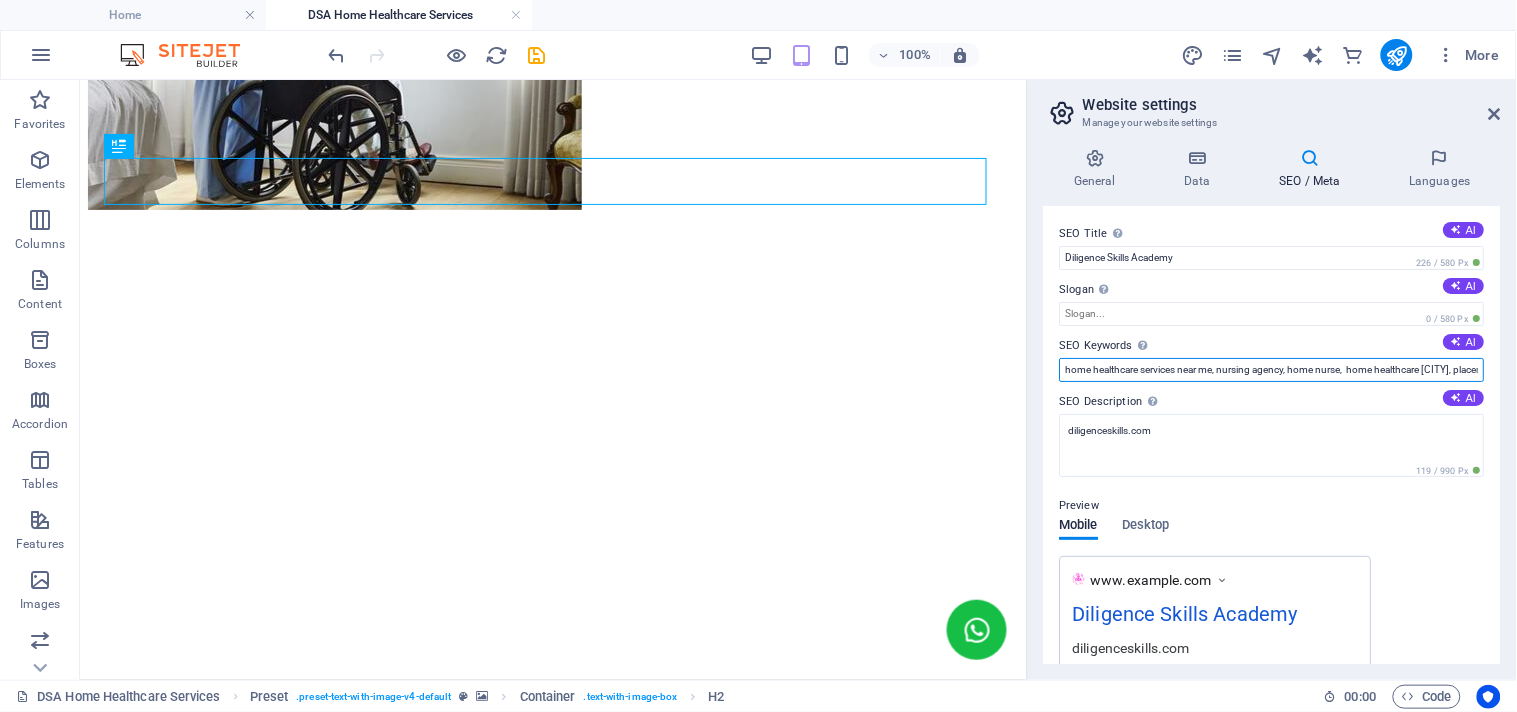 click on "home healthcare services near me, nursing agency, home nurse,  home healthcare kolkata, placement consultancy, job, job consultancy, job kolkata," at bounding box center [1272, 370] 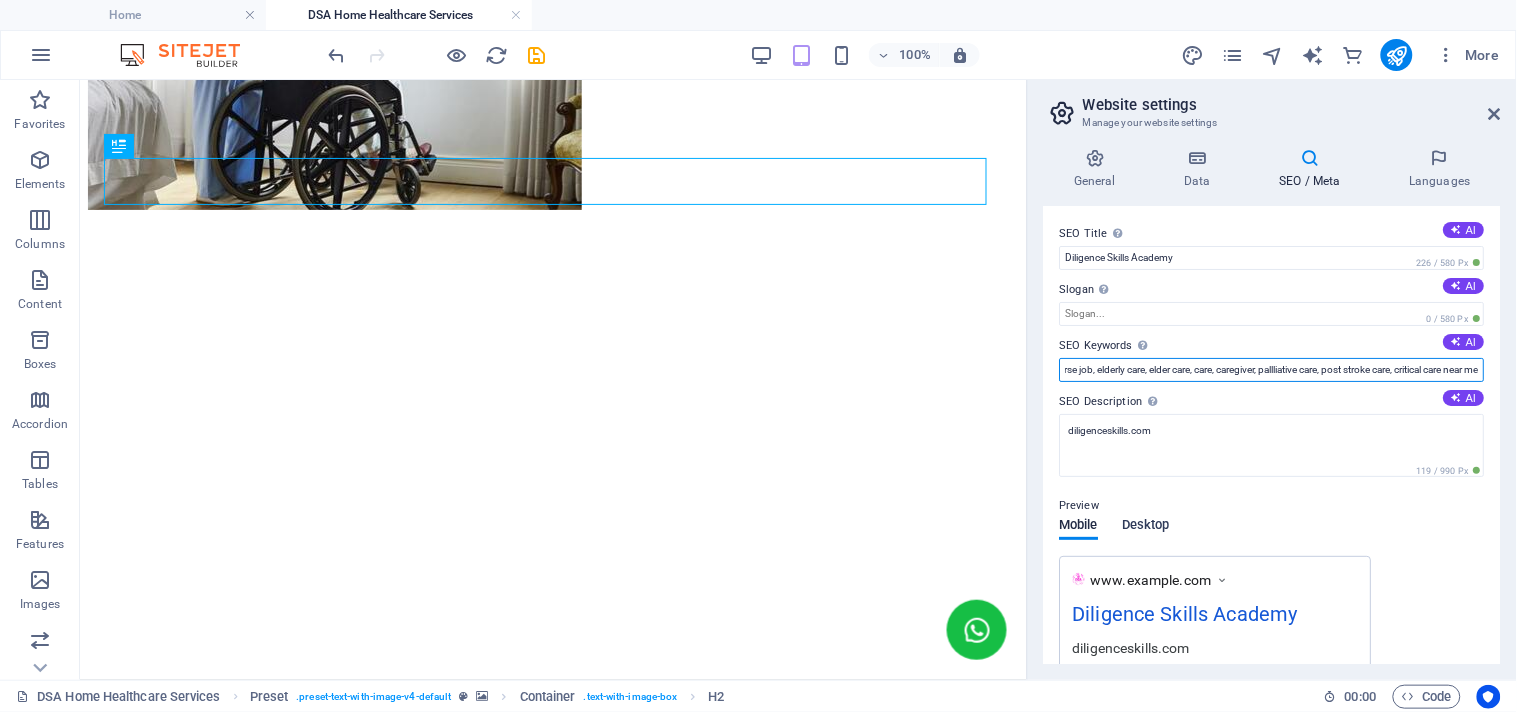 scroll, scrollTop: 0, scrollLeft: 1917, axis: horizontal 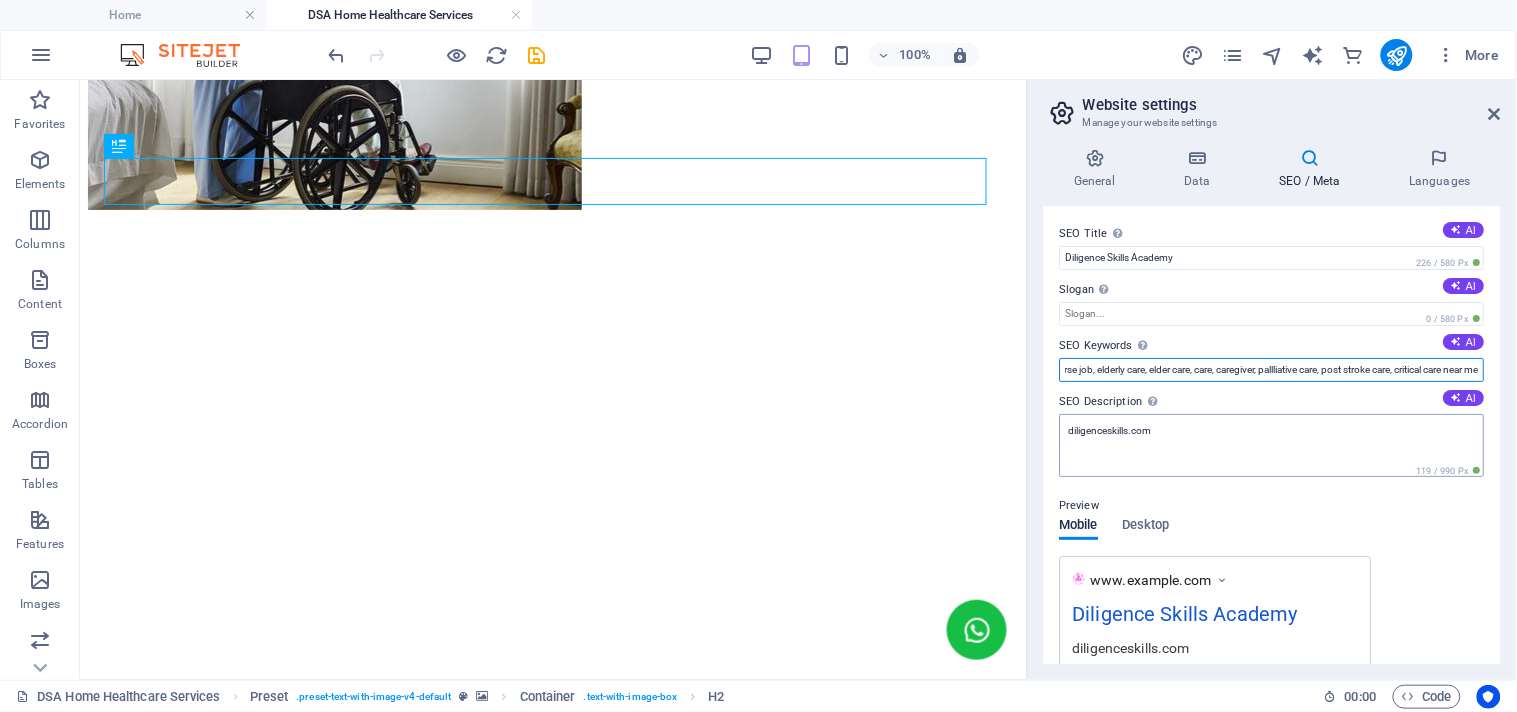 type on "home healthcare services near me, nursing agency, home nurse,  home healthcare kolkata, placement consultancy, job, job consultancy, job kolkata,  nursing agency near me, nursing agency kolkata, educational consultancy, www.diligenceskills.com, diligence skills academy, training provider in kolkata, medical equipment, home care near me, aya center near me, ayah centre near me, aya service, ayah service, job in kolkata, nurse job, elderly care, elder care, care, caregiver, pallliative care, post stroke care, critical care near me" 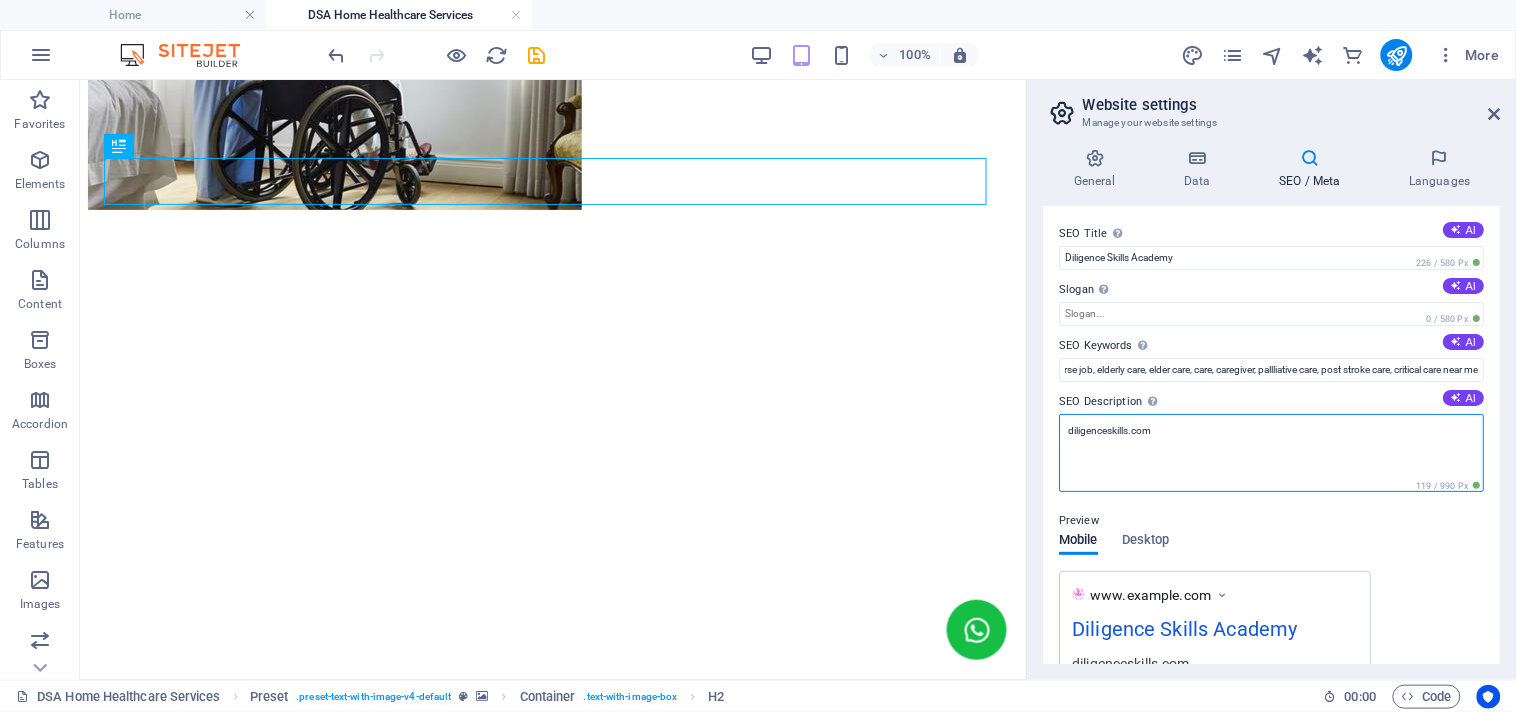 scroll, scrollTop: 0, scrollLeft: 0, axis: both 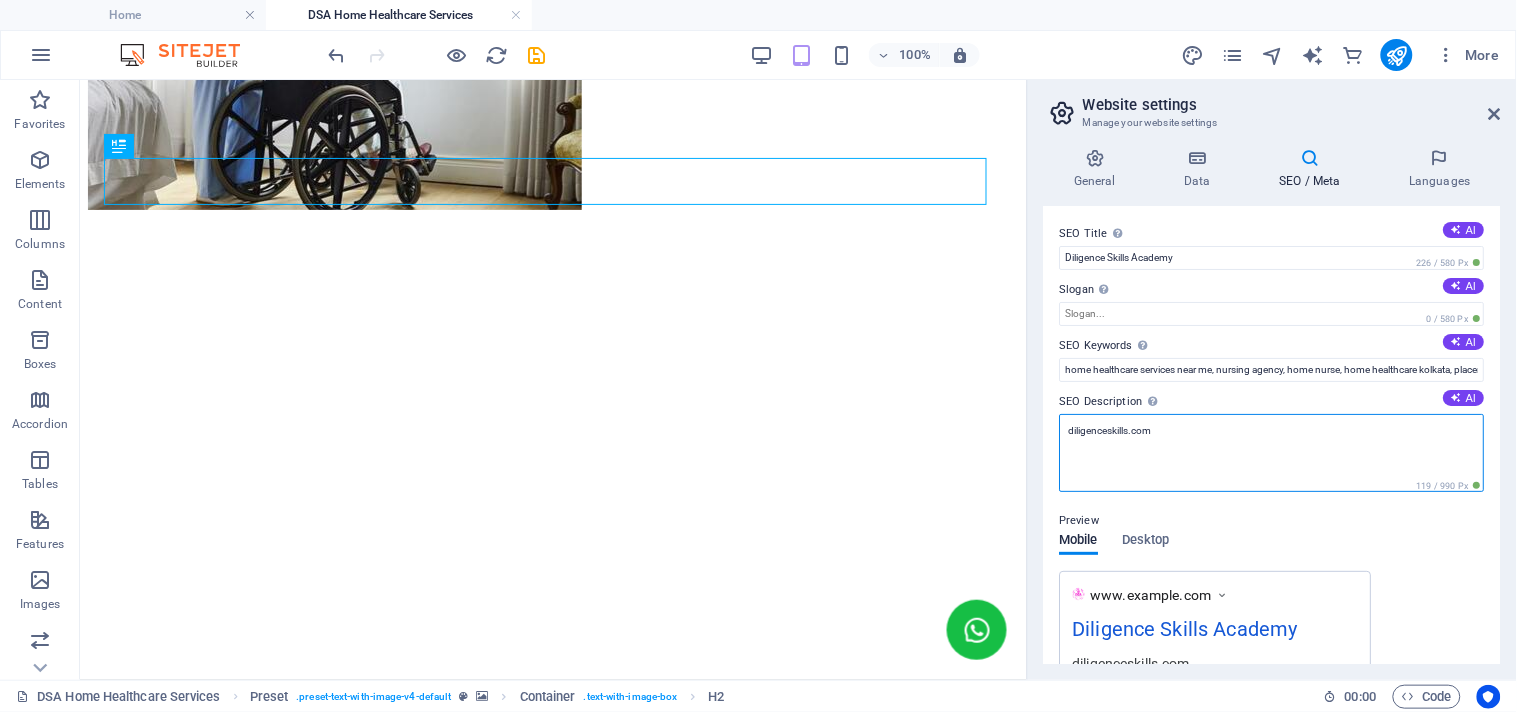 drag, startPoint x: 1276, startPoint y: 499, endPoint x: 1014, endPoint y: 441, distance: 268.34308 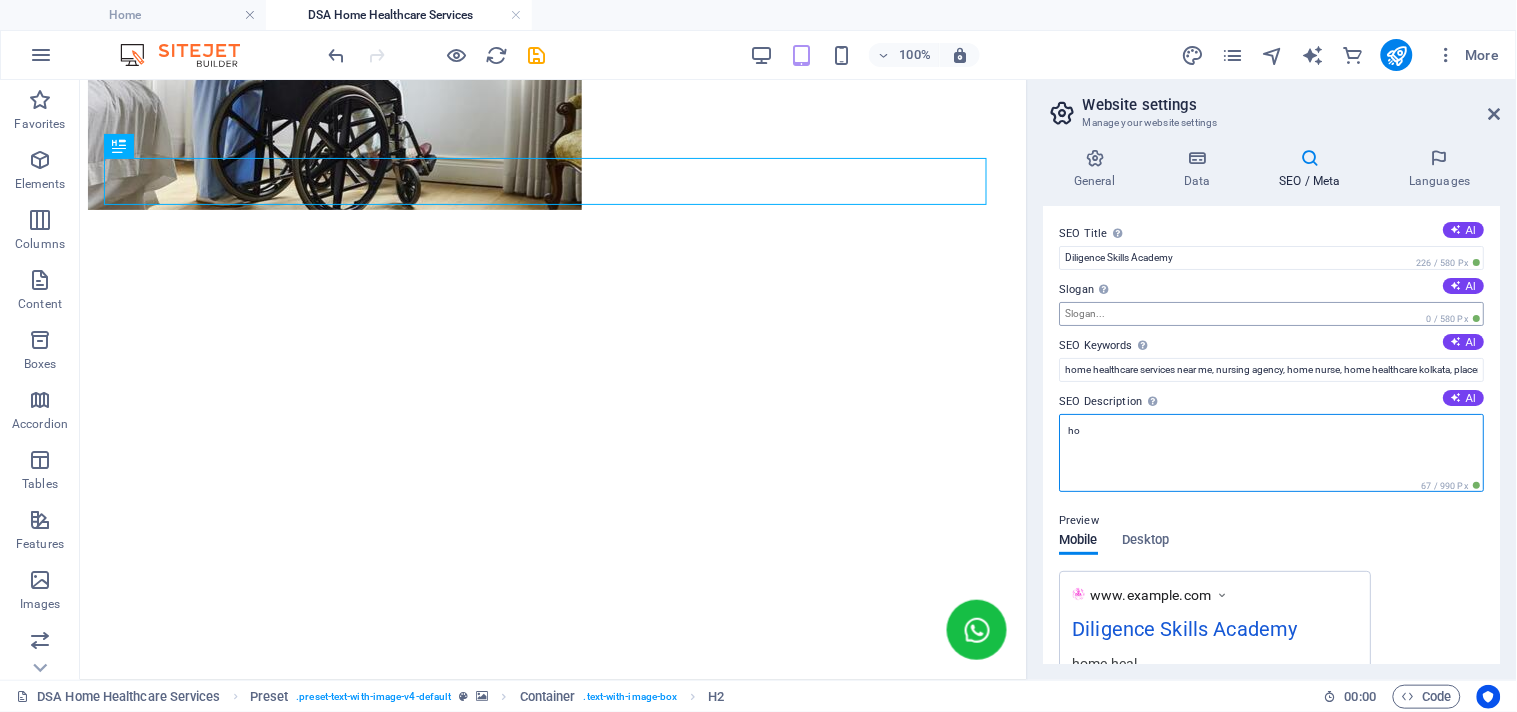 type on "h" 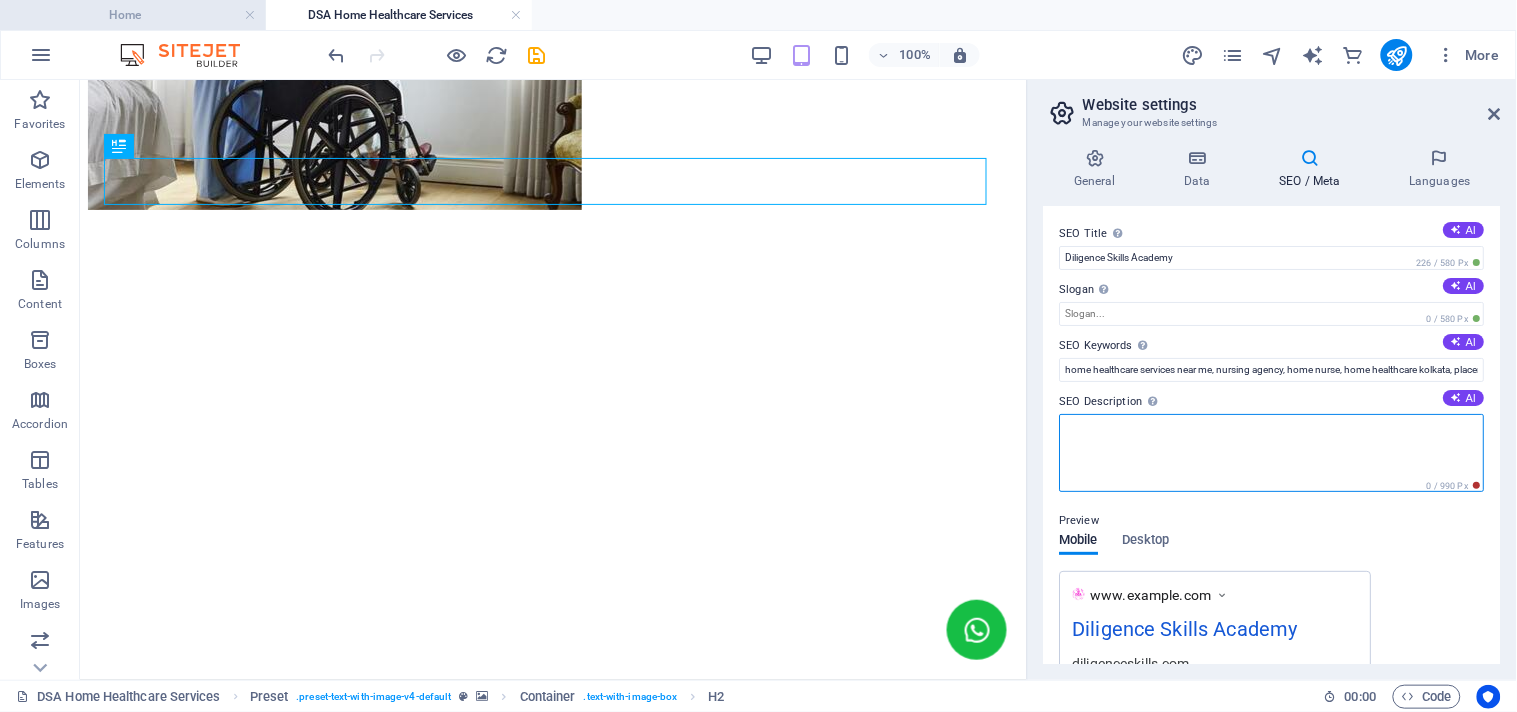 click on "Home" at bounding box center [133, 15] 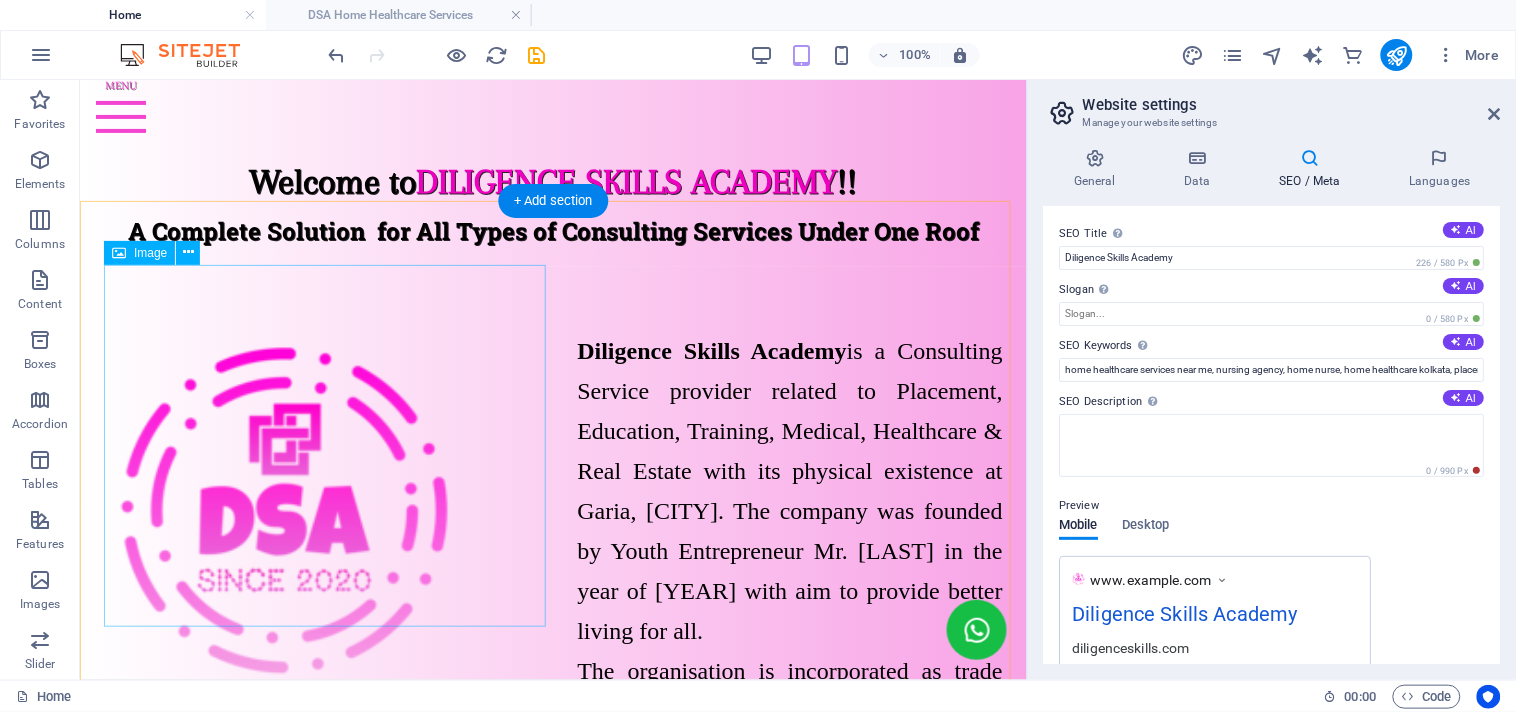 scroll, scrollTop: 0, scrollLeft: 0, axis: both 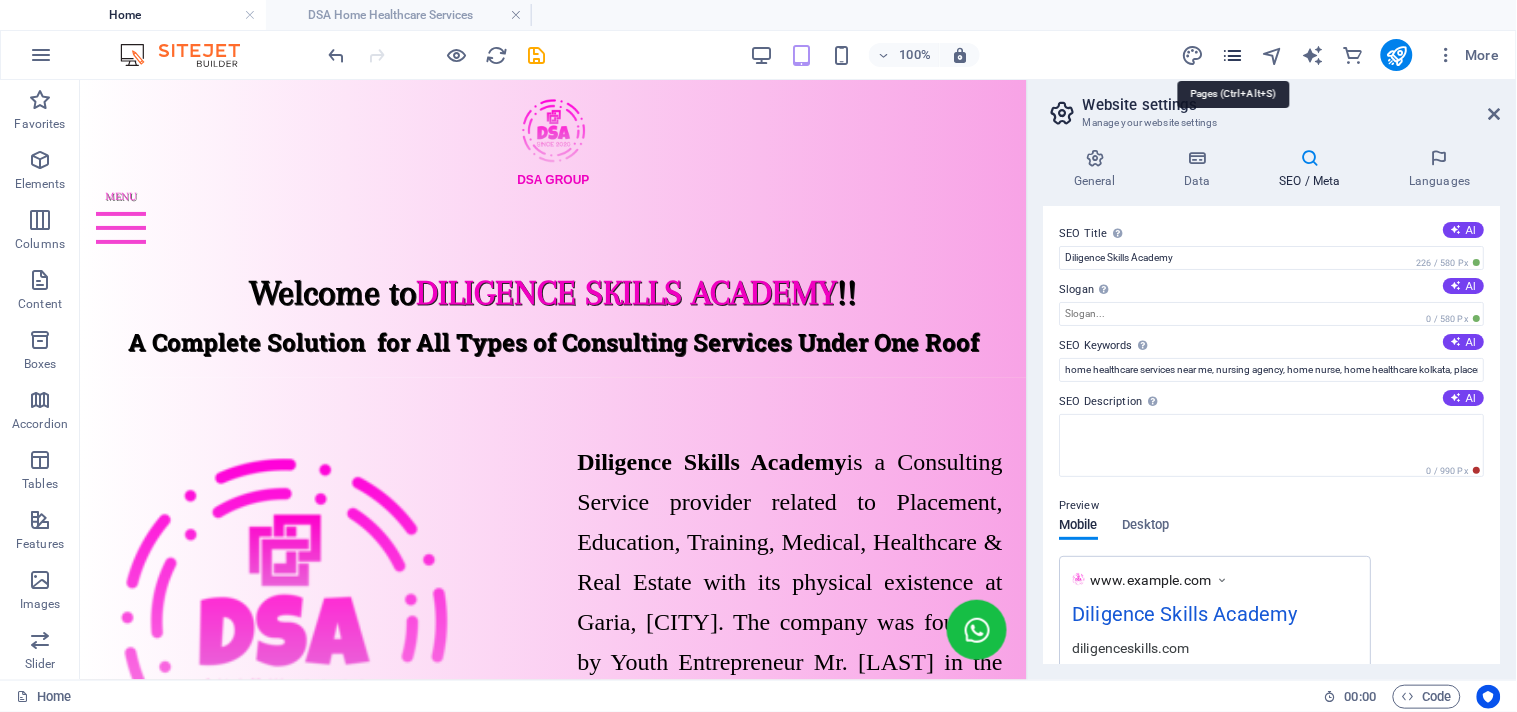 click at bounding box center (1232, 55) 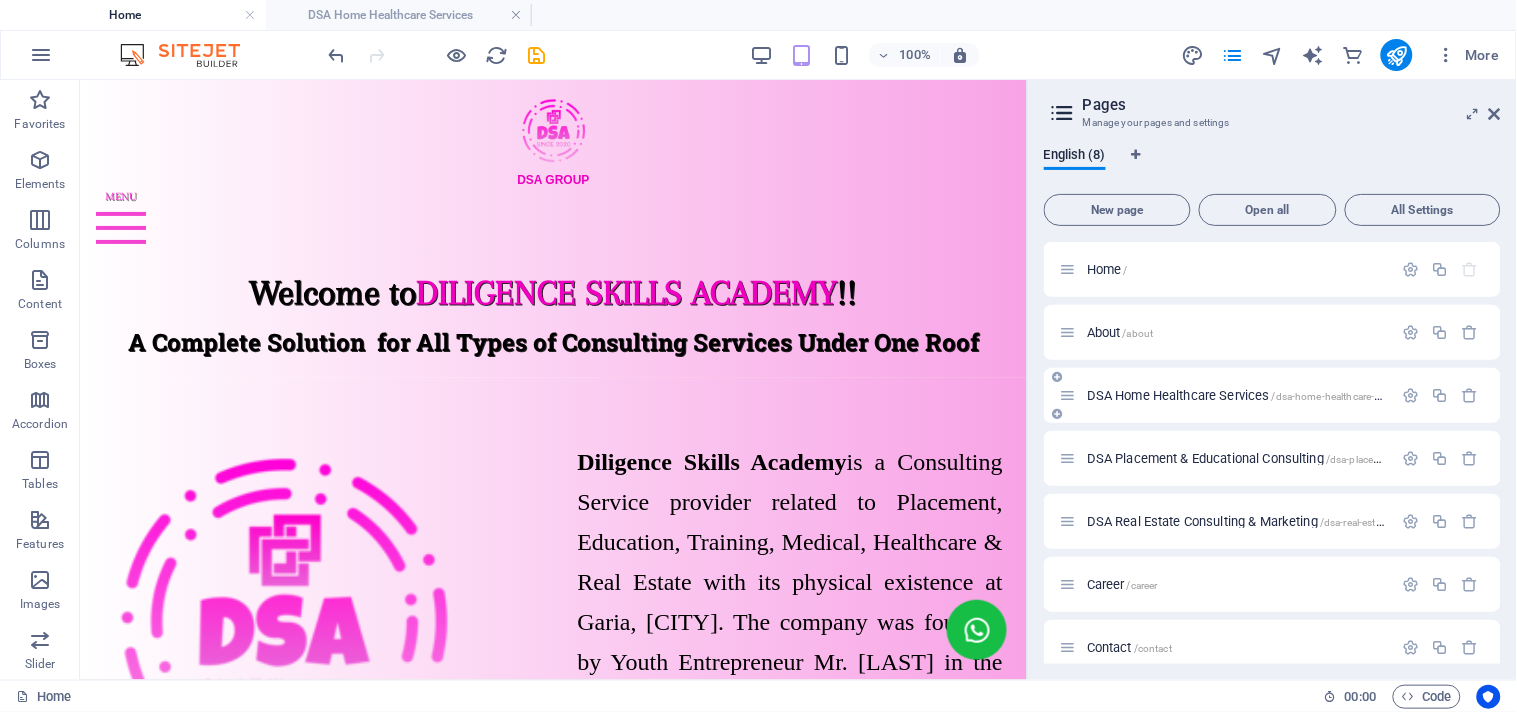 click on "About /about" at bounding box center [1120, 332] 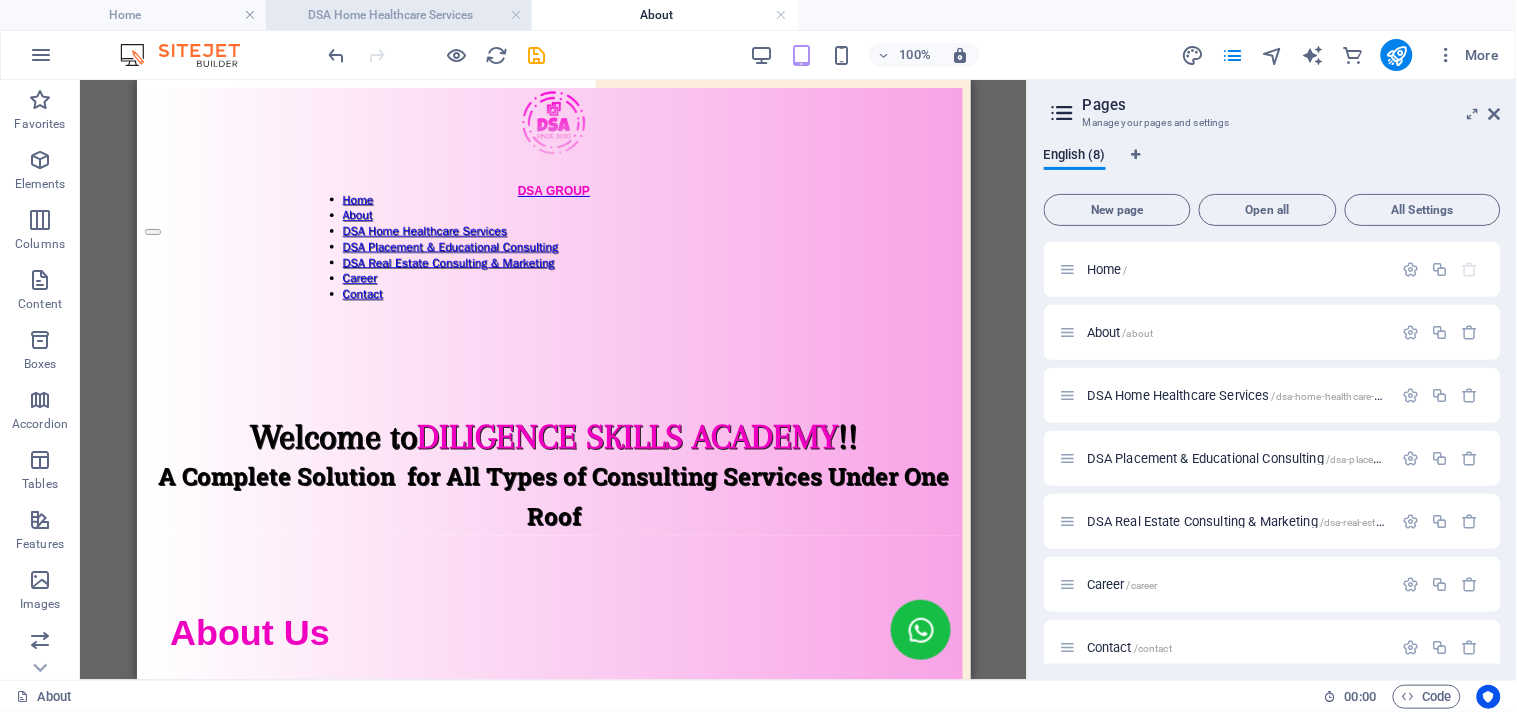 scroll, scrollTop: 0, scrollLeft: 0, axis: both 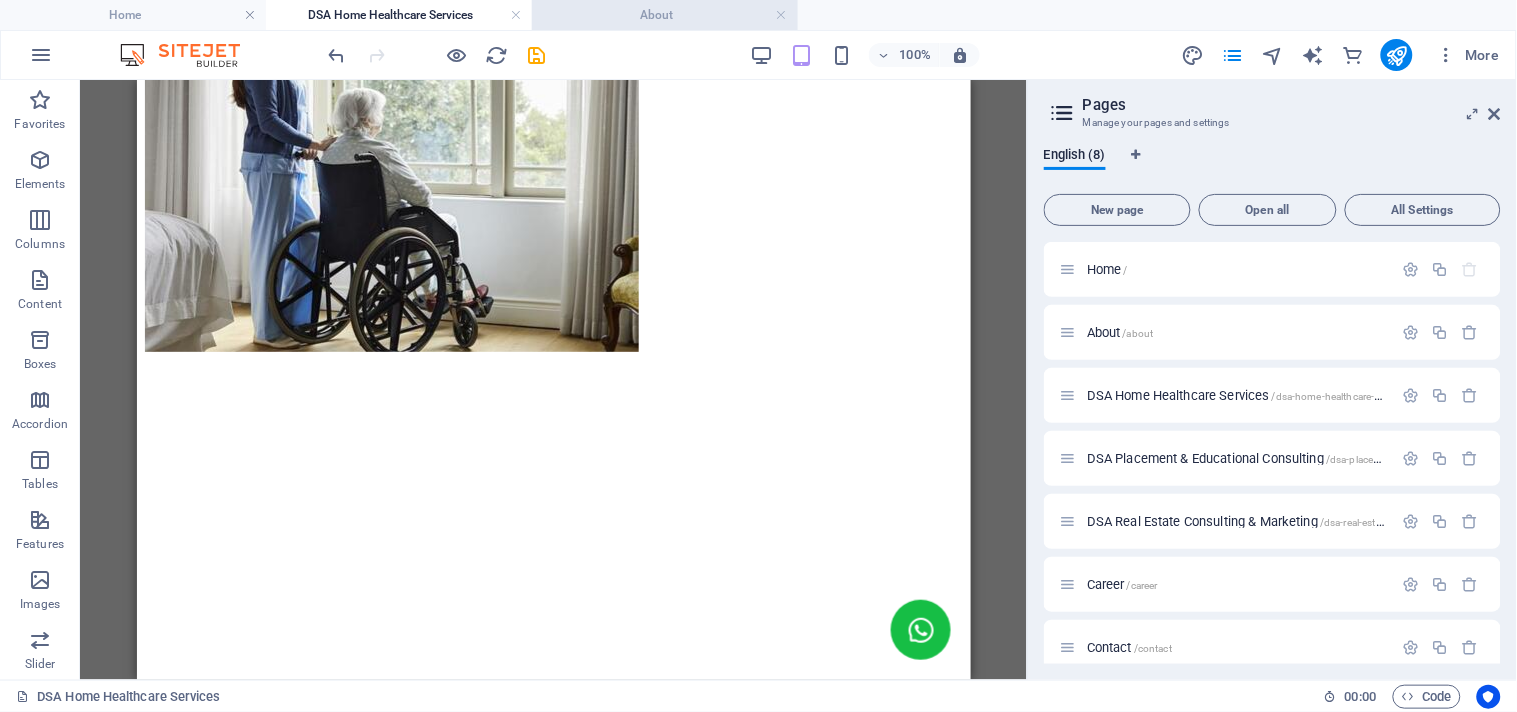 click on "About" at bounding box center (665, 15) 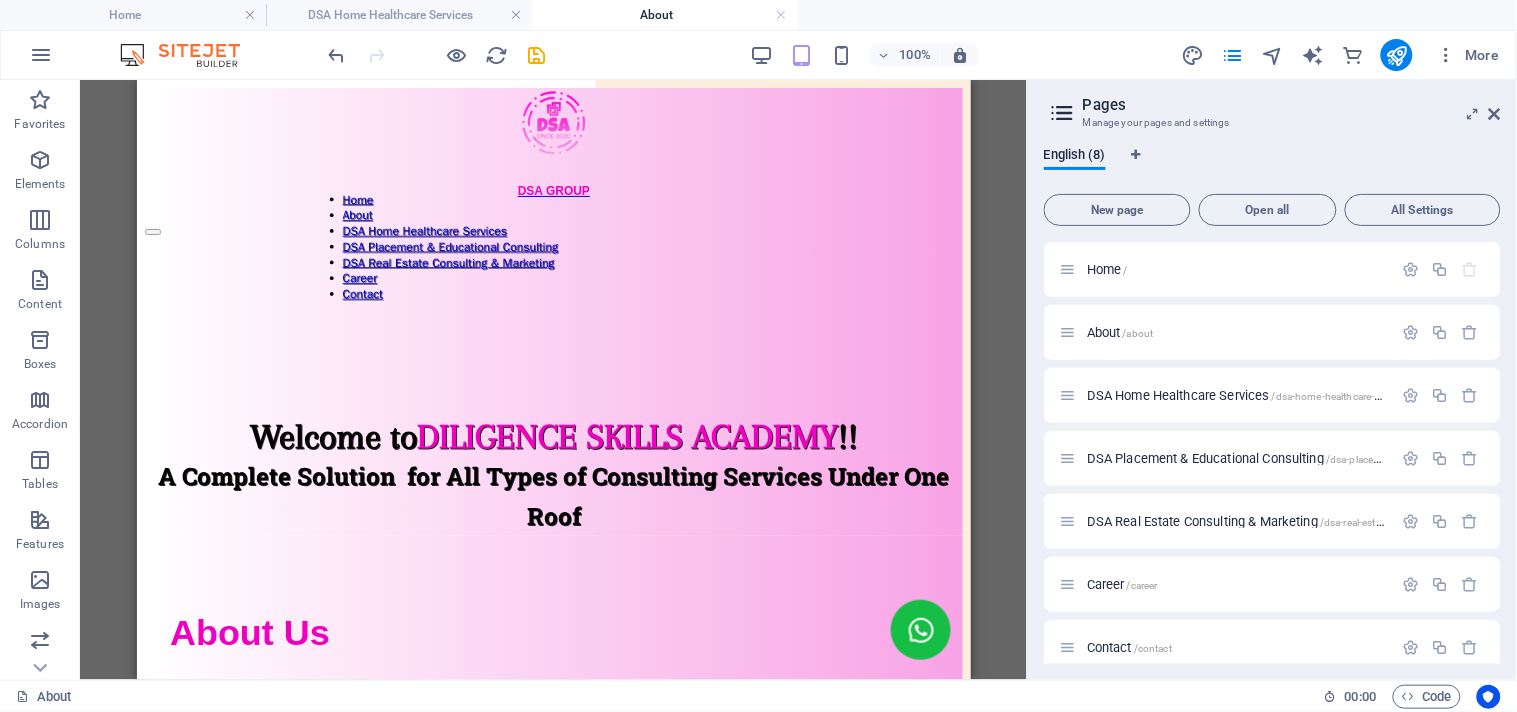scroll, scrollTop: 0, scrollLeft: 0, axis: both 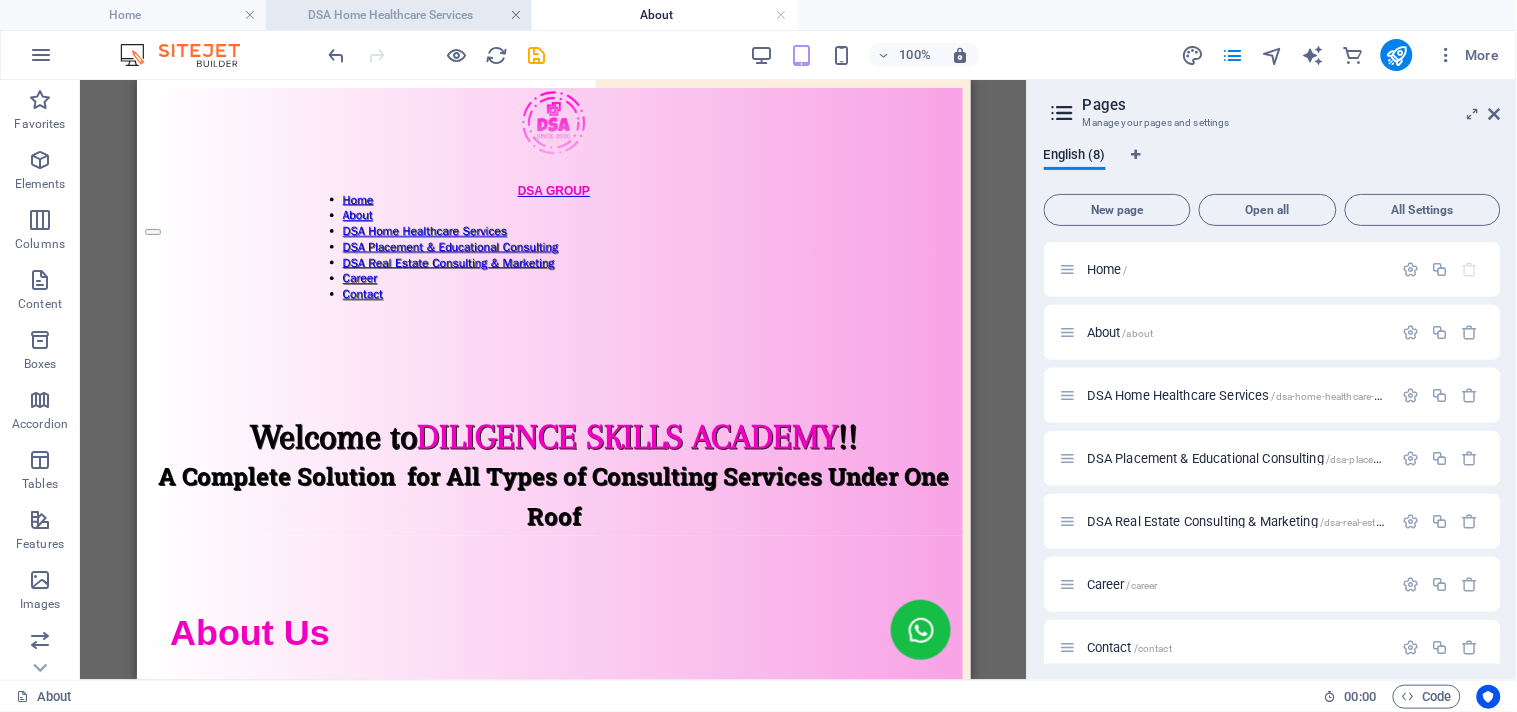 click at bounding box center [516, 15] 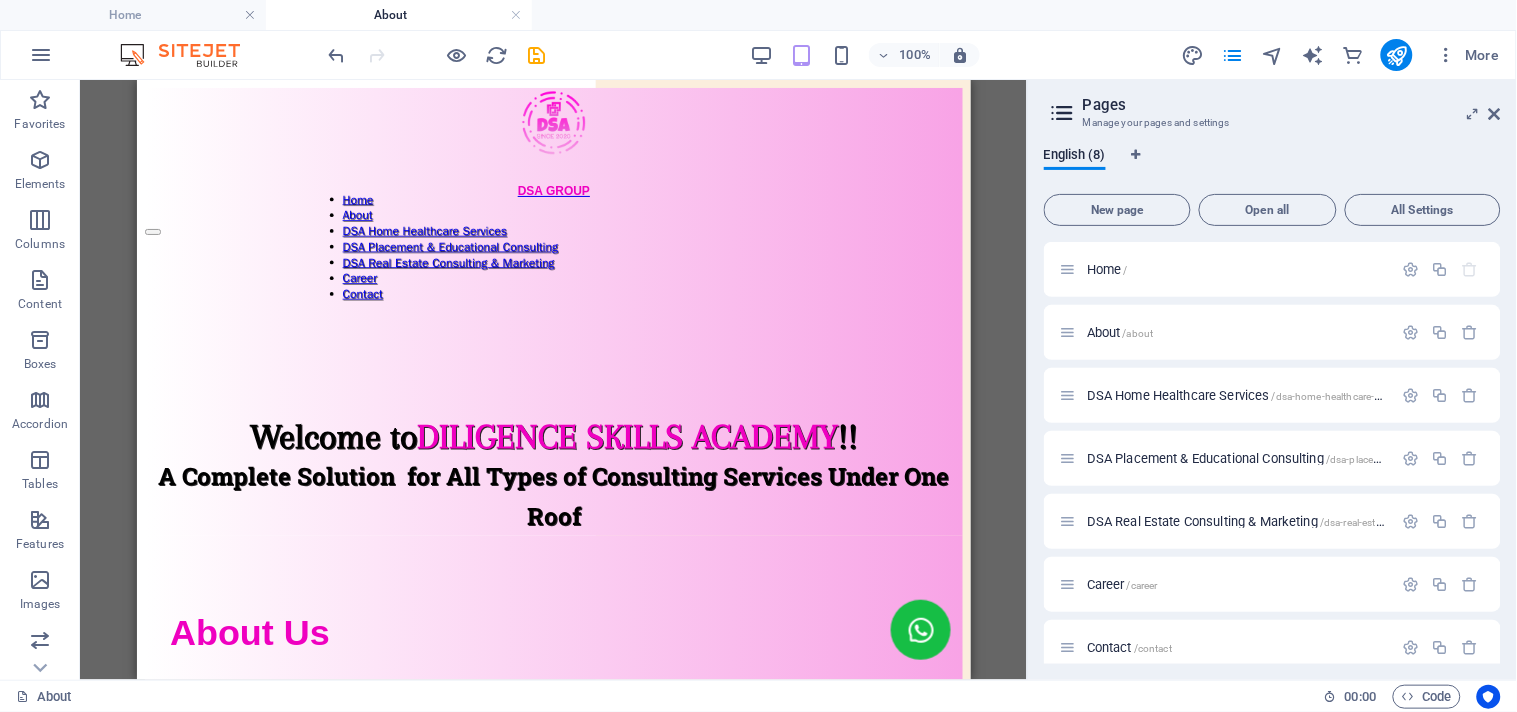click on "More" at bounding box center (1344, 55) 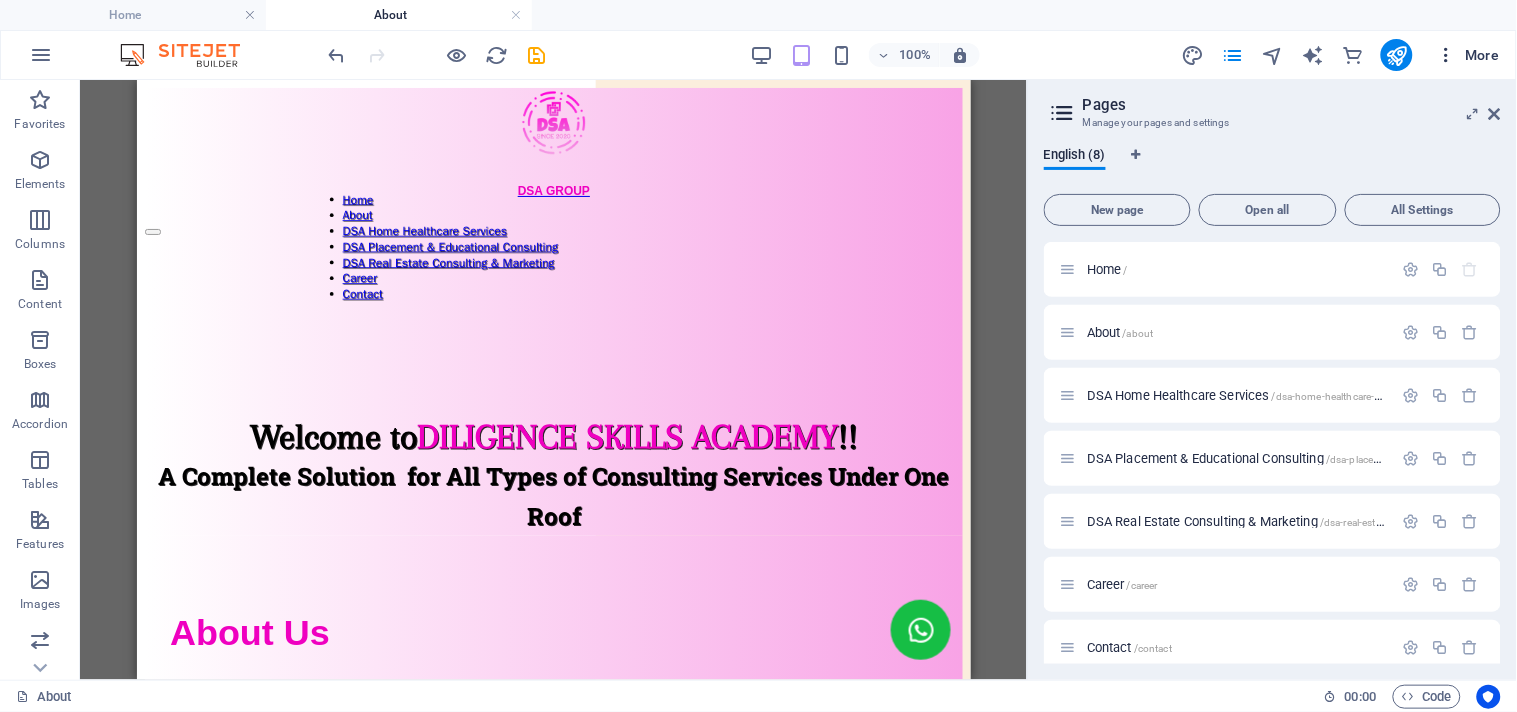 click on "More" at bounding box center [1468, 55] 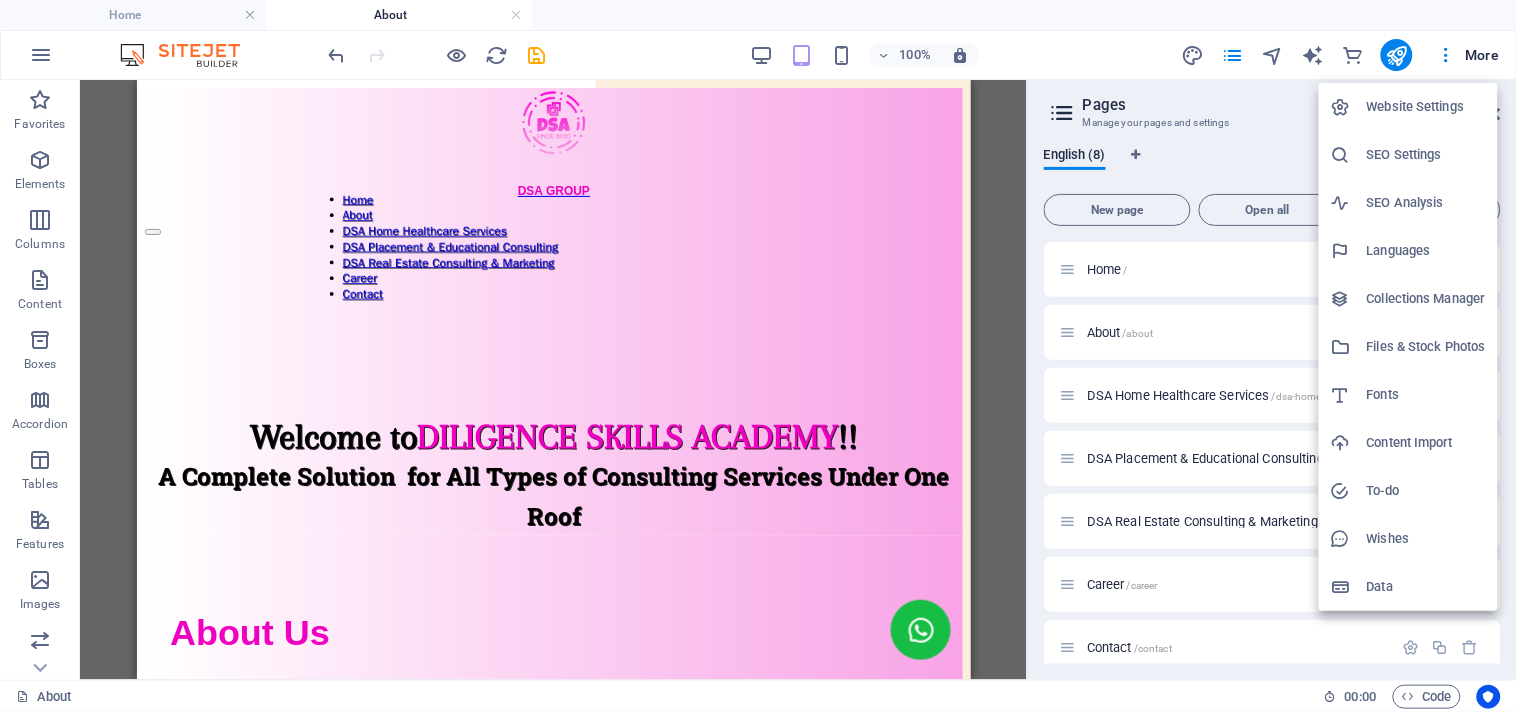 click on "SEO Settings" at bounding box center (1426, 155) 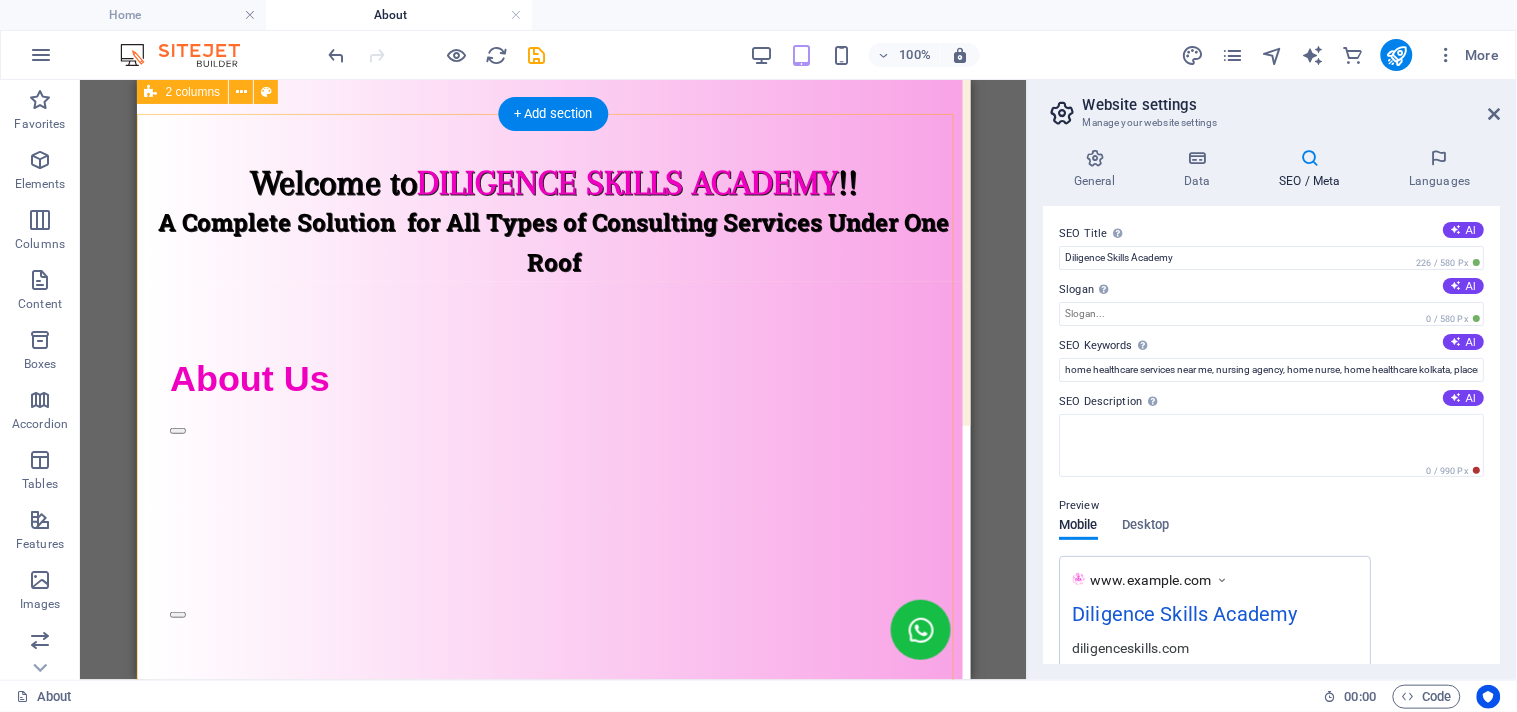 scroll, scrollTop: 222, scrollLeft: 0, axis: vertical 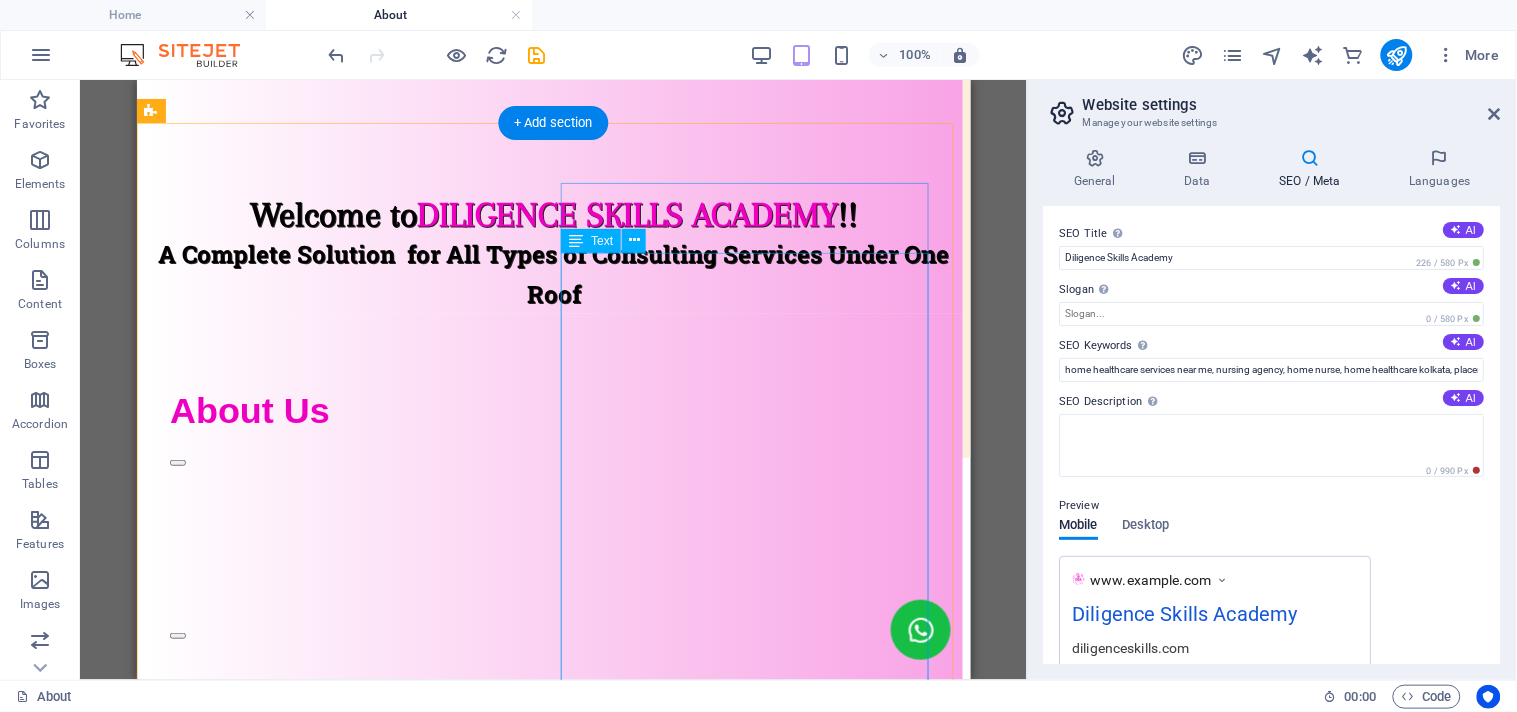 click on "Diligence Skills Academy is a group organisation providing consulting services over vast field. The organisation was established in the year of 2020 as a placement and educational consultancy at its registered office located in Garia, Kolkata-84. Diligence Skills Academy was  founded by youth entrepreneur Mr. Titas Sarkar with the aim to provide better living for all. And incorporaated as trade under Kolkata Municipal Corporation. Later on Diligence Skills Academy extended as a full fledge consulting service provider in field of Medical, Healthcare, Education, Placement and Real Estate with its efficient delegates. And spreading its services over Pan-India also even overseas as DSA Groups." at bounding box center [553, 851] 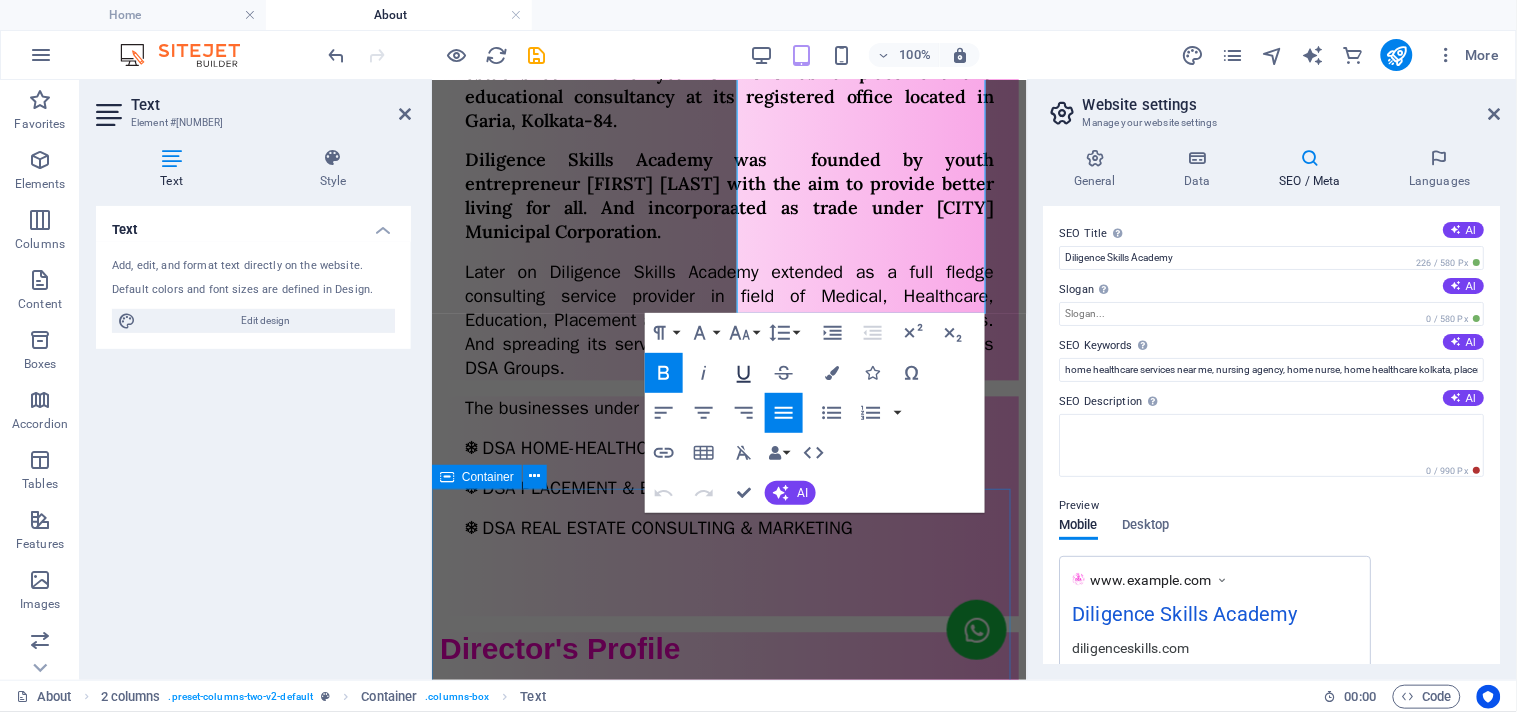 scroll, scrollTop: 888, scrollLeft: 0, axis: vertical 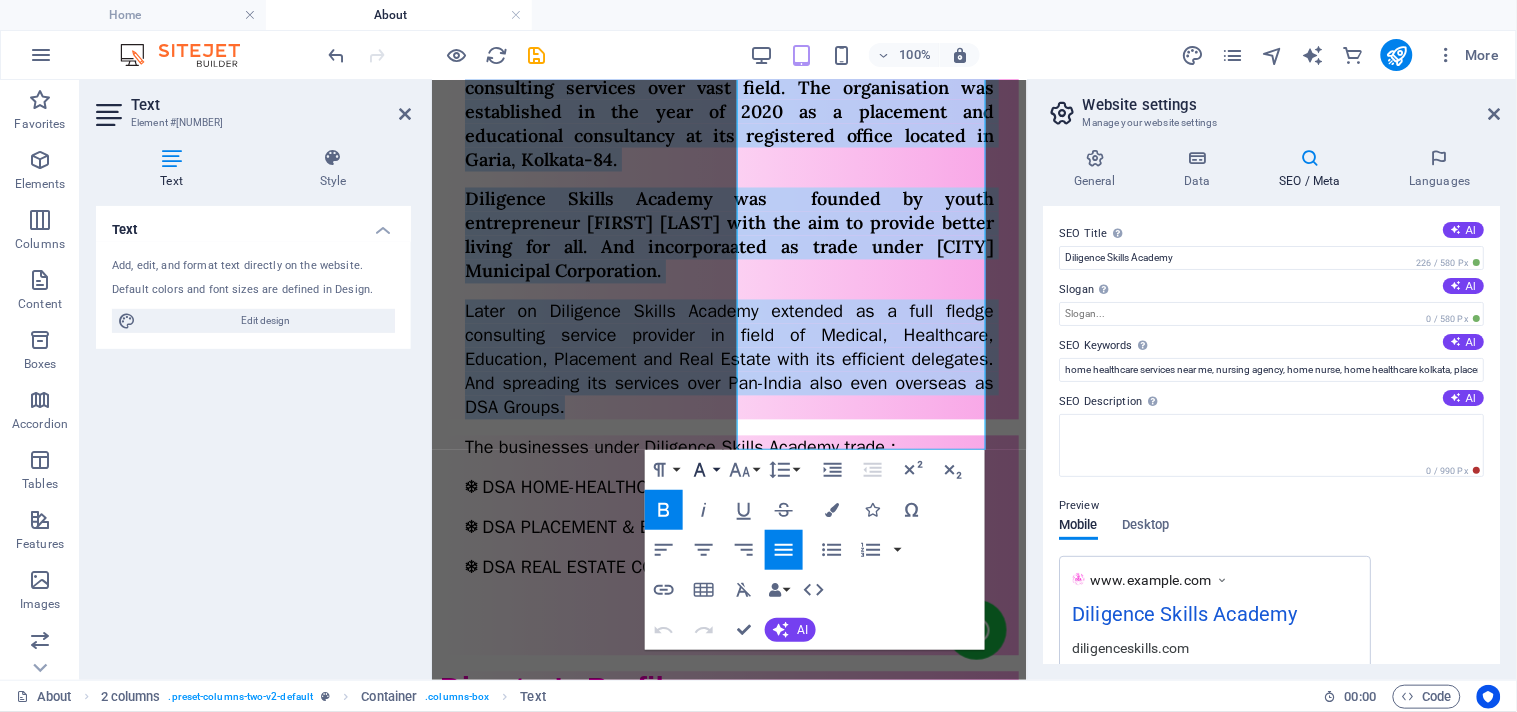 copy on "Diligence Skills Academy is a group organisation providing consulting services over vast field. The organisation was established in the year of 2020 as a placement and educational consultancy at its registered office located in Garia, Kolkata-84. Diligence Skills Academy was  founded by youth entrepreneur Mr. Titas Sarkar with the aim to provide better living for all. And incorporaated as trade under Kolkata Municipal Corporation. Later on Diligence Skills Academy extended as a full fledge consulting service provider in field of Medical, Healthcare, Education, Placement and Real Estate with its efficient delegates. And spreading its services over Pan-India also even overseas as DSA Groups." 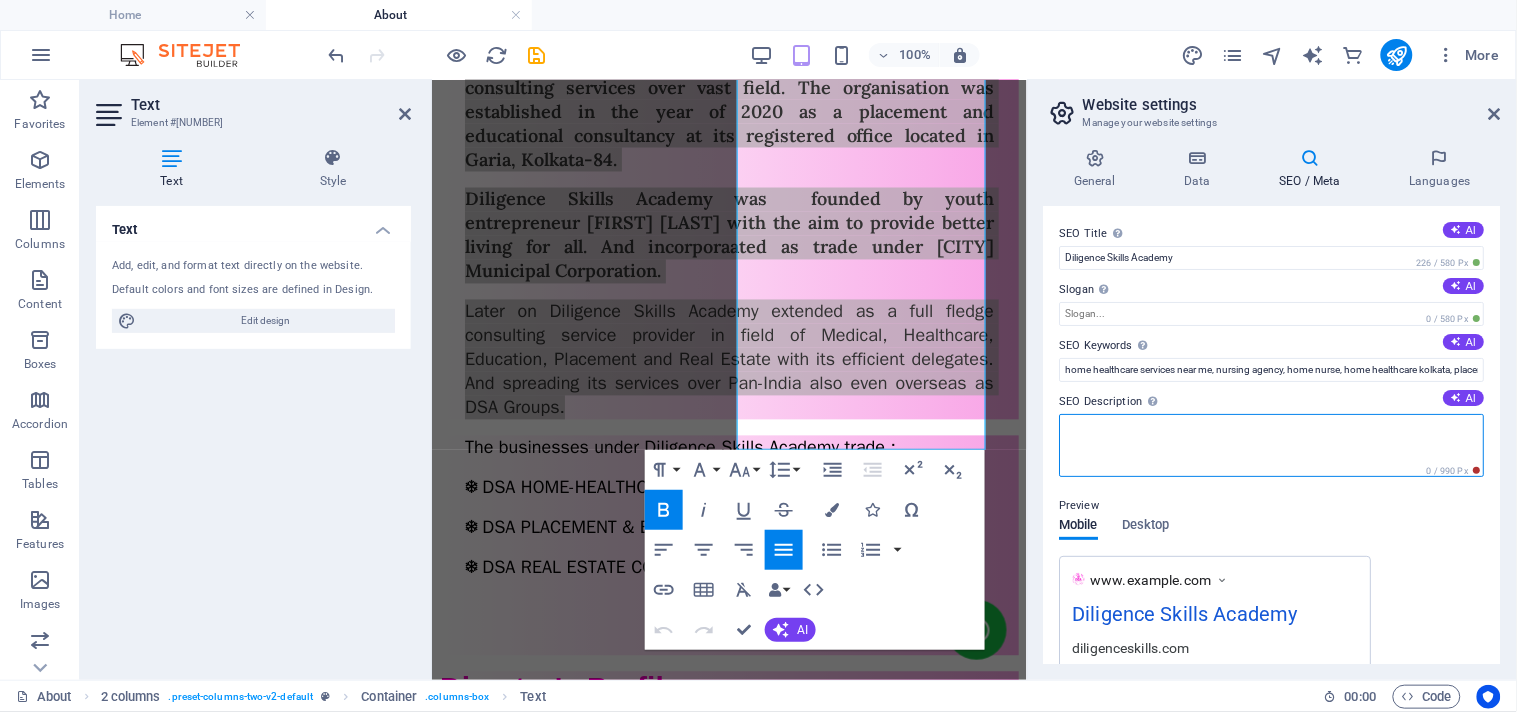 click on "SEO Description Describe the contents of your website - this is crucial for search engines and SEO! AI" at bounding box center [1272, 445] 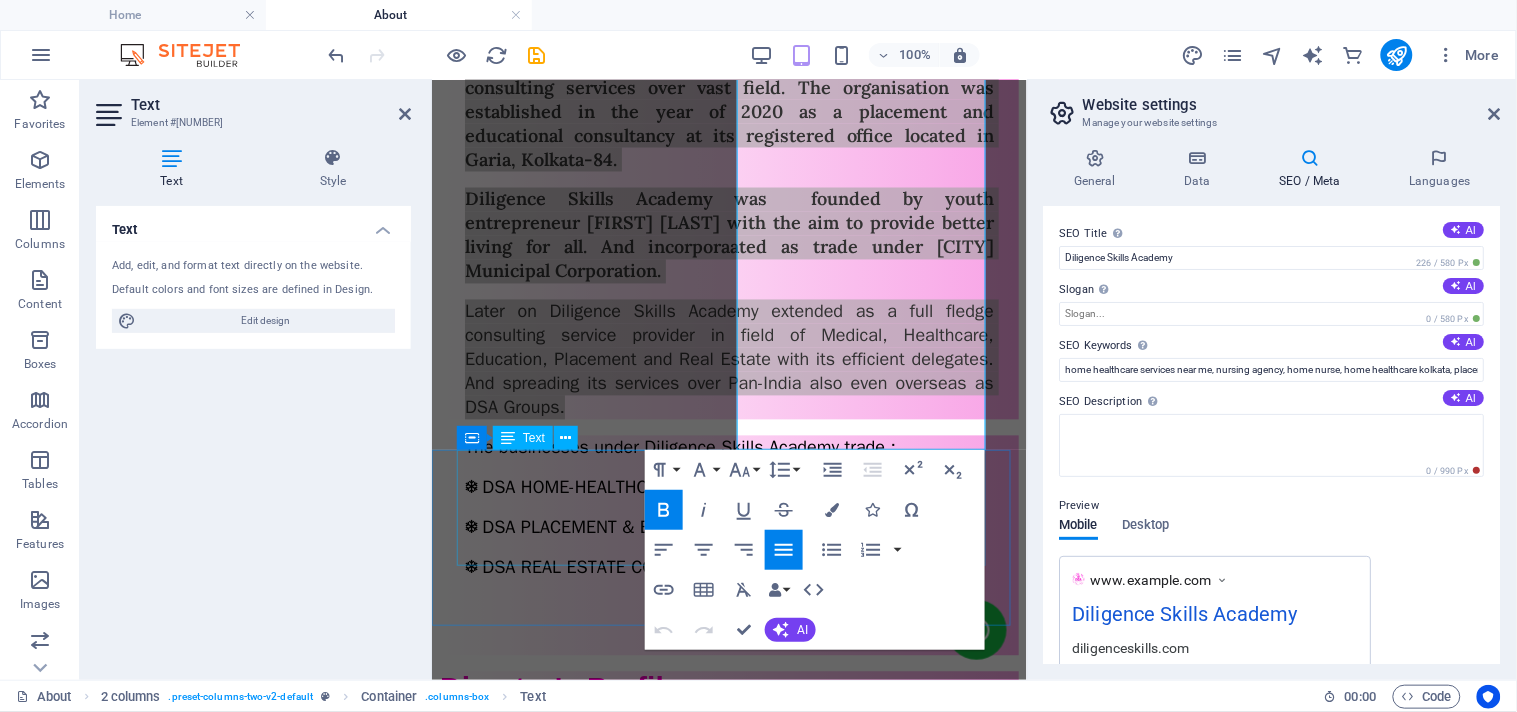 click on "The businesses under Diligence Skills Academy trade : ❄ DSA HOME-HEALTHCARE SERVICES ❄ DSA PLACEMENT & EDUCATIONAL CONSULTING ❄ DSA REAL ESTATE CONSULTING & MARKETING" at bounding box center [728, 507] 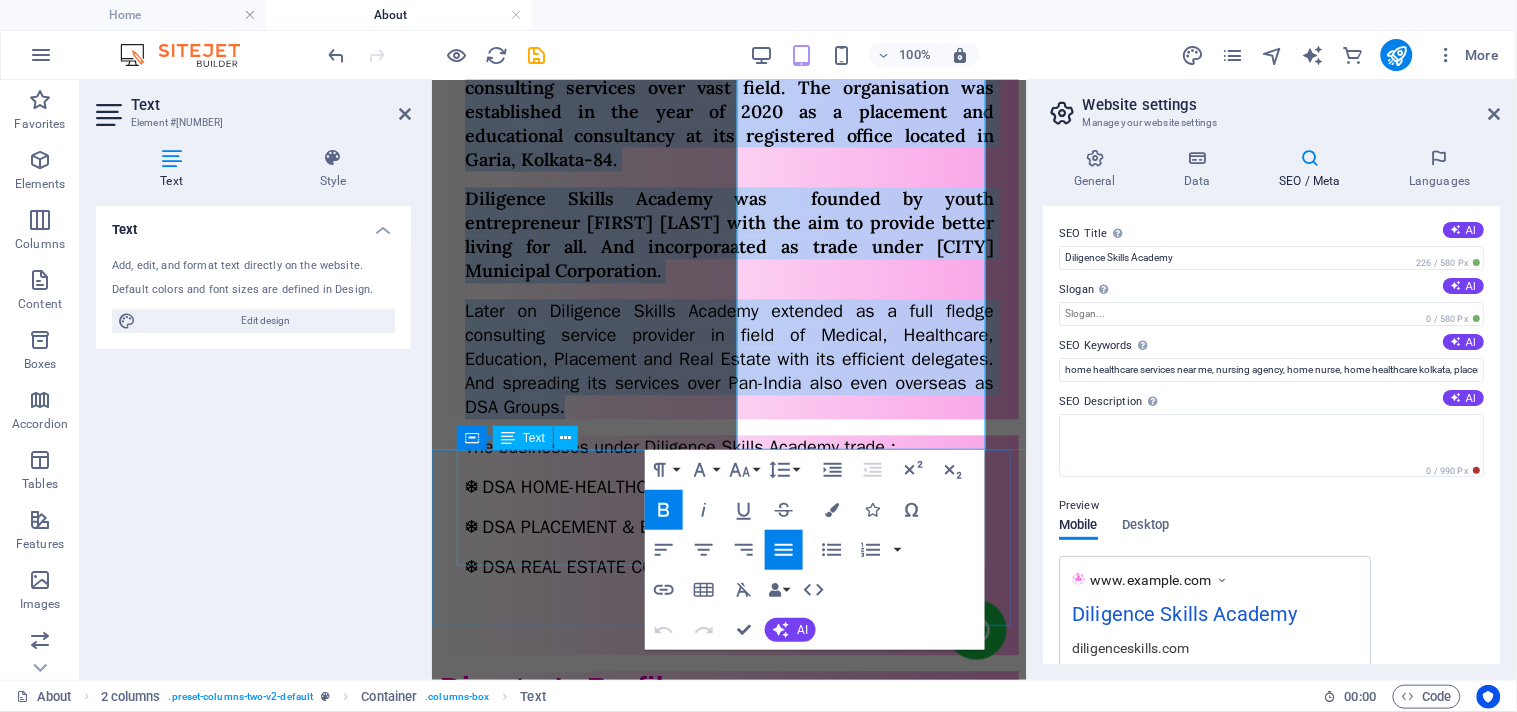 click on "The businesses under Diligence Skills Academy trade : ❄ DSA HOME-HEALTHCARE SERVICES ❄ DSA PLACEMENT & EDUCATIONAL CONSULTING ❄ DSA REAL ESTATE CONSULTING & MARKETING" at bounding box center (728, 507) 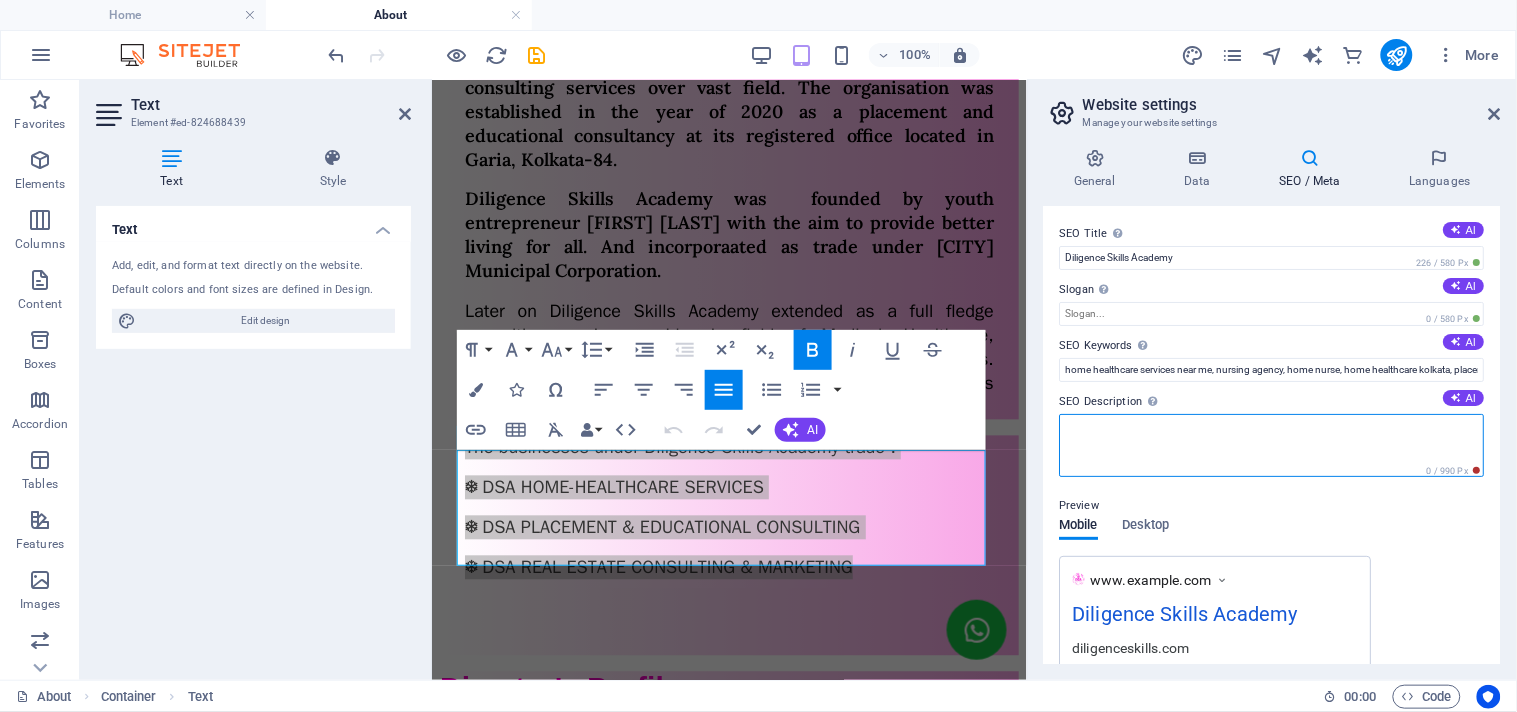 click on "SEO Description Describe the contents of your website - this is crucial for search engines and SEO! AI" at bounding box center [1272, 445] 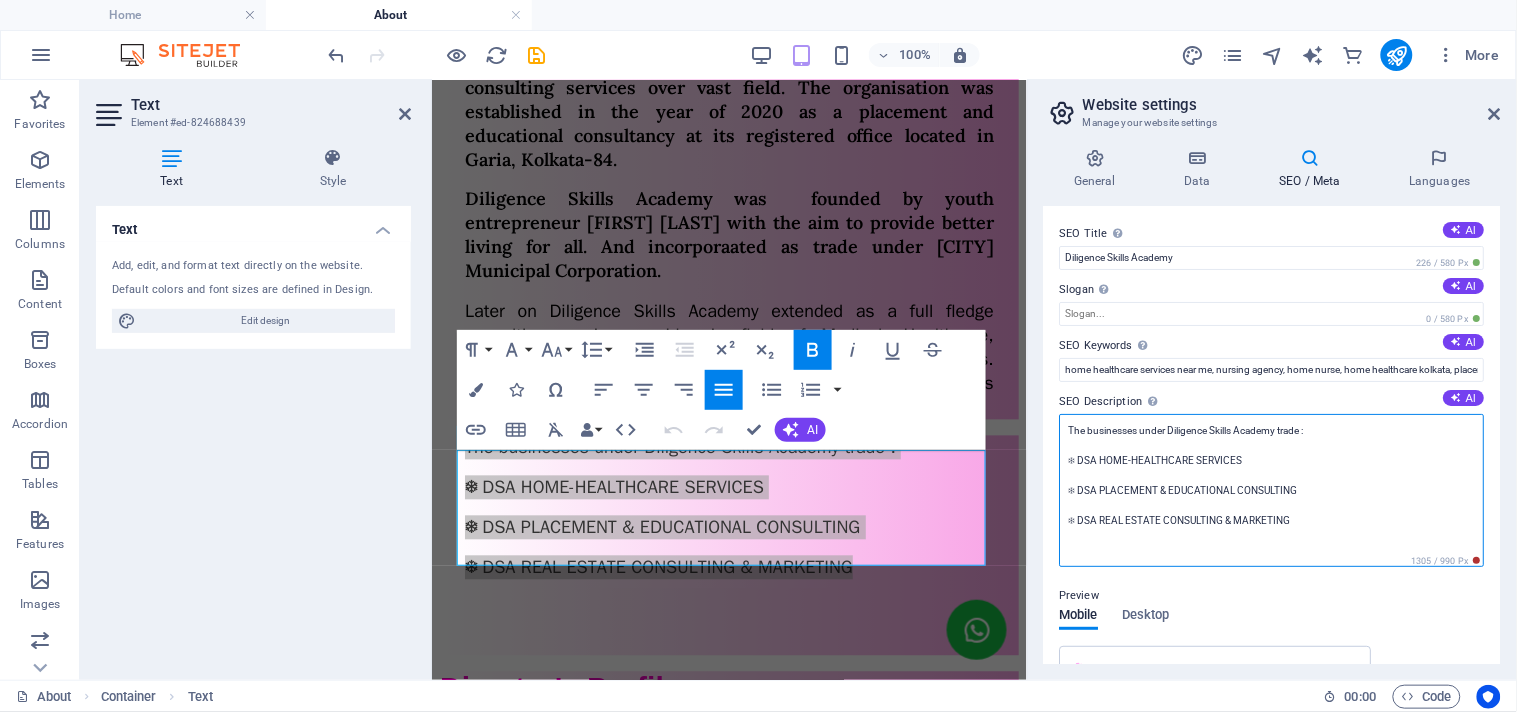 scroll, scrollTop: 0, scrollLeft: 0, axis: both 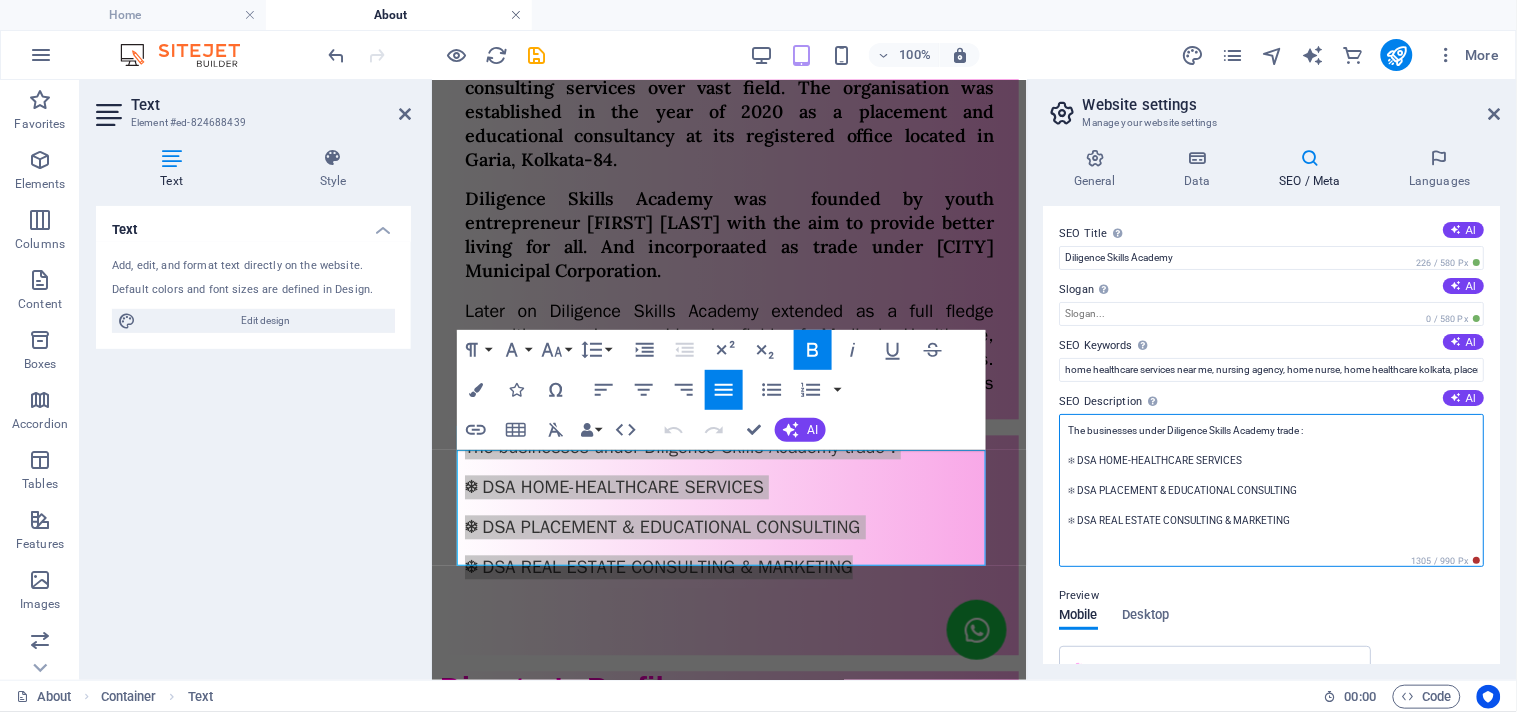 click at bounding box center (516, 15) 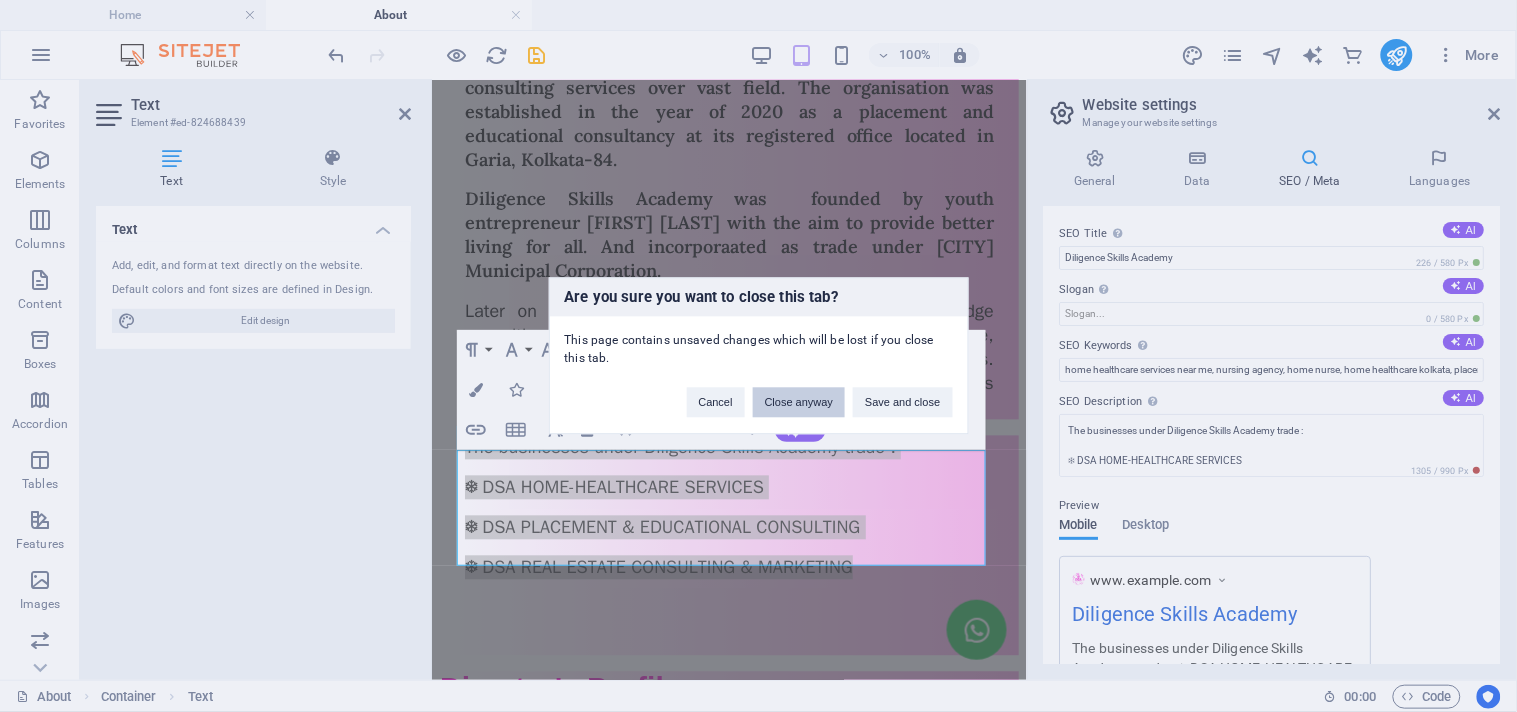 click on "Close anyway" at bounding box center [799, 403] 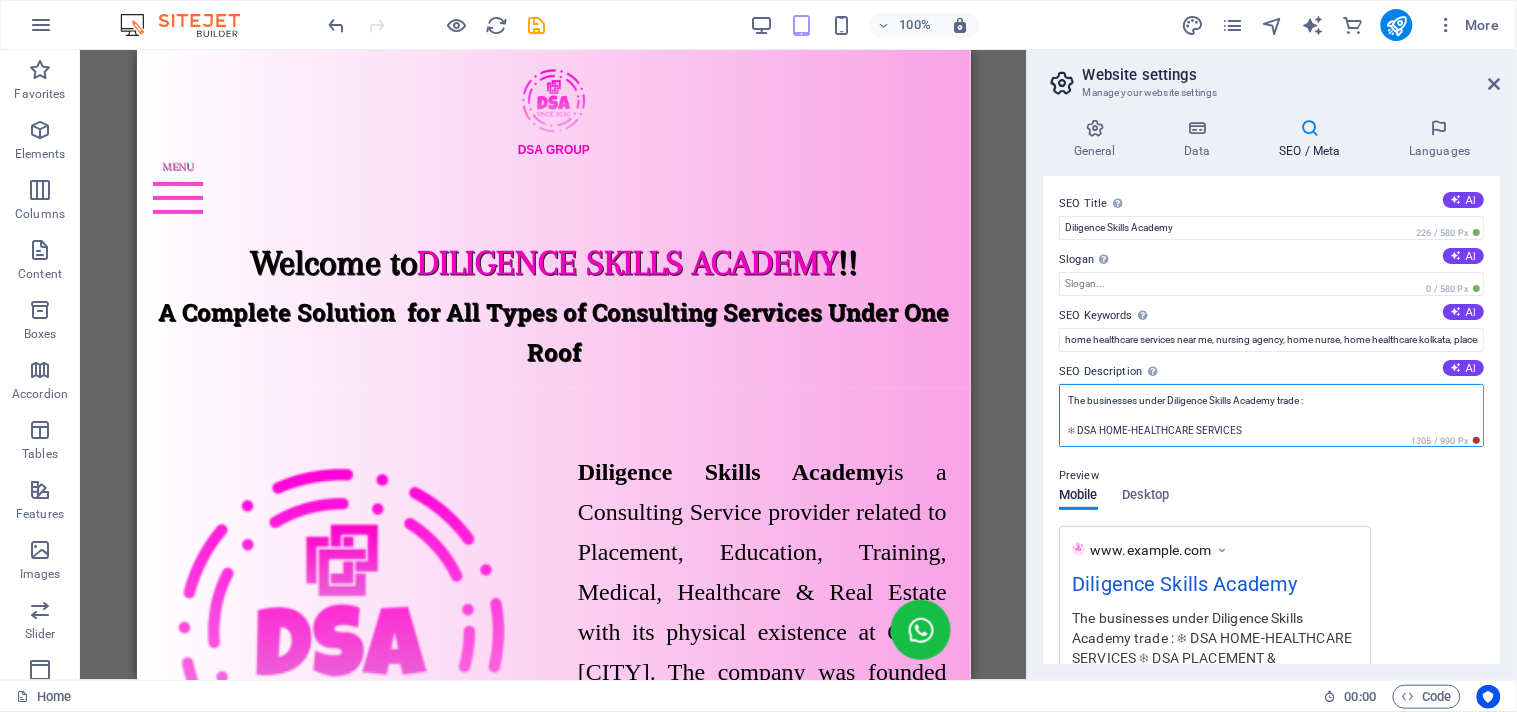click on "The businesses under Diligence Skills Academy trade :
❄ DSA HOME-HEALTHCARE SERVICES
❄ DSA PLACEMENT & EDUCATIONAL CONSULTING
❄ DSA REAL ESTATE CONSULTING & MARKETING" at bounding box center [1272, 415] 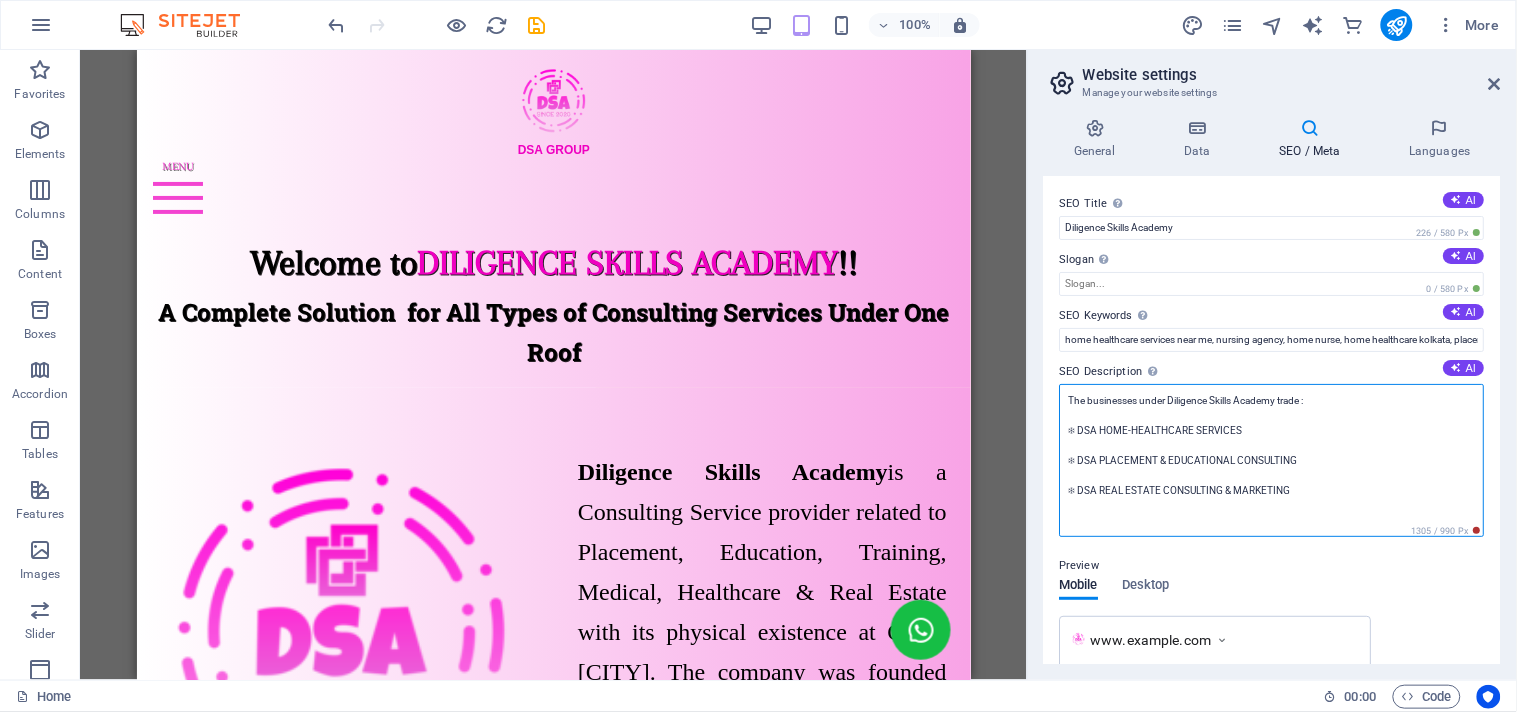 click on "The businesses under Diligence Skills Academy trade :
❄ DSA HOME-HEALTHCARE SERVICES
❄ DSA PLACEMENT & EDUCATIONAL CONSULTING
❄ DSA REAL ESTATE CONSULTING & MARKETING" at bounding box center [1272, 460] 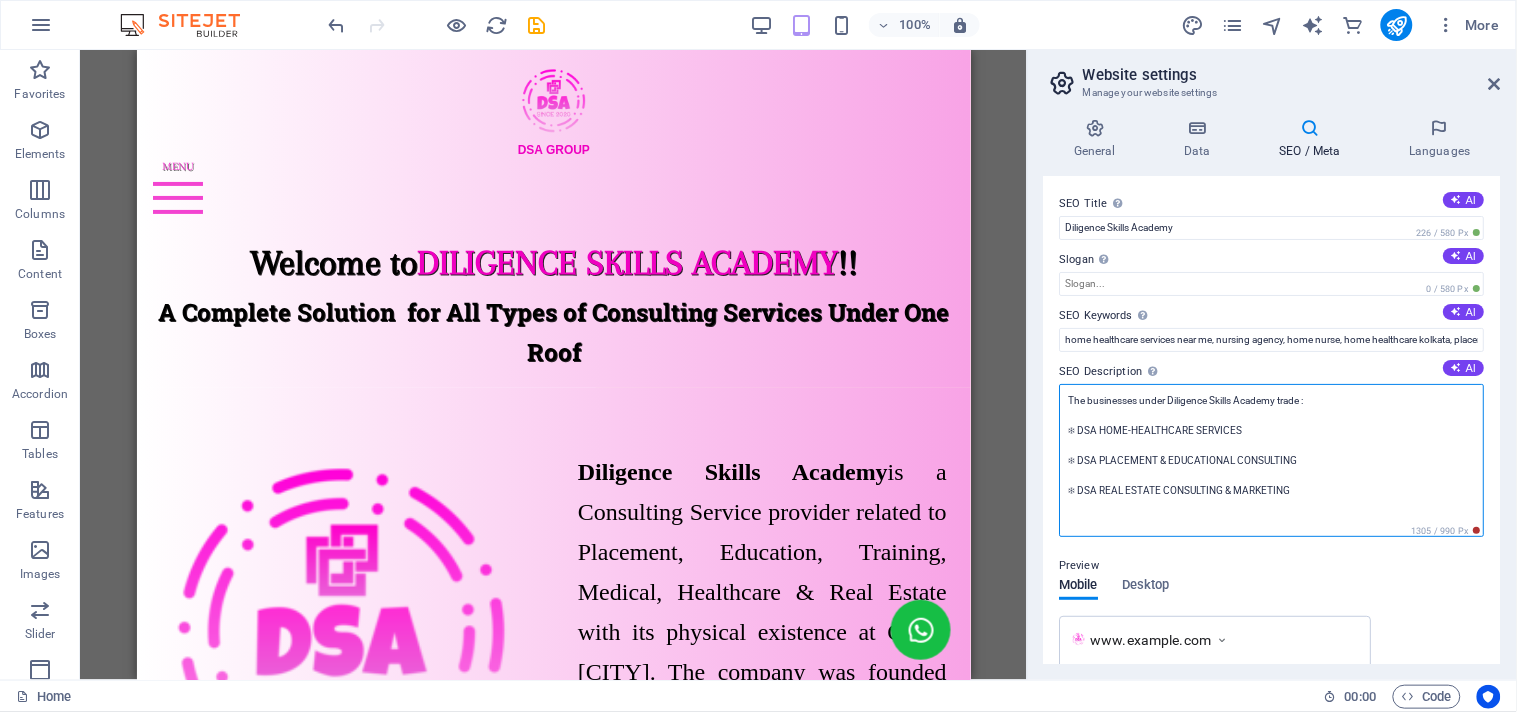 click on "The businesses under Diligence Skills Academy trade :
❄ DSA HOME-HEALTHCARE SERVICES
❄ DSA PLACEMENT & EDUCATIONAL CONSULTING
❄ DSA REAL ESTATE CONSULTING & MARKETING" at bounding box center (1272, 460) 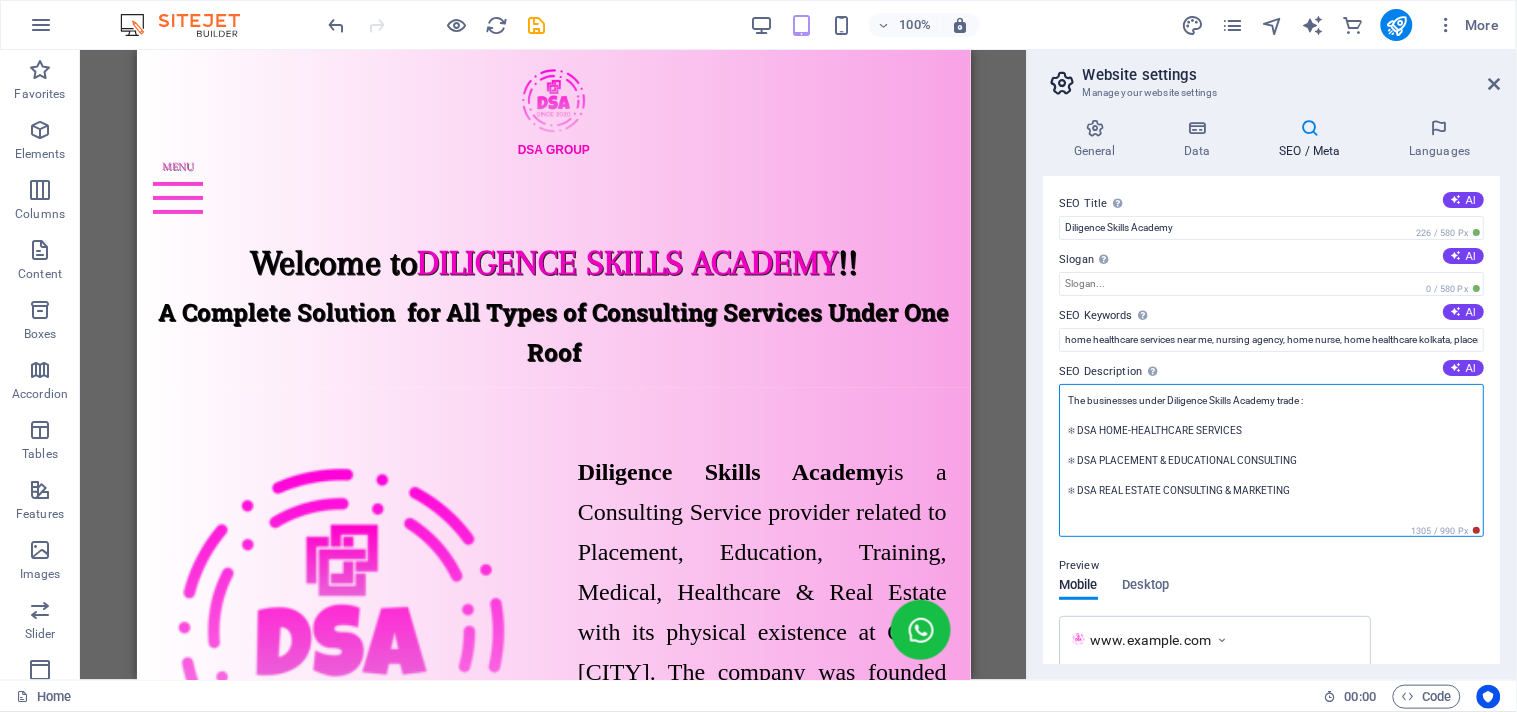 click on "The businesses under Diligence Skills Academy trade :
❄ DSA HOME-HEALTHCARE SERVICES
❄ DSA PLACEMENT & EDUCATIONAL CONSULTING
❄ DSA REAL ESTATE CONSULTING & MARKETING" at bounding box center [1272, 460] 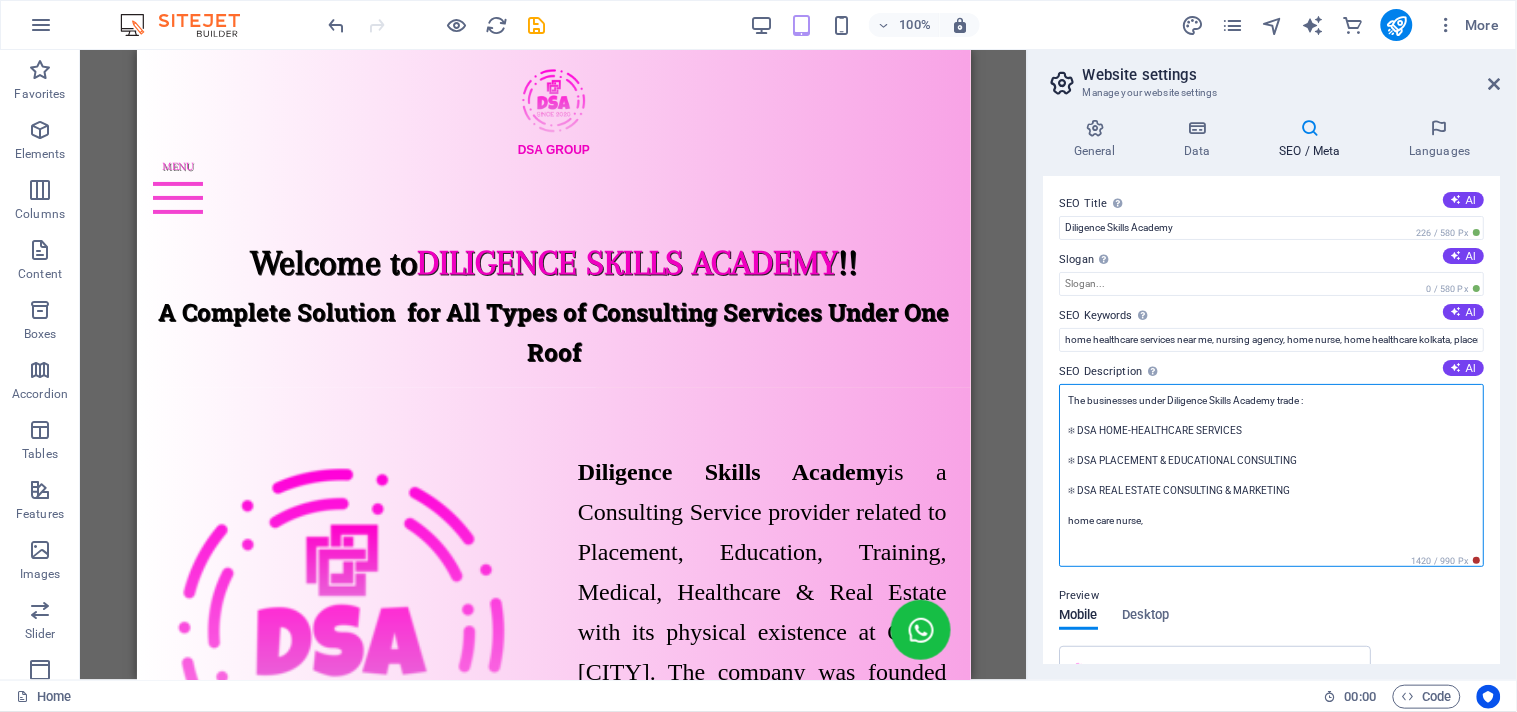 click on "The businesses under Diligence Skills Academy trade :
❄ DSA HOME-HEALTHCARE SERVICES
❄ DSA PLACEMENT & EDUCATIONAL CONSULTING
❄ DSA REAL ESTATE CONSULTING & MARKETING
home care nurse," at bounding box center (1272, 475) 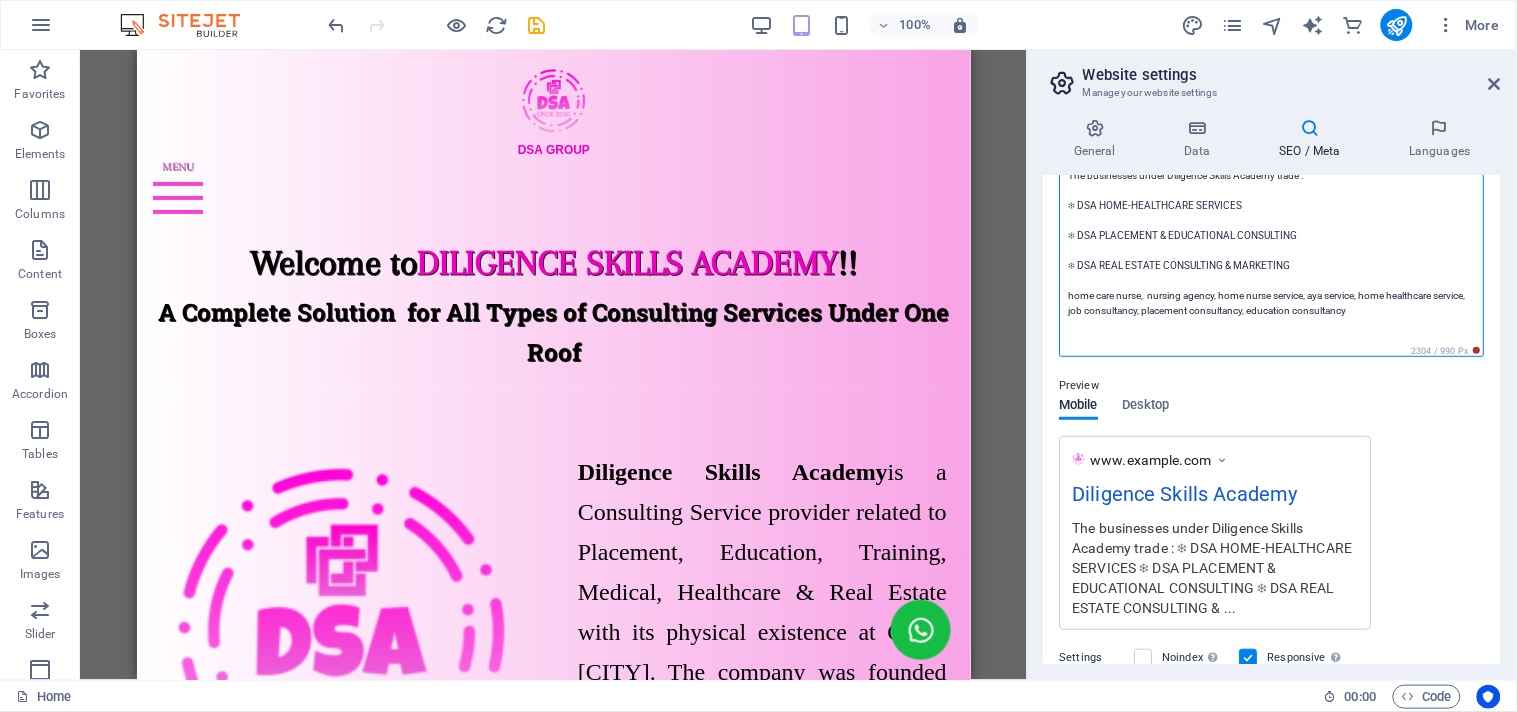 scroll, scrollTop: 462, scrollLeft: 0, axis: vertical 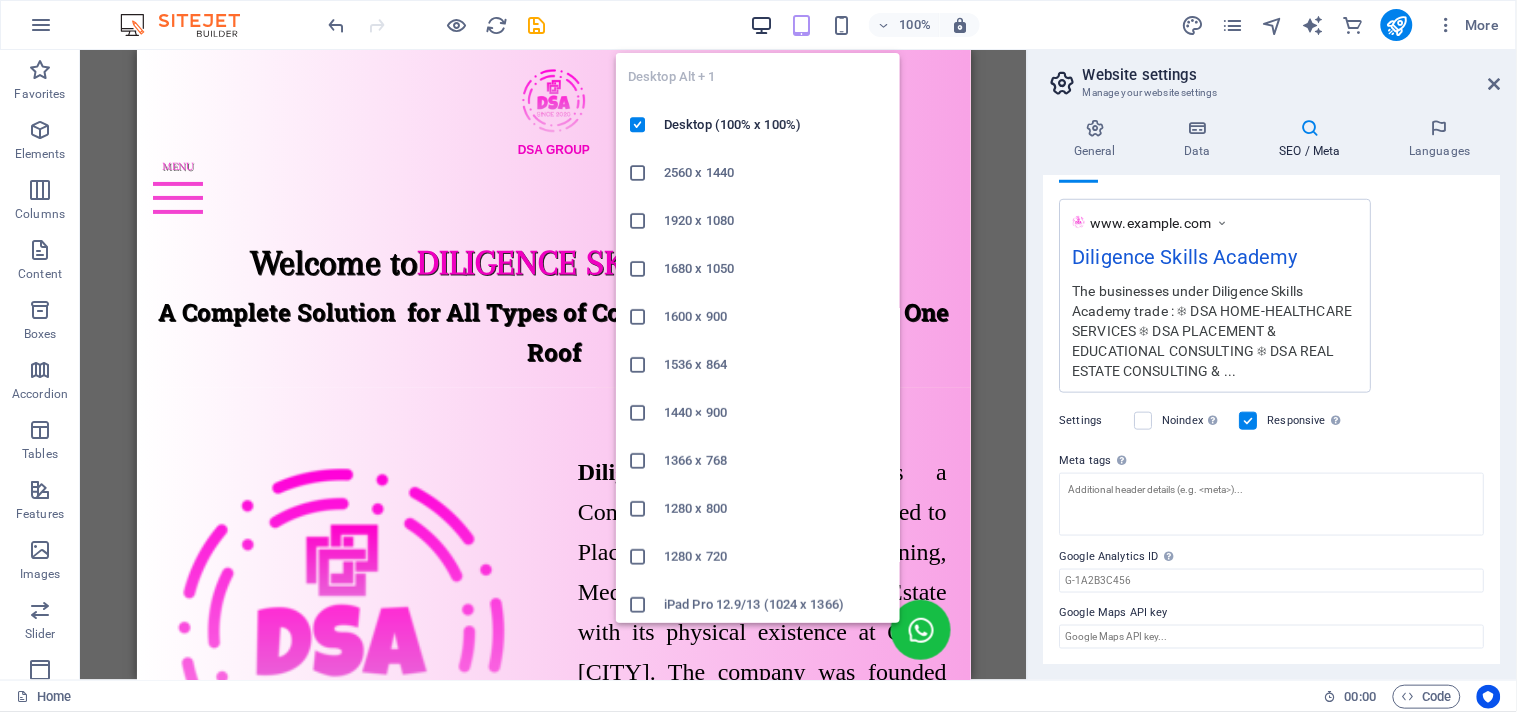 type on "The businesses under Diligence Skills Academy trade :
❄ DSA HOME-HEALTHCARE SERVICES
❄ DSA PLACEMENT & EDUCATIONAL CONSULTING
❄ DSA REAL ESTATE CONSULTING & MARKETING
home care nurse,  nursing agency, home nurse service, aya service, home healthcare service, job consultancy, placement consultancy, education consultancy" 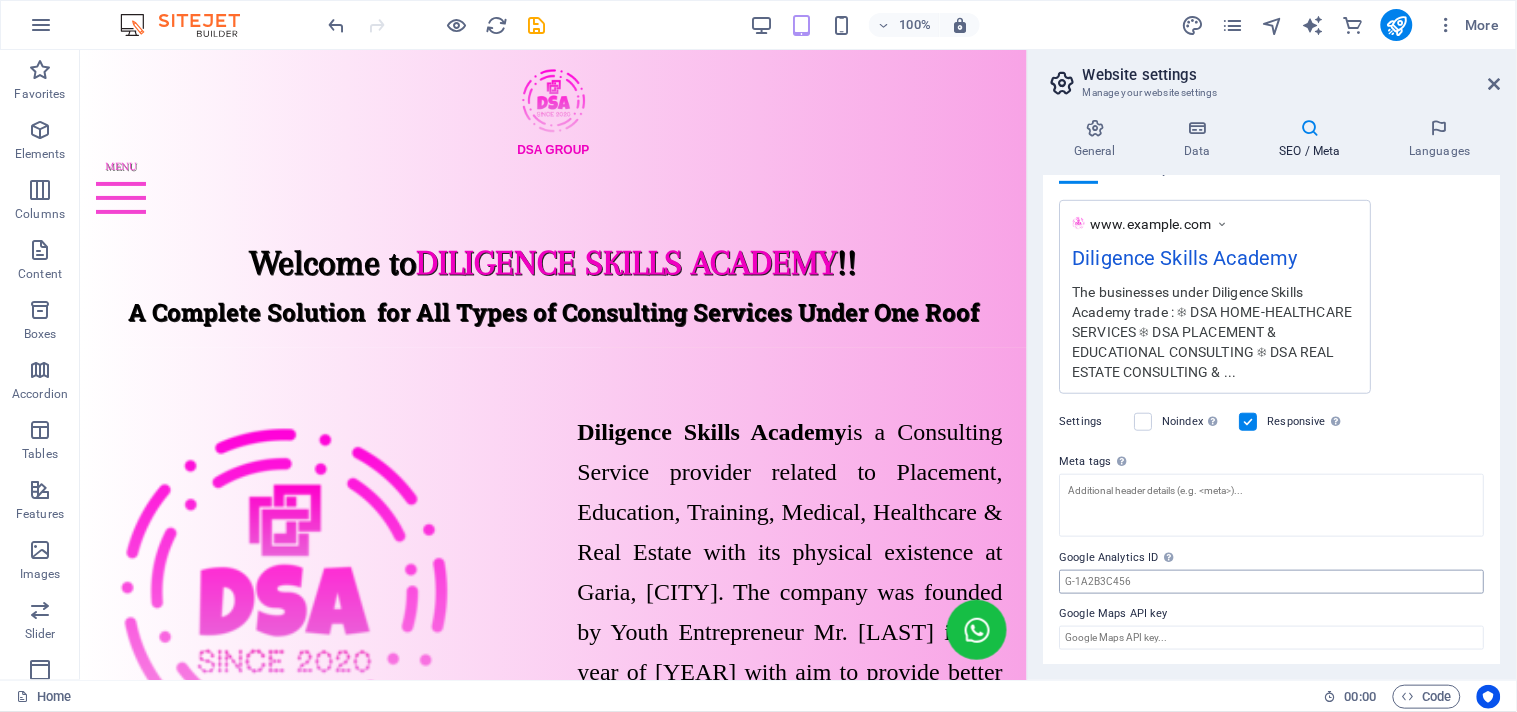 scroll, scrollTop: 327, scrollLeft: 0, axis: vertical 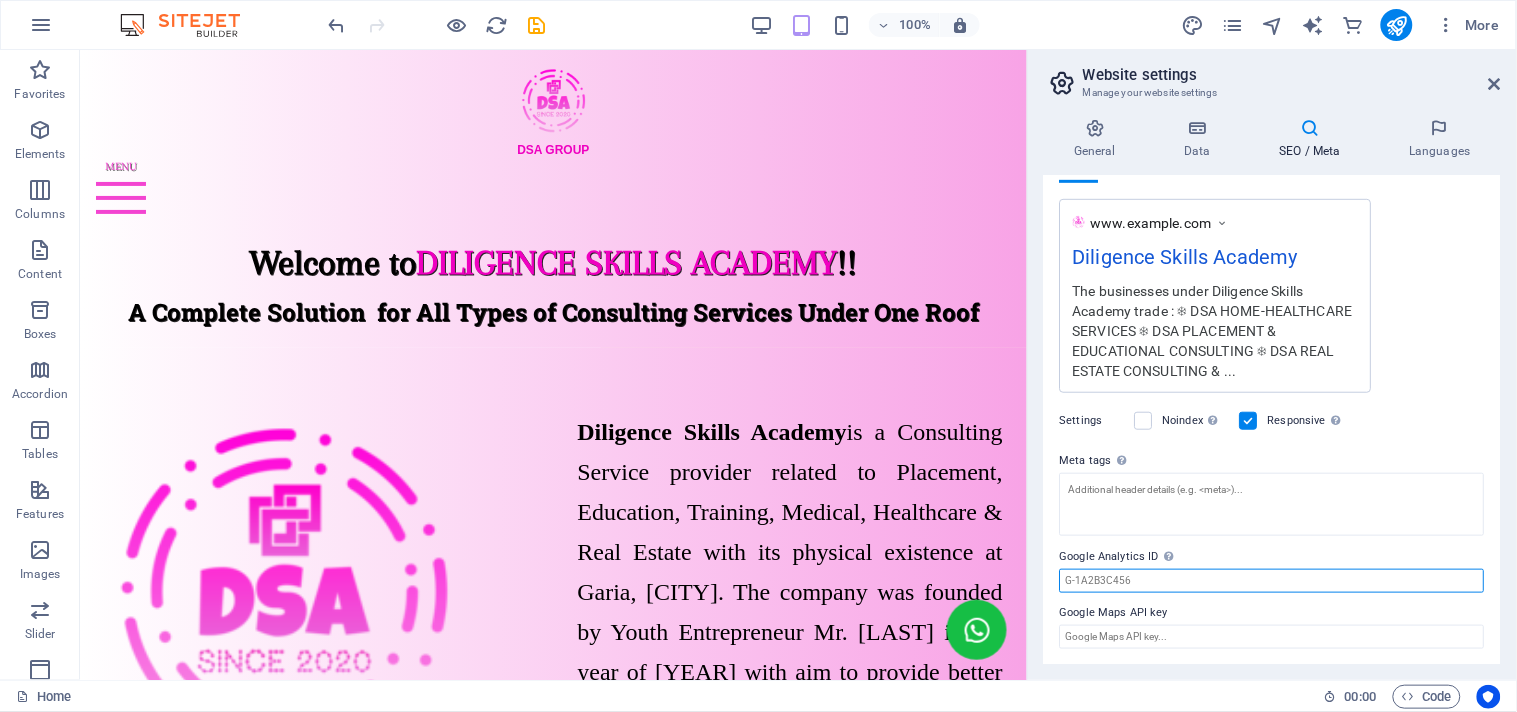 click on "Google Analytics ID Please only add the Google Analytics ID. We automatically include the ID in the tracking snippet. The Analytics ID looks similar to e.g. G-1A2B3C456" at bounding box center [1272, 581] 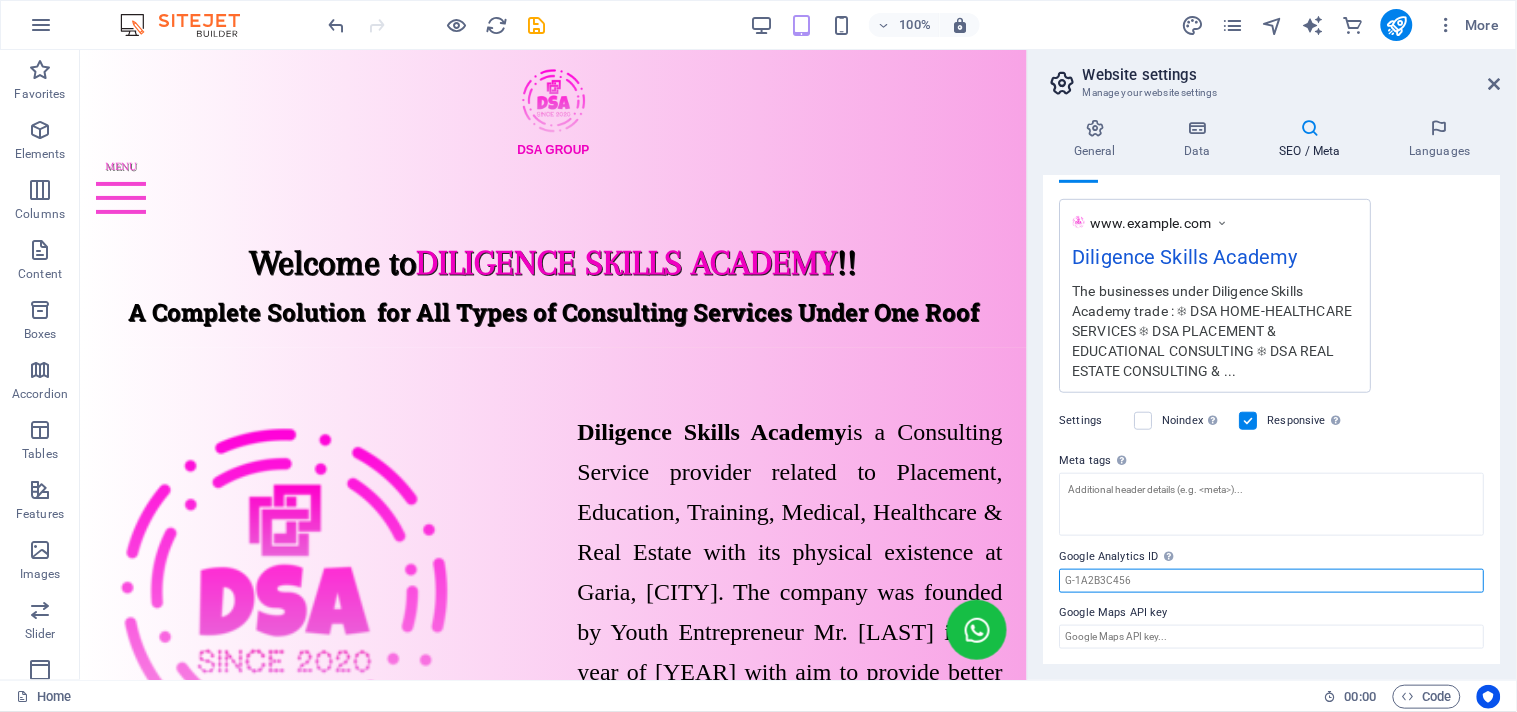 paste on "G-QYS2NYRCFL" 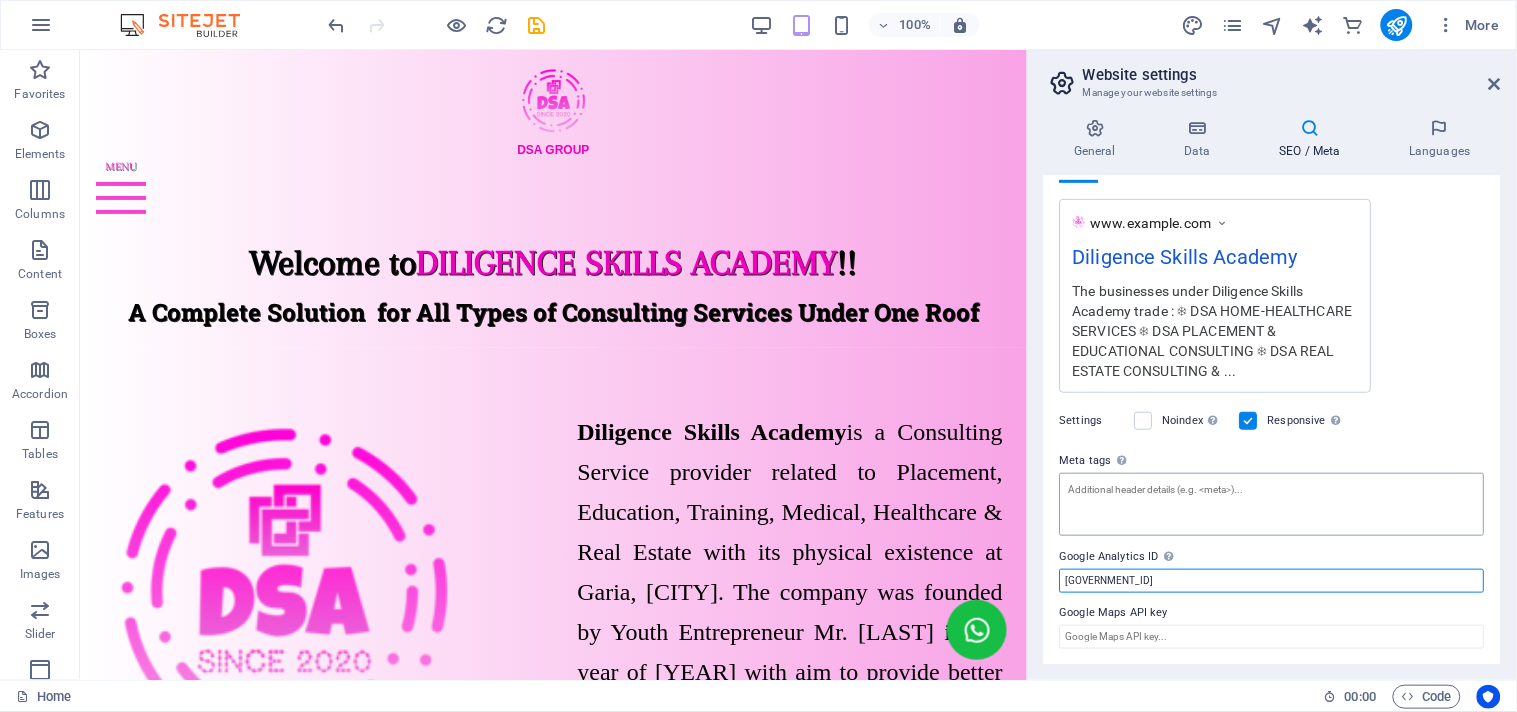 type on "G-QYS2NYRCFL" 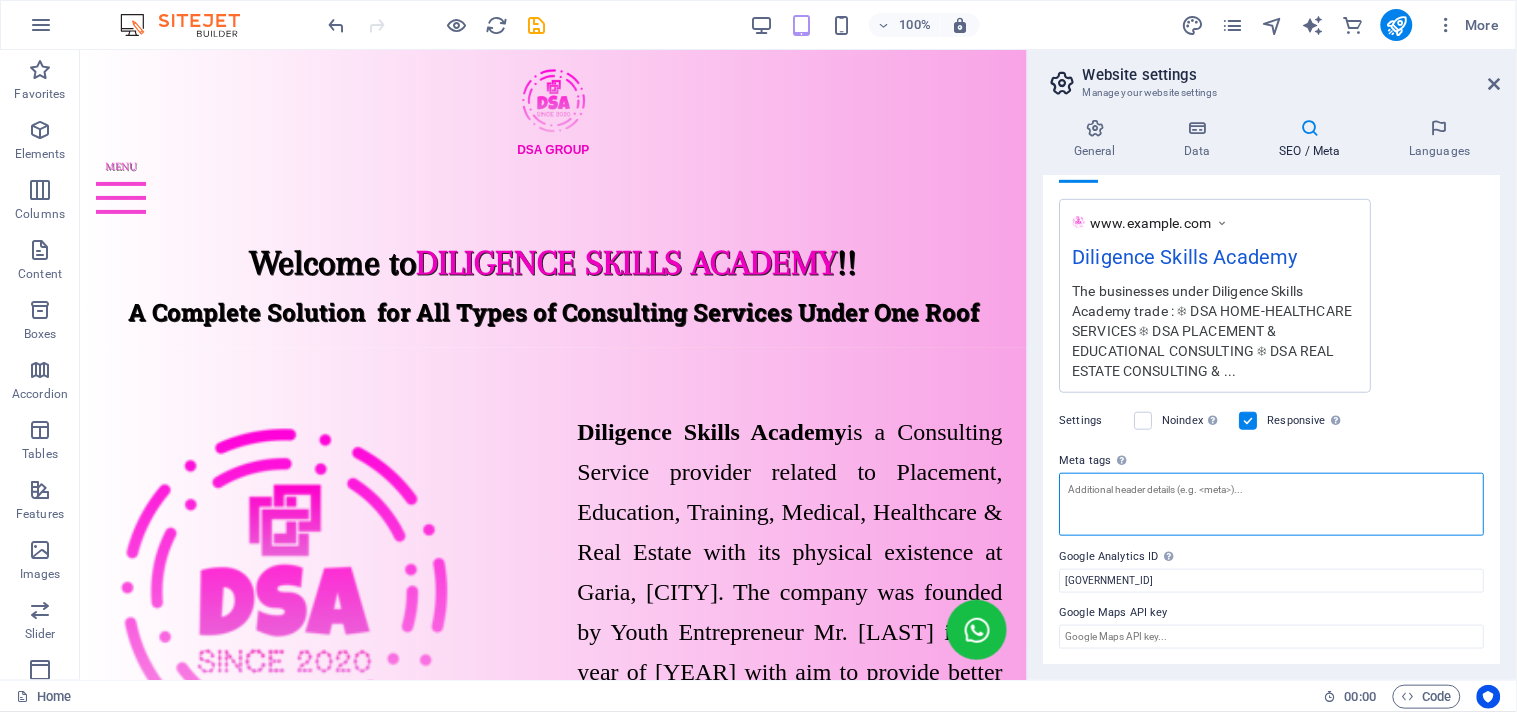 click on "Meta tags Enter HTML code here that will be placed inside the  tags of your website. Please note that your website may not function if you include code with errors." at bounding box center [1272, 504] 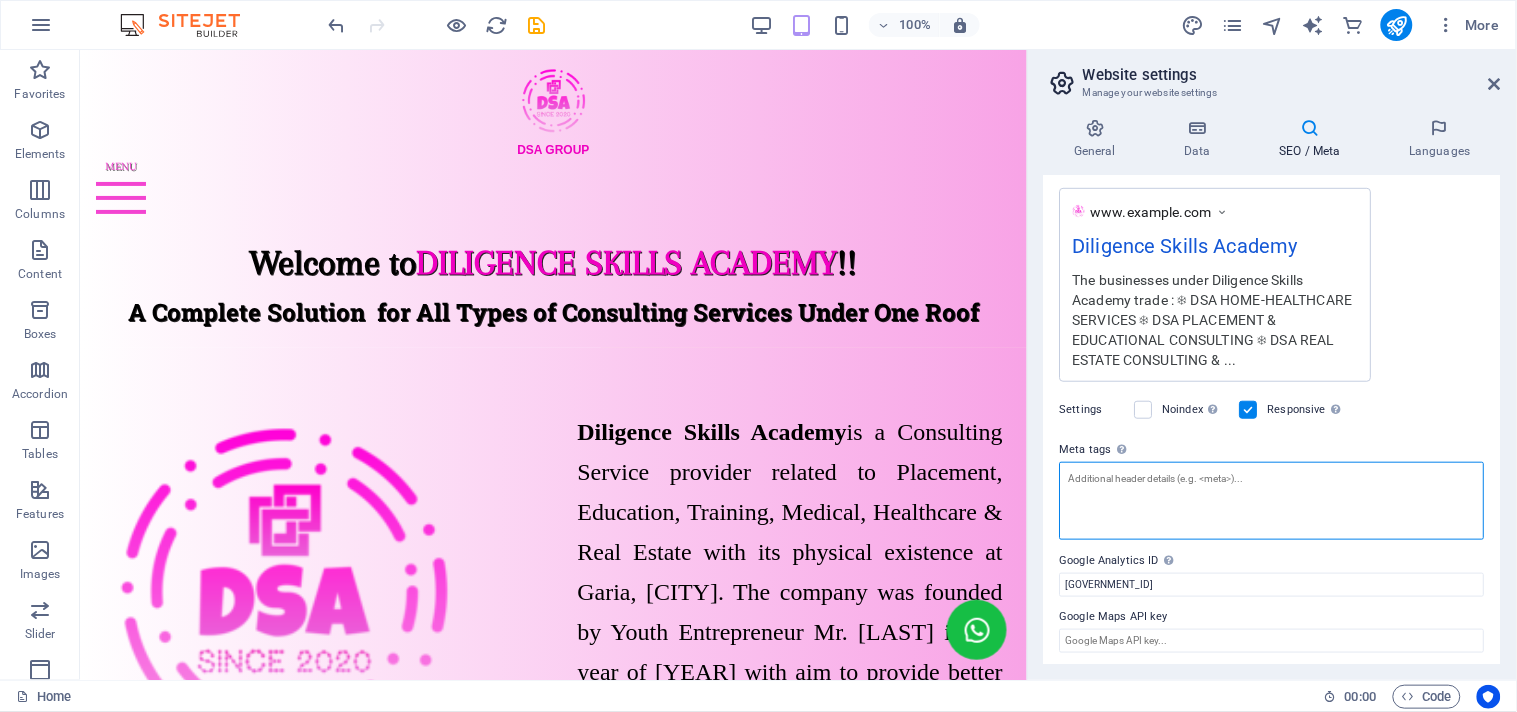 scroll, scrollTop: 342, scrollLeft: 0, axis: vertical 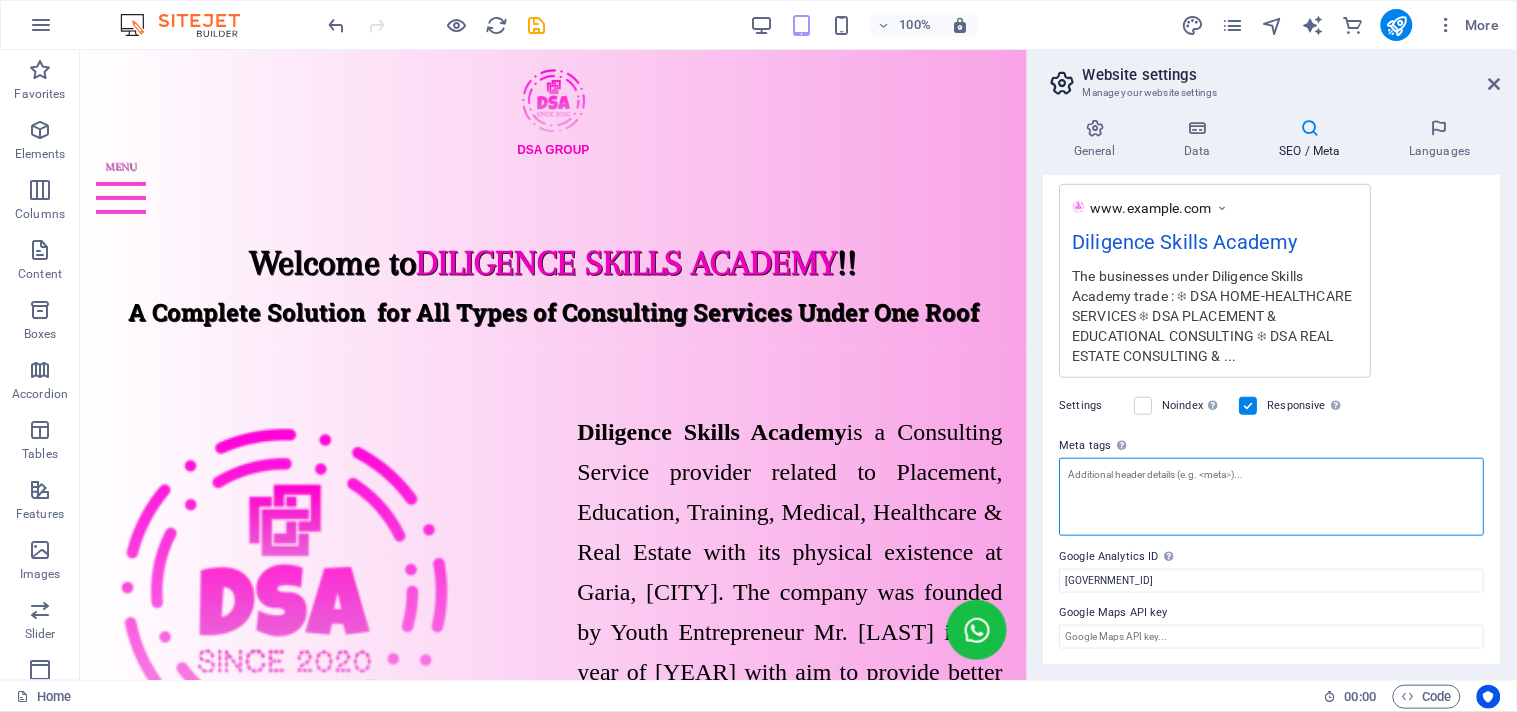 paste on "<meta name="google-adsense-account" content="ca-pub-1875742378387281">" 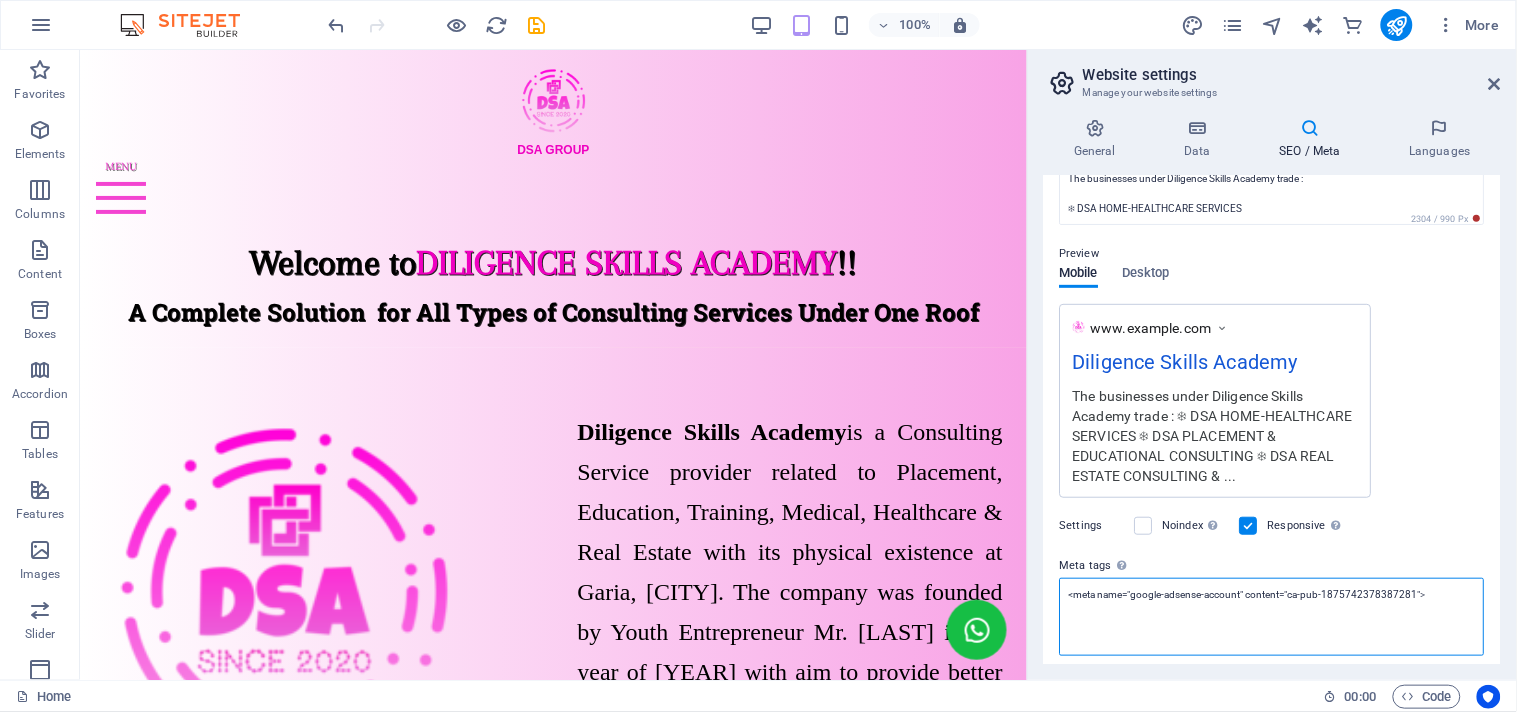 scroll, scrollTop: 342, scrollLeft: 0, axis: vertical 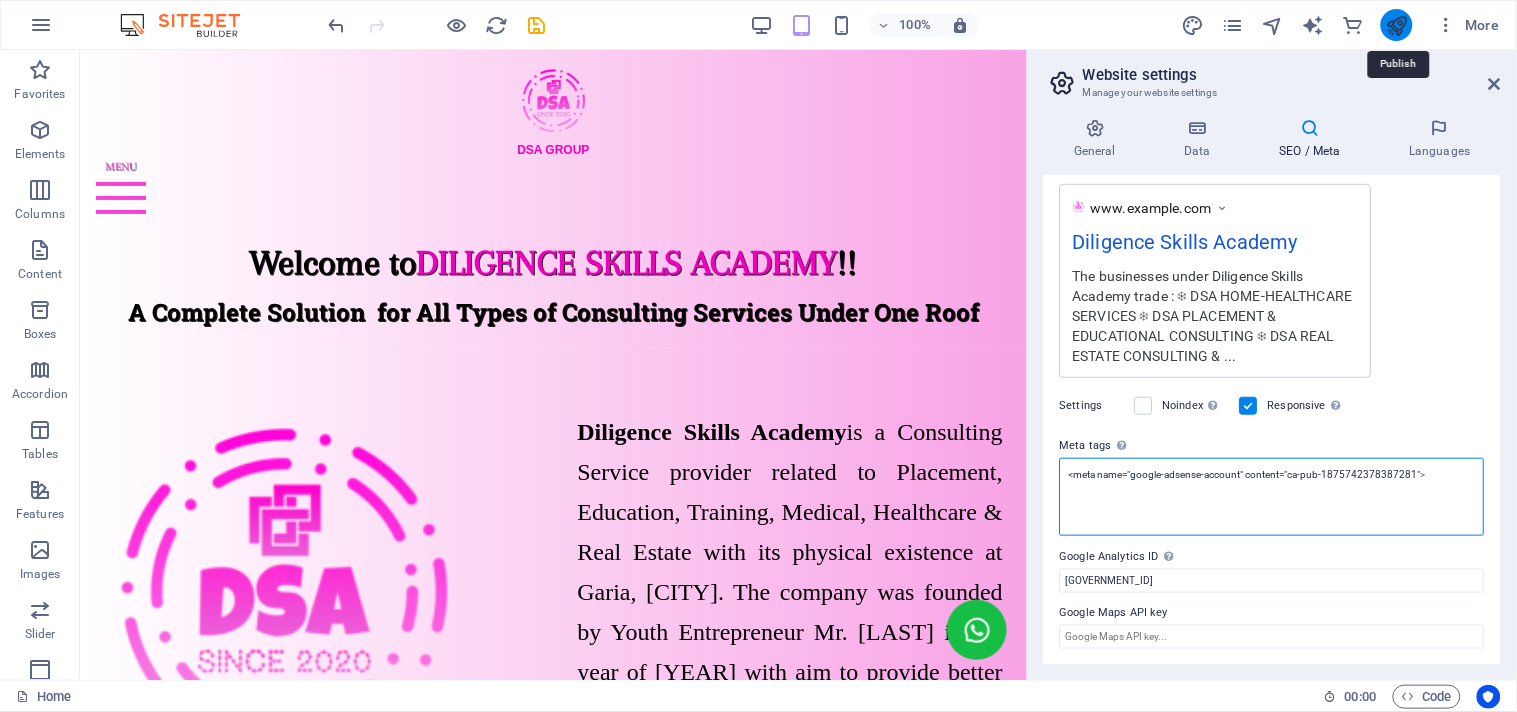 type on "<meta name="google-adsense-account" content="ca-pub-1875742378387281">" 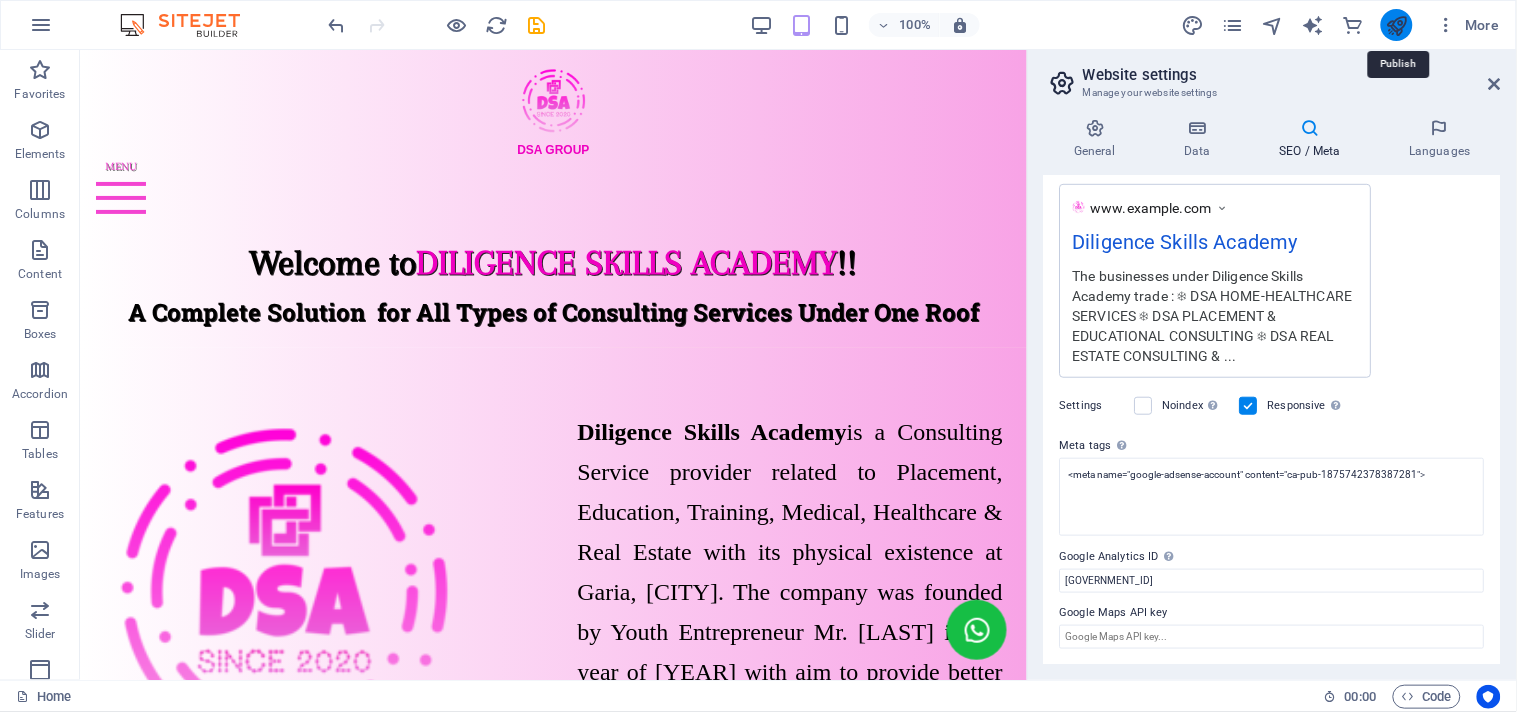 click at bounding box center [1396, 25] 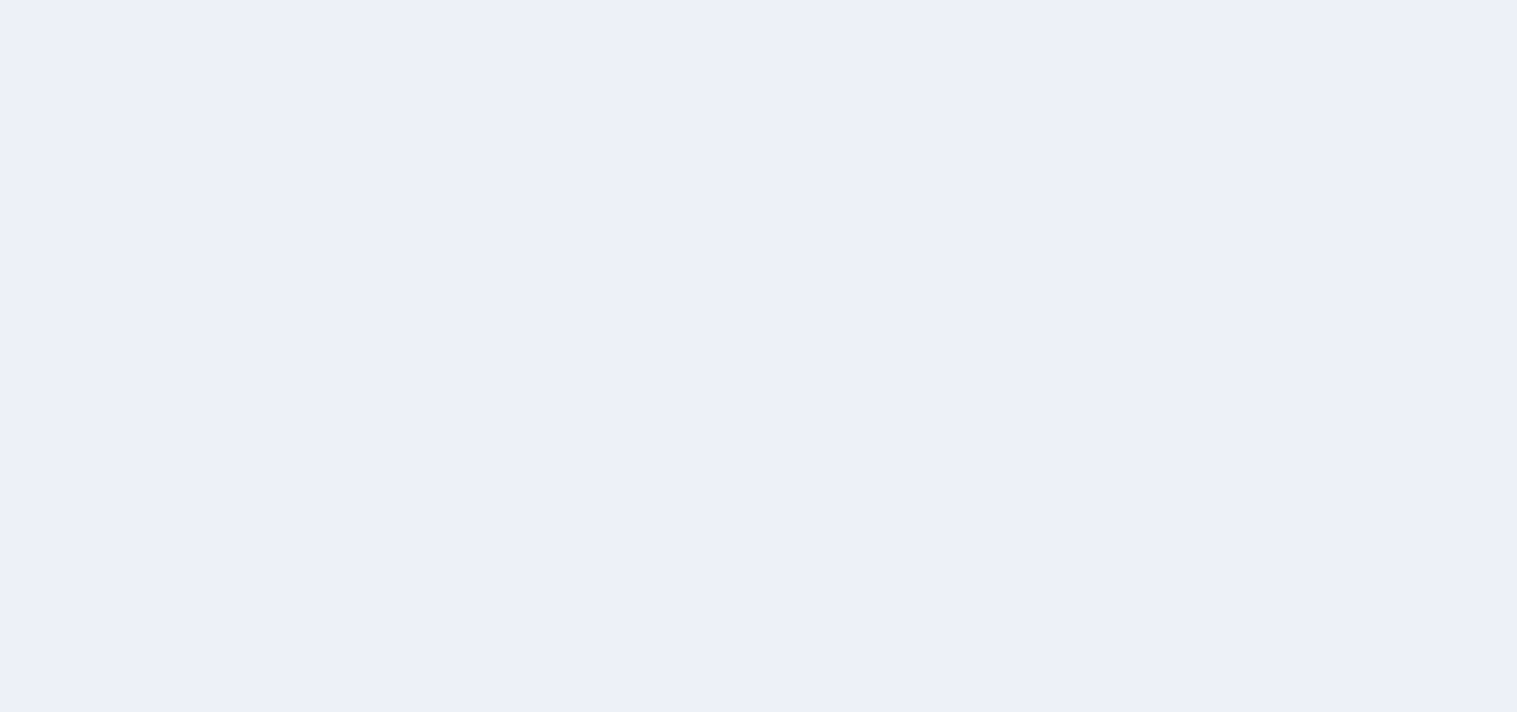 scroll, scrollTop: 0, scrollLeft: 0, axis: both 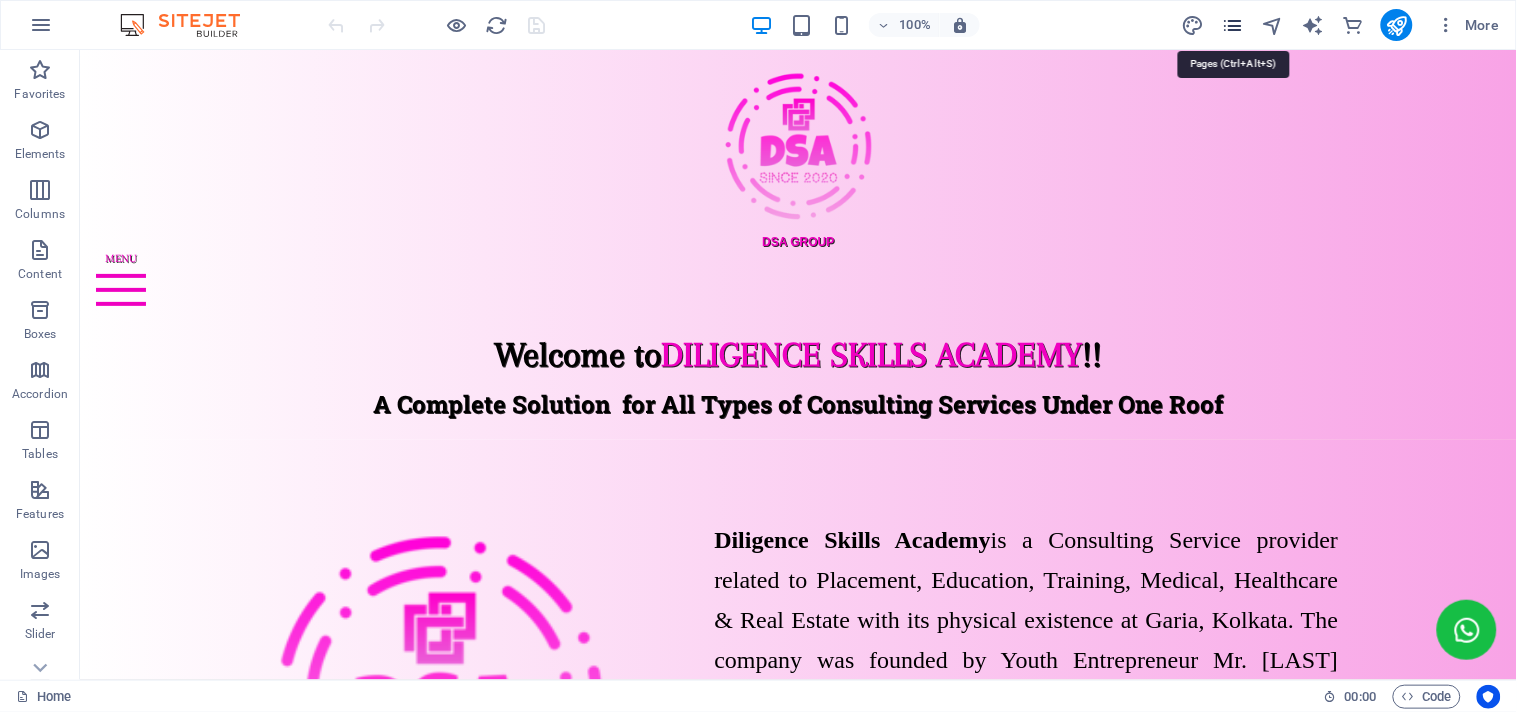 click at bounding box center (1232, 25) 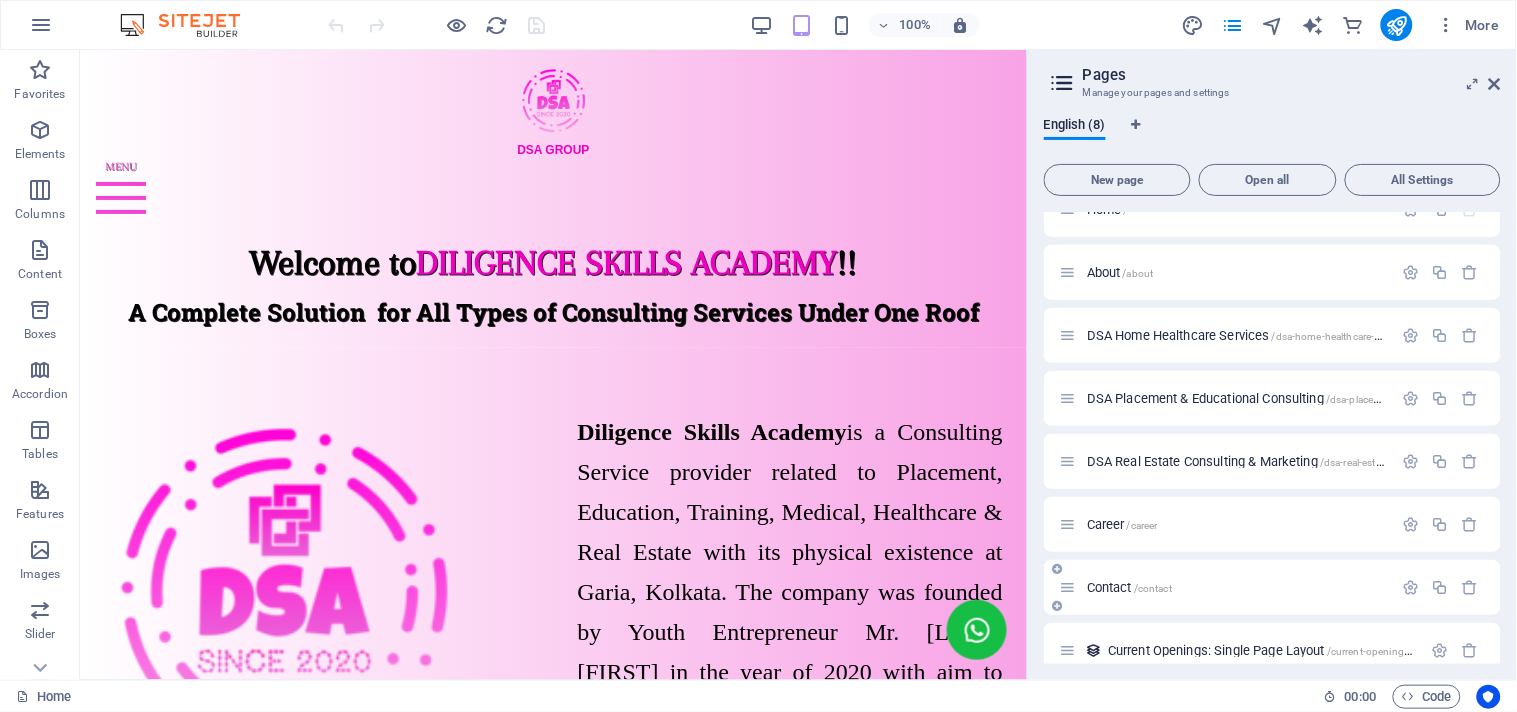 scroll, scrollTop: 51, scrollLeft: 0, axis: vertical 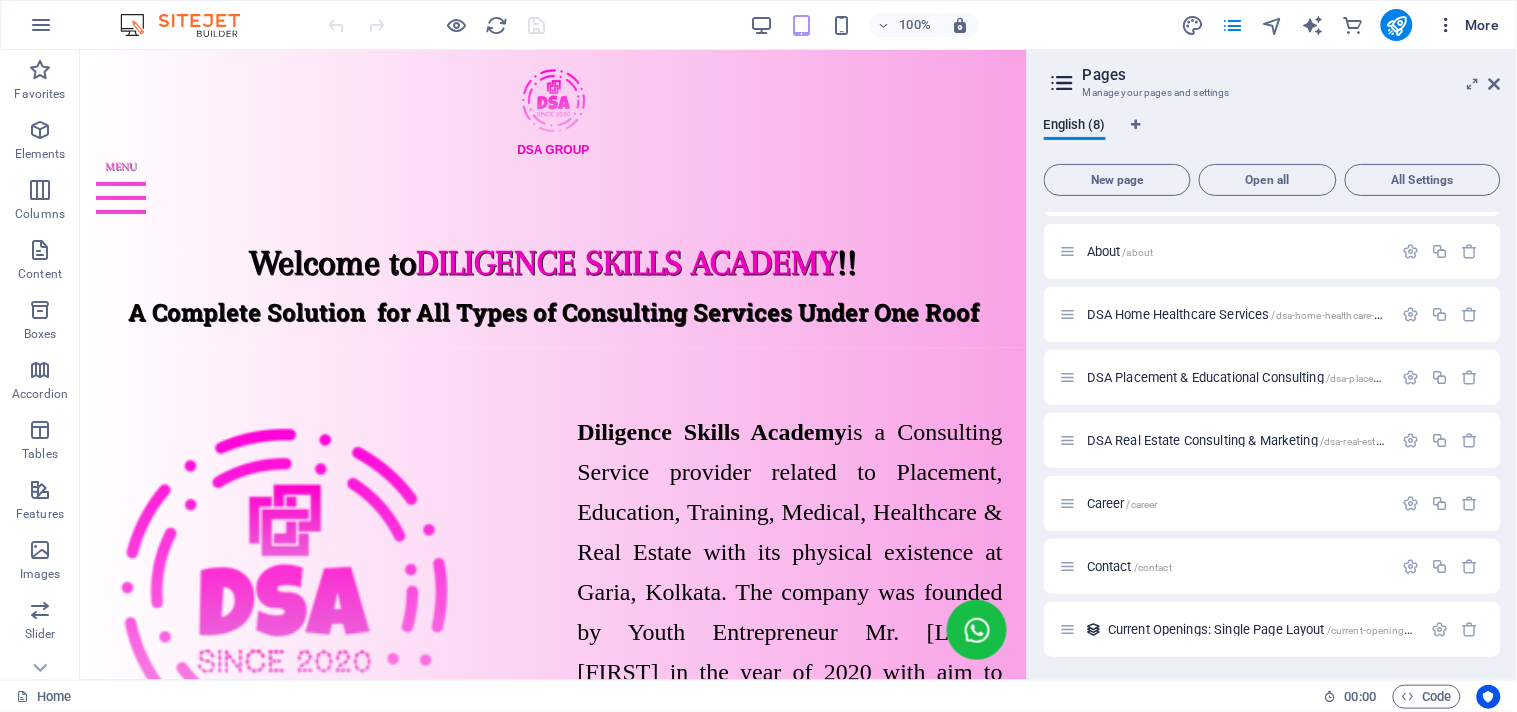 click at bounding box center [1447, 25] 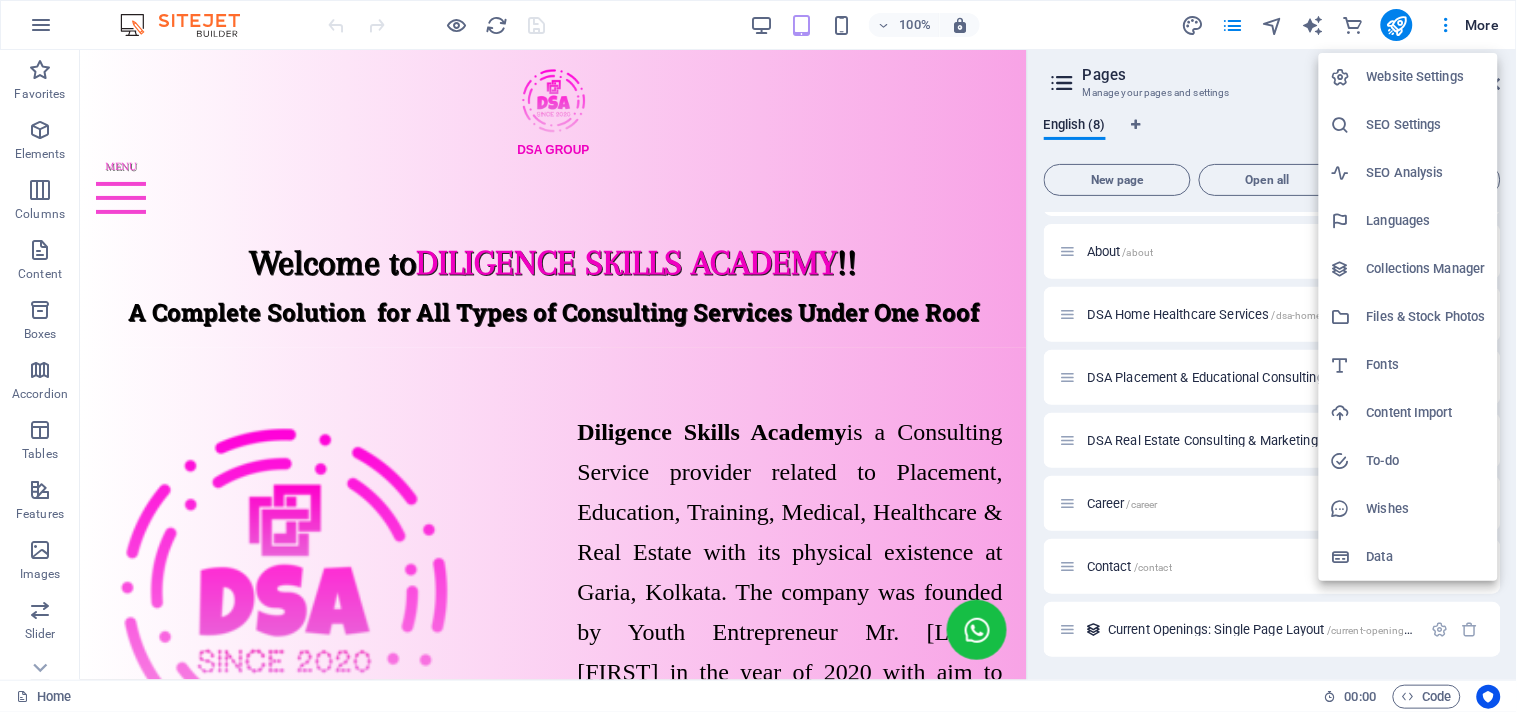 click on "Website Settings" at bounding box center (1426, 77) 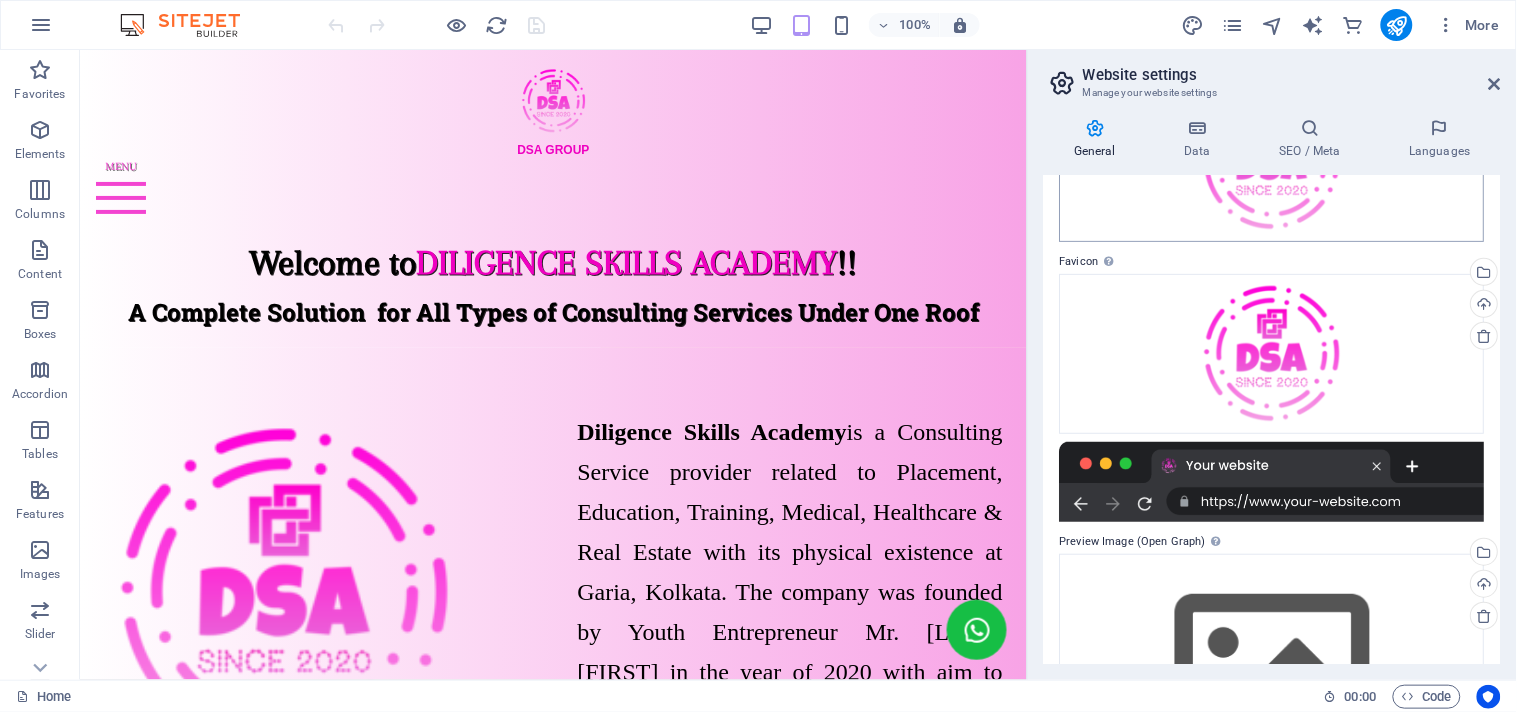 scroll, scrollTop: 324, scrollLeft: 0, axis: vertical 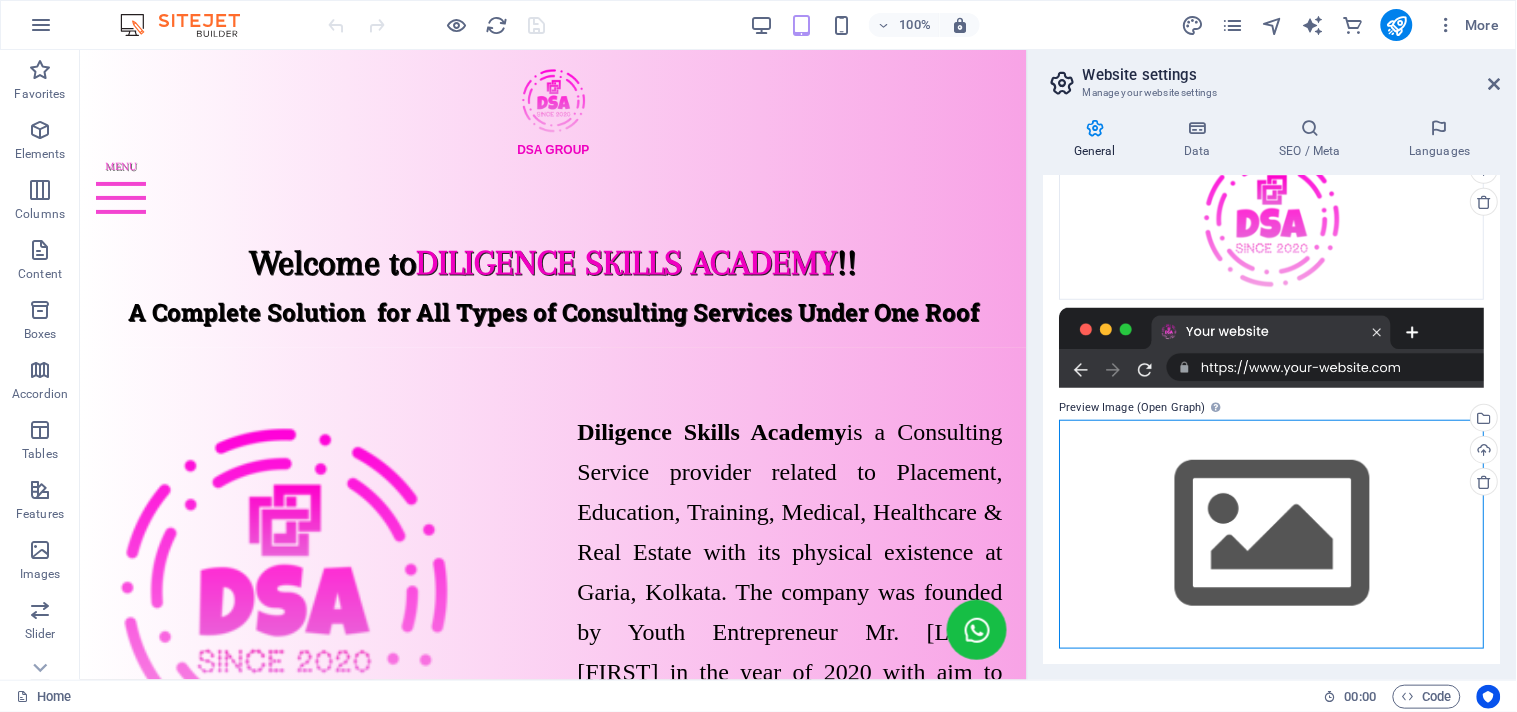 click on "Drag files here, click to choose files or select files from Files or our free stock photos & videos" at bounding box center [1272, 534] 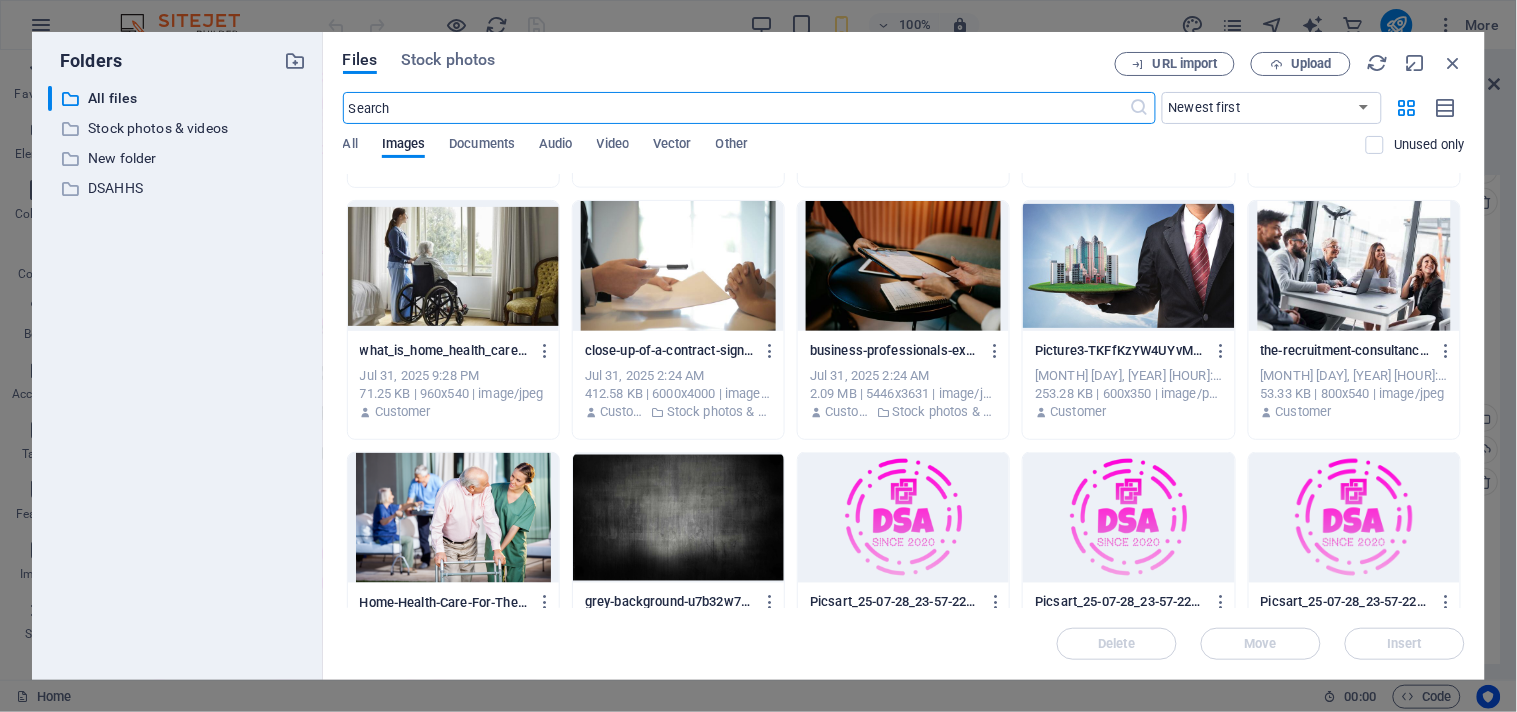 scroll, scrollTop: 6610, scrollLeft: 0, axis: vertical 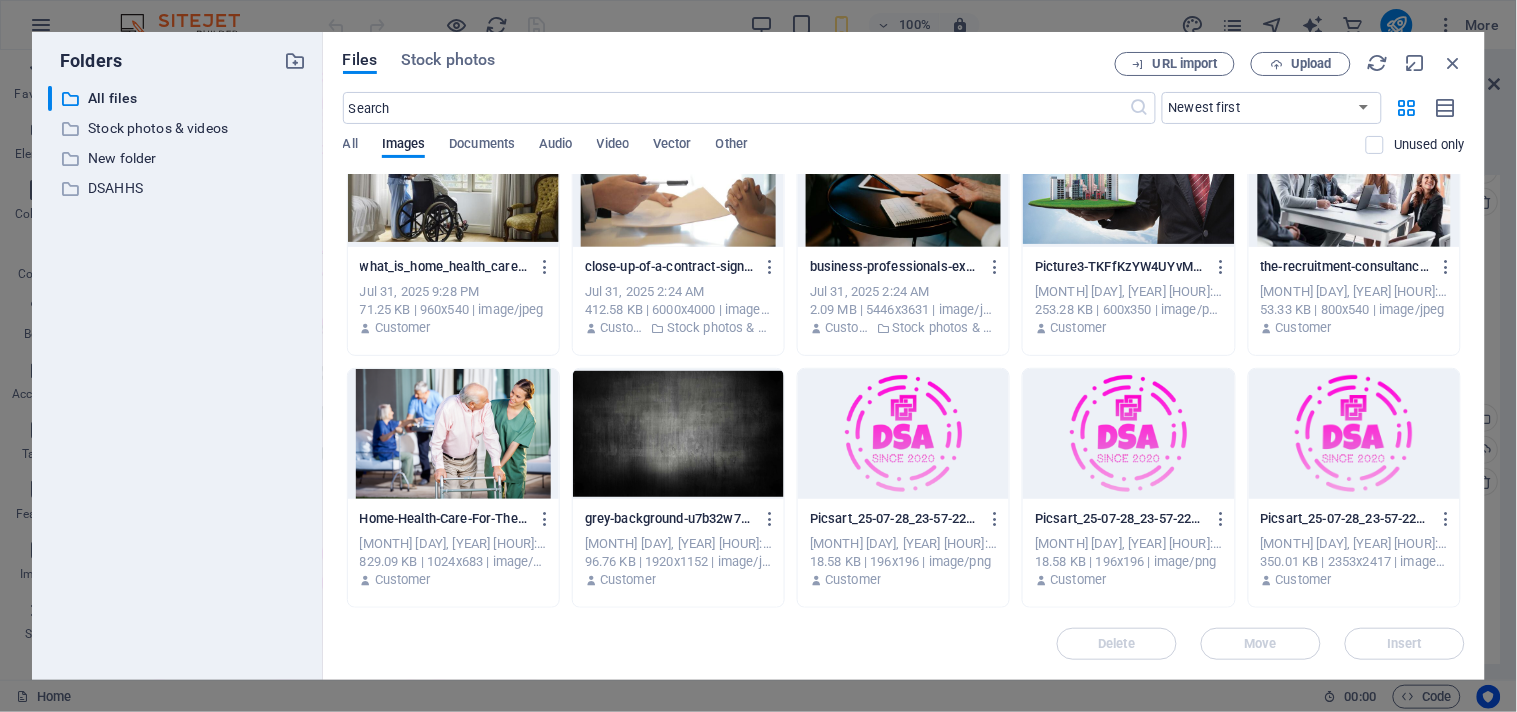 click at bounding box center [903, 434] 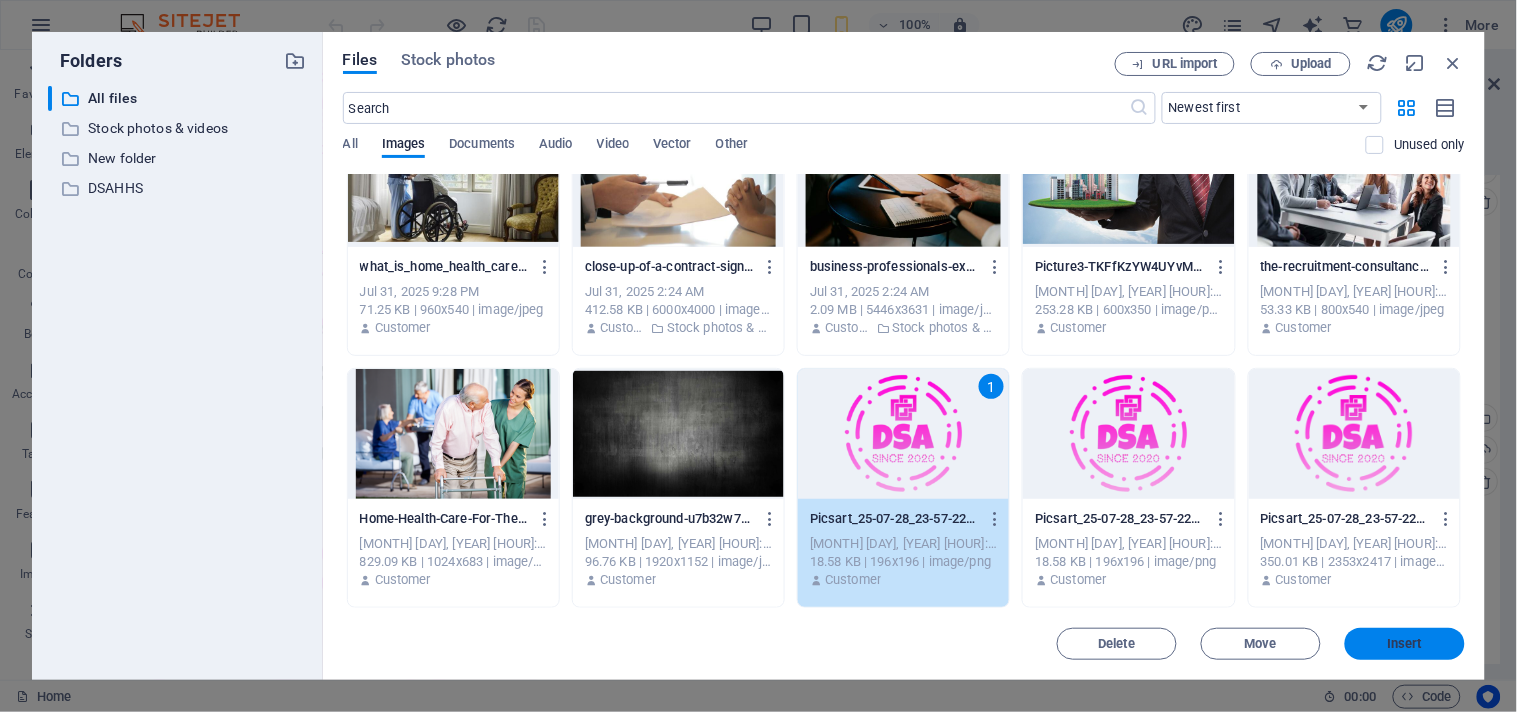 click on "Insert" at bounding box center [1405, 644] 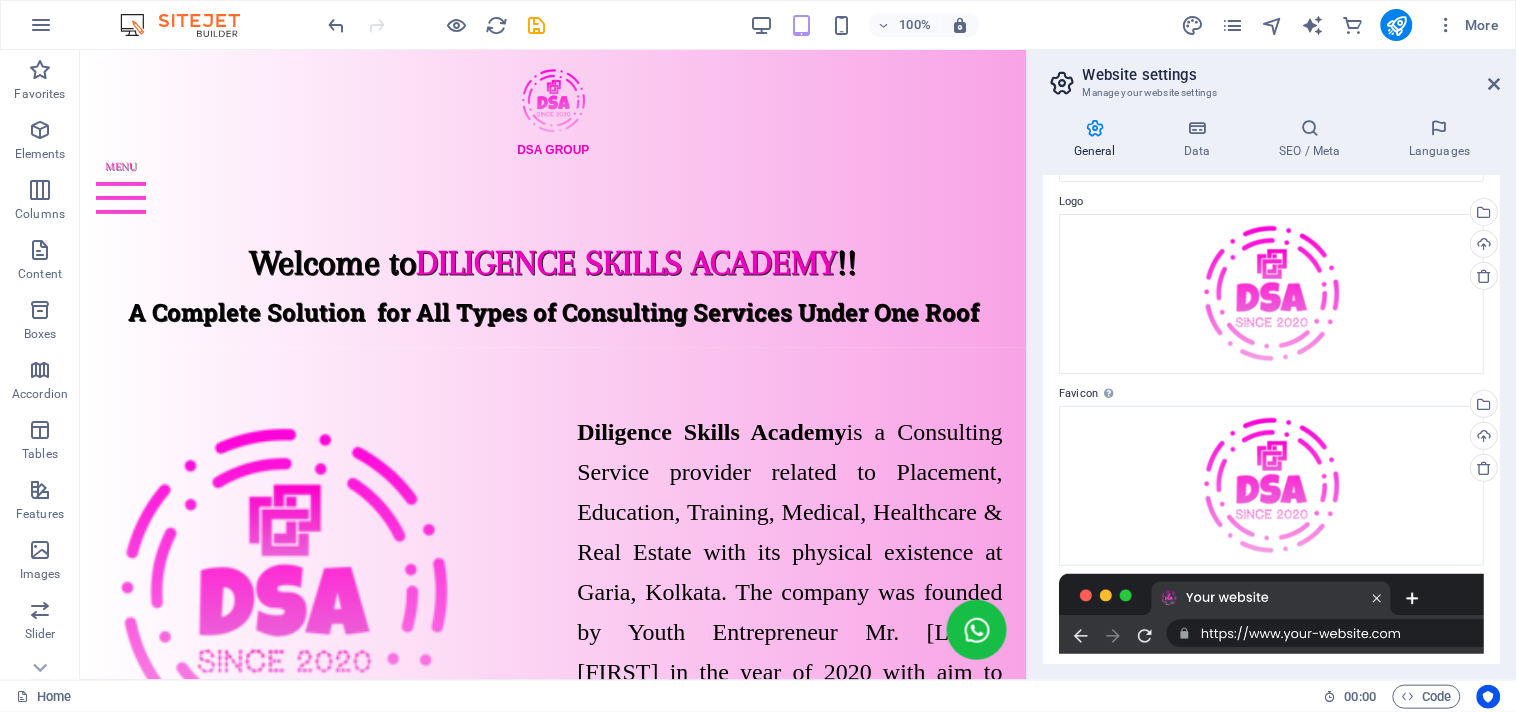 scroll, scrollTop: 0, scrollLeft: 0, axis: both 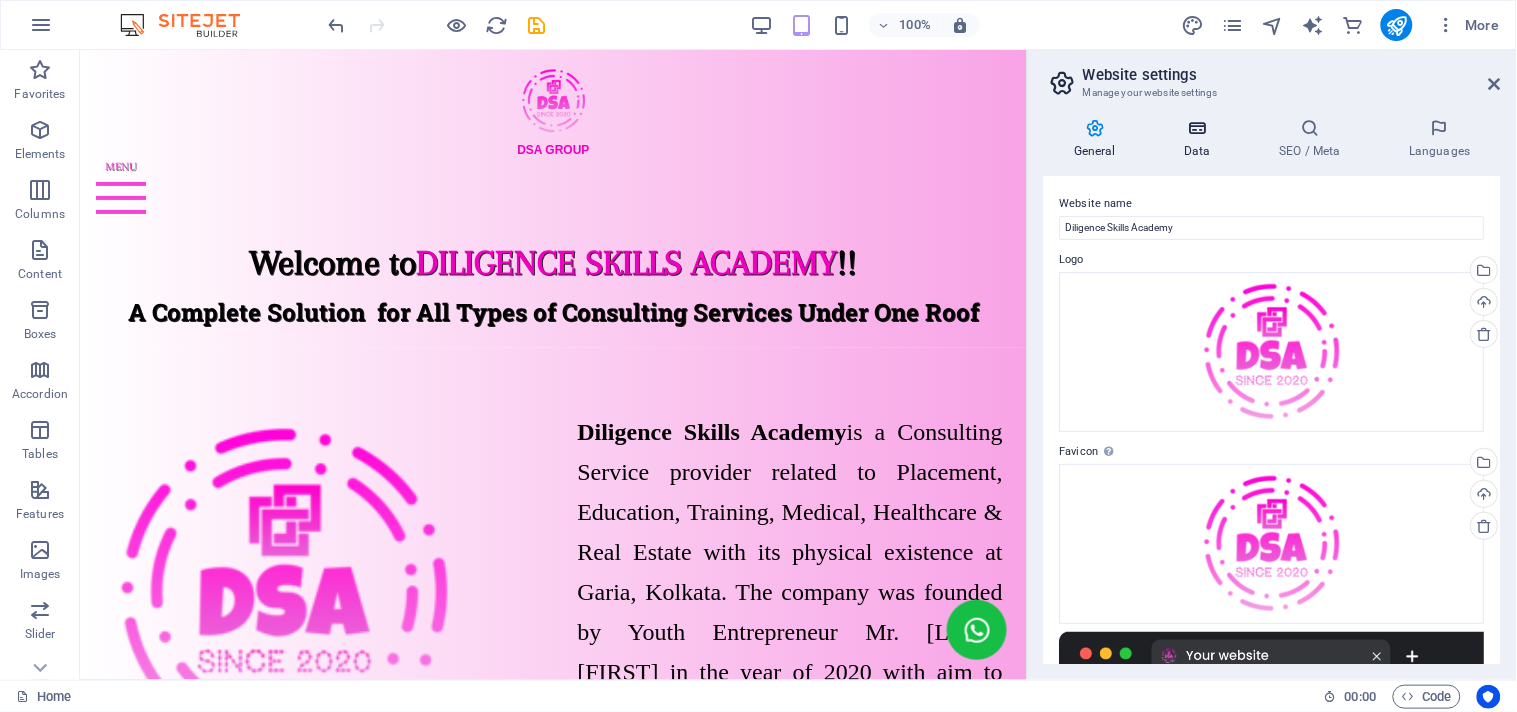 click at bounding box center [1197, 128] 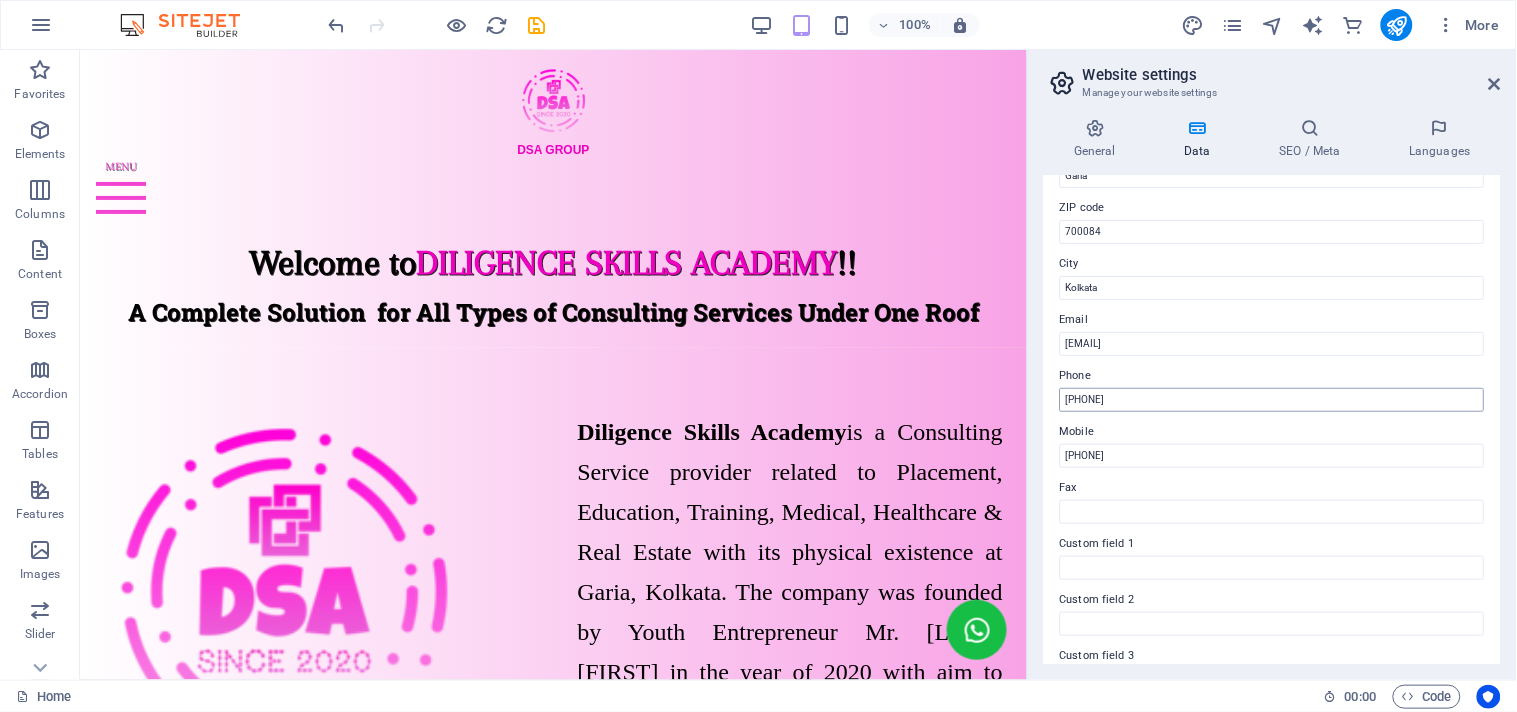 scroll, scrollTop: 248, scrollLeft: 0, axis: vertical 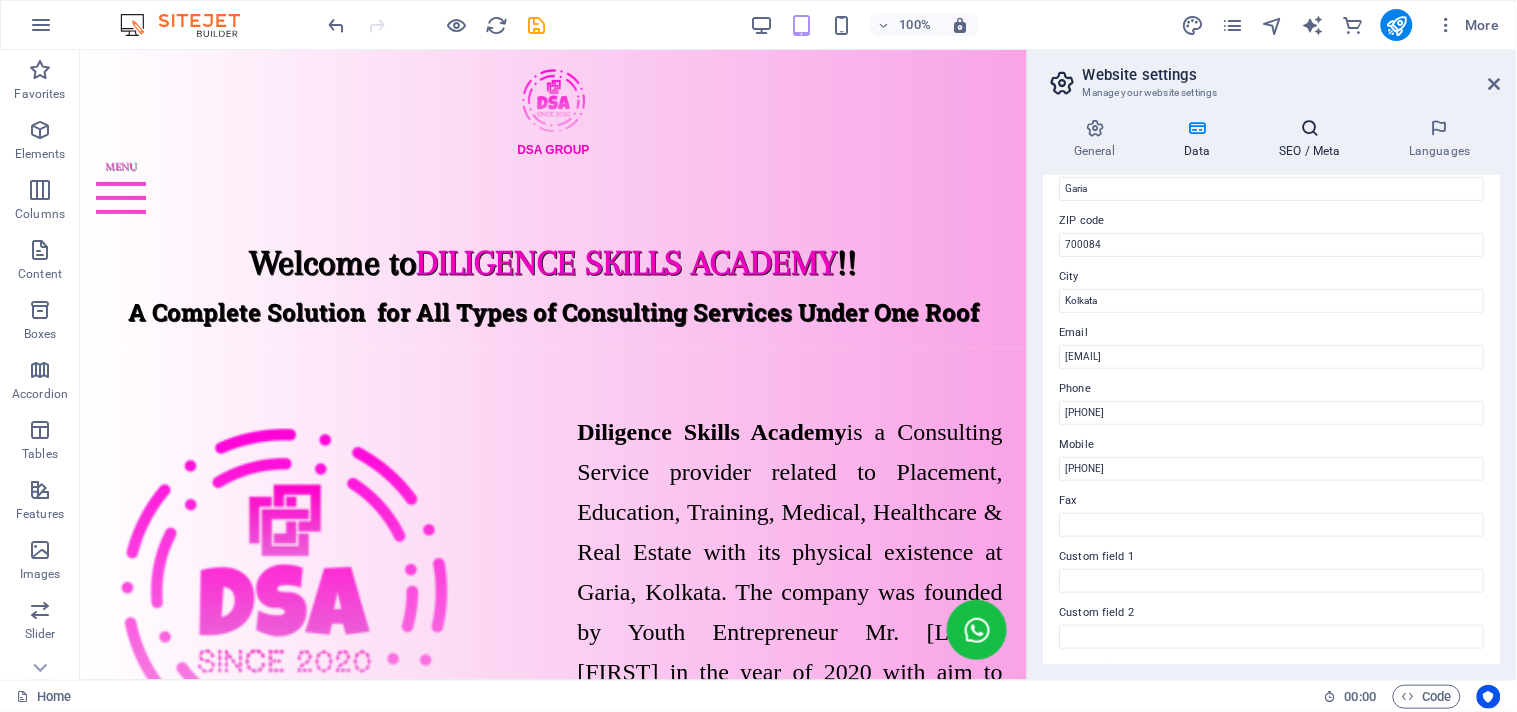 drag, startPoint x: 1310, startPoint y: 145, endPoint x: 1292, endPoint y: 144, distance: 18.027756 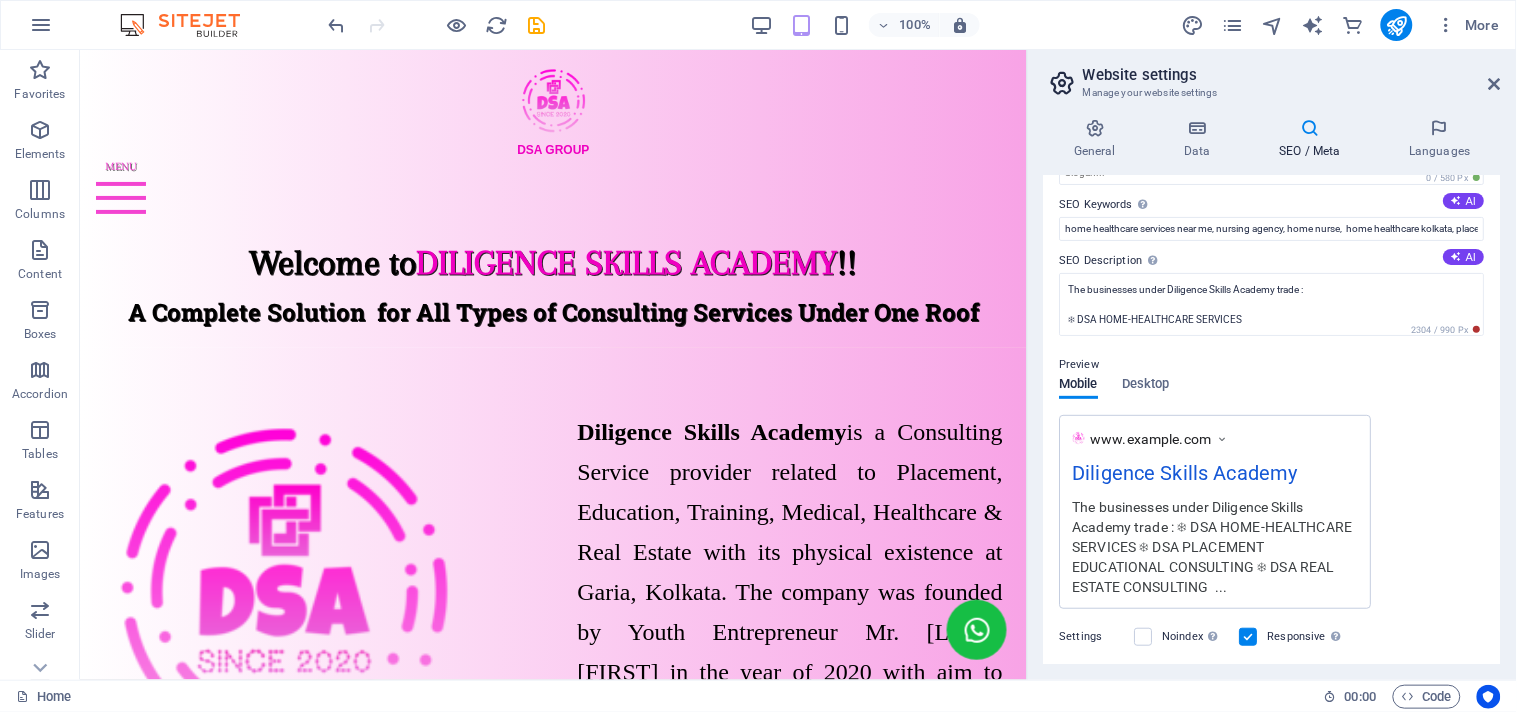 scroll, scrollTop: 222, scrollLeft: 0, axis: vertical 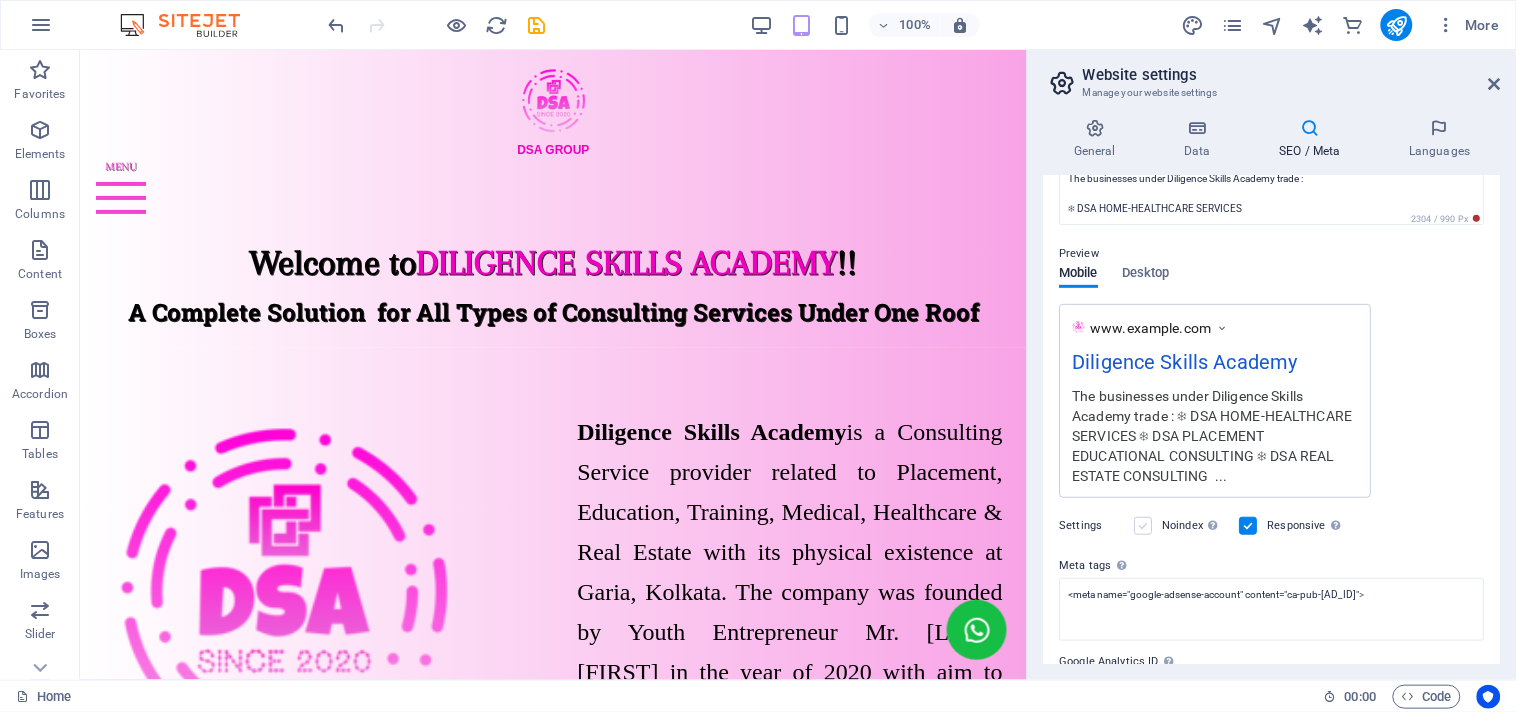 click at bounding box center (1144, 526) 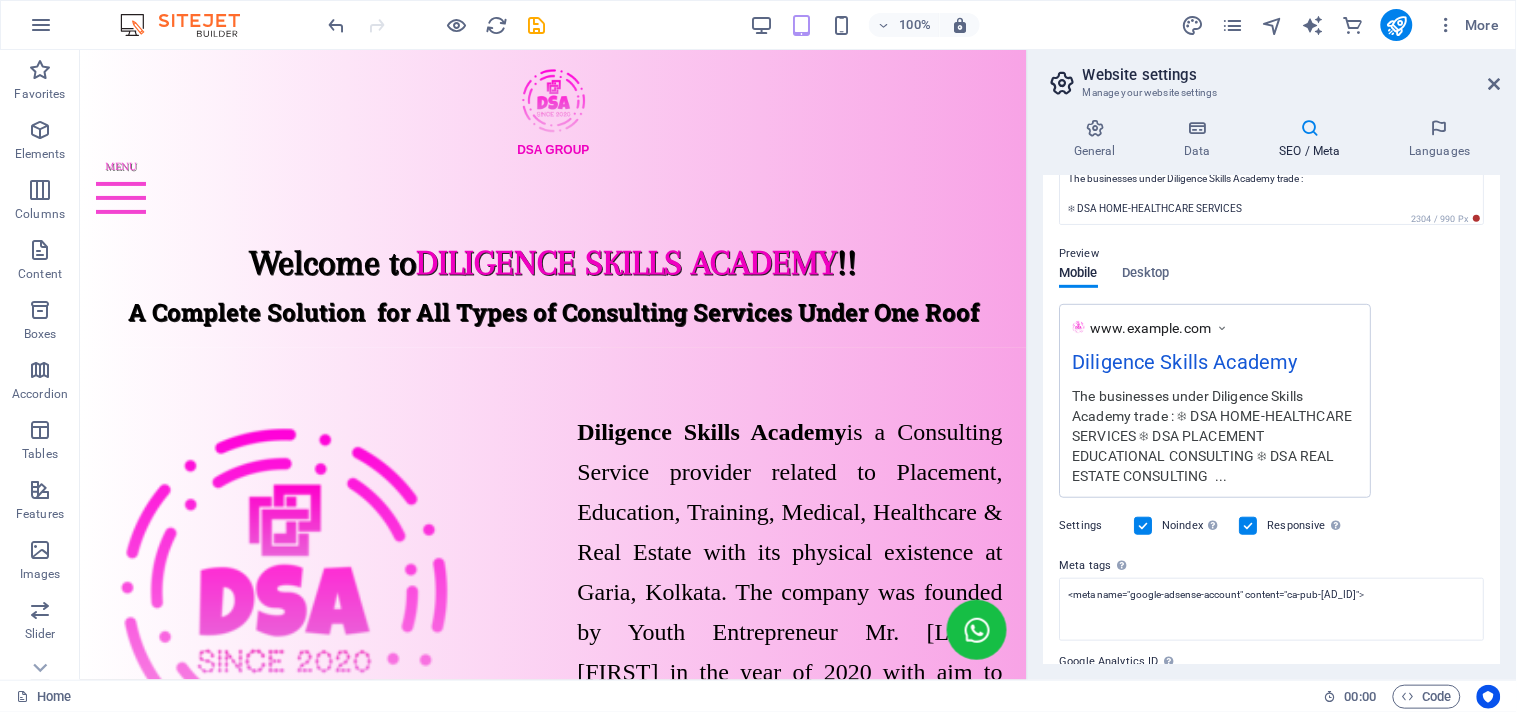 click at bounding box center [1144, 526] 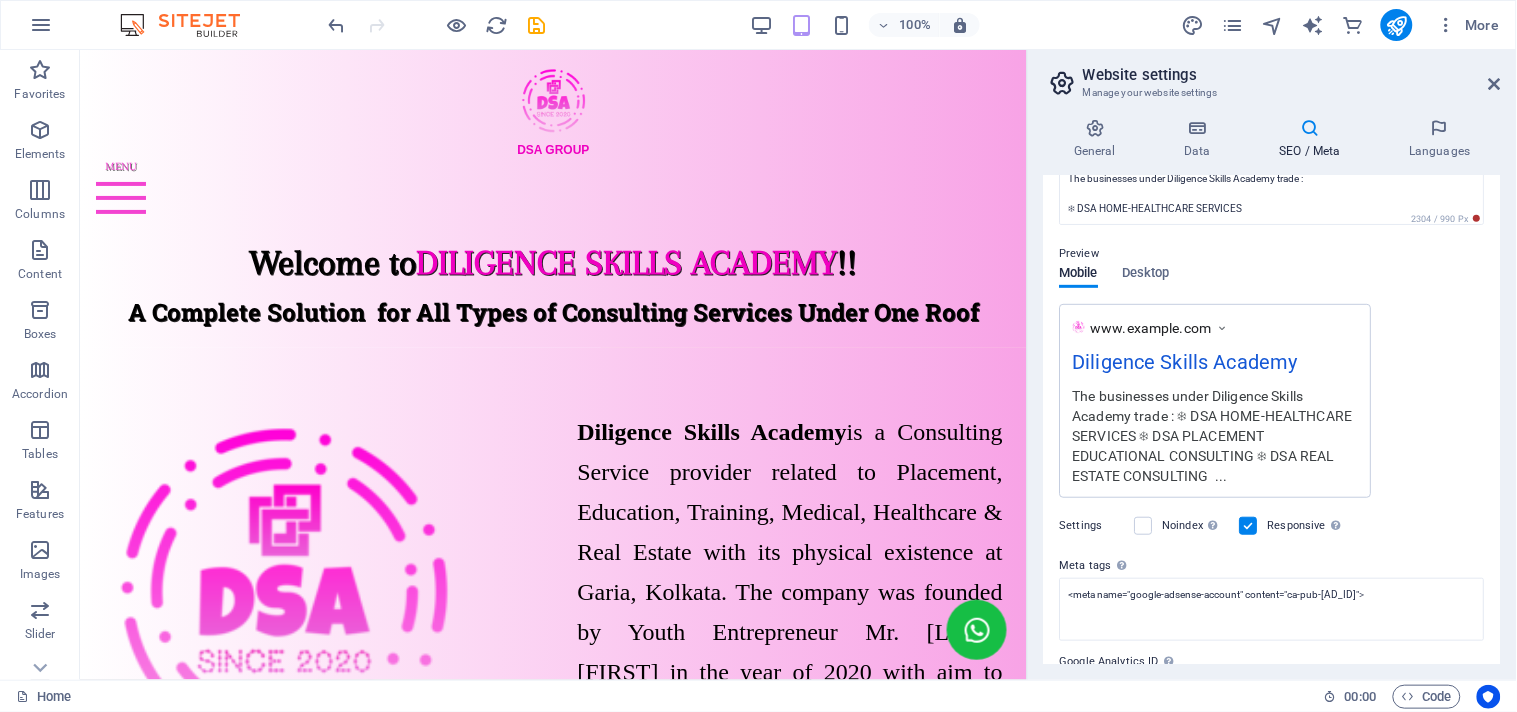 click at bounding box center (1249, 526) 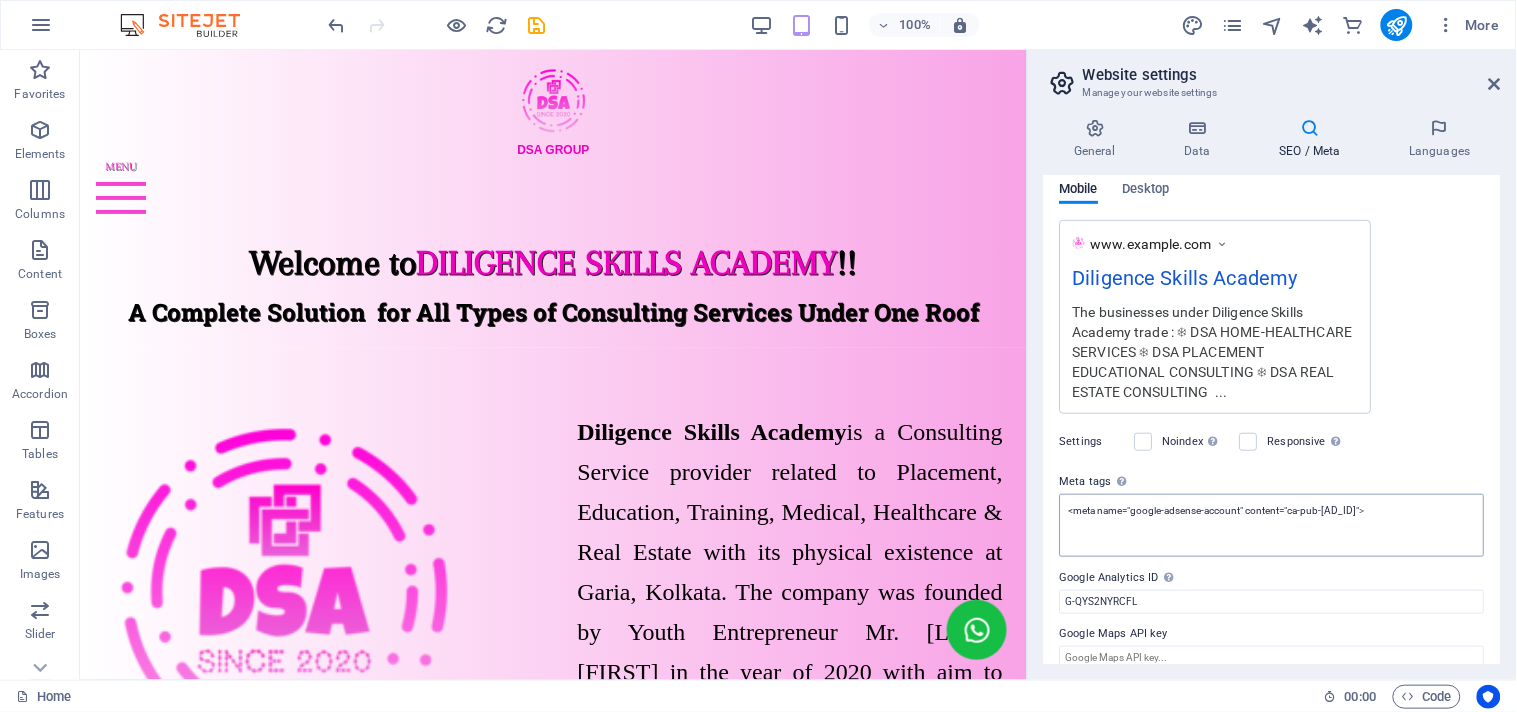 scroll, scrollTop: 327, scrollLeft: 0, axis: vertical 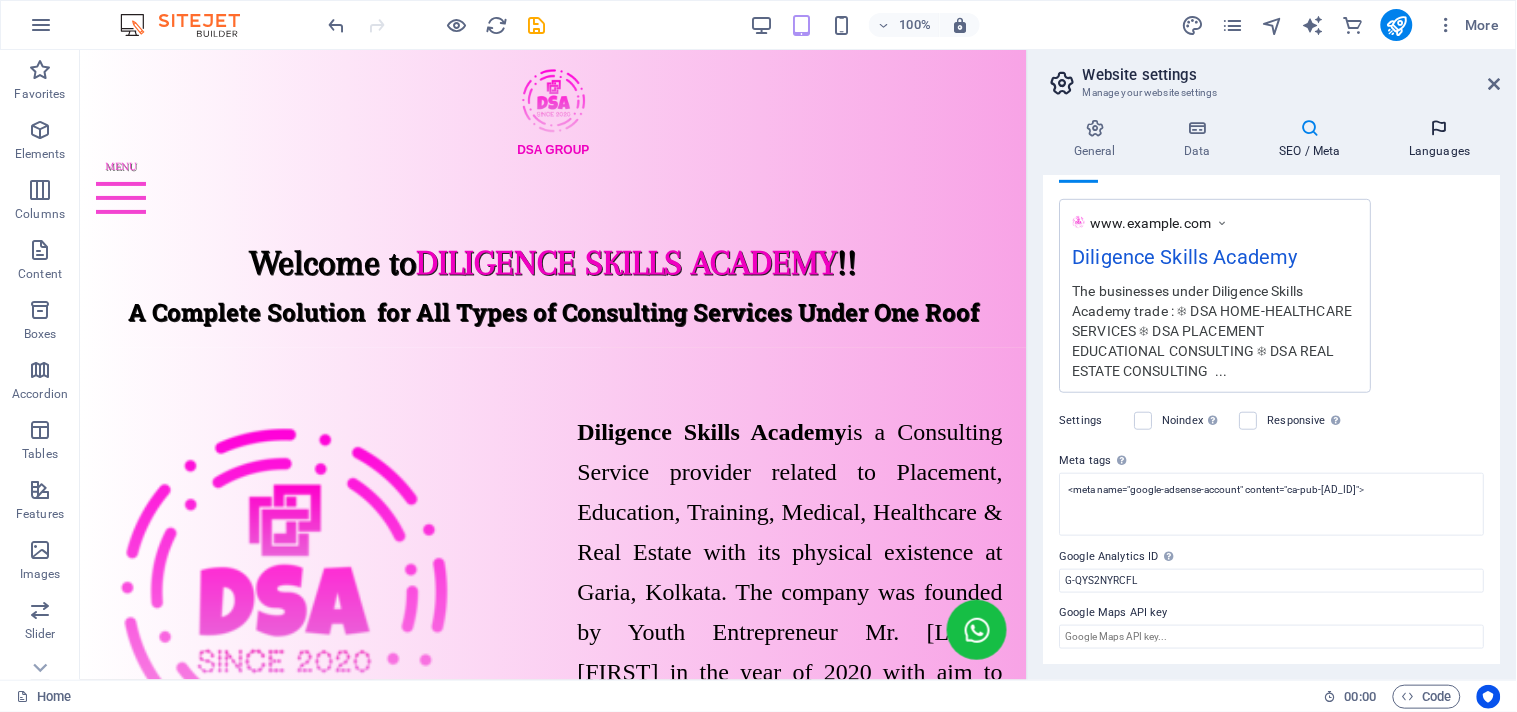click at bounding box center [1440, 128] 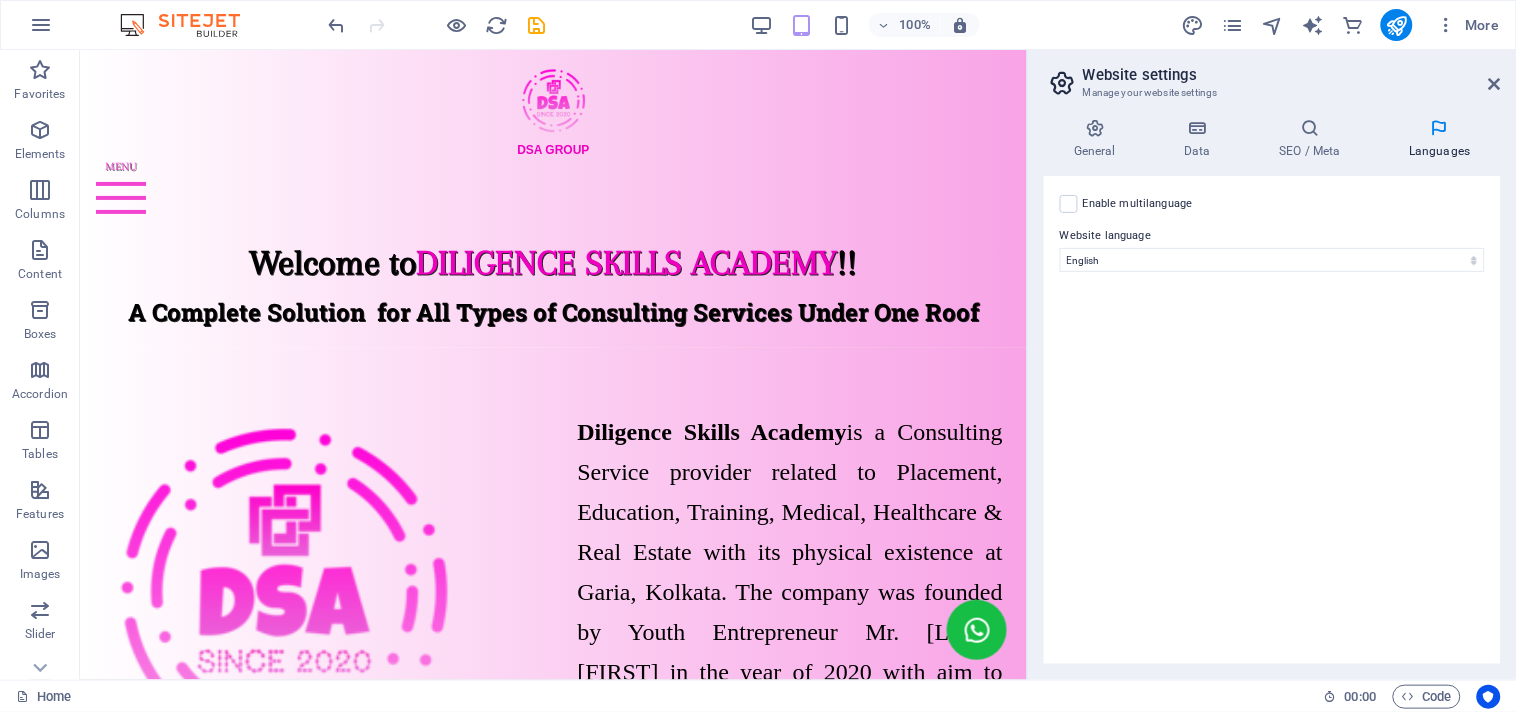 click on "Enable multilanguage To disable multilanguage delete all languages until only one language remains." at bounding box center [1138, 204] 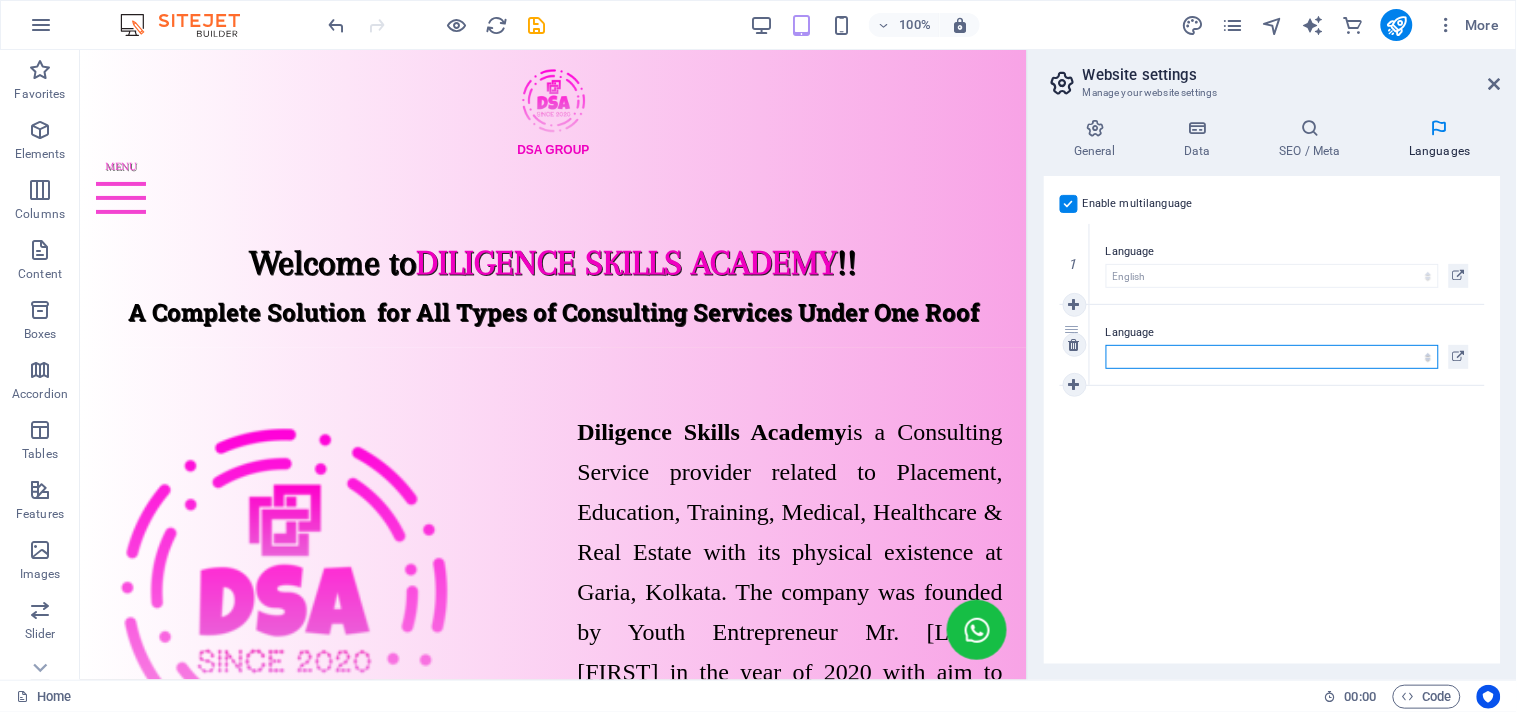 click on "Abkhazian Afar Afrikaans Akan Albanian Amharic Arabic Aragonese Armenian Assamese Avaric Avestan Aymara Azerbaijani Bambara Bashkir Basque Belarusian Bengali Bihari languages Bislama Bokmål Bosnian Breton Bulgarian Burmese Catalan Central Khmer Chamorro Chechen Chinese Church Slavic Chuvash Cornish Corsican Cree Croatian Czech Danish Dutch Dzongkha English Esperanto Estonian Ewe Faroese Farsi (Persian) Fijian Finnish French Fulah Gaelic Galician Ganda Georgian German Greek Greenlandic Guaraní Gujarati Haitian Creole Hausa Hebrew Herero Hindi Hiri Motu Hungarian Icelandic Ido Igbo Indonesian Interlingua Interlingue Inuktitut Inupiaq Irish Italian Japanese Javanese Kannada Kanuri Kashmiri Kazakh Kikuyu Kinyarwanda Komi Kongo Korean Kurdish Kwanyama Kyrgyz Lao Latin Latvian Limburgish Lingala Lithuanian Luba-Katanga Luxembourgish Macedonian Malagasy Malay Malayalam Maldivian Maltese Manx Maori Marathi Marshallese Mongolian Nauru Navajo Ndonga Nepali North Ndebele Northern Sami Norwegian Norwegian Nynorsk Nuosu" at bounding box center (1272, 357) 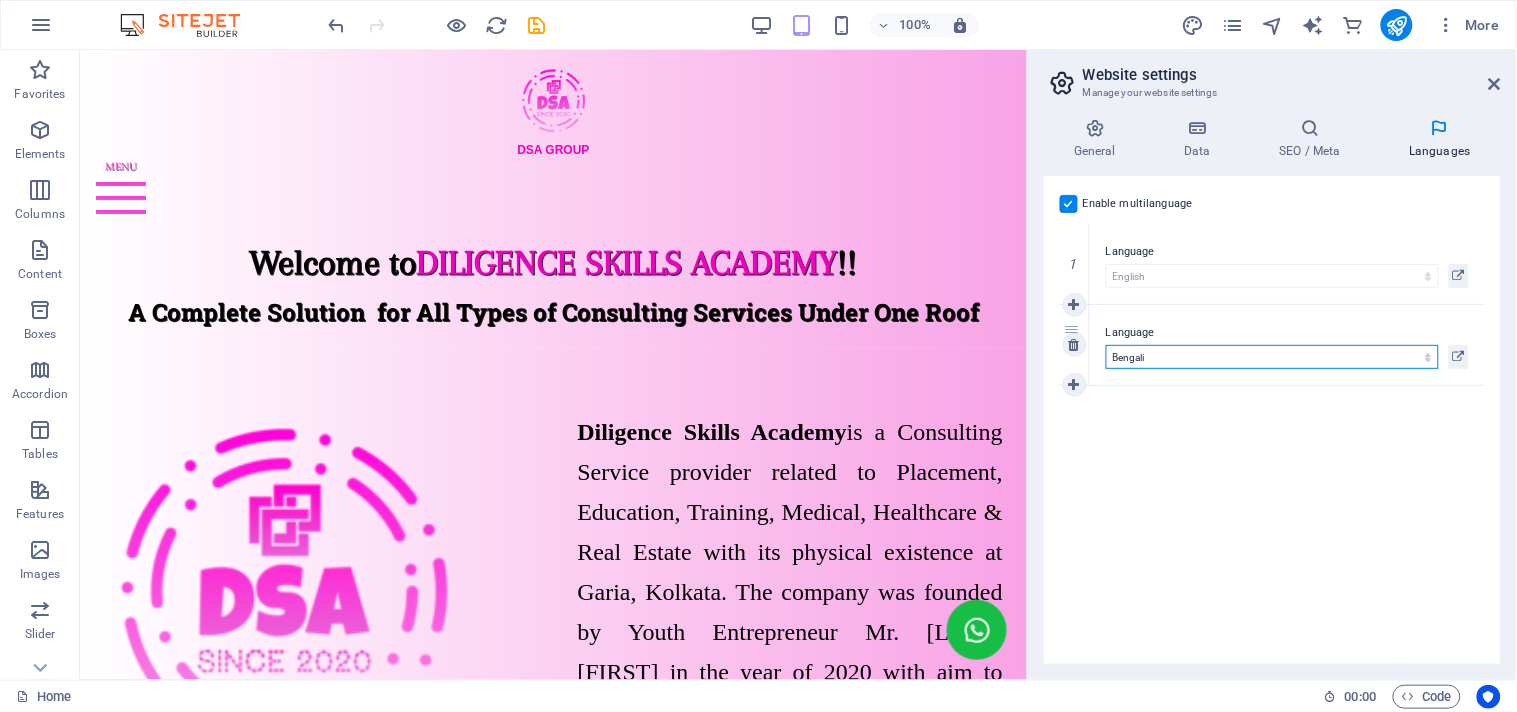 click on "Abkhazian Afar Afrikaans Akan Albanian Amharic Arabic Aragonese Armenian Assamese Avaric Avestan Aymara Azerbaijani Bambara Bashkir Basque Belarusian Bengali Bihari languages Bislama Bokmål Bosnian Breton Bulgarian Burmese Catalan Central Khmer Chamorro Chechen Chinese Church Slavic Chuvash Cornish Corsican Cree Croatian Czech Danish Dutch Dzongkha English Esperanto Estonian Ewe Faroese Farsi (Persian) Fijian Finnish French Fulah Gaelic Galician Ganda Georgian German Greek Greenlandic Guaraní Gujarati Haitian Creole Hausa Hebrew Herero Hindi Hiri Motu Hungarian Icelandic Ido Igbo Indonesian Interlingua Interlingue Inuktitut Inupiaq Irish Italian Japanese Javanese Kannada Kanuri Kashmiri Kazakh Kikuyu Kinyarwanda Komi Kongo Korean Kurdish Kwanyama Kyrgyz Lao Latin Latvian Limburgish Lingala Lithuanian Luba-Katanga Luxembourgish Macedonian Malagasy Malay Malayalam Maldivian Maltese Manx Maori Marathi Marshallese Mongolian Nauru Navajo Ndonga Nepali North Ndebele Northern Sami Norwegian Norwegian Nynorsk Nuosu" at bounding box center (1272, 357) 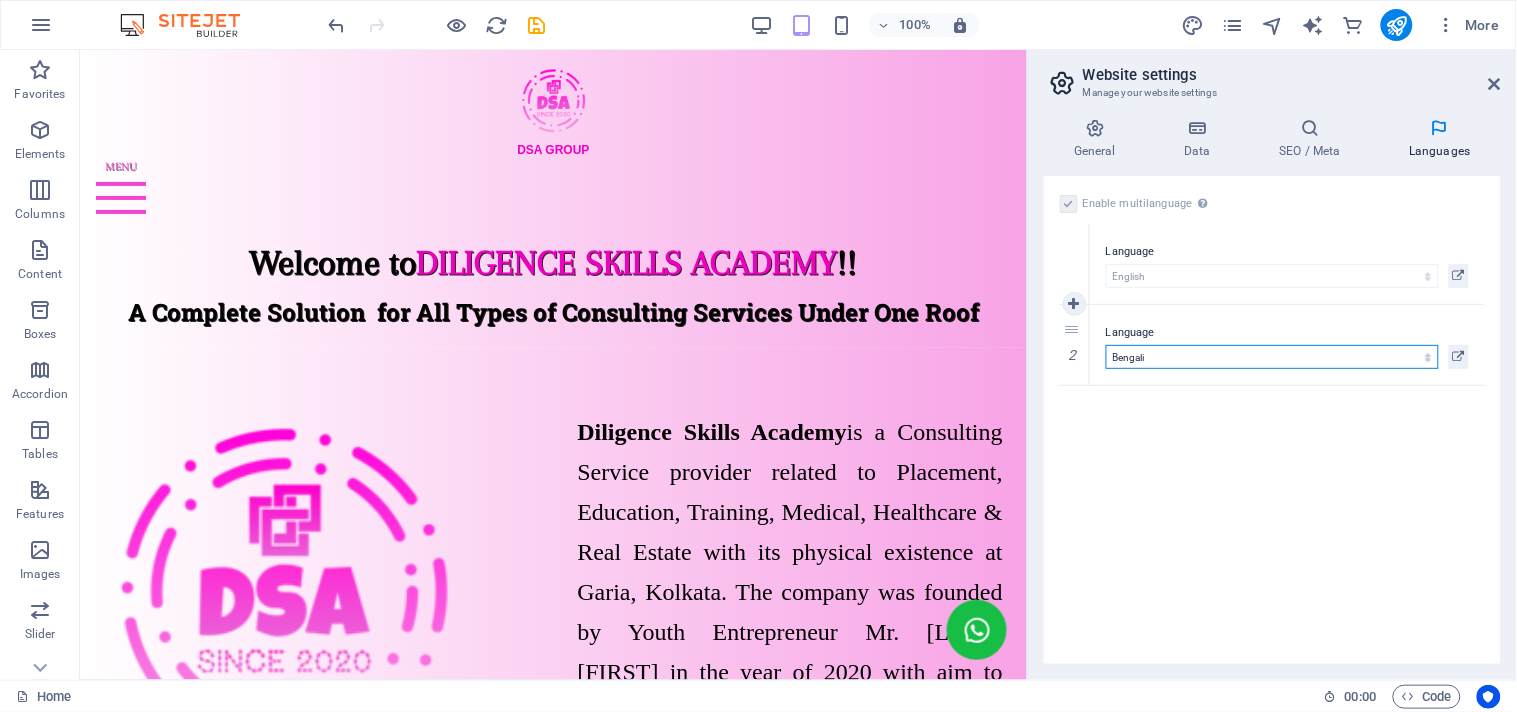 click on "1" at bounding box center (1075, 264) 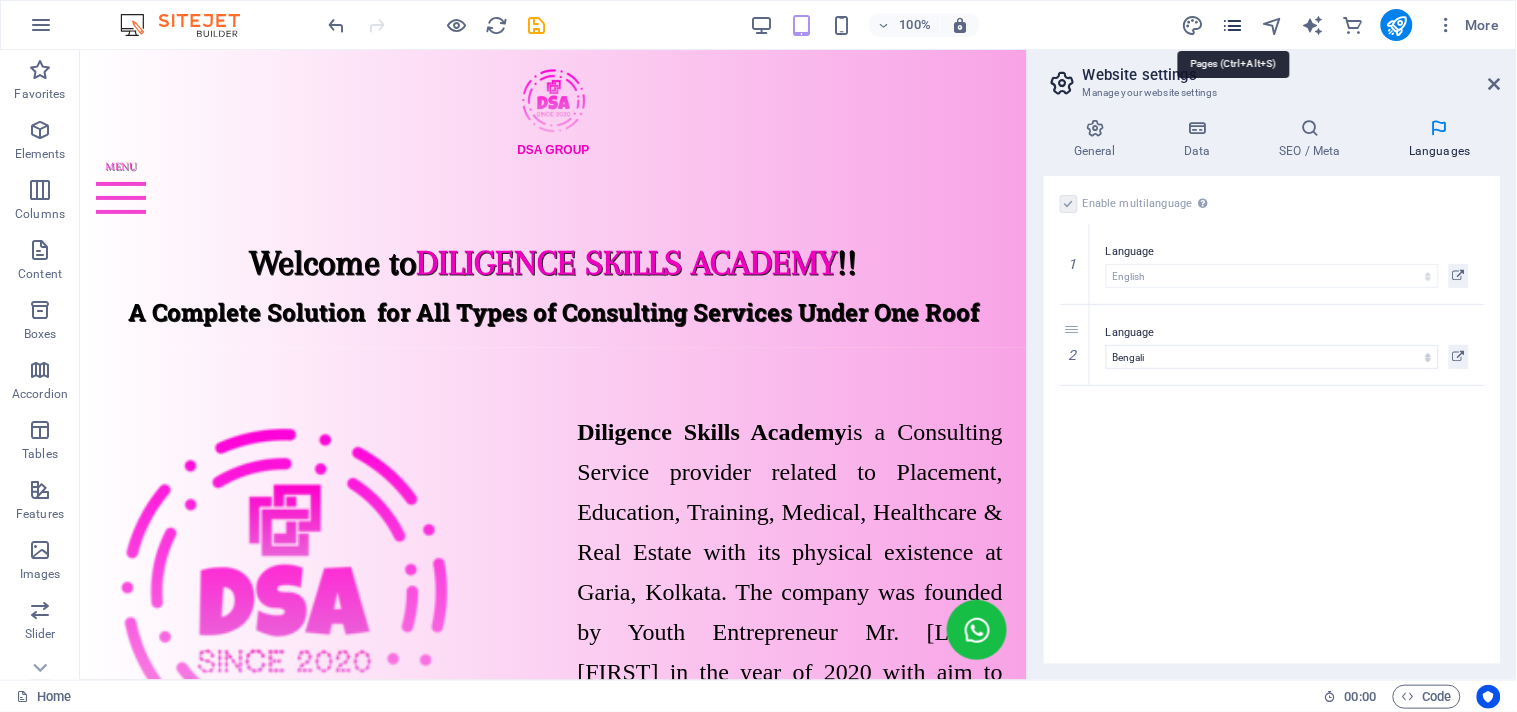 click at bounding box center (1232, 25) 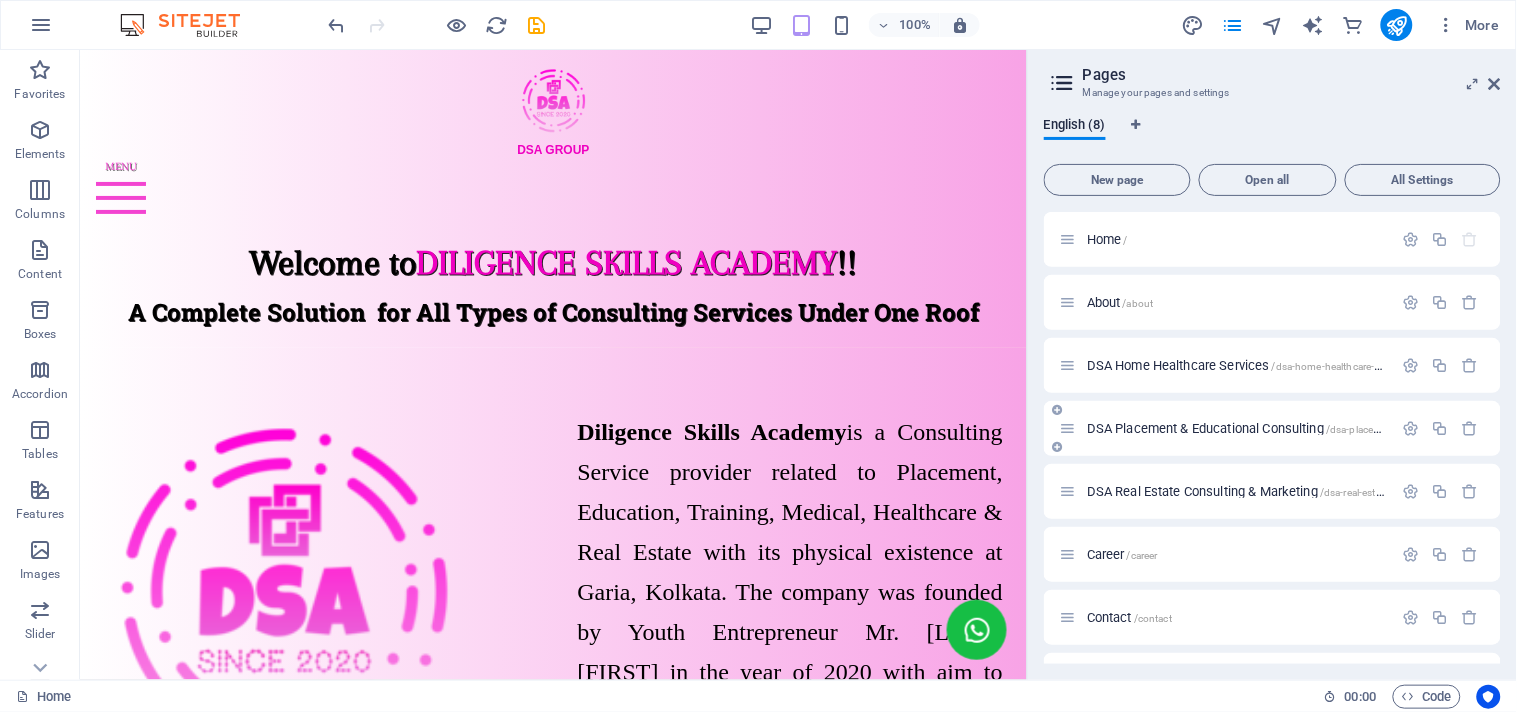 scroll, scrollTop: 51, scrollLeft: 0, axis: vertical 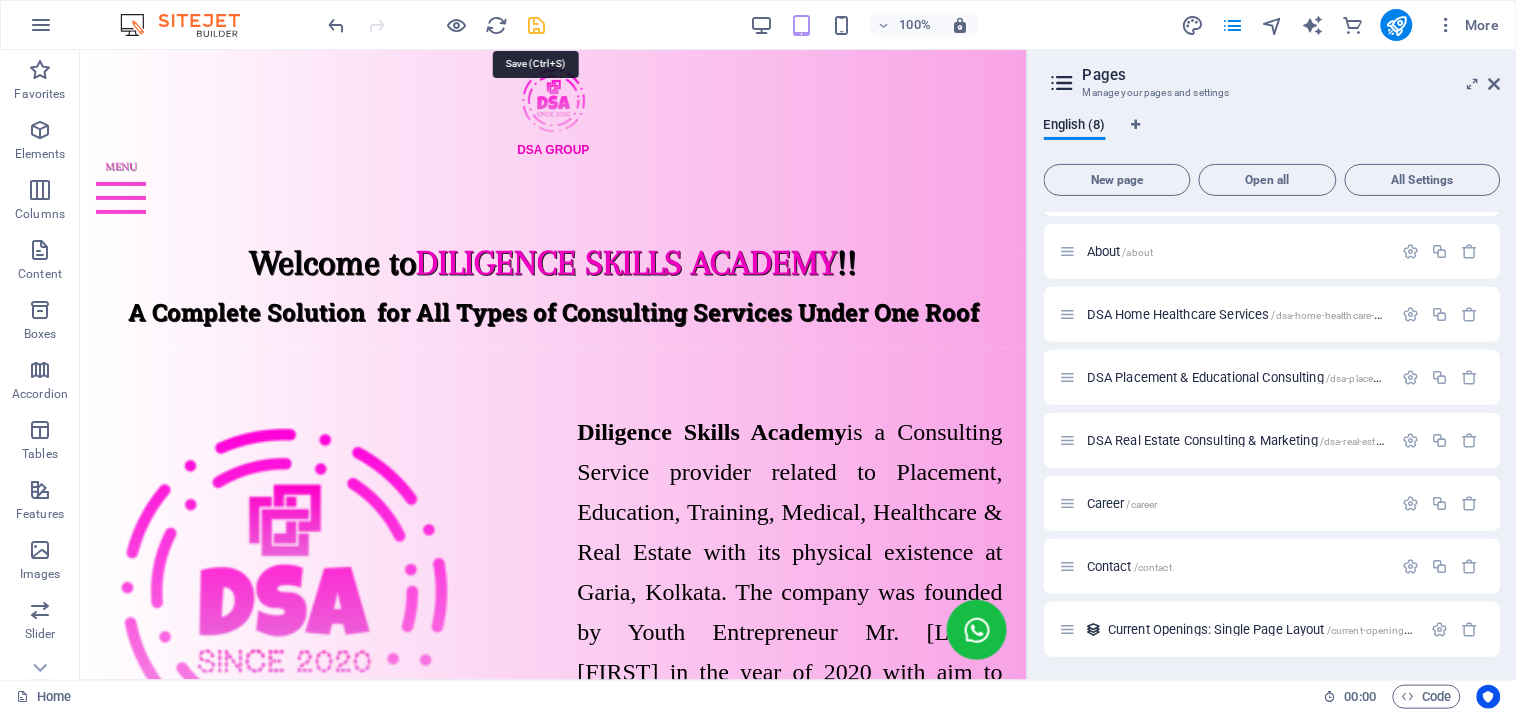 click at bounding box center (537, 25) 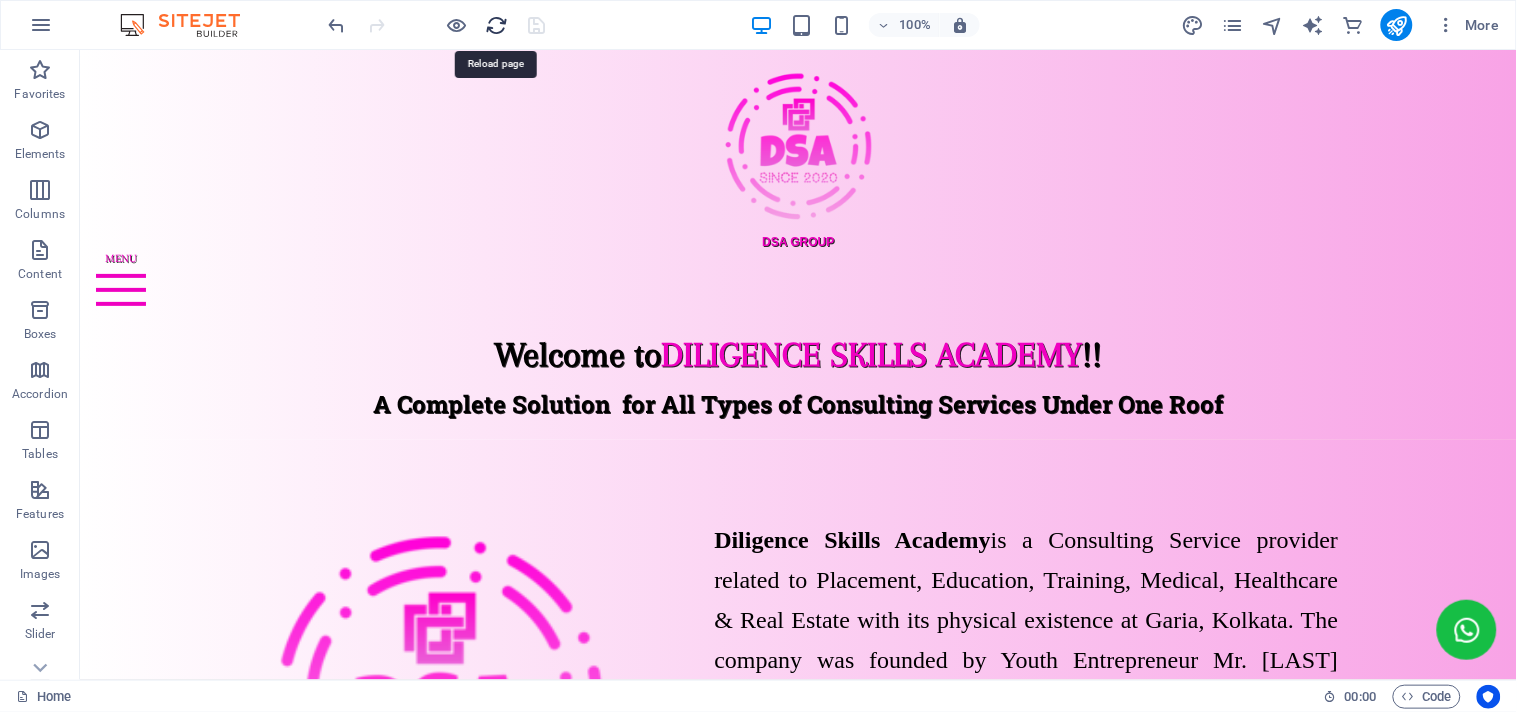 click at bounding box center [497, 25] 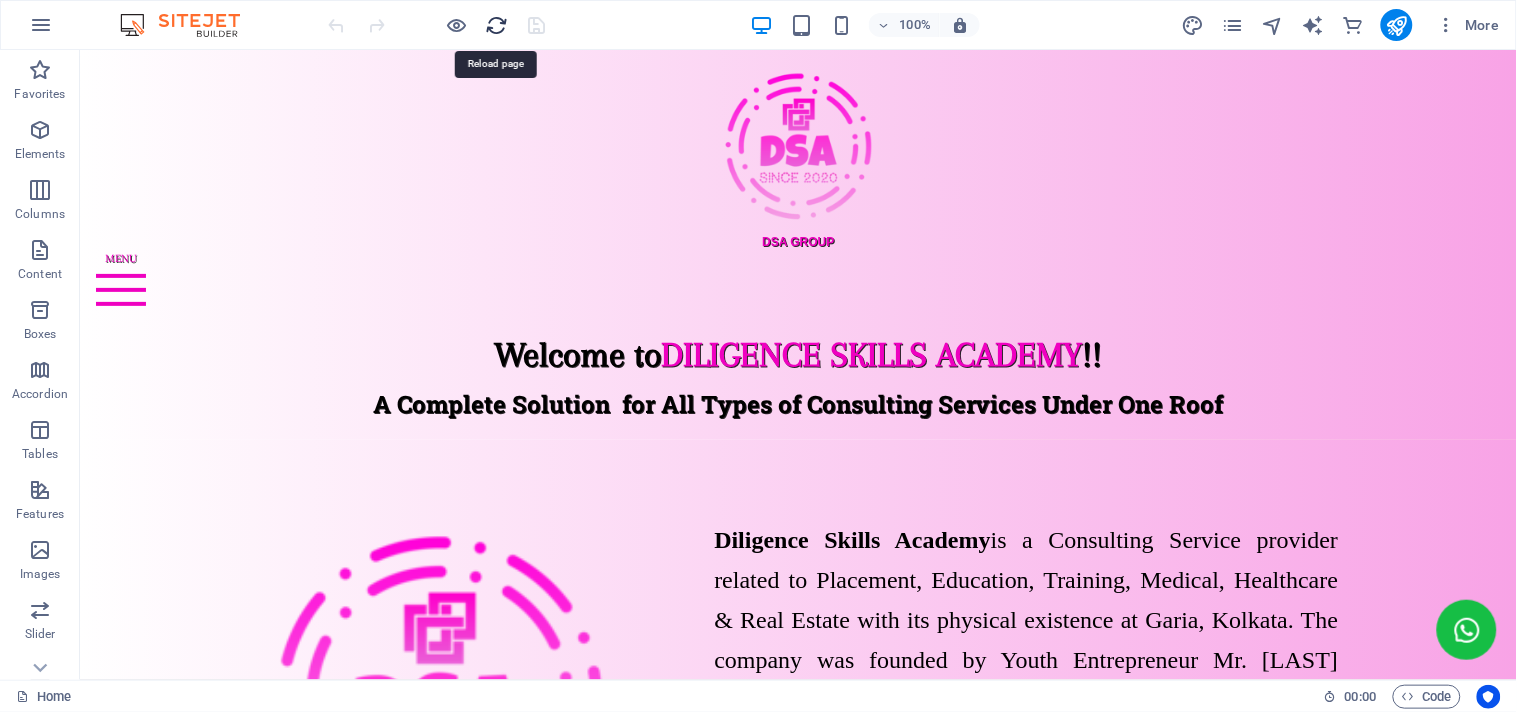 click at bounding box center (497, 25) 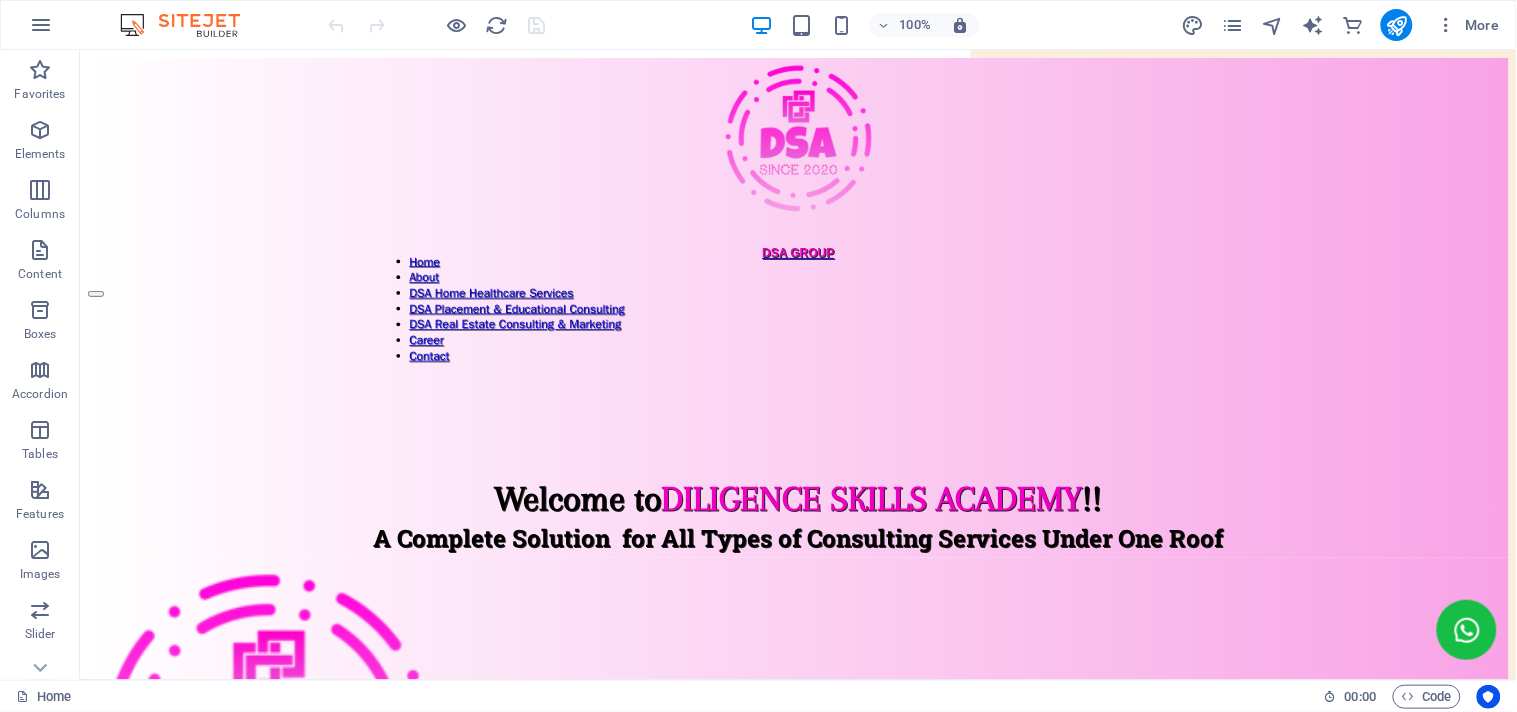 scroll, scrollTop: 0, scrollLeft: 0, axis: both 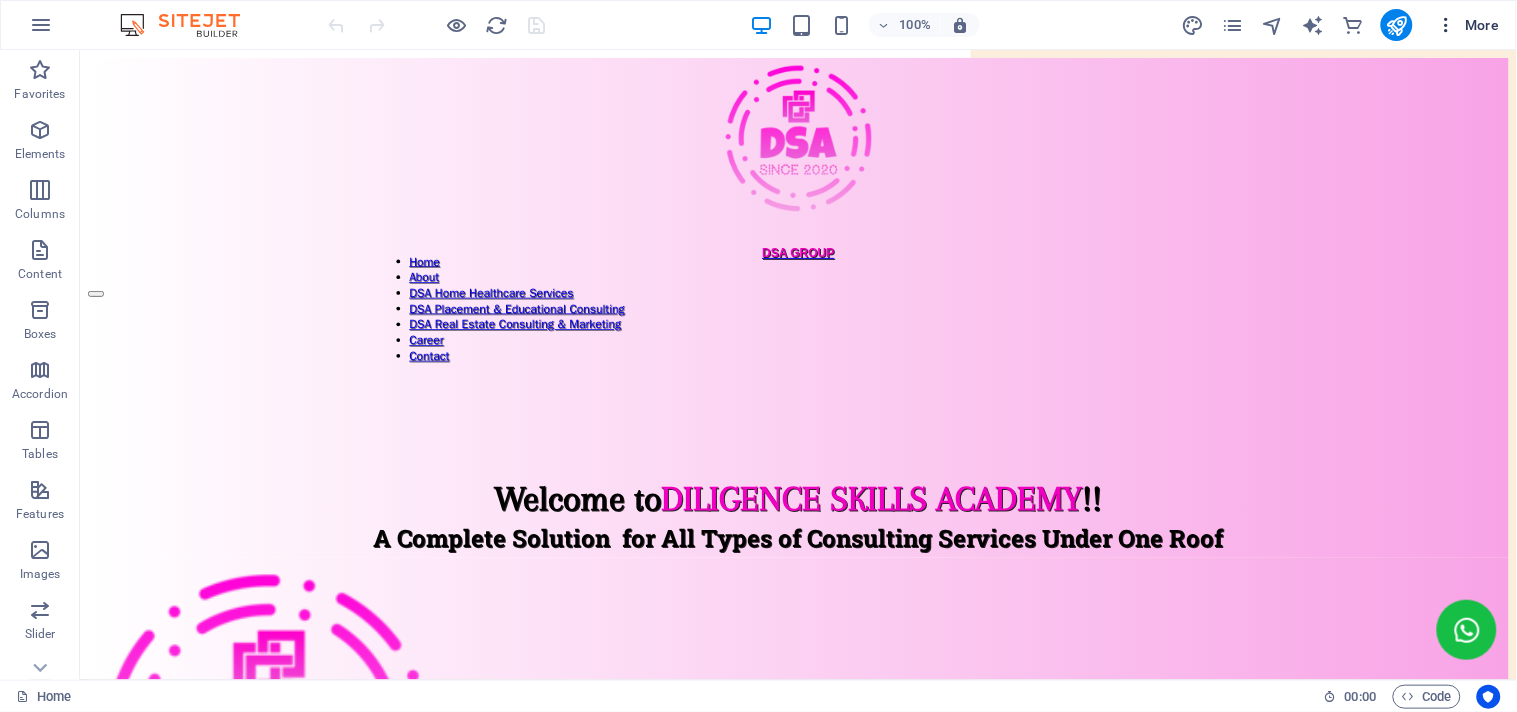 click at bounding box center (1447, 25) 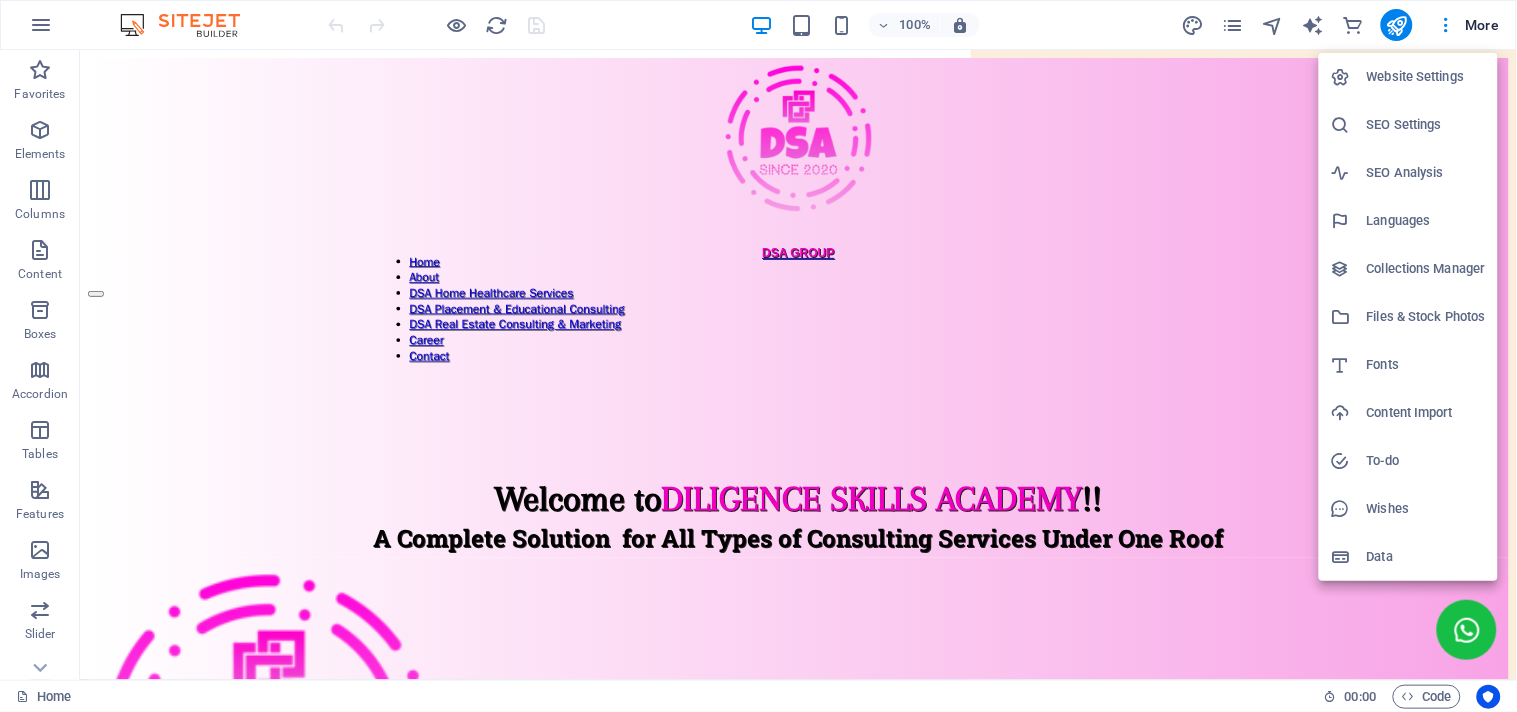 click on "Website Settings" at bounding box center (1426, 77) 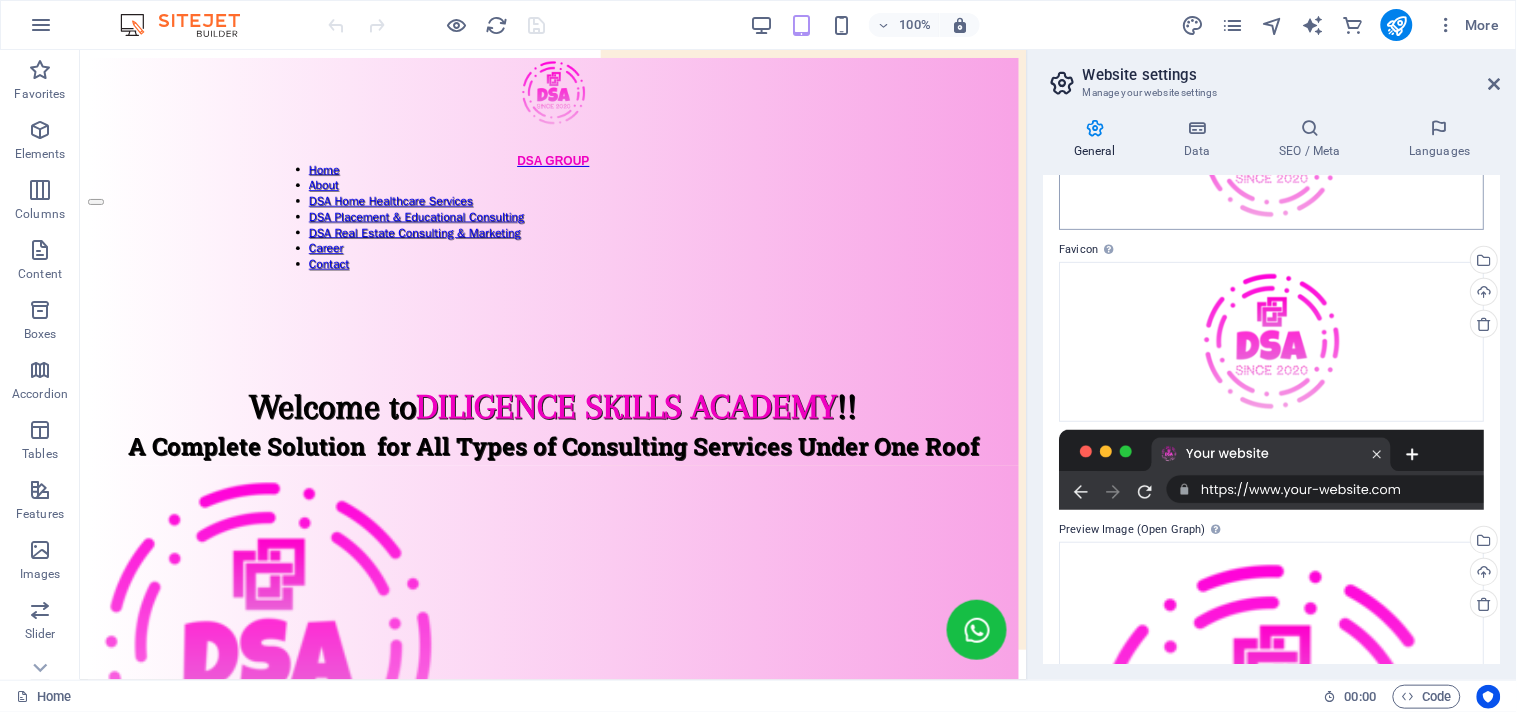 scroll, scrollTop: 494, scrollLeft: 0, axis: vertical 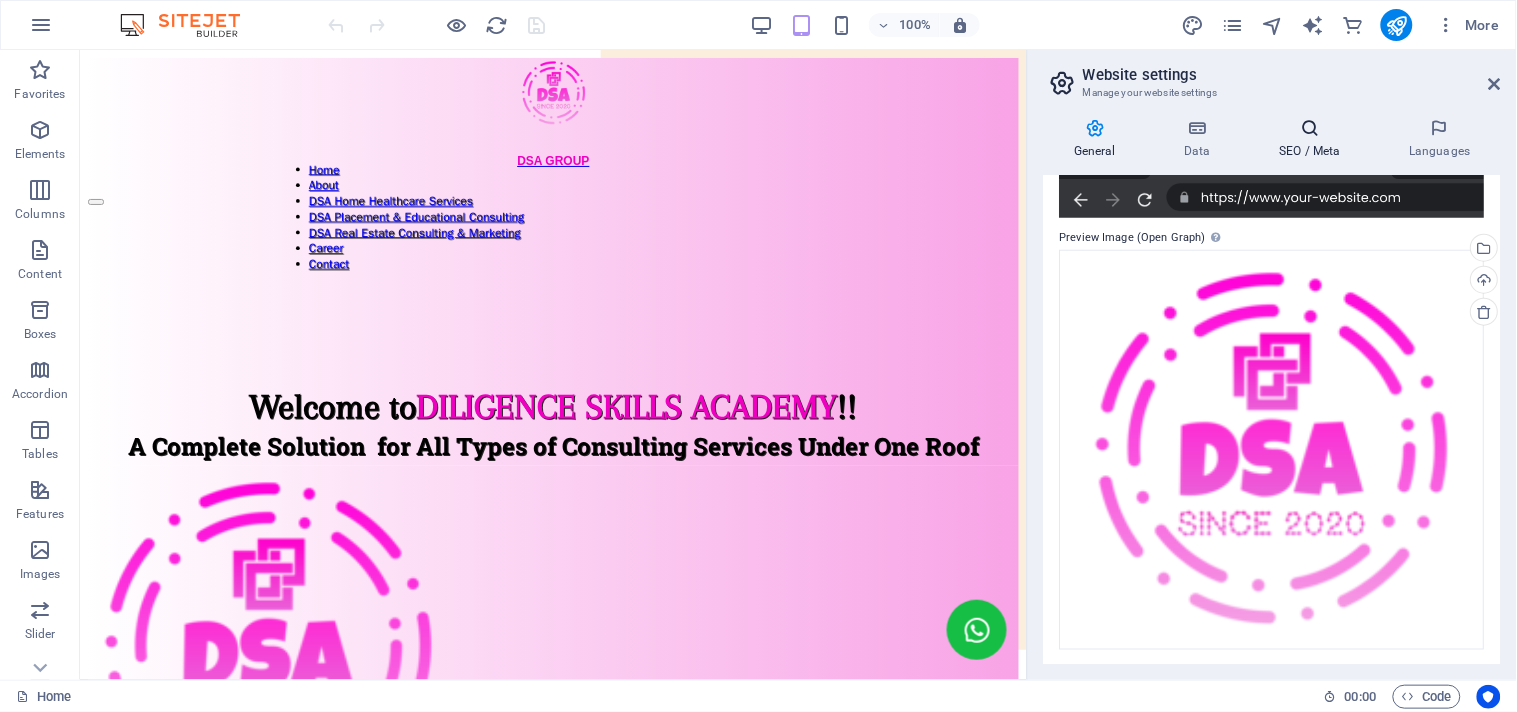 click on "SEO / Meta" at bounding box center (1314, 139) 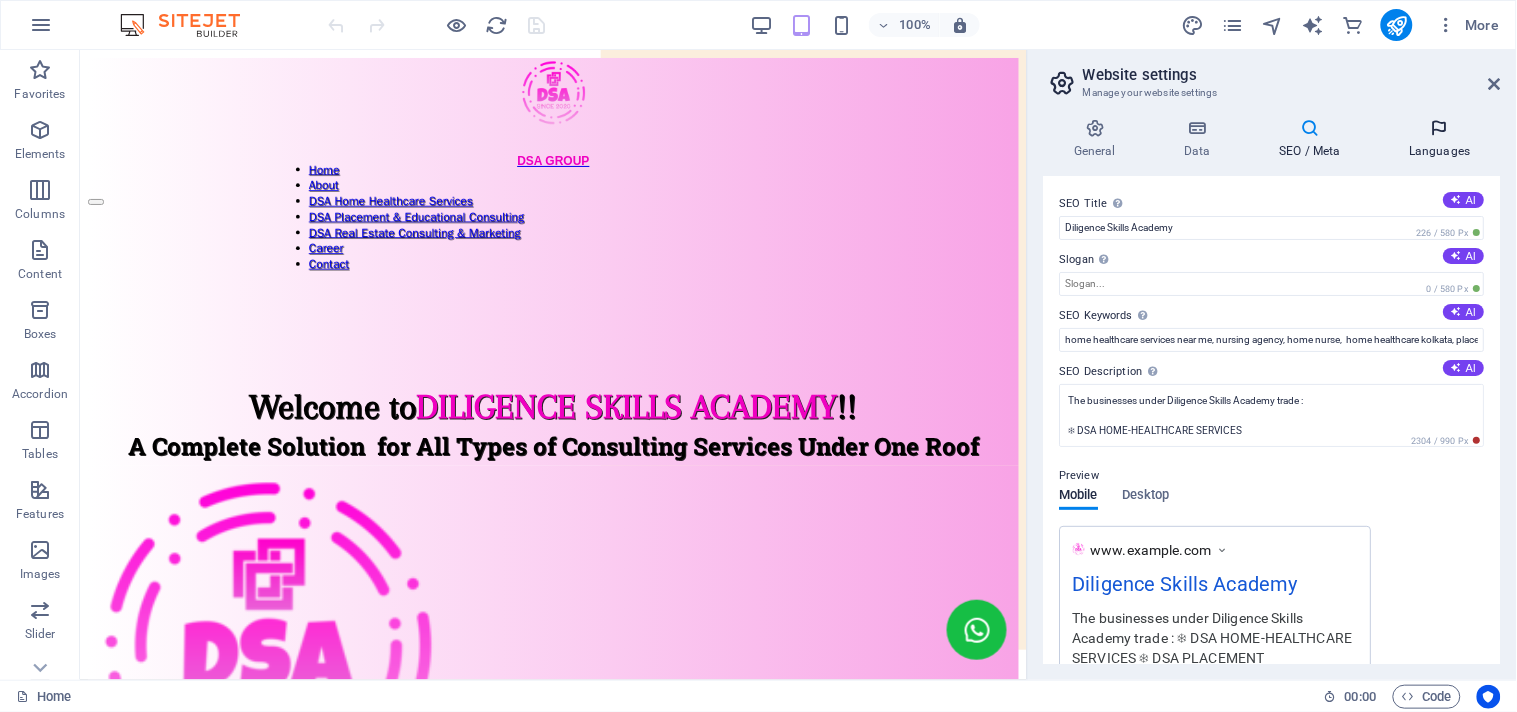 click at bounding box center [1440, 128] 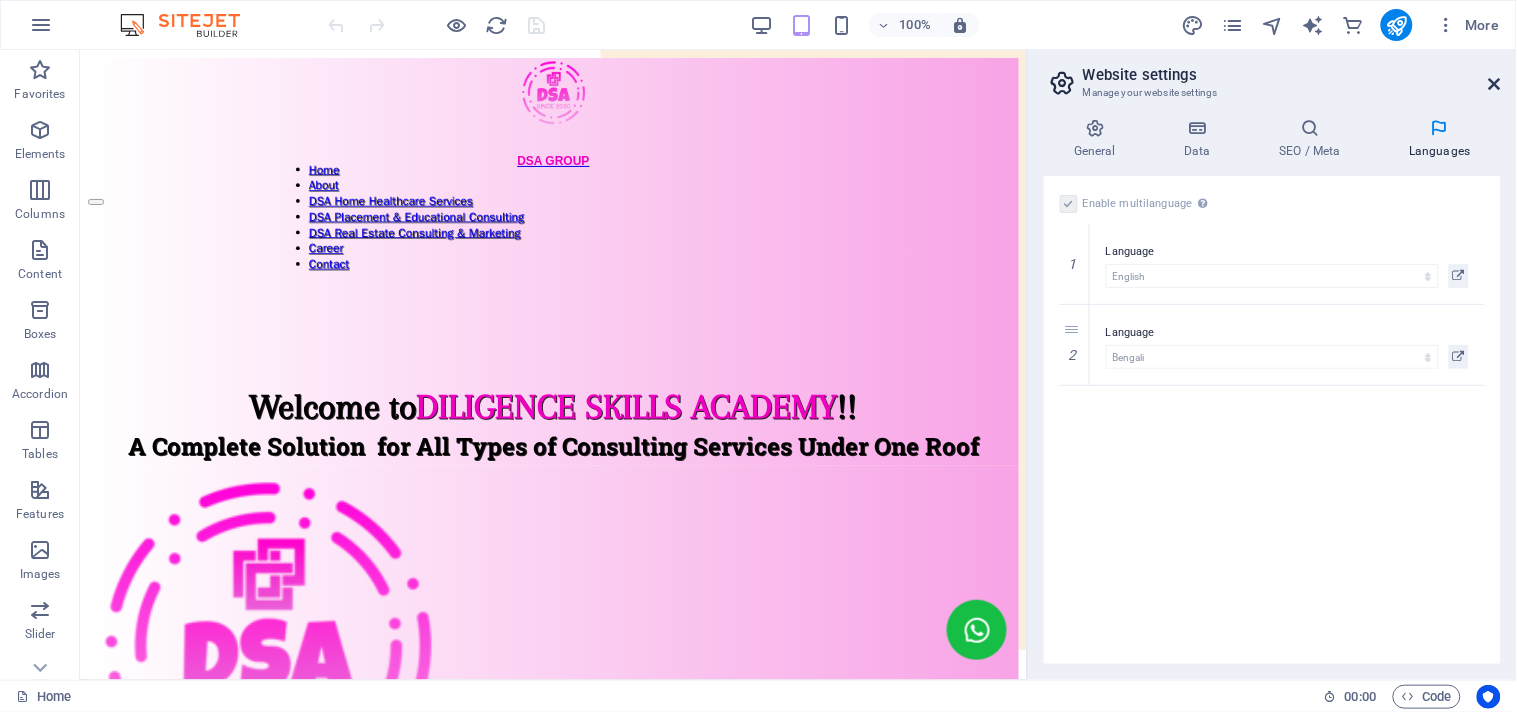click at bounding box center (1495, 84) 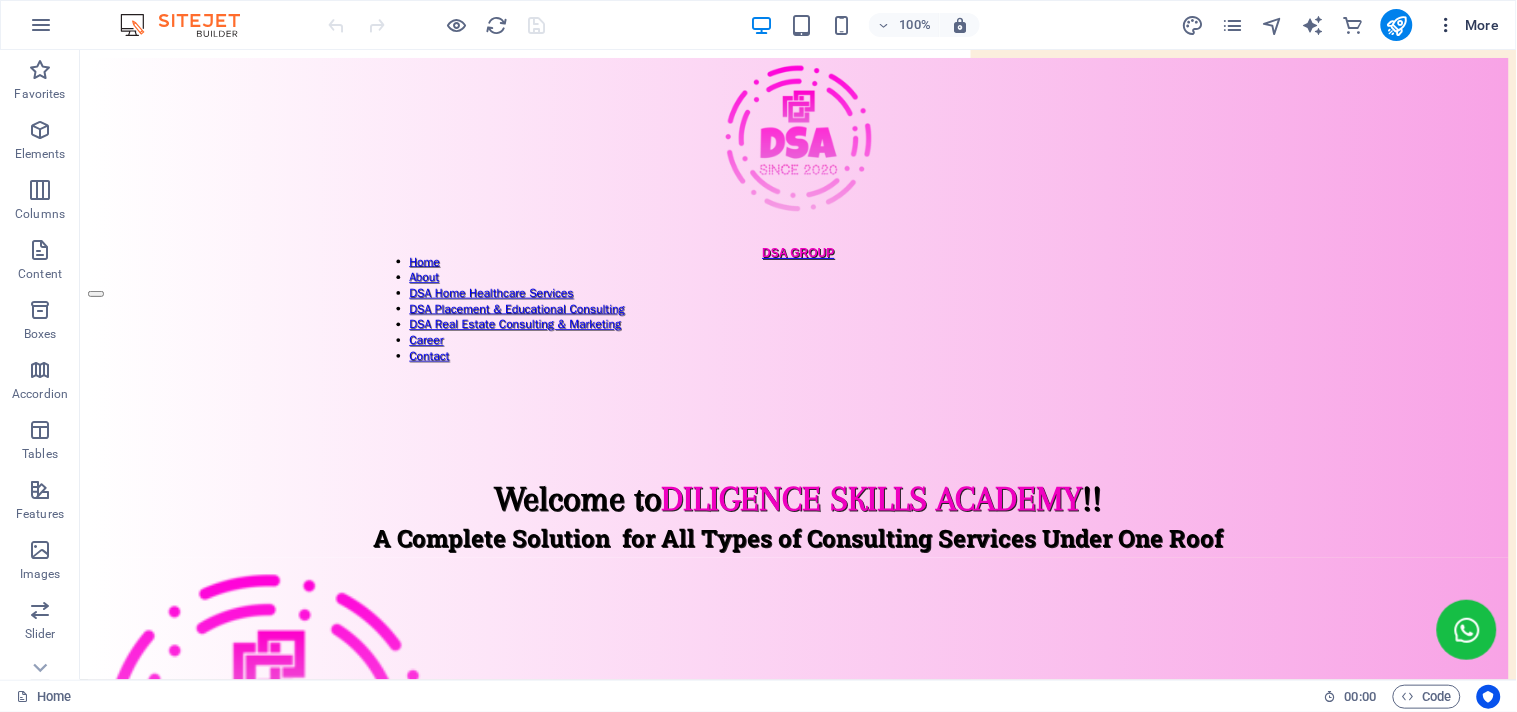 click on "More" at bounding box center (1468, 25) 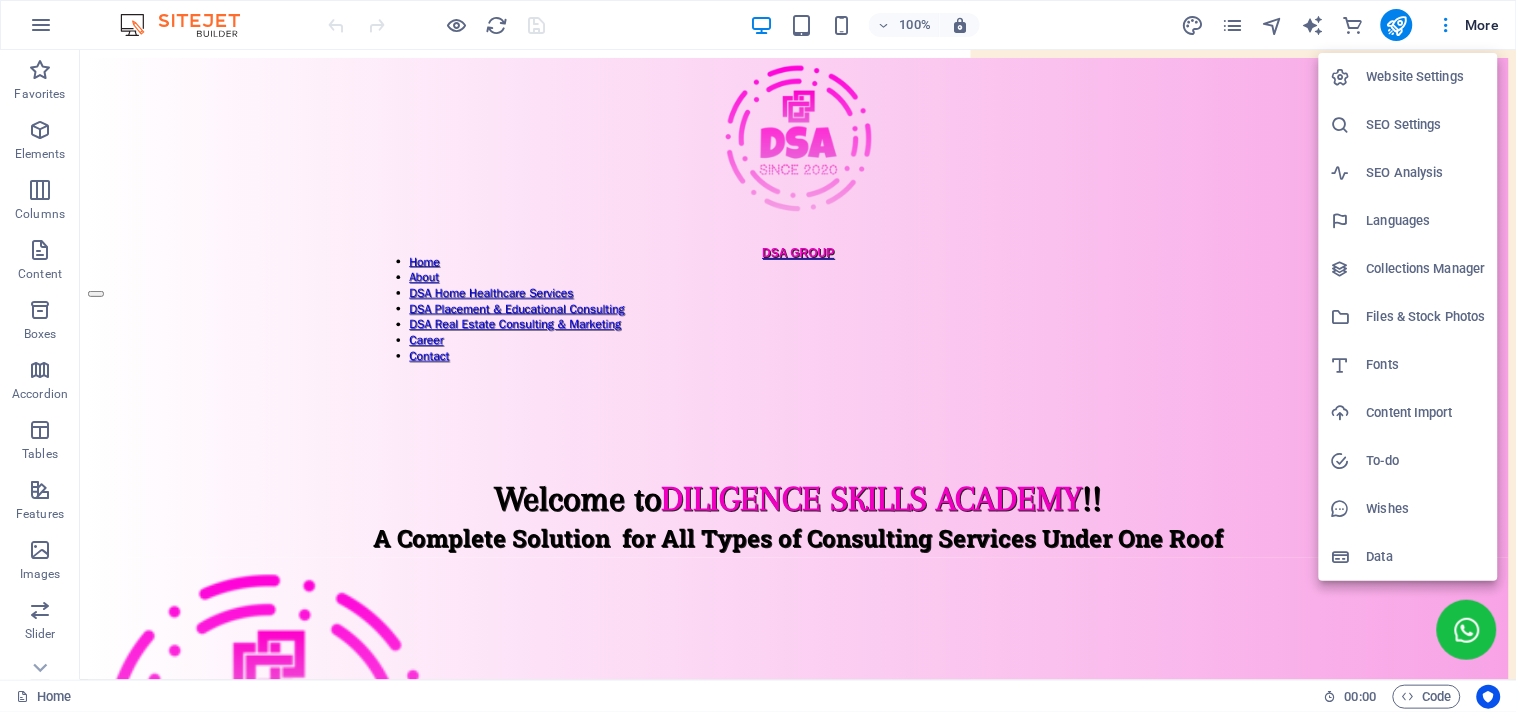 click at bounding box center (758, 356) 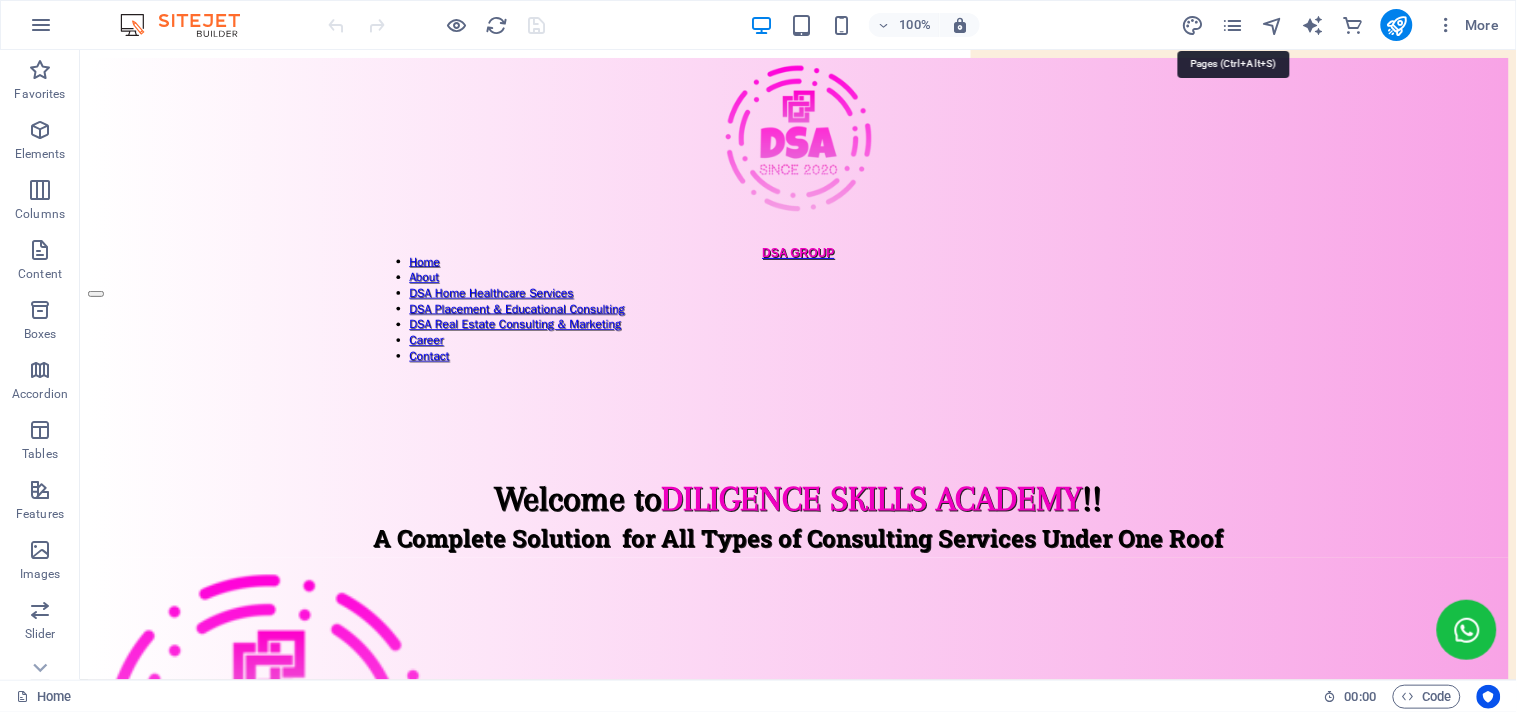 click at bounding box center (1232, 25) 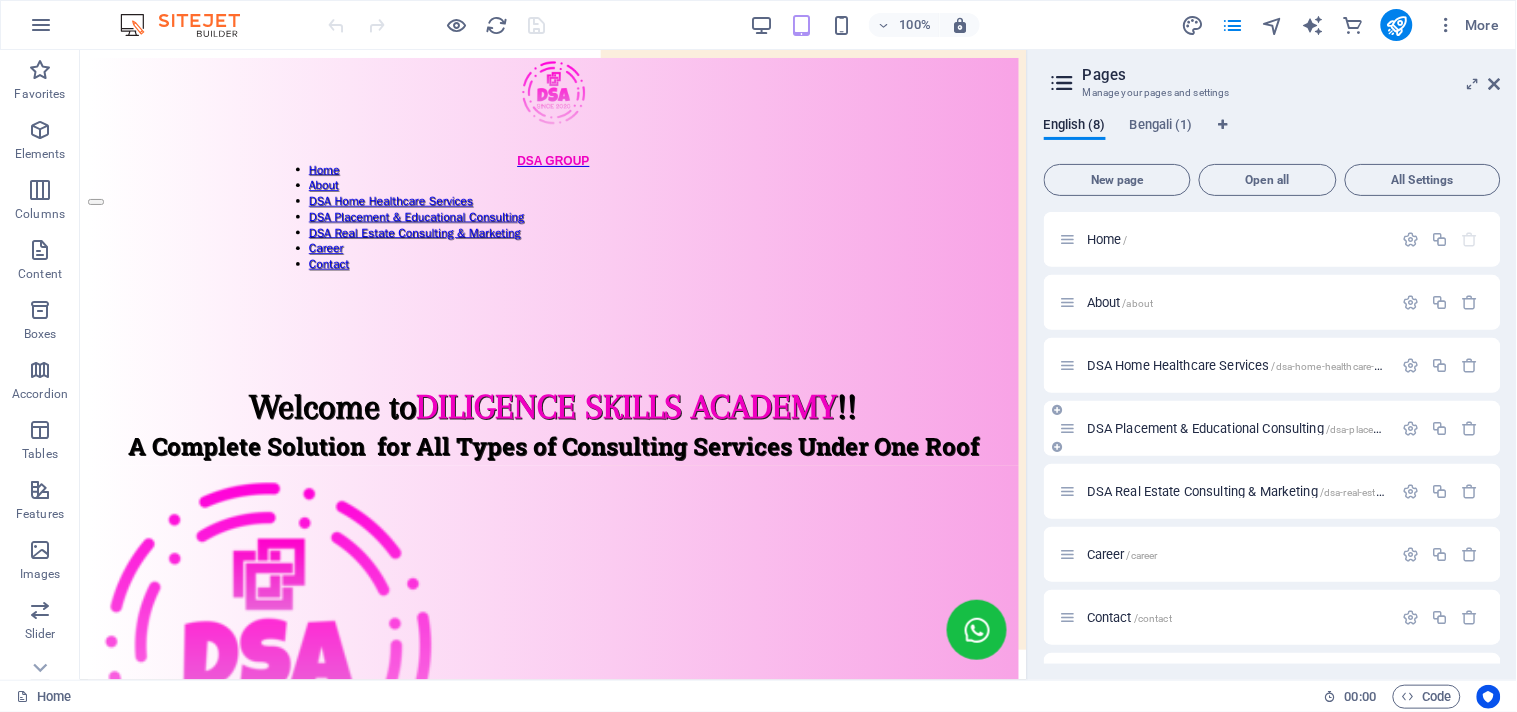 scroll, scrollTop: 51, scrollLeft: 0, axis: vertical 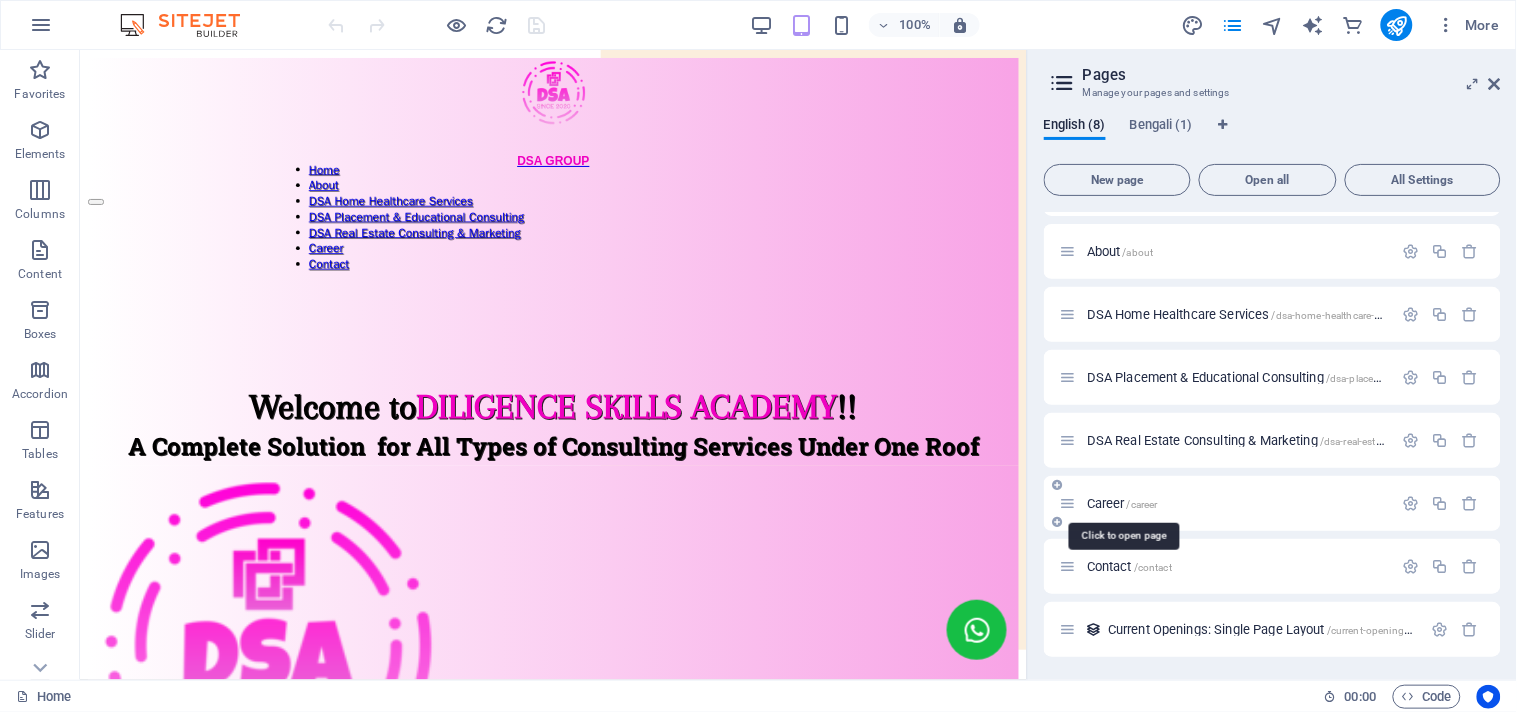 click on "Career /career" at bounding box center (1122, 503) 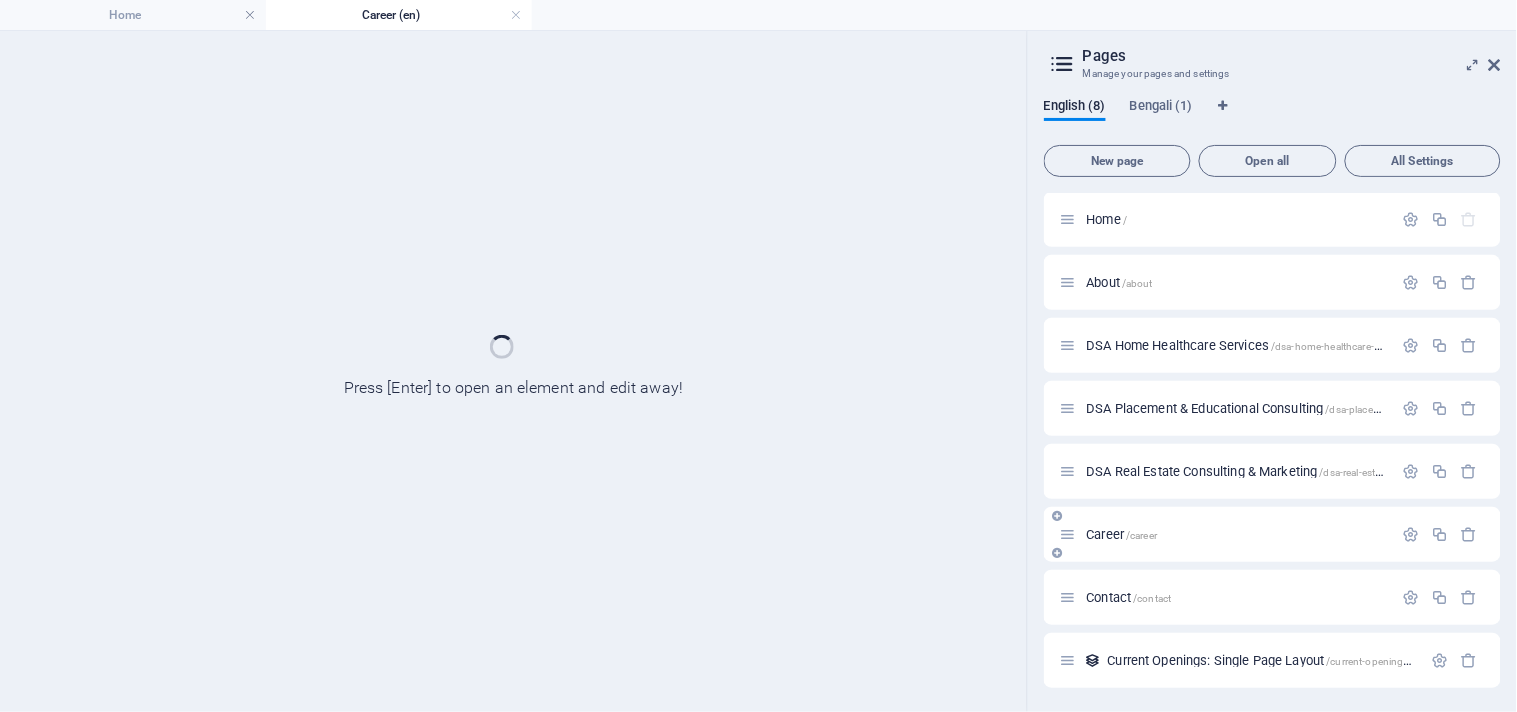 scroll, scrollTop: 0, scrollLeft: 0, axis: both 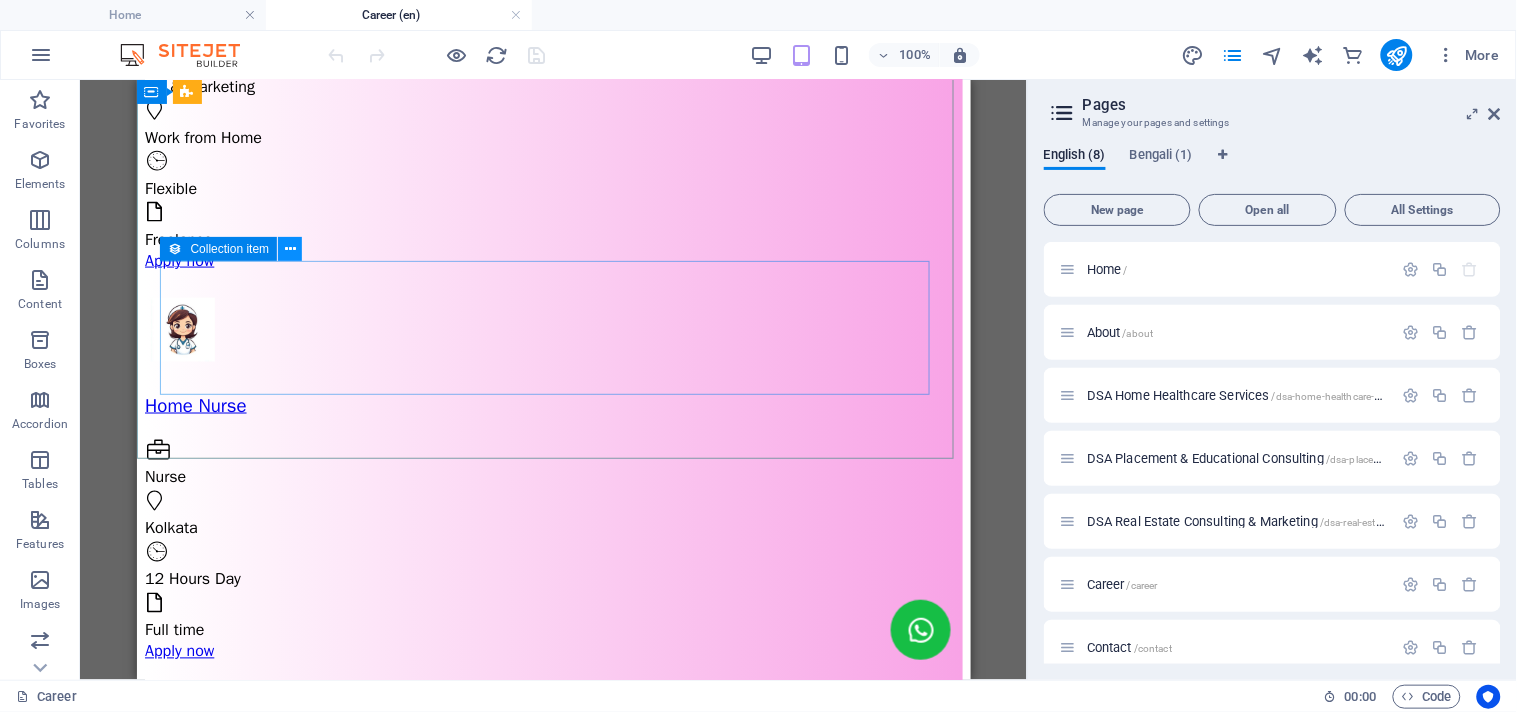 click at bounding box center (290, 249) 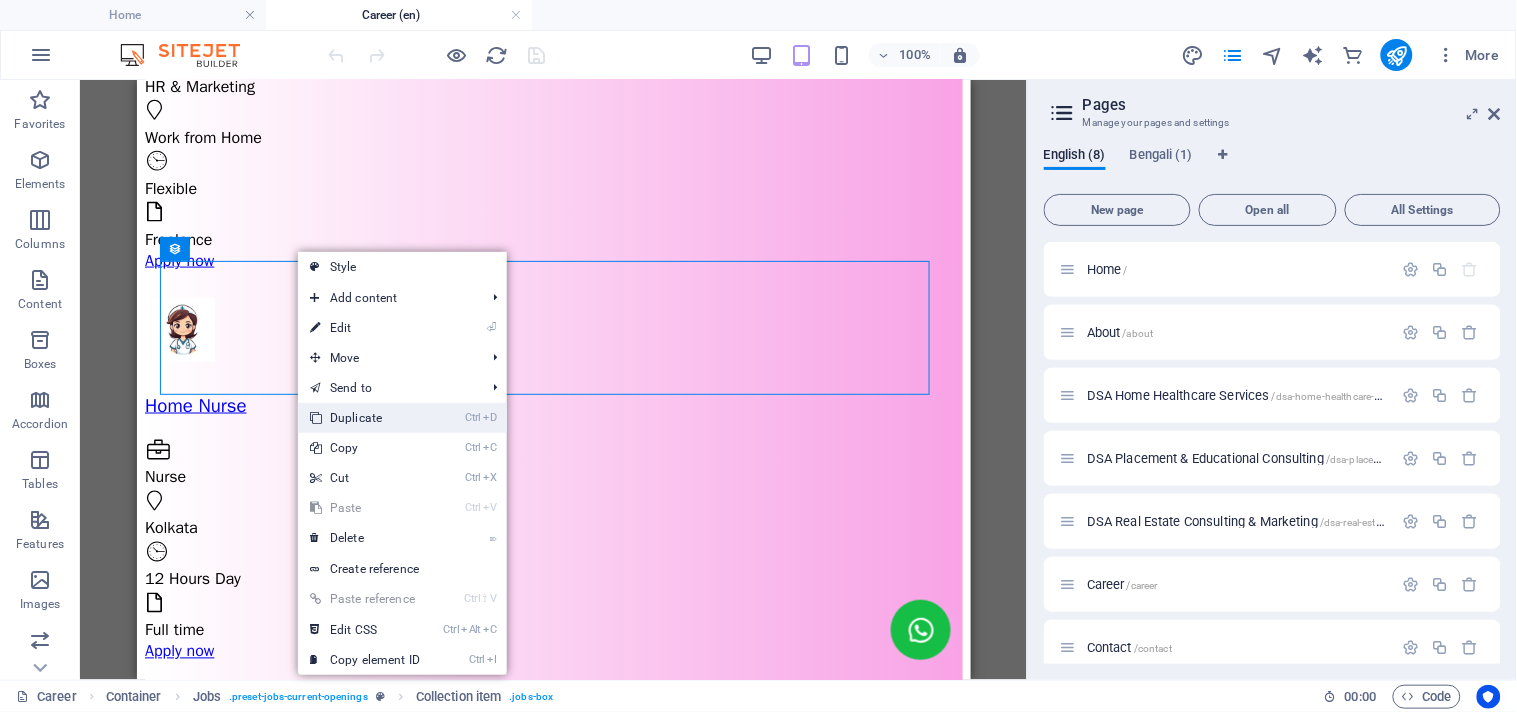 click on "Ctrl D  Duplicate" at bounding box center (365, 418) 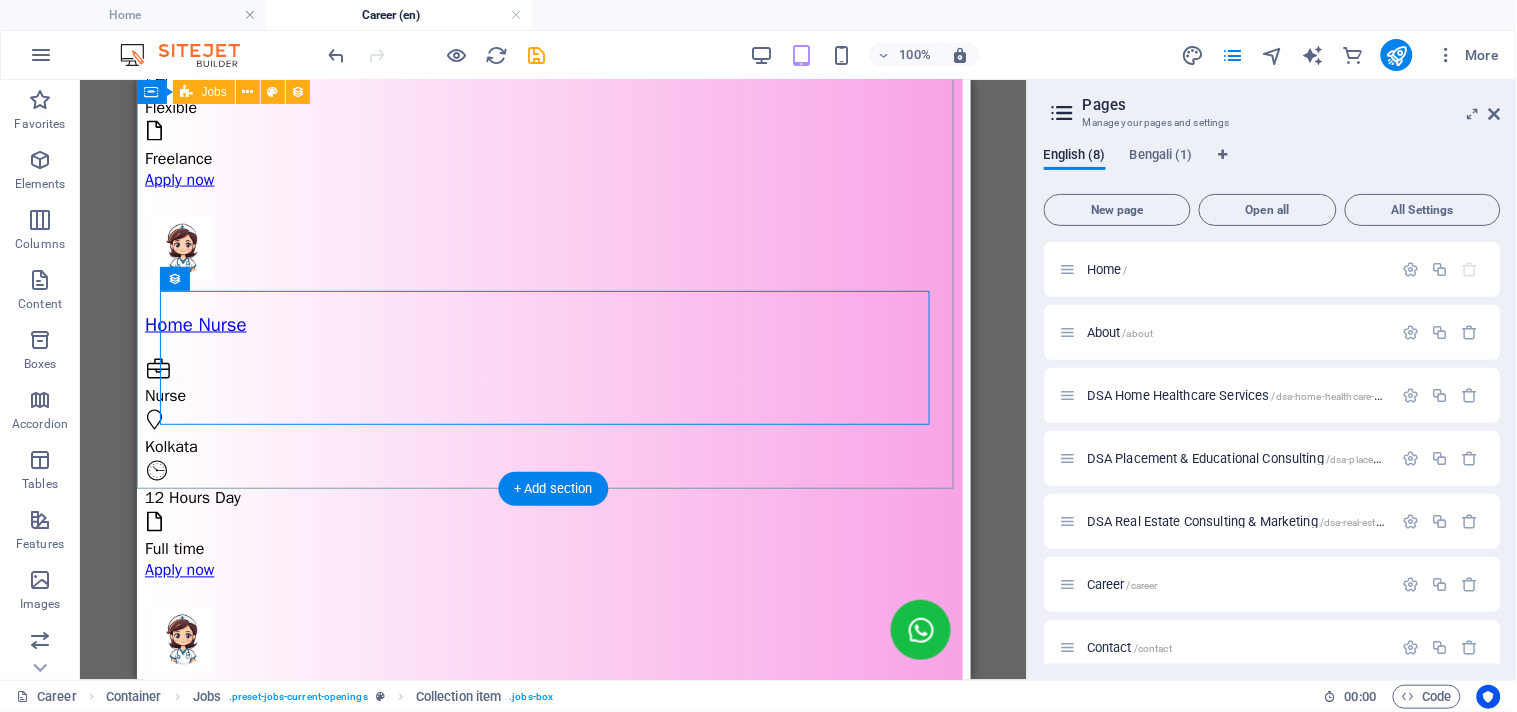 scroll, scrollTop: 745, scrollLeft: 0, axis: vertical 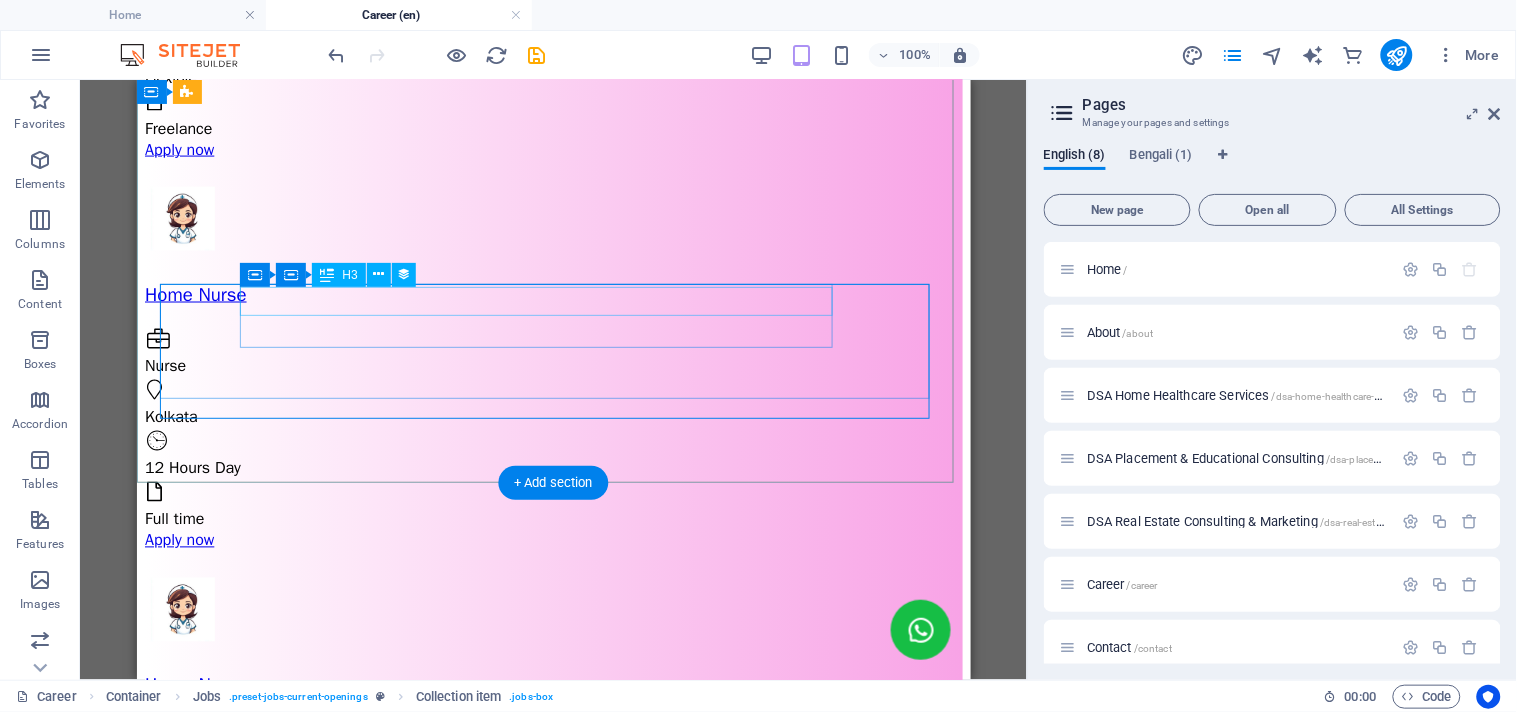 click on "Home Nurse" at bounding box center (553, 1856) 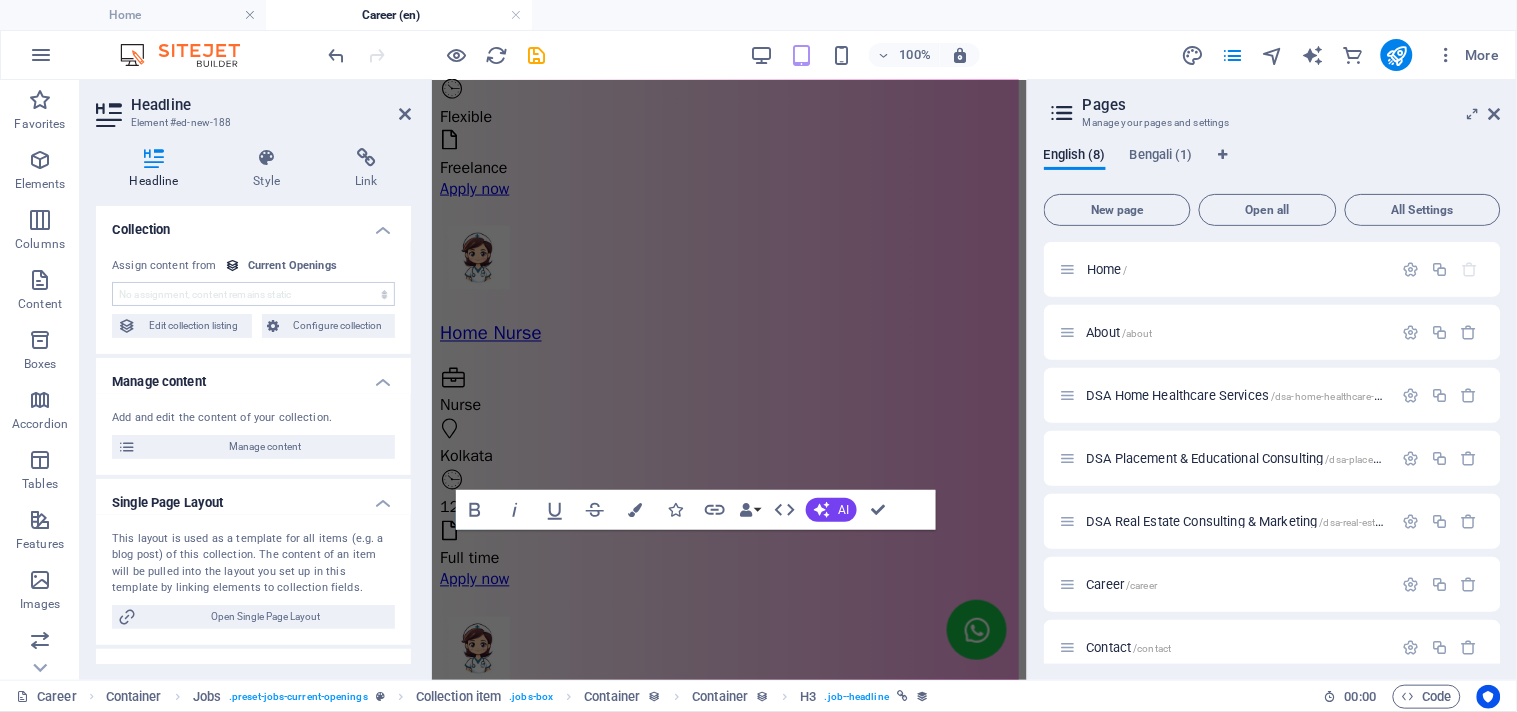 scroll, scrollTop: 1011, scrollLeft: 0, axis: vertical 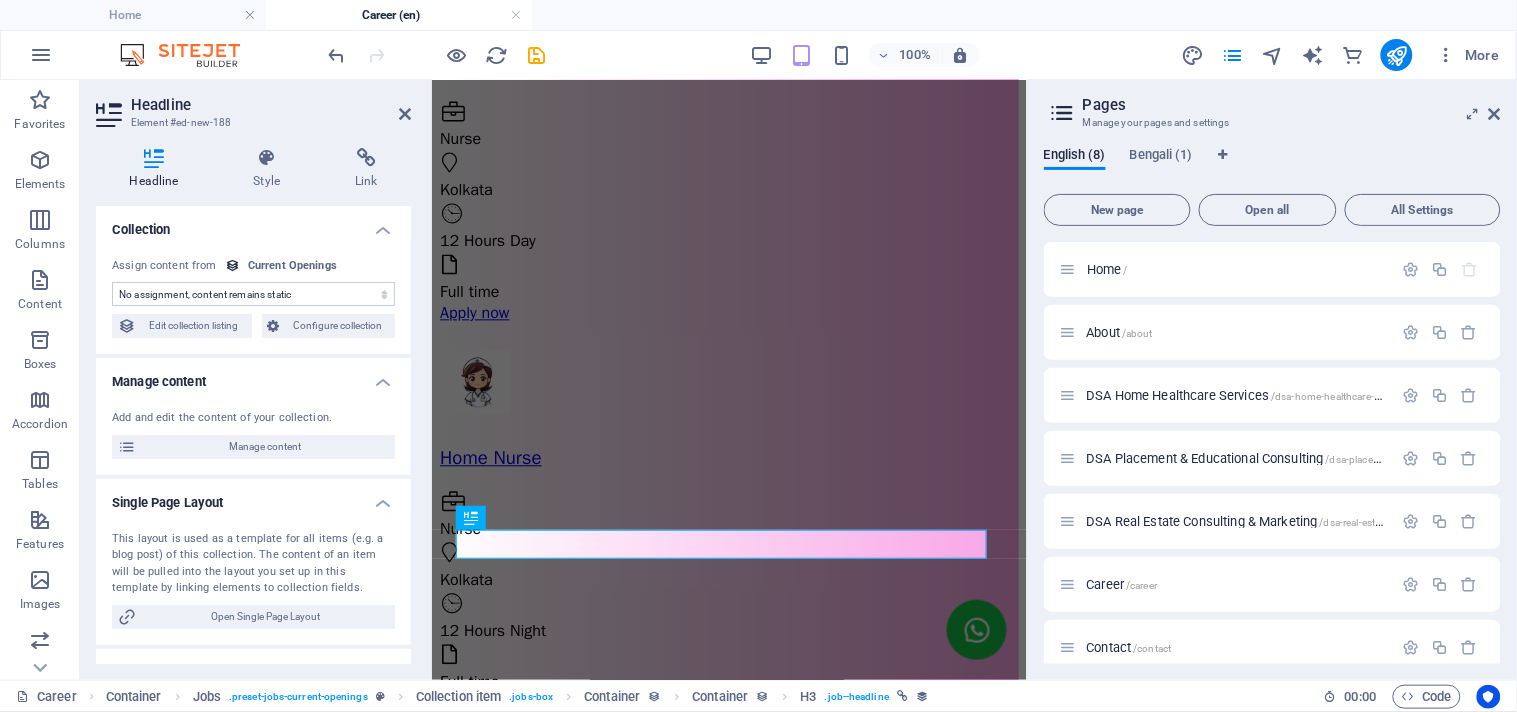 select on "name" 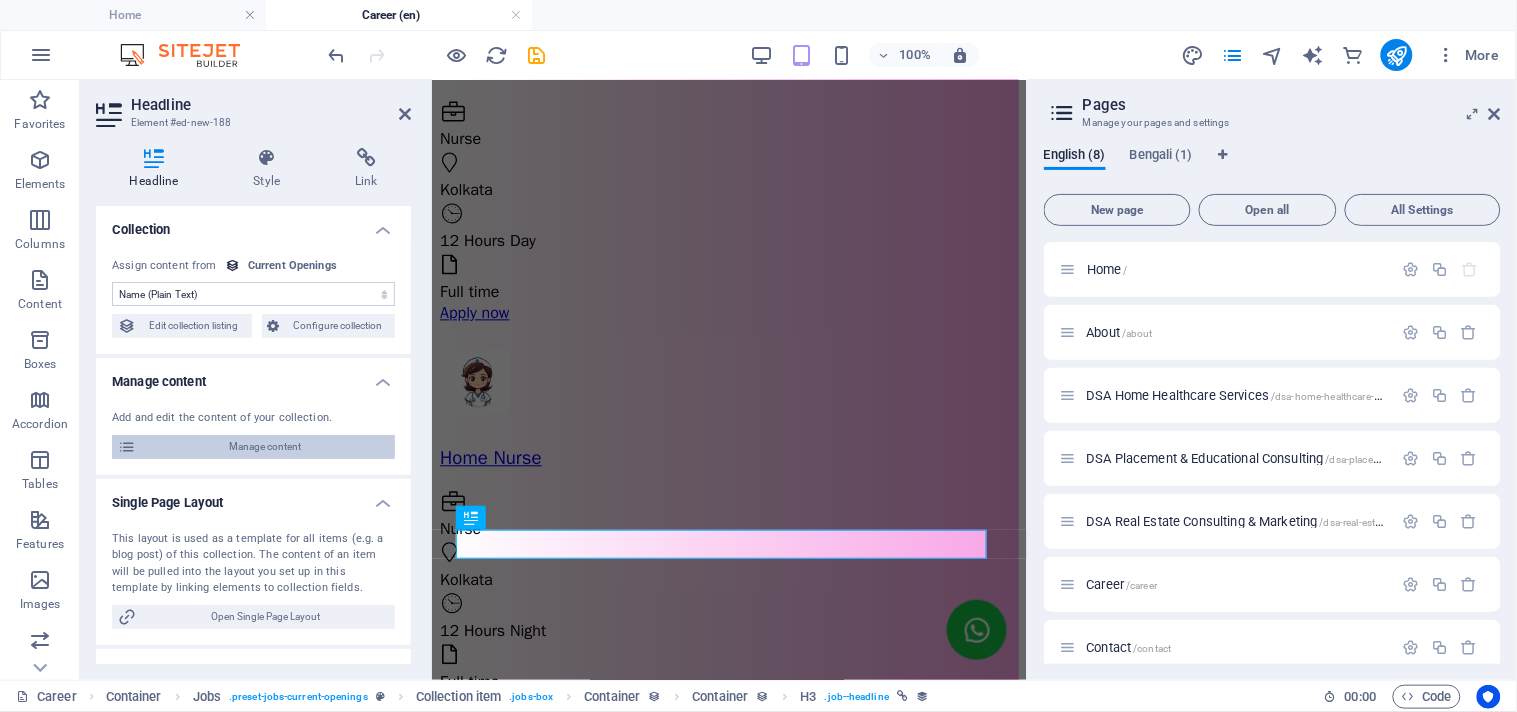 click on "Manage content" at bounding box center (265, 447) 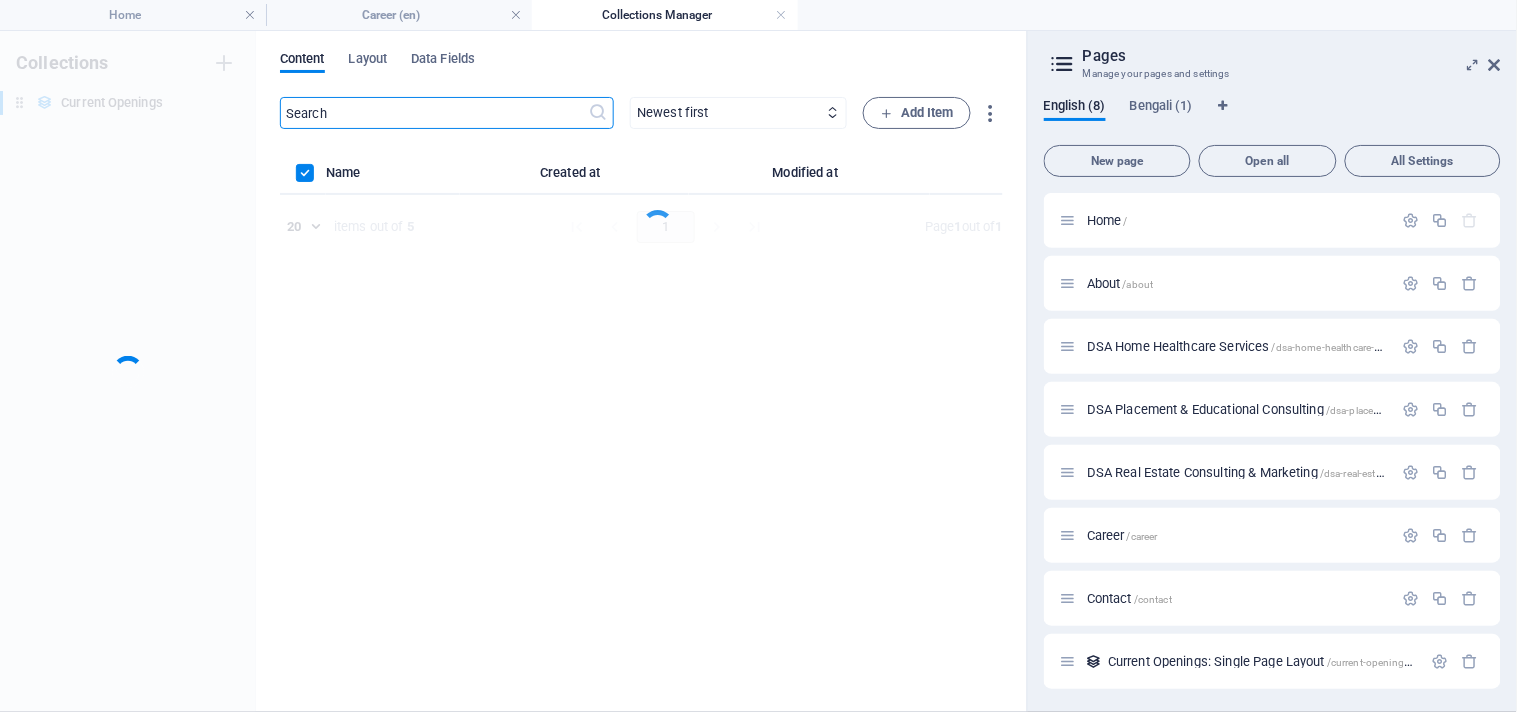 scroll, scrollTop: 0, scrollLeft: 0, axis: both 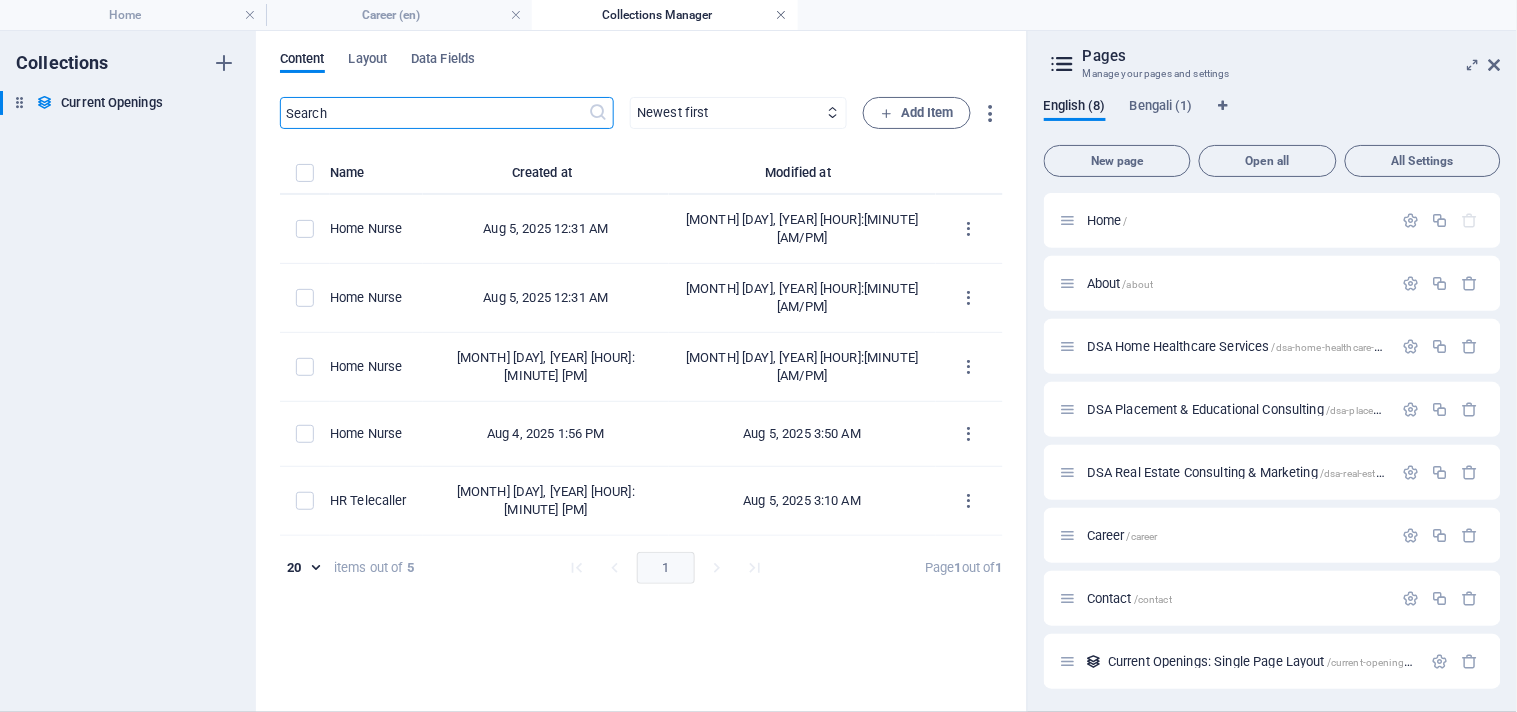 click at bounding box center [782, 15] 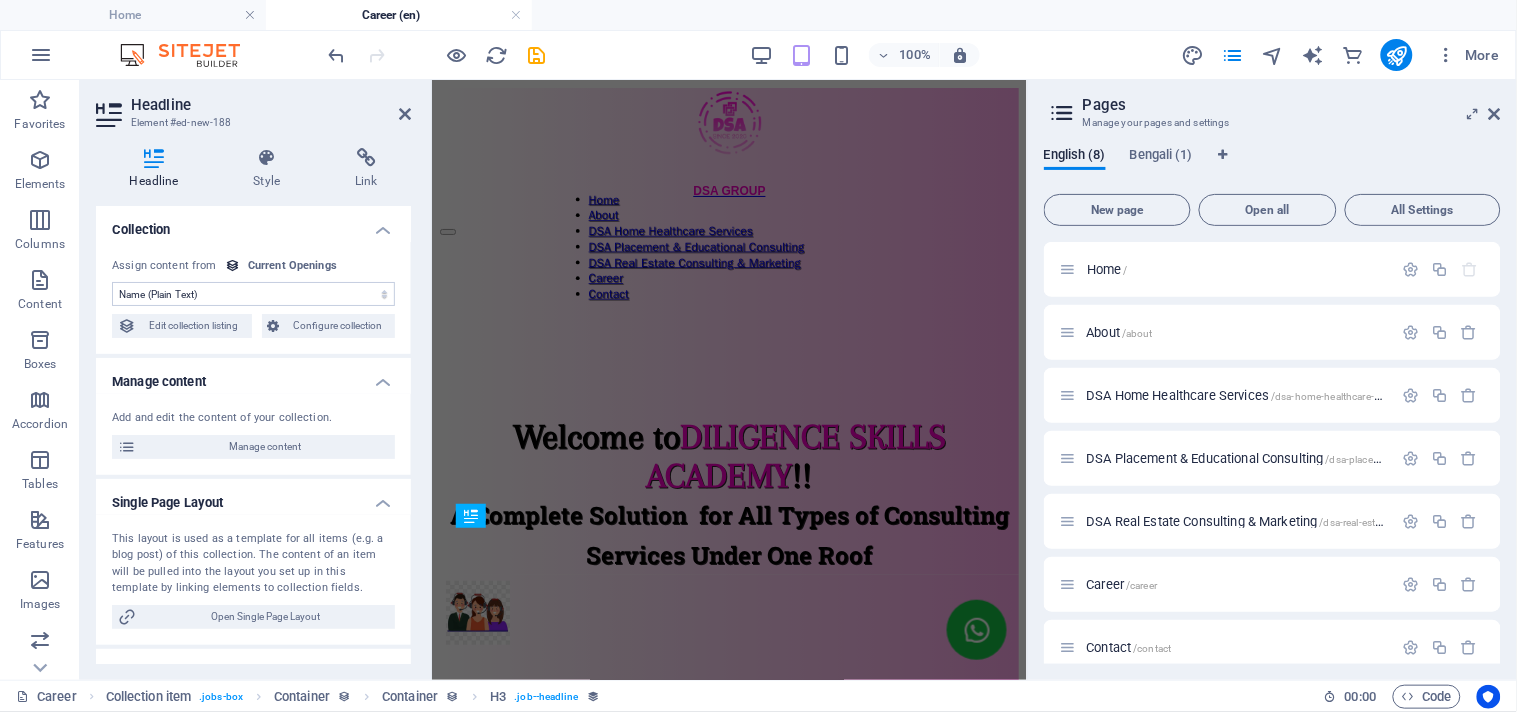 scroll, scrollTop: 1011, scrollLeft: 0, axis: vertical 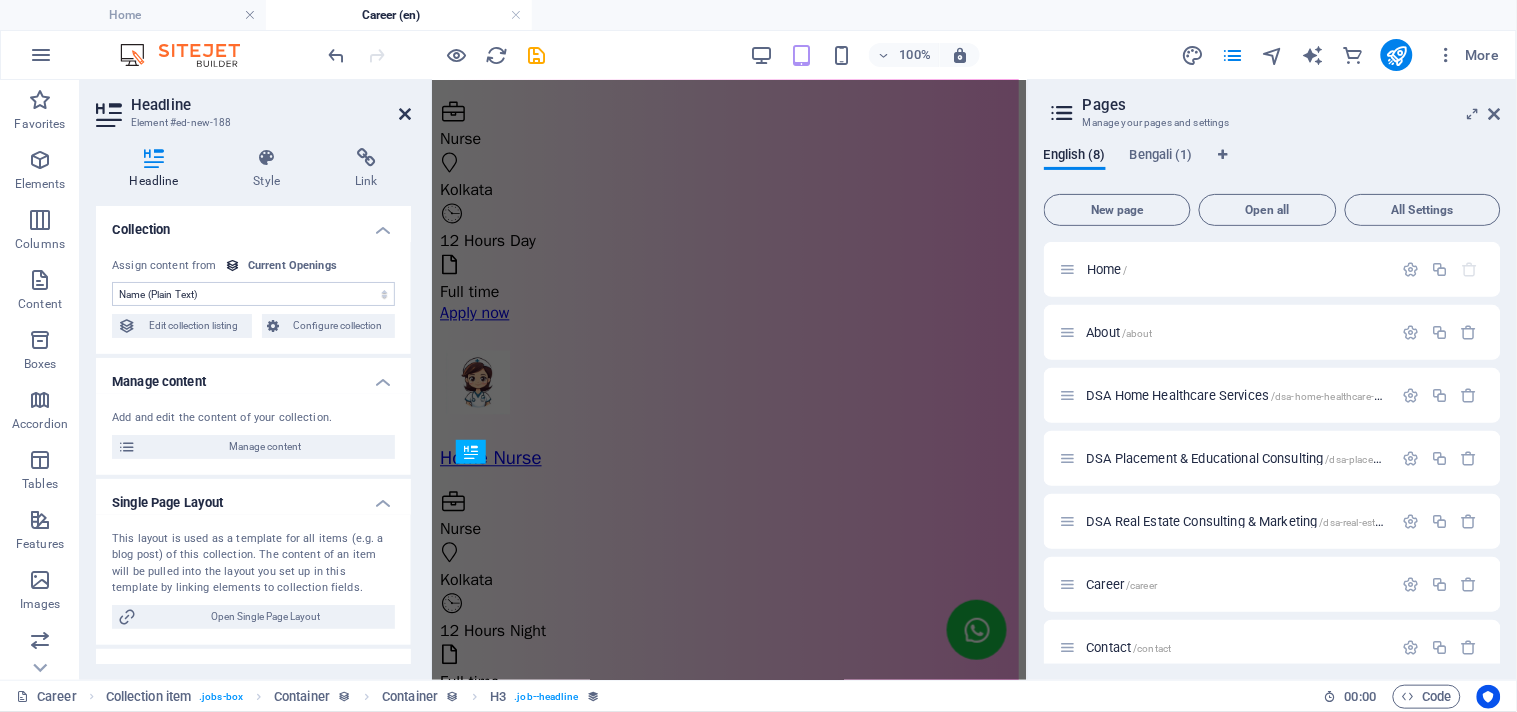 click at bounding box center (405, 114) 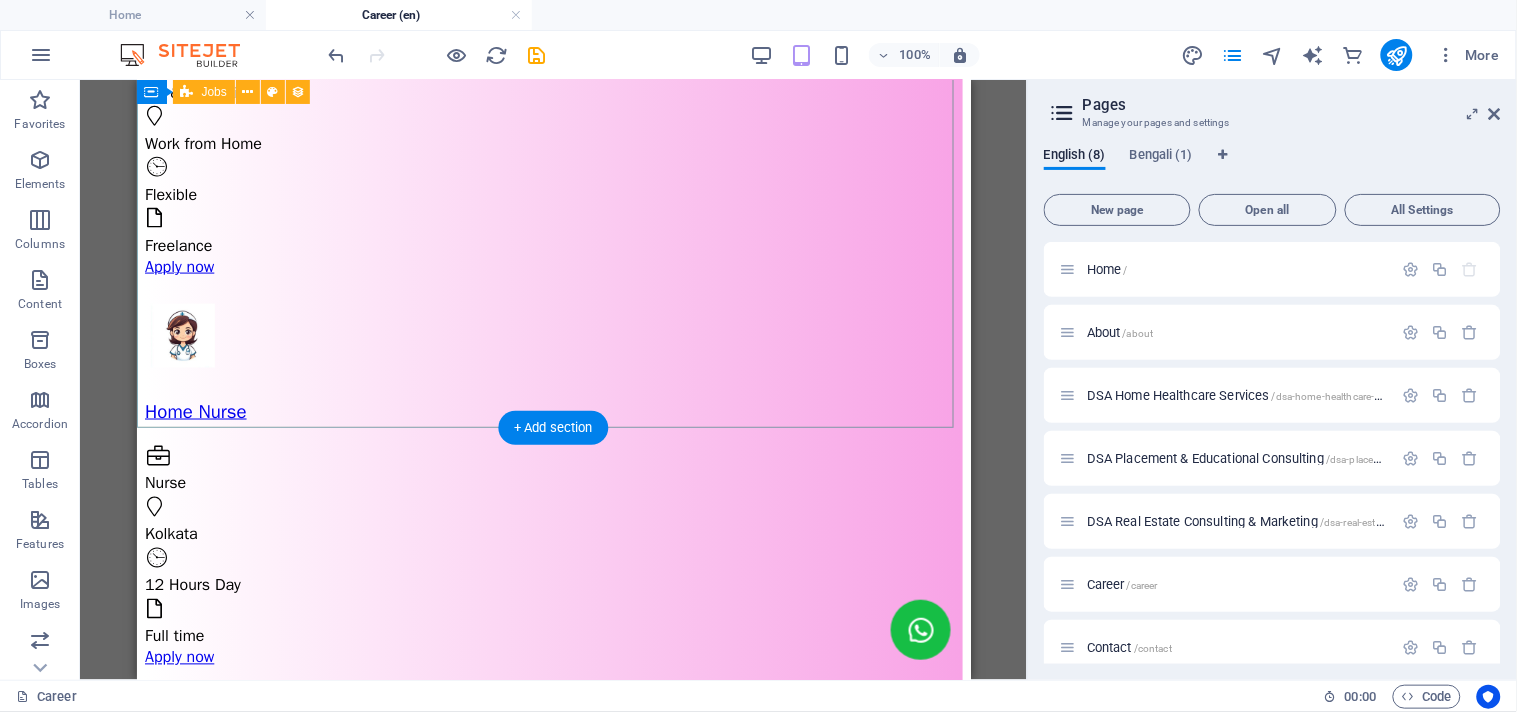scroll, scrollTop: 666, scrollLeft: 0, axis: vertical 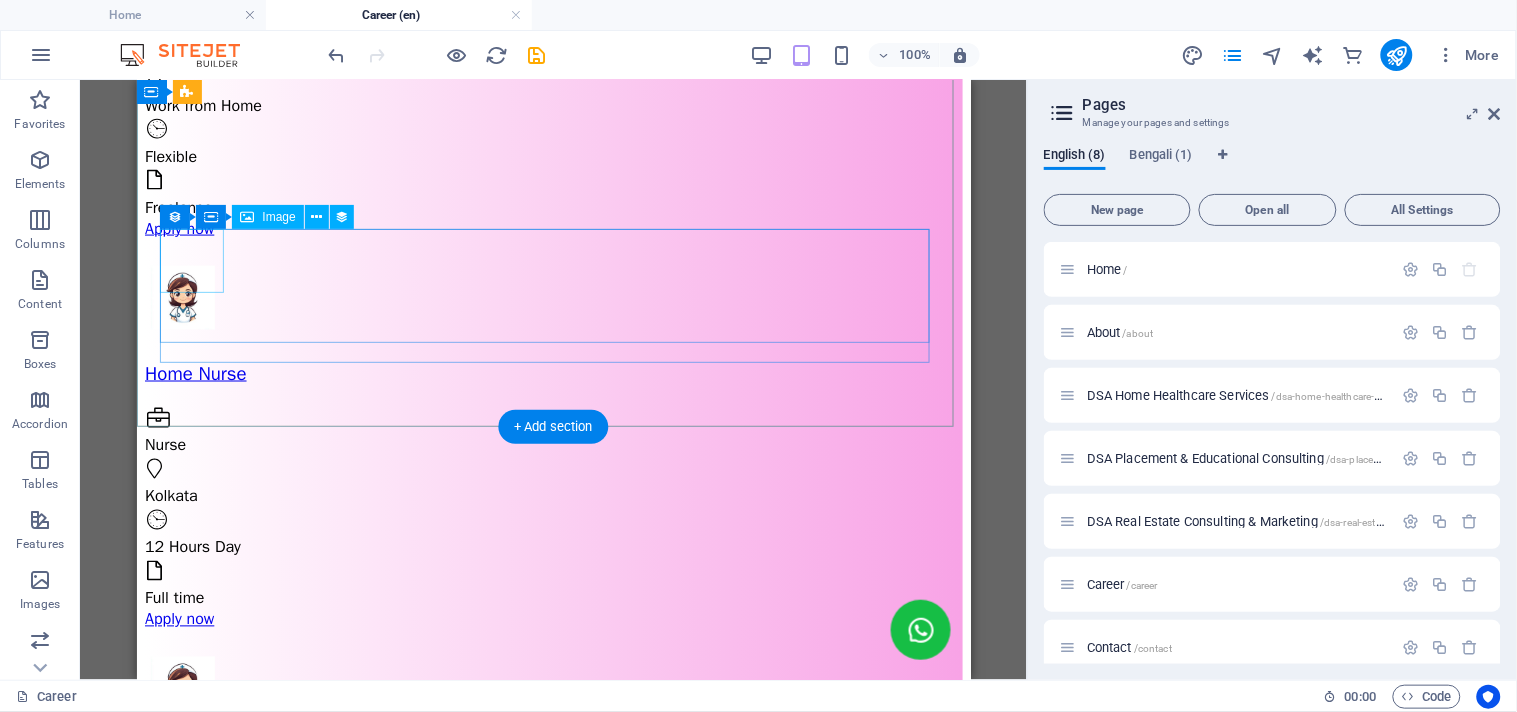 click at bounding box center (545, 1472) 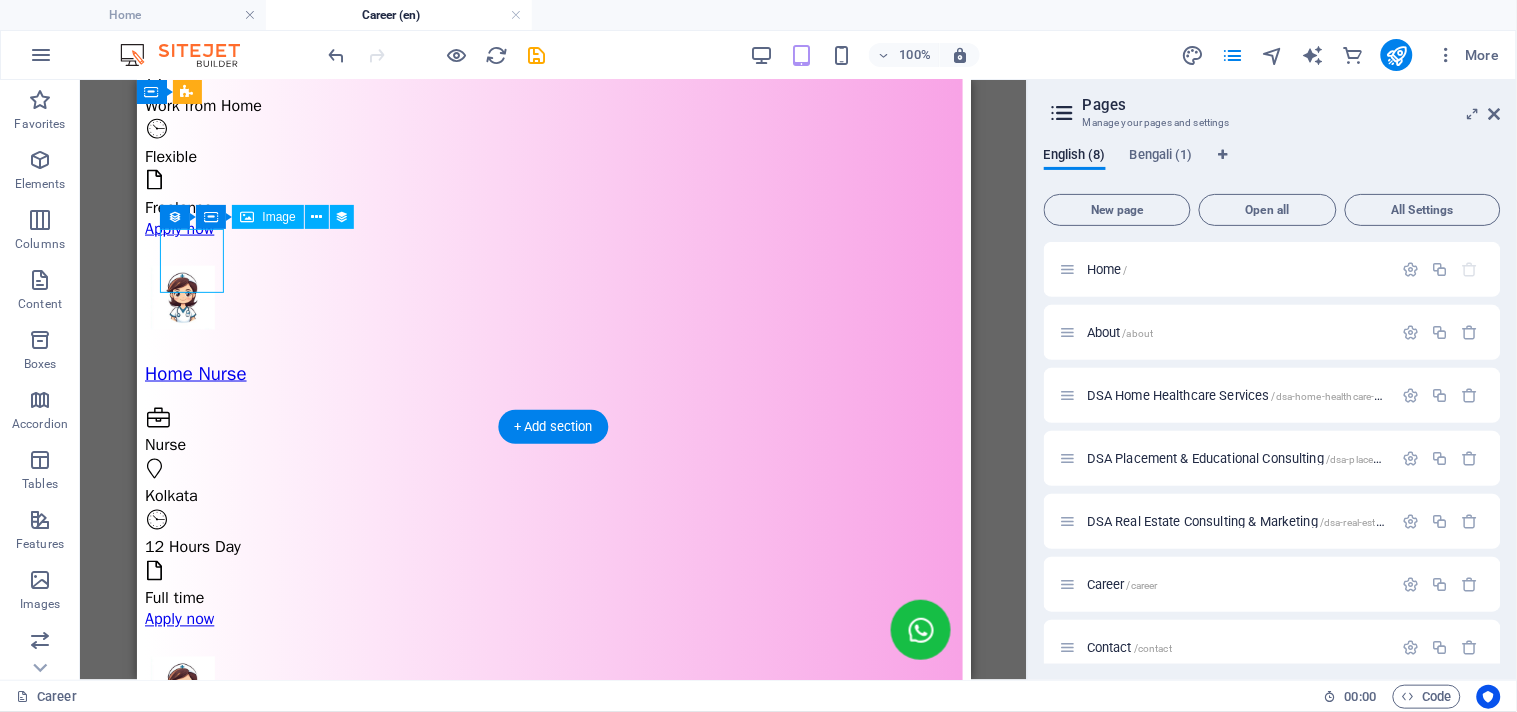 click at bounding box center (545, 1472) 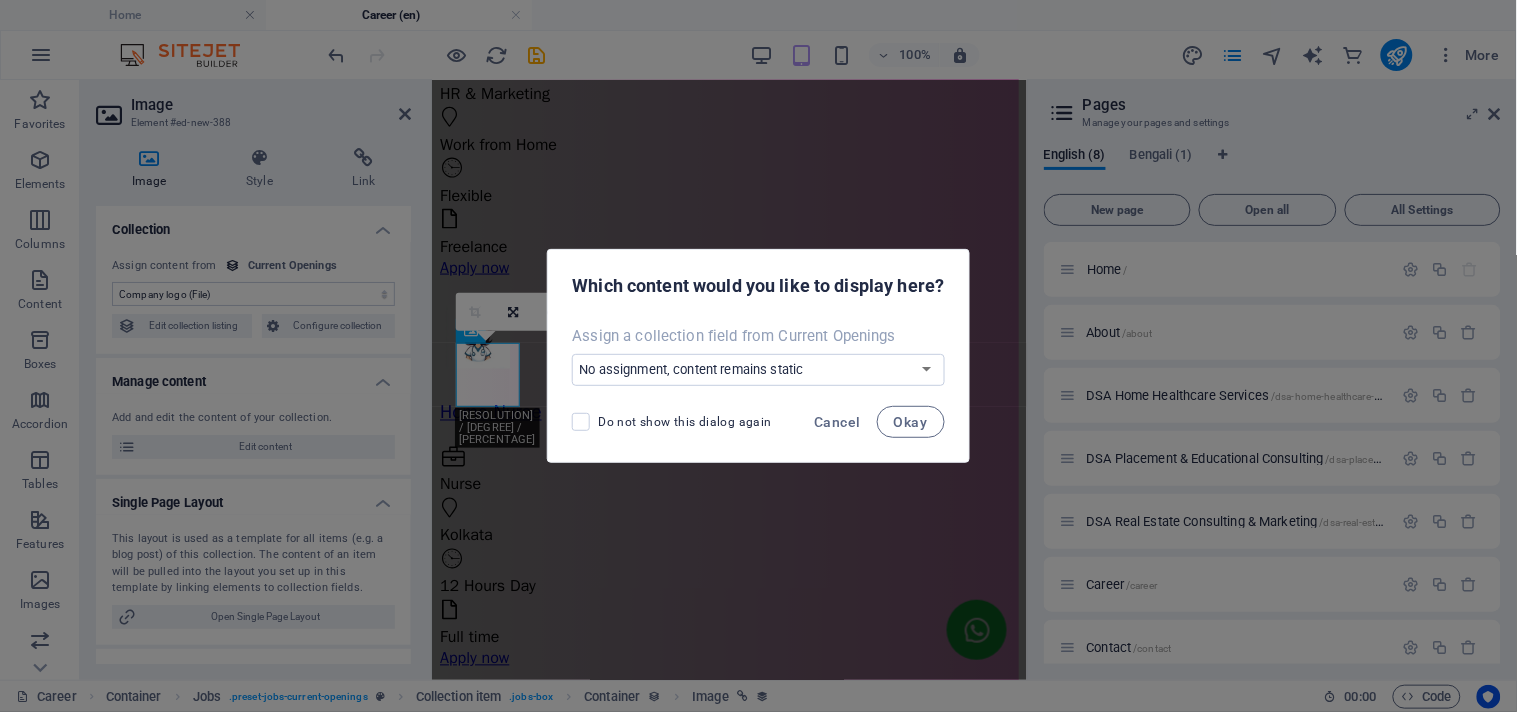 scroll, scrollTop: 933, scrollLeft: 0, axis: vertical 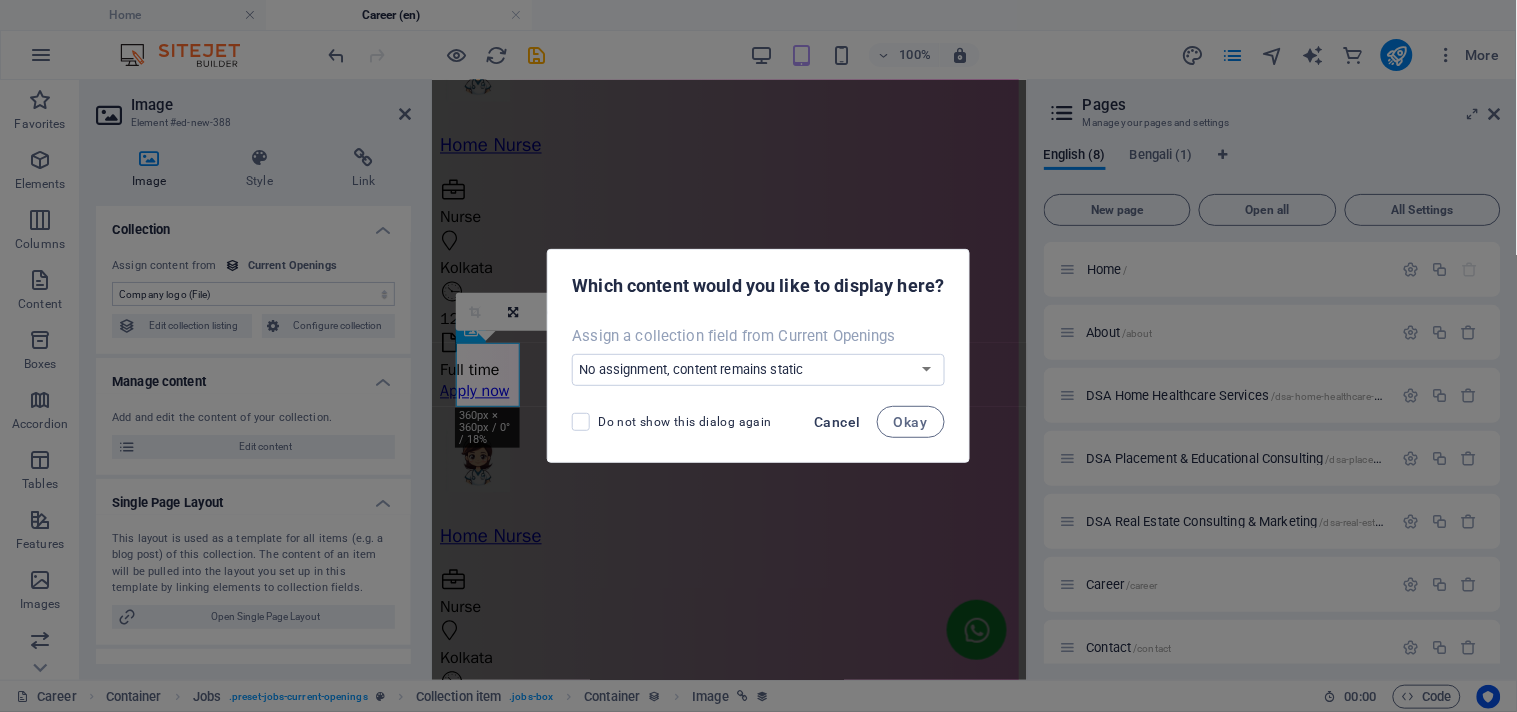 click on "Cancel" at bounding box center [838, 422] 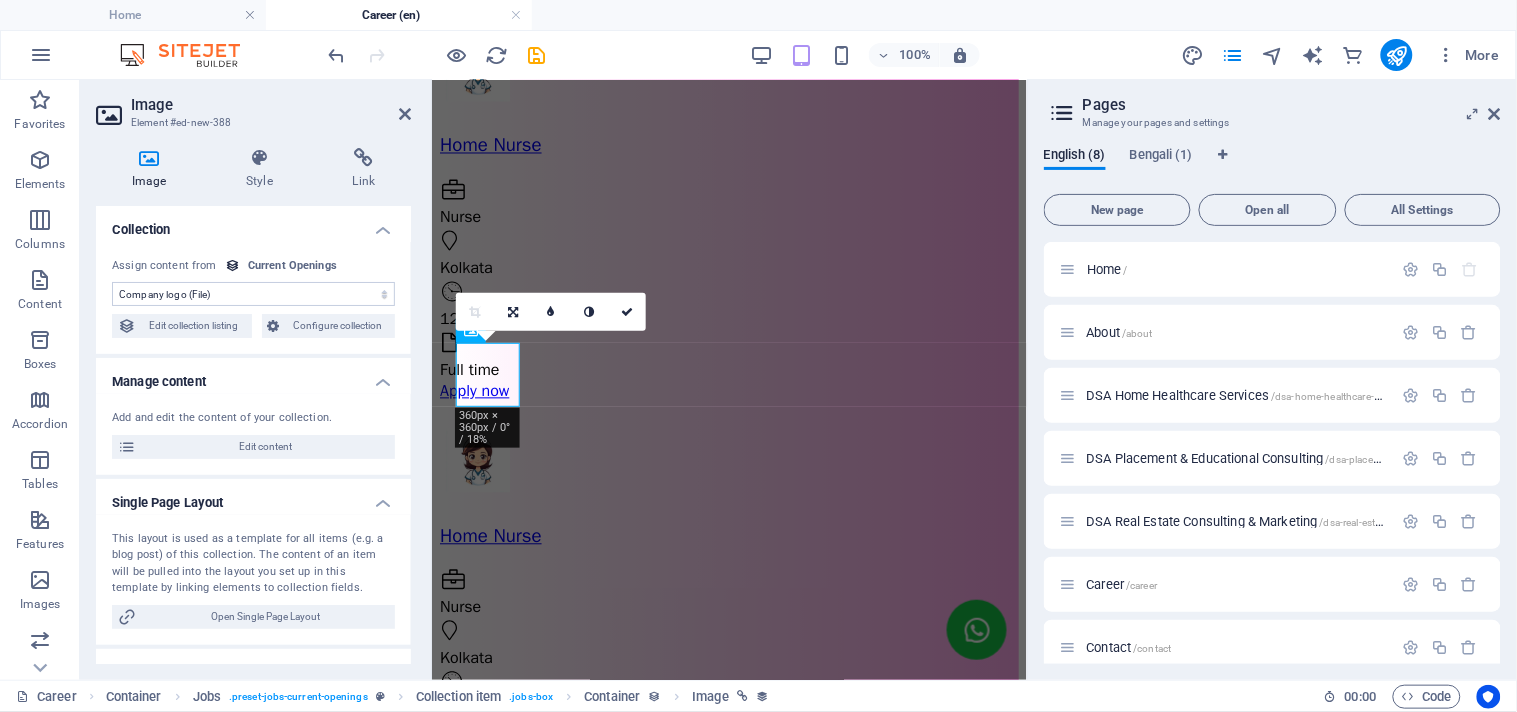 drag, startPoint x: 306, startPoint y: 326, endPoint x: 293, endPoint y: 377, distance: 52.63079 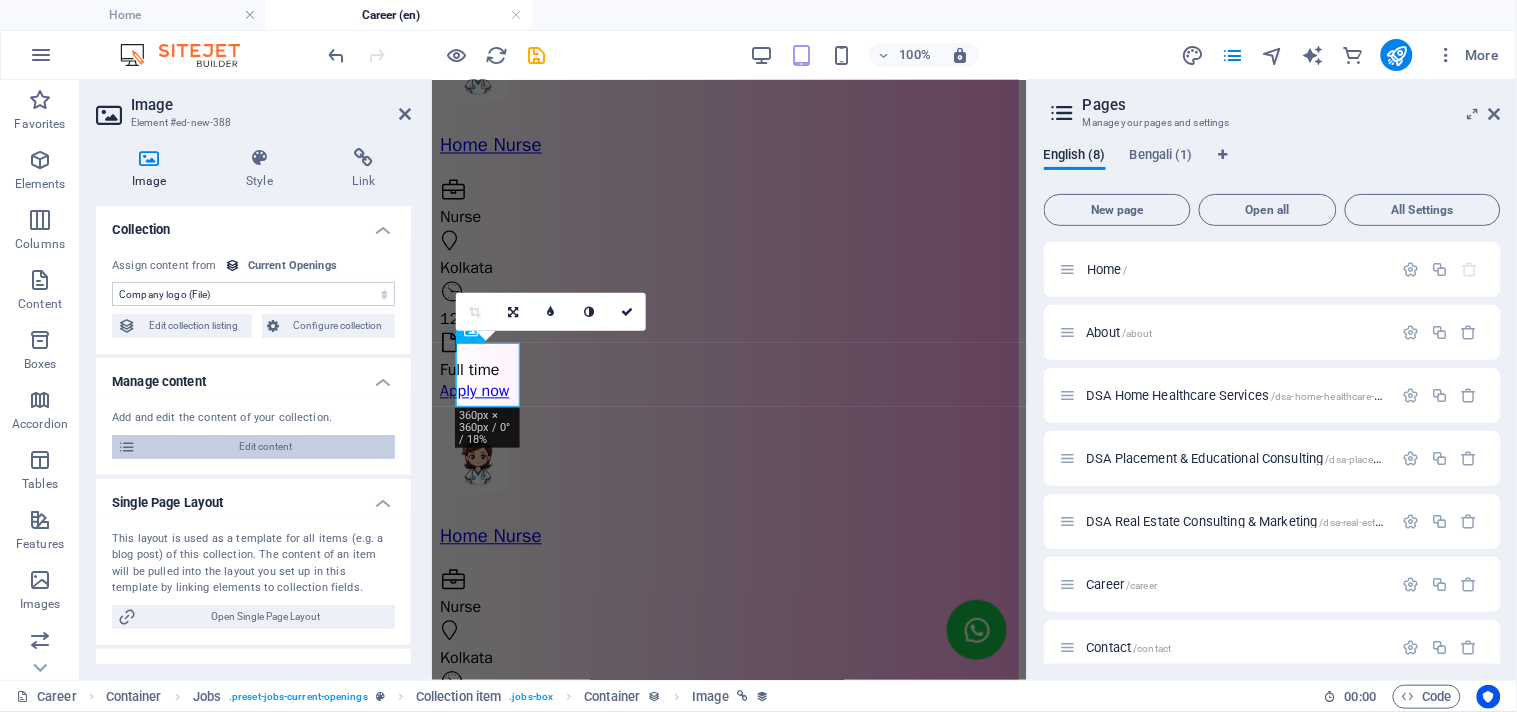 click on "Edit content" at bounding box center [265, 447] 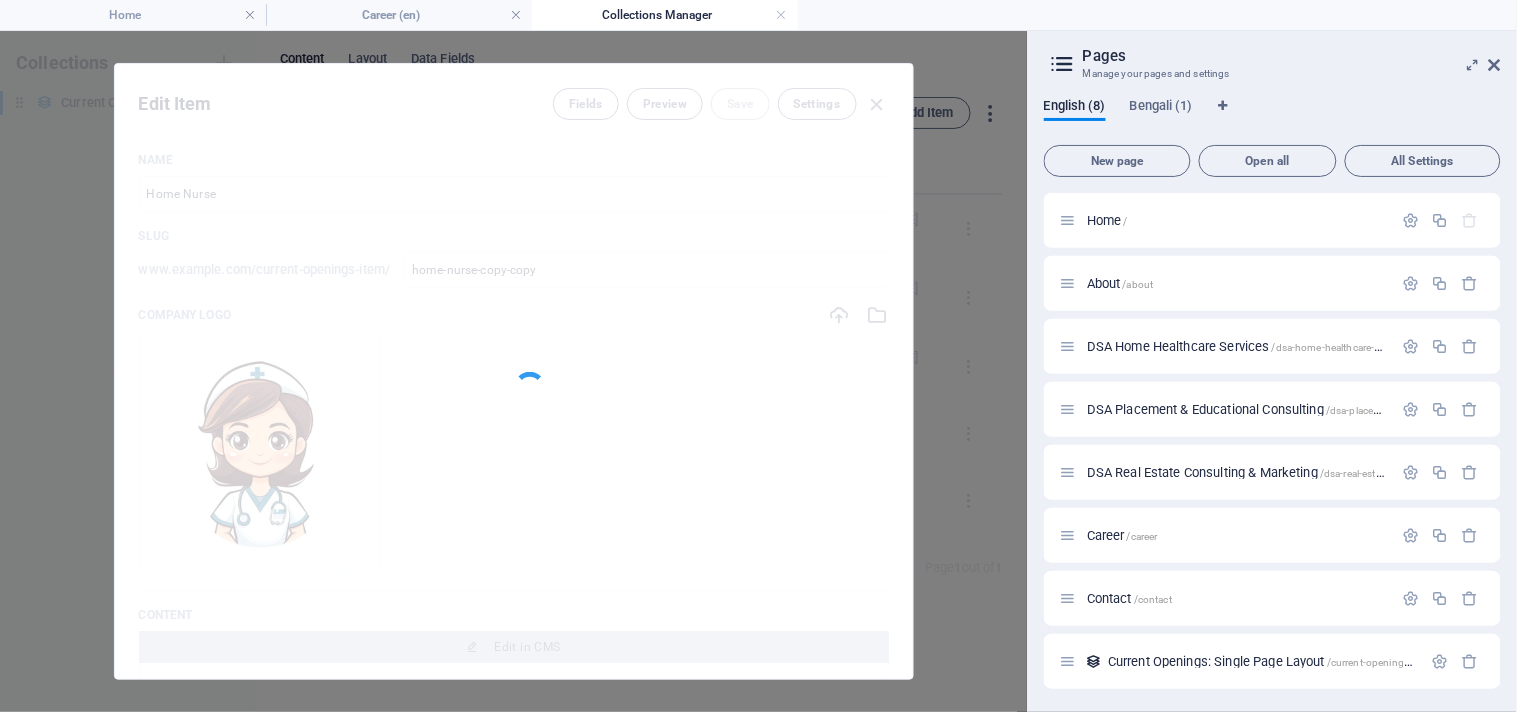 scroll, scrollTop: 0, scrollLeft: 0, axis: both 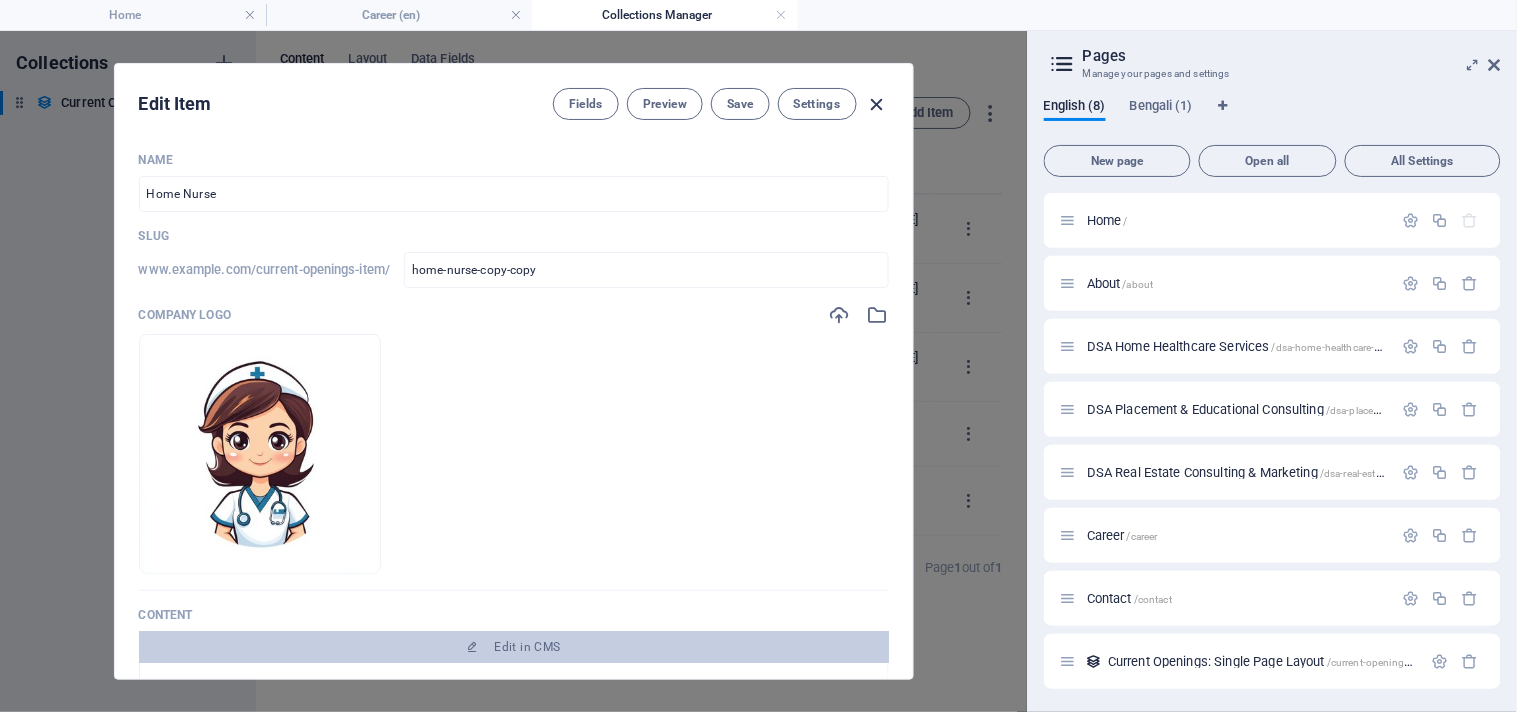 click at bounding box center (876, 104) 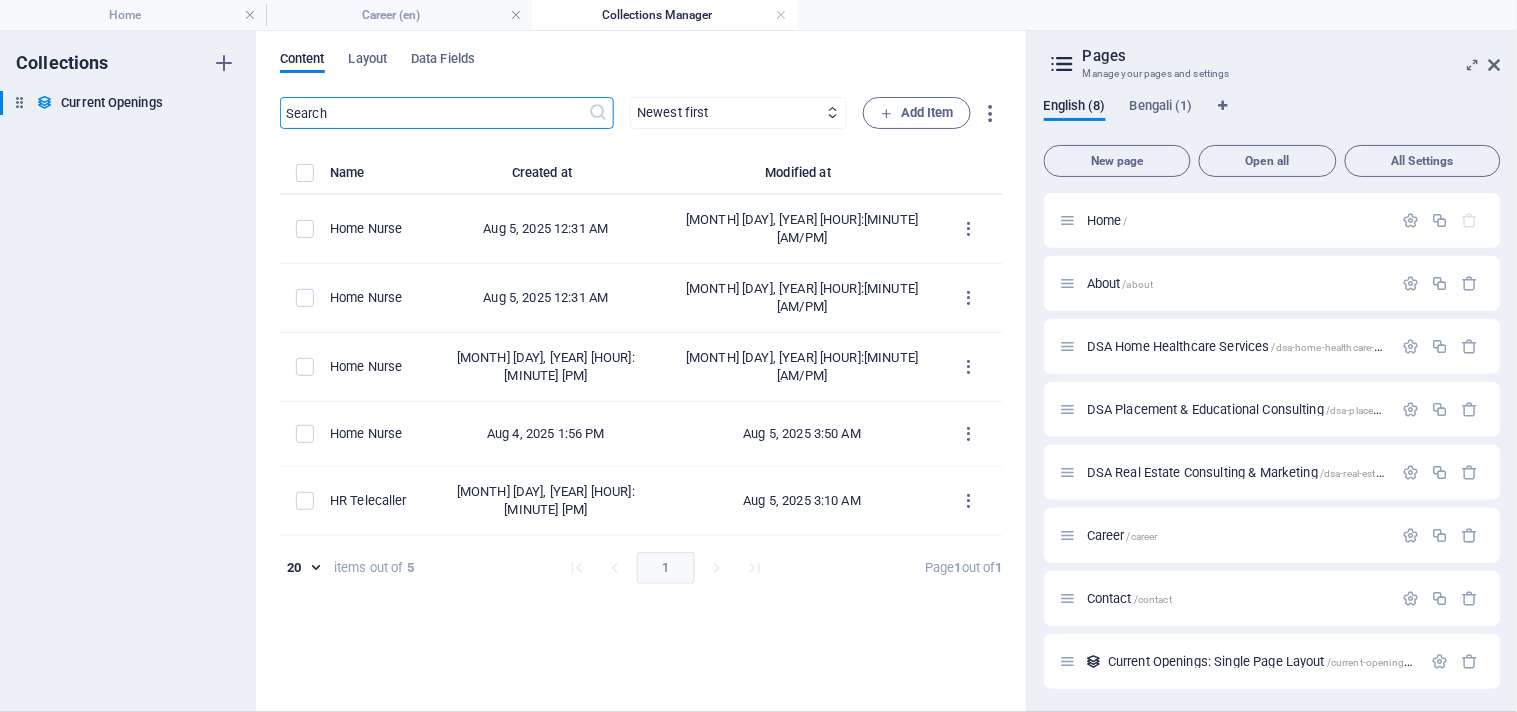 type on "2025-08-06" 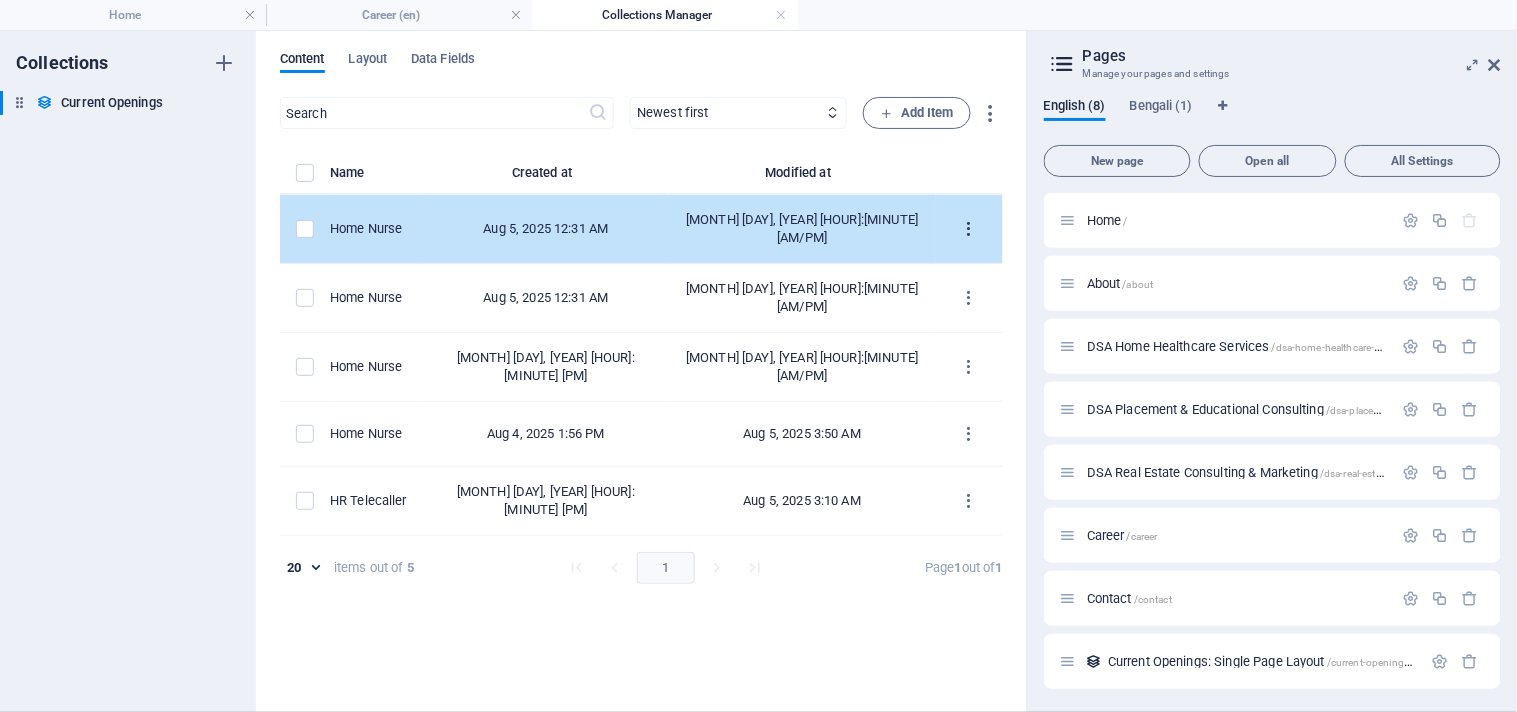 click at bounding box center (969, 229) 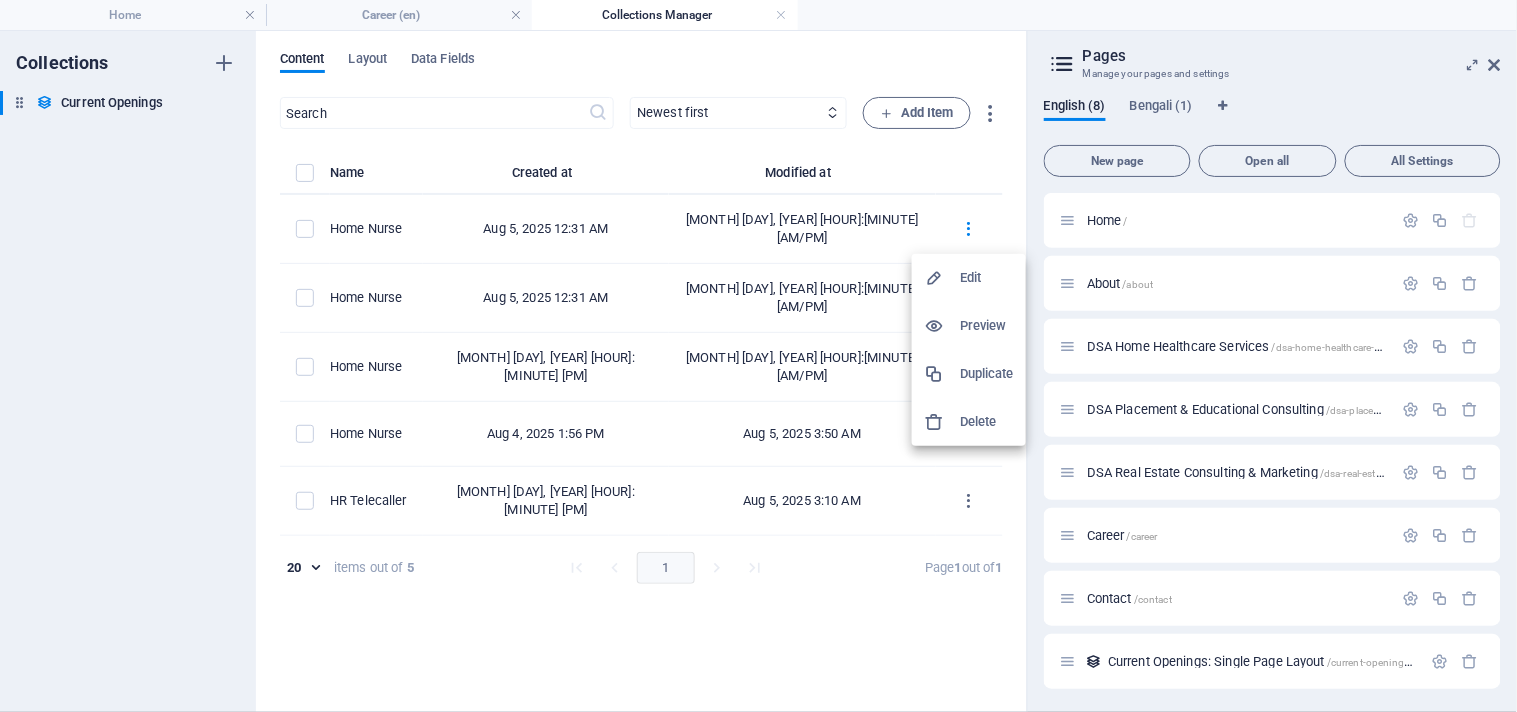 click on "Duplicate" at bounding box center [987, 374] 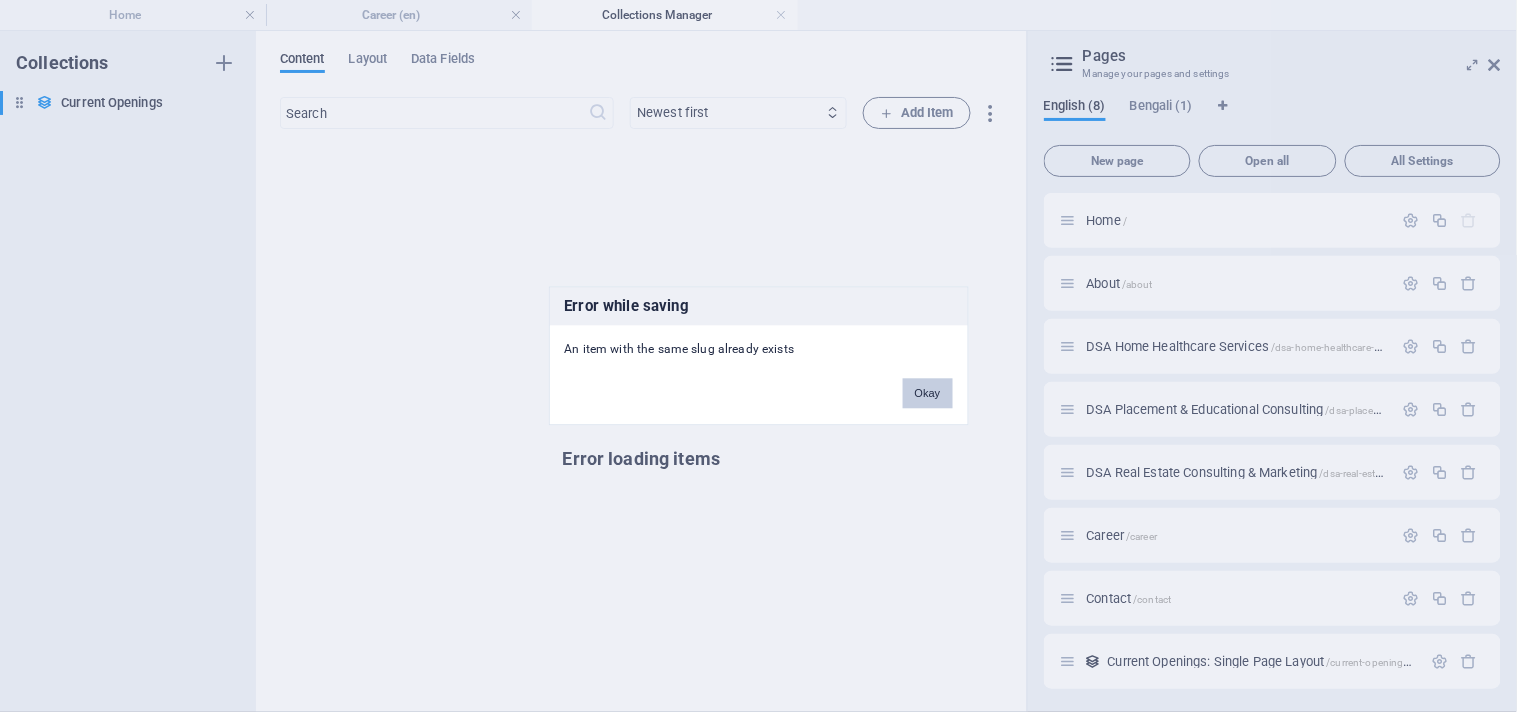 click on "Okay" at bounding box center (928, 394) 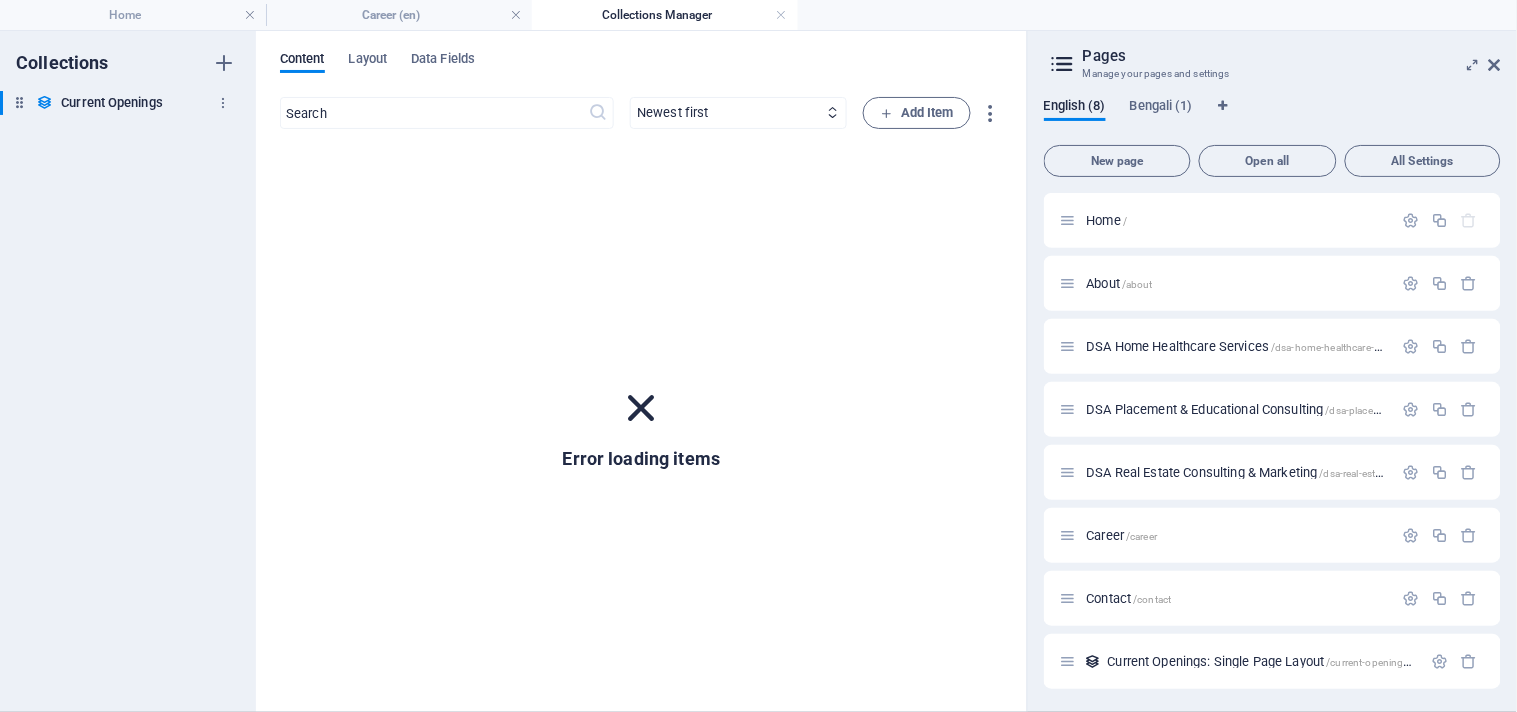 click on "Current Openings" at bounding box center (112, 103) 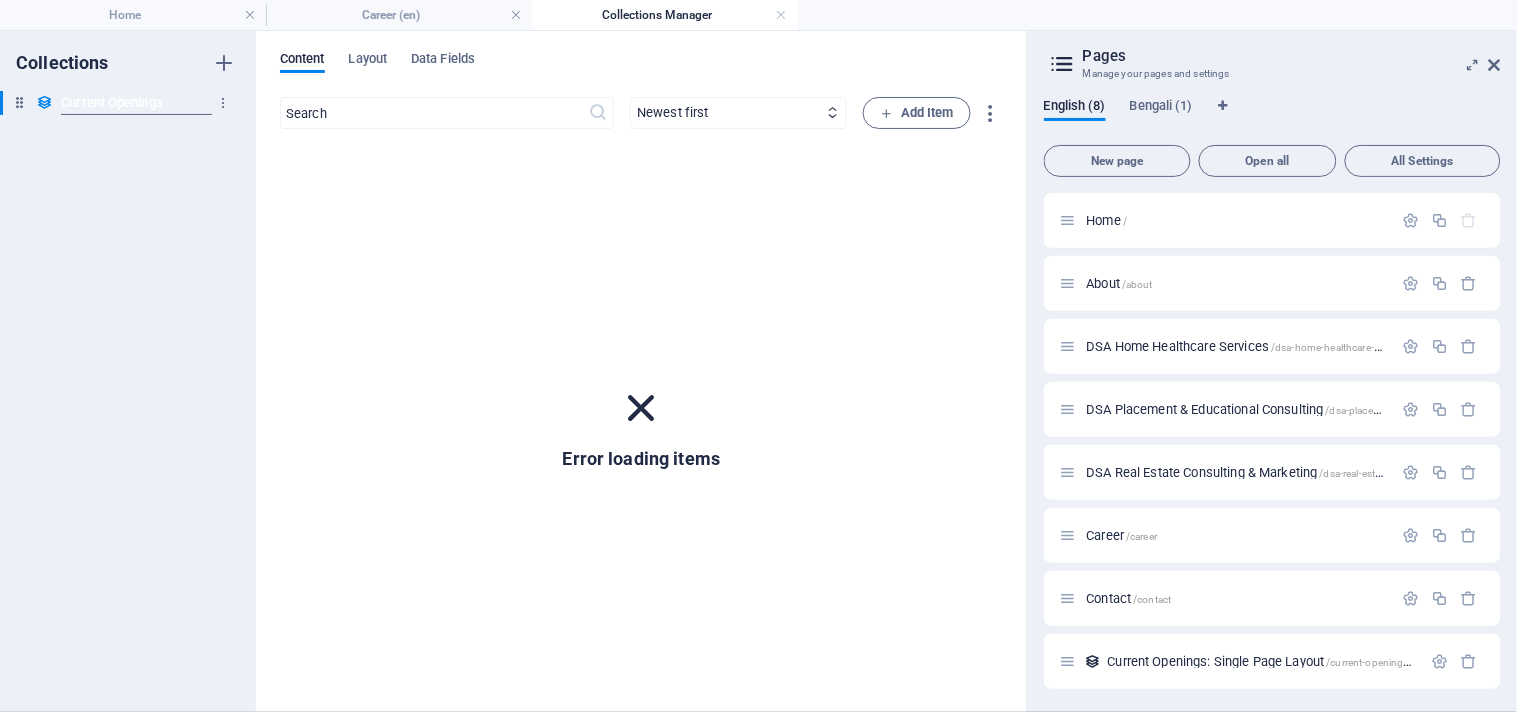 click on "Current Openings" at bounding box center (136, 103) 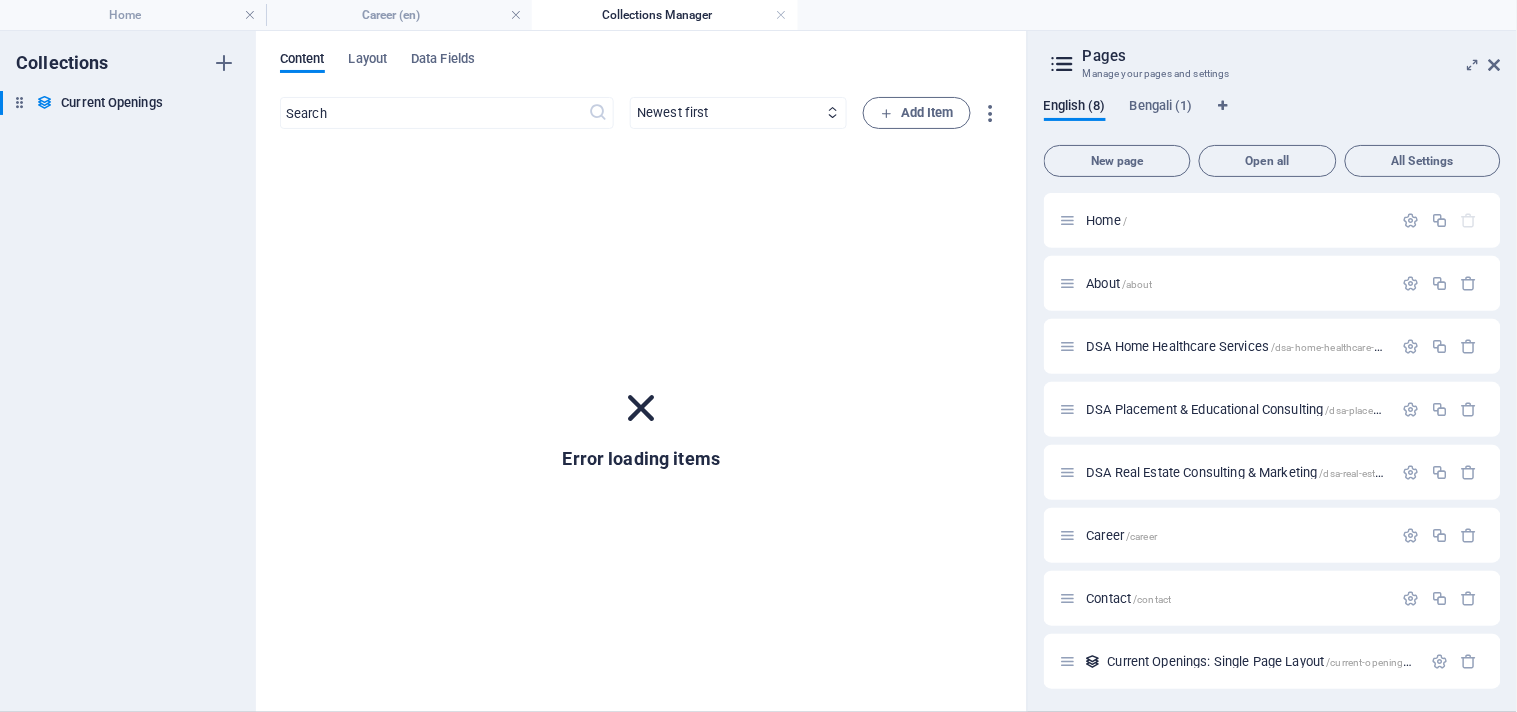 click on "Collections Current Openings Current Openings" at bounding box center [128, 371] 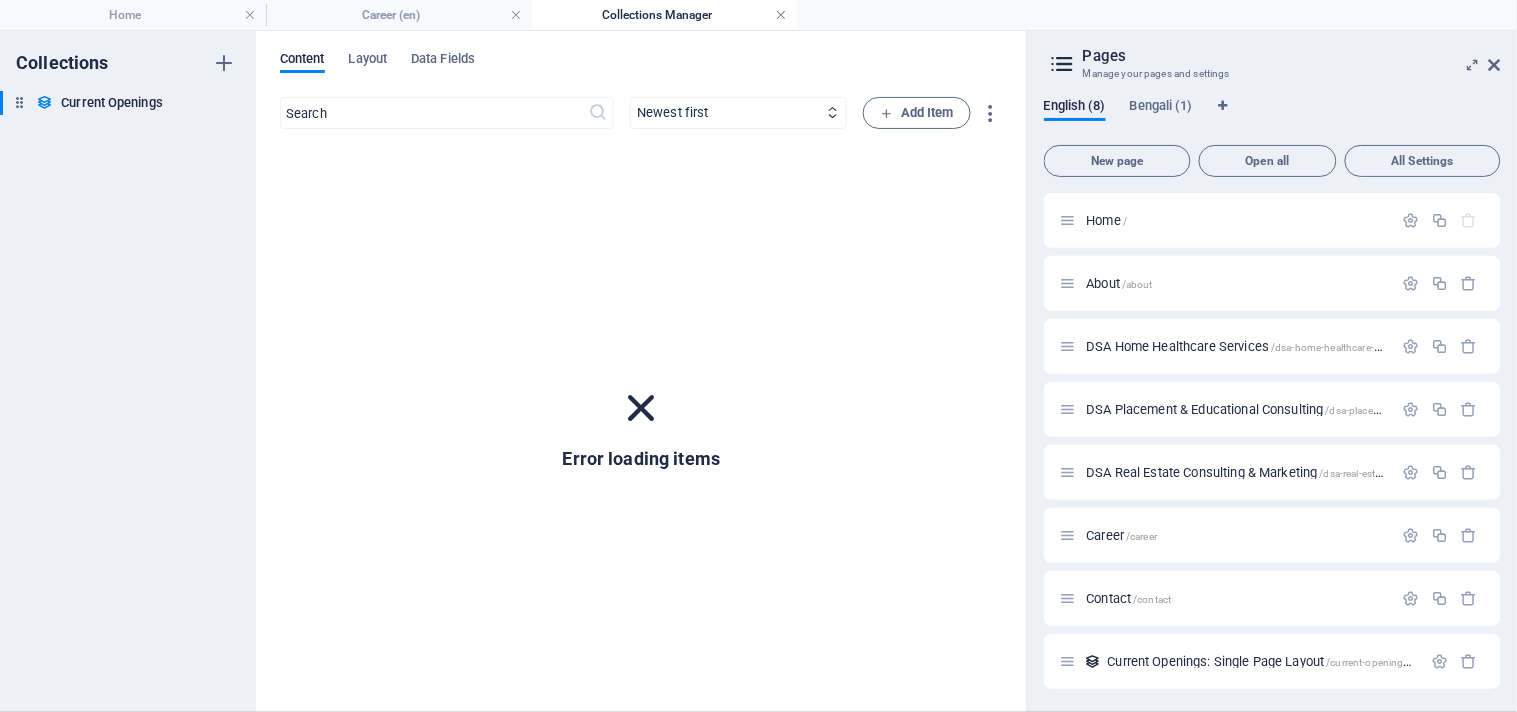 click at bounding box center (782, 15) 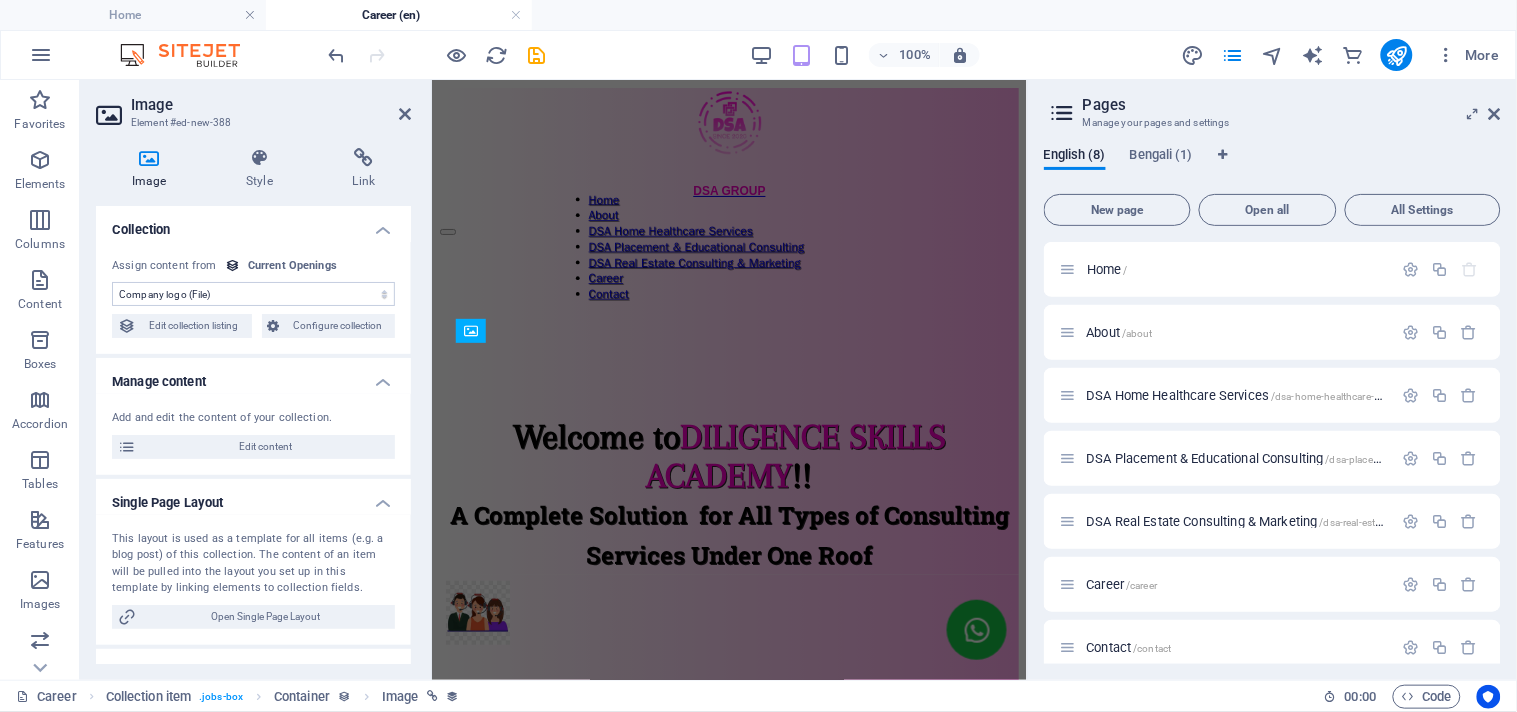 scroll, scrollTop: 933, scrollLeft: 0, axis: vertical 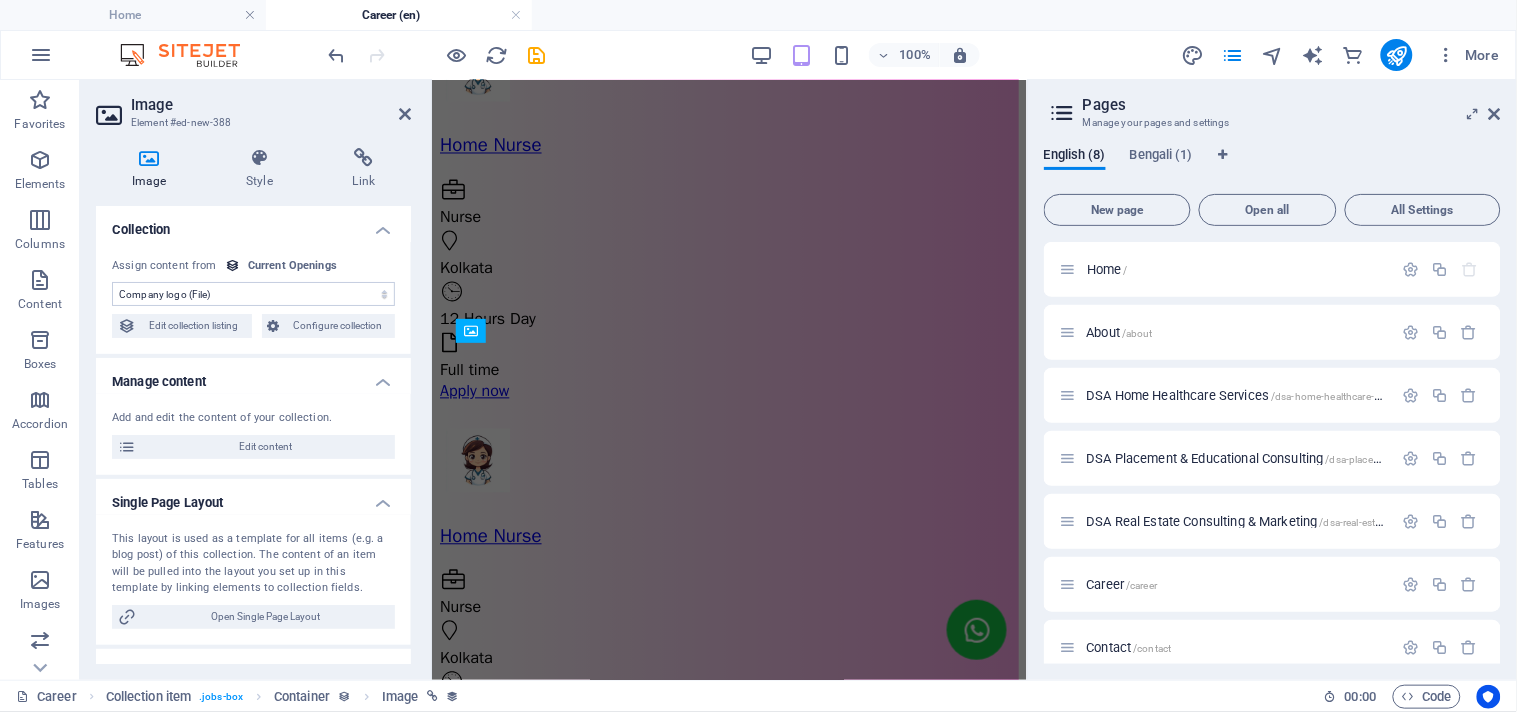 type 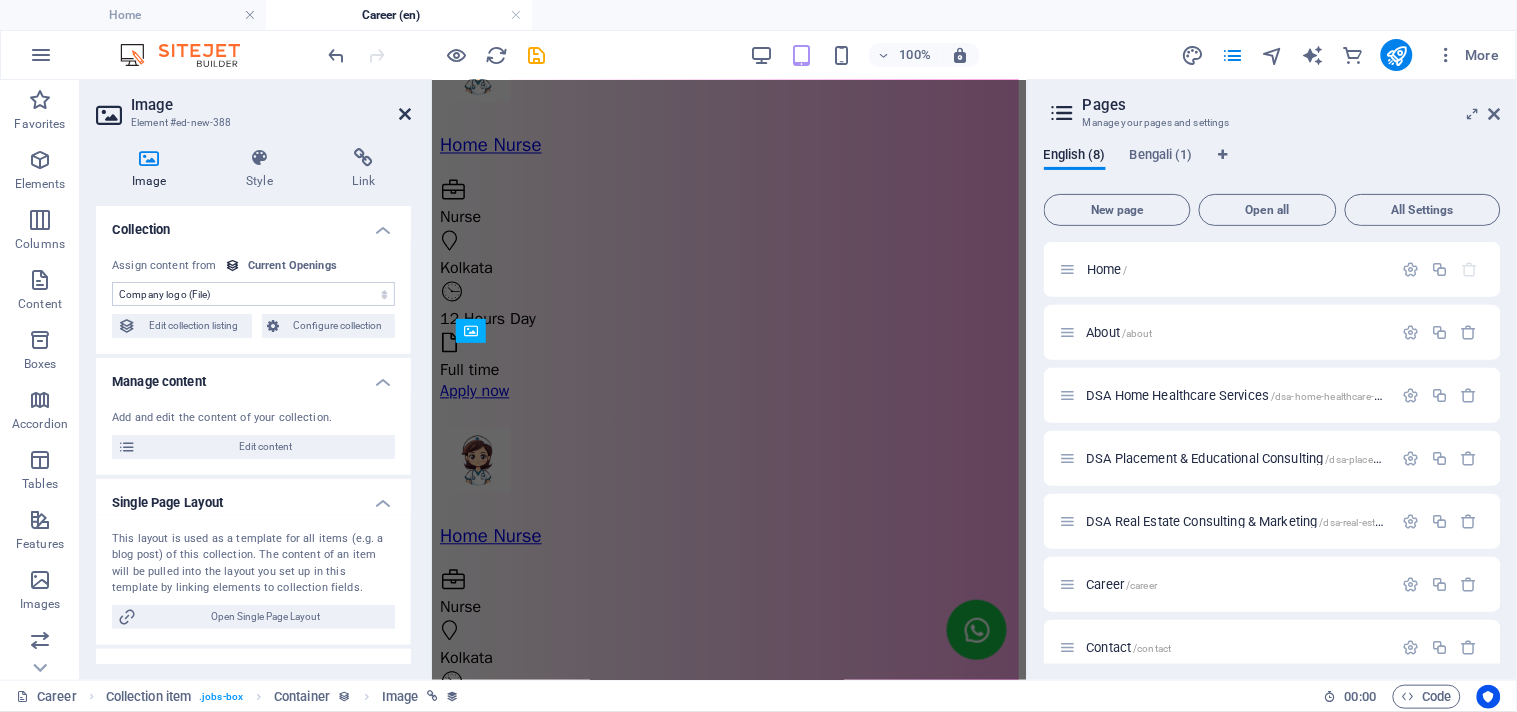 drag, startPoint x: 404, startPoint y: 115, endPoint x: 265, endPoint y: 34, distance: 160.87883 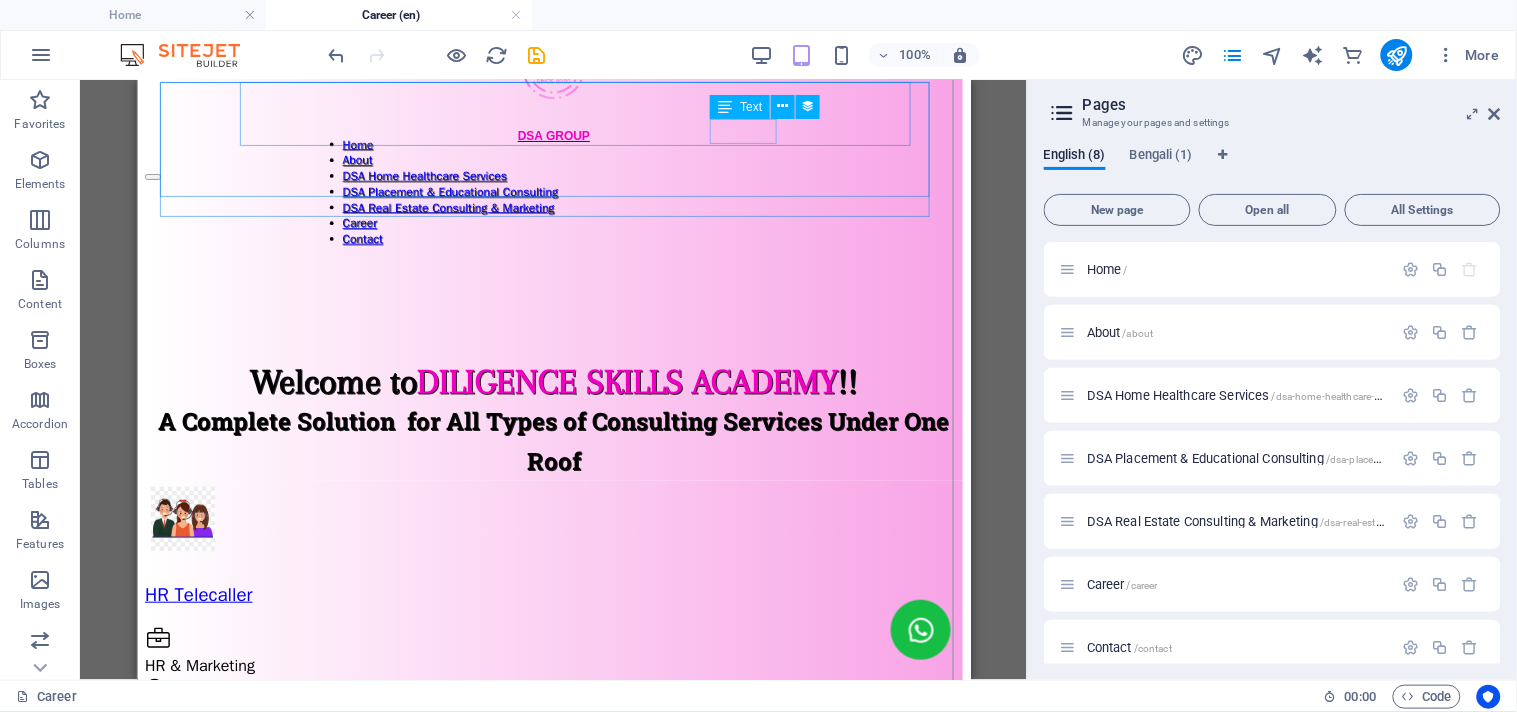scroll, scrollTop: 0, scrollLeft: 0, axis: both 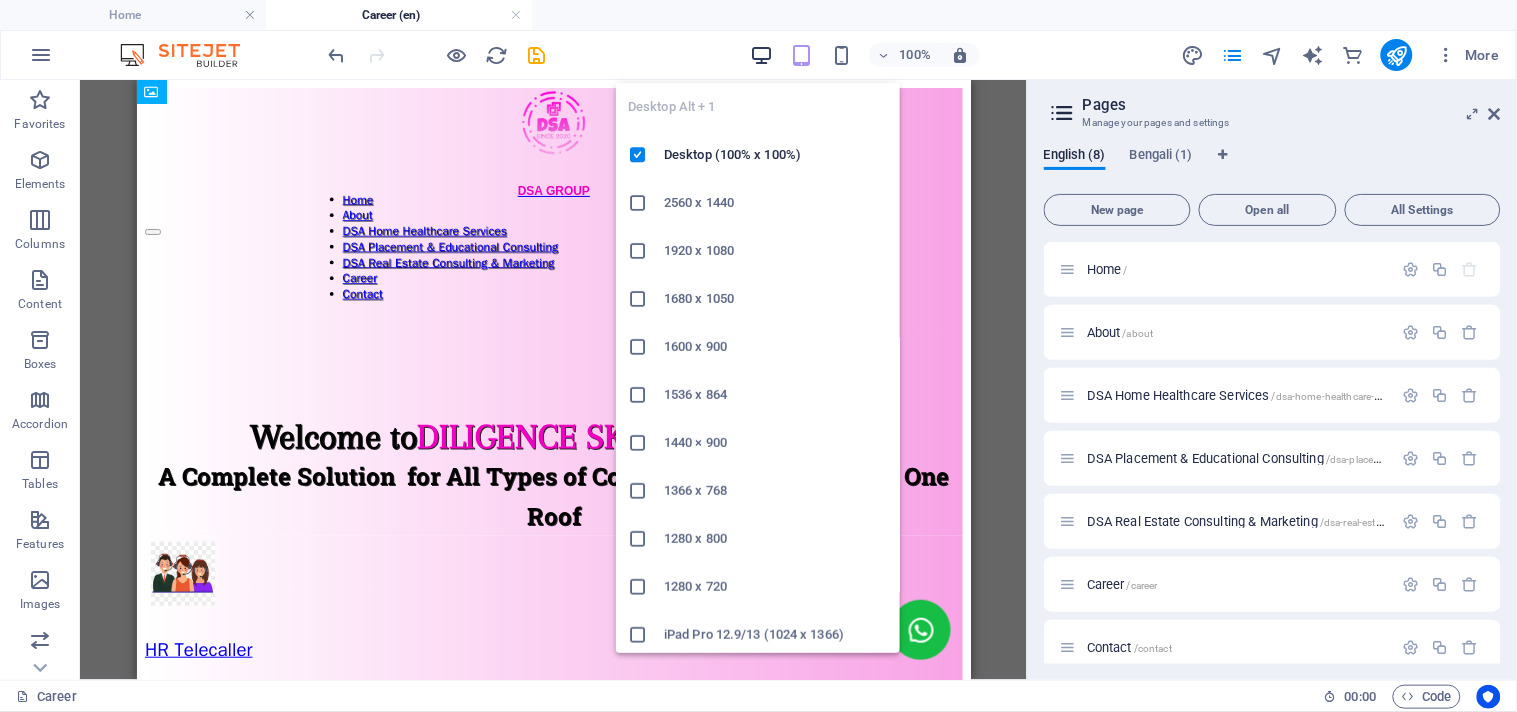 click at bounding box center [761, 55] 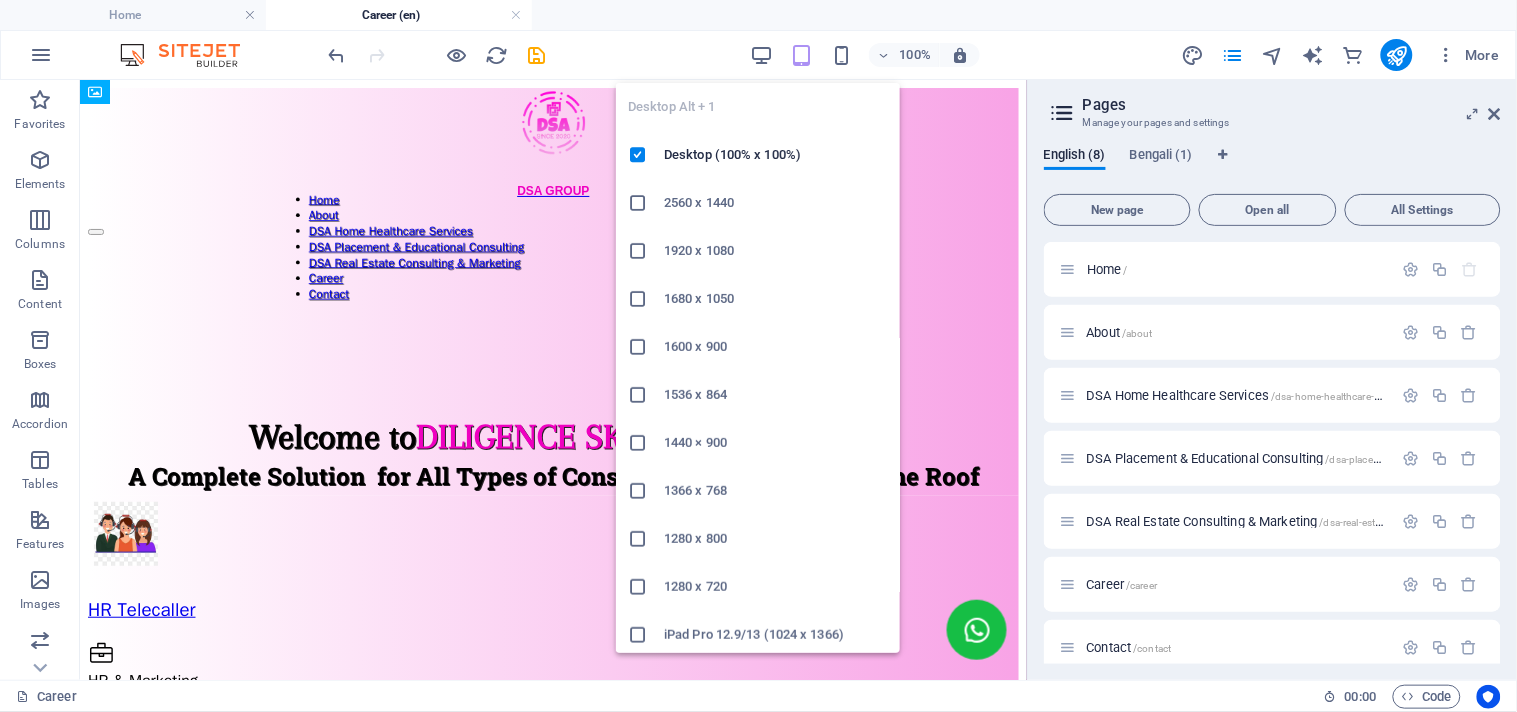 scroll, scrollTop: 53, scrollLeft: 0, axis: vertical 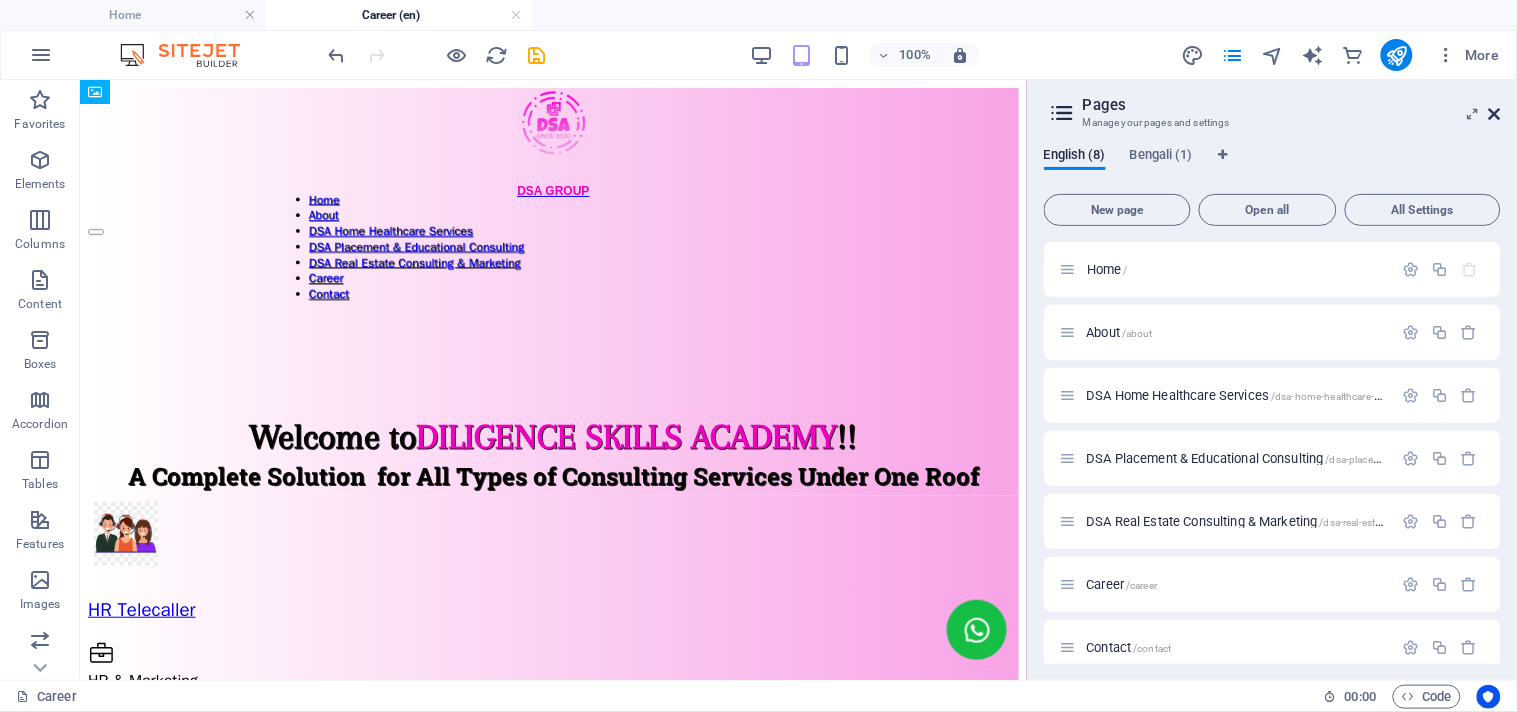 drag, startPoint x: 1495, startPoint y: 114, endPoint x: 1357, endPoint y: 58, distance: 148.92952 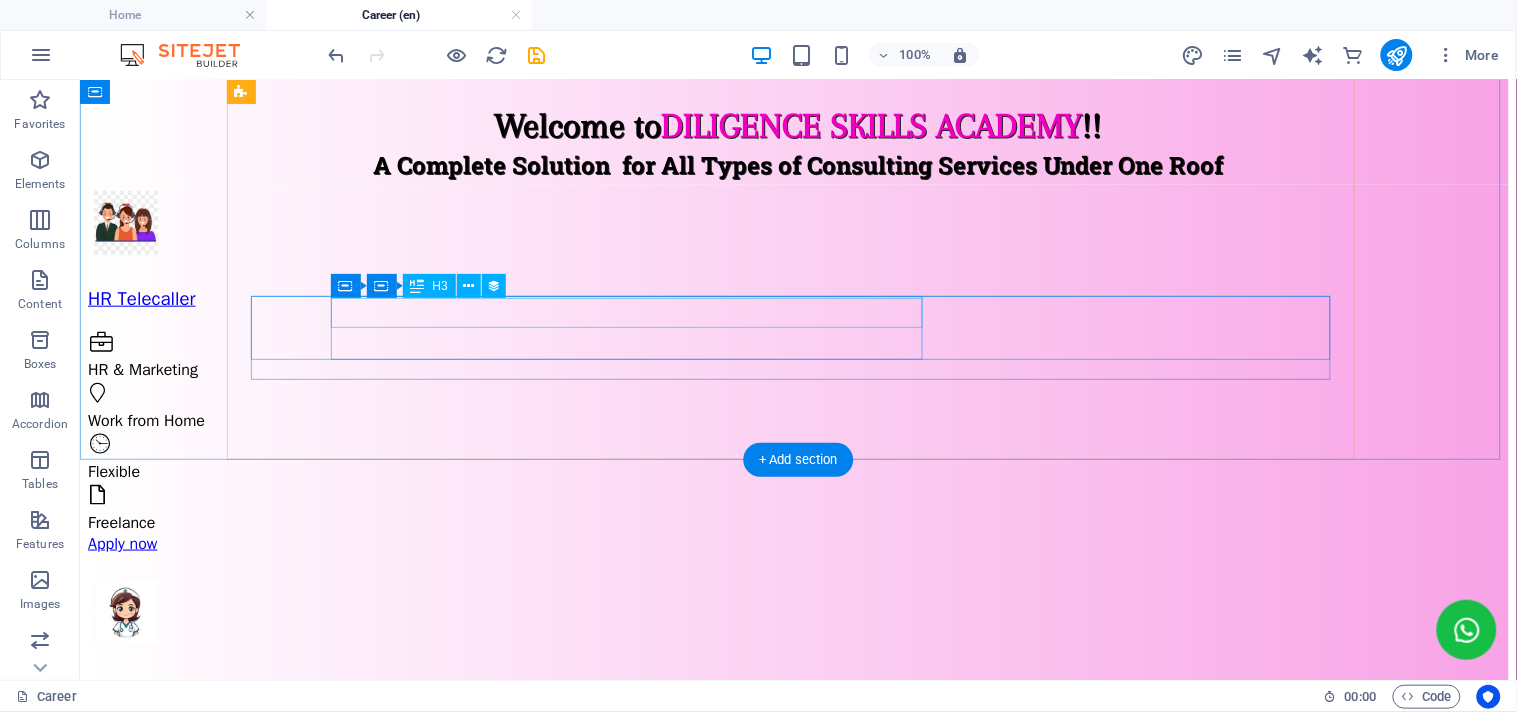 scroll, scrollTop: 111, scrollLeft: 0, axis: vertical 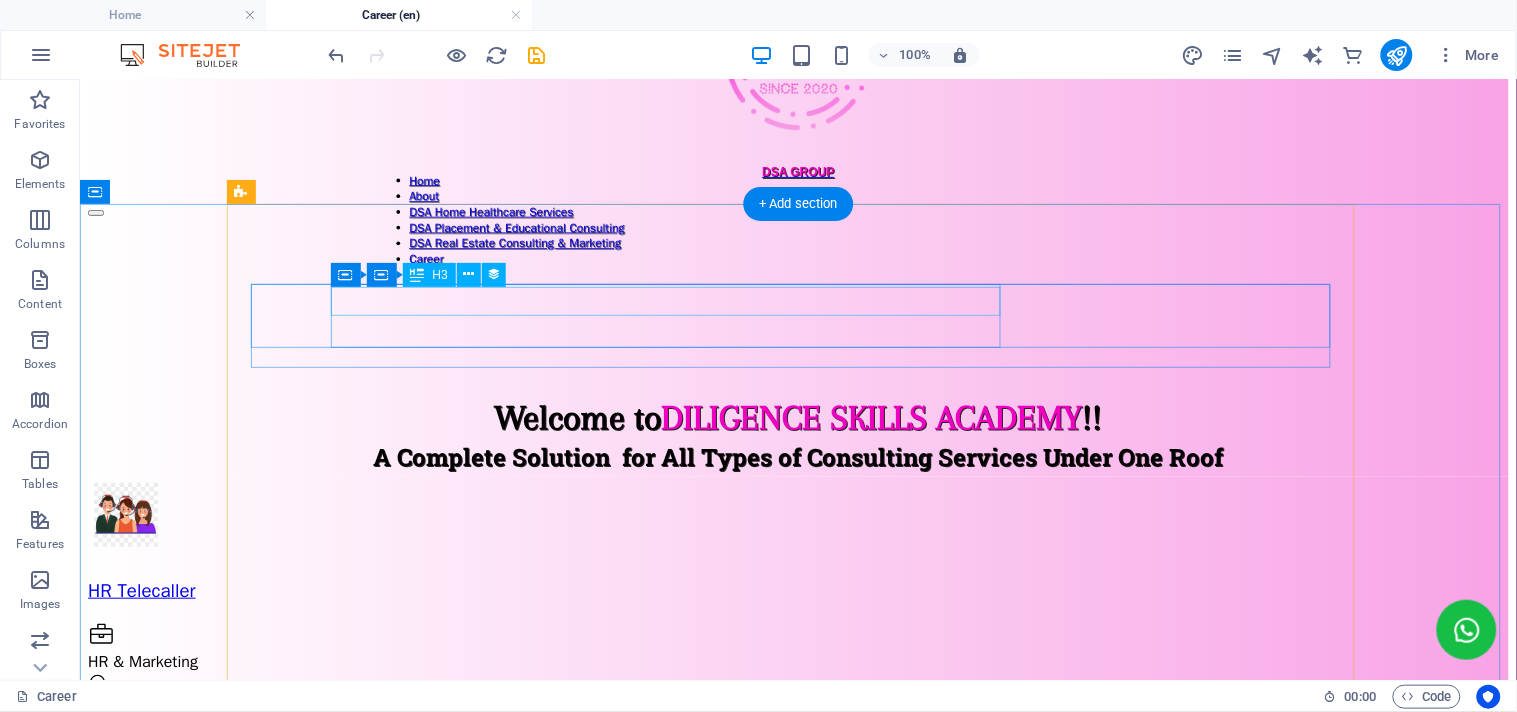 click on "HR Telecaller" at bounding box center [797, 590] 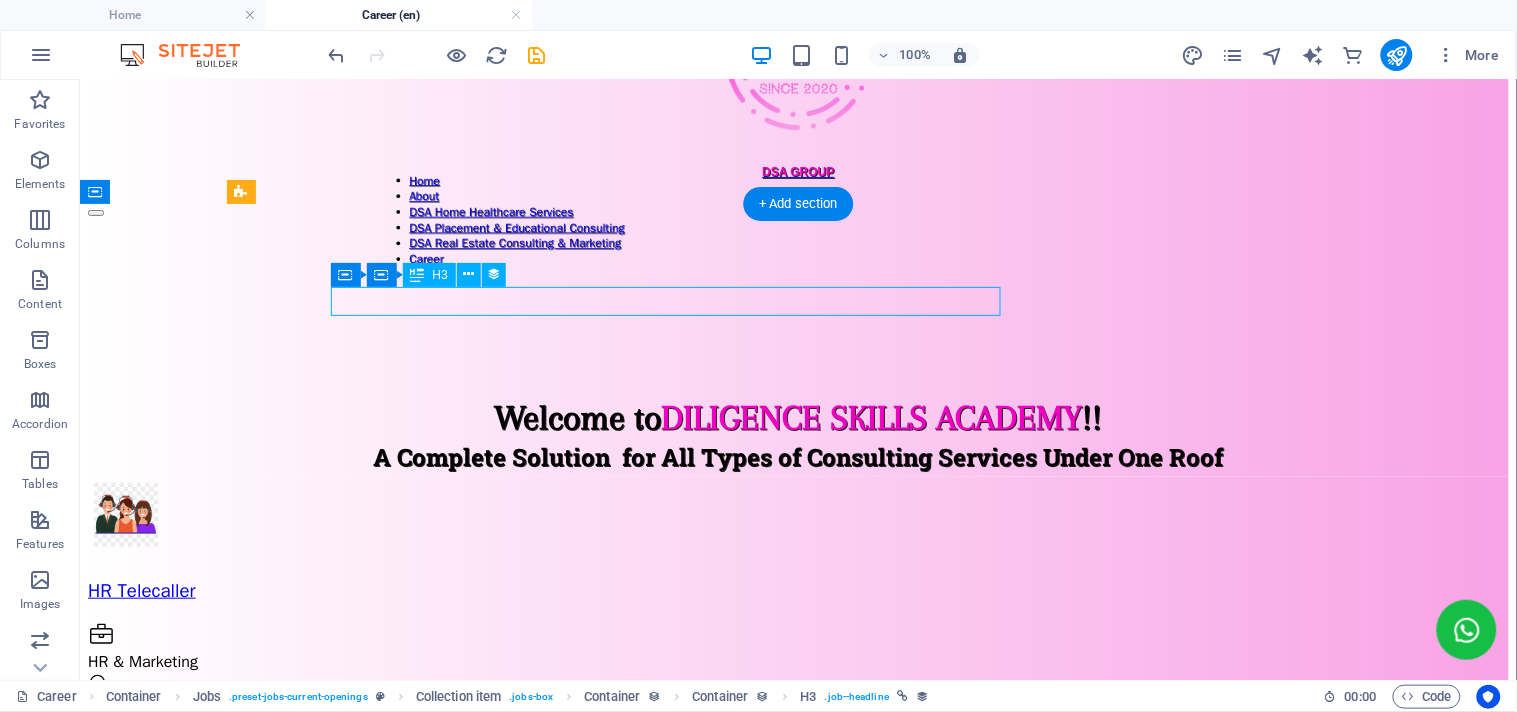 click on "HR Telecaller" at bounding box center (797, 590) 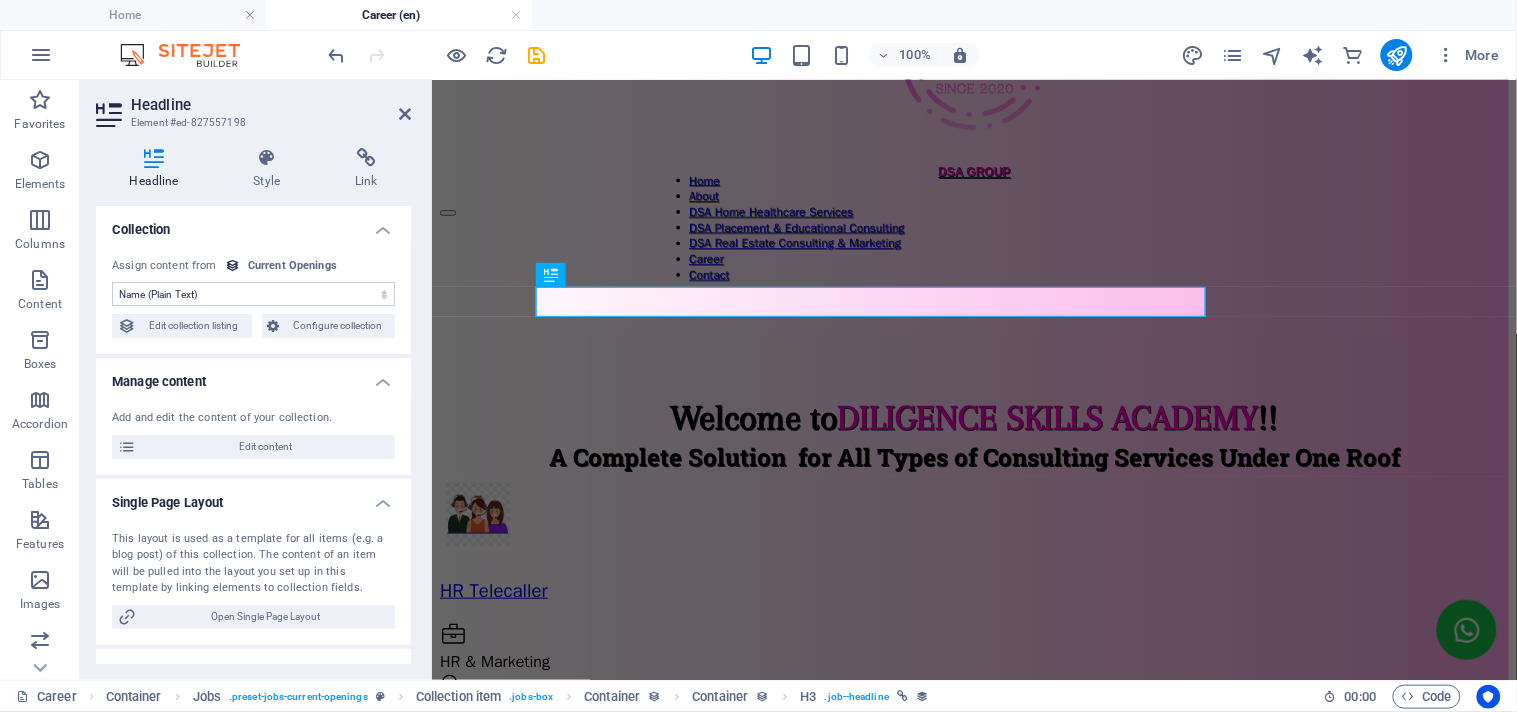 scroll, scrollTop: 107, scrollLeft: 0, axis: vertical 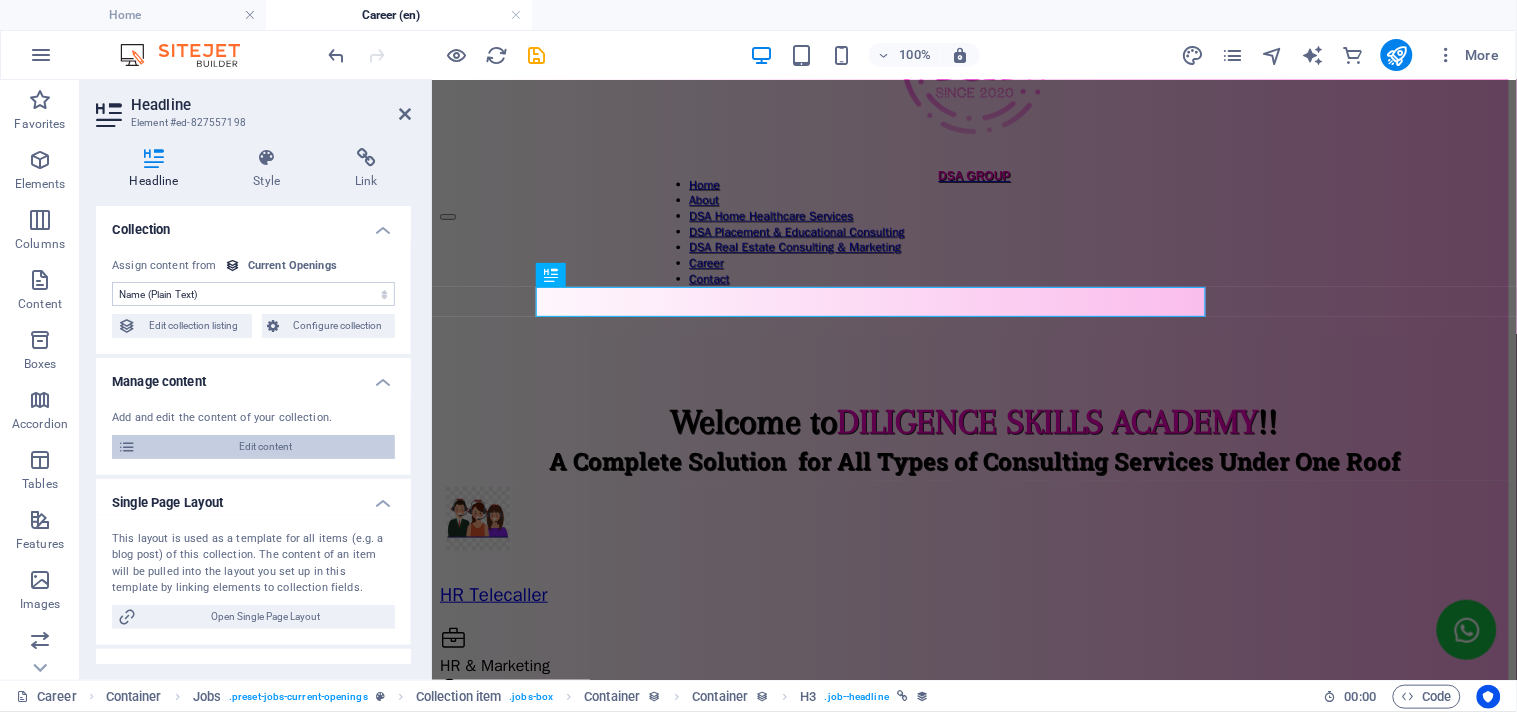 click on "Edit content" at bounding box center [265, 447] 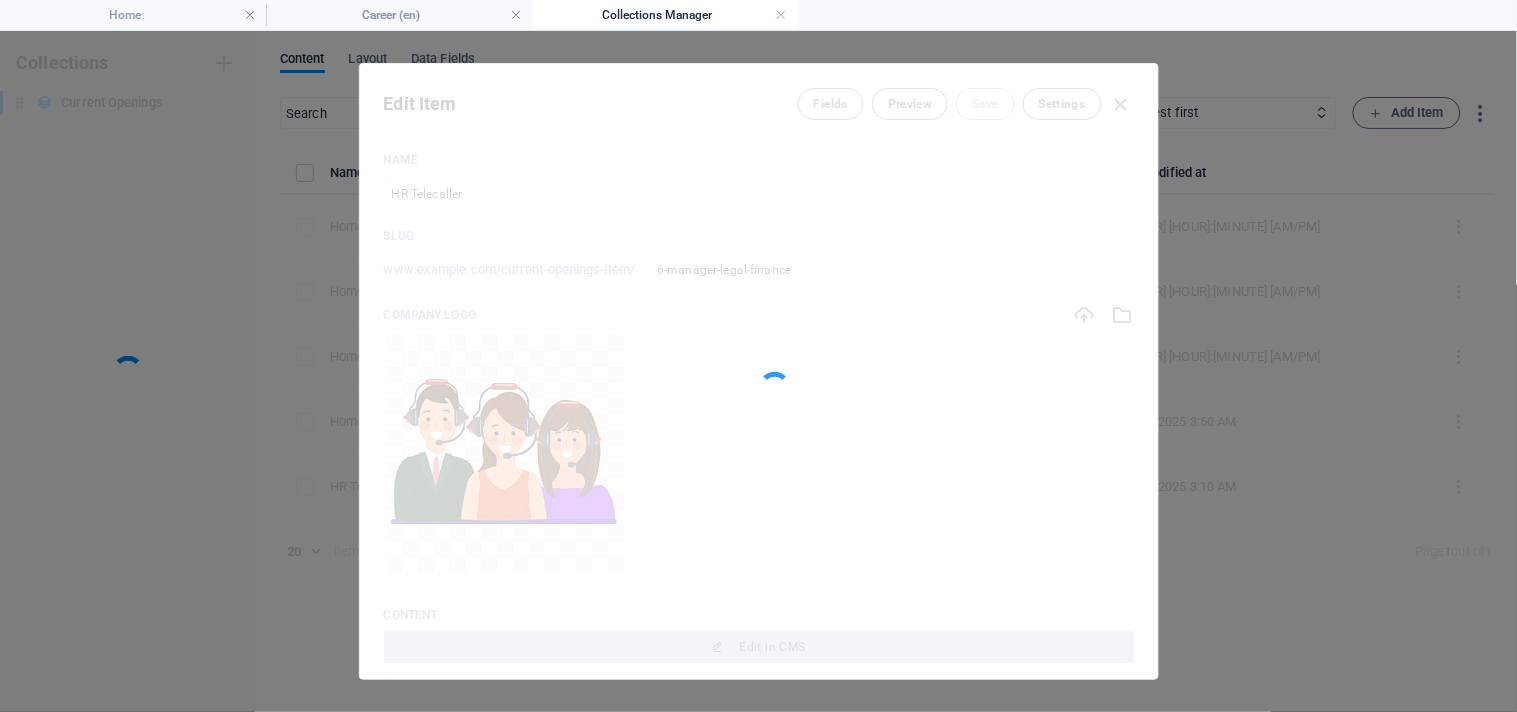 scroll, scrollTop: 0, scrollLeft: 0, axis: both 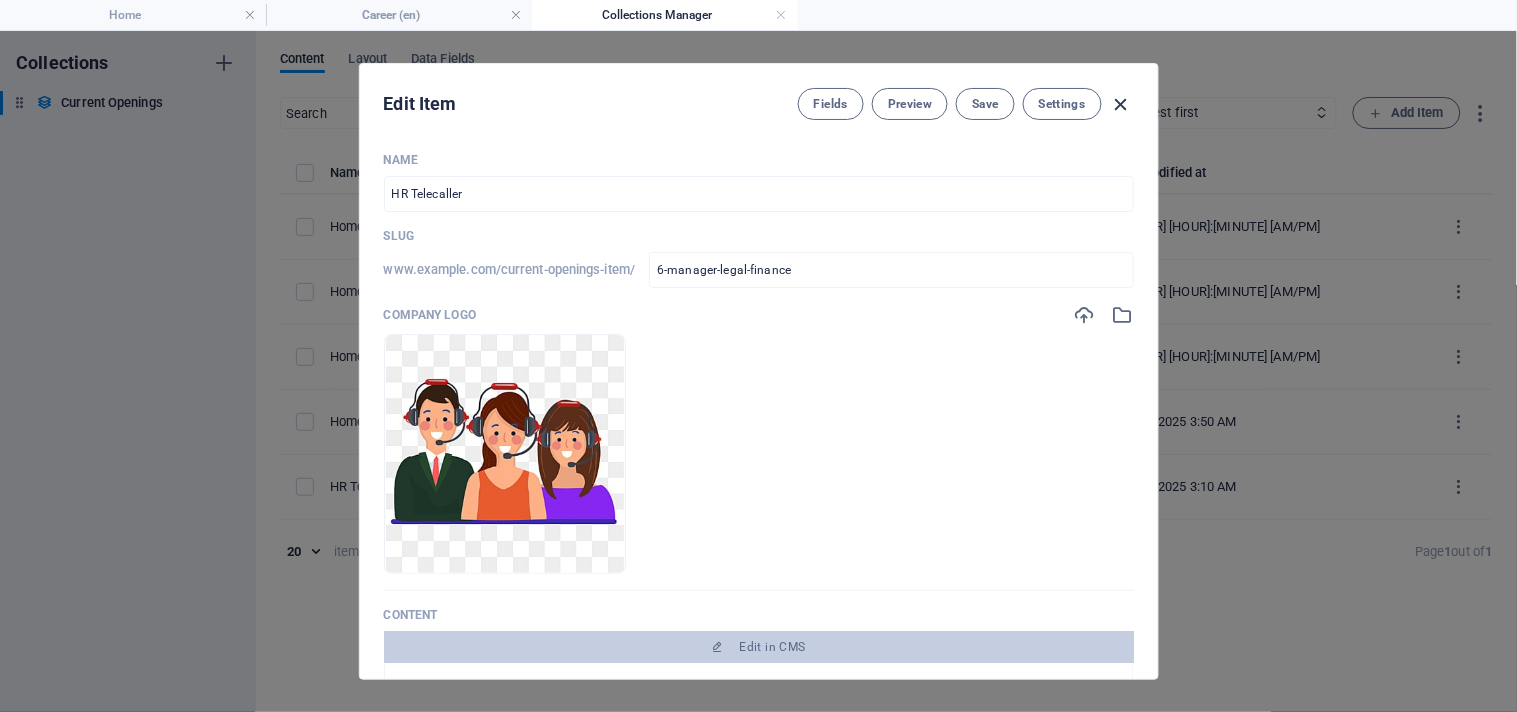 click at bounding box center (1121, 104) 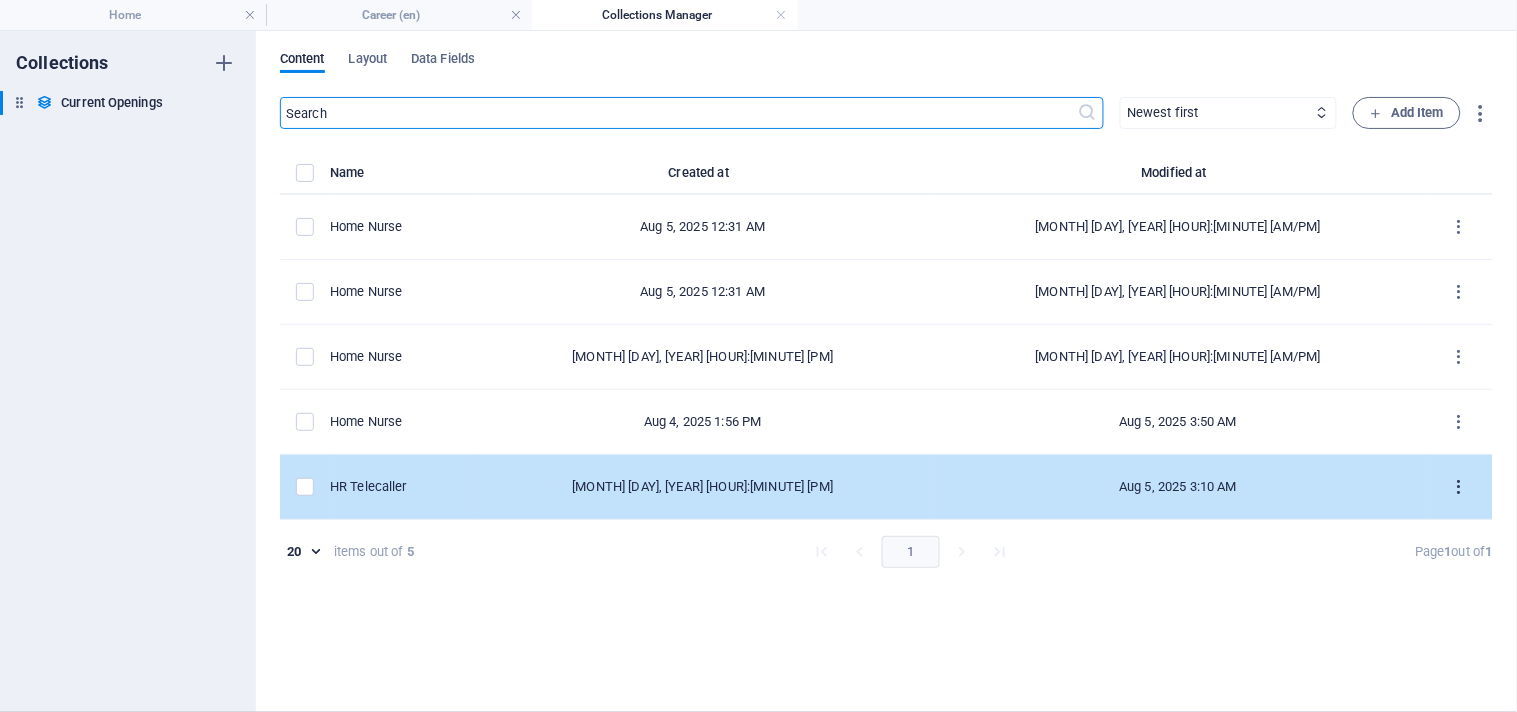 click at bounding box center [1459, 487] 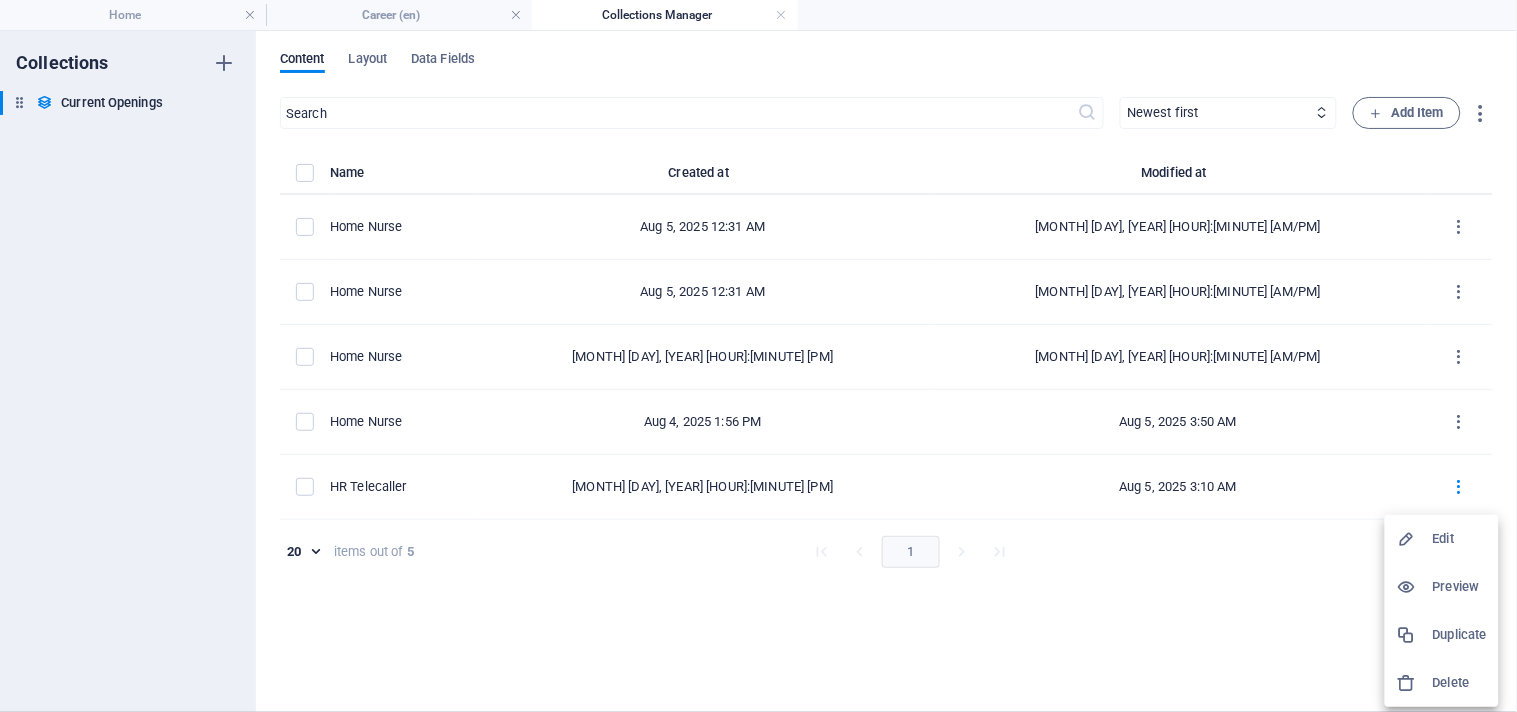 click on "Duplicate" at bounding box center (1460, 635) 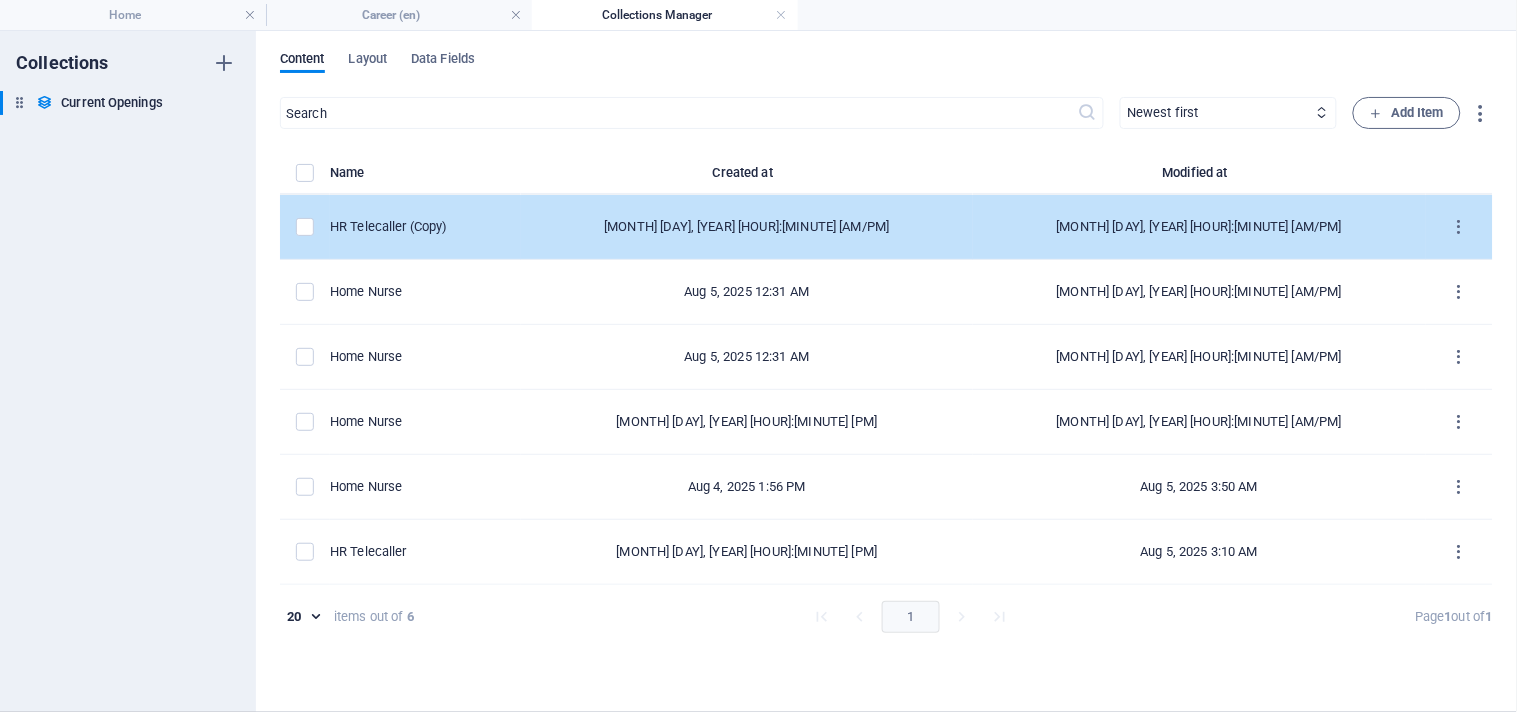 click on "HR Telecaller (Copy)" at bounding box center (417, 227) 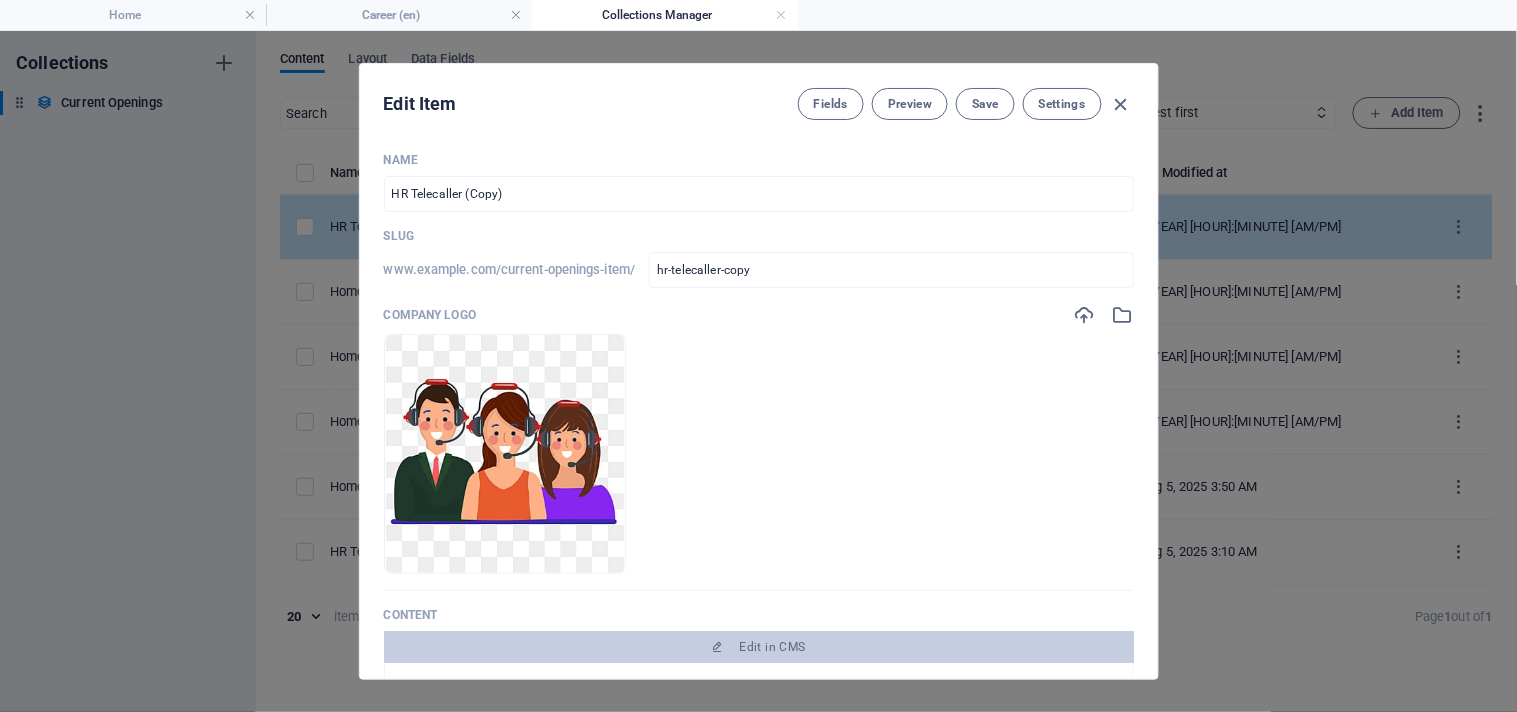 click on "Slug" at bounding box center (759, 236) 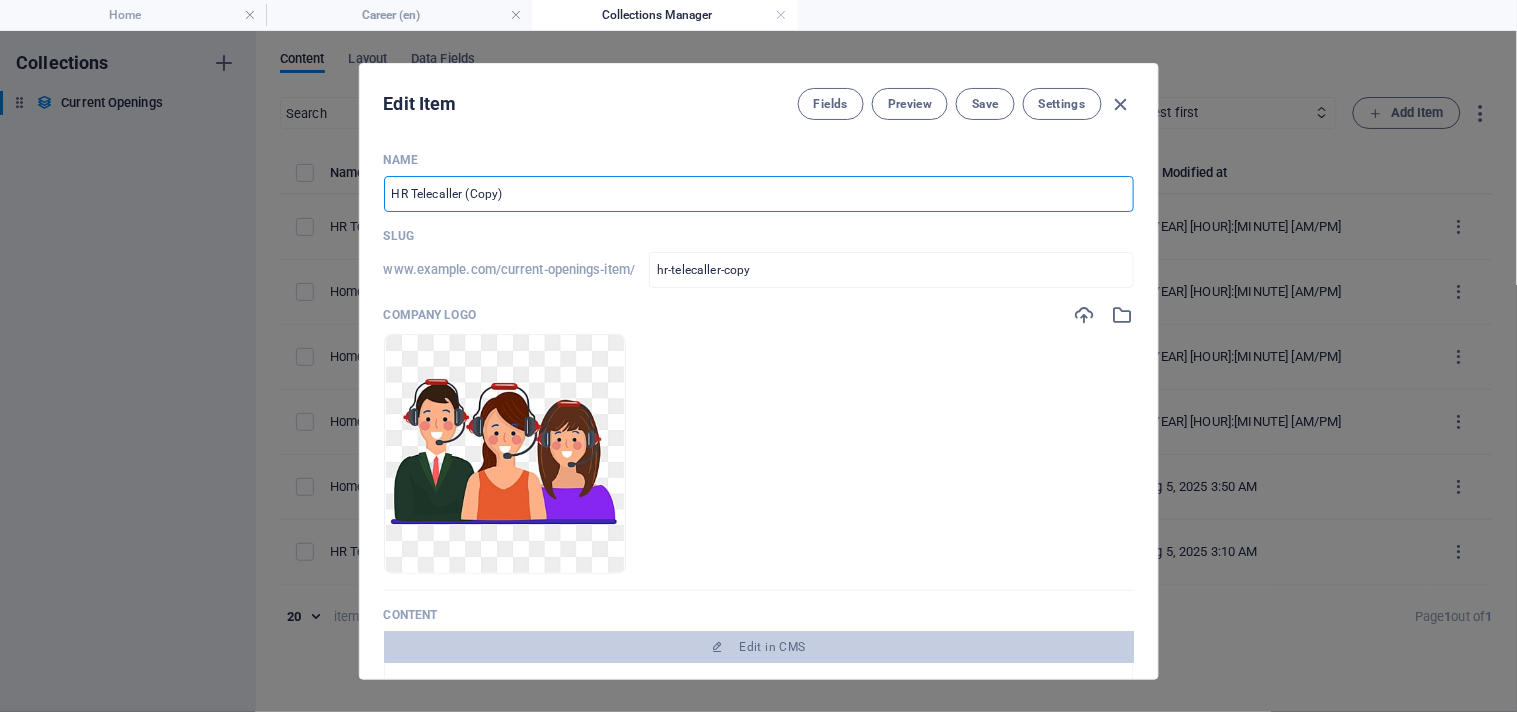 drag, startPoint x: 515, startPoint y: 194, endPoint x: 307, endPoint y: 194, distance: 208 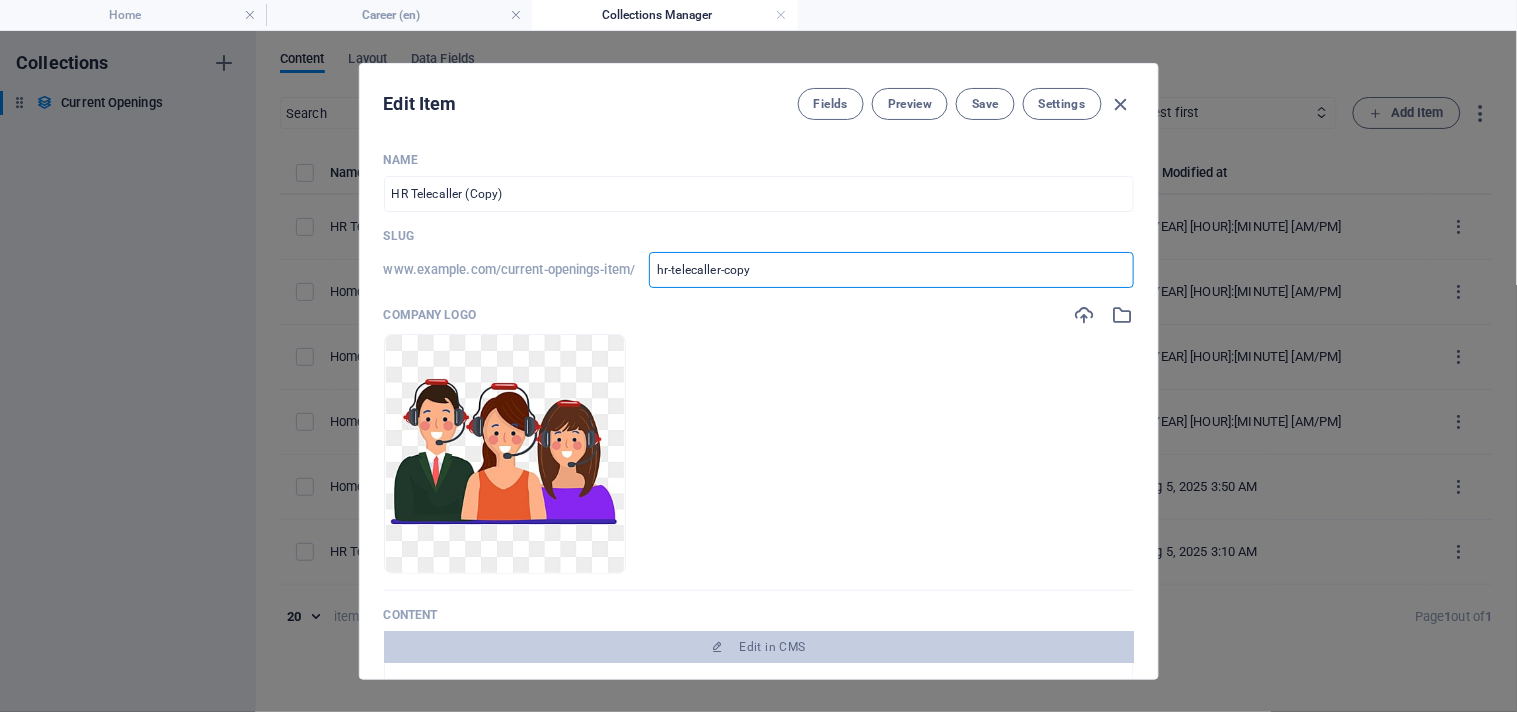 click on "hr-telecaller-copy" at bounding box center [891, 270] 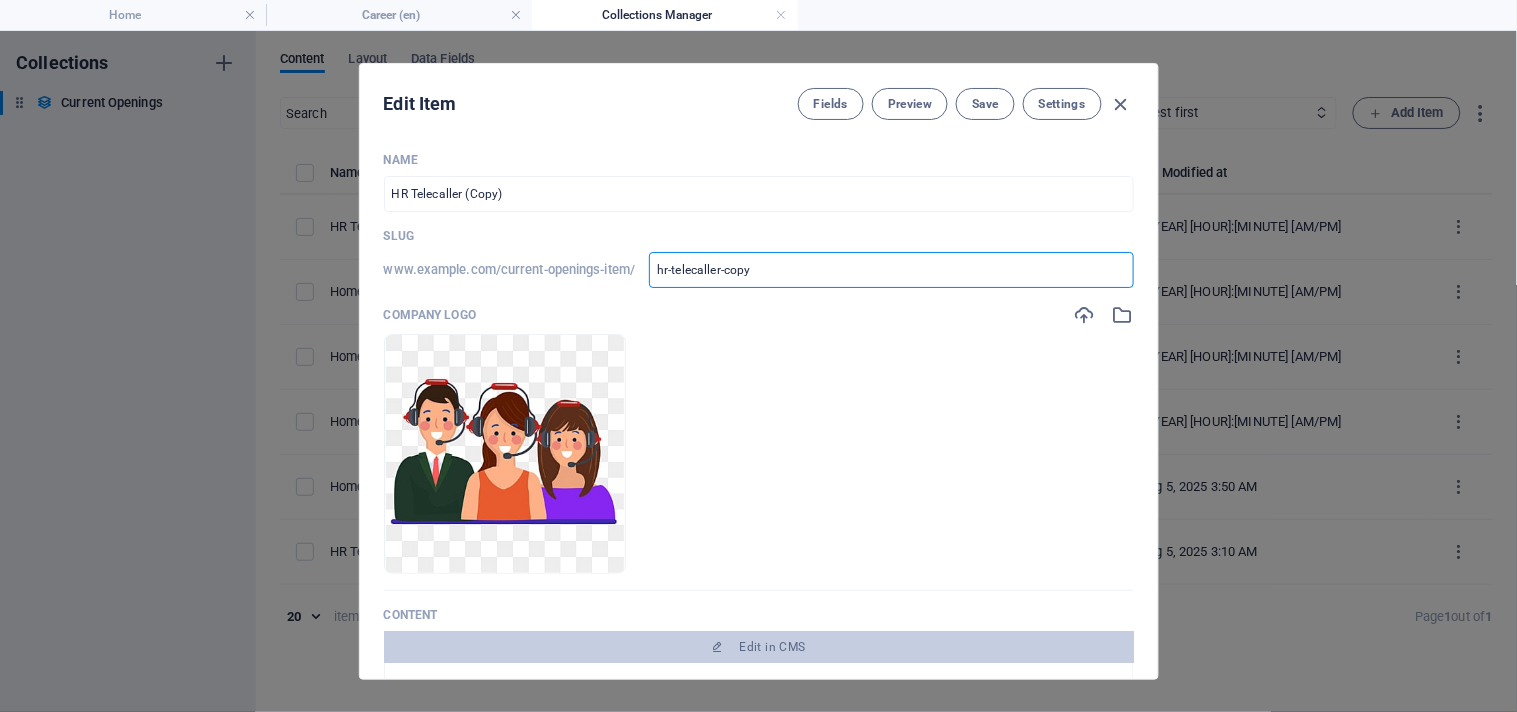 type on "hr-telecaller-cop" 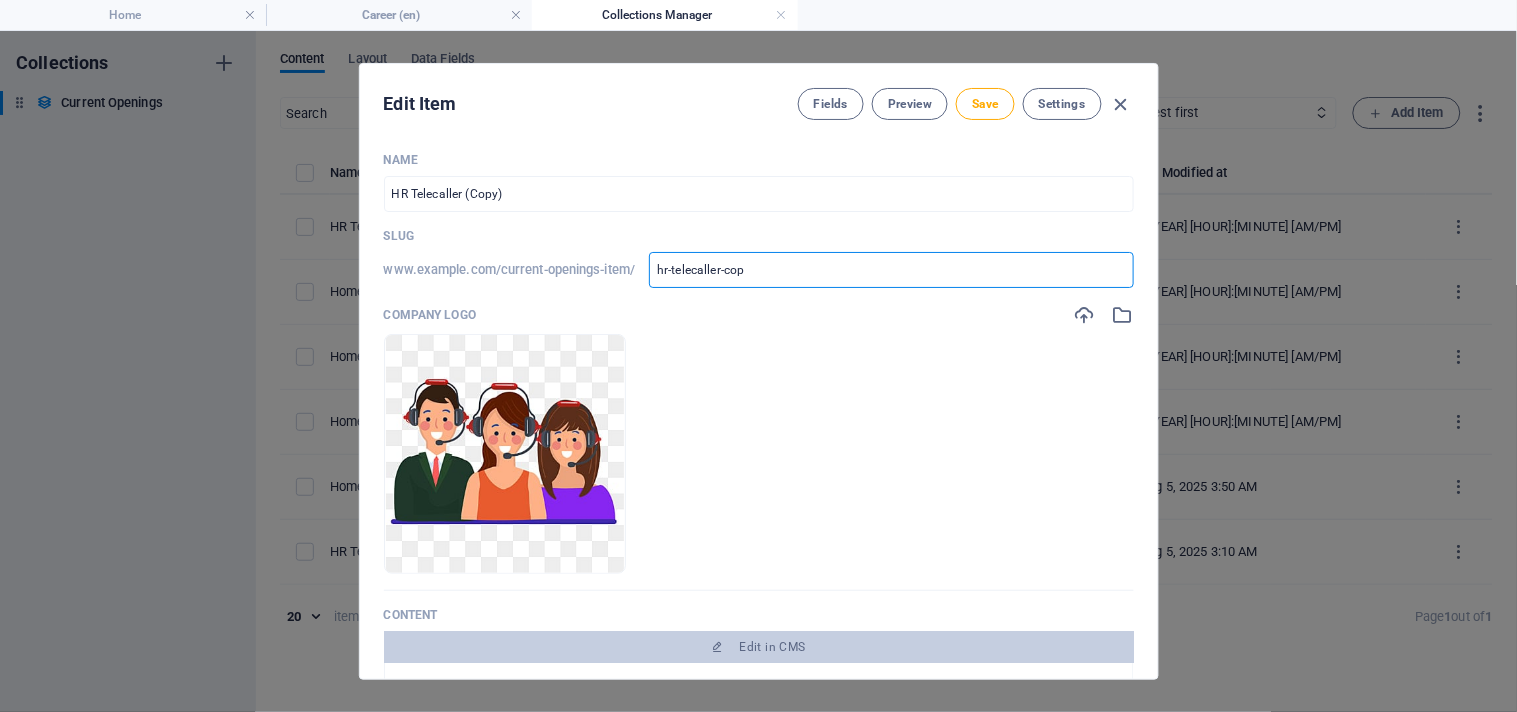 type on "hr-telecaller-co" 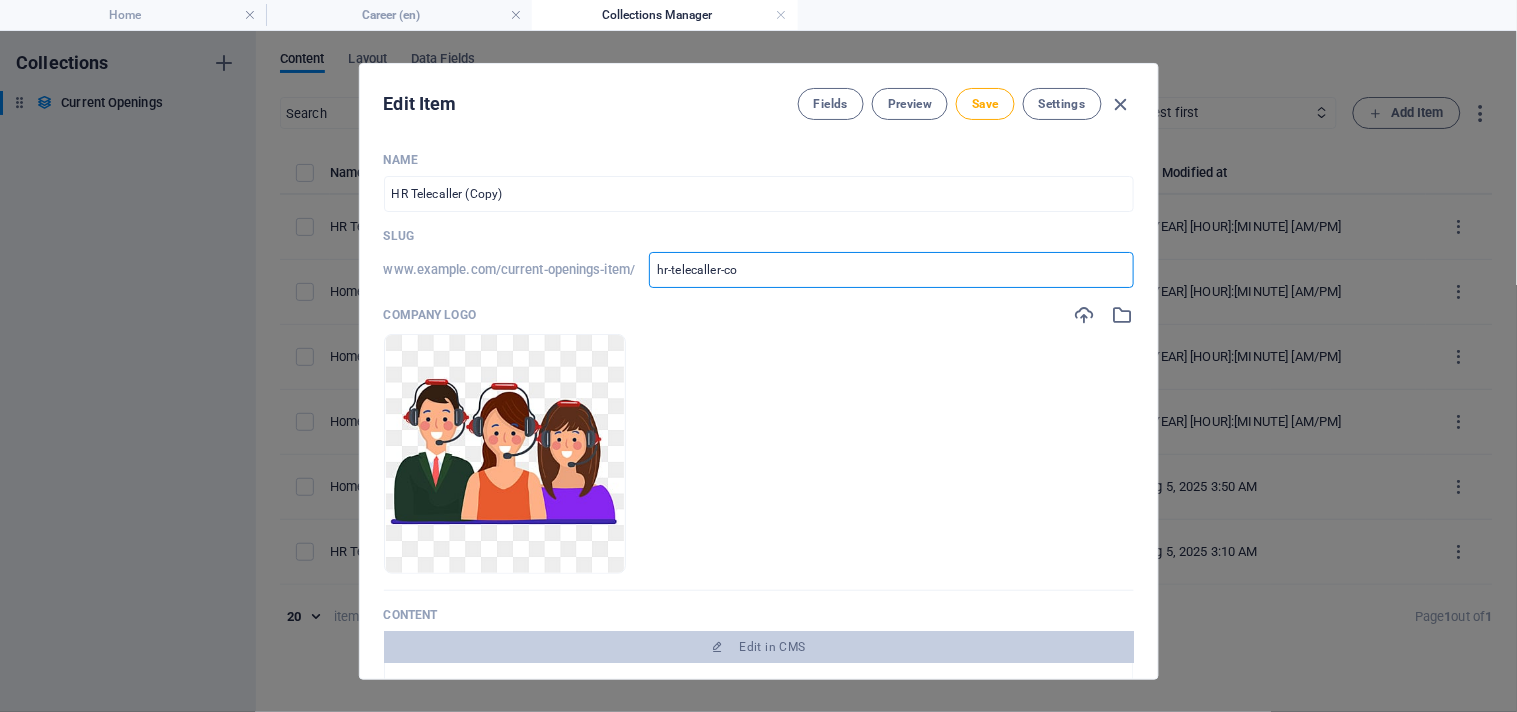 type on "hr-telecaller-c" 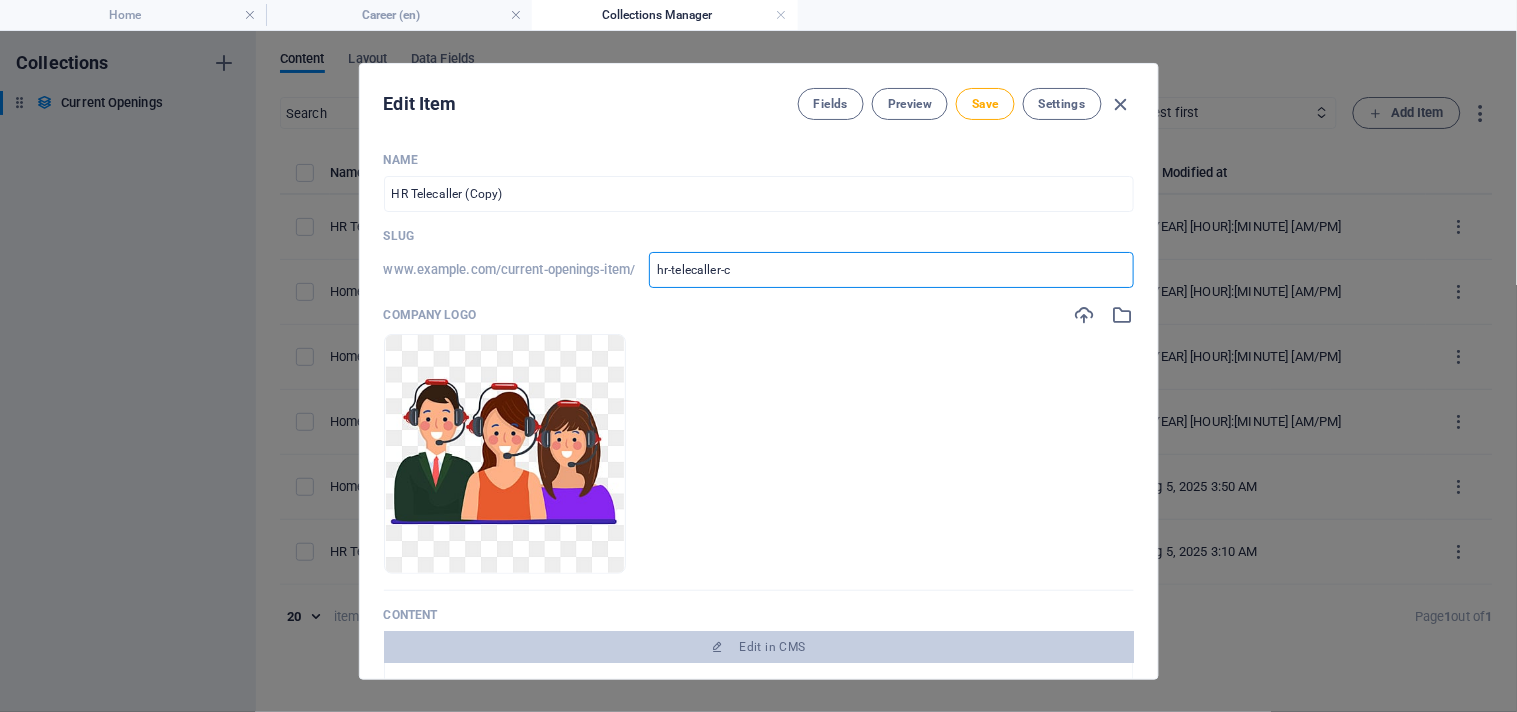 type on "hr-telecaller-" 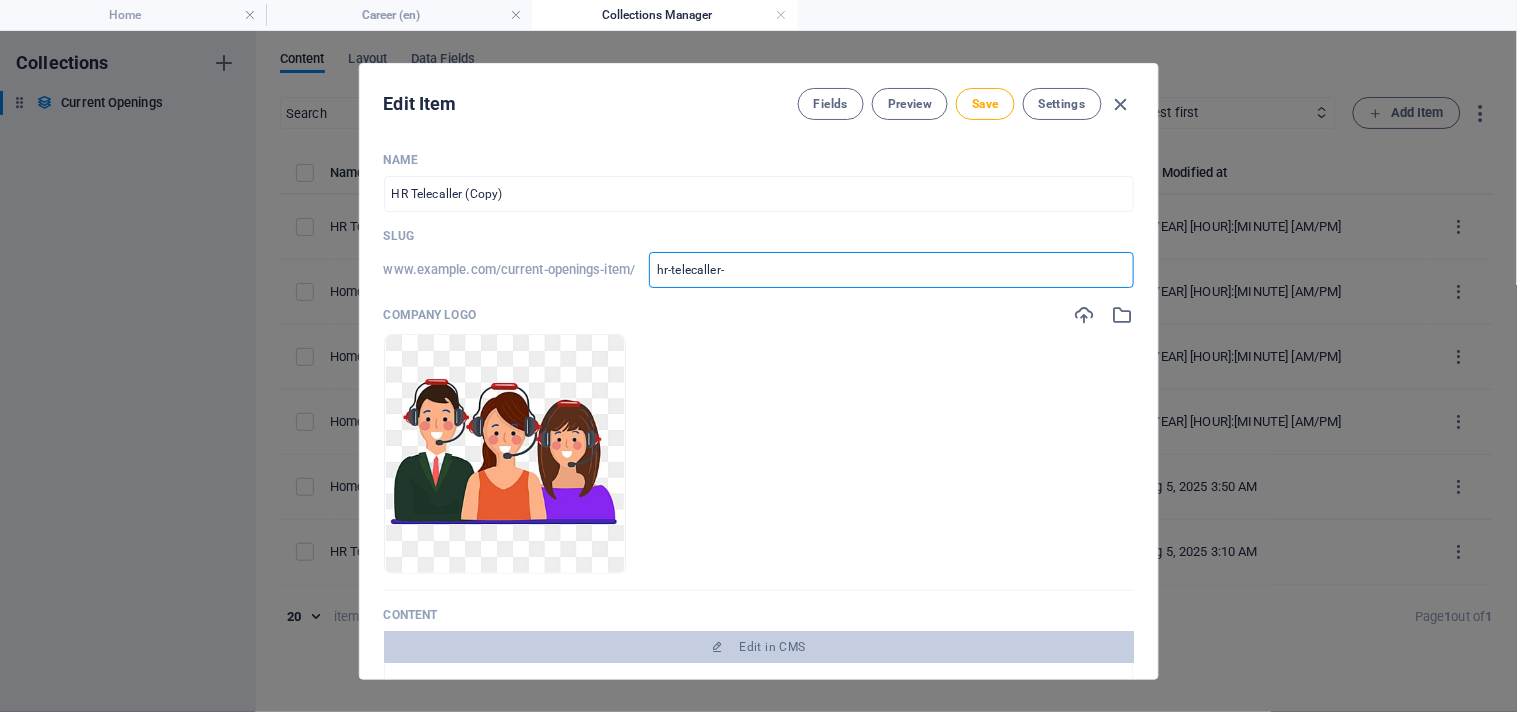 type on "hr-telecaller" 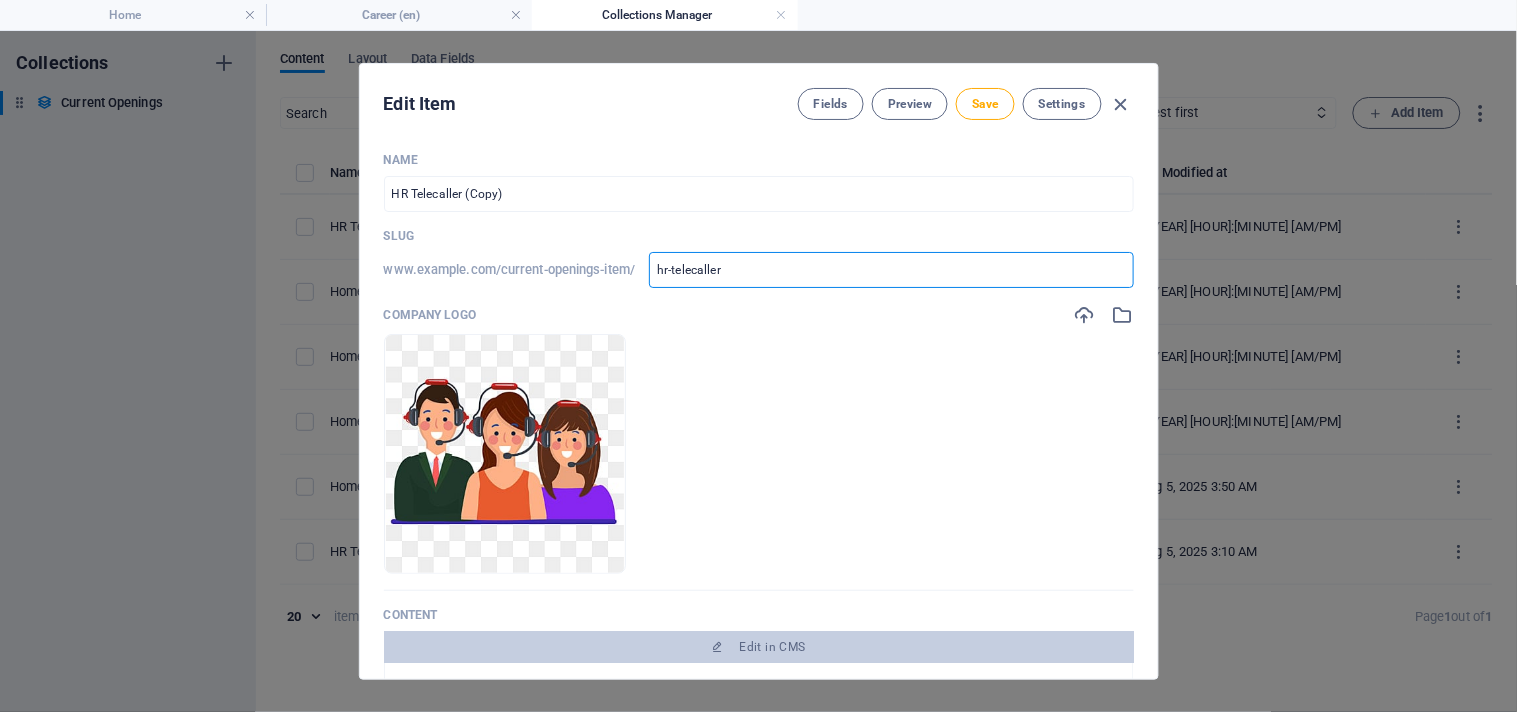type on "hr-telecalle" 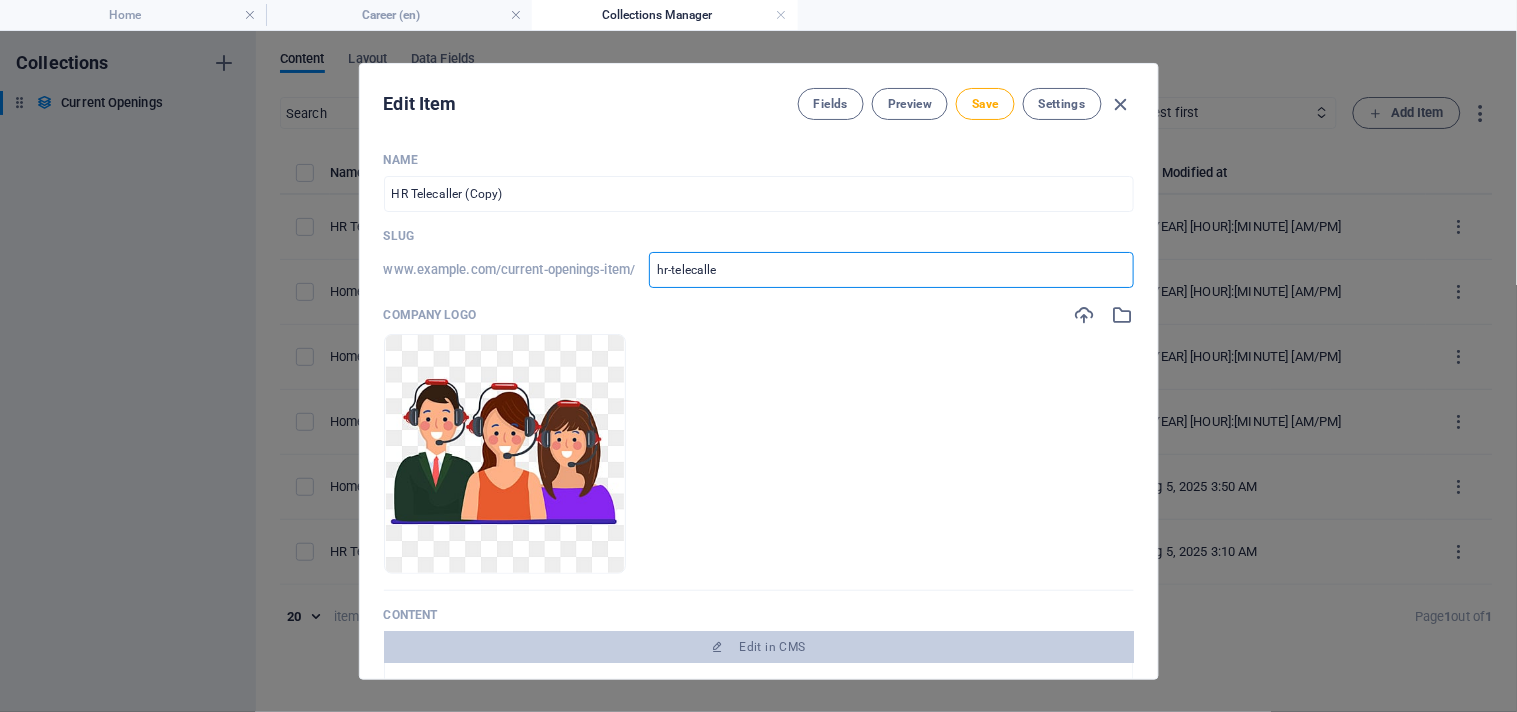 type on "hr-telecall" 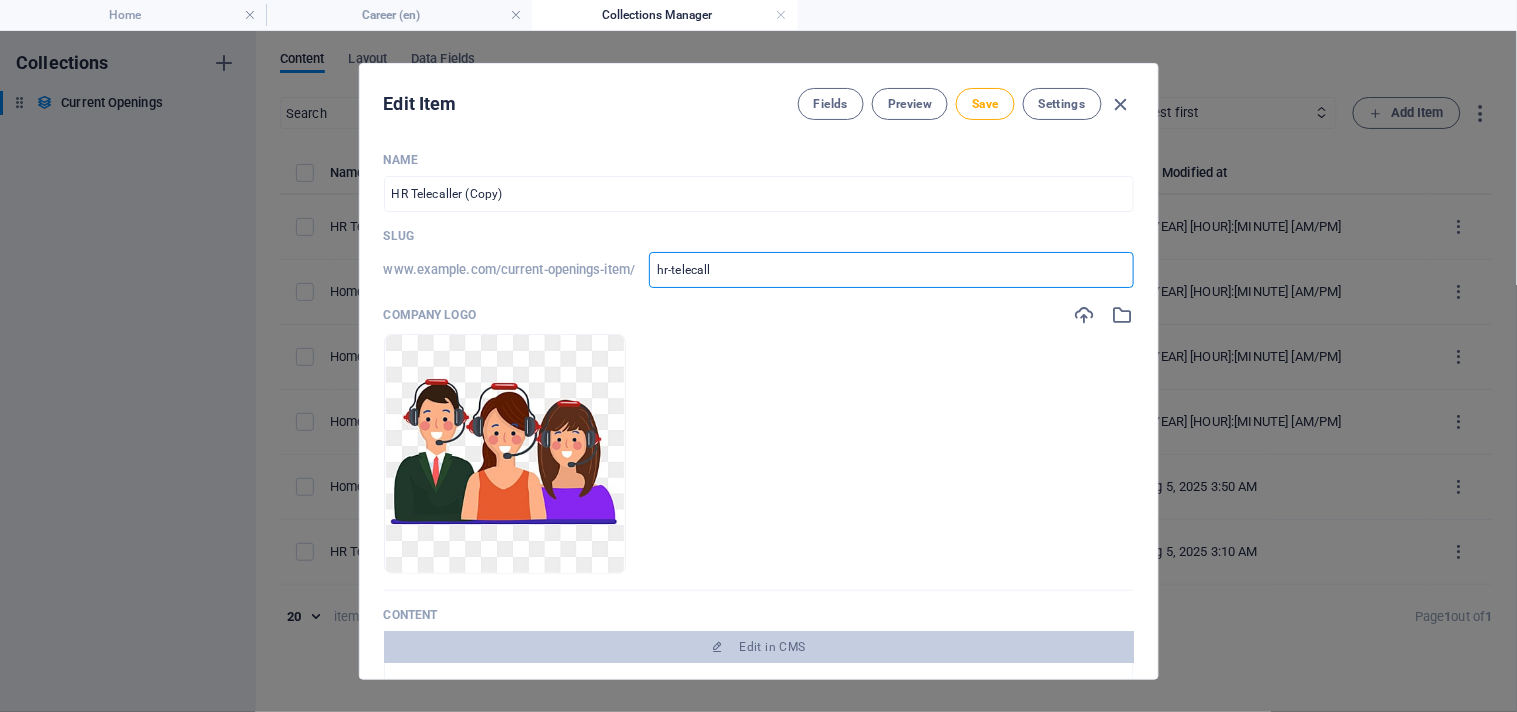 type on "hr-telecall" 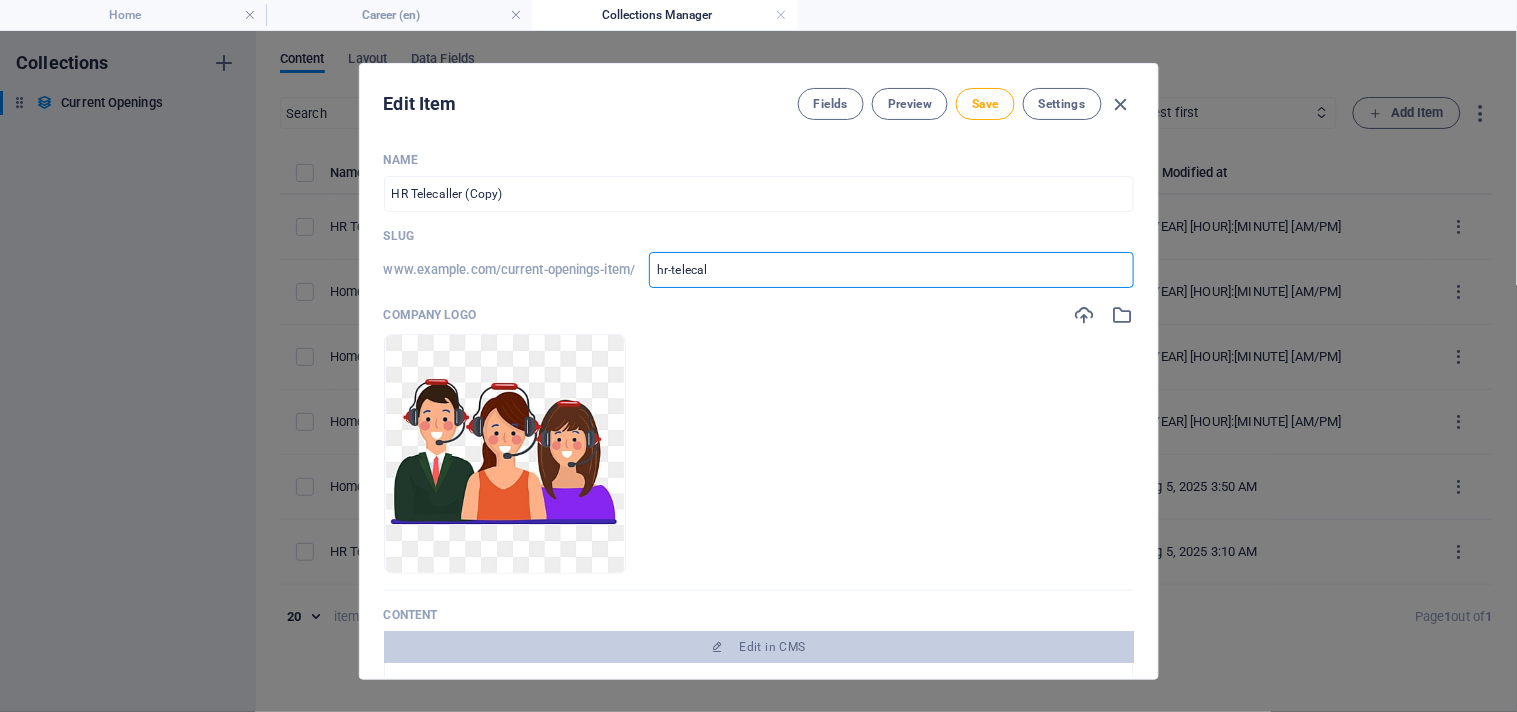 type on "hr-teleca" 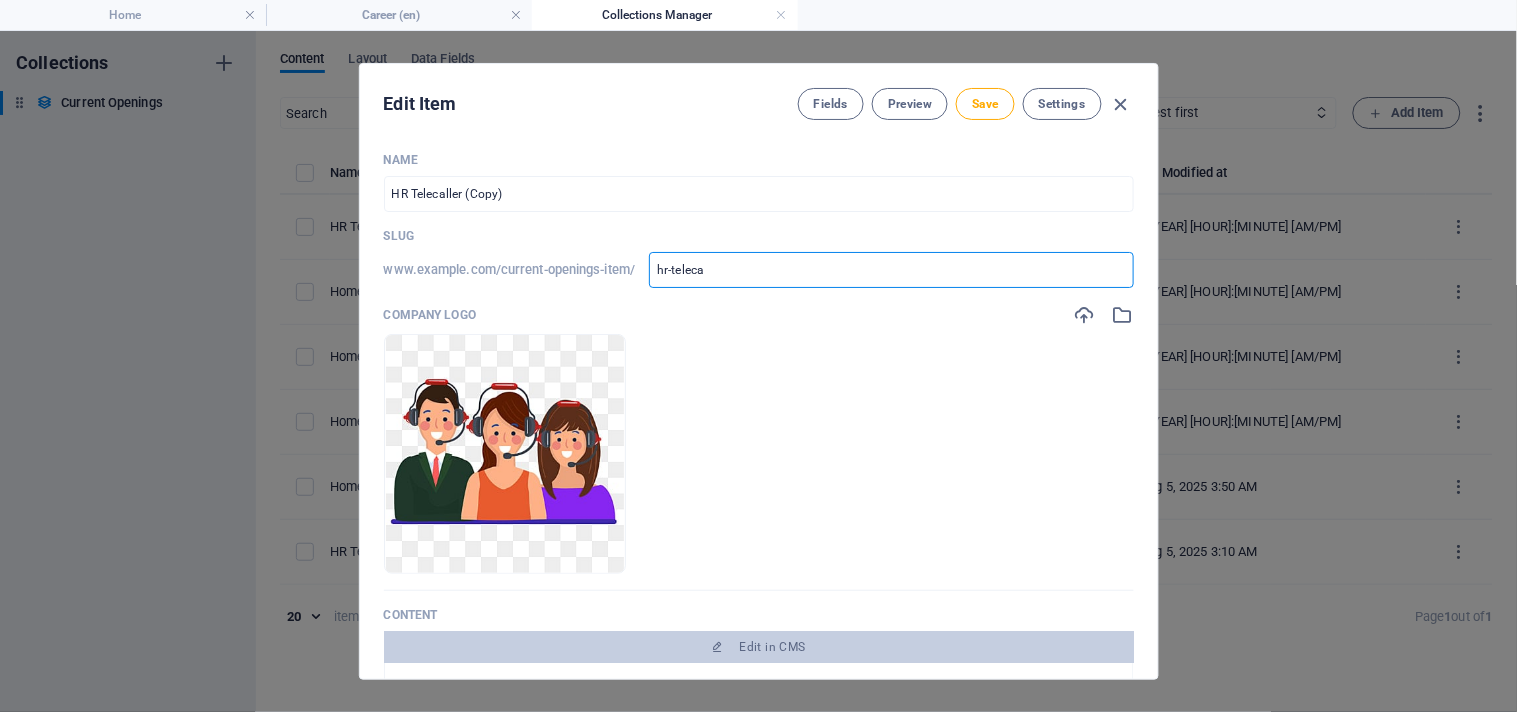 type on "hr-telec" 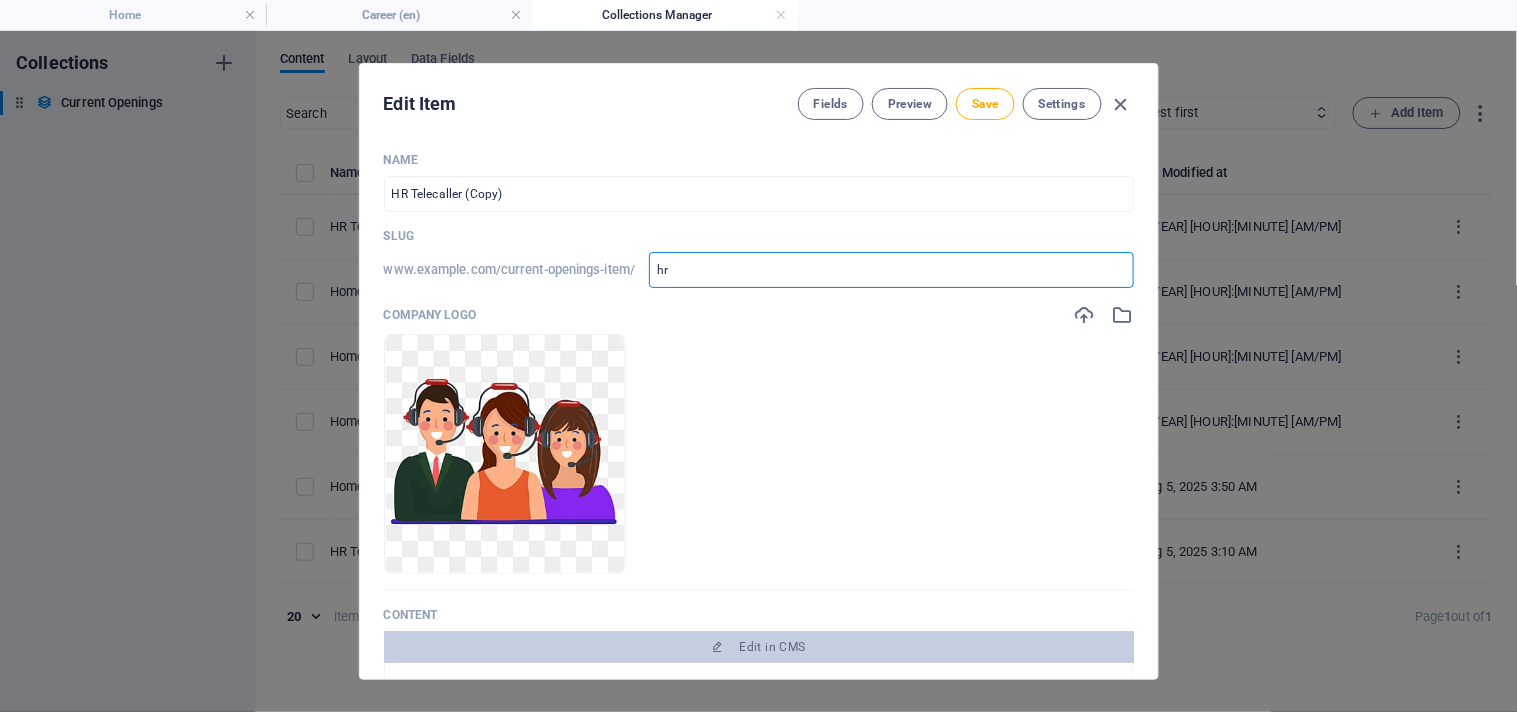 type on "h" 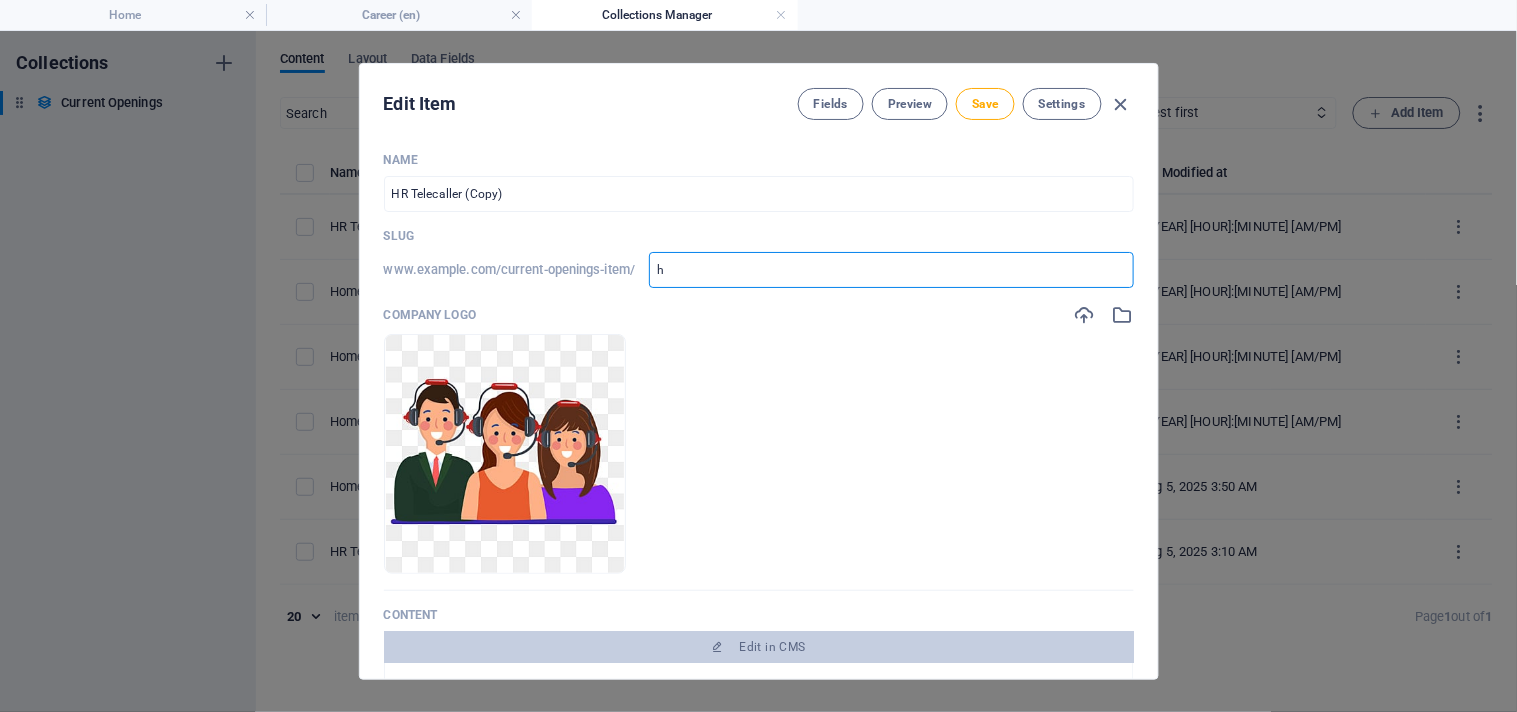 type 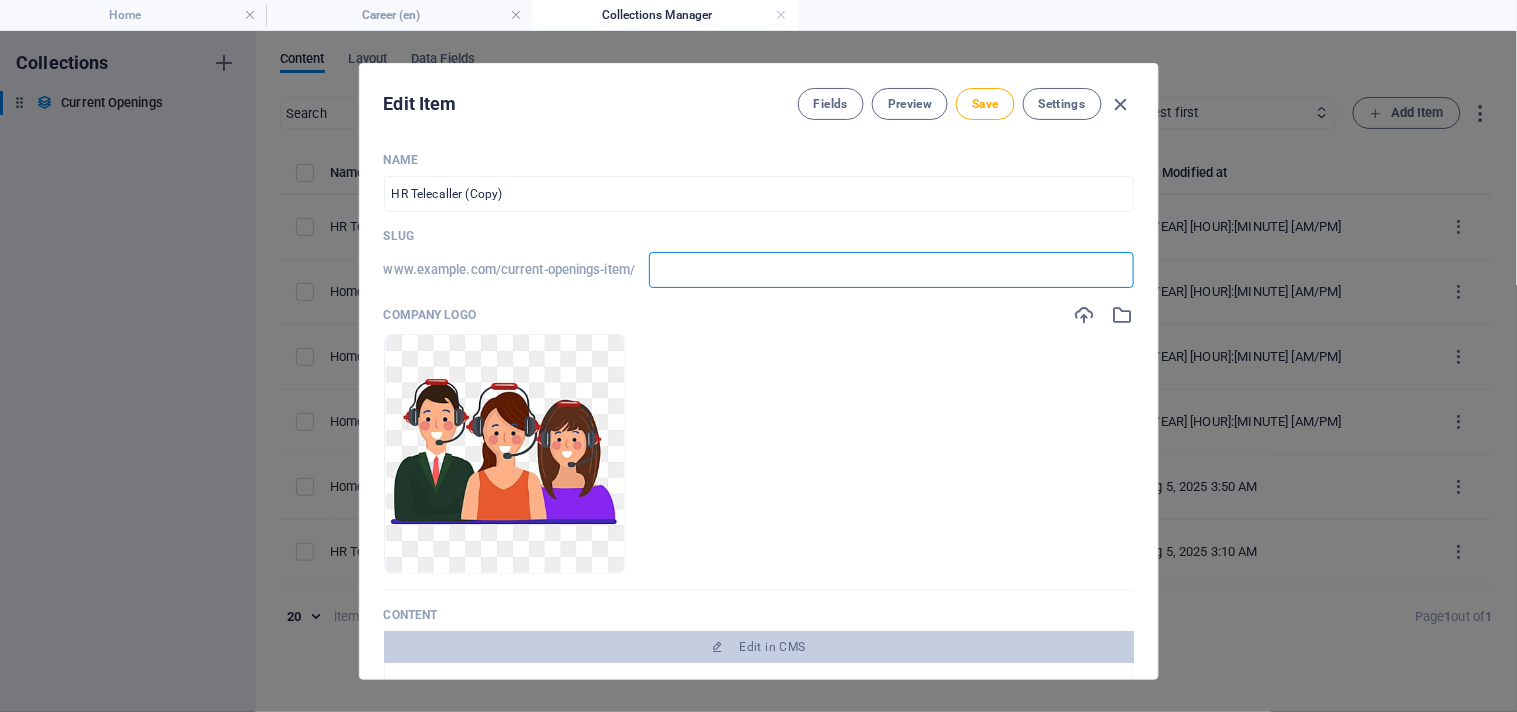type 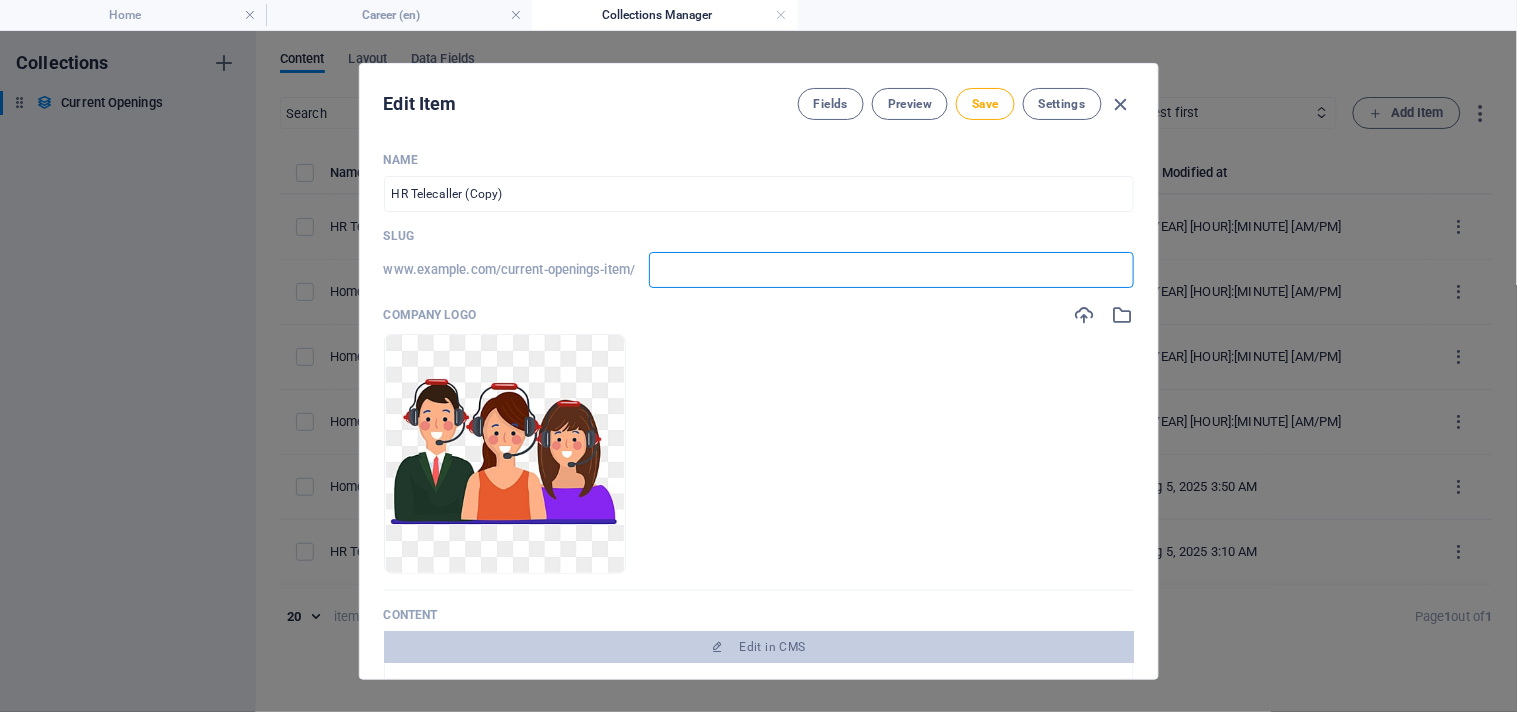 type on "o" 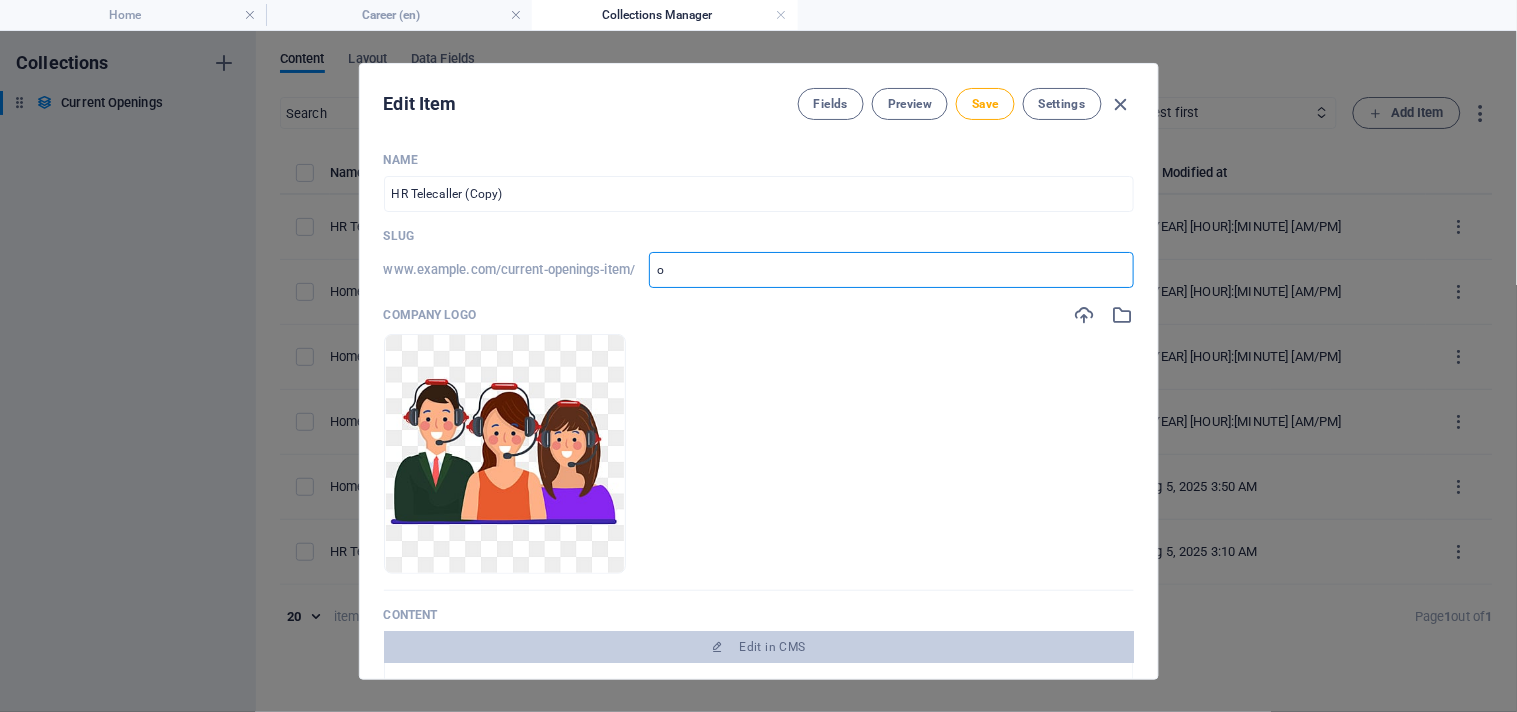type on "of" 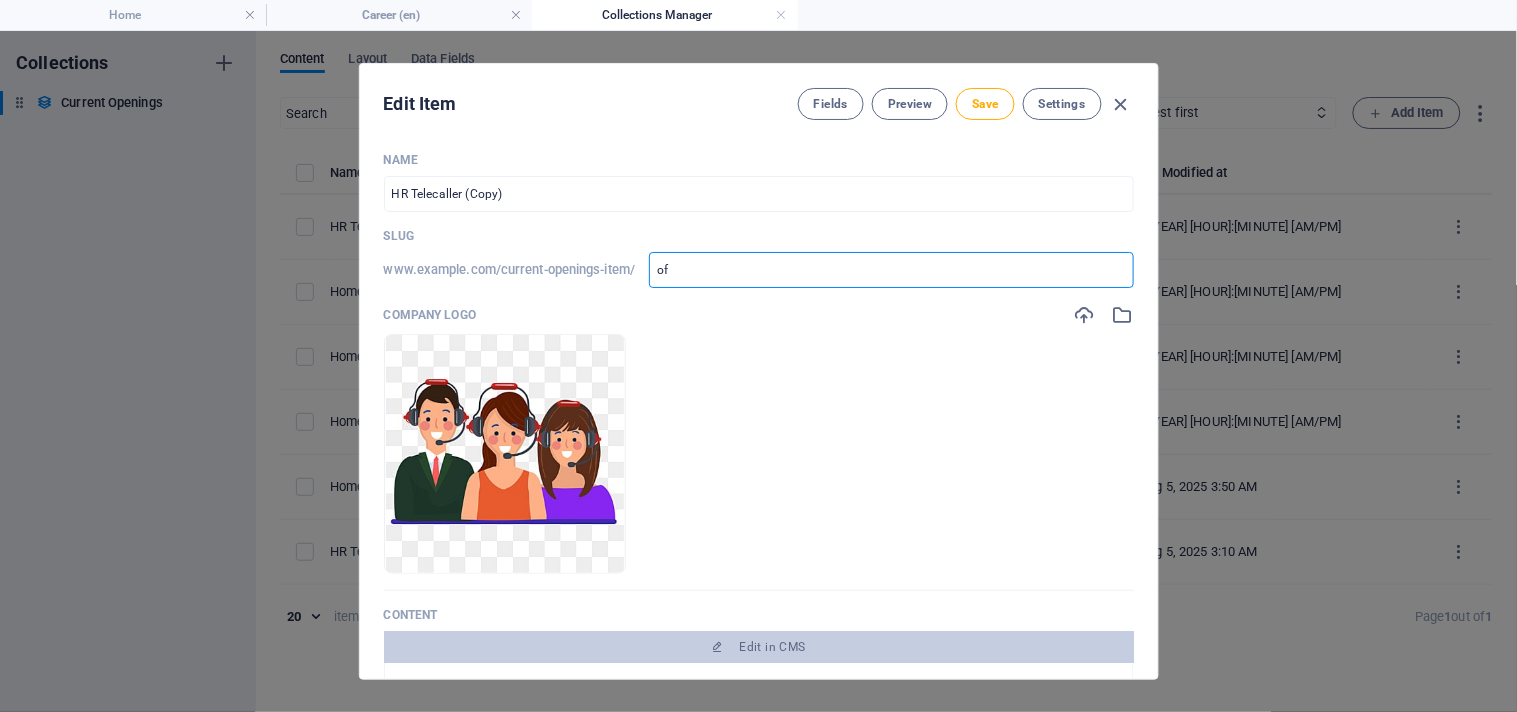 type on "off" 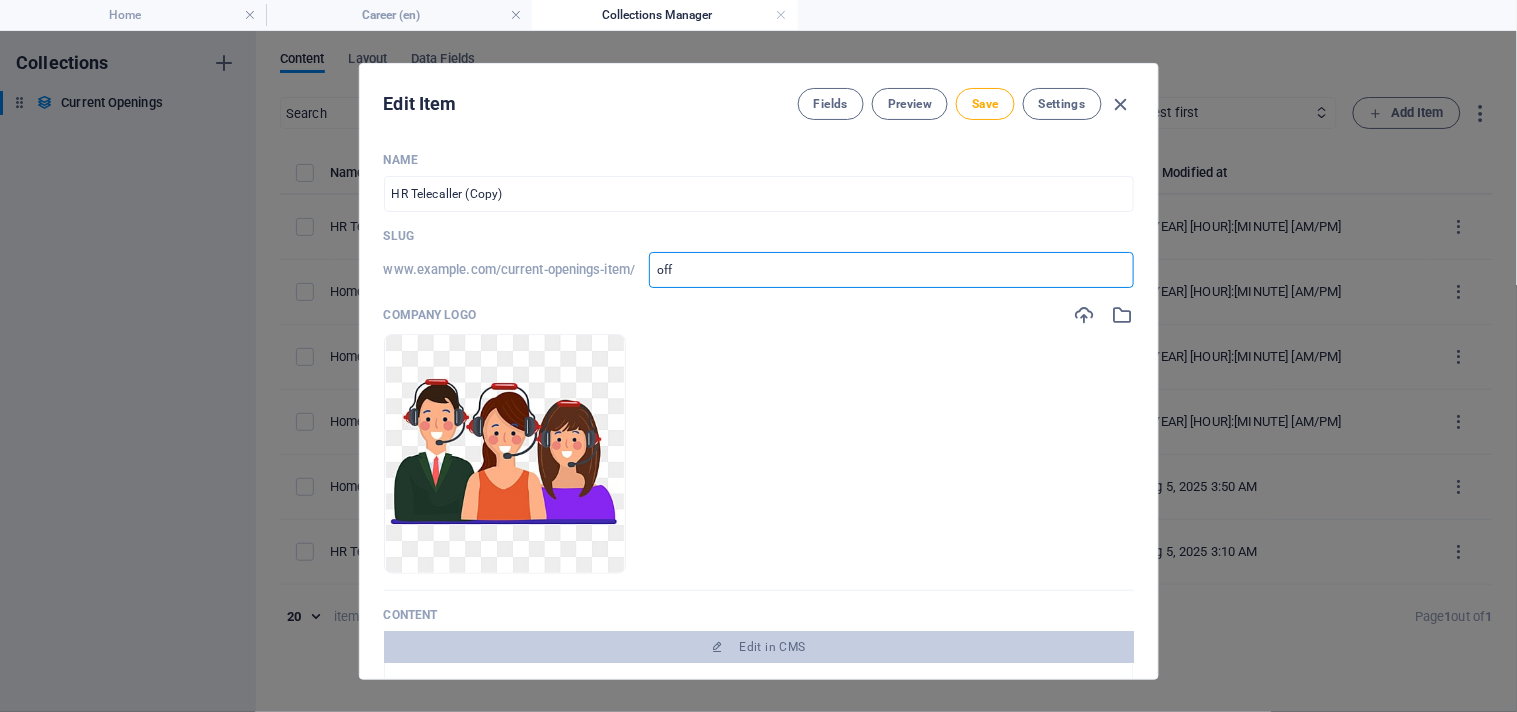 type on "offi" 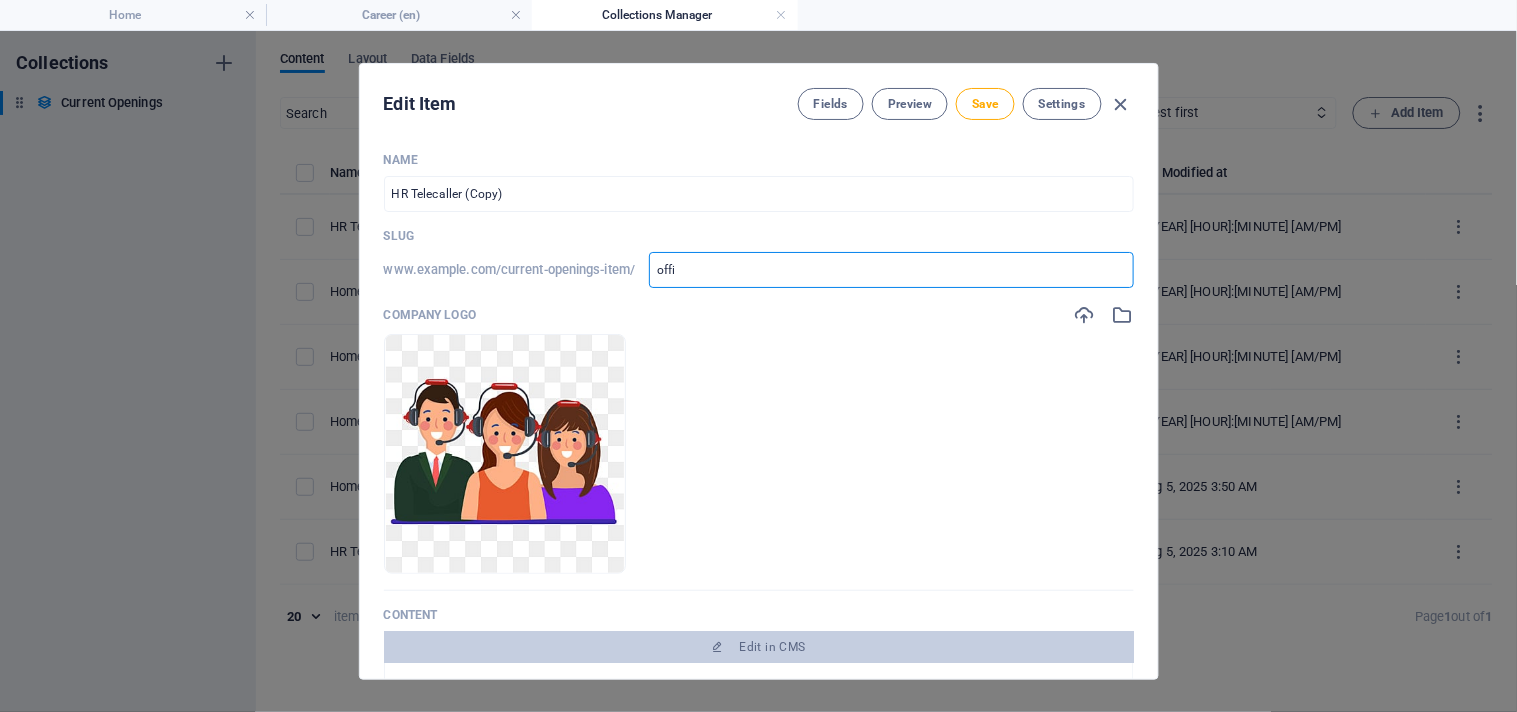 type on "offic" 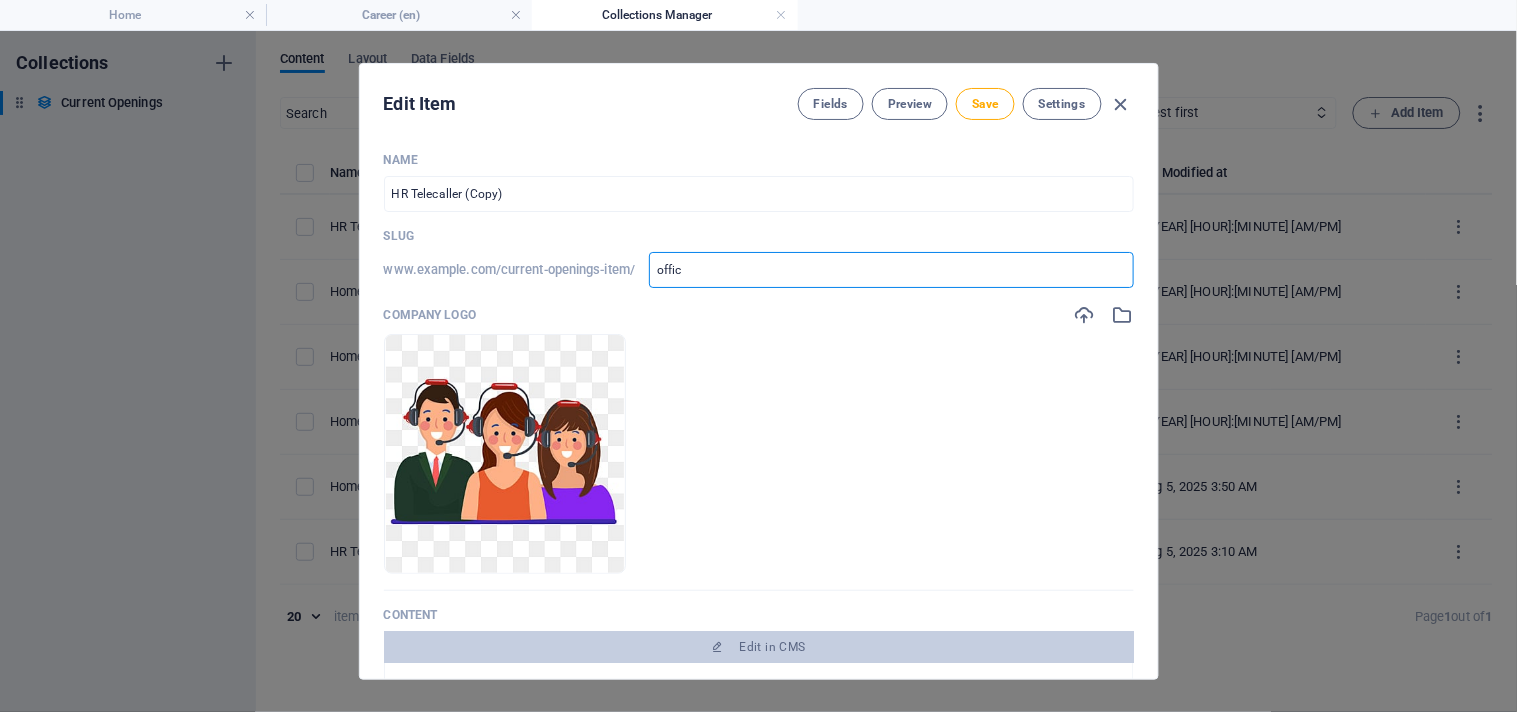 type on "office" 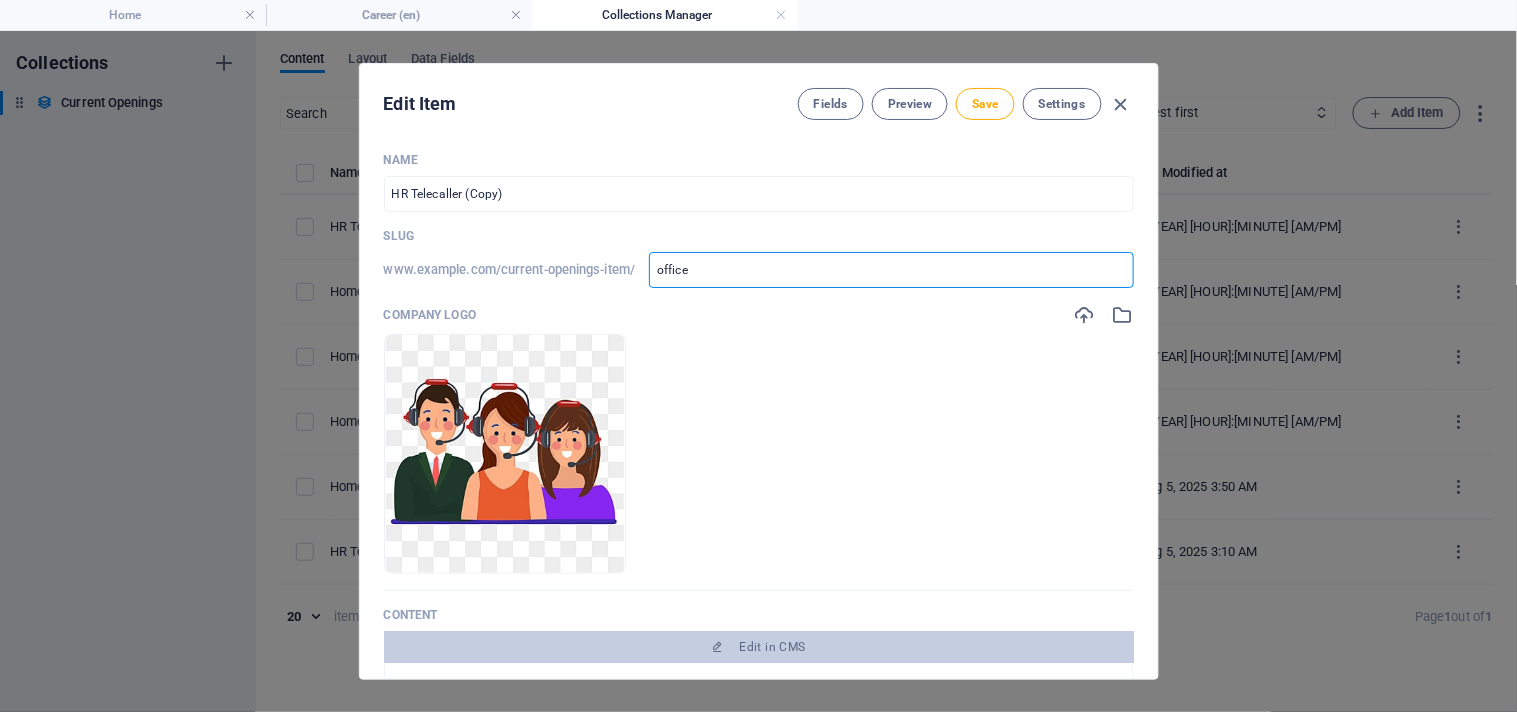 type on "office" 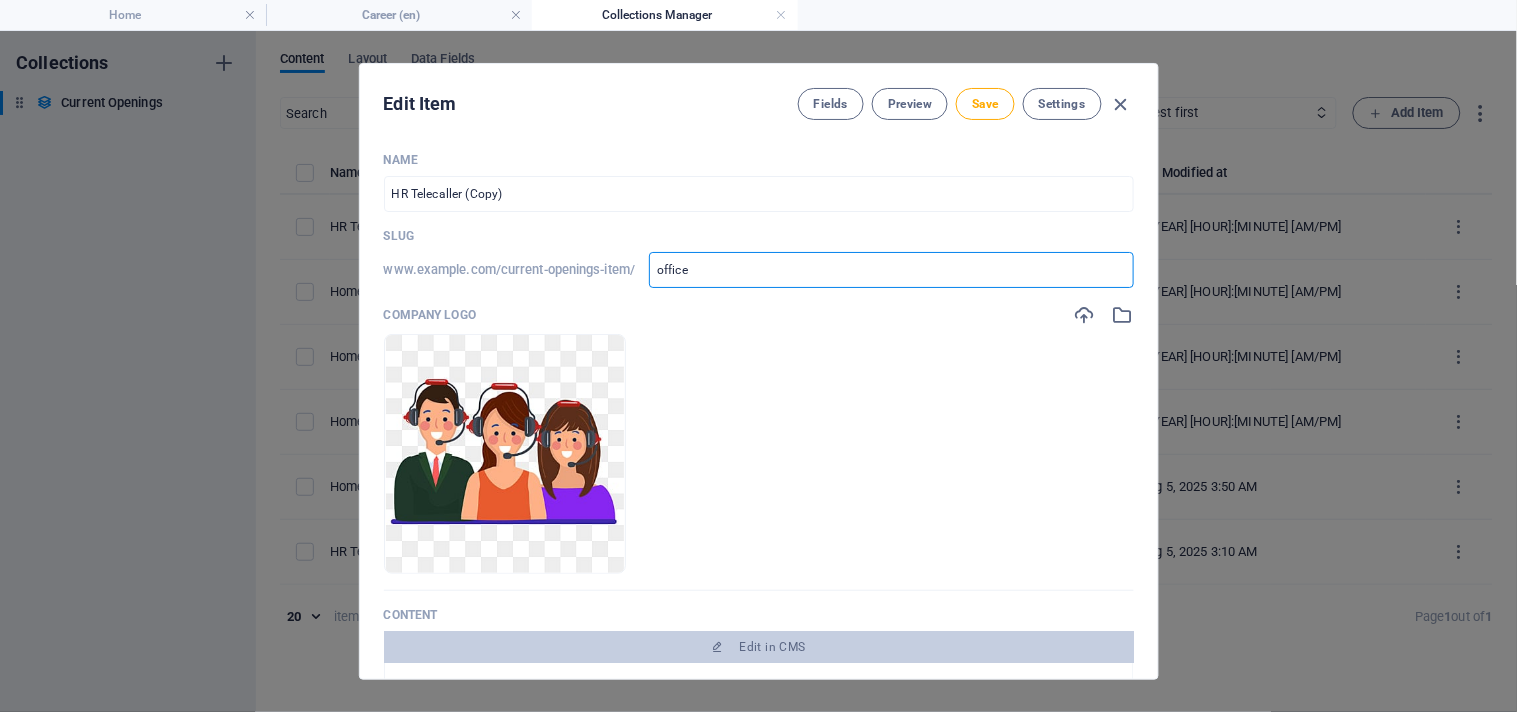 type on "office" 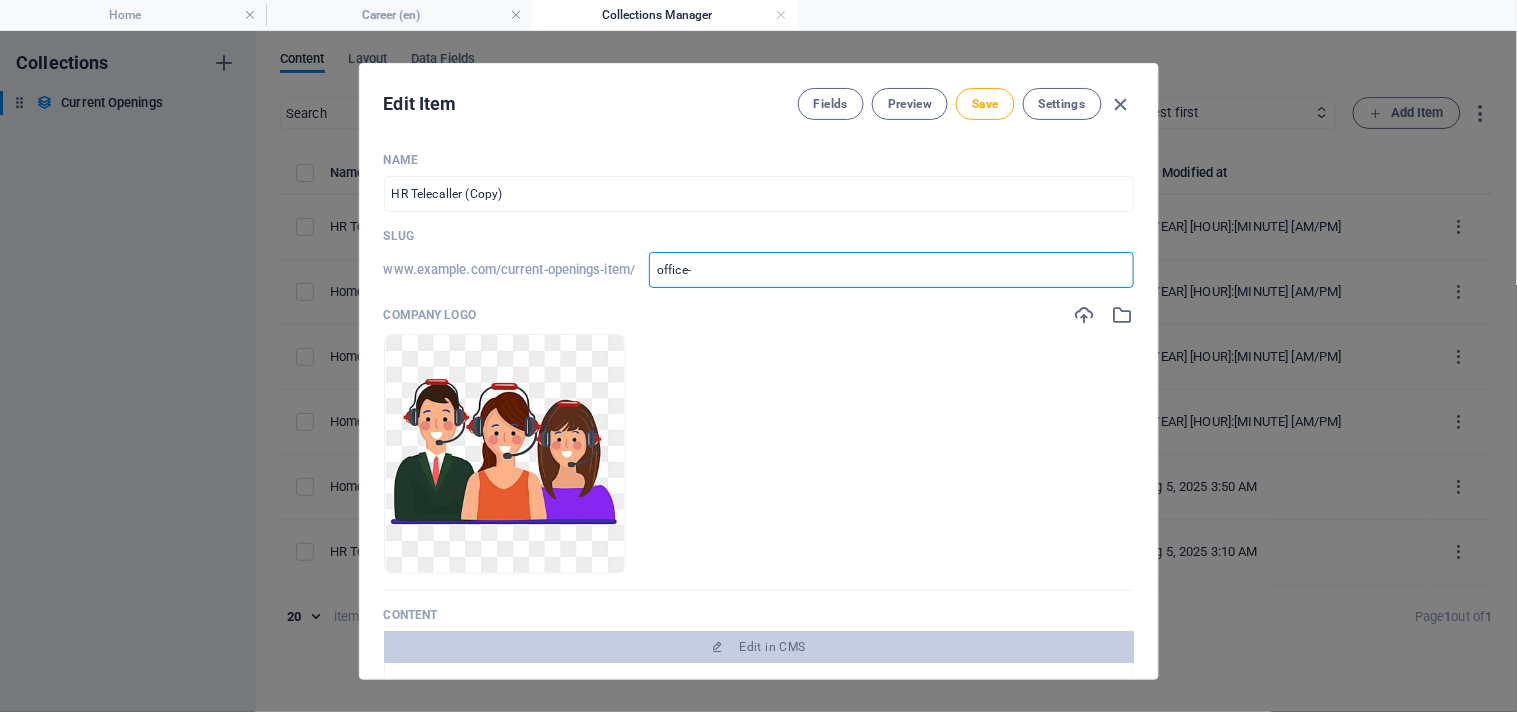 type on "office-b" 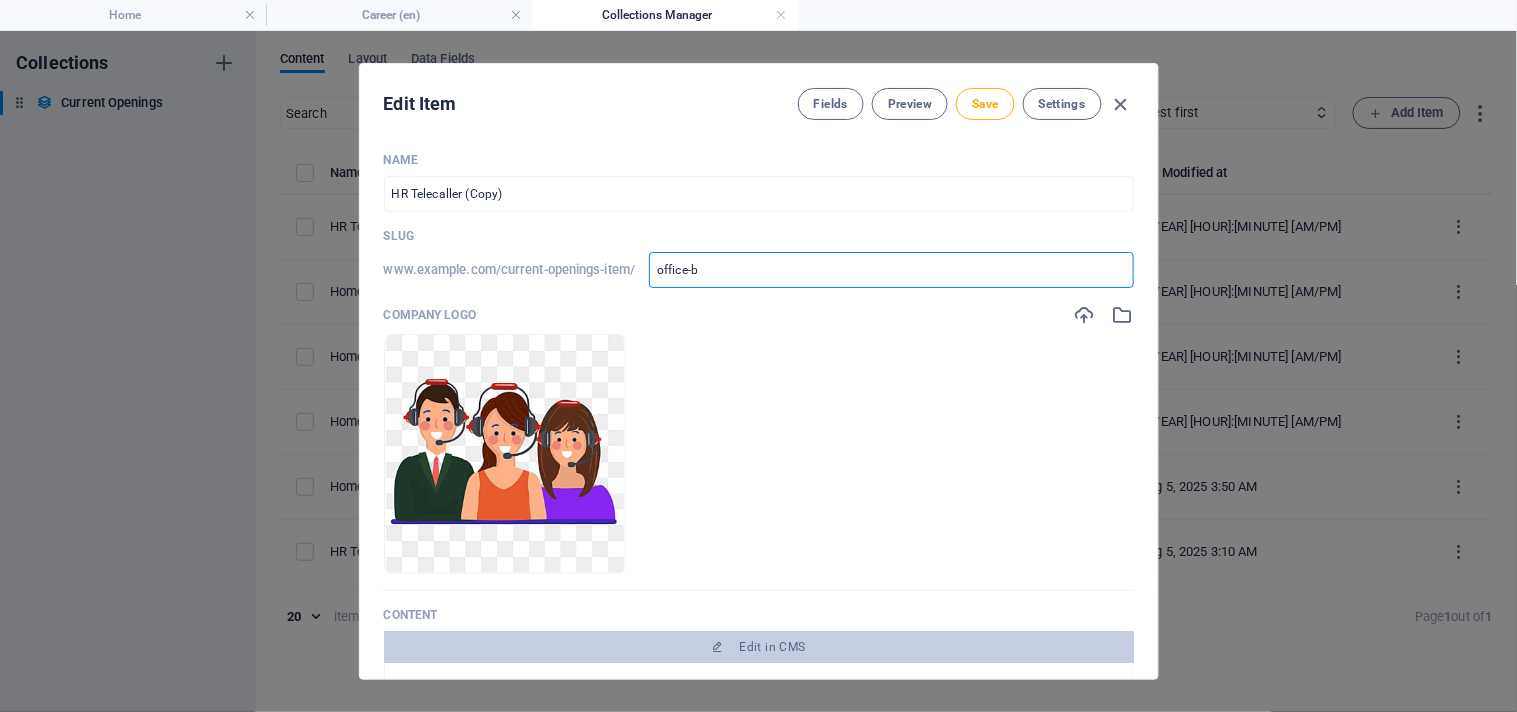 type on "office-bo" 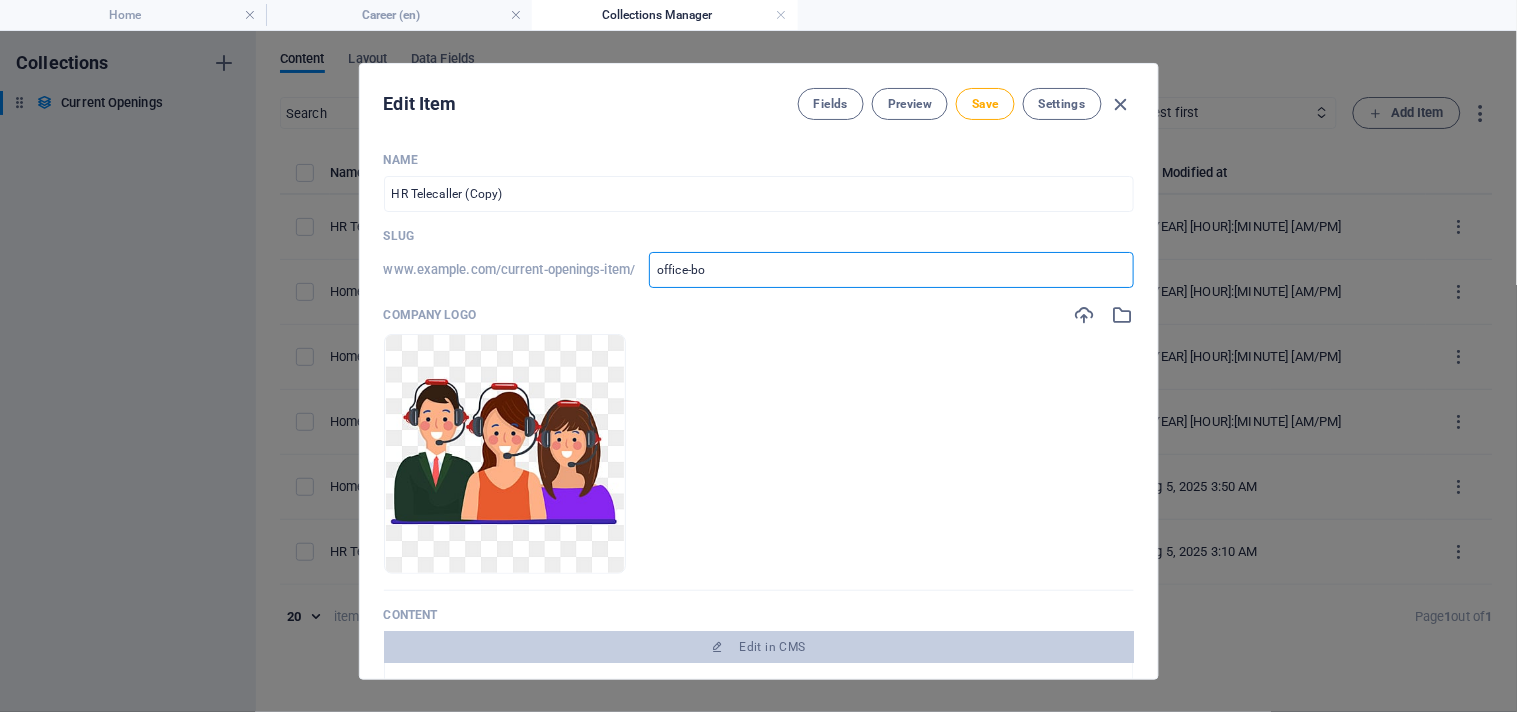 type on "office-boy" 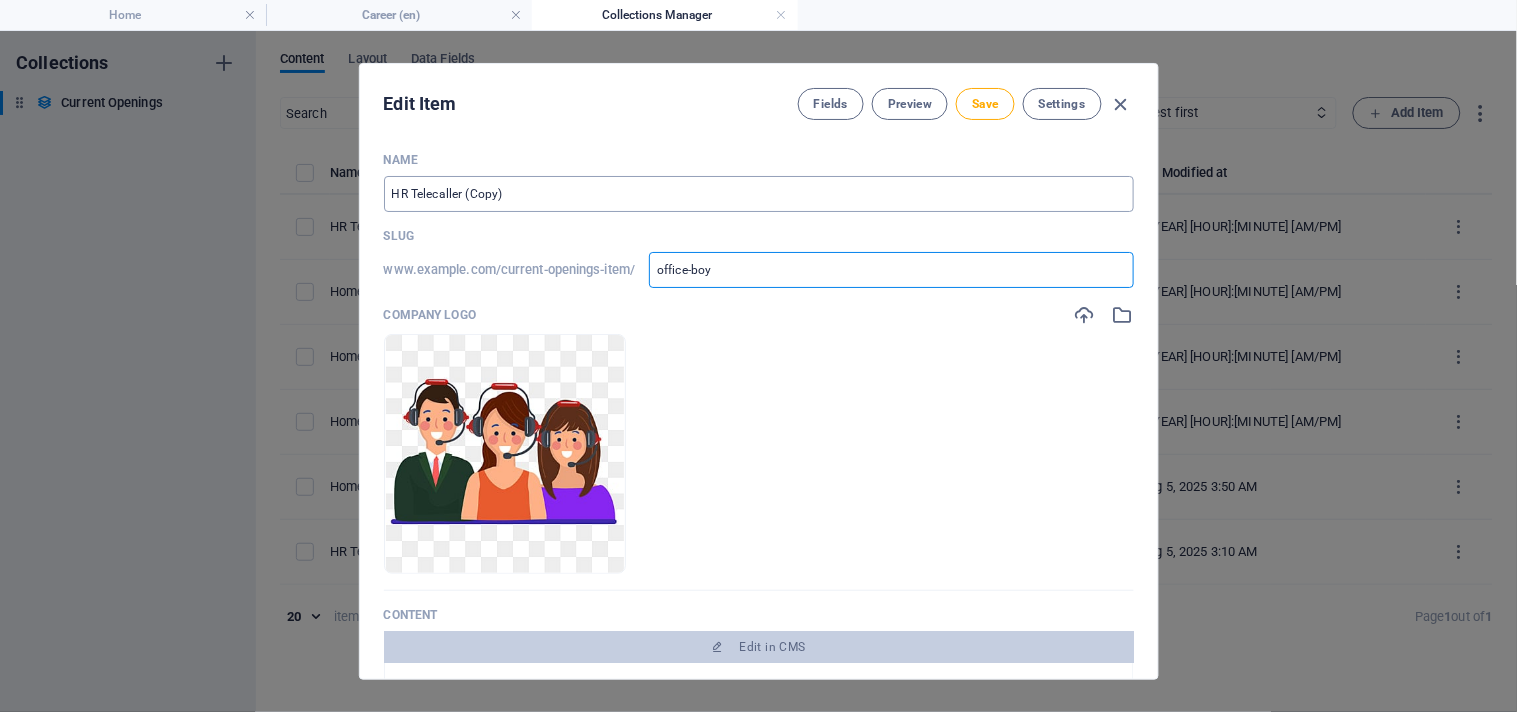type on "office-boy" 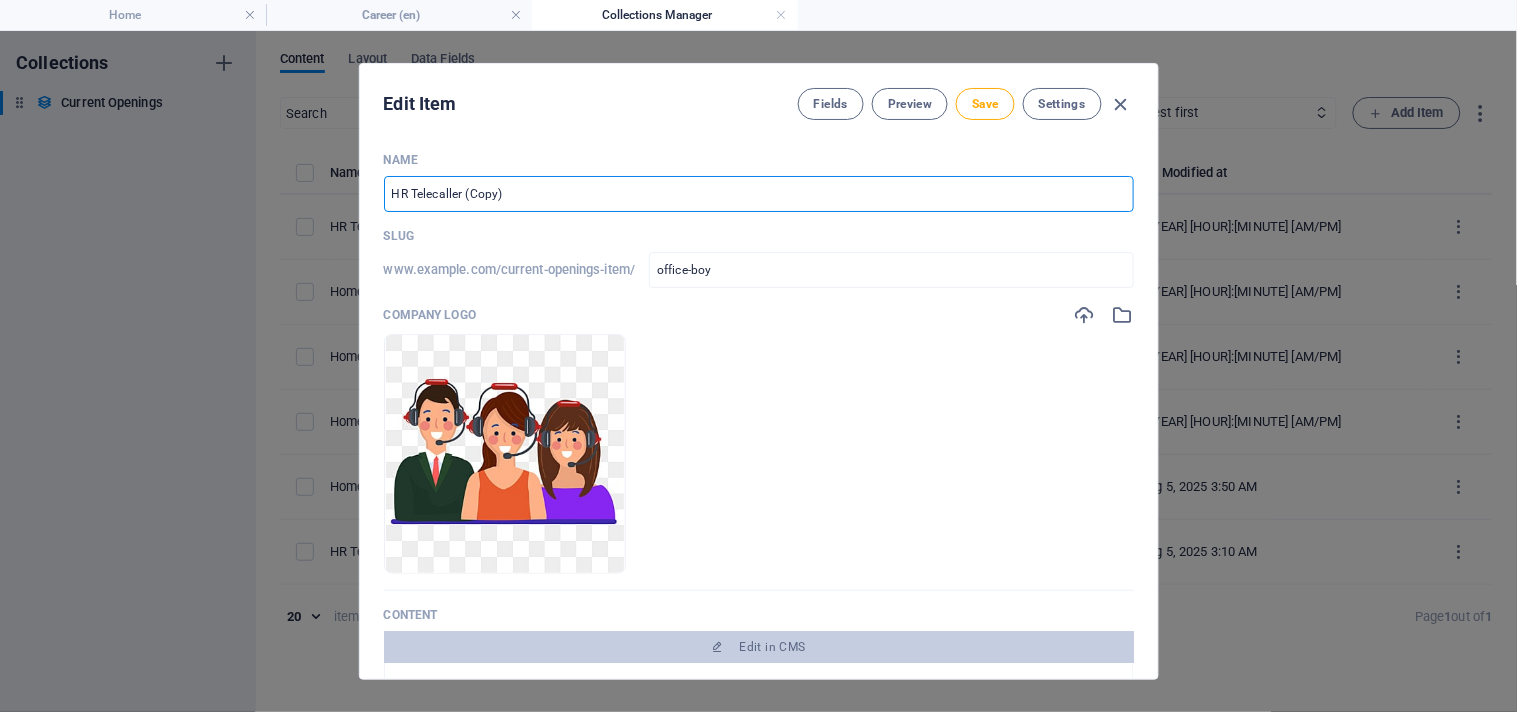 click on "HR Telecaller (Copy)" at bounding box center (759, 194) 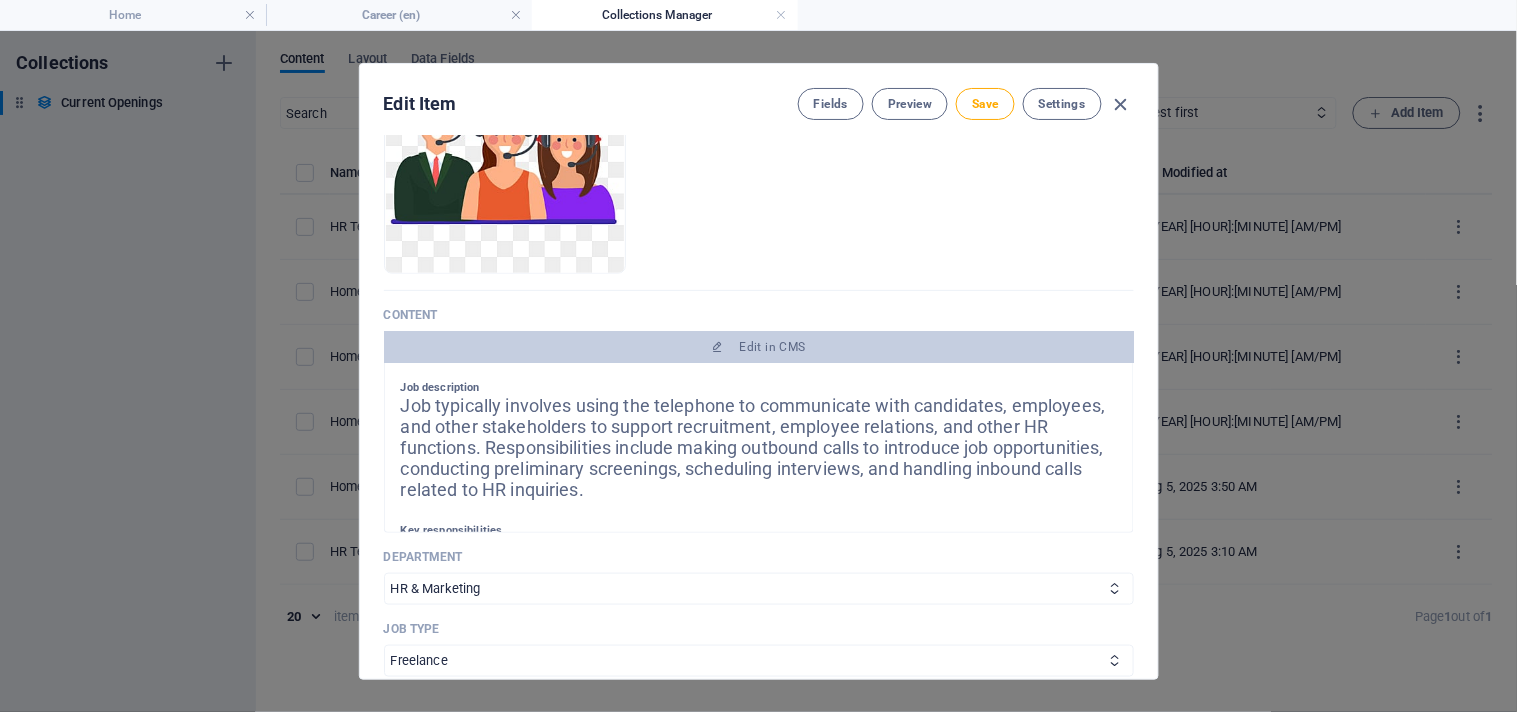 scroll, scrollTop: 333, scrollLeft: 0, axis: vertical 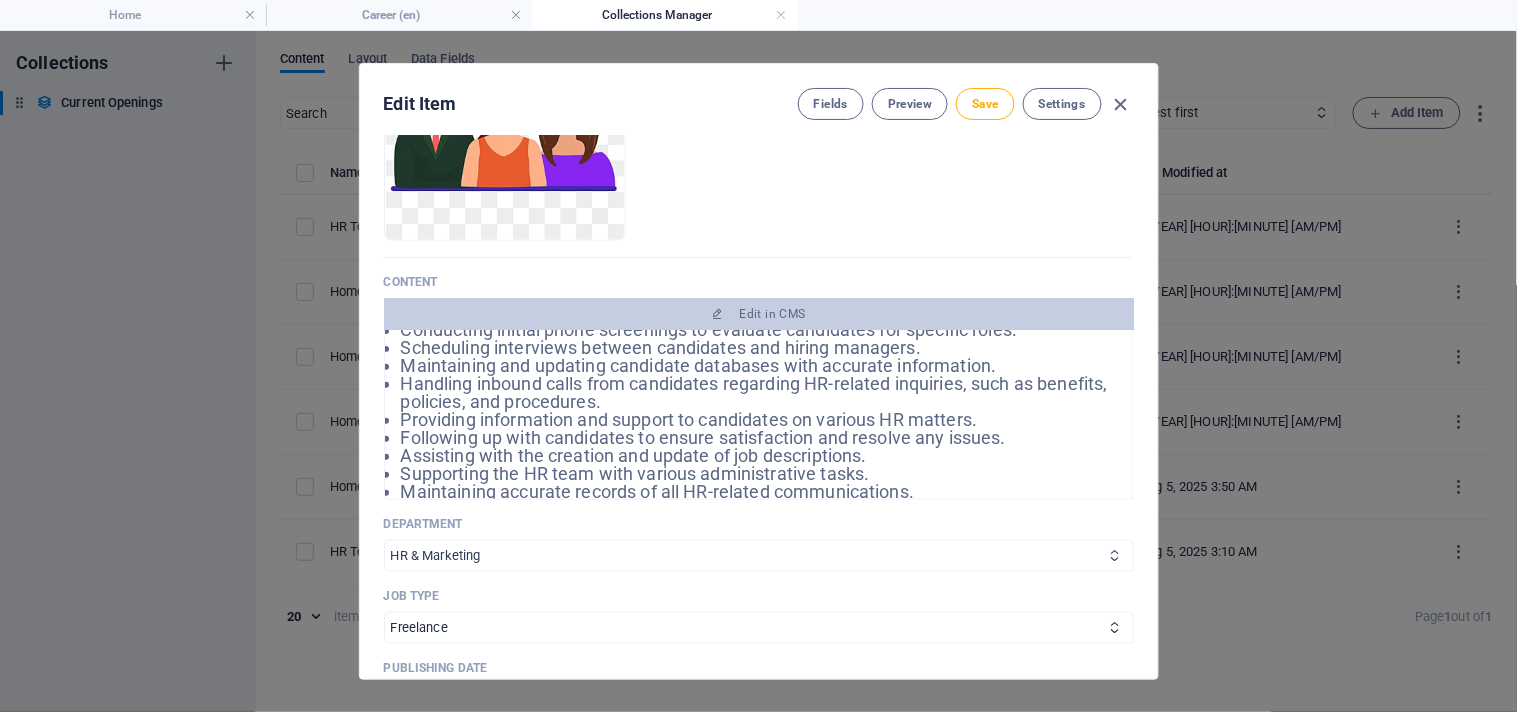 type on "Office Boy" 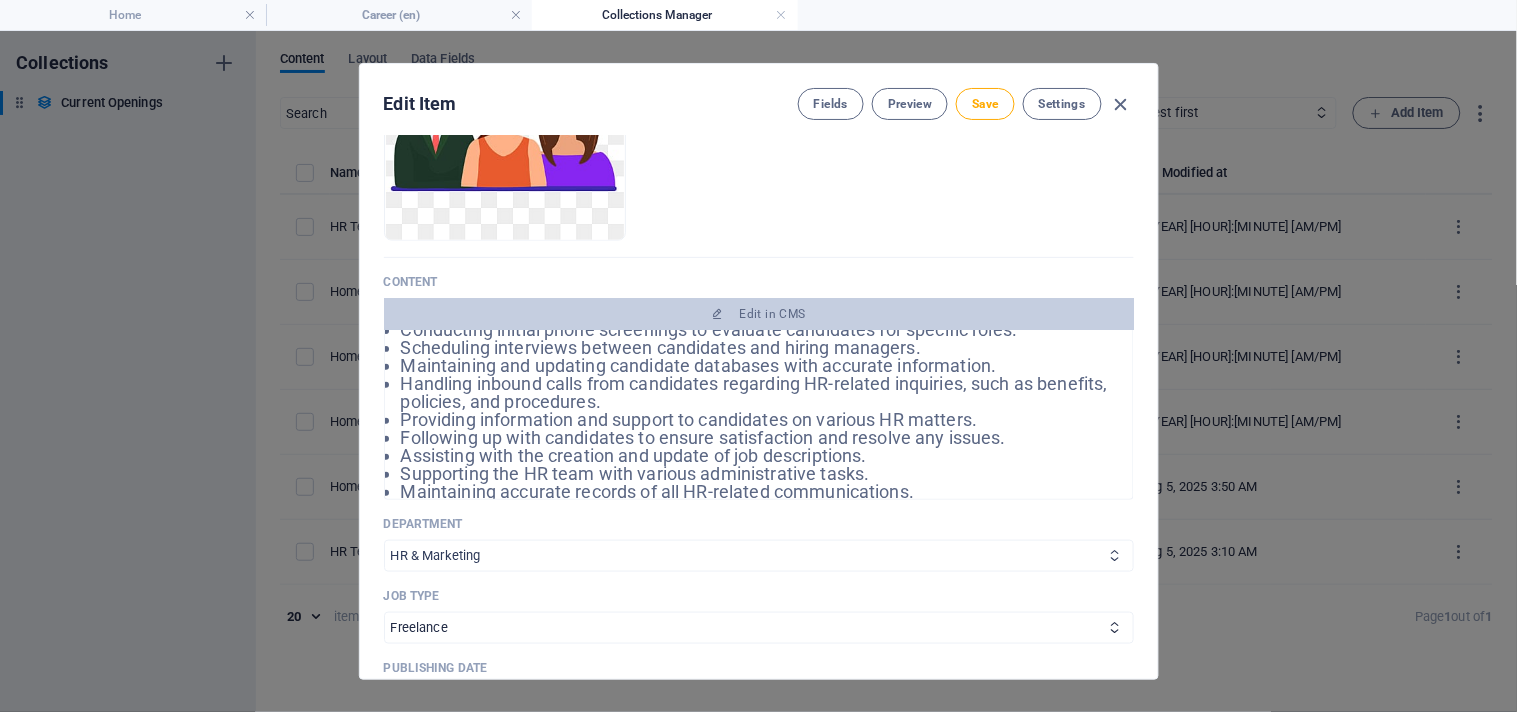 click on "Sales Marketing Human Resources Tech Customer Service Legal & Finance Nurse HR & Marketing" at bounding box center (759, 556) 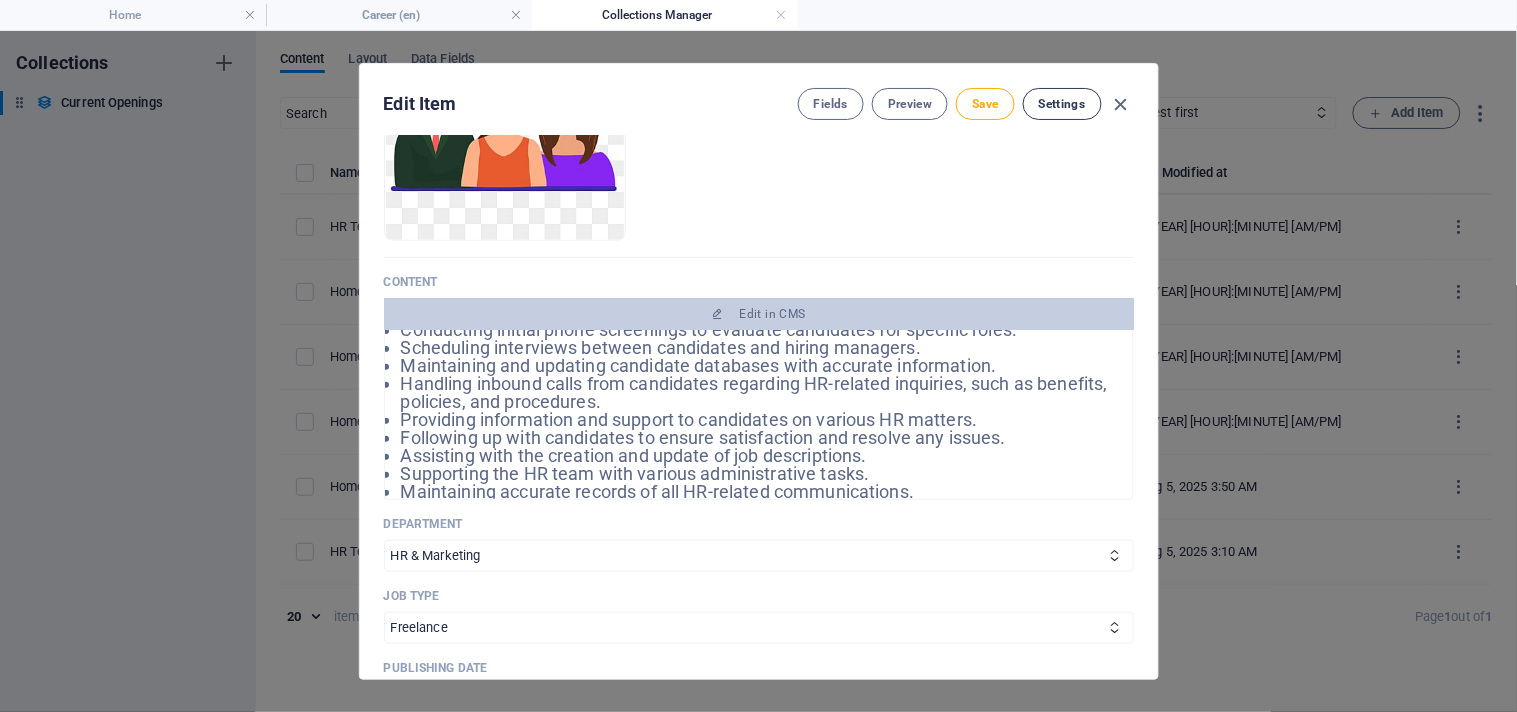 click on "Settings" at bounding box center (1062, 104) 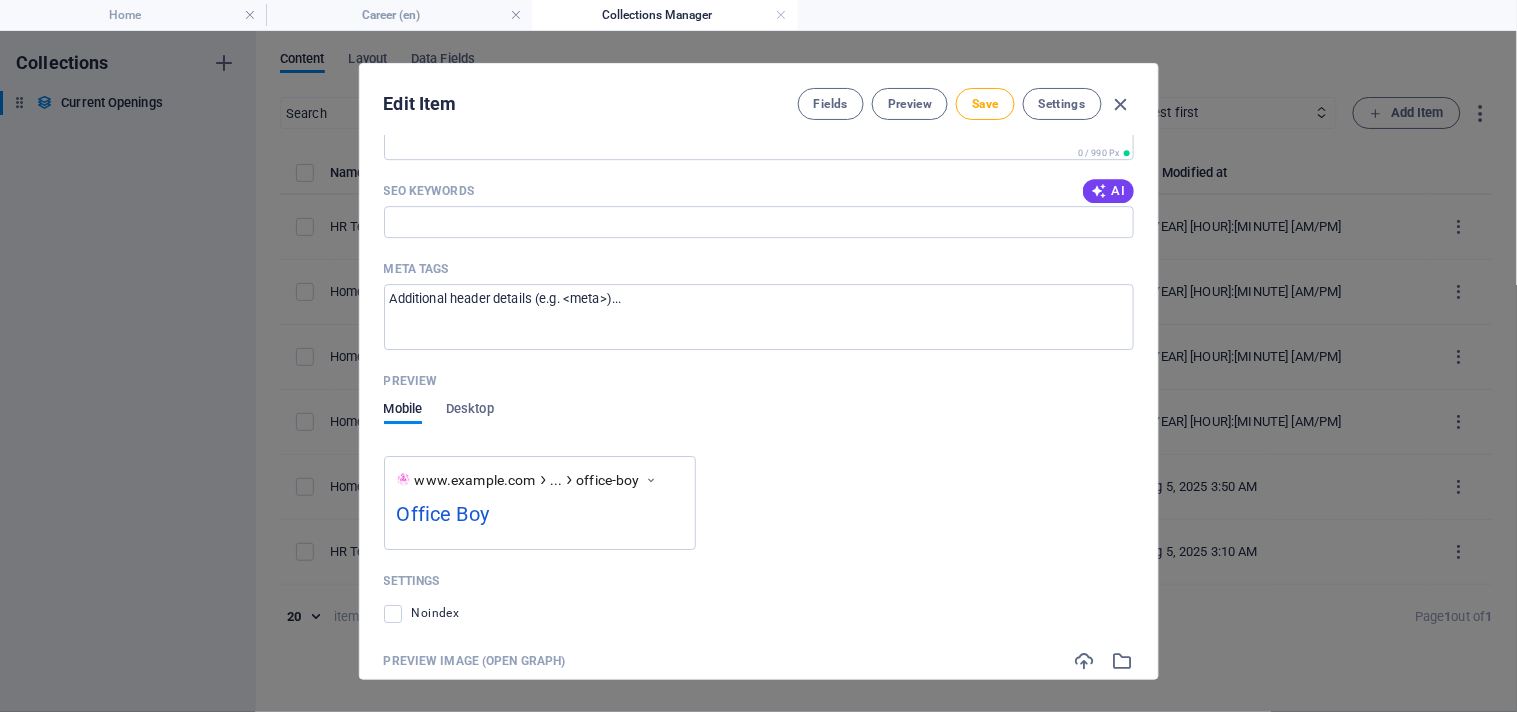 scroll, scrollTop: 1561, scrollLeft: 0, axis: vertical 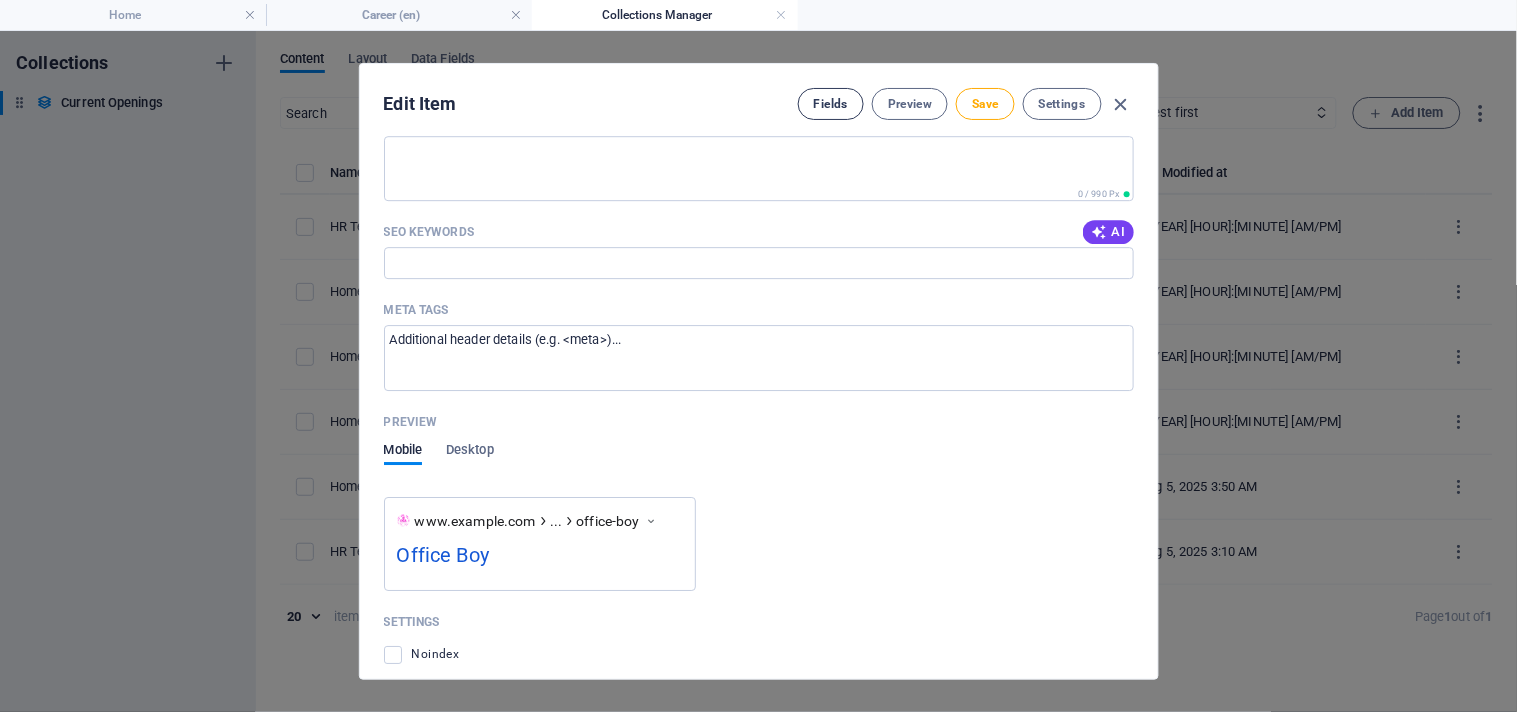 click on "Fields" at bounding box center [831, 104] 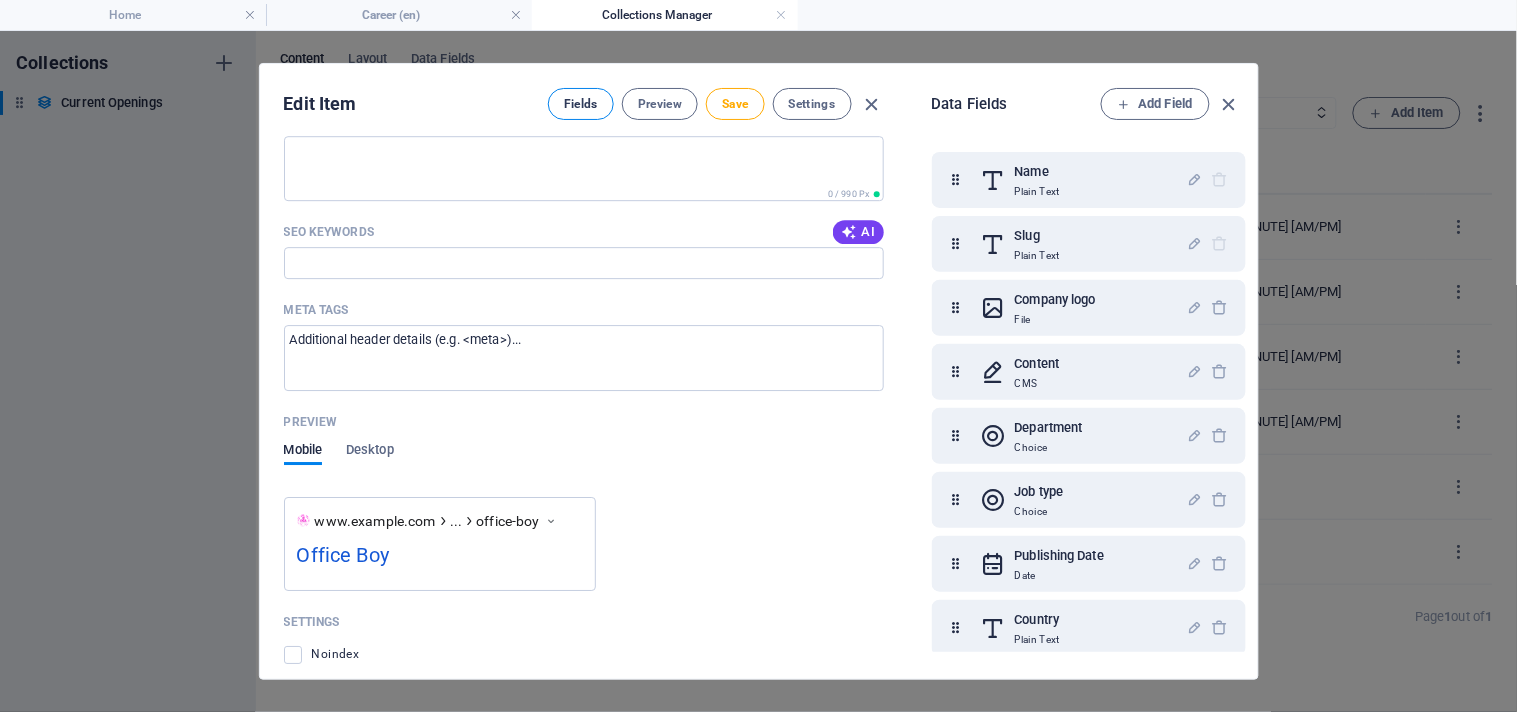 scroll, scrollTop: 263, scrollLeft: 0, axis: vertical 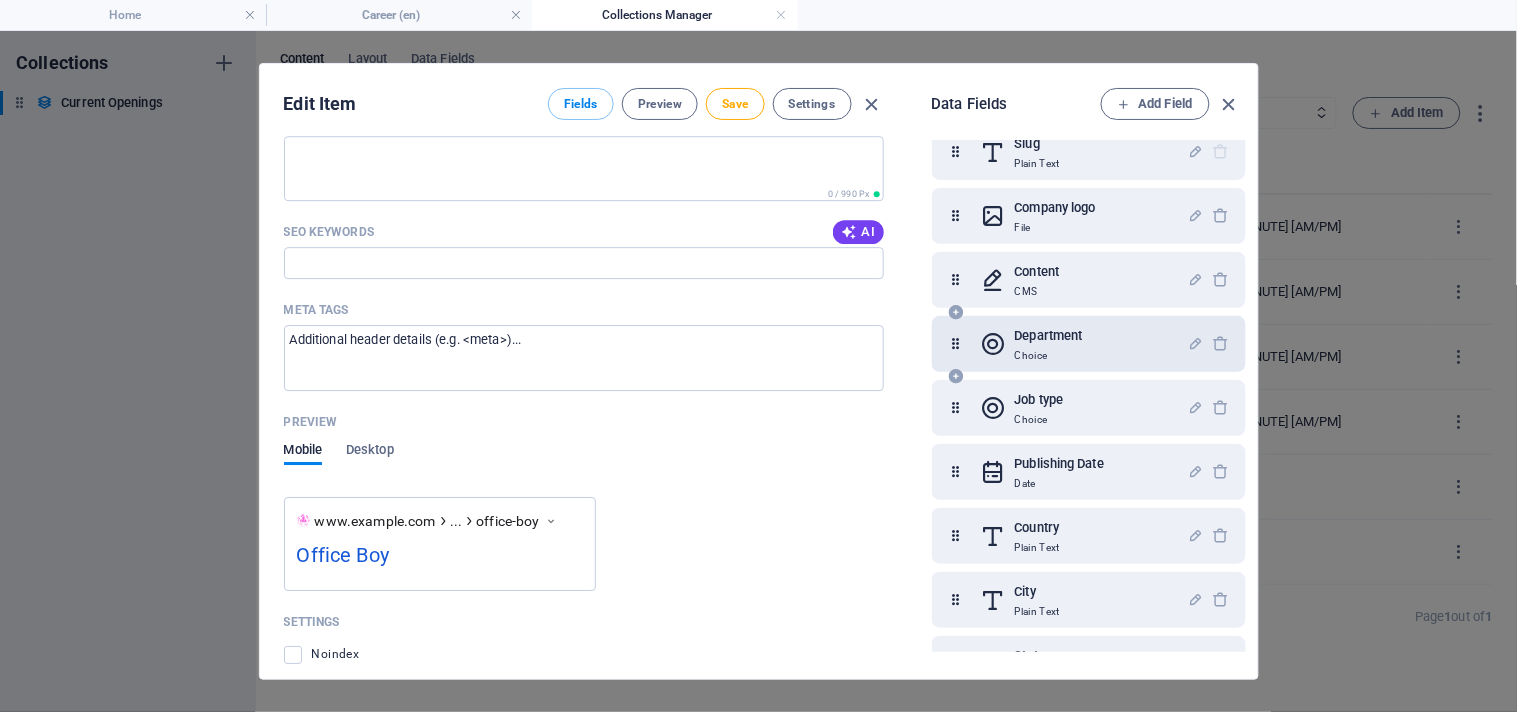 click on "Department Choice" at bounding box center (1089, 344) 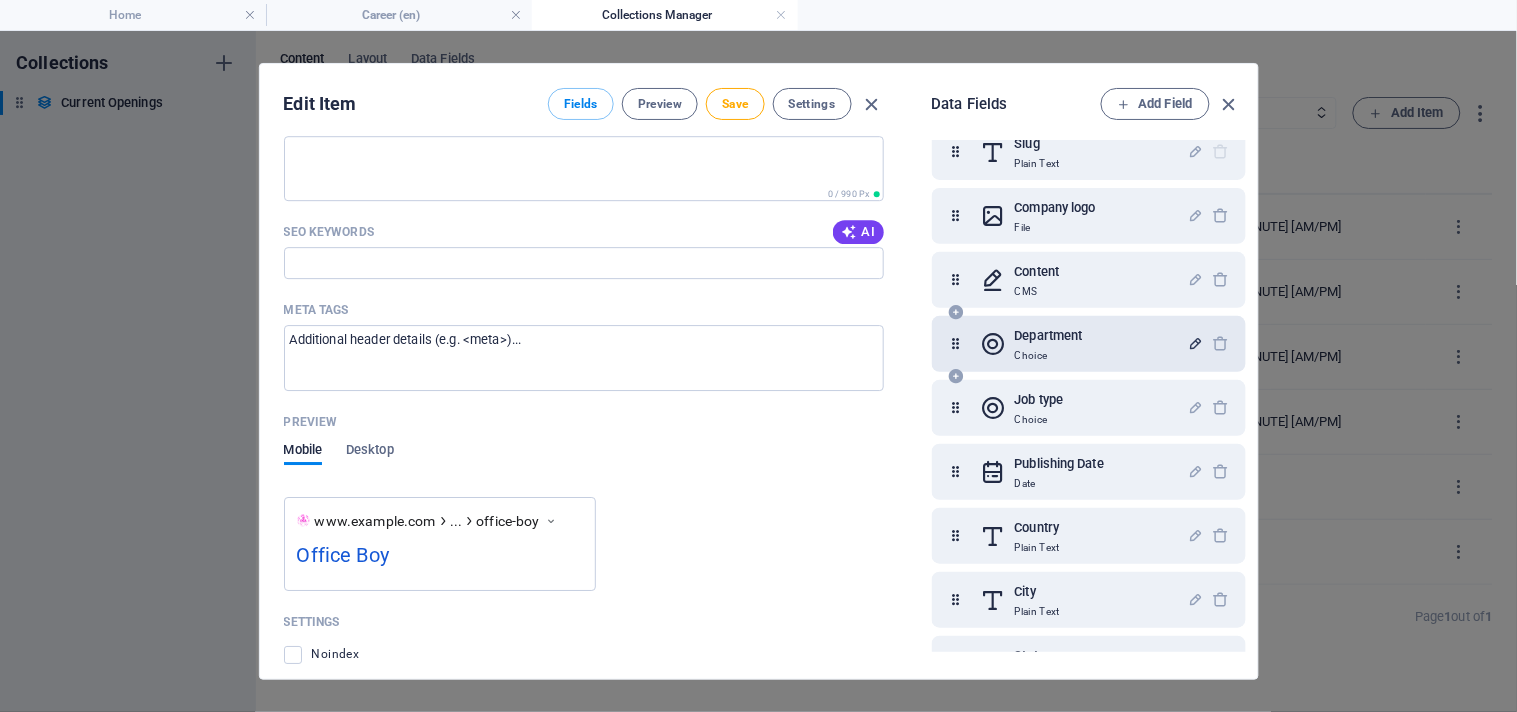 click at bounding box center [1195, 343] 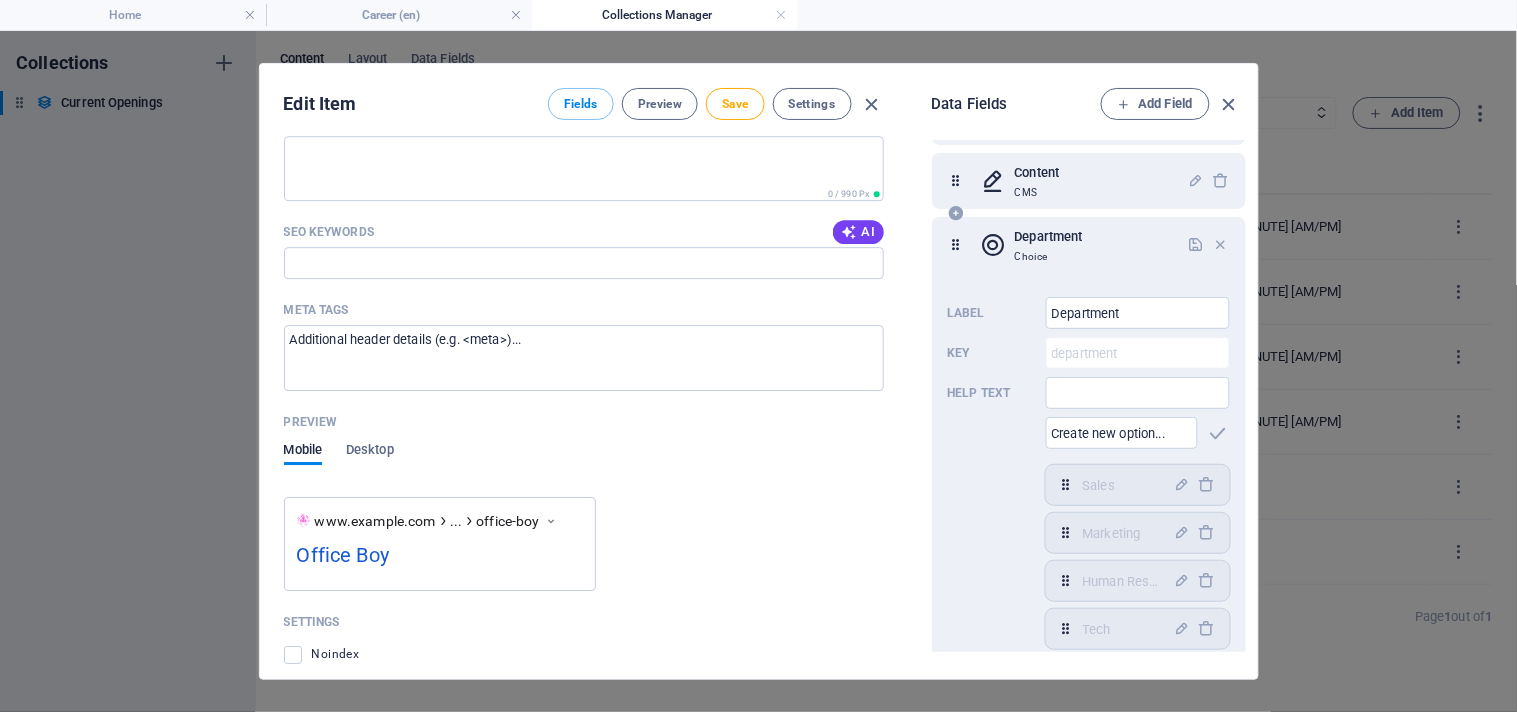 scroll, scrollTop: 314, scrollLeft: 0, axis: vertical 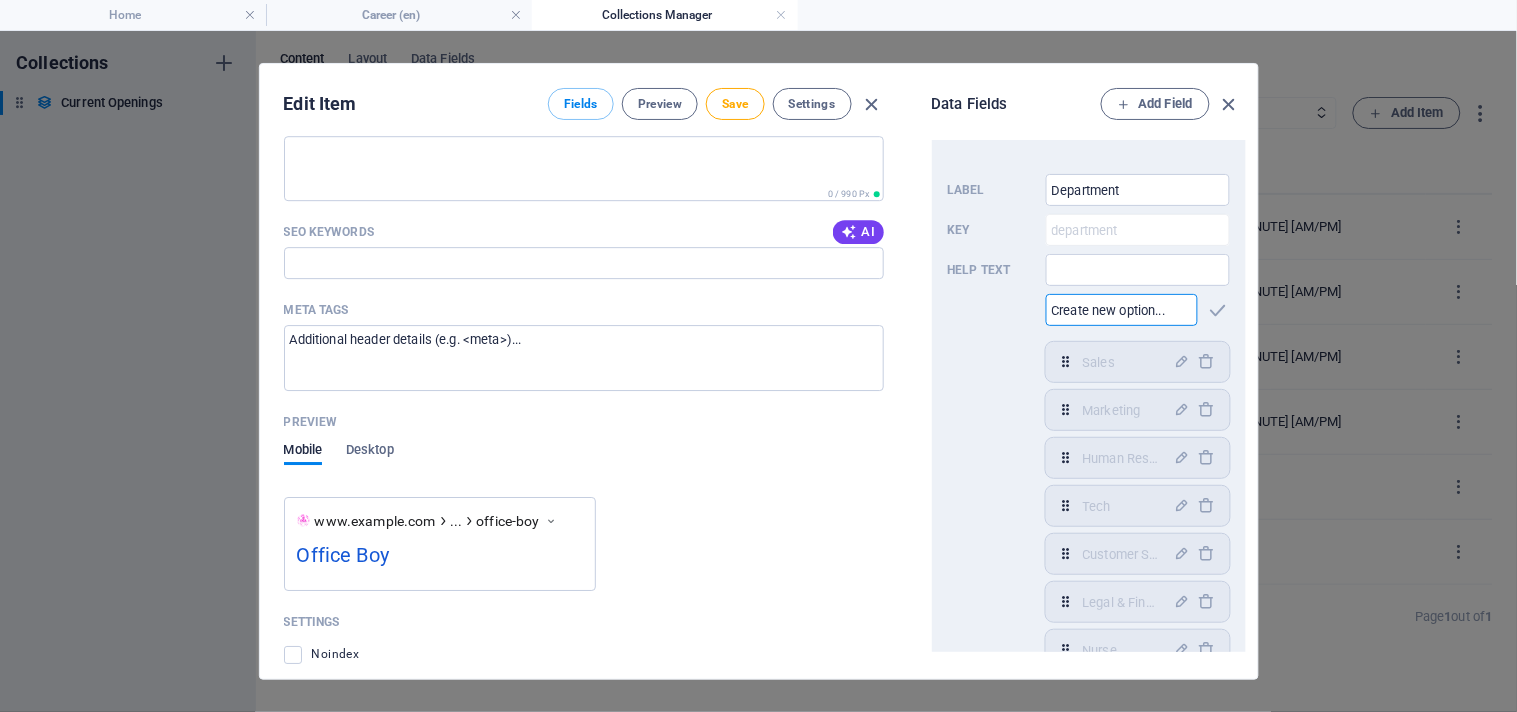 click at bounding box center (1122, 310) 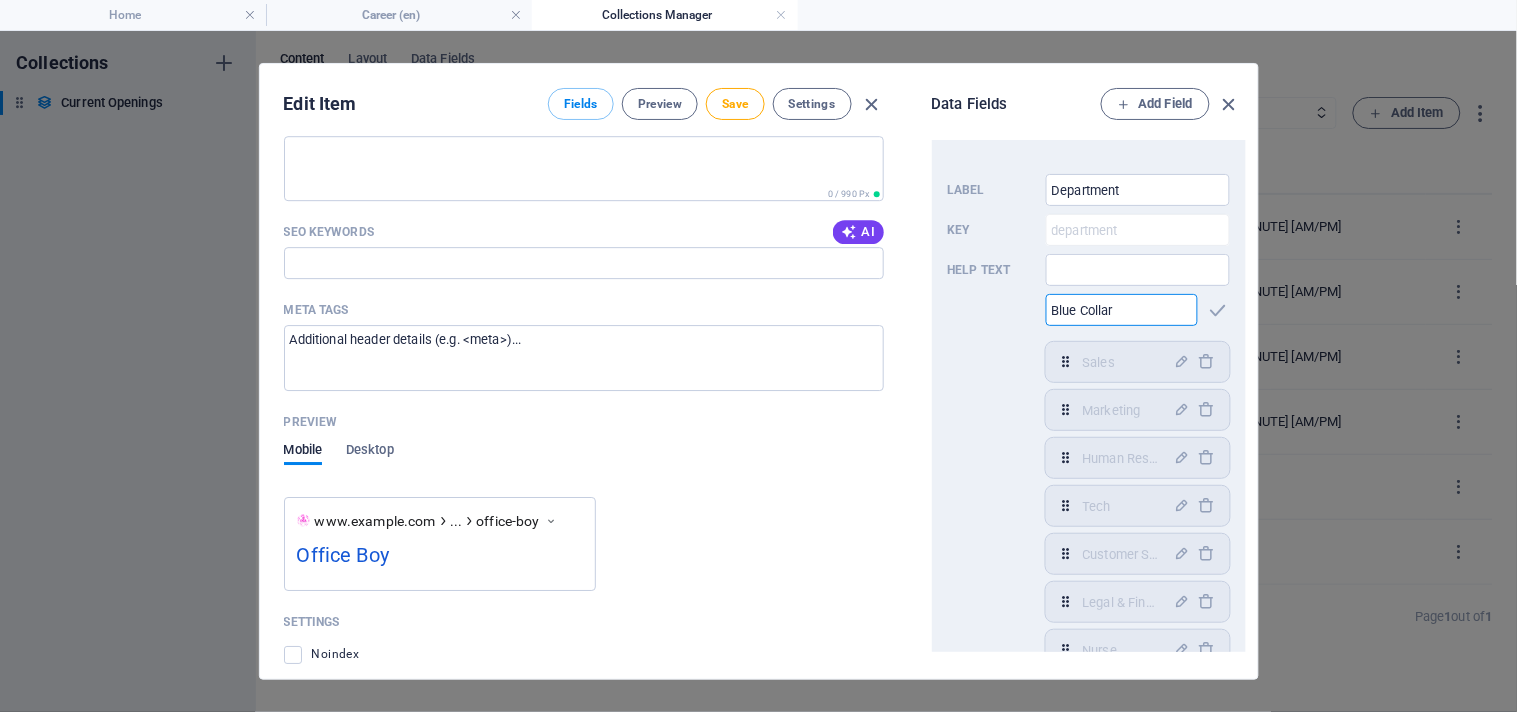 type on "Blue Collar" 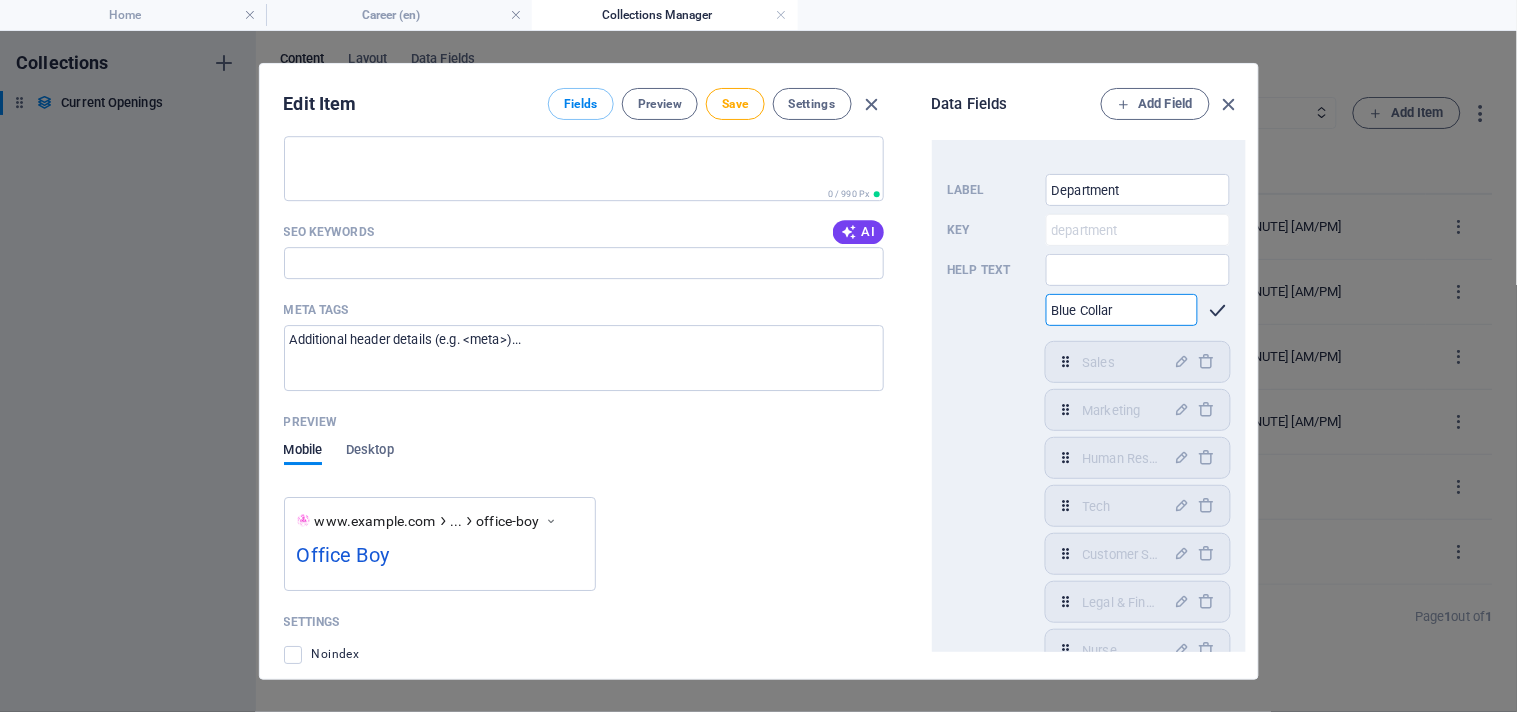 click on "Blue Collar ​" at bounding box center [1138, 310] 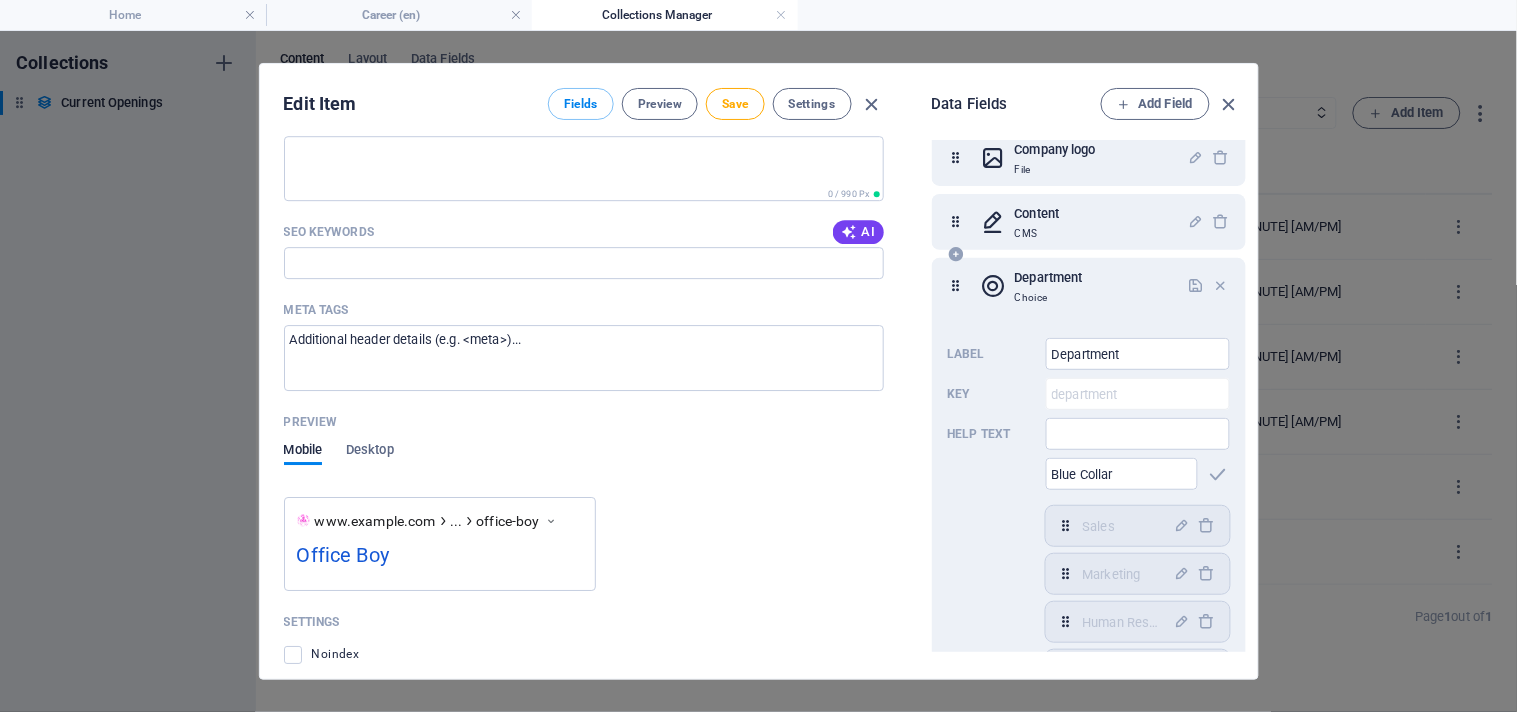 scroll, scrollTop: 111, scrollLeft: 0, axis: vertical 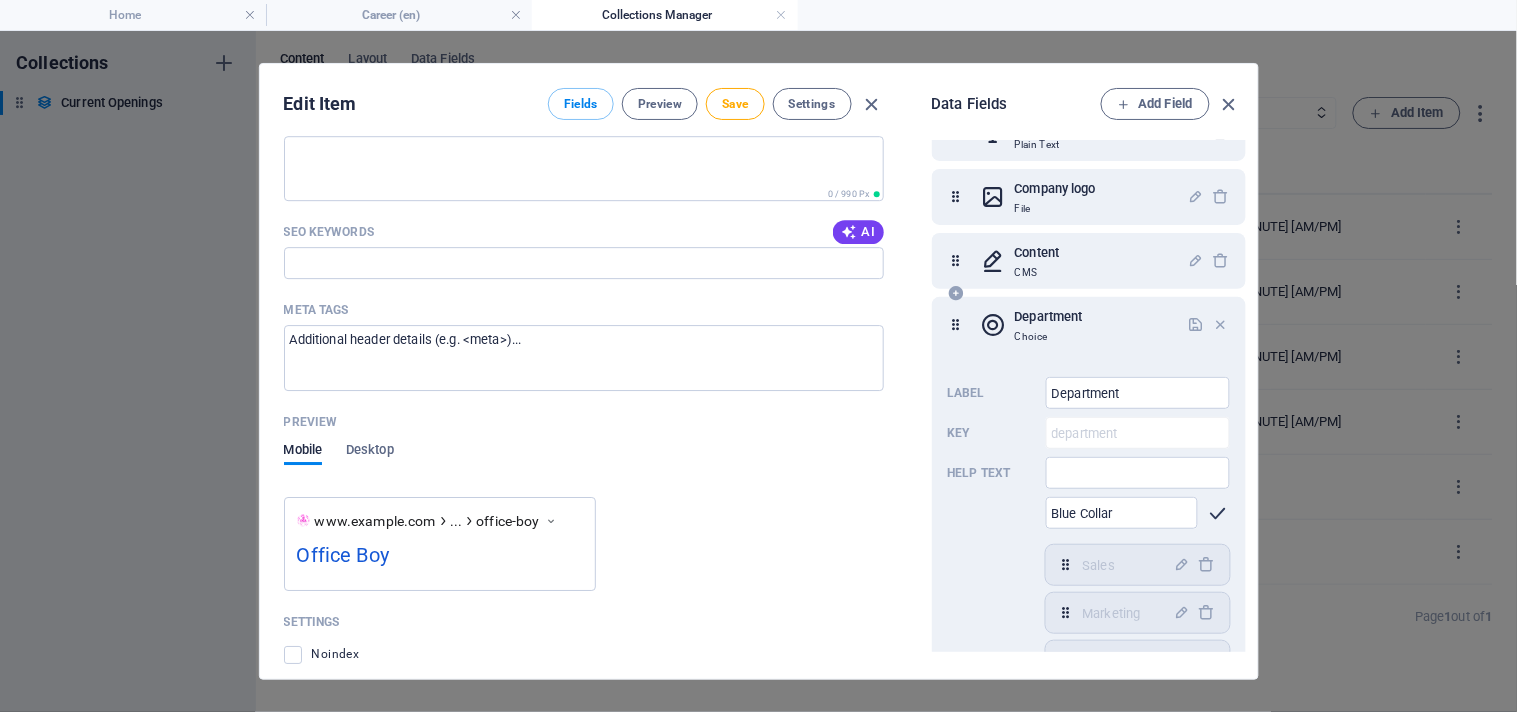 click at bounding box center (1217, 513) 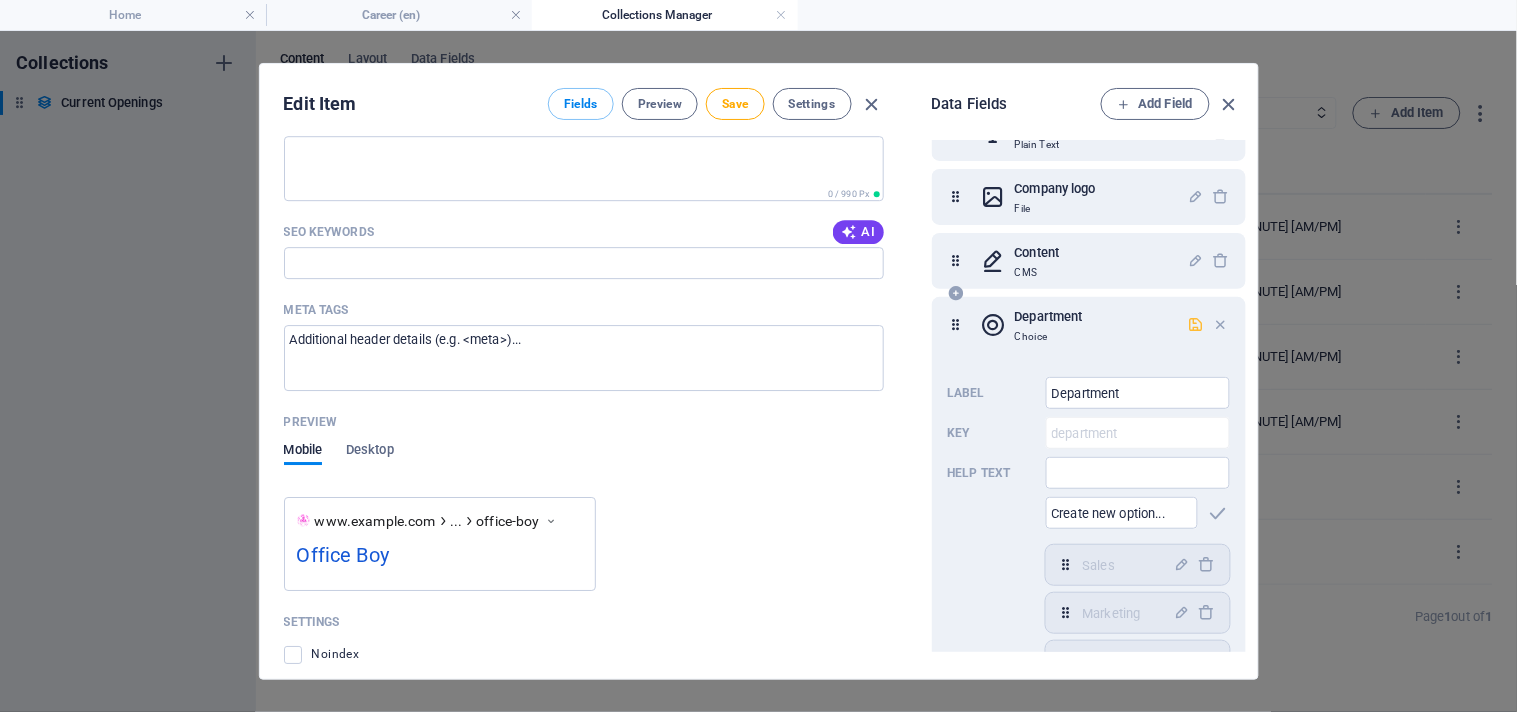 click at bounding box center (1195, 324) 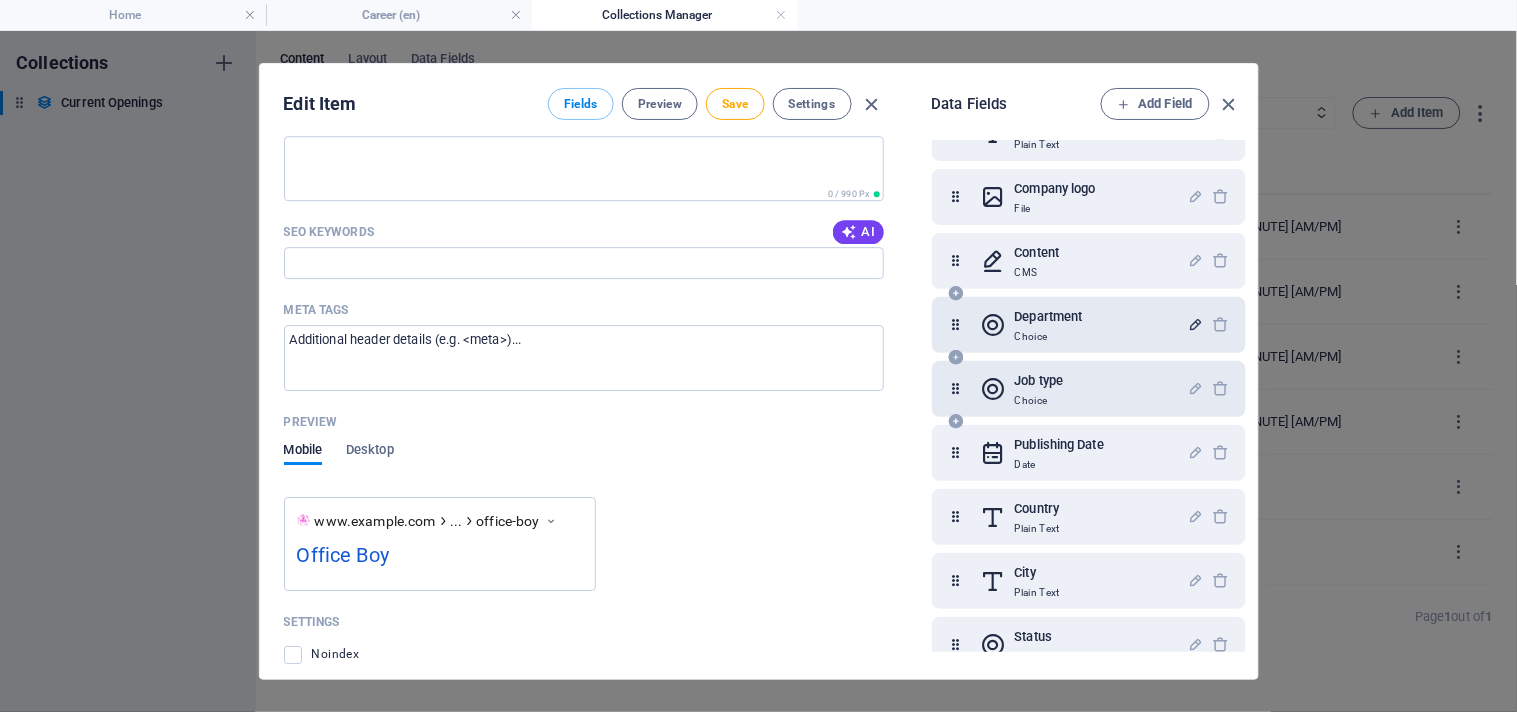 scroll, scrollTop: 203, scrollLeft: 0, axis: vertical 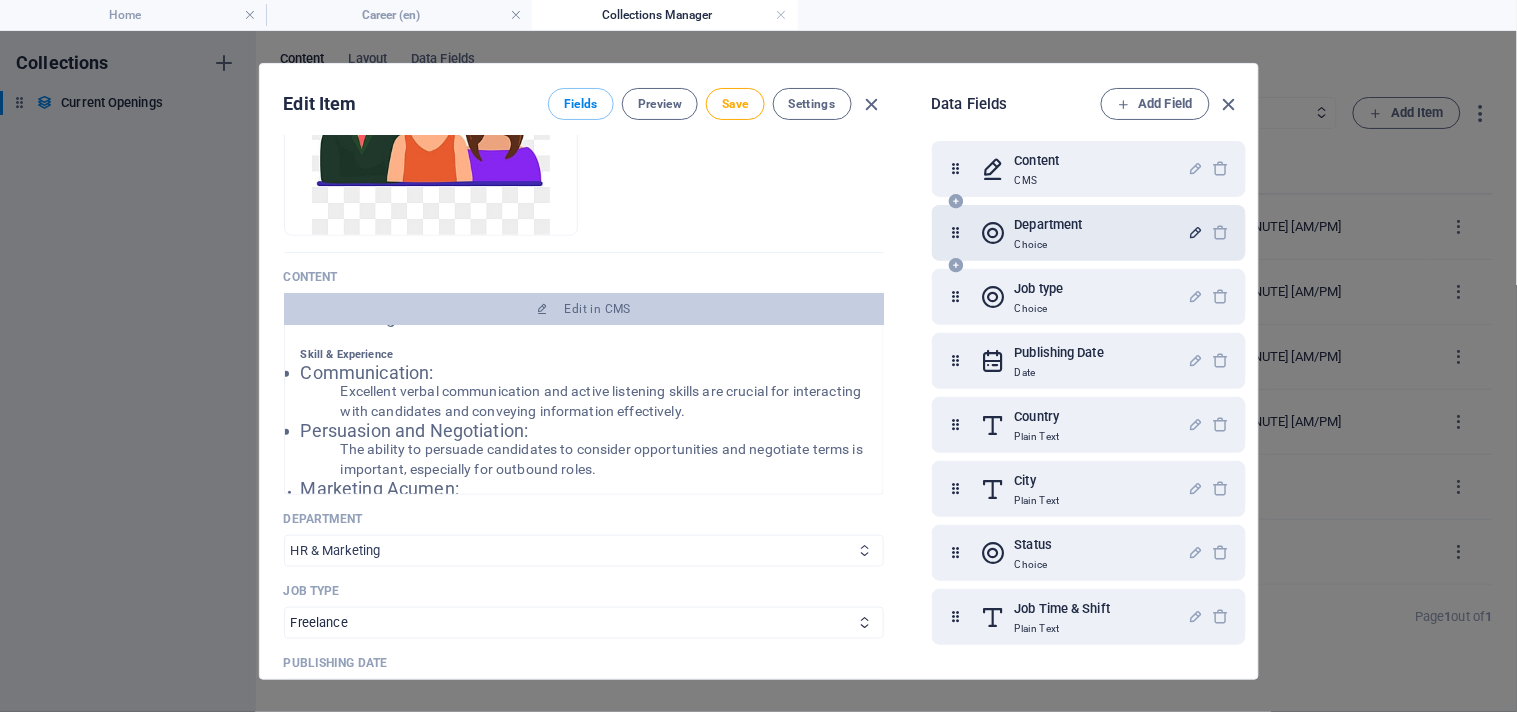 click on "Sales Marketing Human Resources Tech Customer Service Legal & Finance Nurse HR & Marketing Blue Collar" at bounding box center (584, 551) 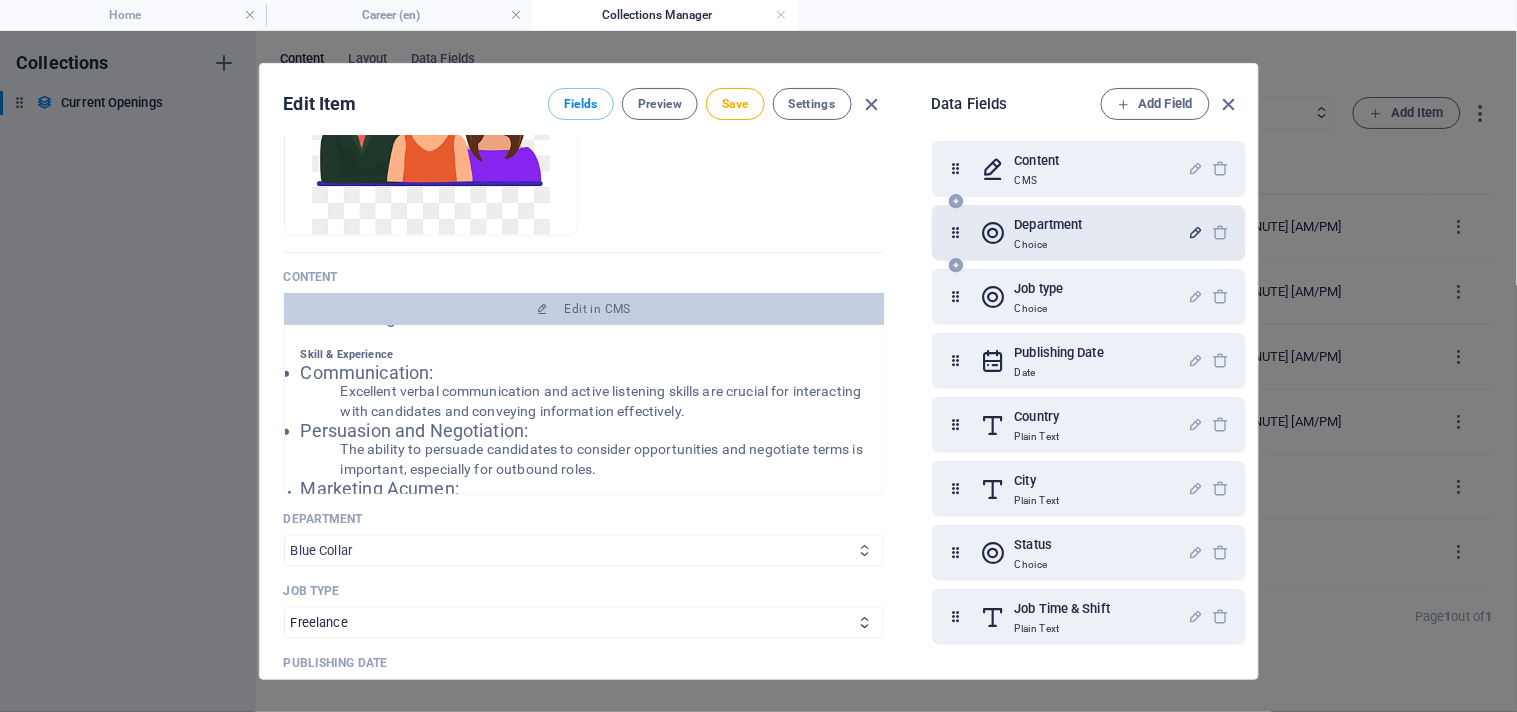click on "Sales Marketing Human Resources Tech Customer Service Legal & Finance Nurse HR & Marketing Blue Collar" at bounding box center [584, 551] 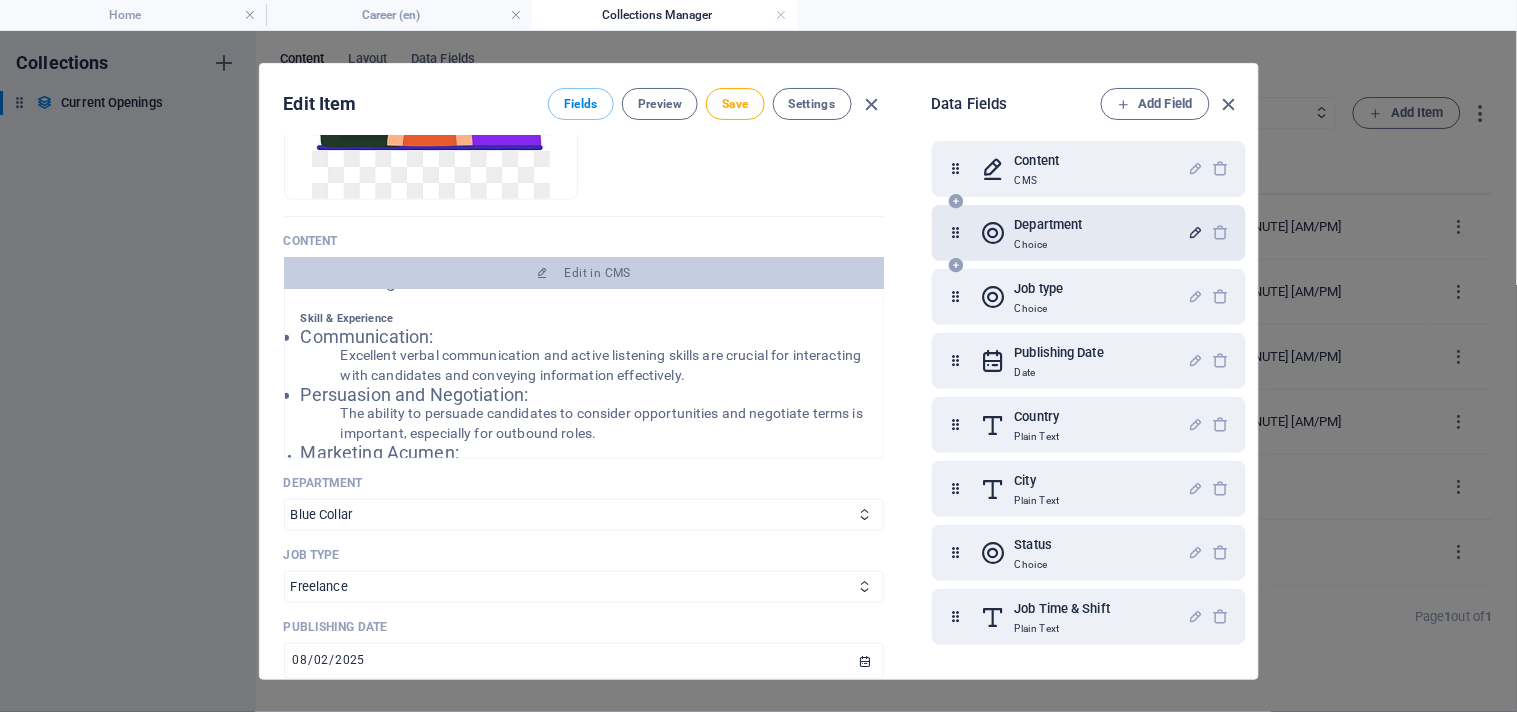 scroll, scrollTop: 338, scrollLeft: 0, axis: vertical 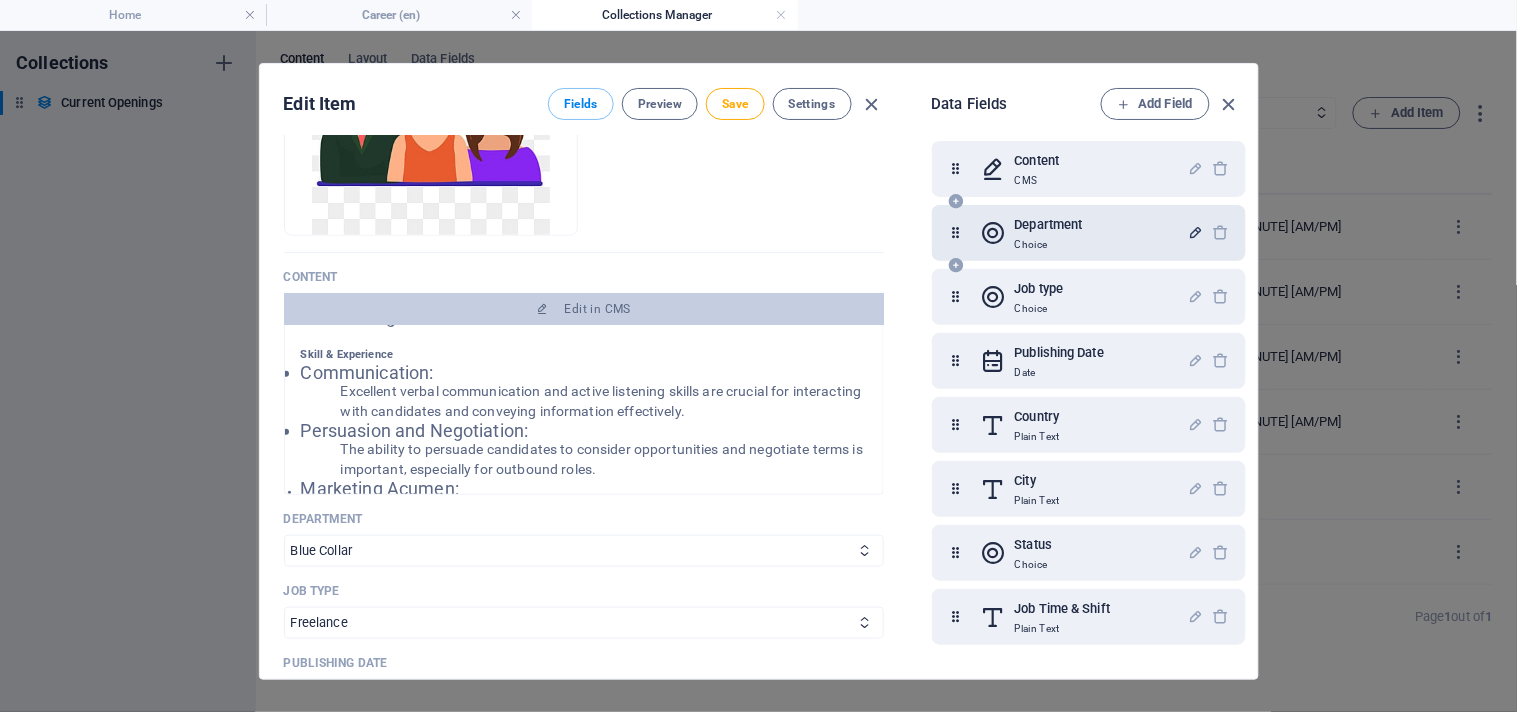 click on "Excellent verbal communication and active listening skills are crucial for interacting with candidates and conveying information effectively." at bounding box center [601, 401] 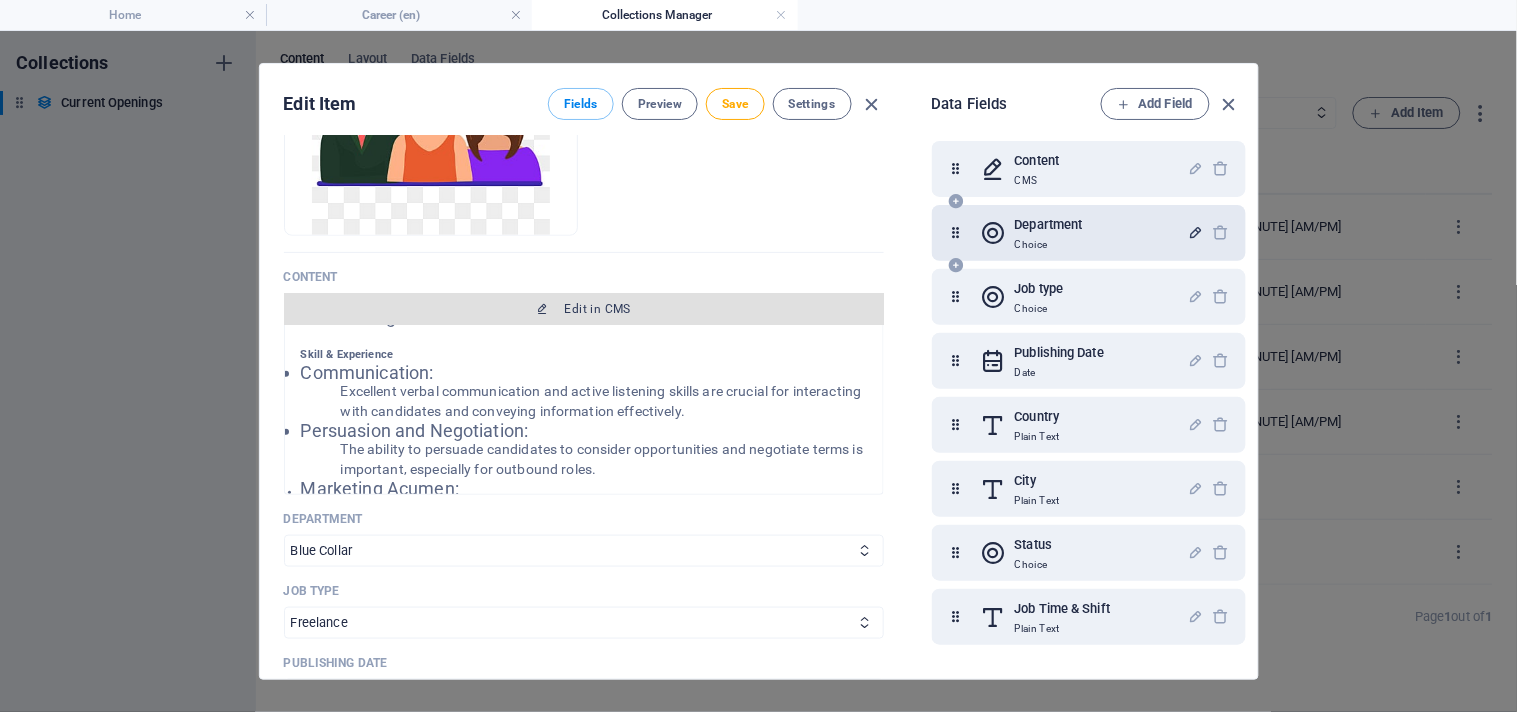 click on "Edit in CMS" at bounding box center (598, 309) 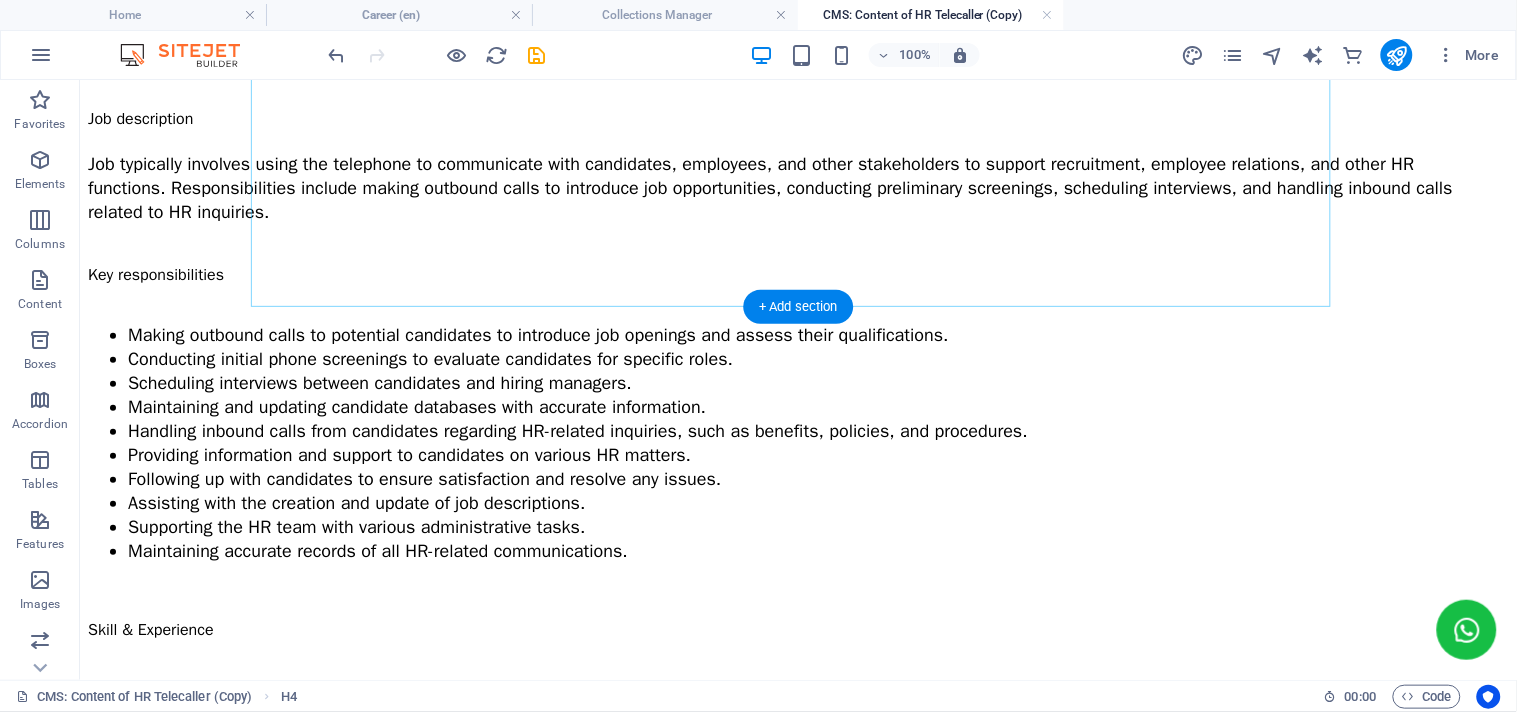 scroll, scrollTop: 333, scrollLeft: 0, axis: vertical 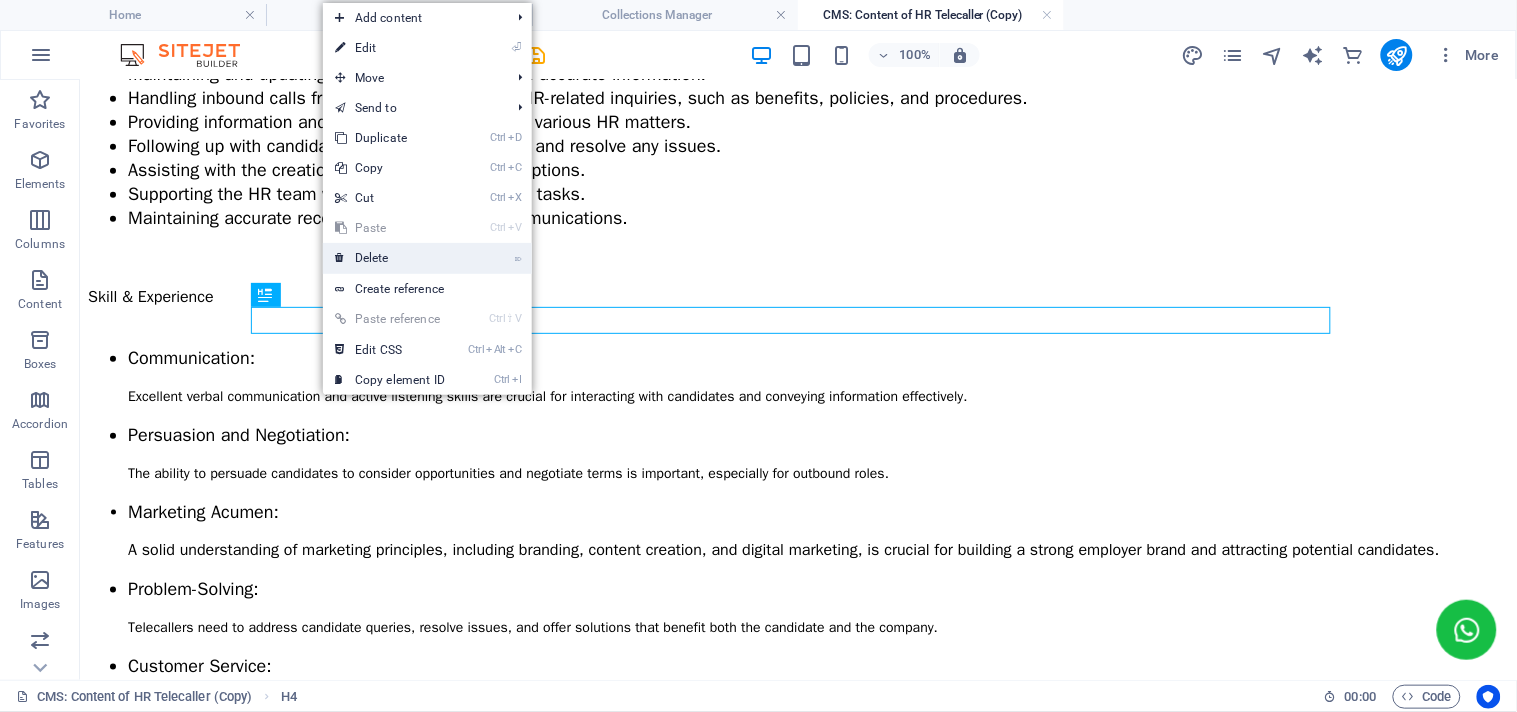 drag, startPoint x: 424, startPoint y: 255, endPoint x: 343, endPoint y: 175, distance: 113.84639 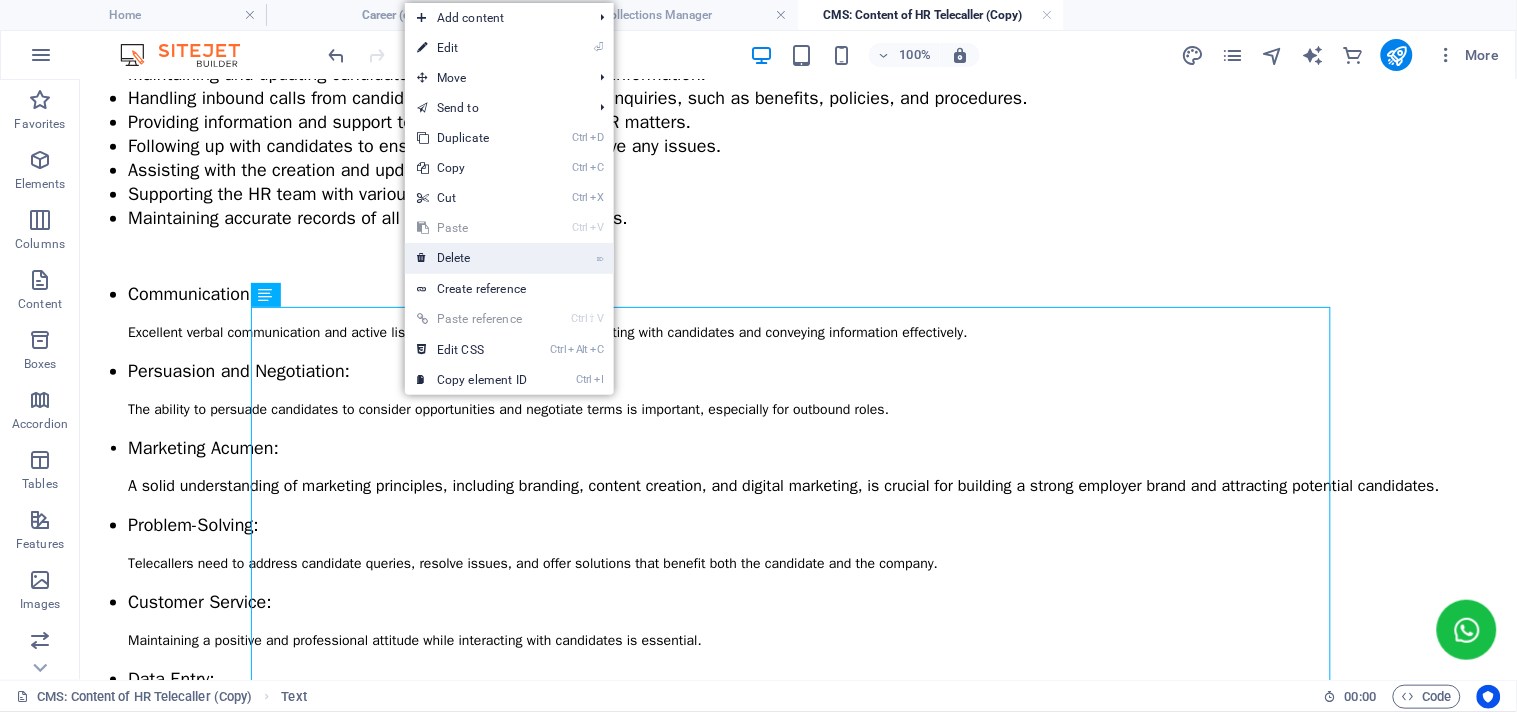 click on "⌦  Delete" at bounding box center (472, 258) 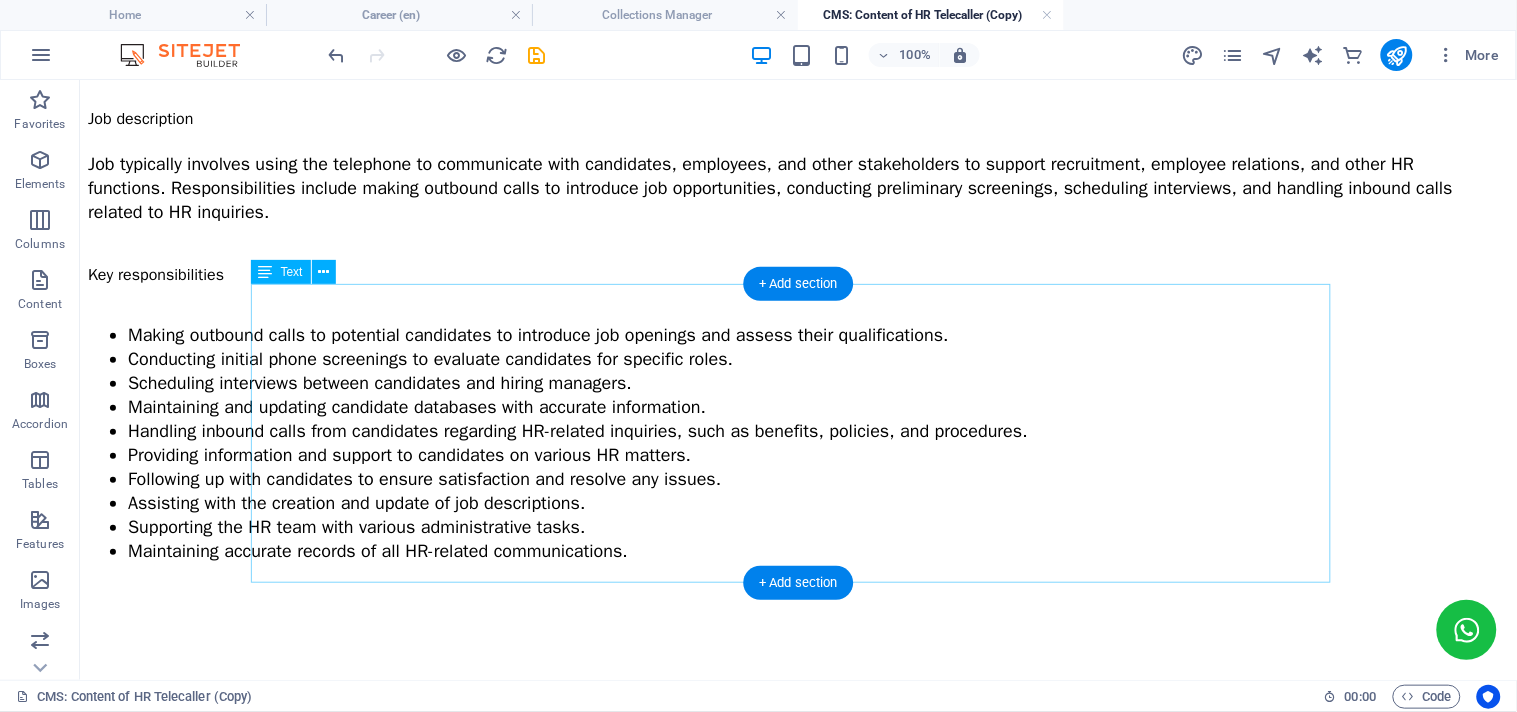 scroll, scrollTop: 0, scrollLeft: 0, axis: both 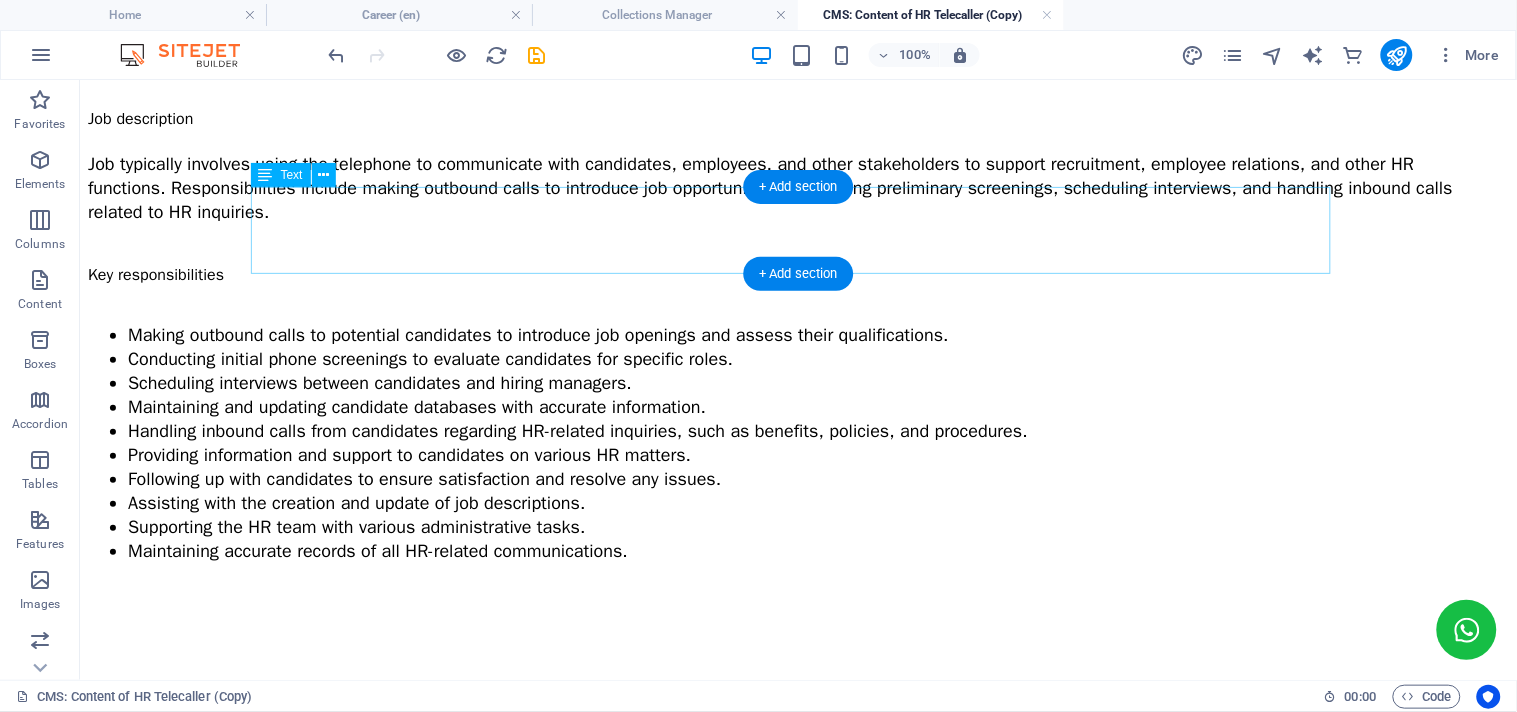 click on "Job typically involves using the telephone to communicate with candidates, employees, and other stakeholders to support recruitment, employee relations, and other HR functions. Responsibilities include making outbound calls to introduce job opportunities, conducting preliminary screenings, scheduling interviews, and handling inbound calls related to HR inquiries." at bounding box center (797, 187) 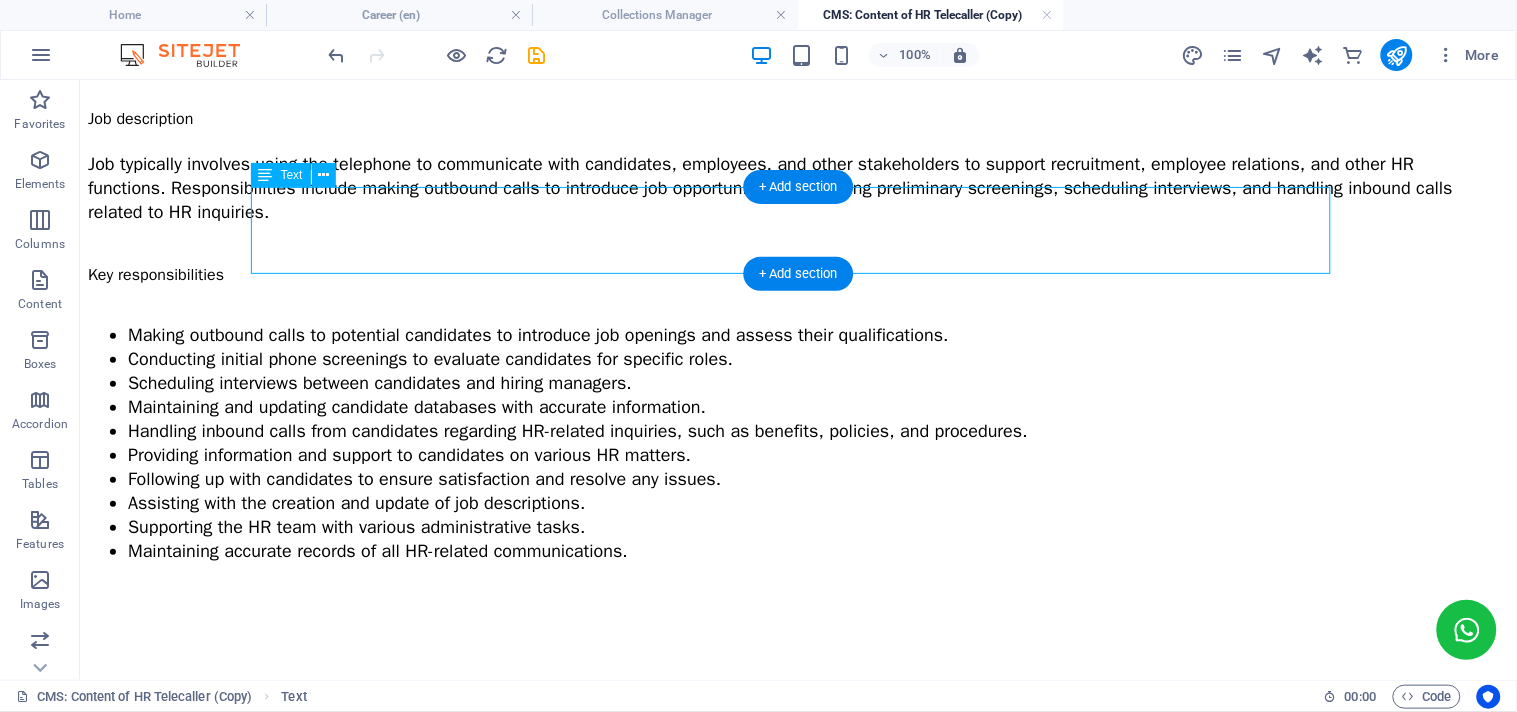 click on "Job typically involves using the telephone to communicate with candidates, employees, and other stakeholders to support recruitment, employee relations, and other HR functions. Responsibilities include making outbound calls to introduce job opportunities, conducting preliminary screenings, scheduling interviews, and handling inbound calls related to HR inquiries." at bounding box center [797, 187] 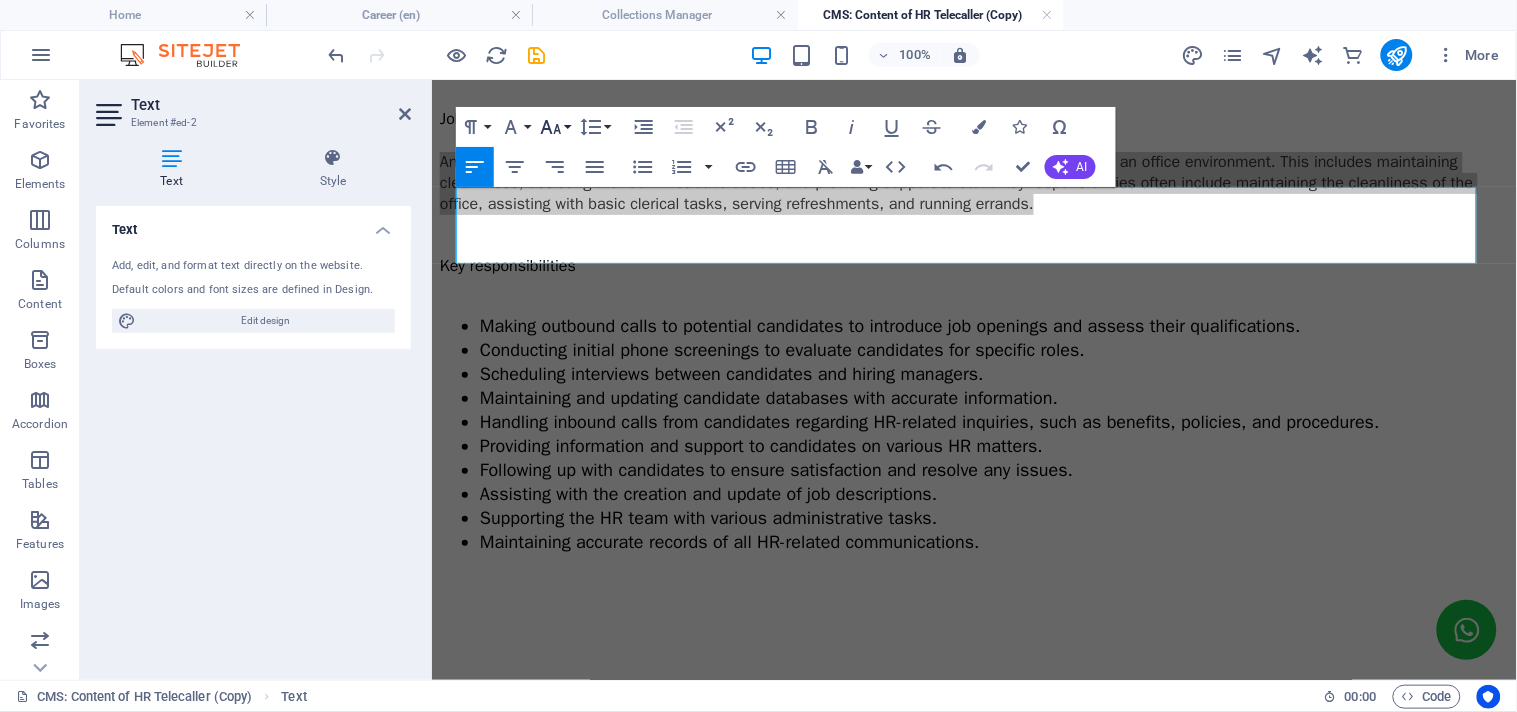 click 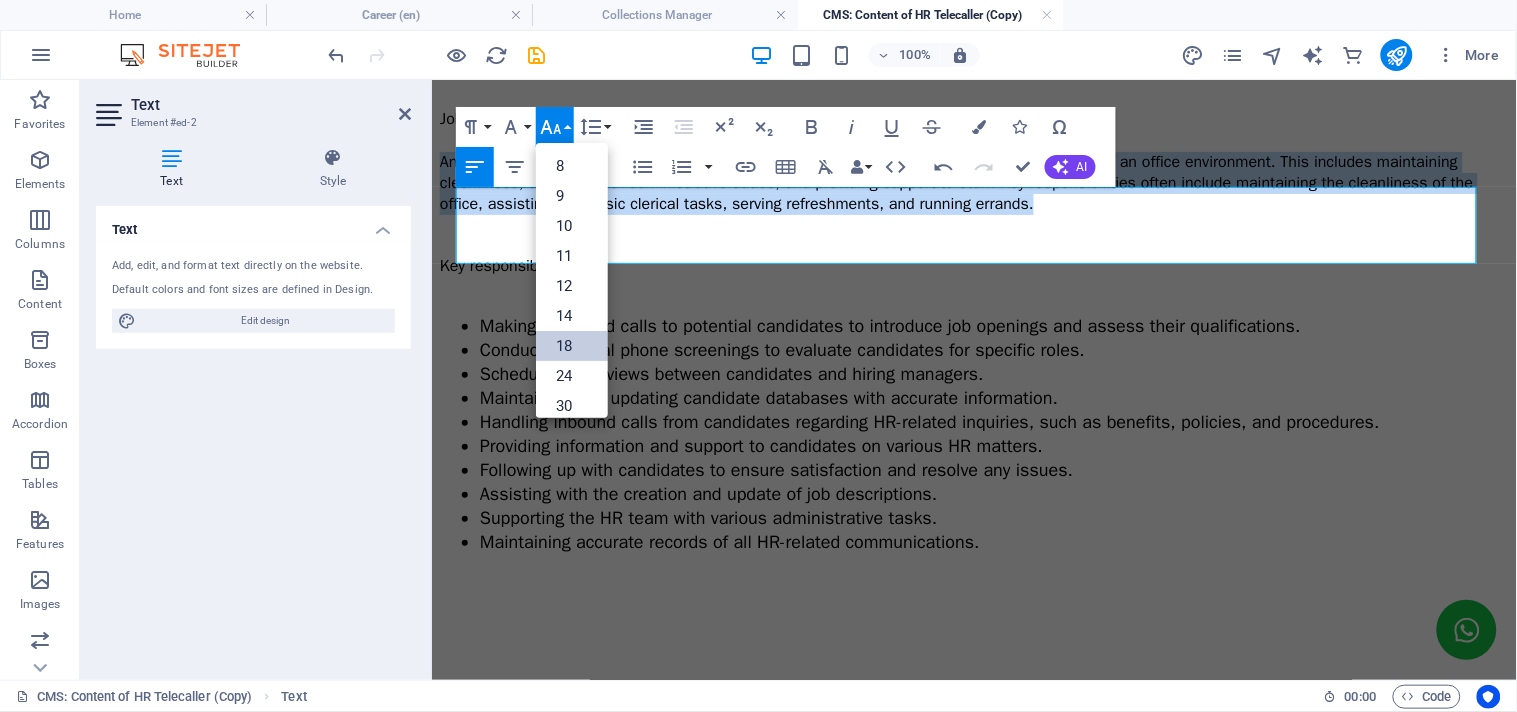 click on "18" at bounding box center [572, 346] 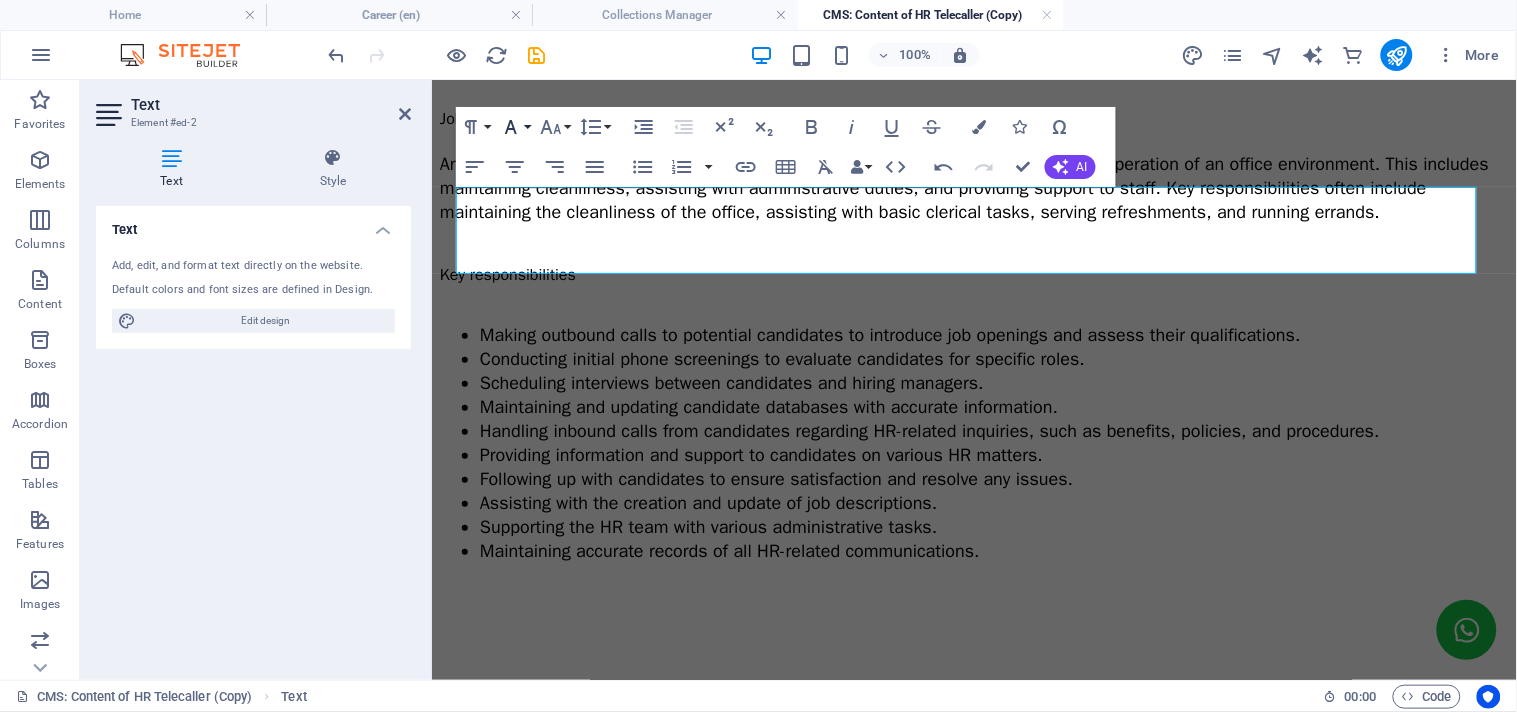 click 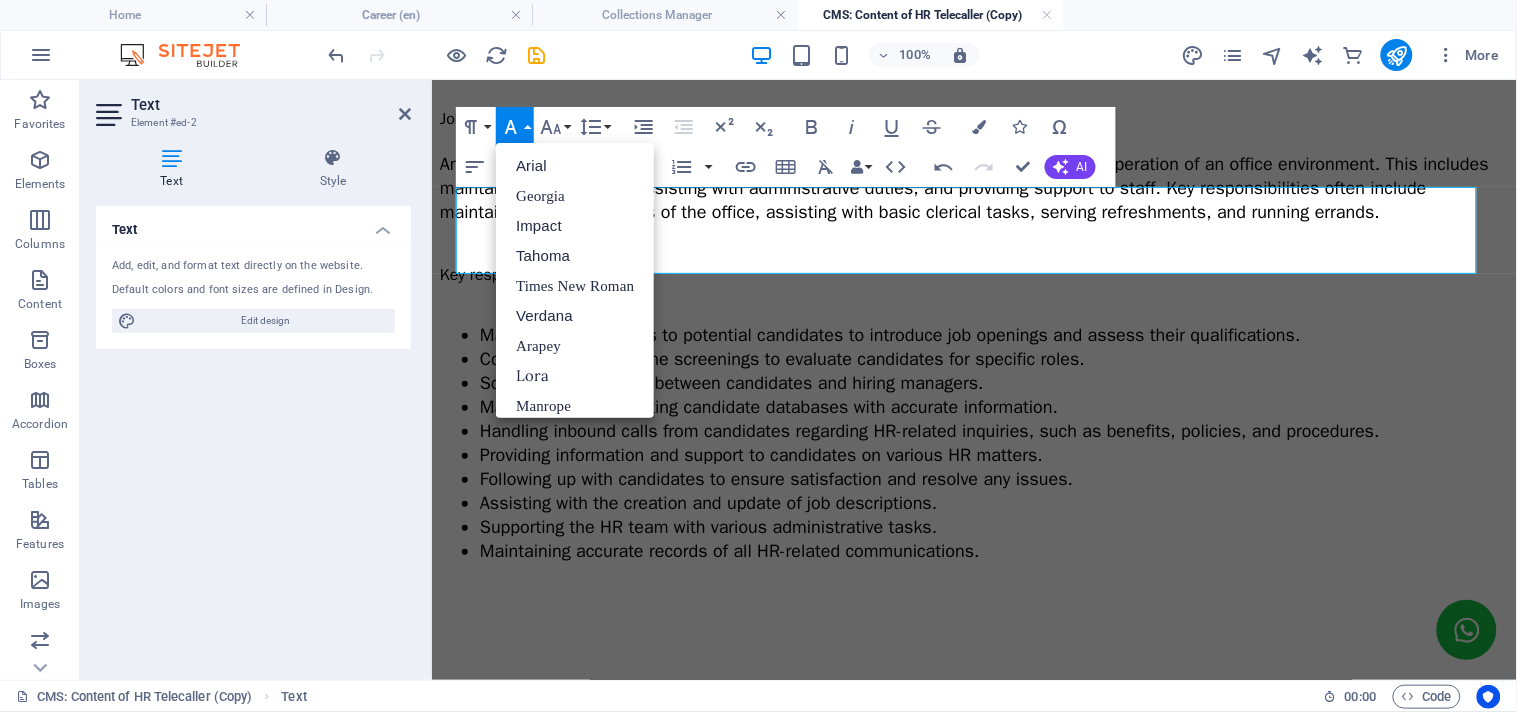 click 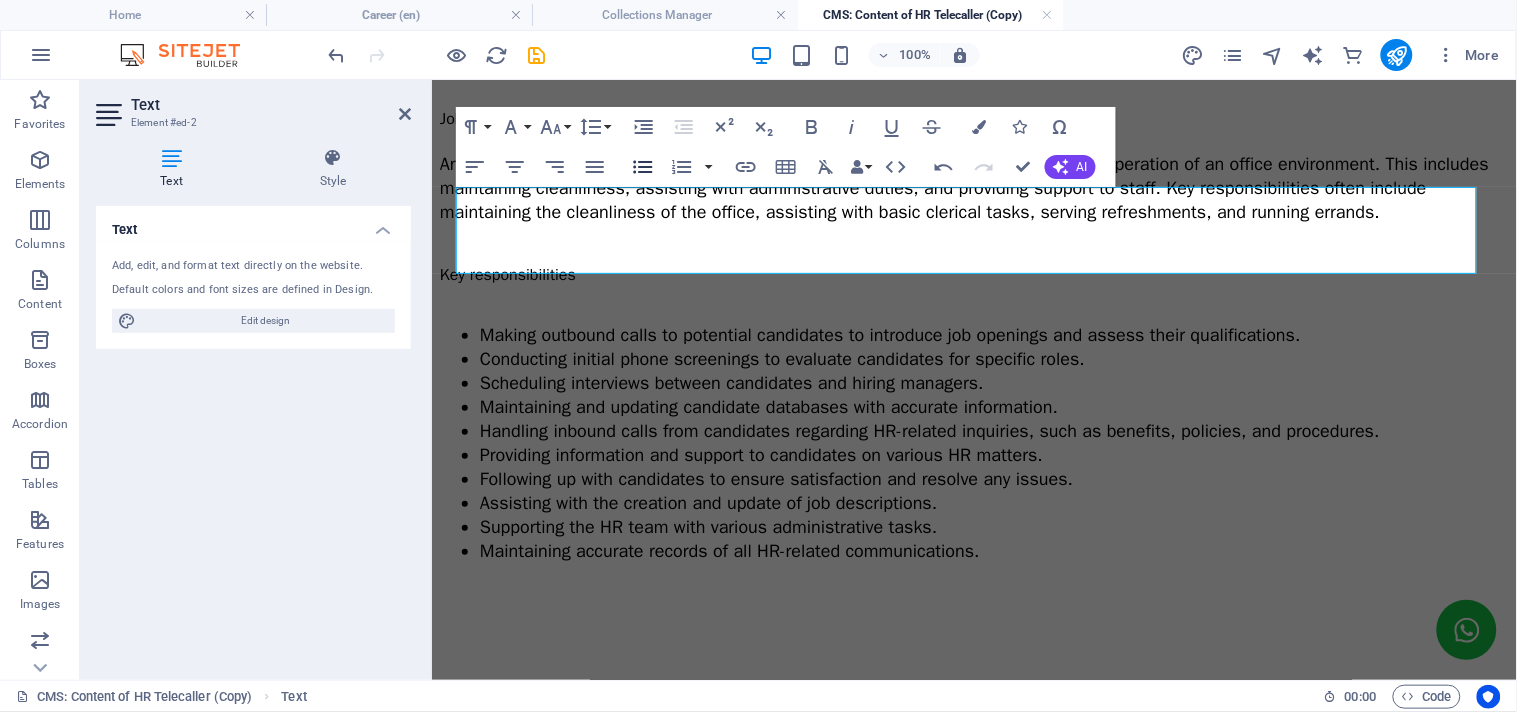 click 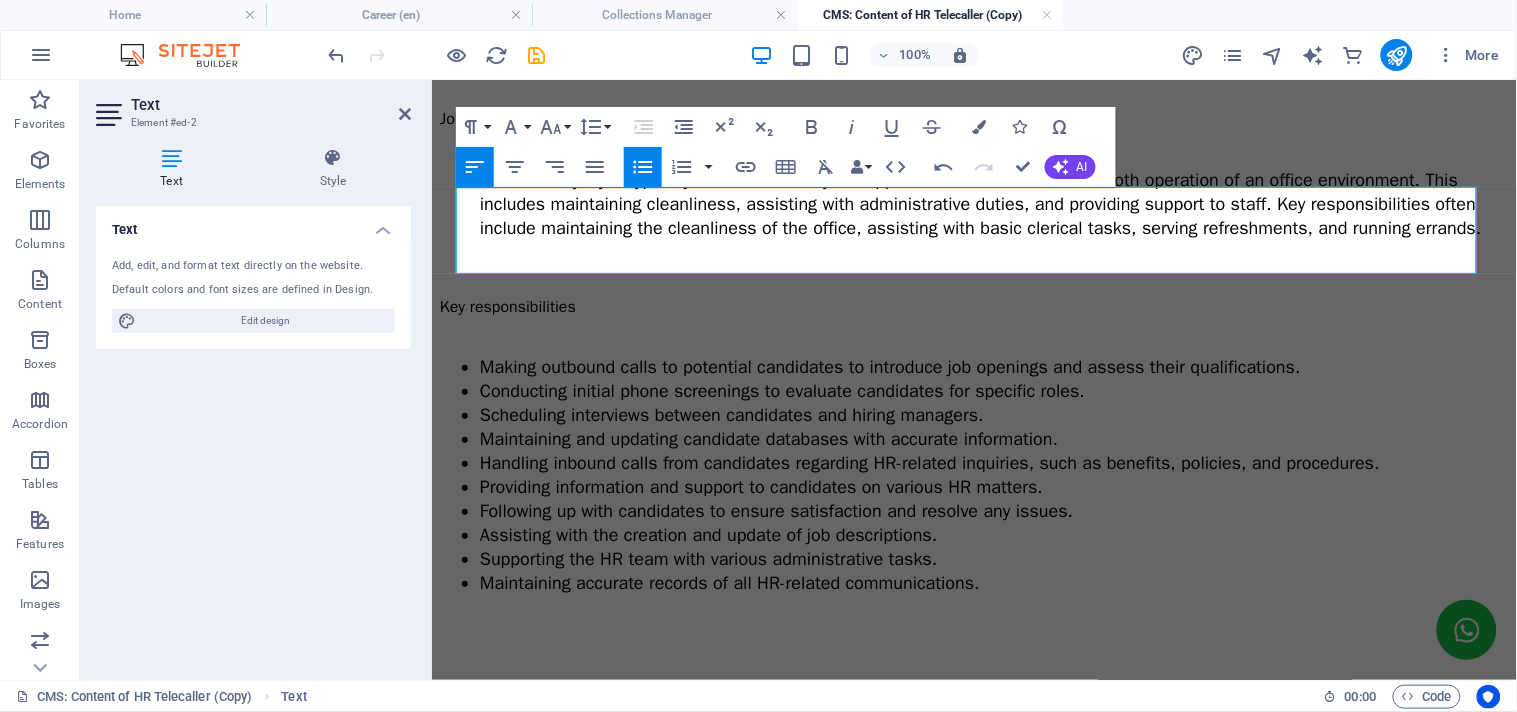 click 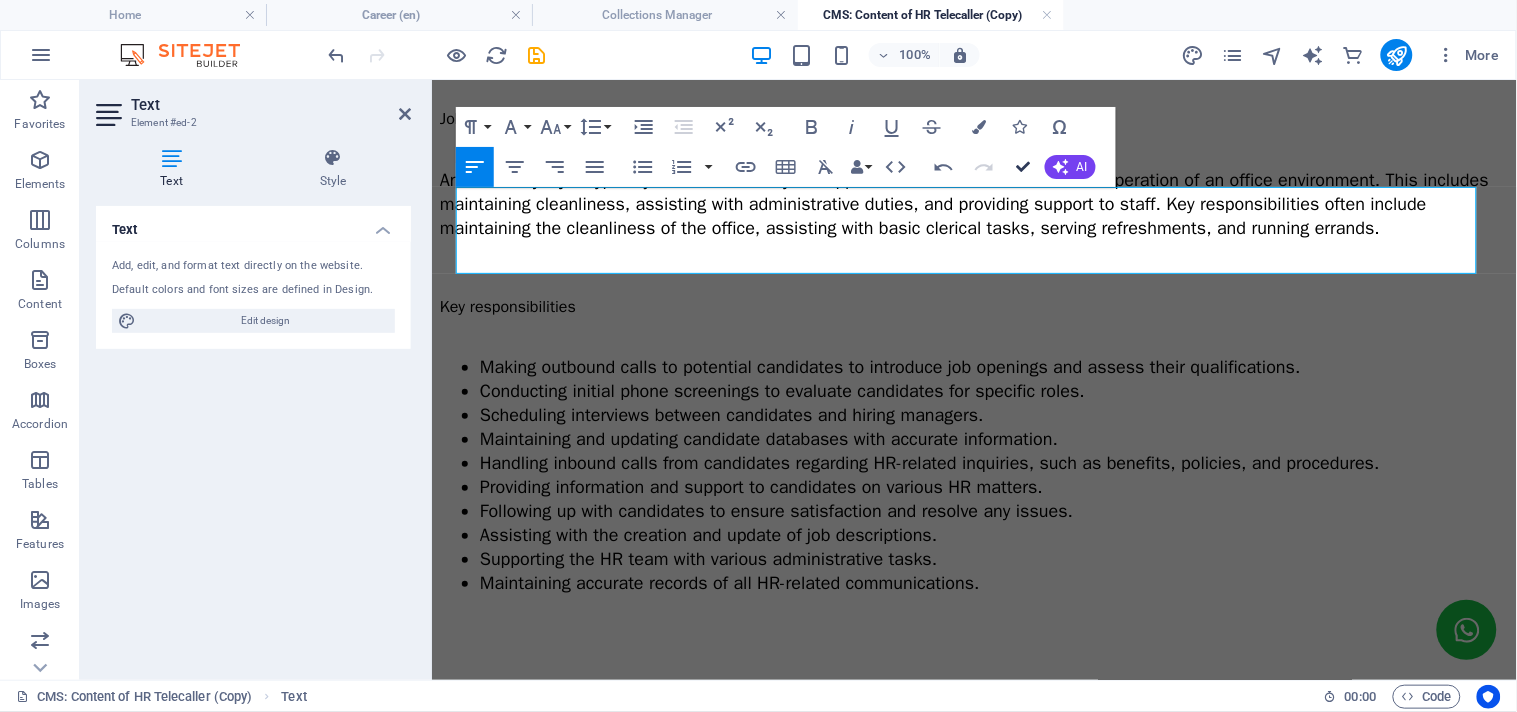 drag, startPoint x: 936, startPoint y: 90, endPoint x: 1016, endPoint y: 170, distance: 113.137085 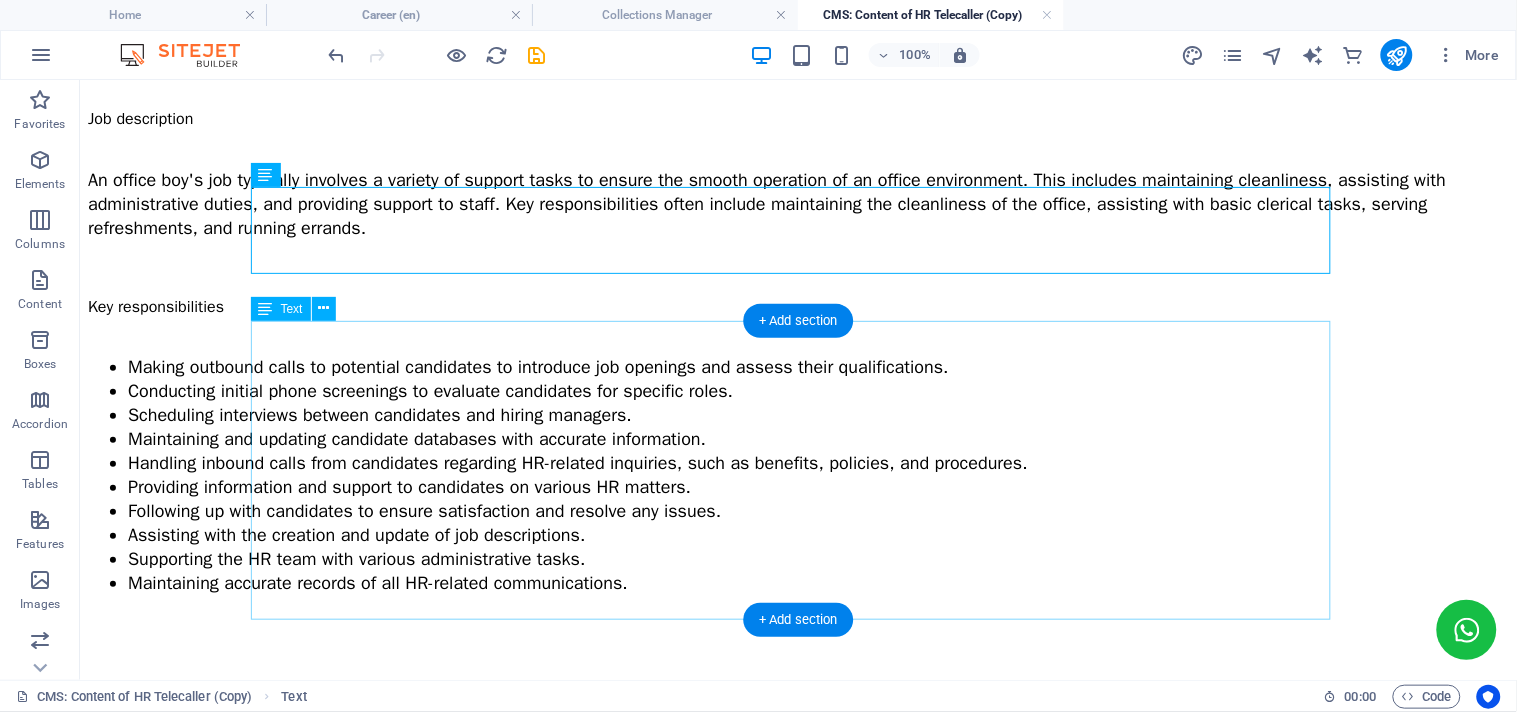 click on "Making outbound calls to potential candidates to introduce job openings and assess their qualifications. Conducting initial phone screenings to evaluate candidates for specific roles. Scheduling interviews between candidates and hiring managers. Maintaining and updating candidate databases with accurate information. Handling inbound calls from candidates regarding HR-related inquiries, such as benefits, policies, and procedures. Providing information and support to candidates on various HR matters. Following up with candidates to ensure satisfaction and resolve any issues. Assisting with the creation and update of job descriptions. Supporting the HR team with various administrative tasks. Maintaining accurate records of all HR-related communications." at bounding box center (797, 474) 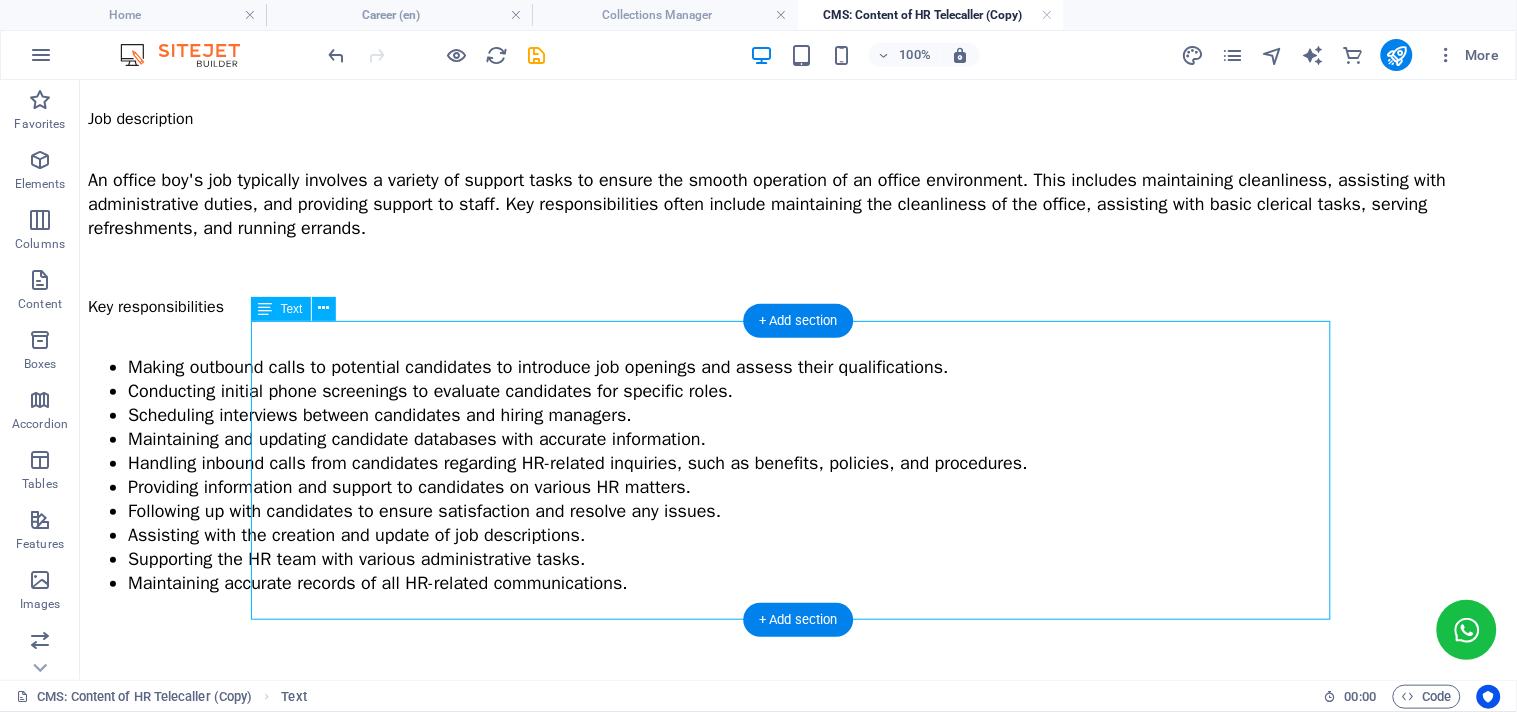 click on "Making outbound calls to potential candidates to introduce job openings and assess their qualifications. Conducting initial phone screenings to evaluate candidates for specific roles. Scheduling interviews between candidates and hiring managers. Maintaining and updating candidate databases with accurate information. Handling inbound calls from candidates regarding HR-related inquiries, such as benefits, policies, and procedures. Providing information and support to candidates on various HR matters. Following up with candidates to ensure satisfaction and resolve any issues. Assisting with the creation and update of job descriptions. Supporting the HR team with various administrative tasks. Maintaining accurate records of all HR-related communications." at bounding box center [797, 474] 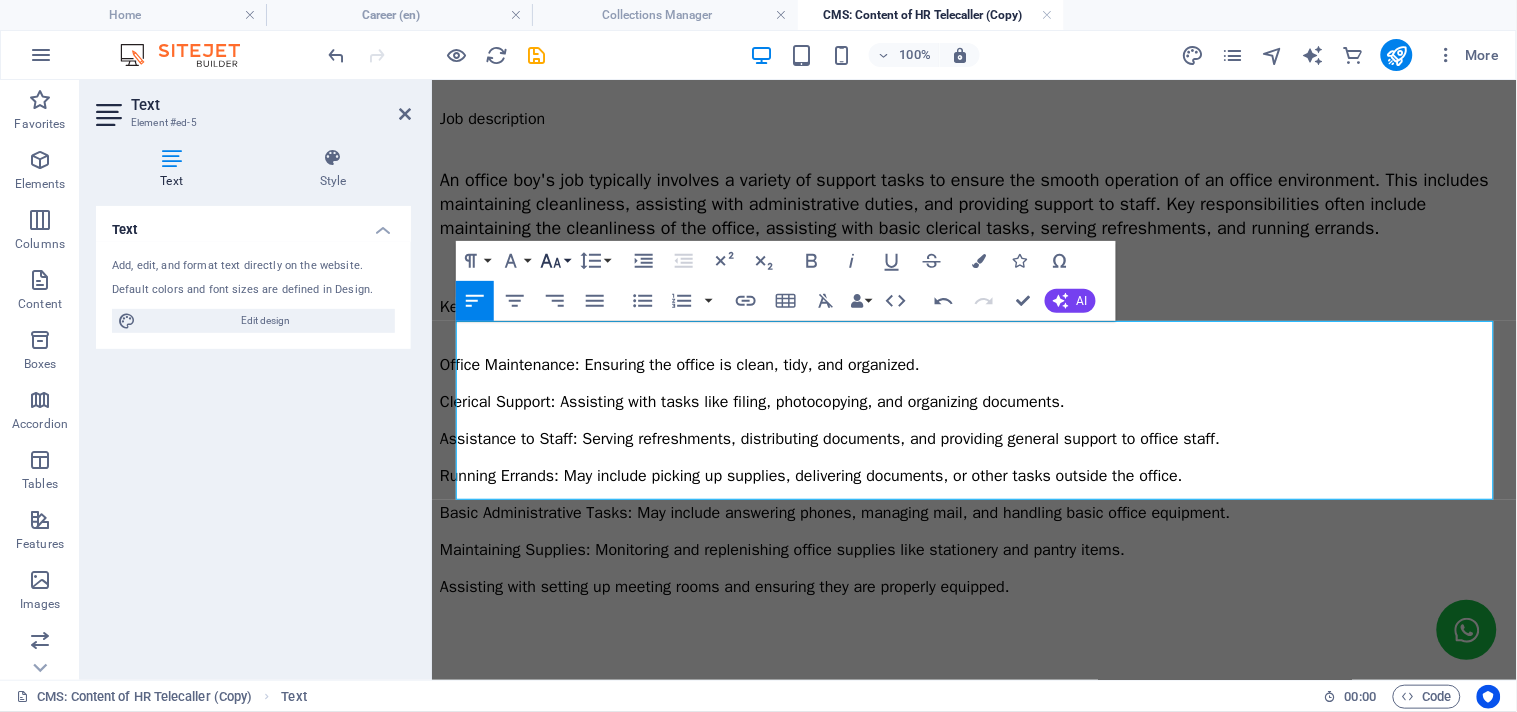 click 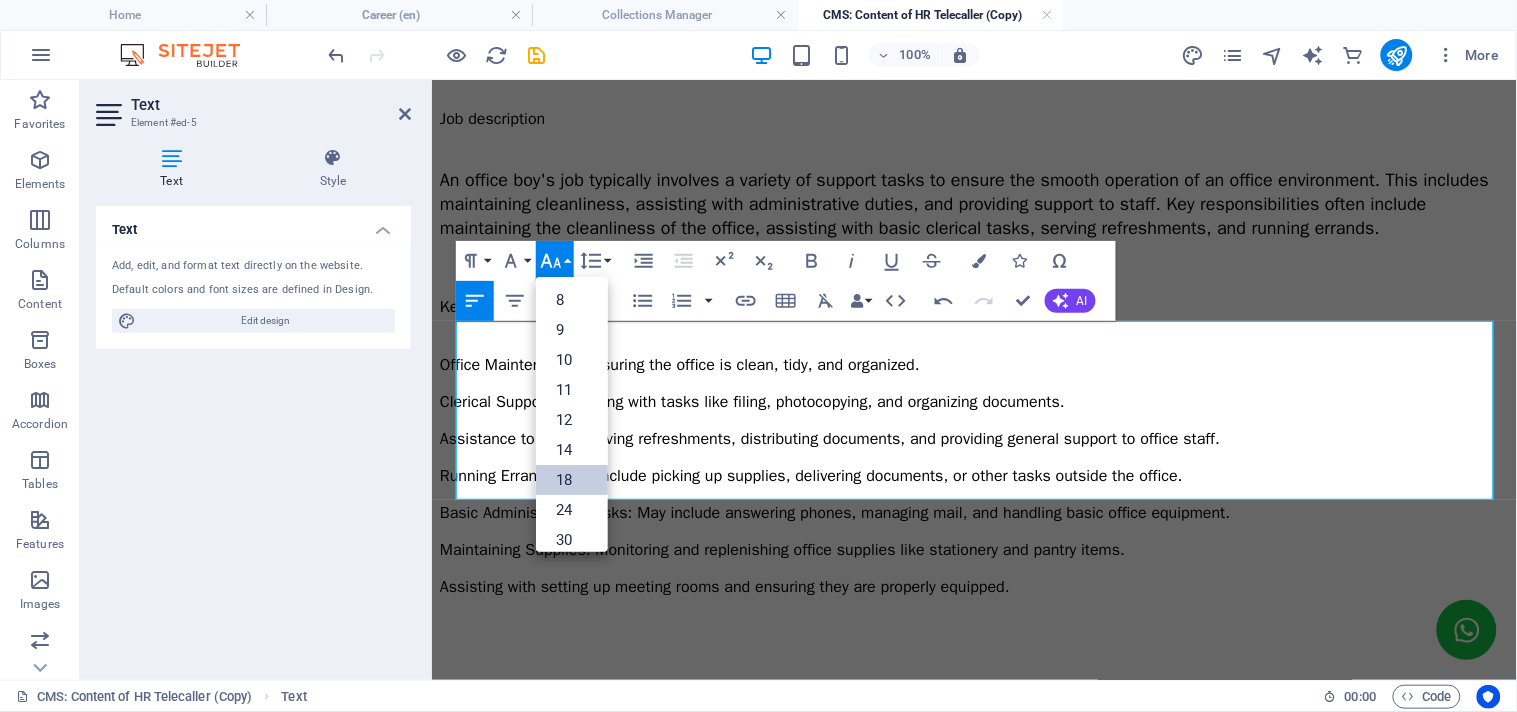 click on "18" at bounding box center [572, 480] 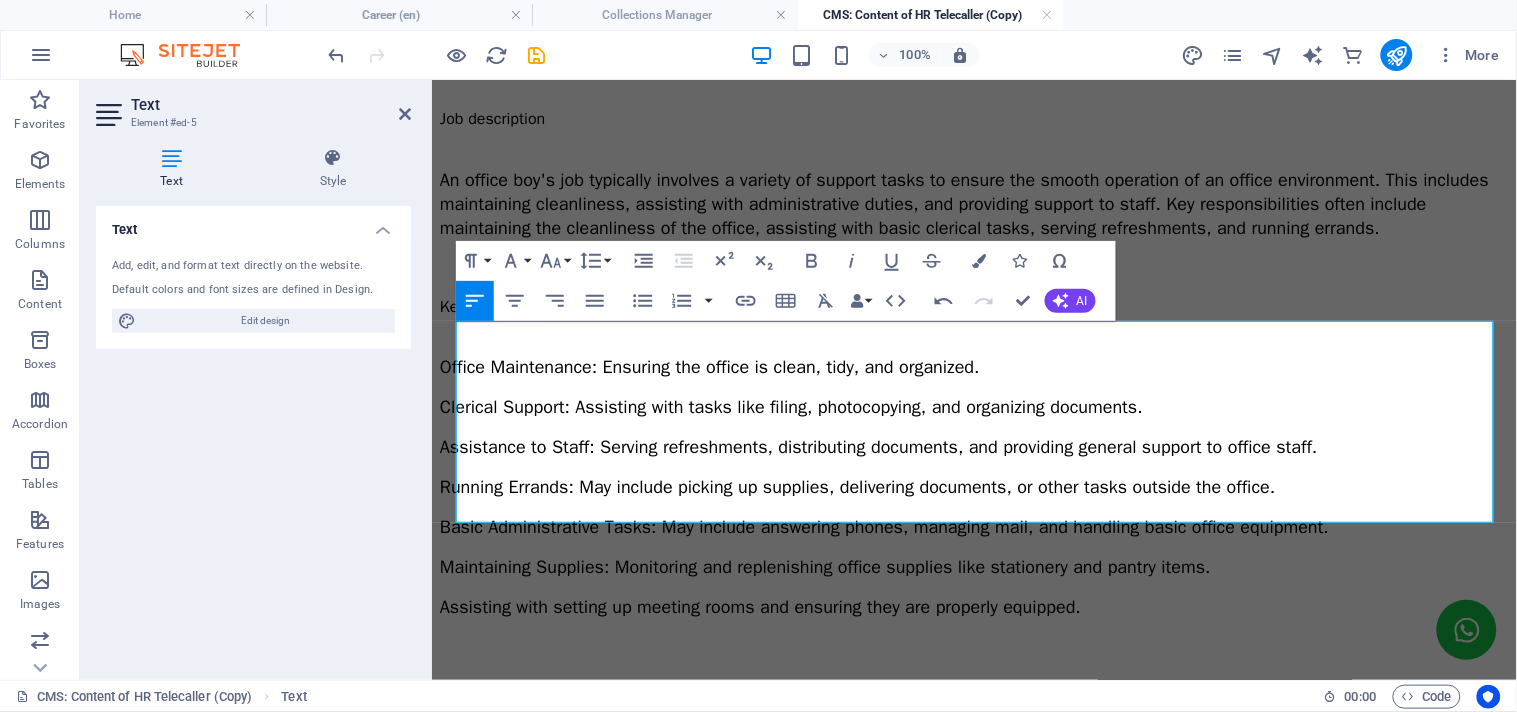 click on "Running Errands: May include picking up supplies, delivering documents, or other tasks outside the office." at bounding box center [857, 486] 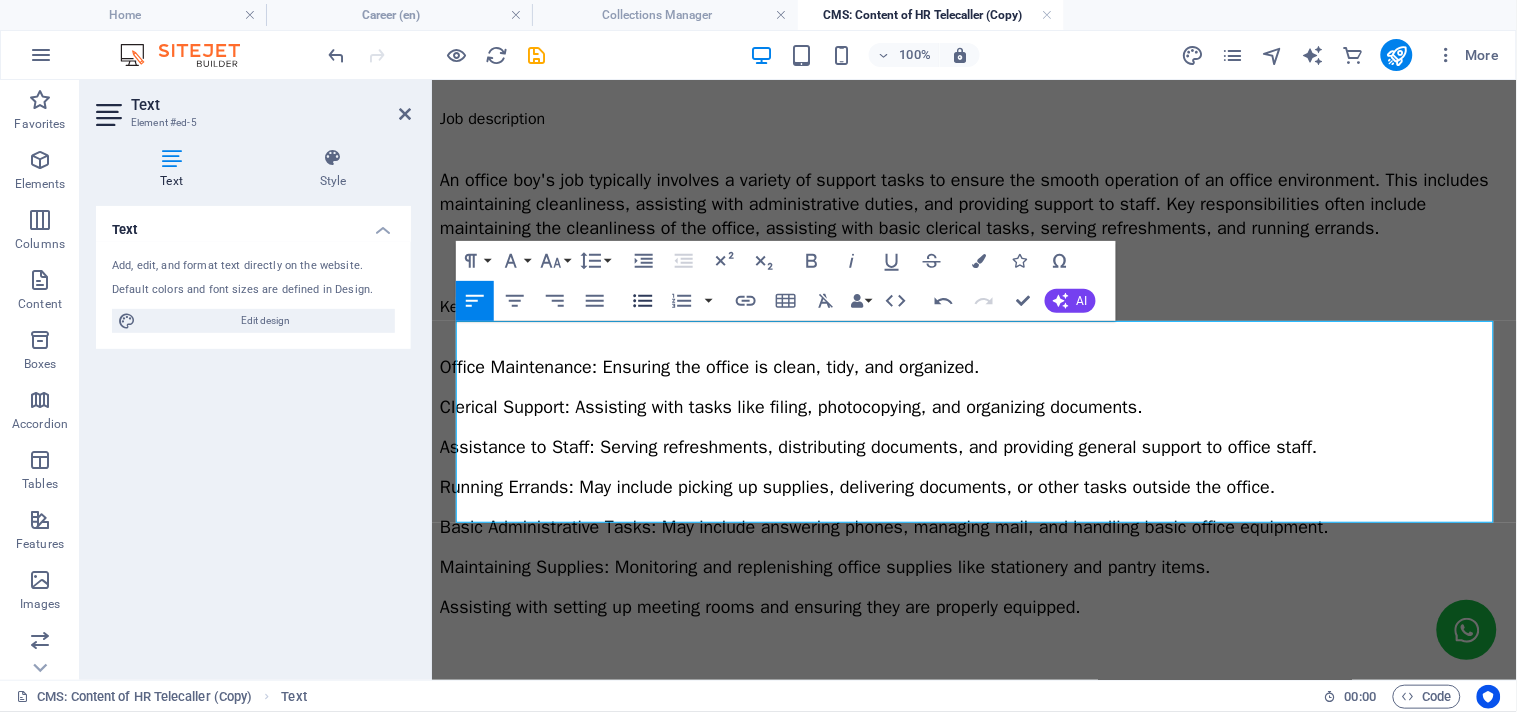 click 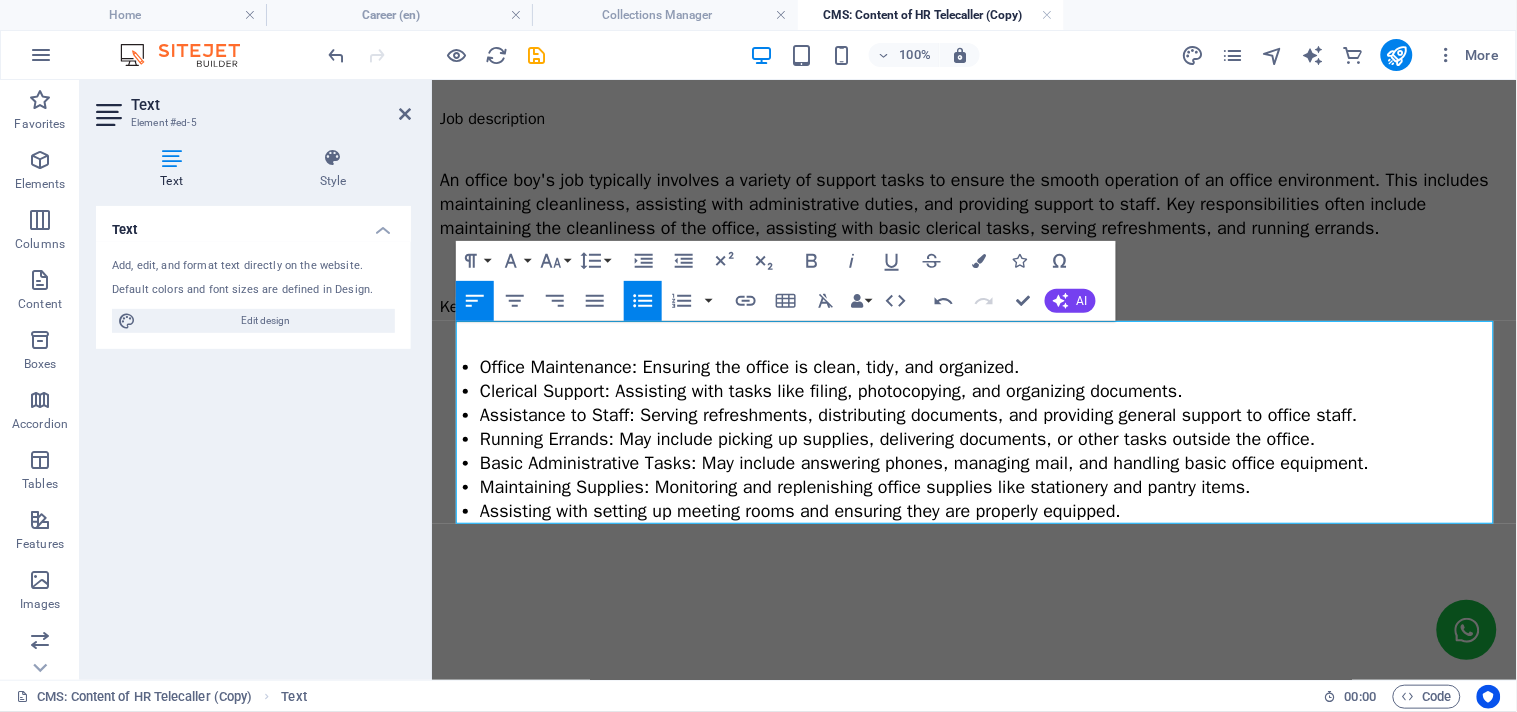 click on "Setting up Meeting Rooms: Assisting with setting up meeting rooms and ensuring they are properly equipped." at bounding box center (799, 510) 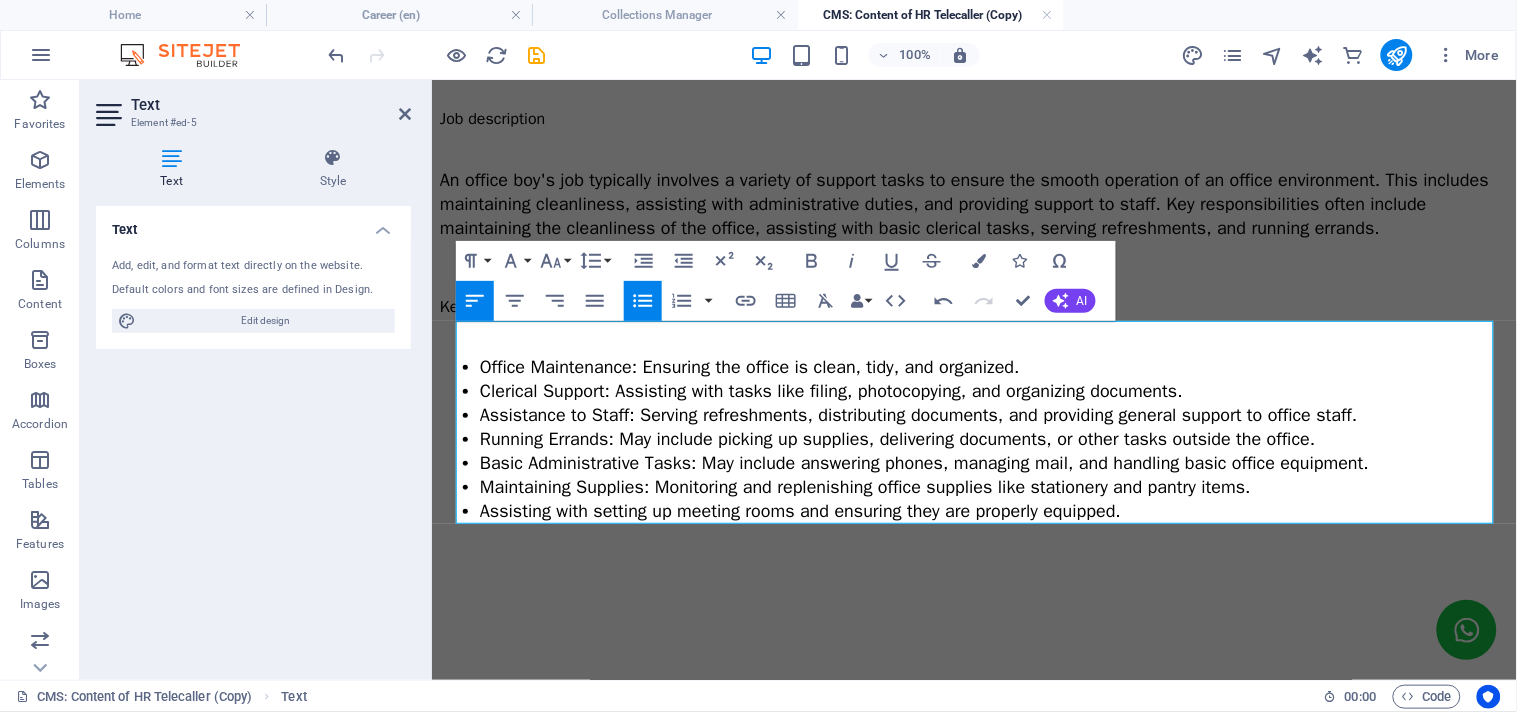 click on "Office Maintenance: Ensuring the office is clean, tidy, and organized." at bounding box center [749, 366] 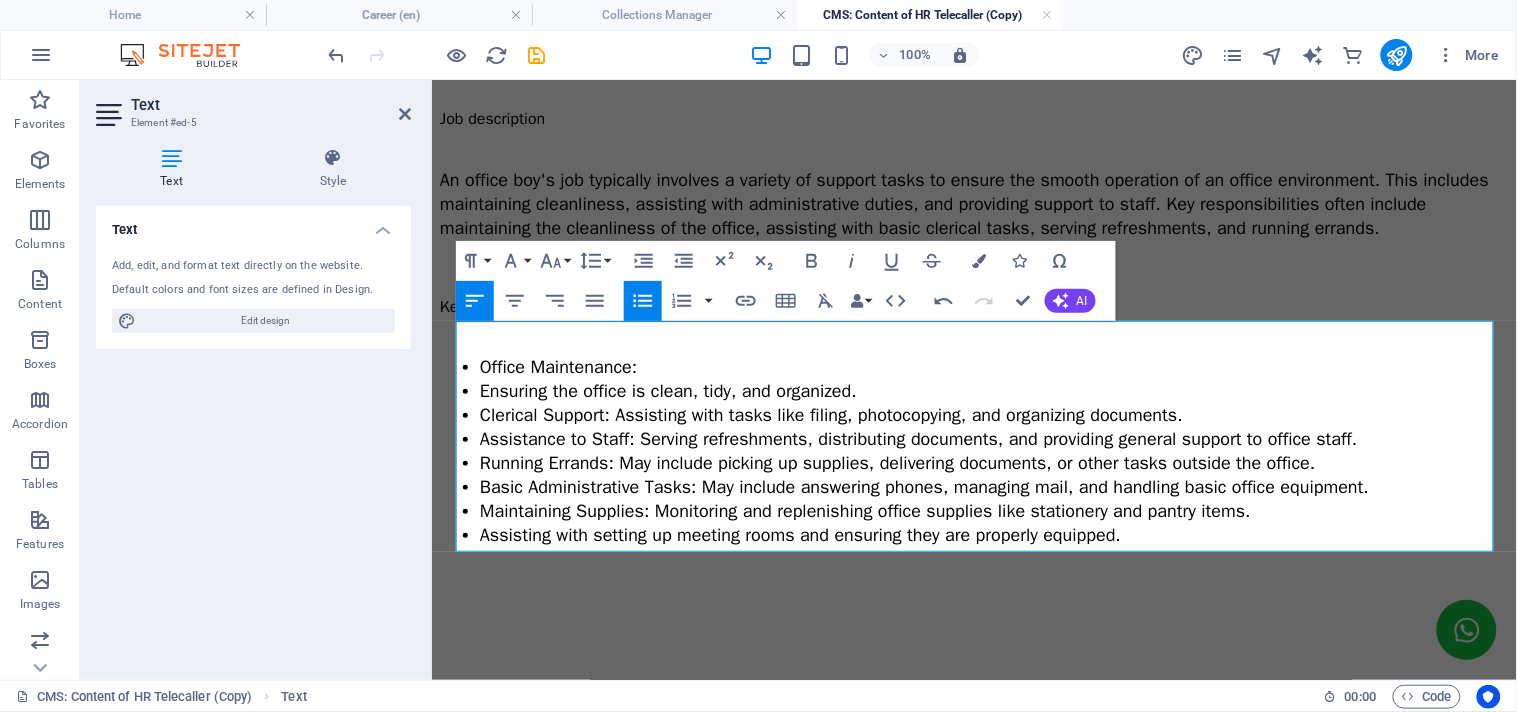 click on "Unordered List" at bounding box center (643, 301) 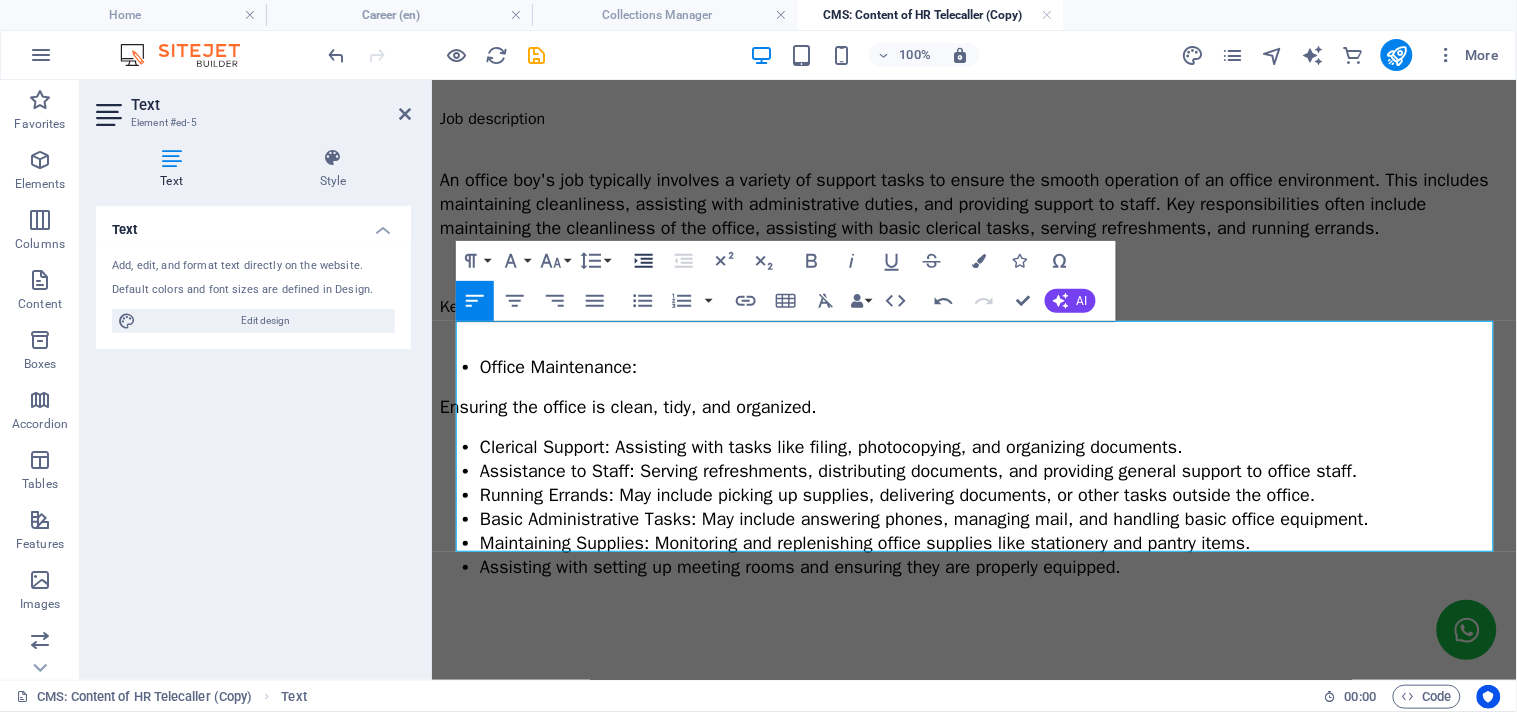 click 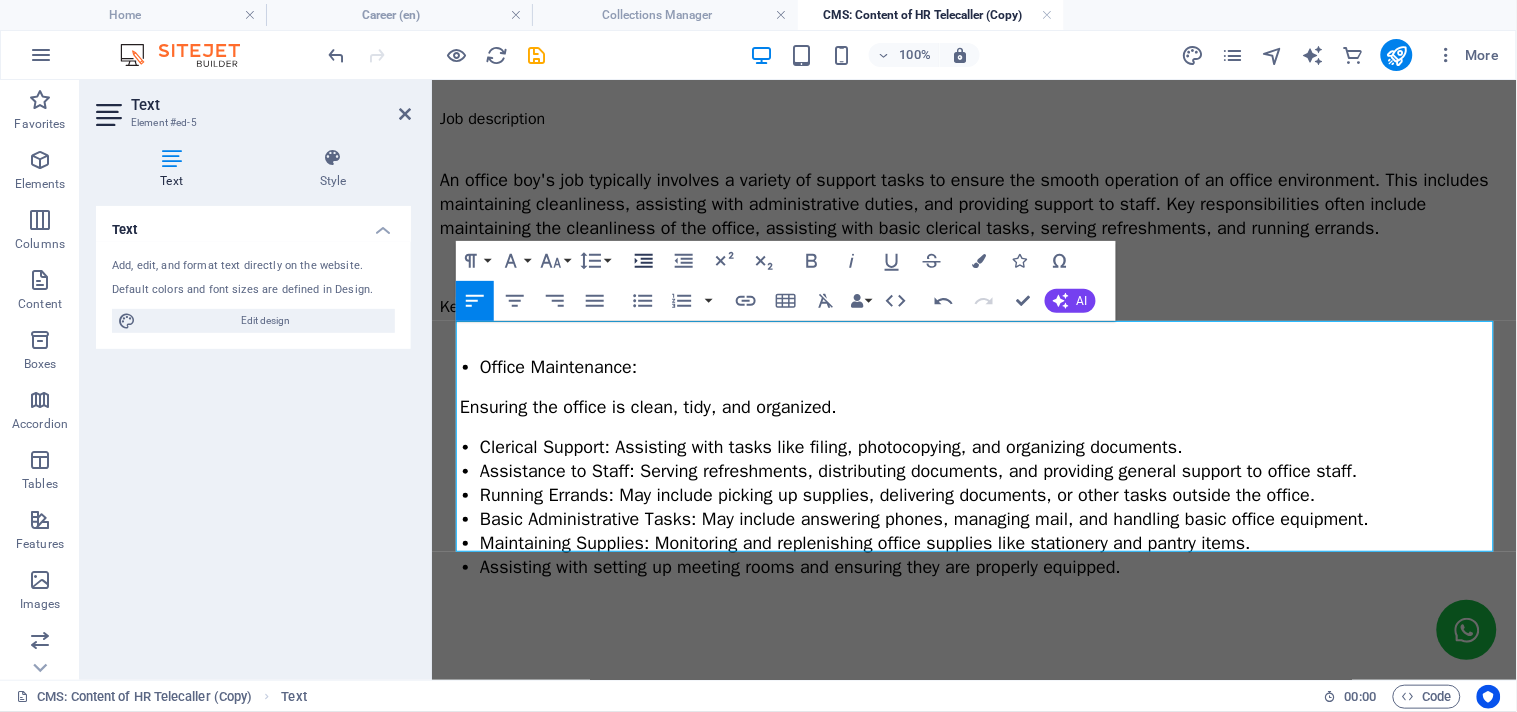 click 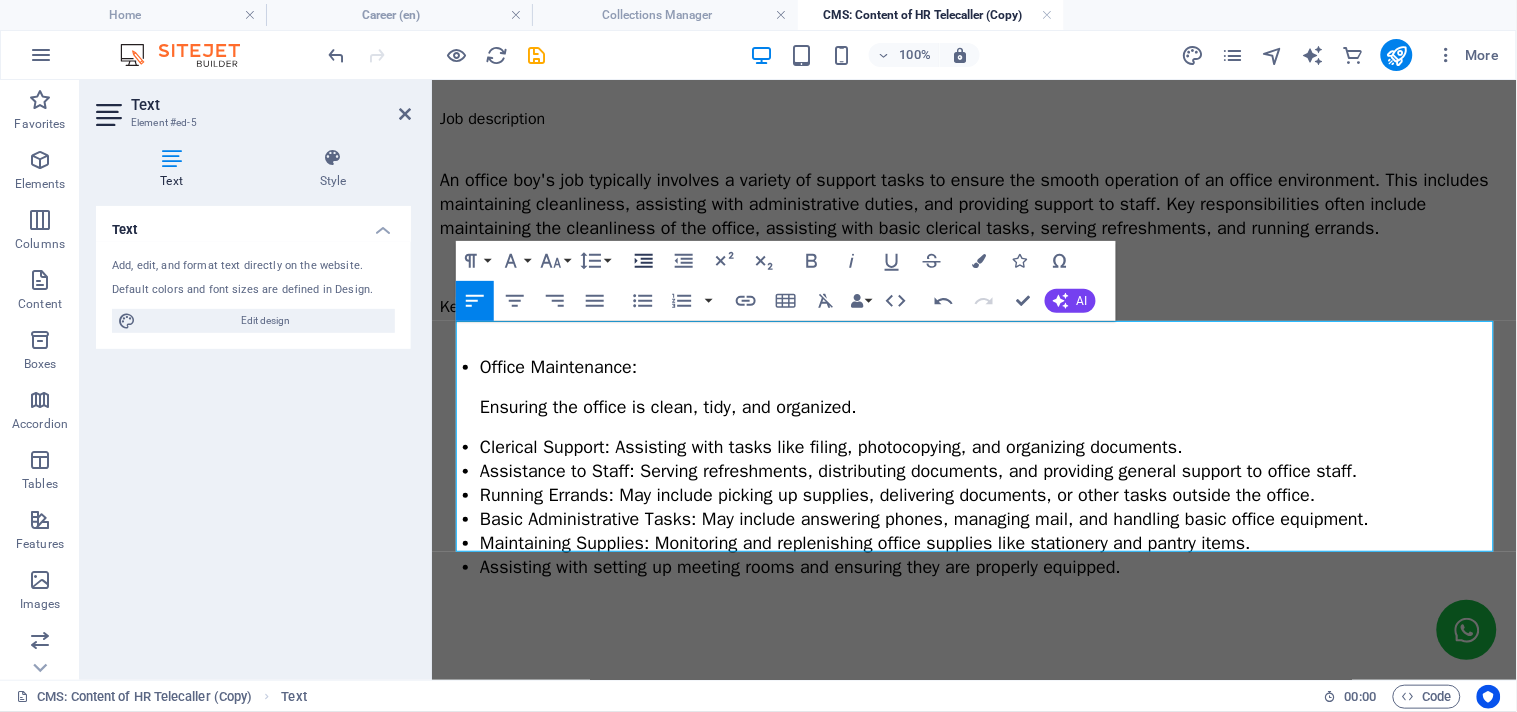 click 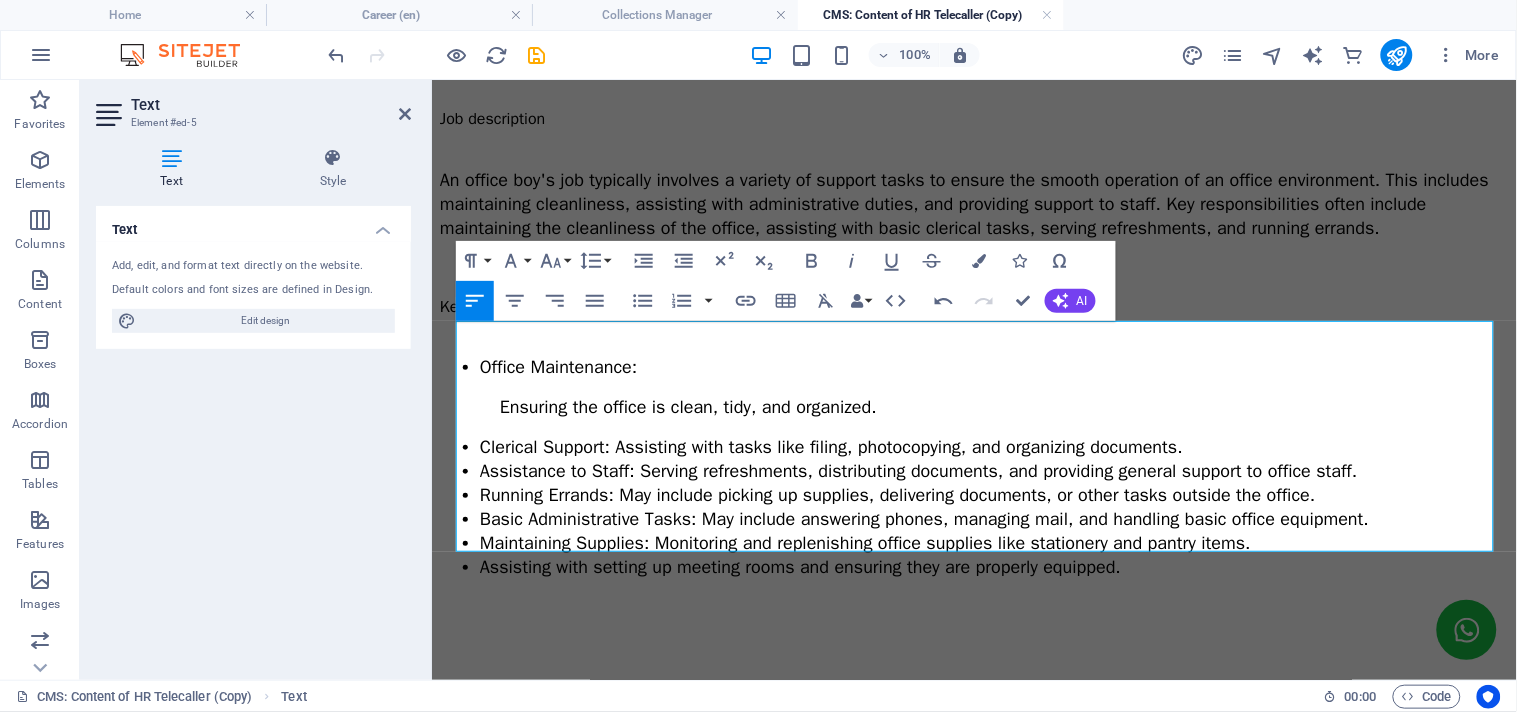click on "Clerical Support: Assisting with tasks like filing, photocopying, and organizing documents." at bounding box center (830, 446) 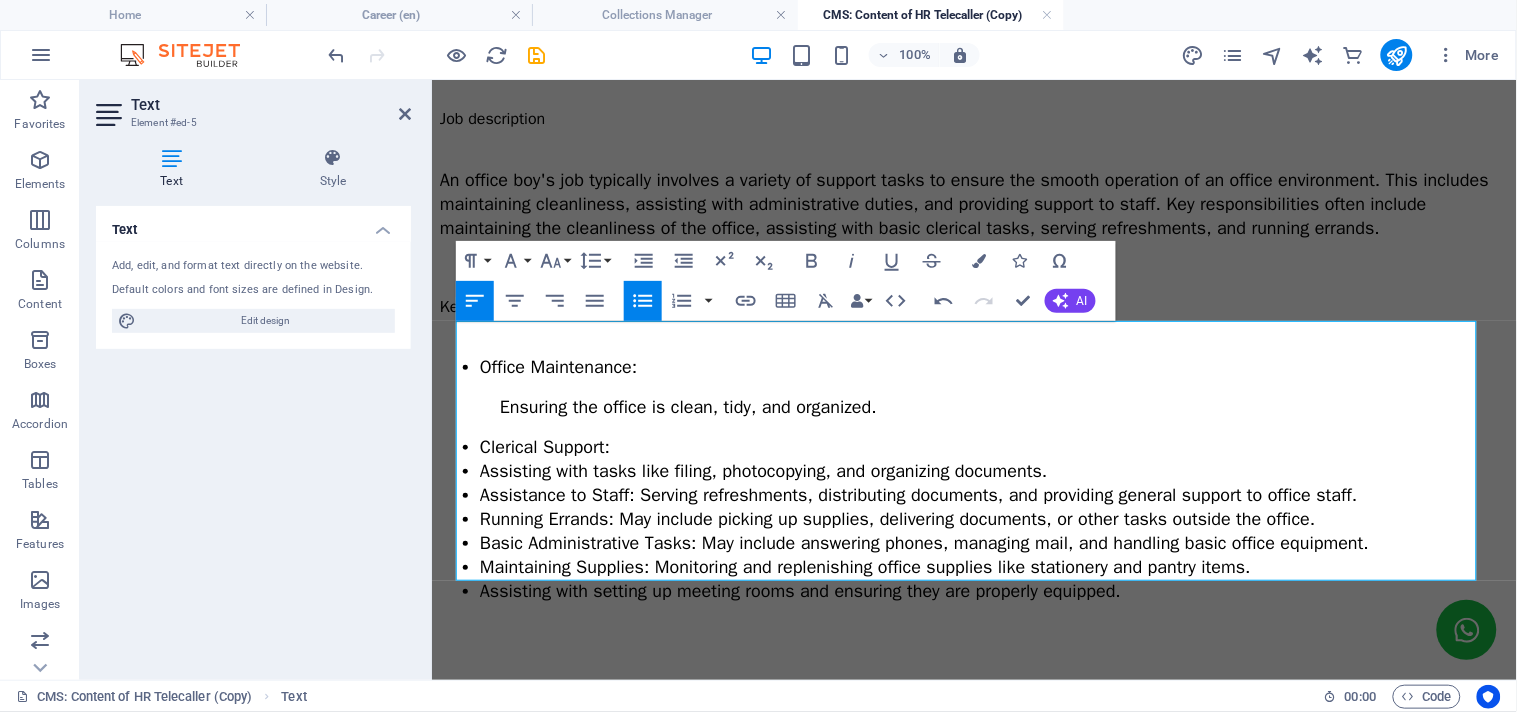 click 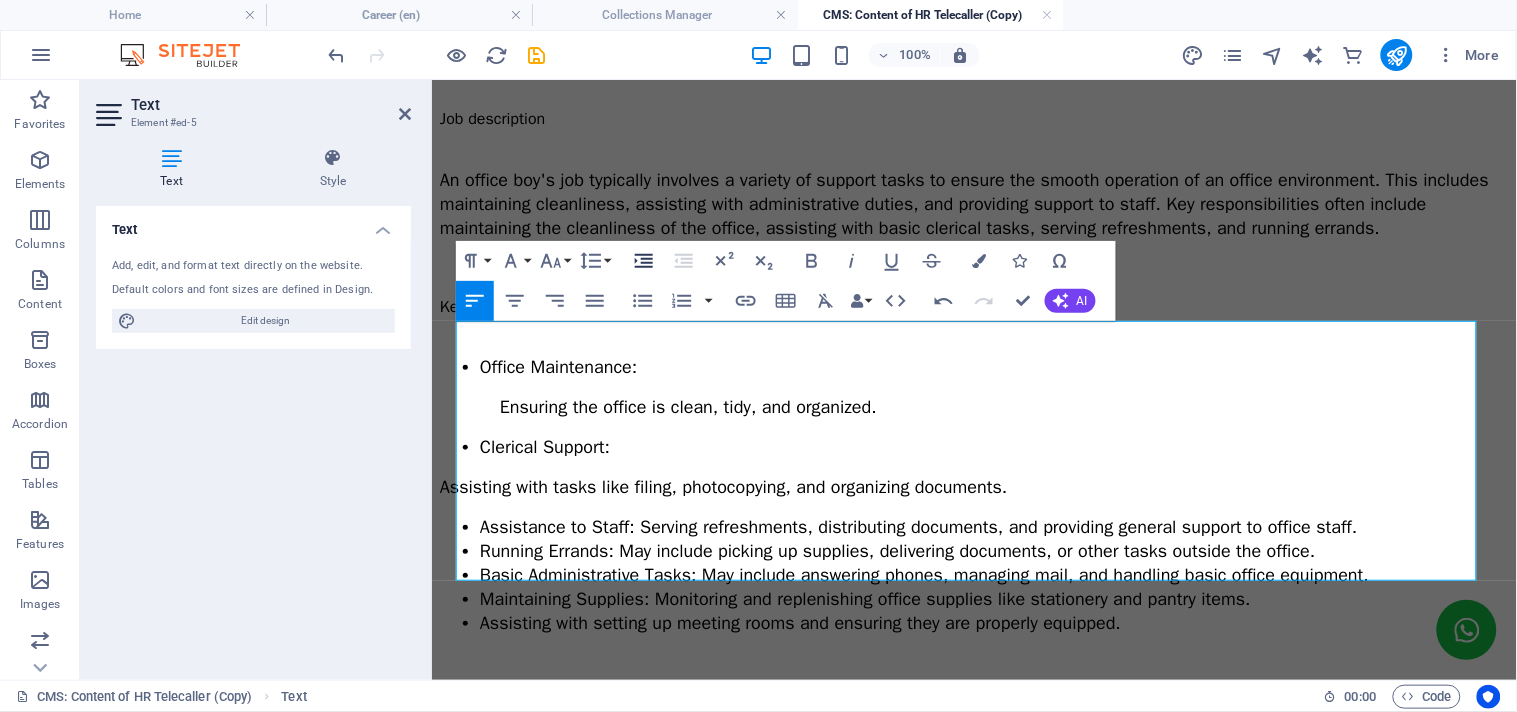 click 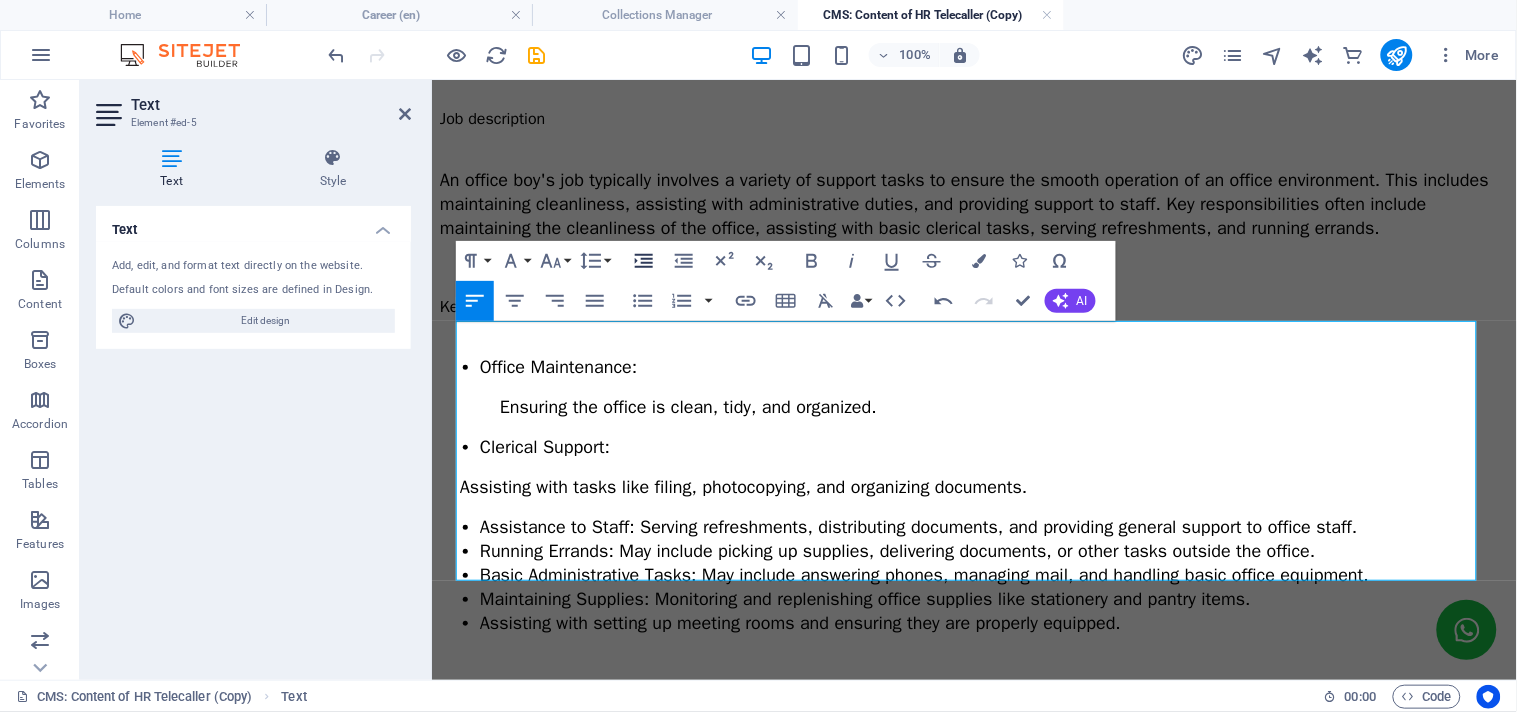 click 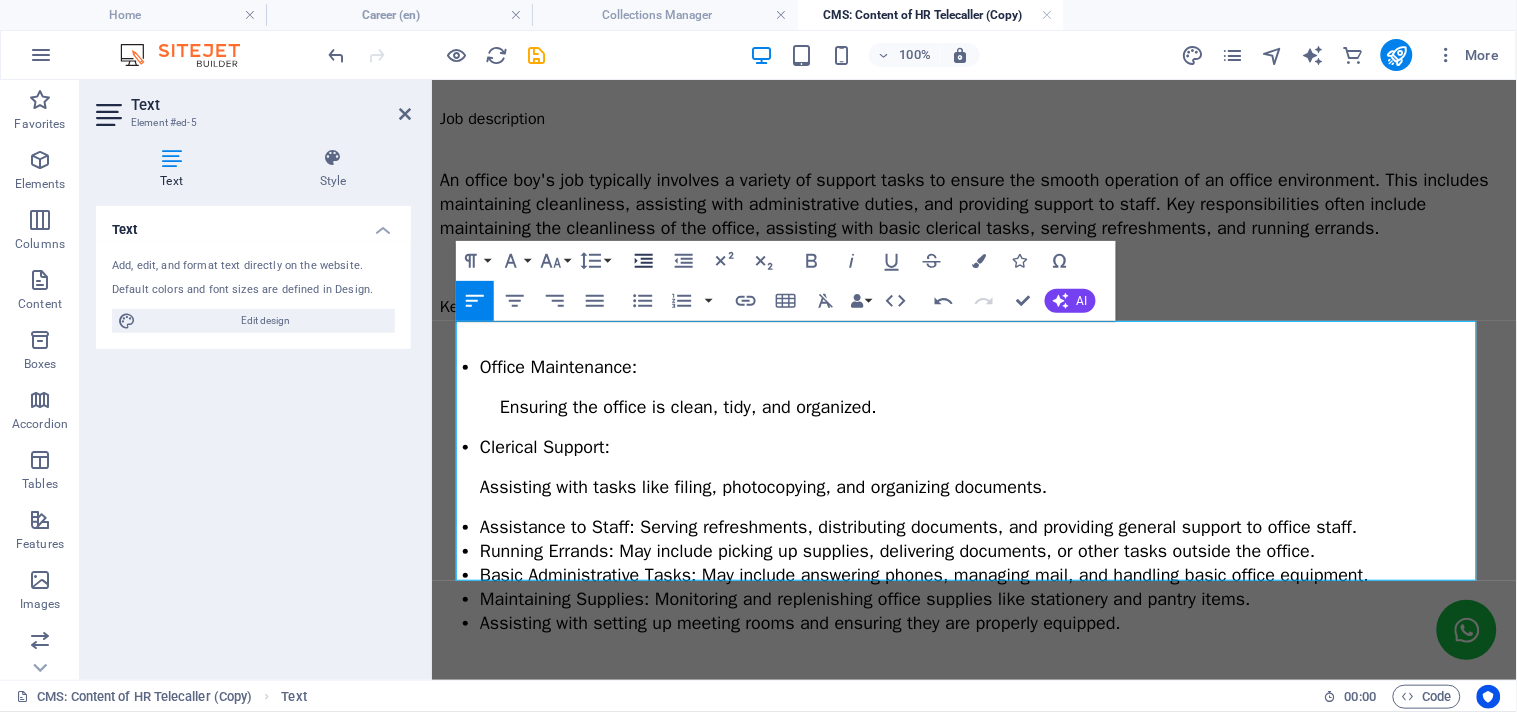 click 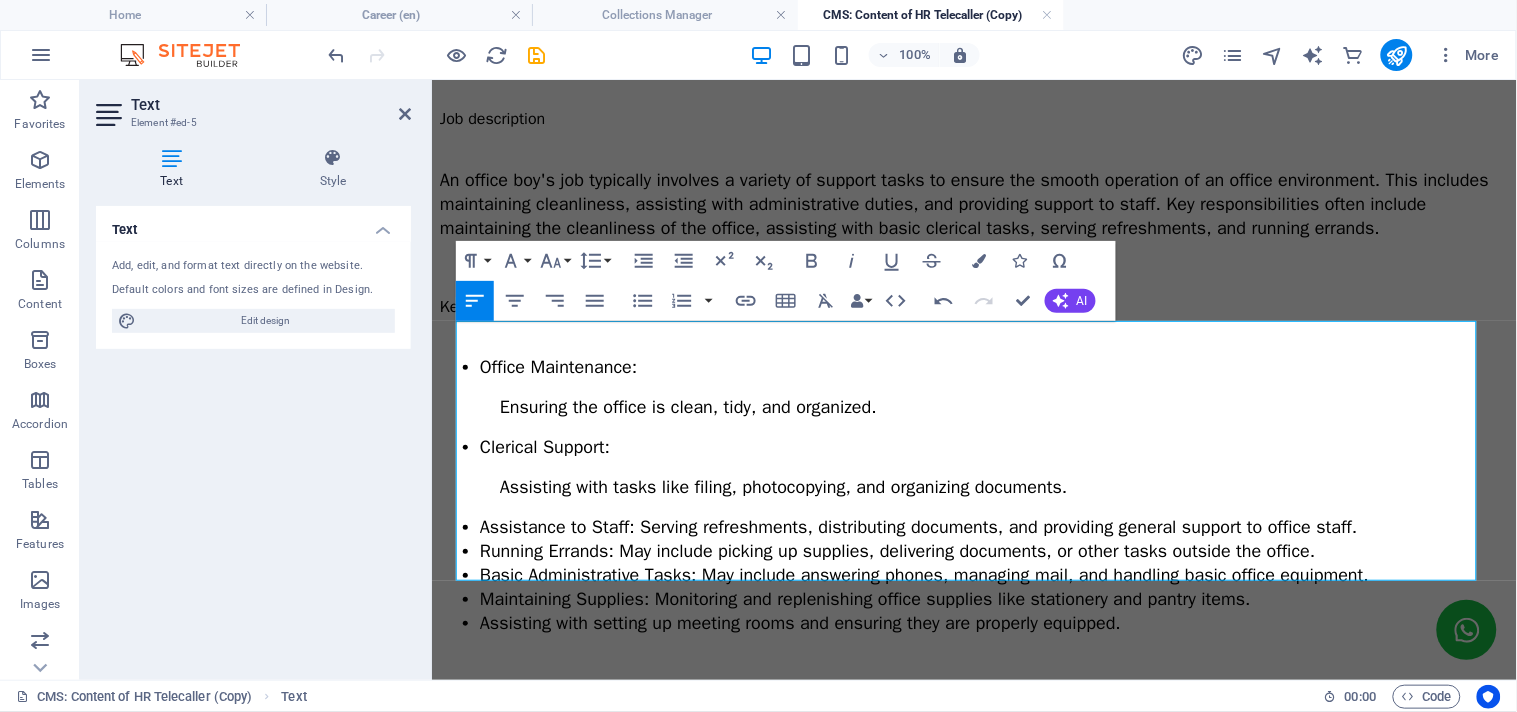 click on "Assistance to Staff: Serving refreshments, distributing documents, and providing general support to office staff." at bounding box center (918, 526) 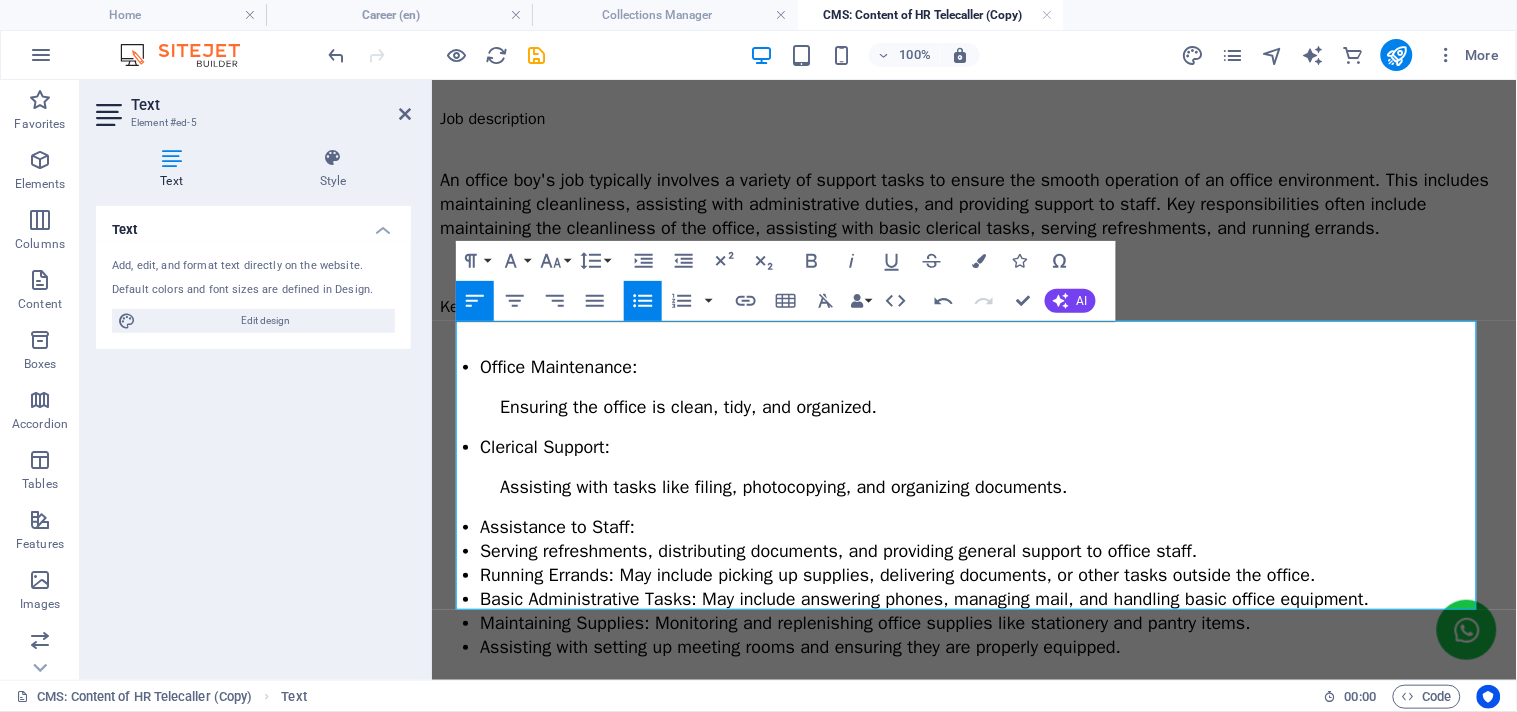 click on "Unordered List" at bounding box center (643, 301) 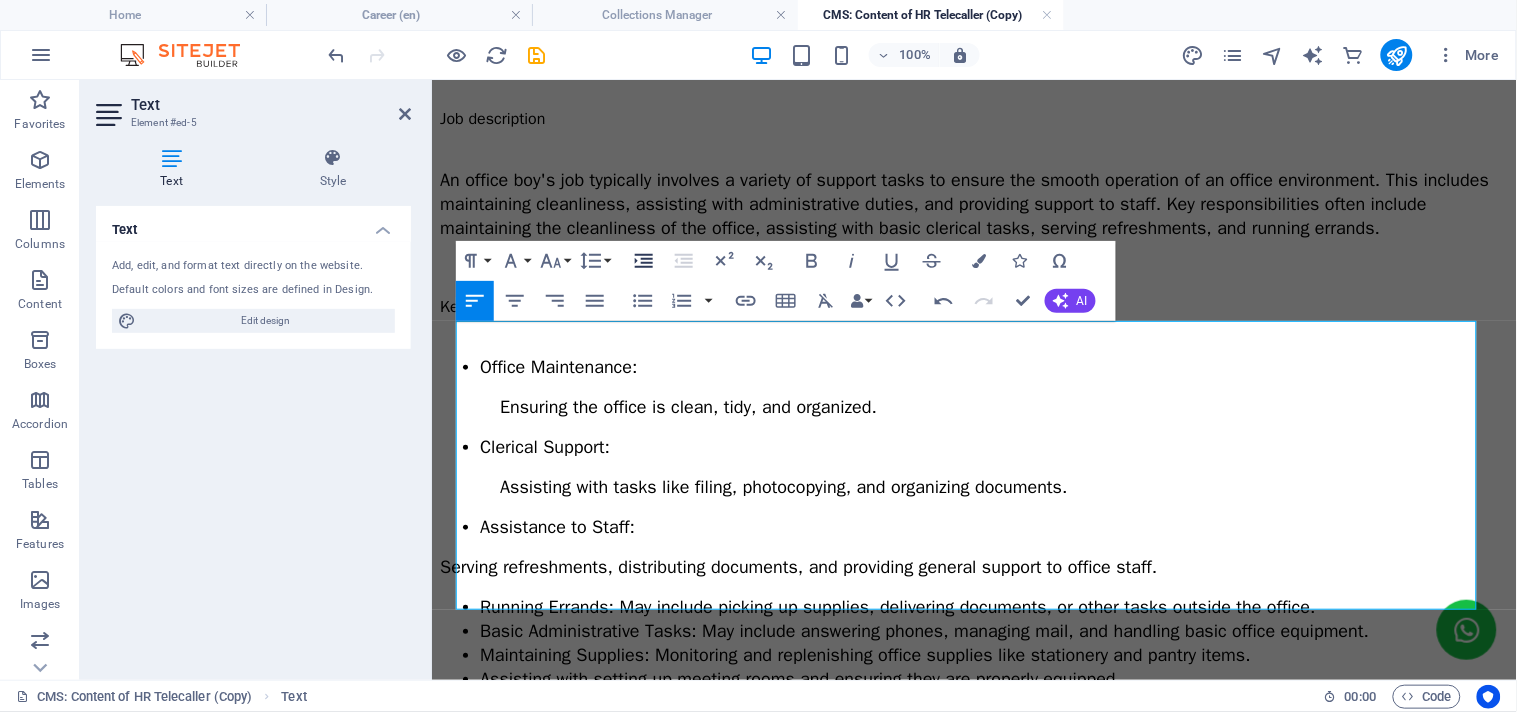 click 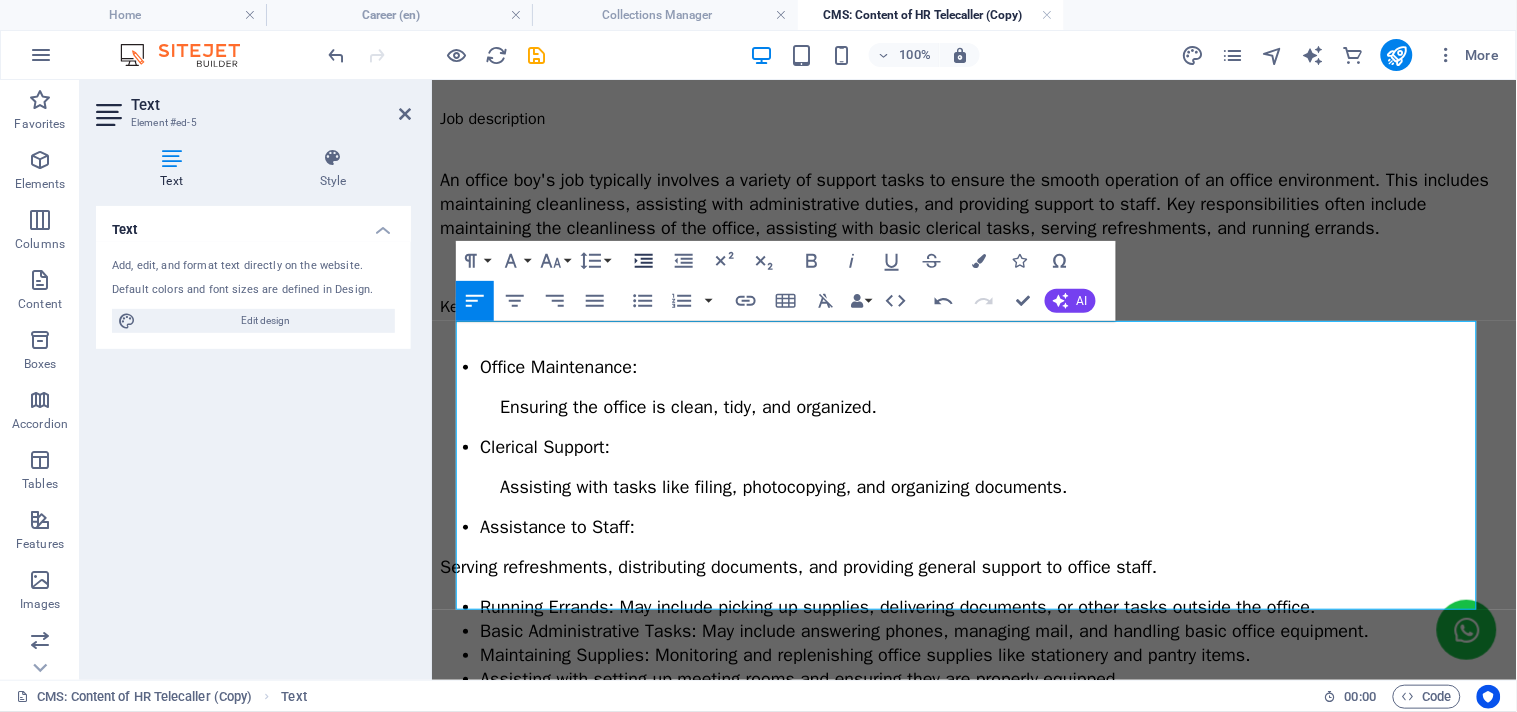 click 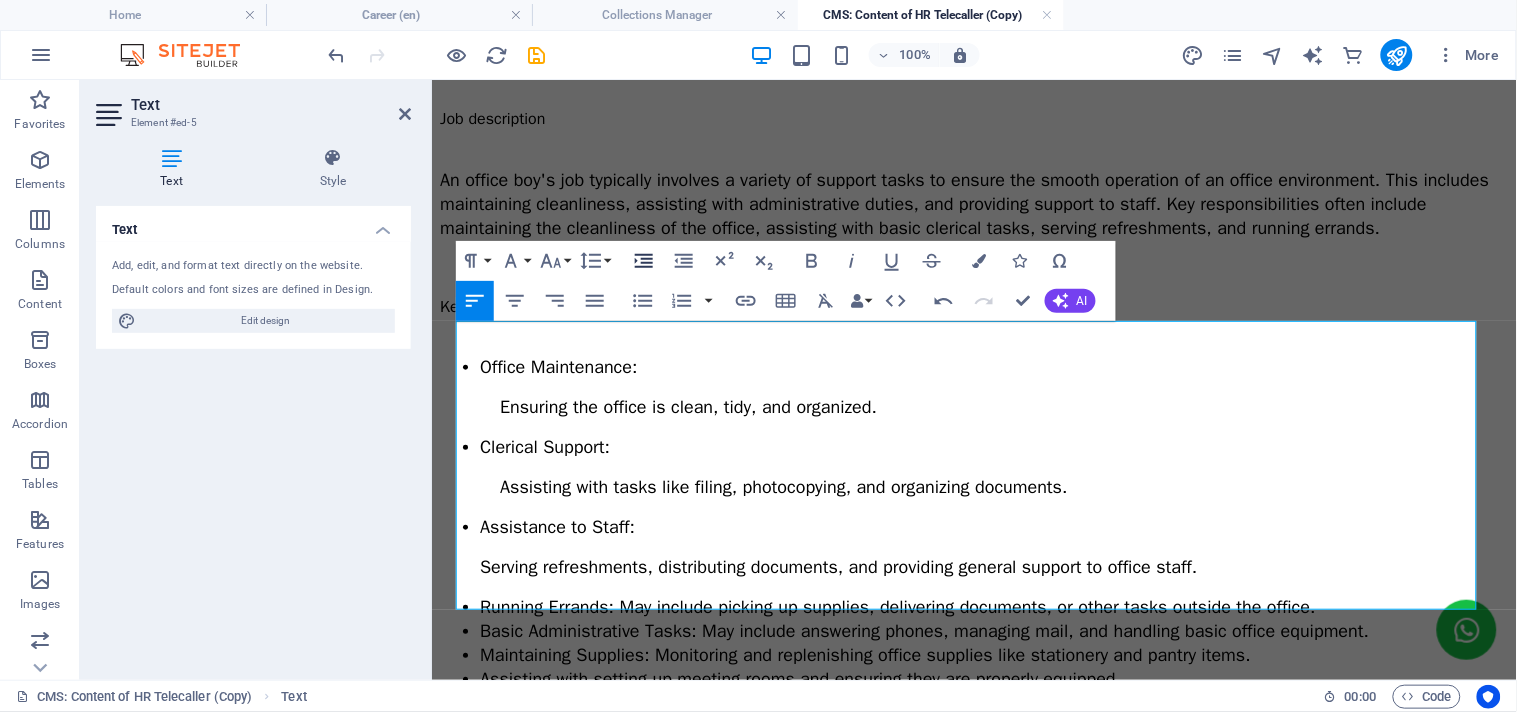 click 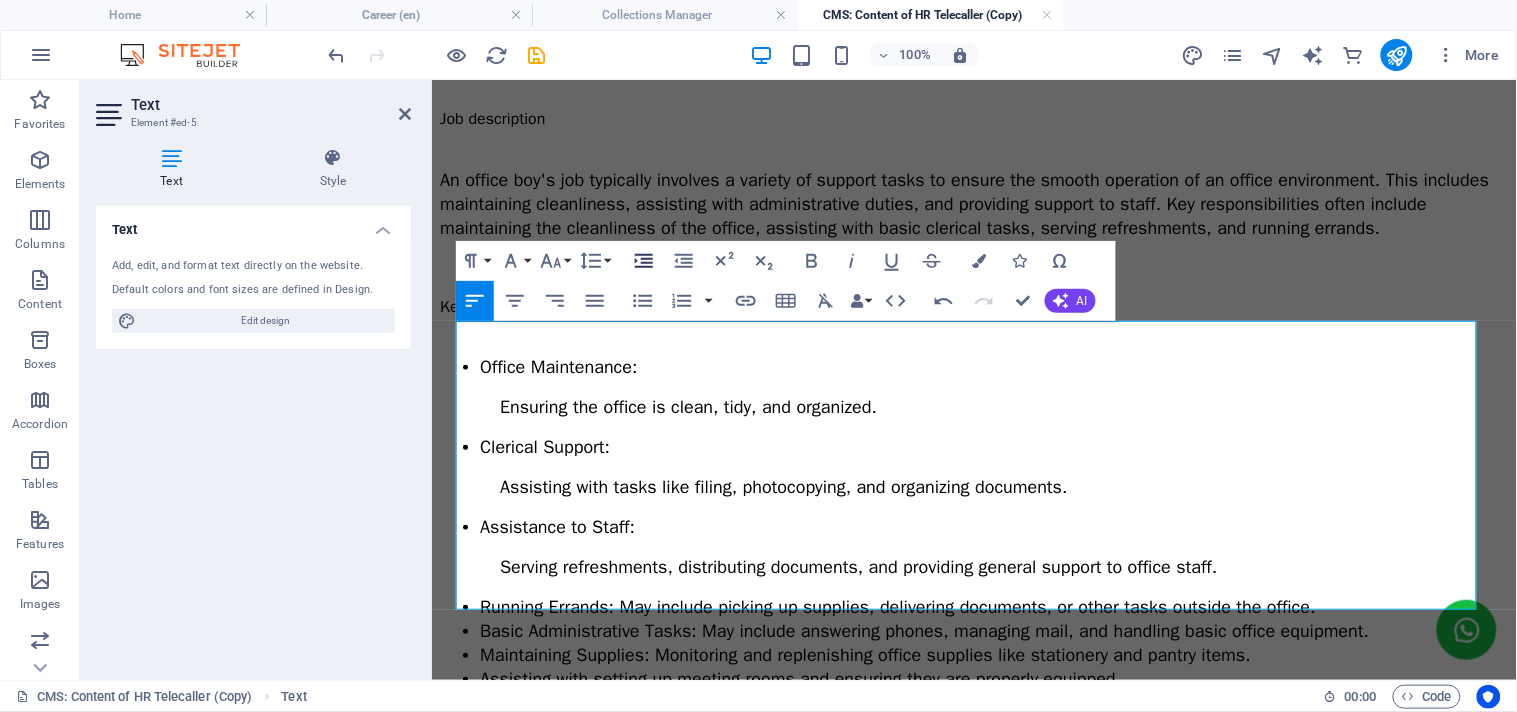 click 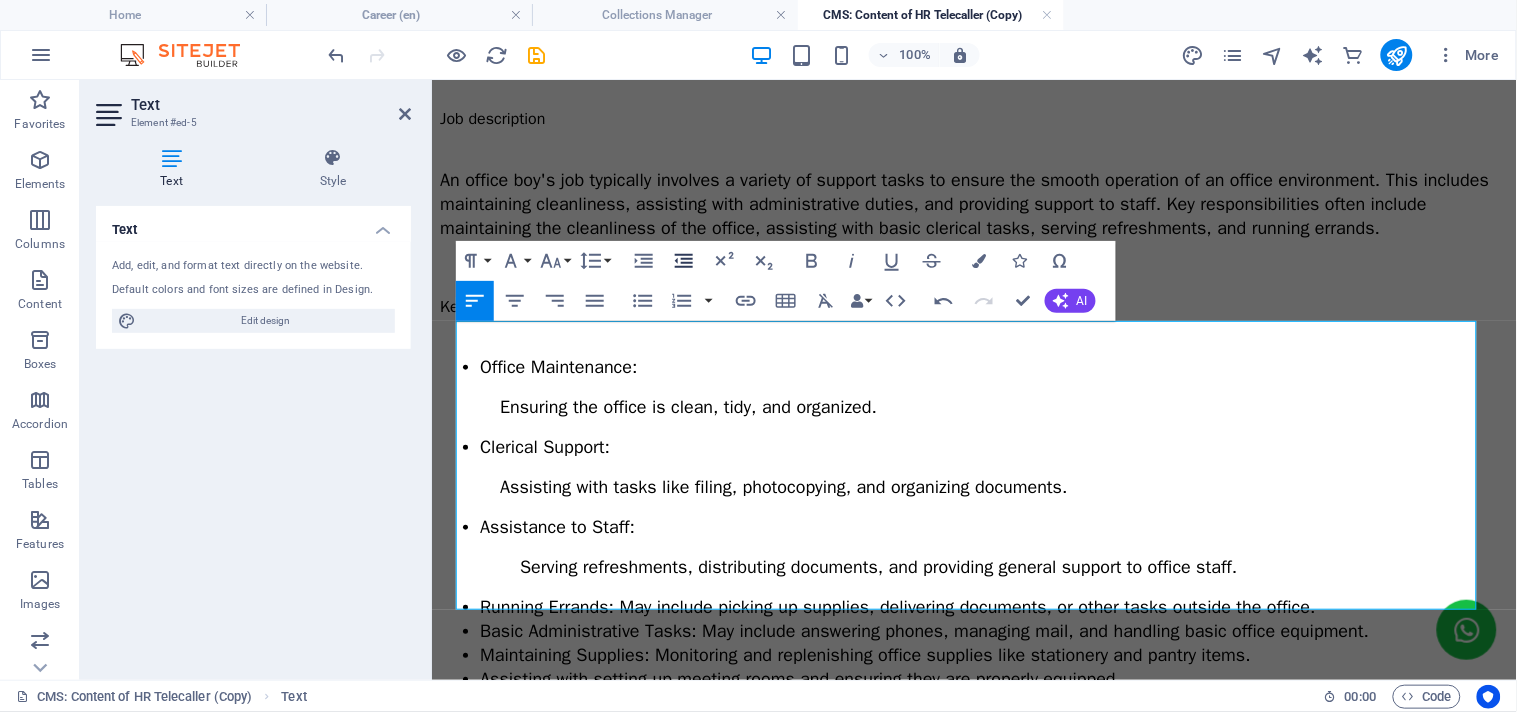 click 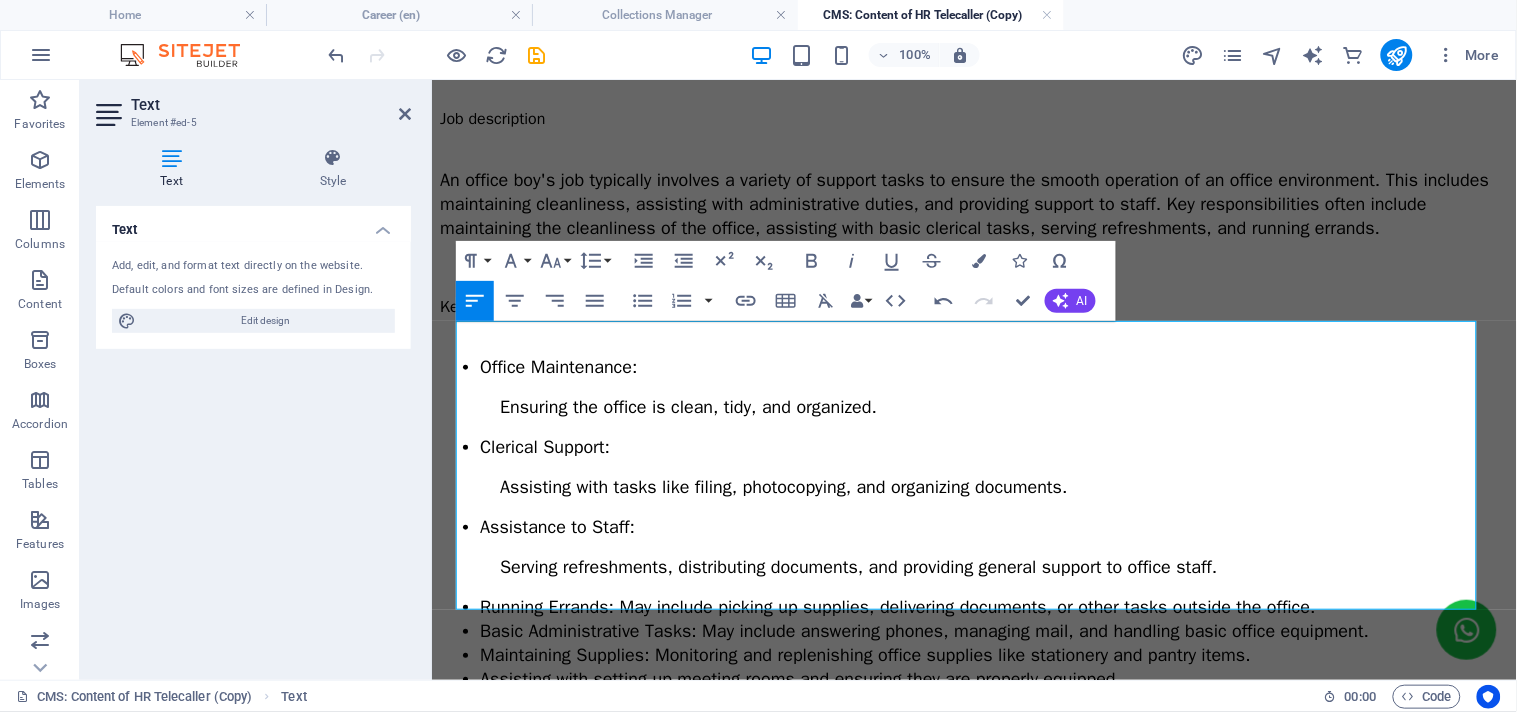 click on "Running Errands: May include picking up supplies, delivering documents, or other tasks outside the office." at bounding box center (897, 606) 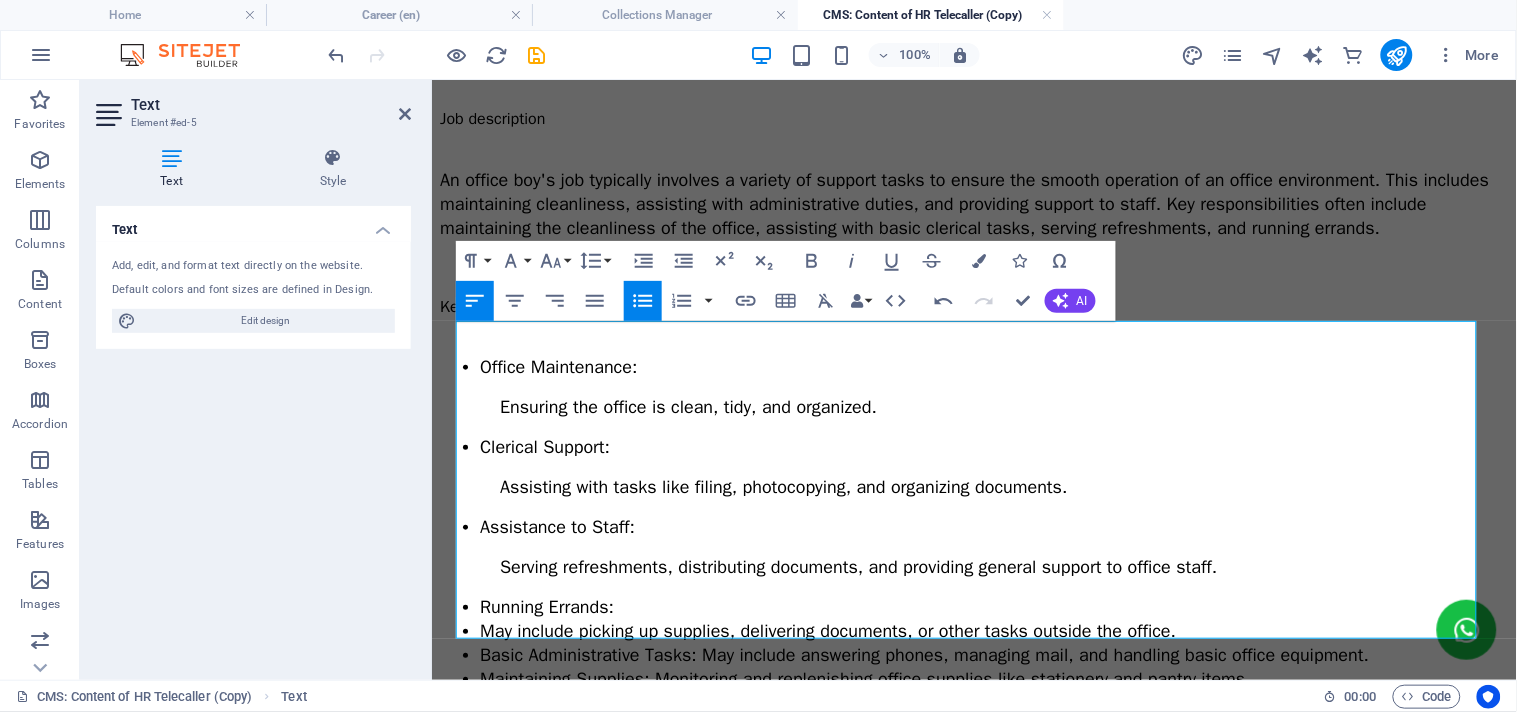 click on "Unordered List" at bounding box center (643, 301) 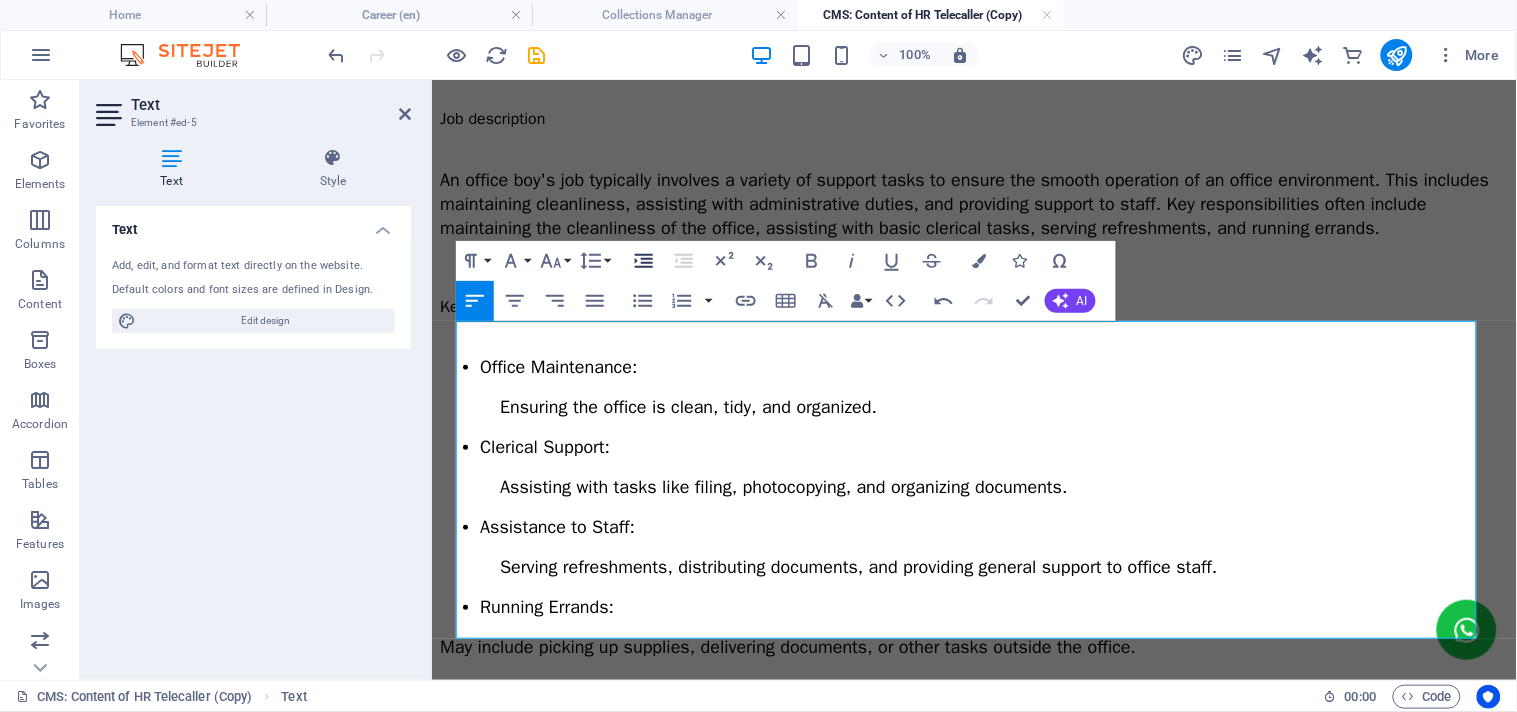 click 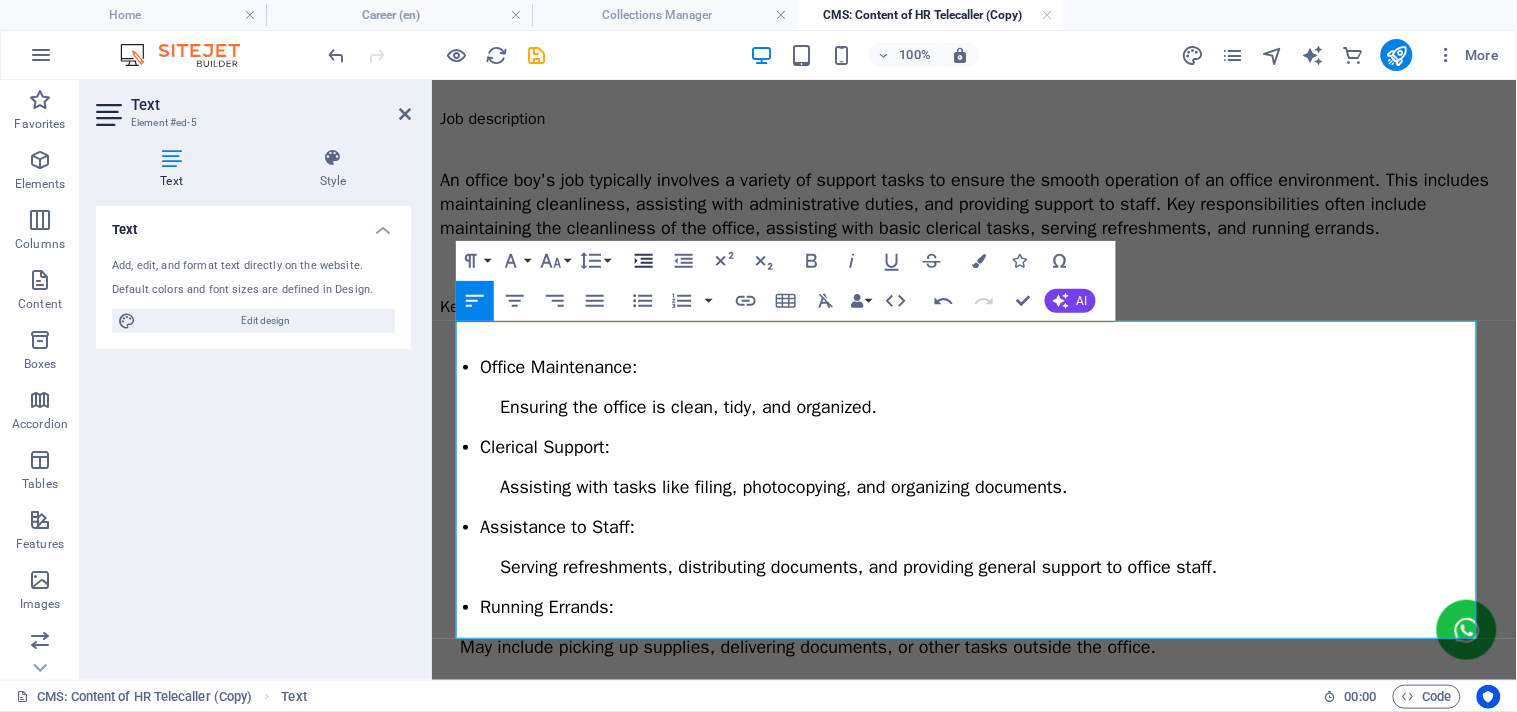 click 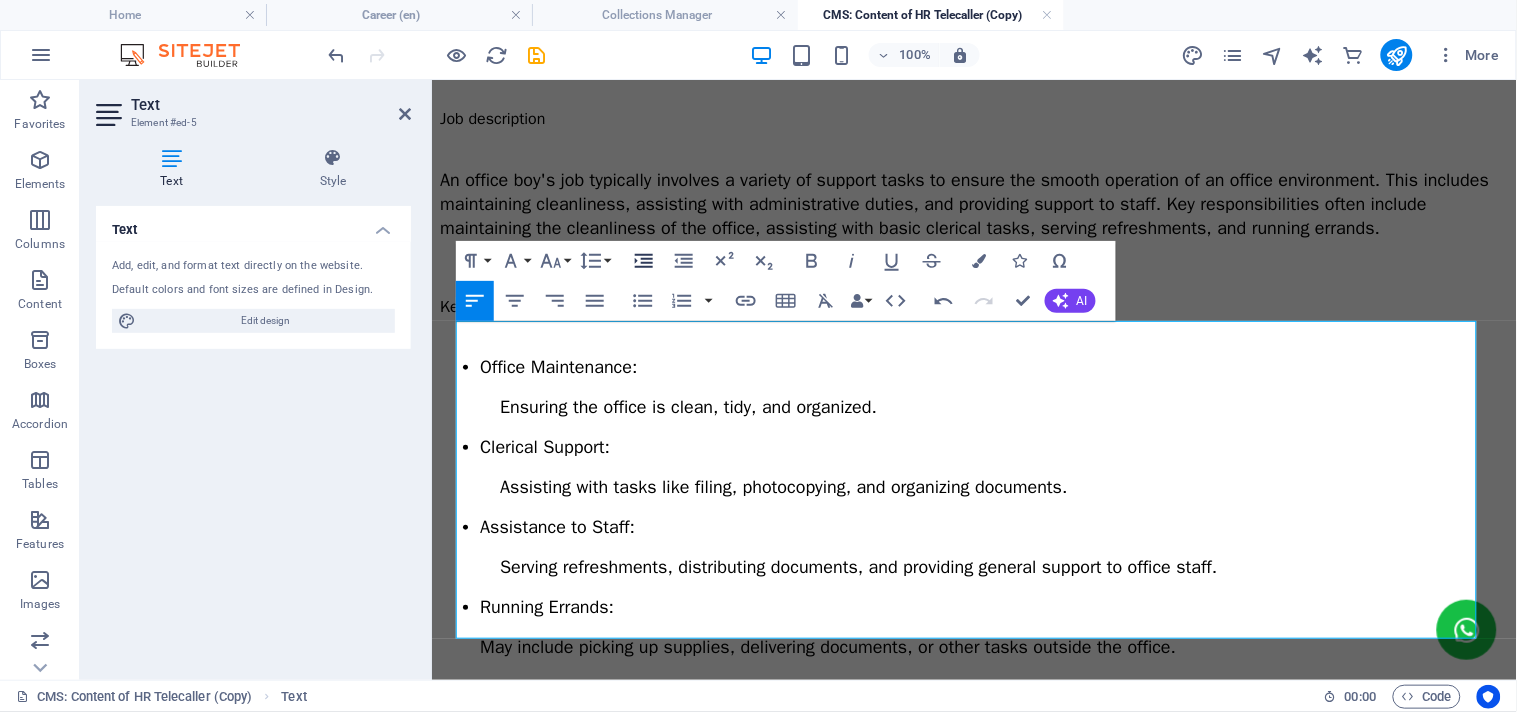 click 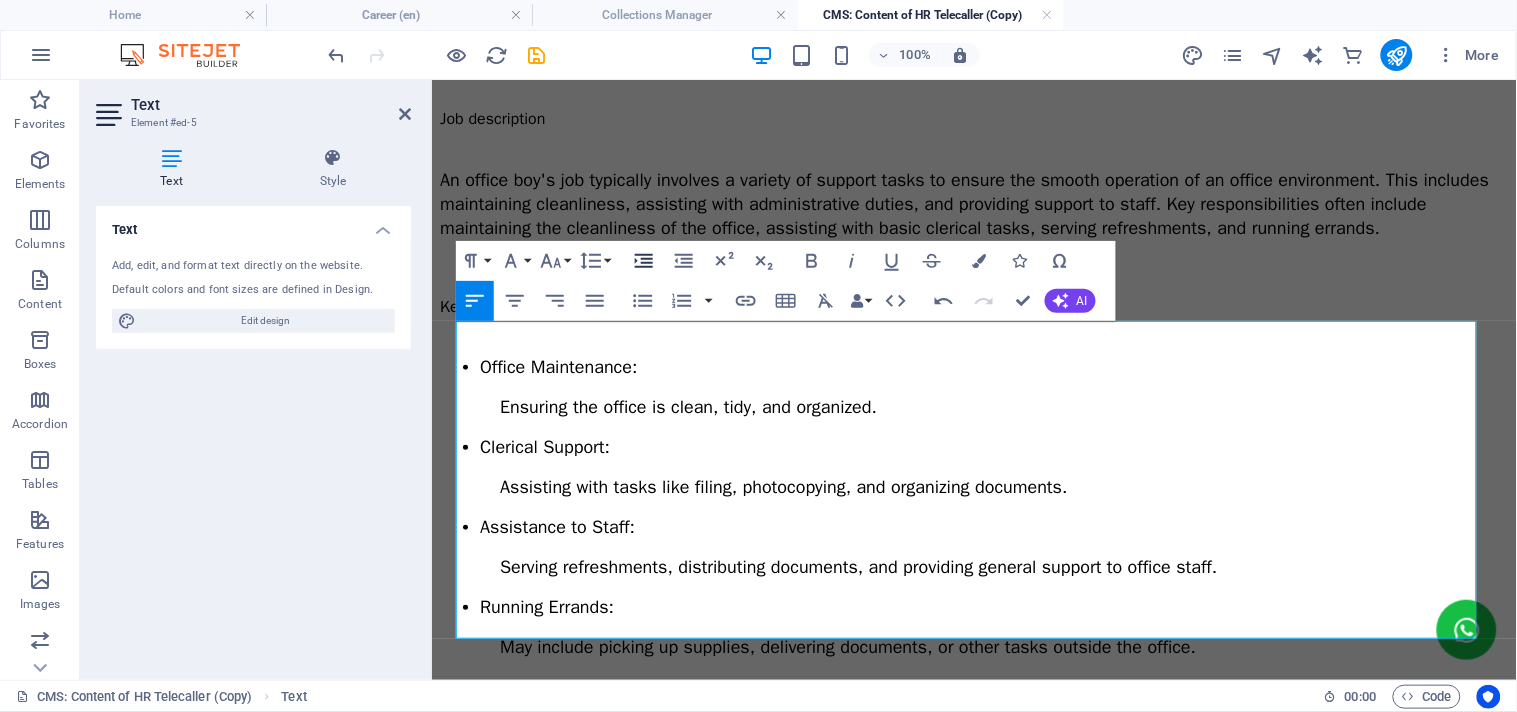 click 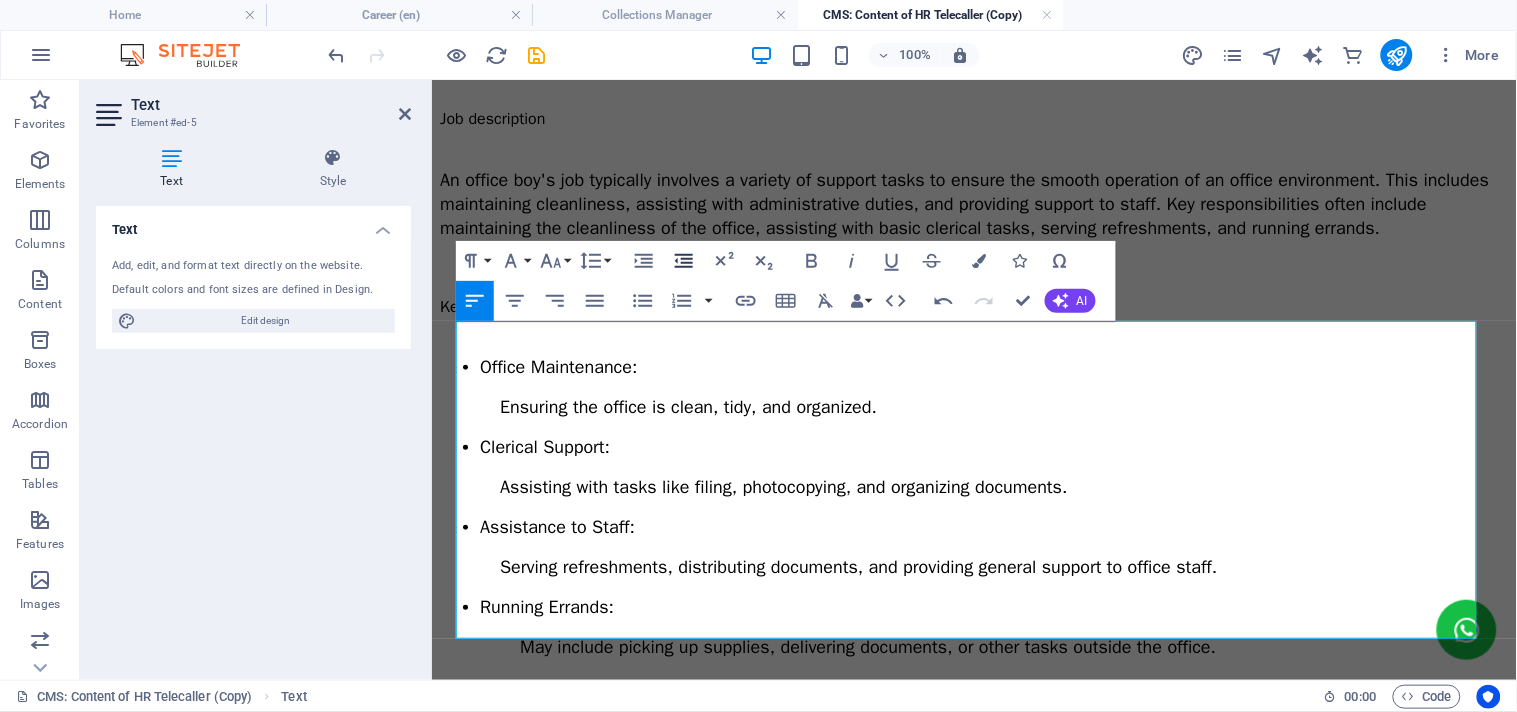 click 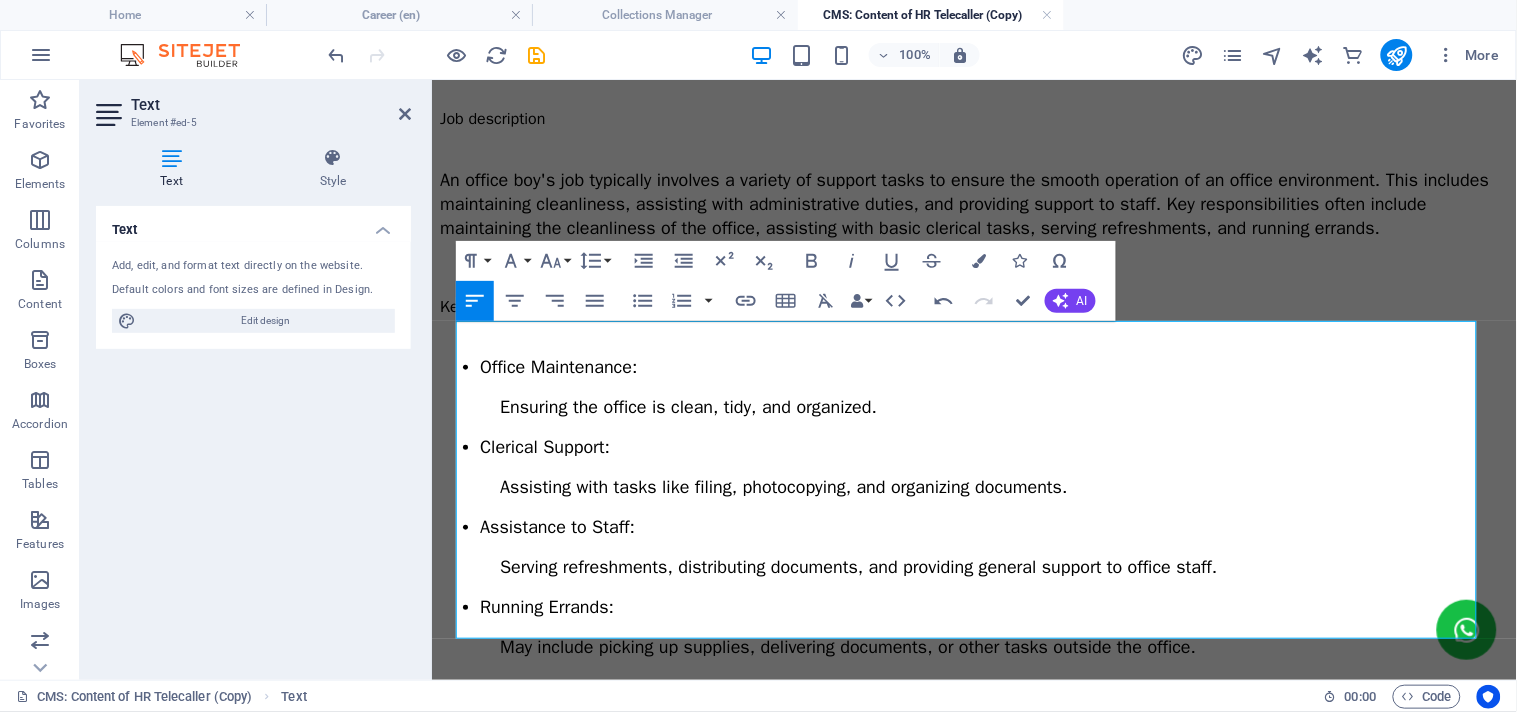 click on "Basic Administrative Tasks: May include answering phones, managing mail, and handling basic office equipment." at bounding box center [923, 686] 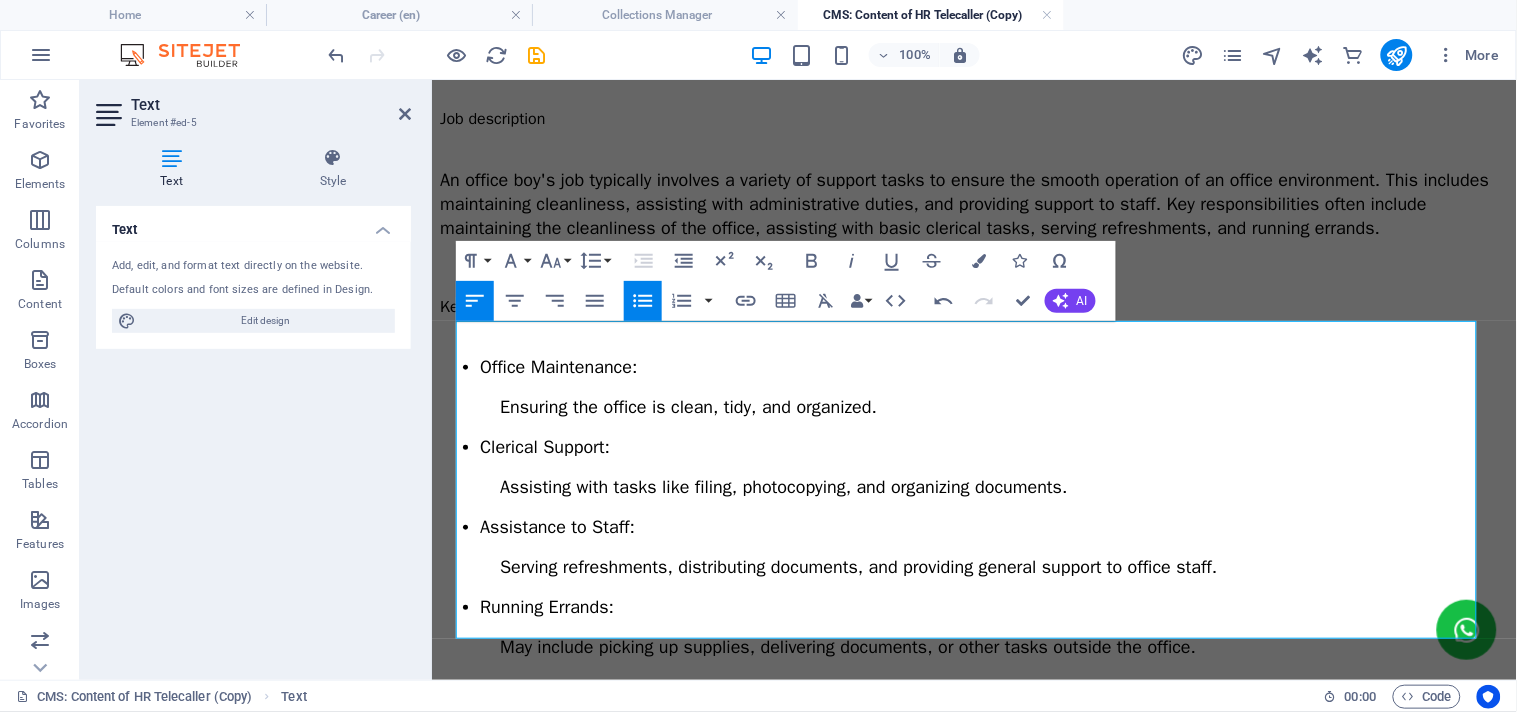click on "Basic Administrative Tasks: May include answering phones, managing mail, and handling basic office equipment." at bounding box center [923, 686] 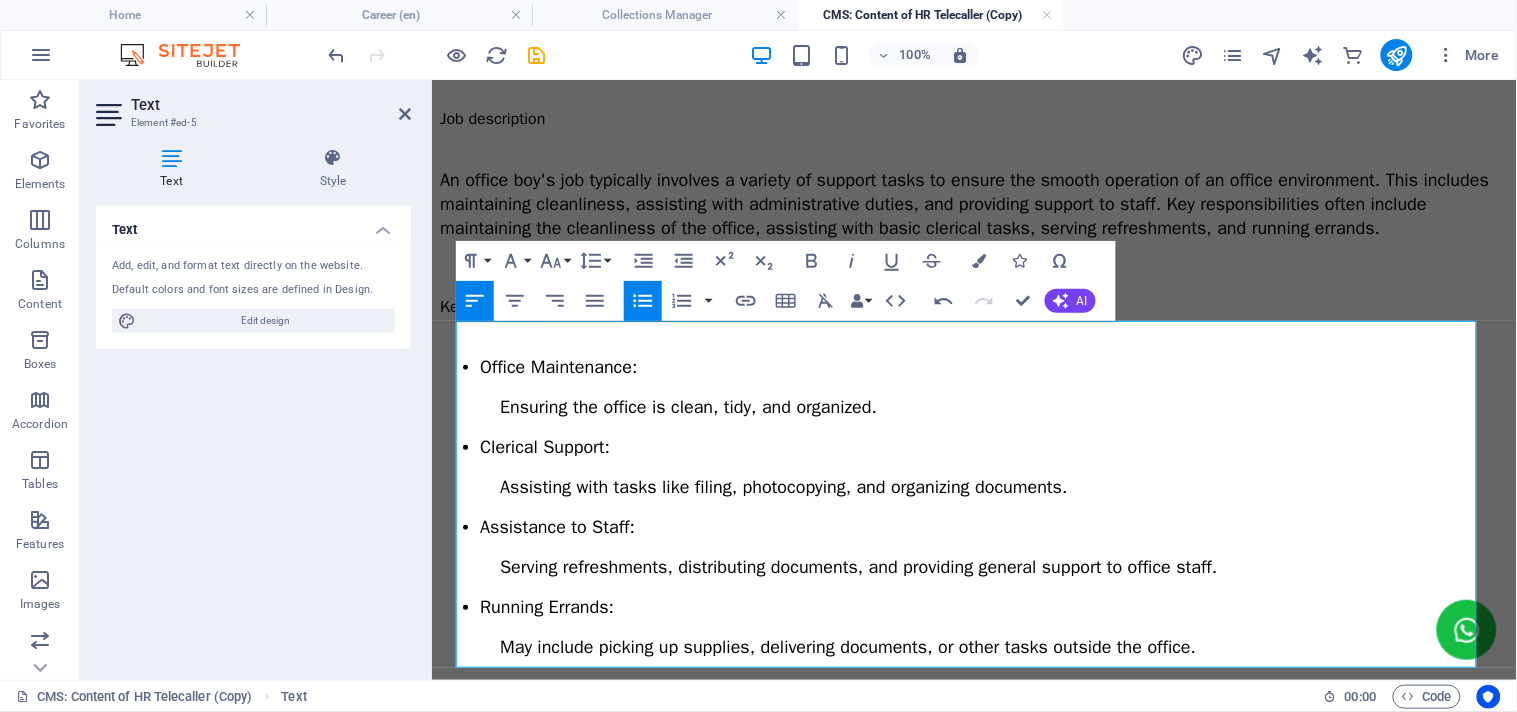 click on "Office Maintenance:" at bounding box center (557, 366) 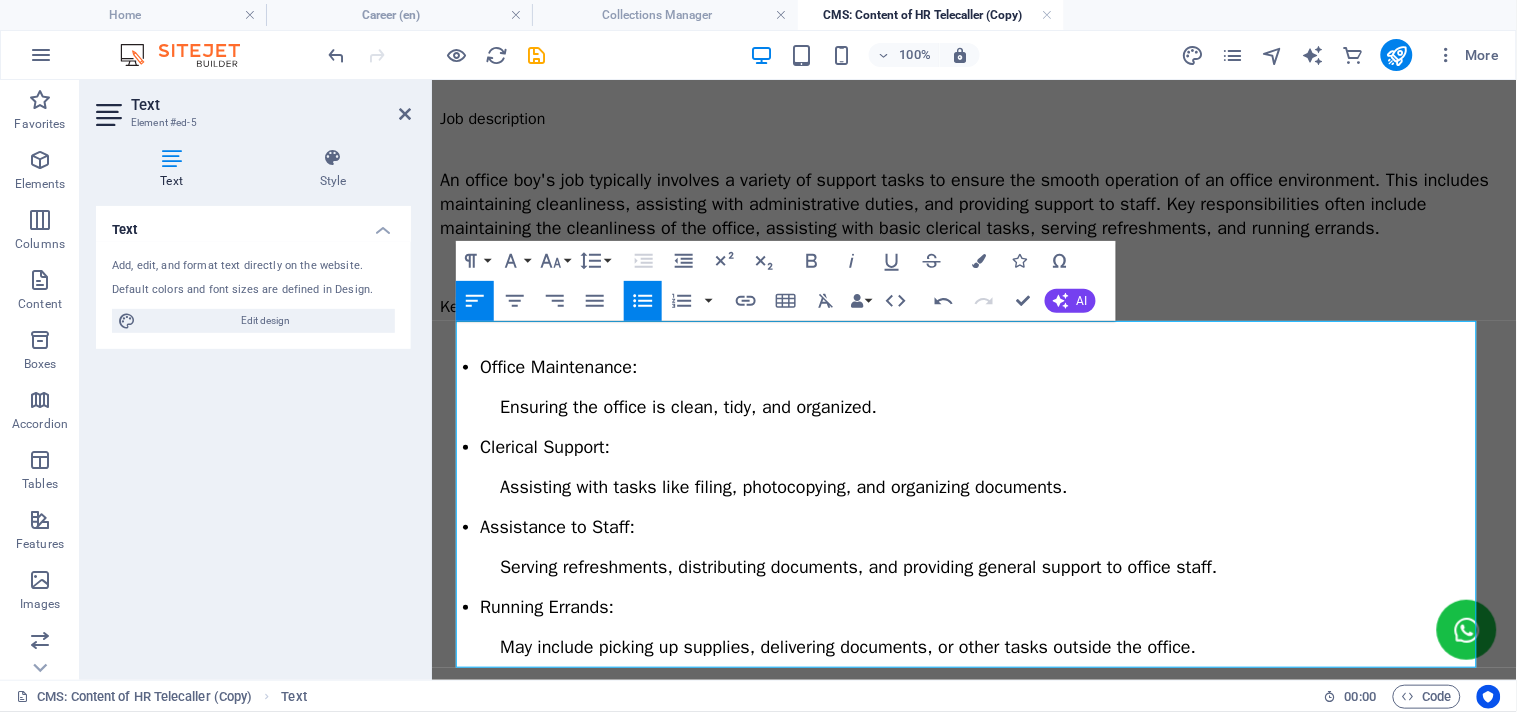 click on "May include answering phones, managing mail, and handling basic office equipment." at bounding box center (812, 710) 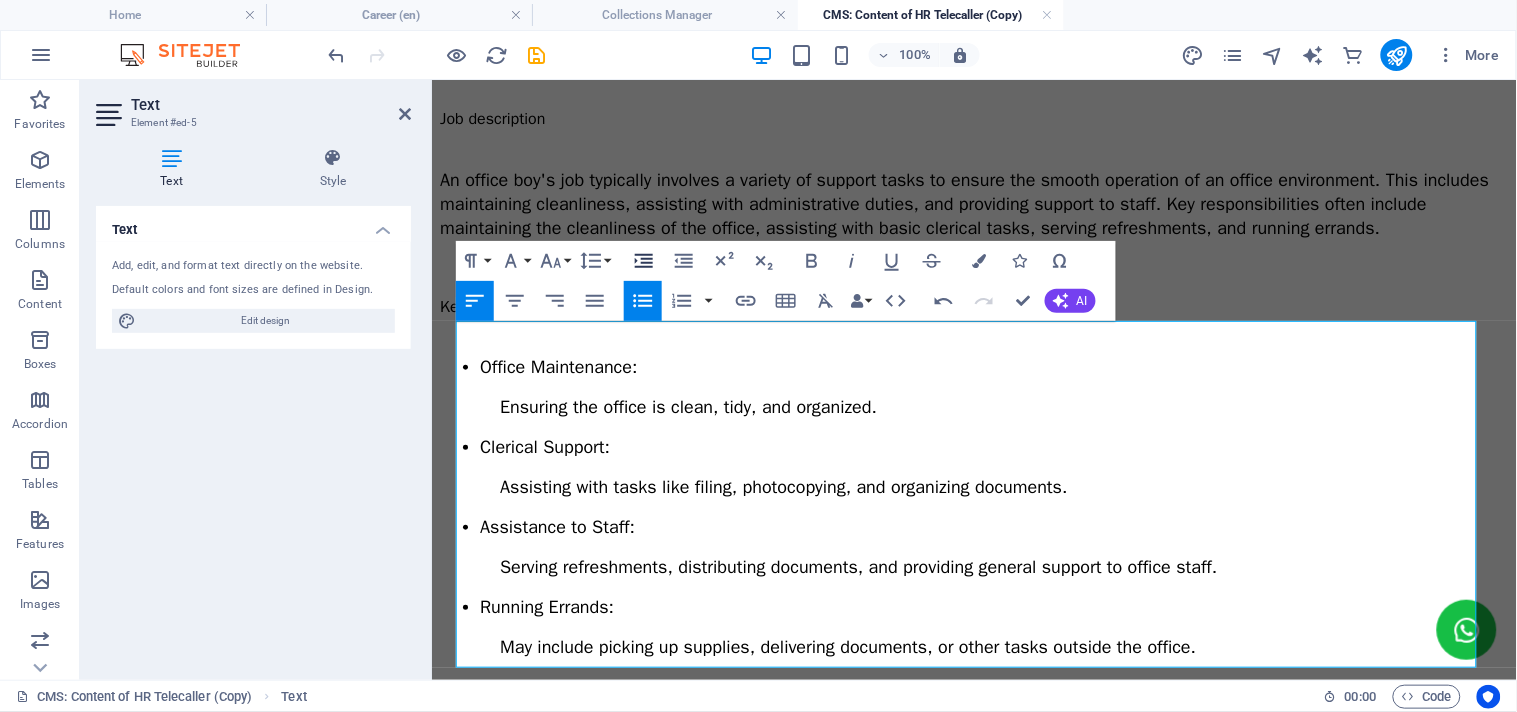 click on "Increase Indent" at bounding box center [644, 261] 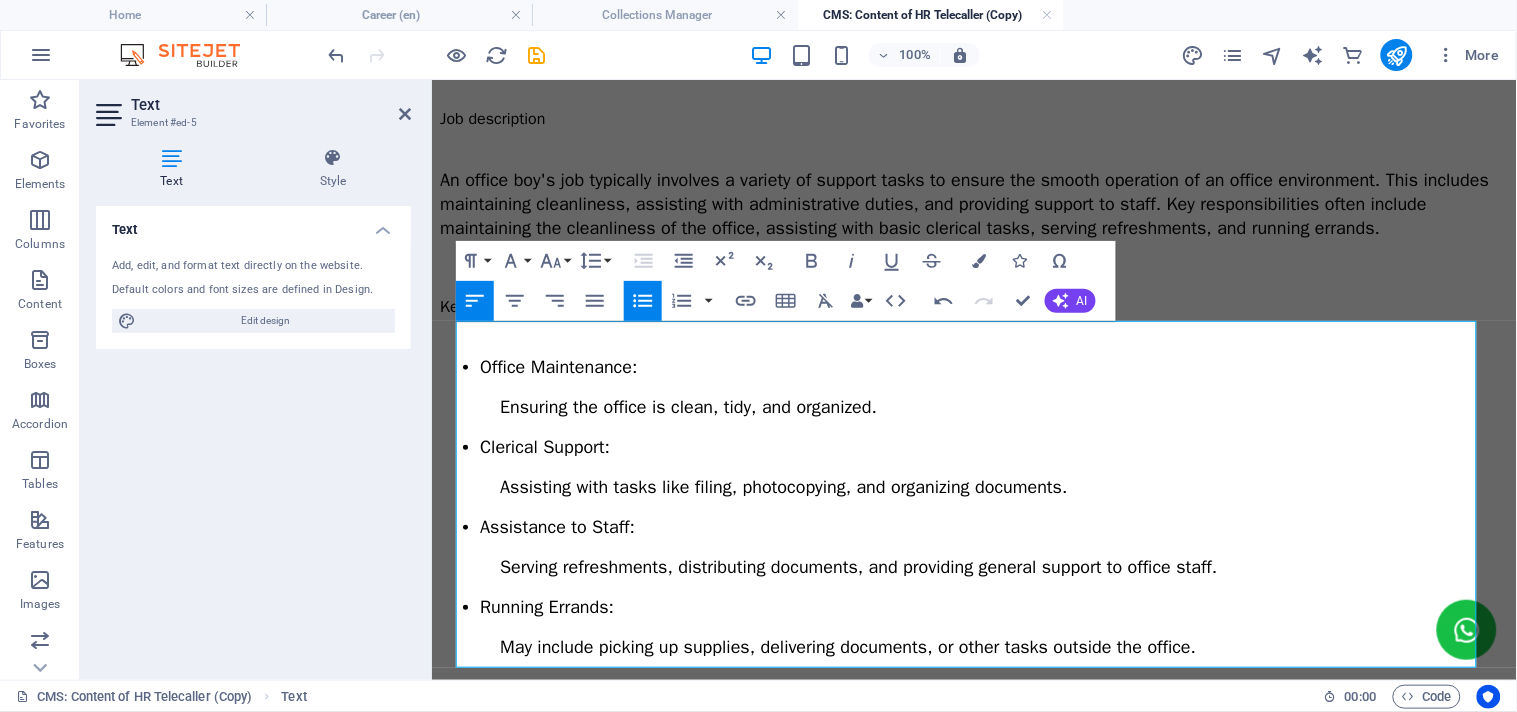 click 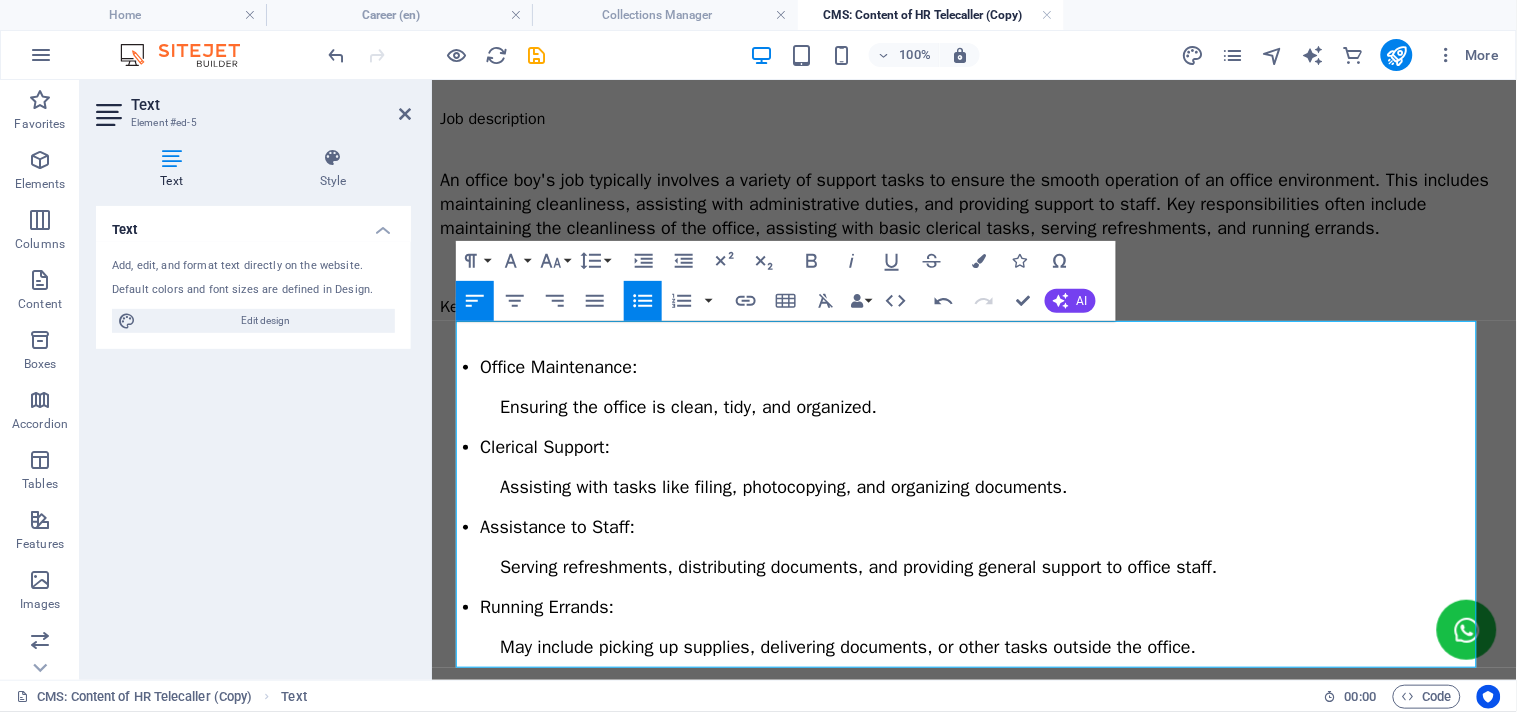 click 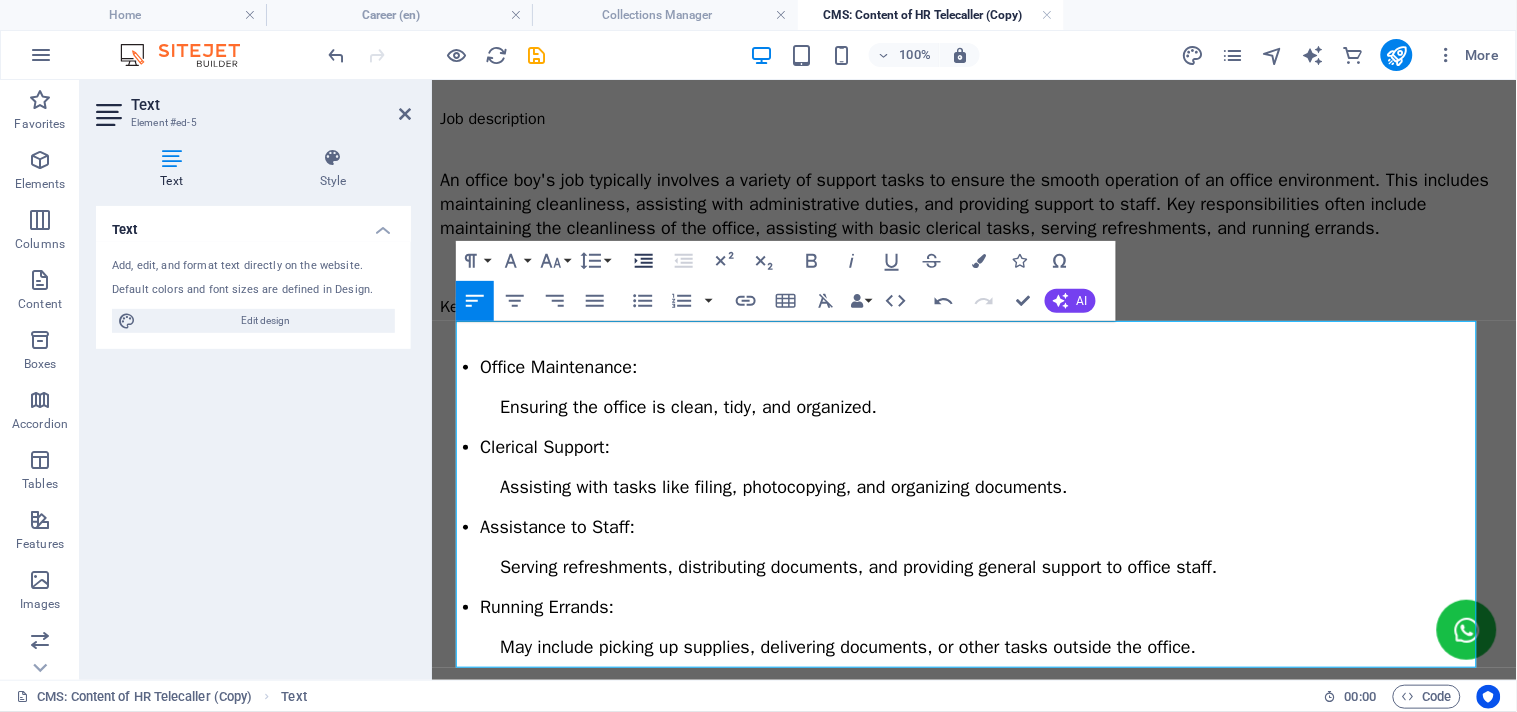 click 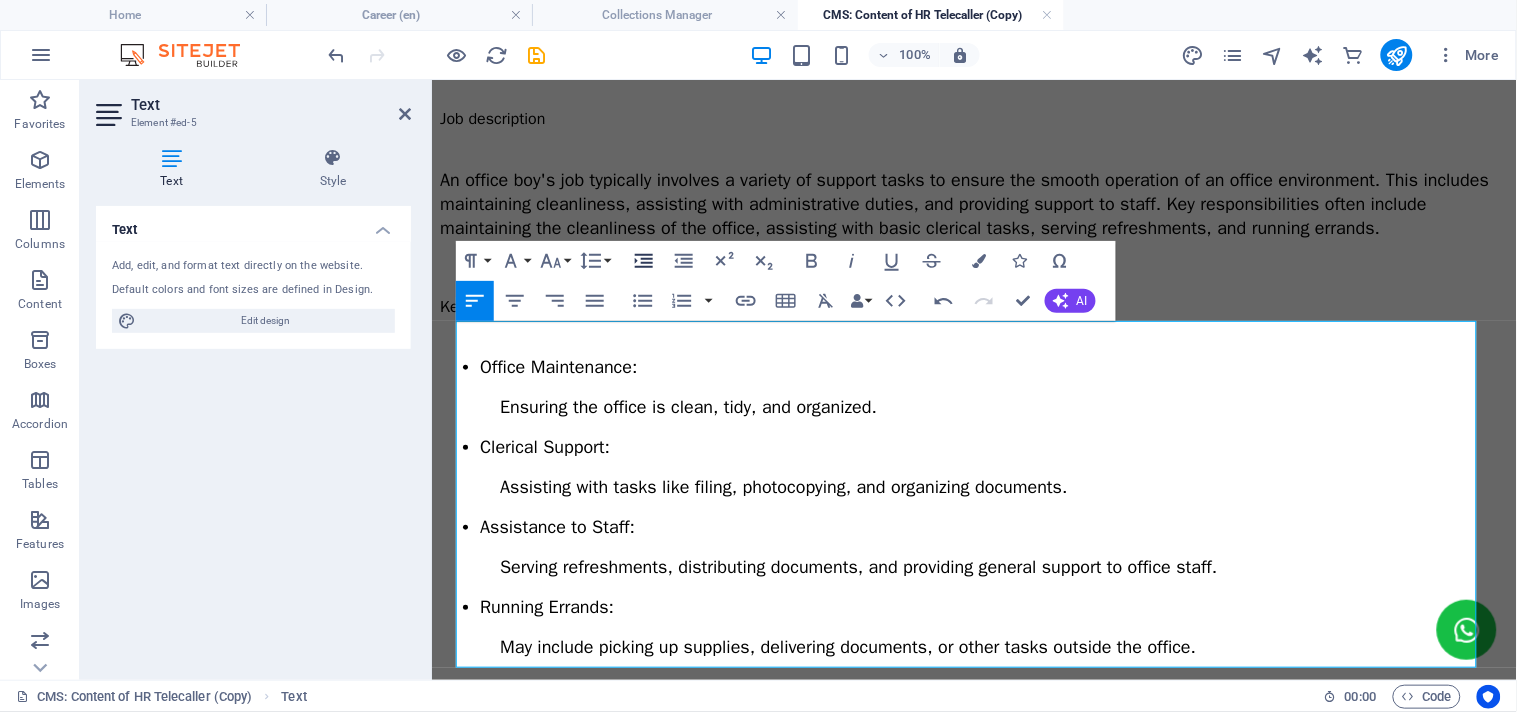 click 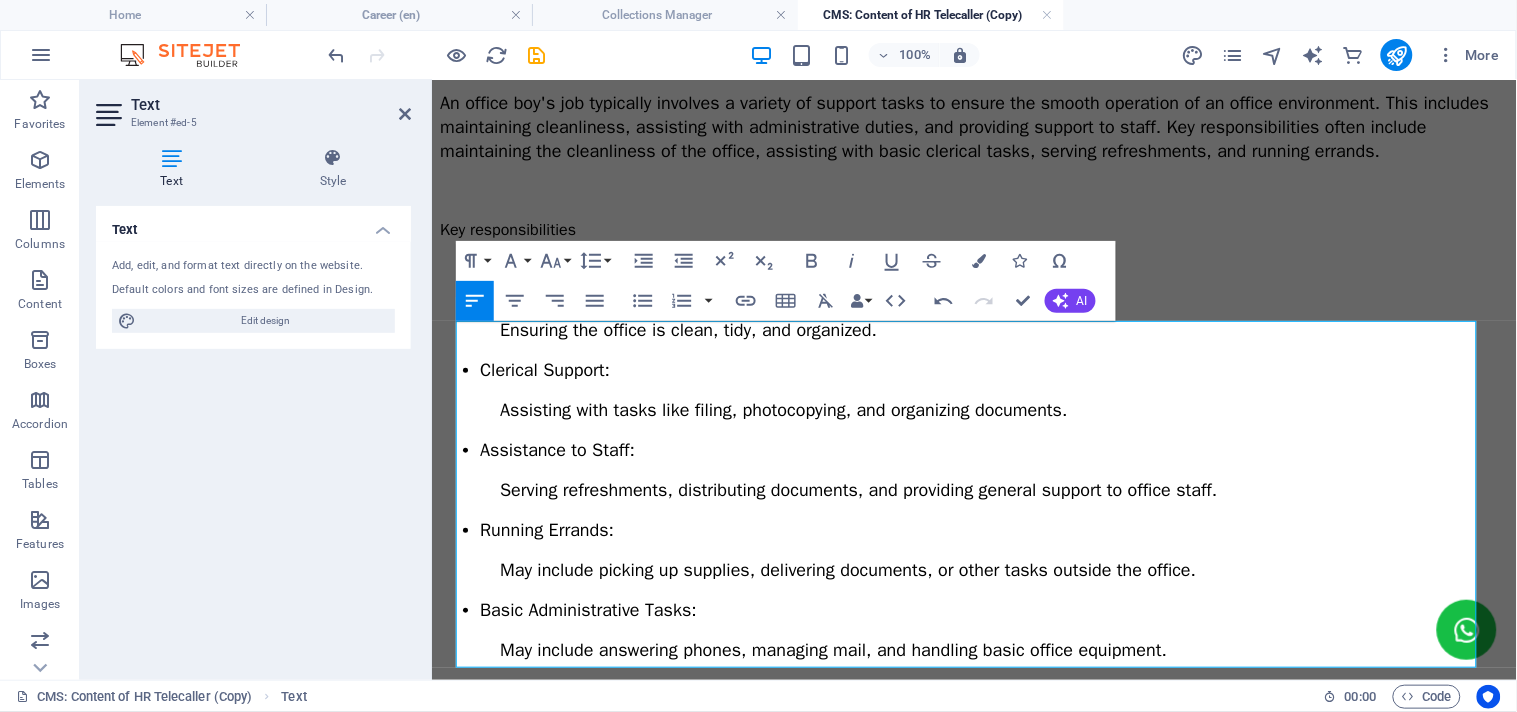 scroll, scrollTop: 87, scrollLeft: 0, axis: vertical 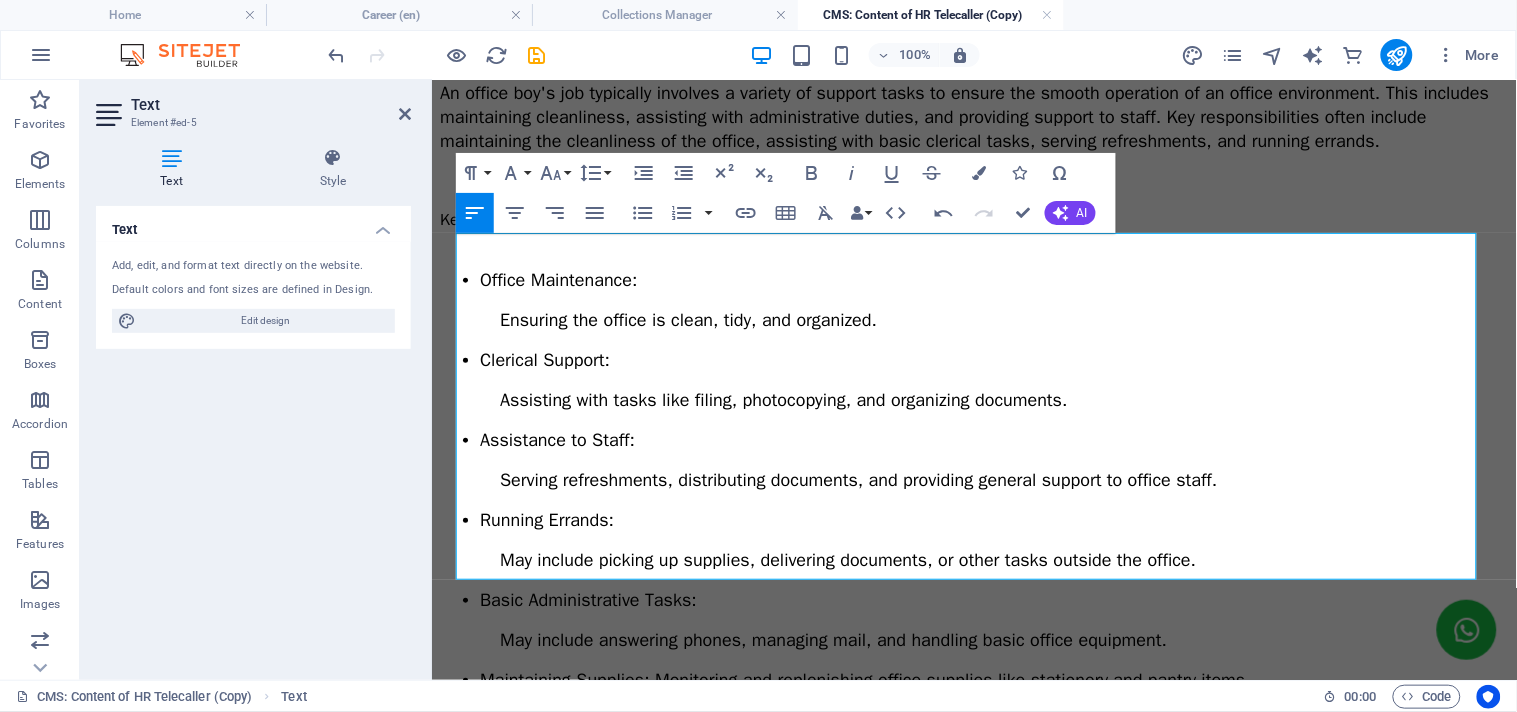 click on "Maintaining Supplies: Monitoring and replenishing office supplies like stationery and pantry items." at bounding box center (864, 679) 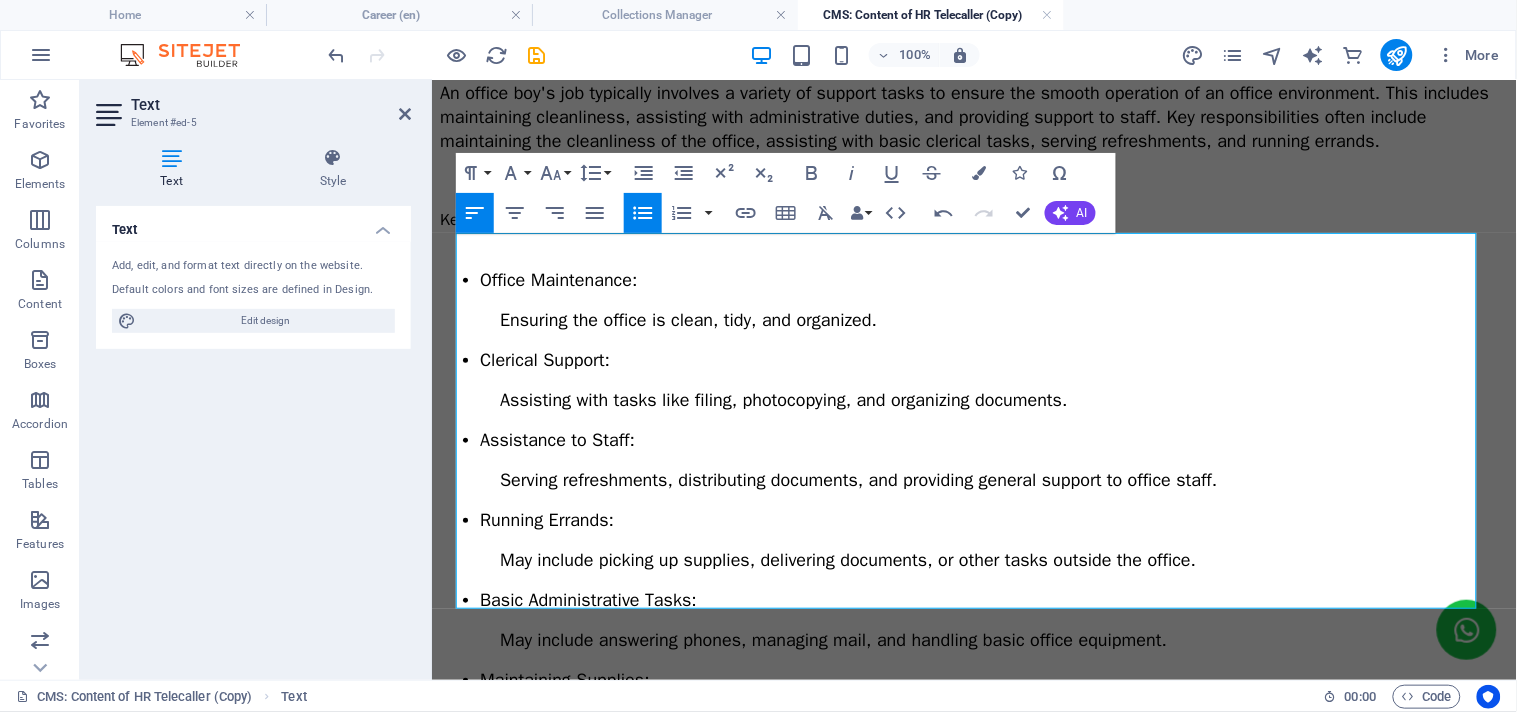click on "Unordered List" at bounding box center (643, 213) 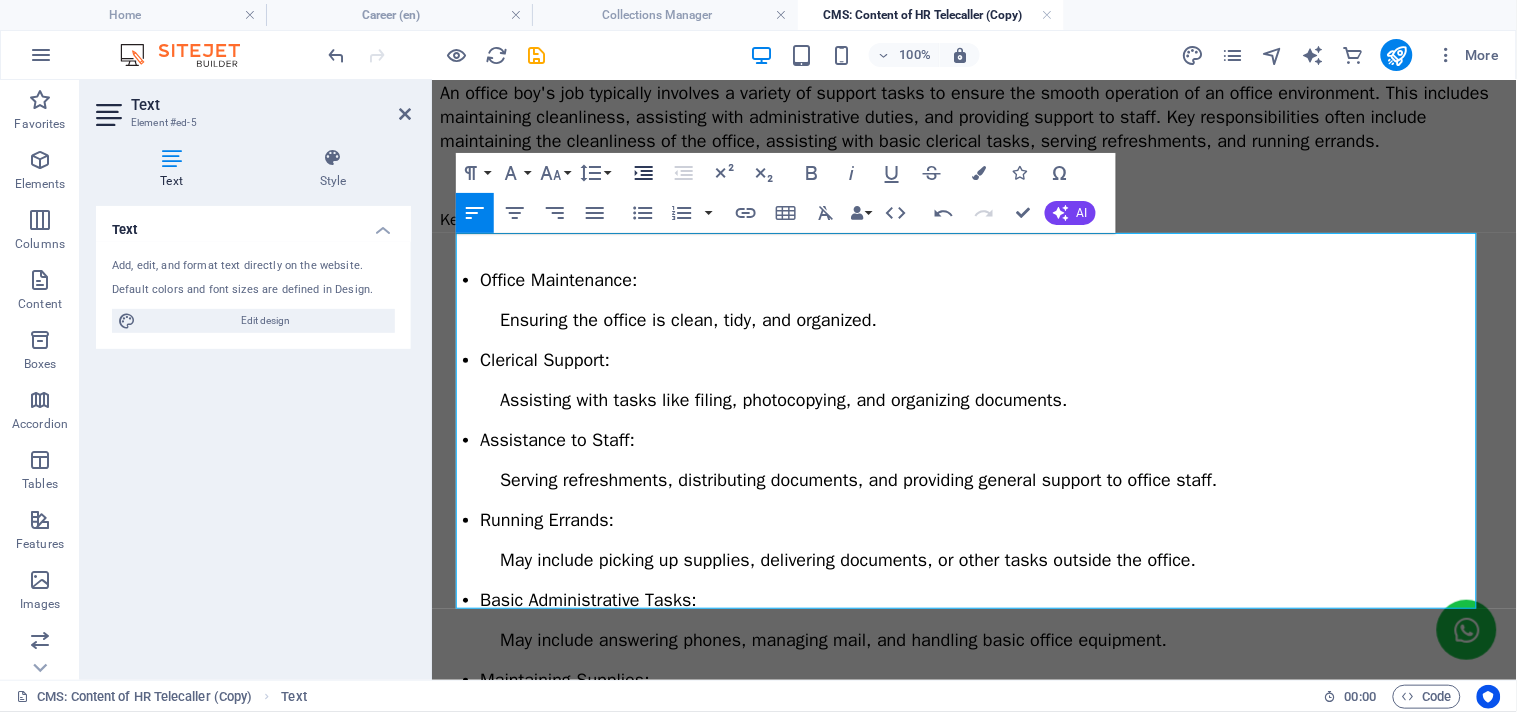 click 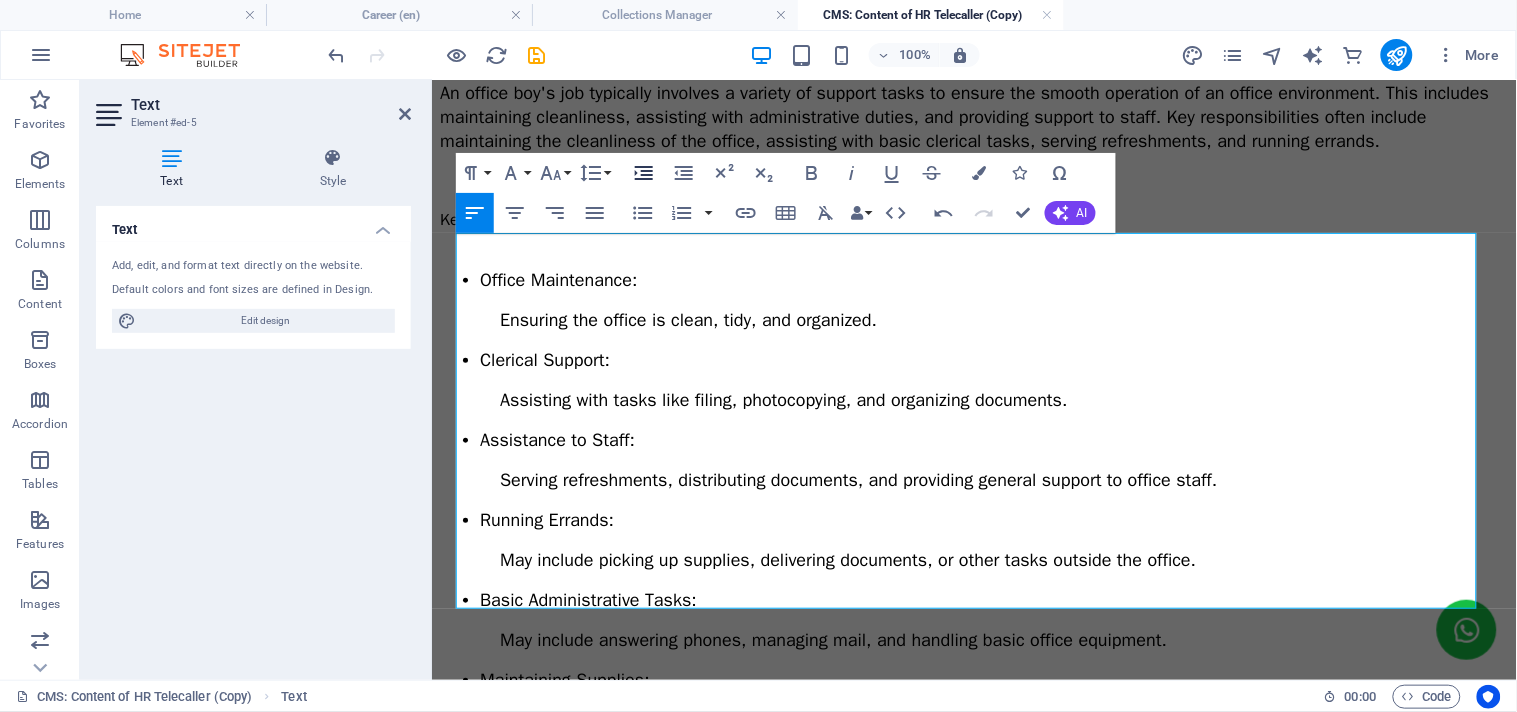 click 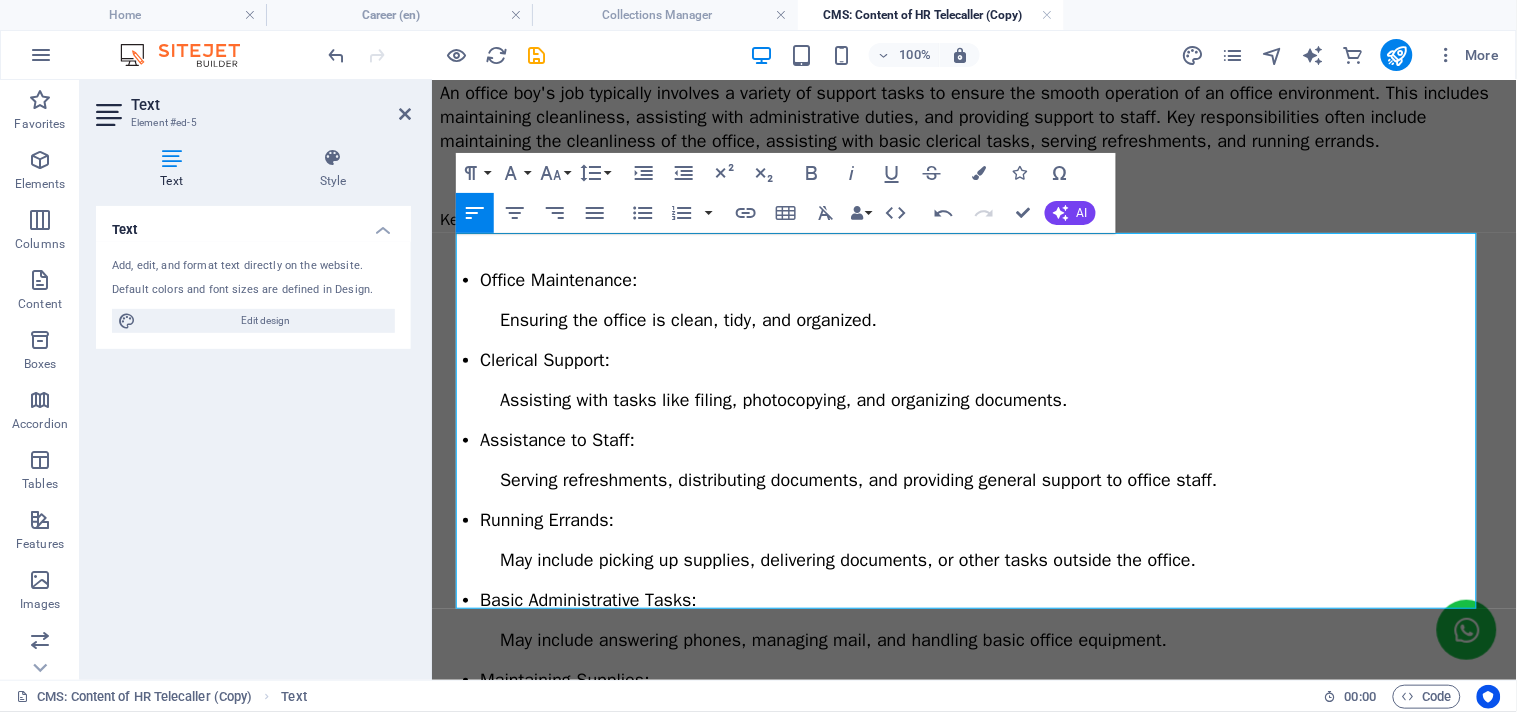 click on "Setting up Meeting Rooms: Assisting with setting up meeting rooms and ensuring they are properly equipped." at bounding box center [799, 759] 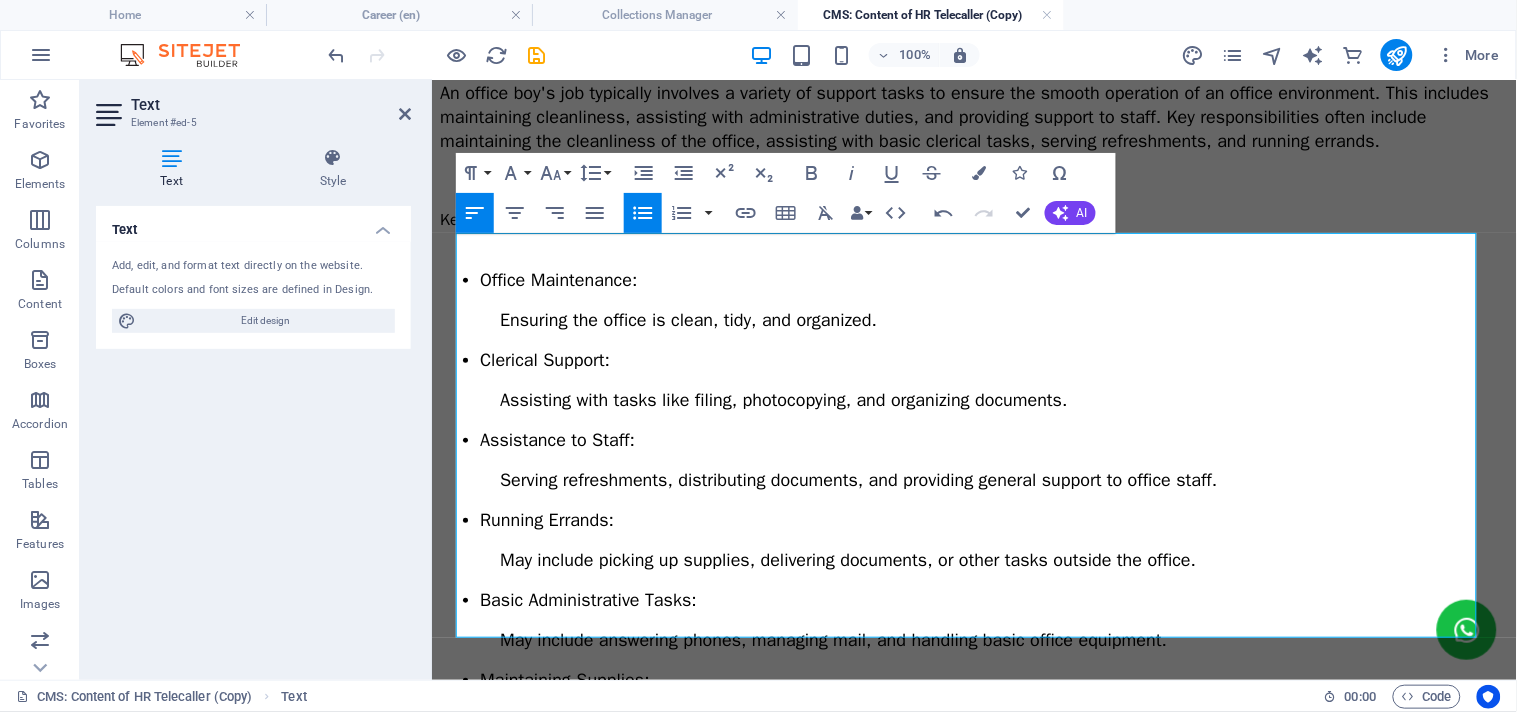 click 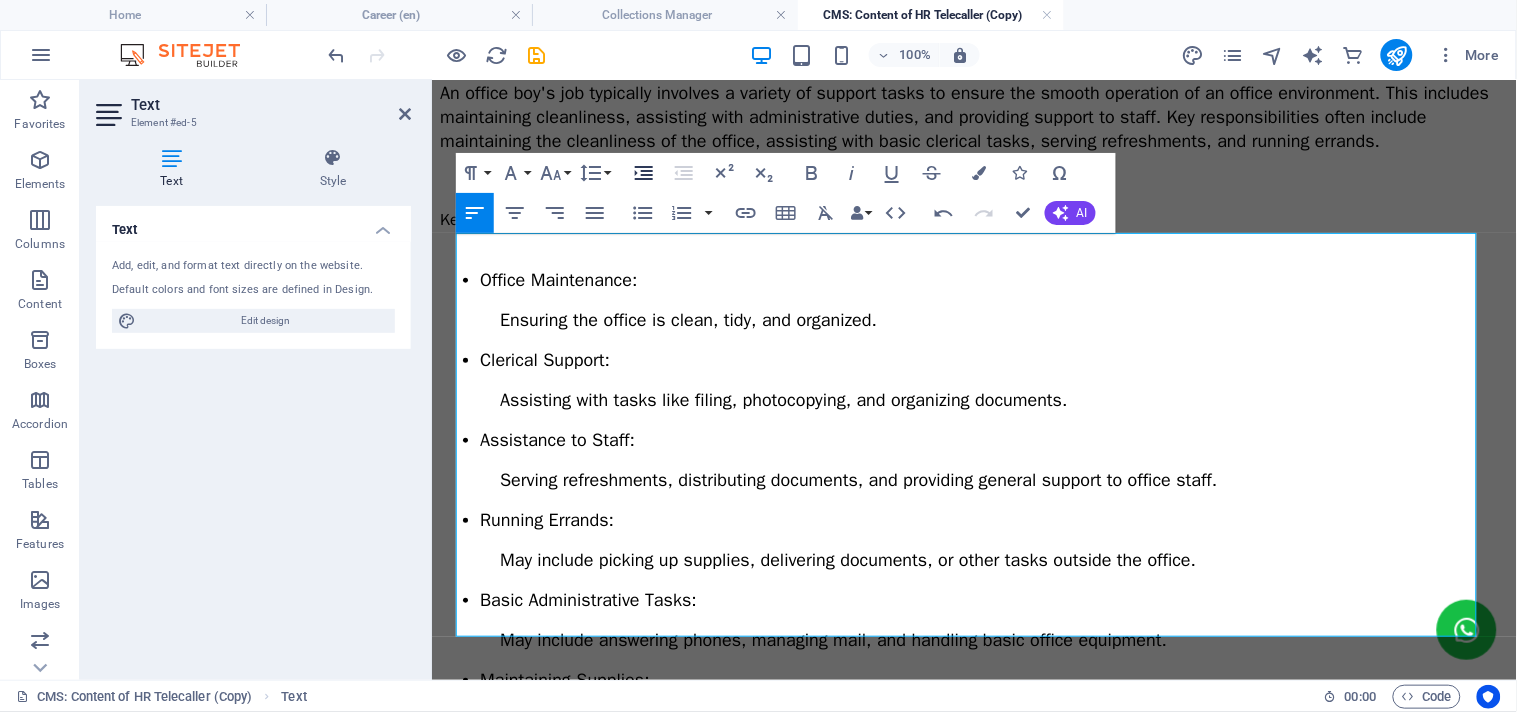 click 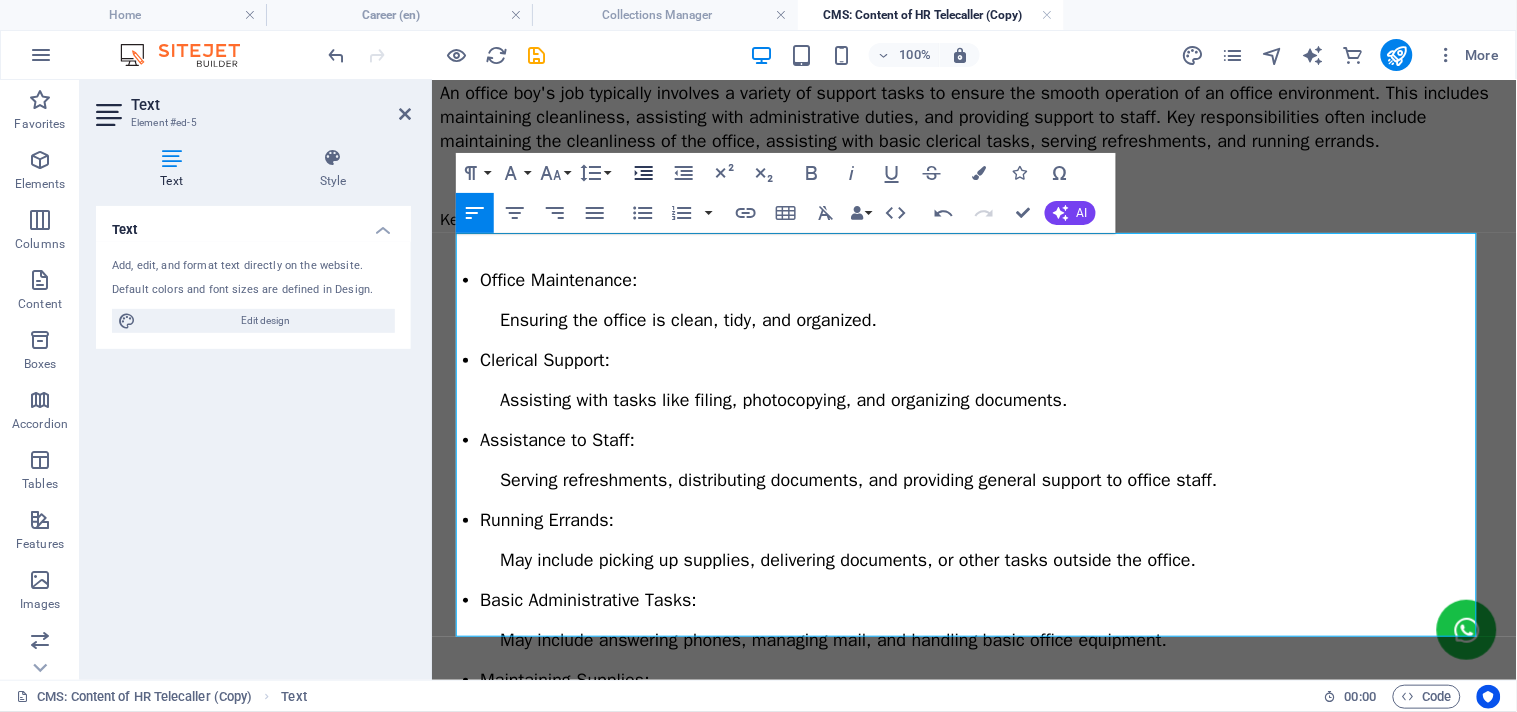 click 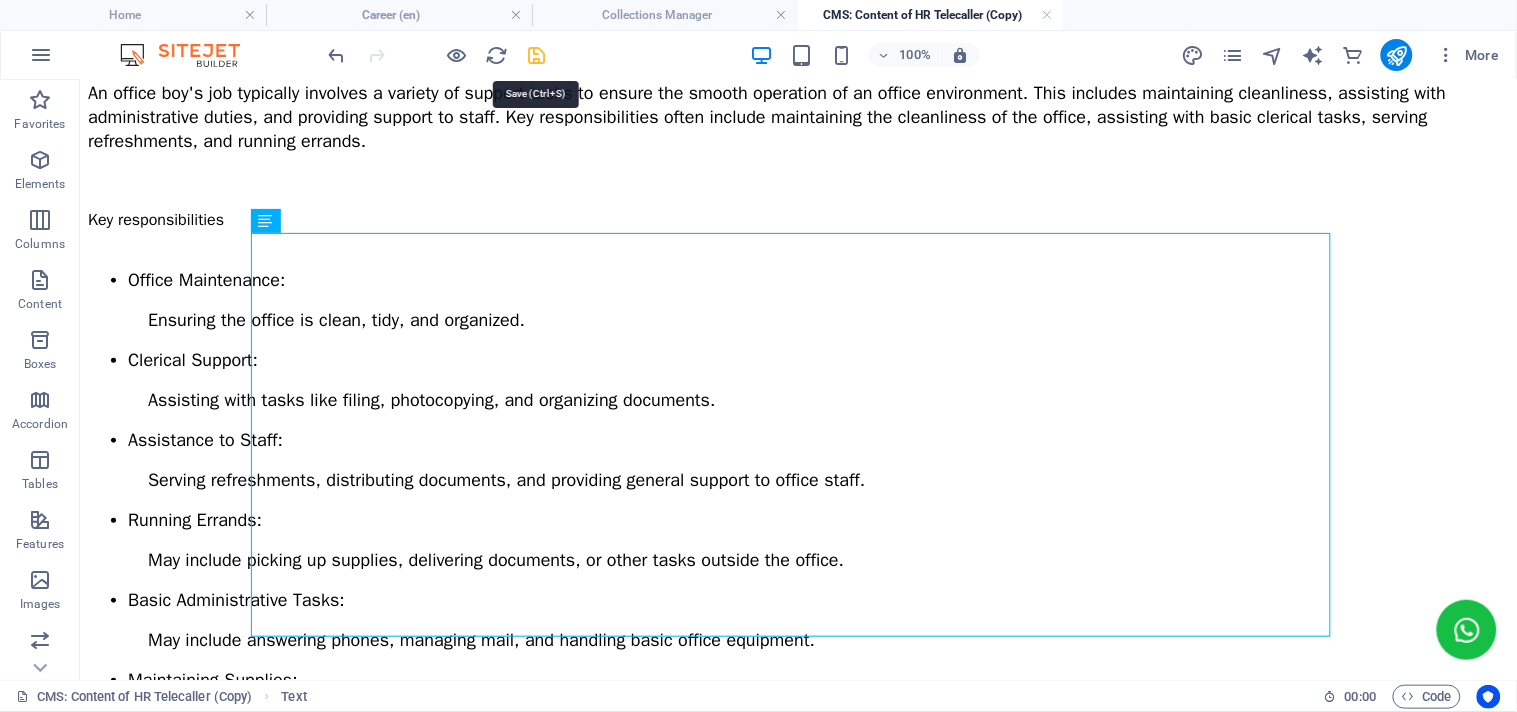 click at bounding box center (537, 55) 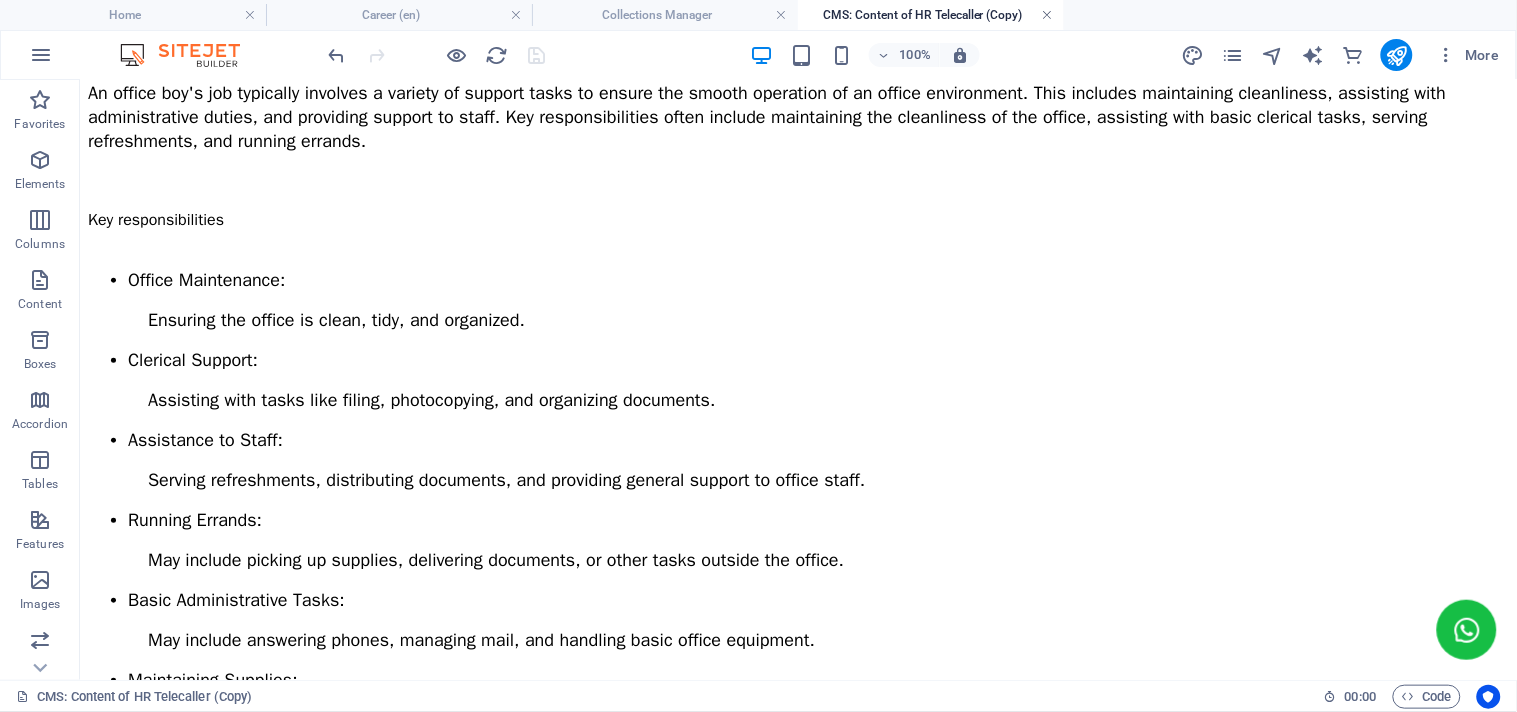 click at bounding box center (1048, 15) 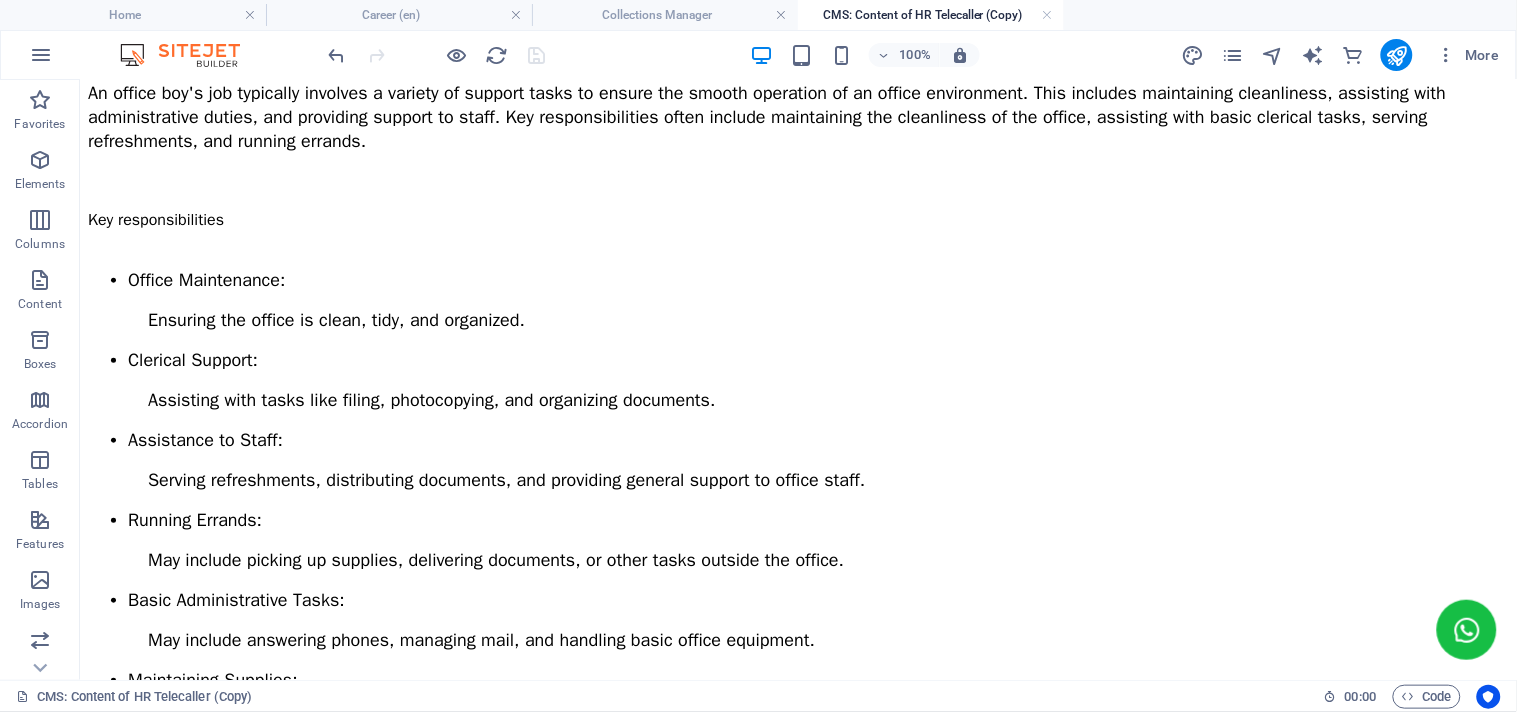 scroll, scrollTop: 464, scrollLeft: 0, axis: vertical 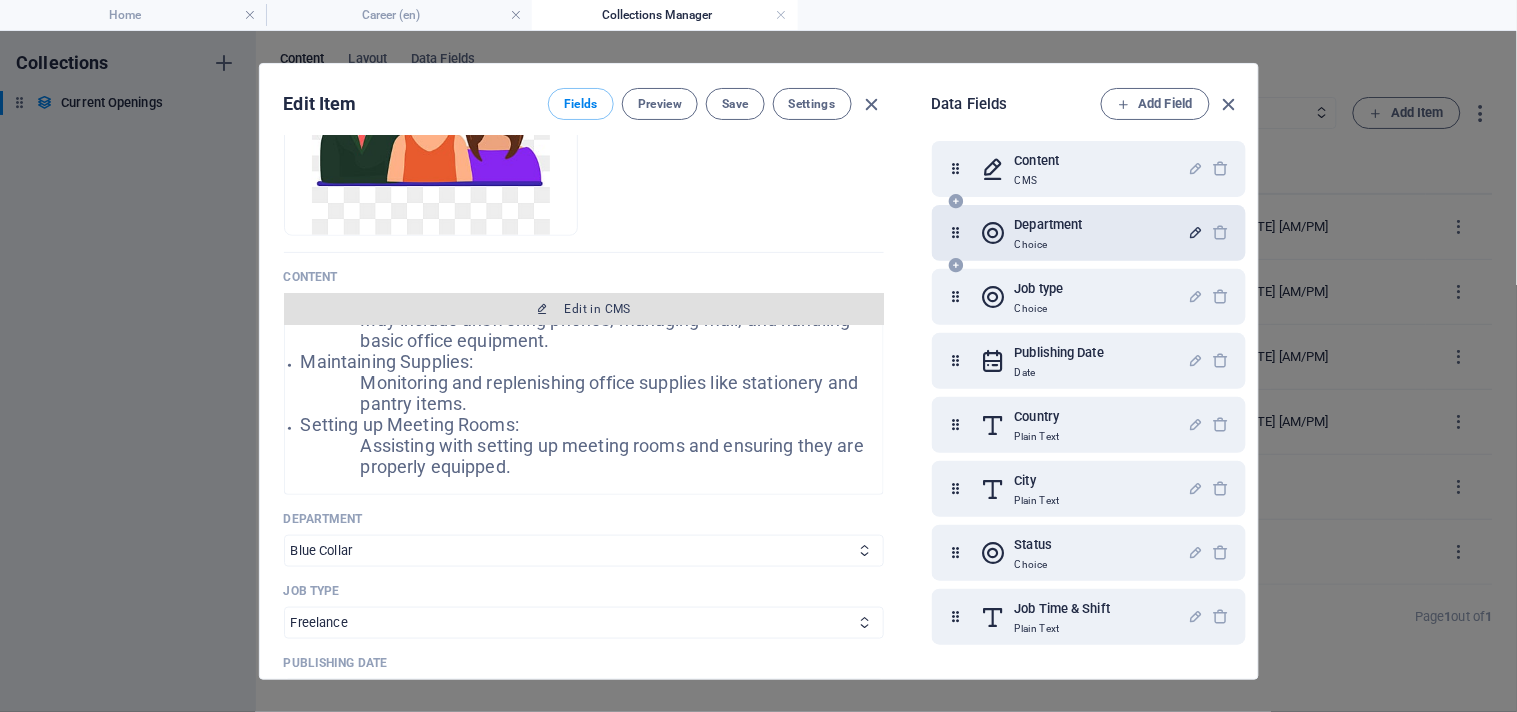 click on "Edit in CMS" at bounding box center (584, 309) 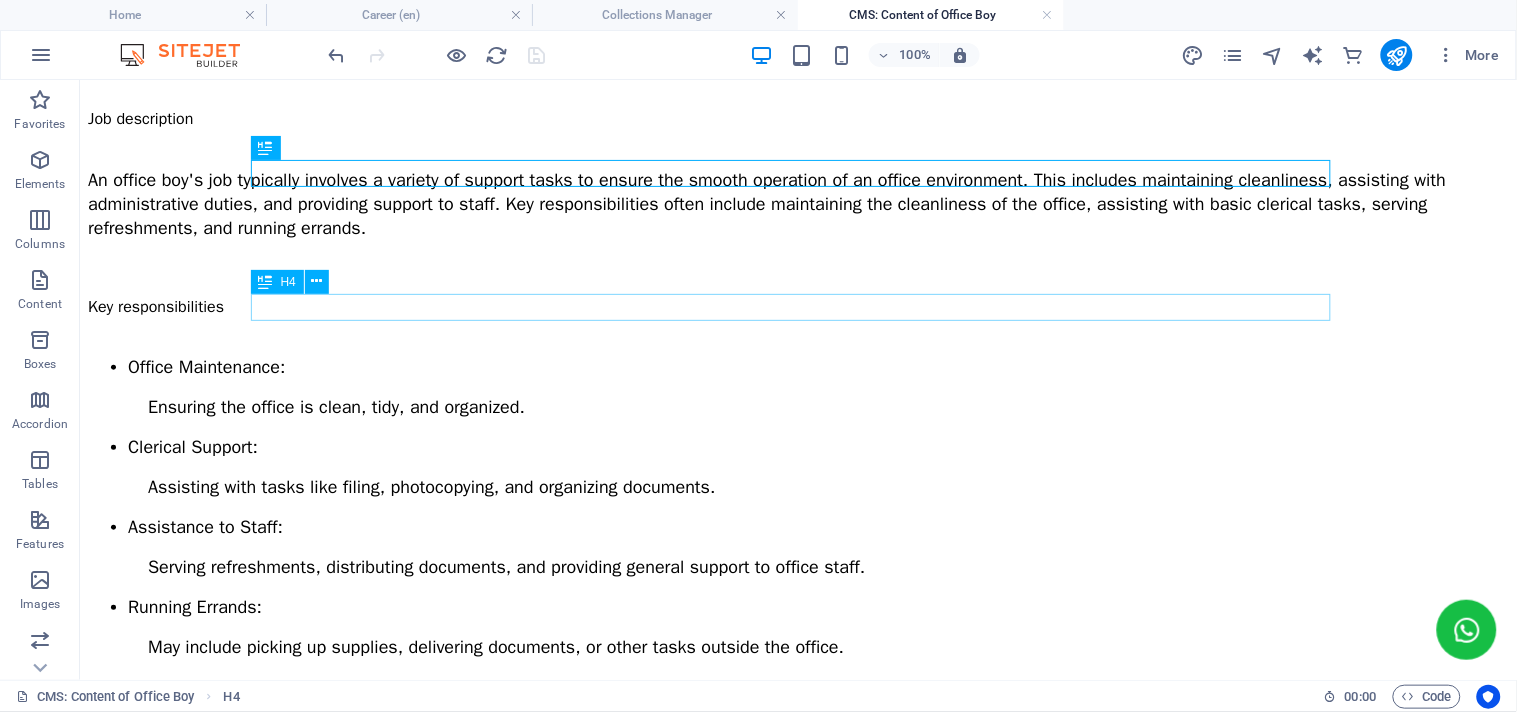 scroll, scrollTop: 0, scrollLeft: 0, axis: both 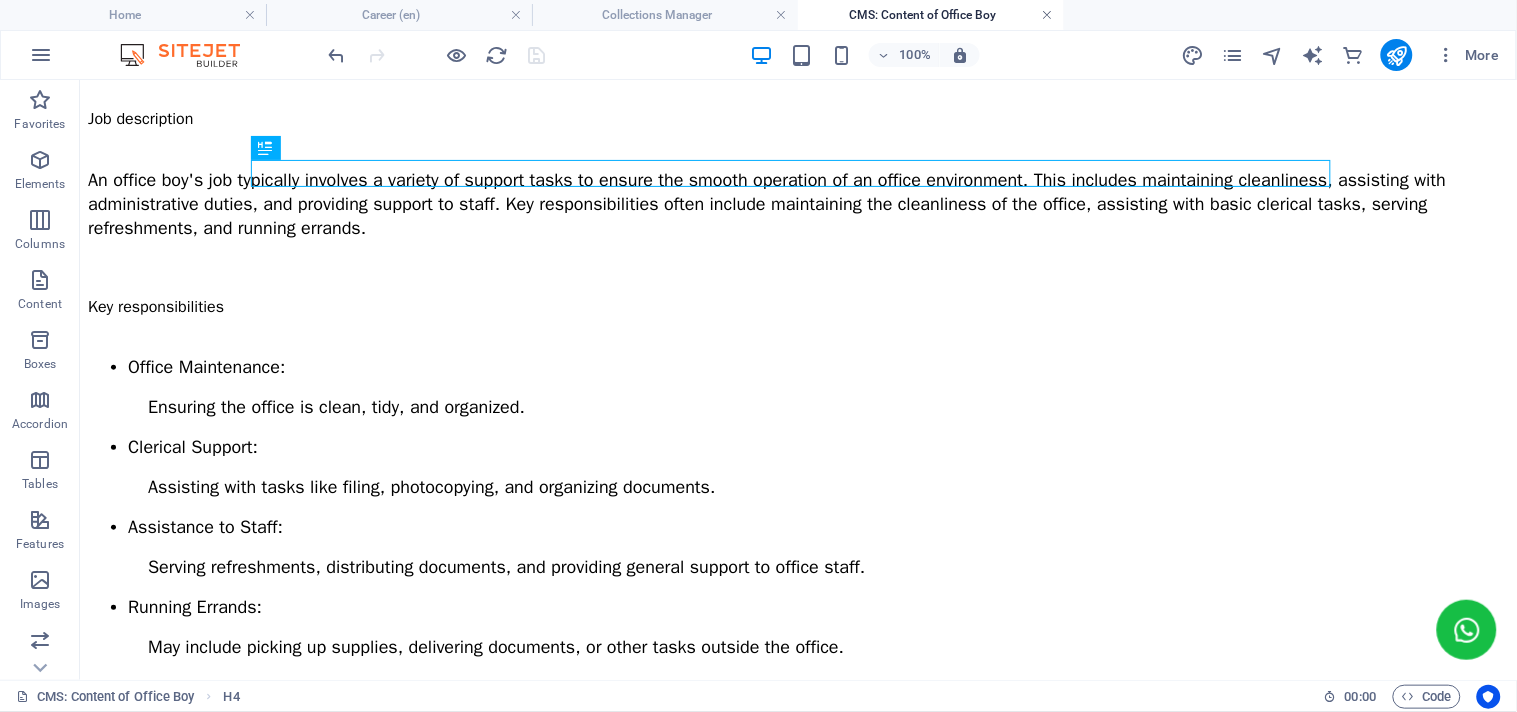 click at bounding box center (1048, 15) 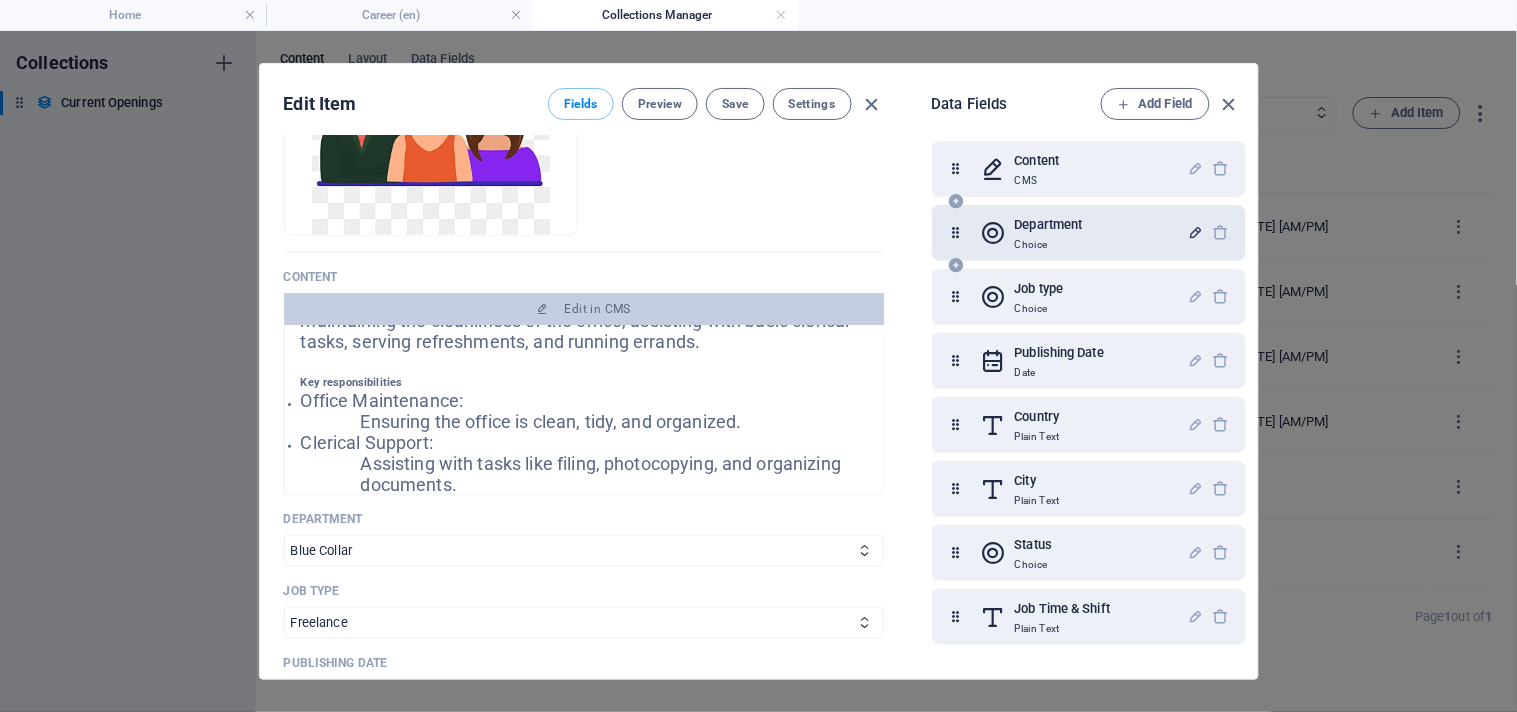 scroll, scrollTop: 0, scrollLeft: 0, axis: both 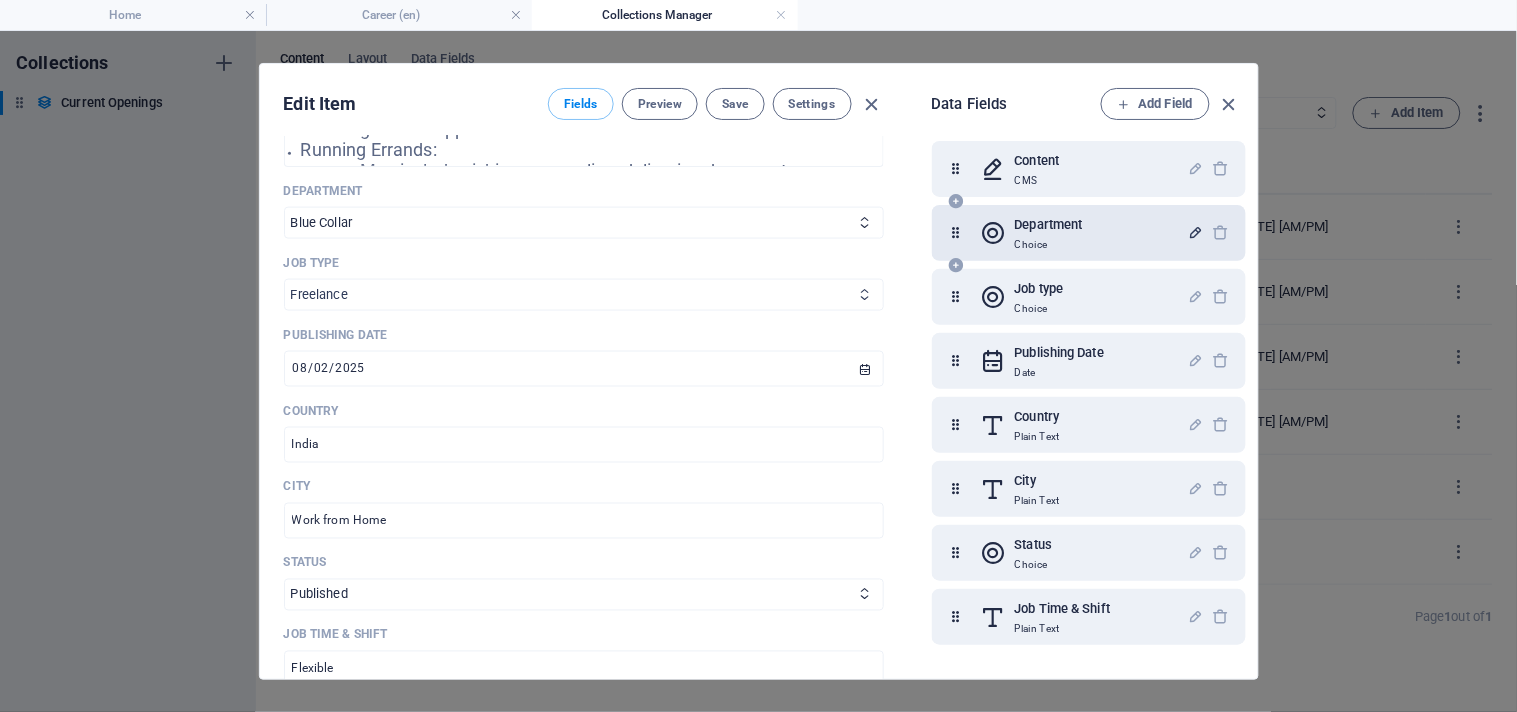 click on "Full time Part time Internship Freelance" at bounding box center [584, 295] 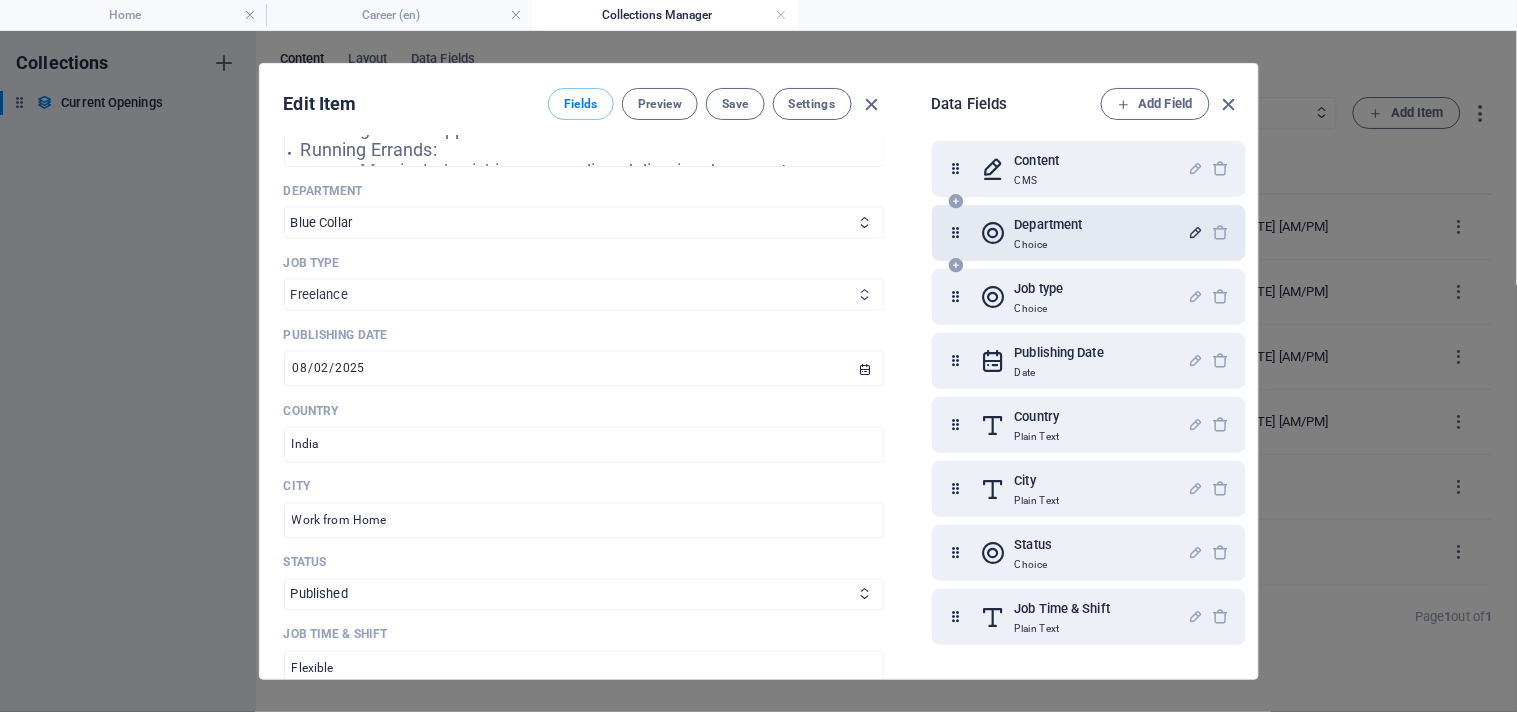 select on "Full time" 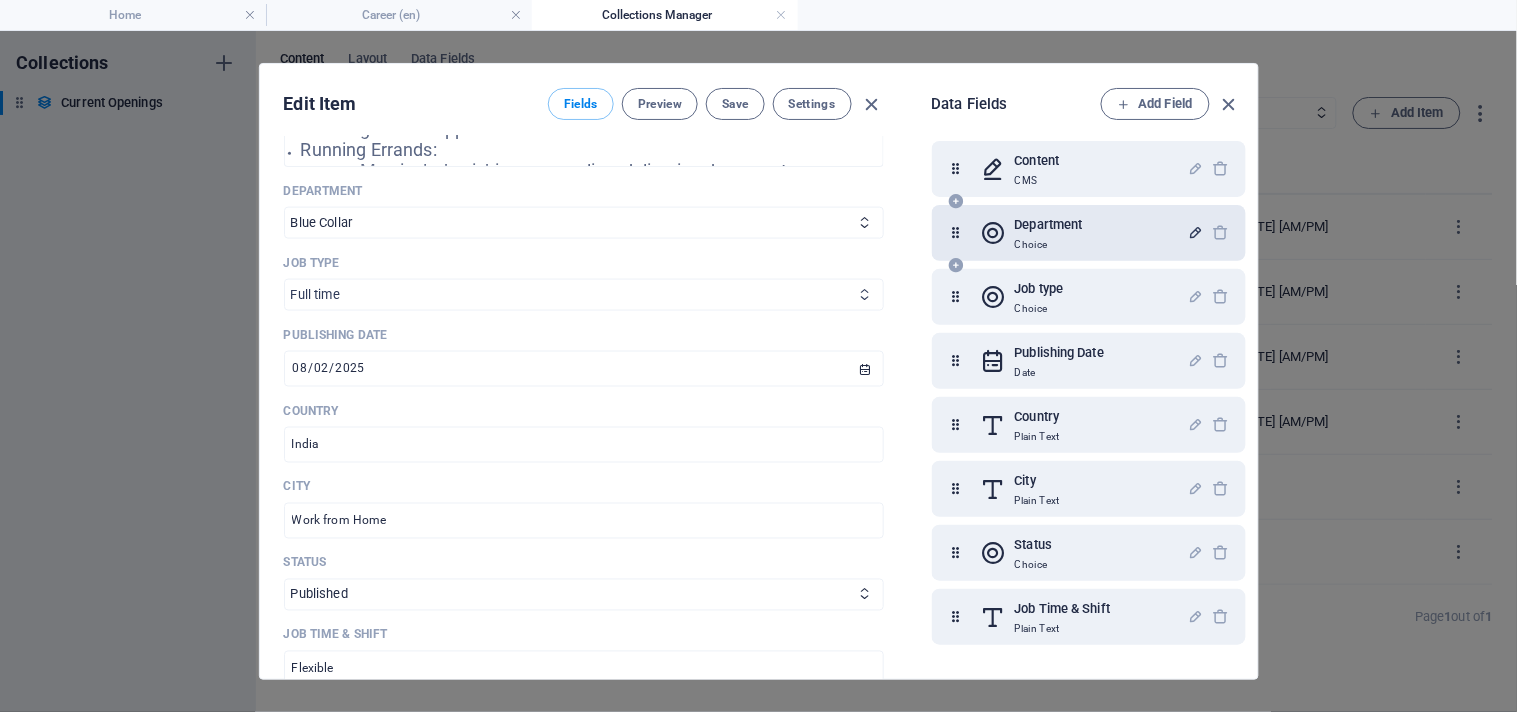 click on "Full time Part time Internship Freelance" at bounding box center (584, 295) 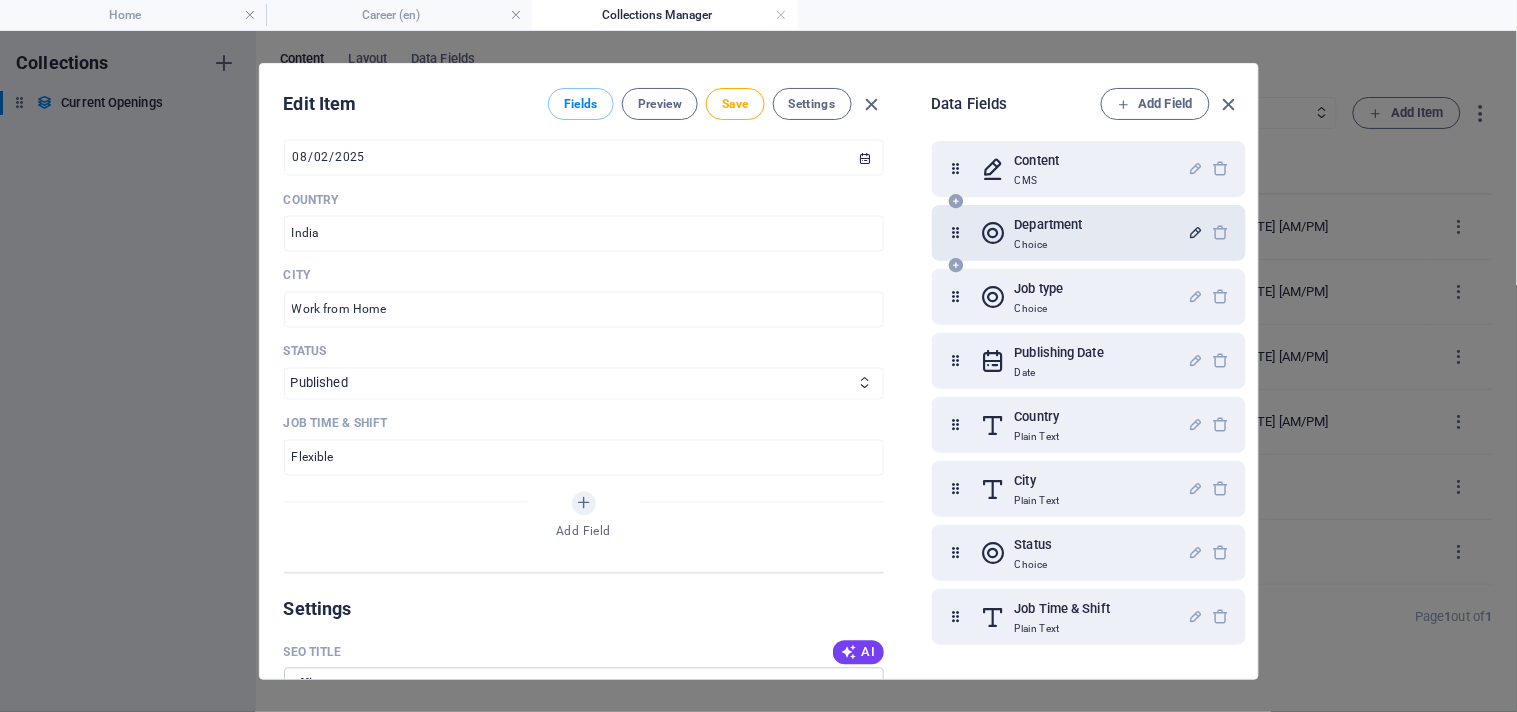 scroll, scrollTop: 888, scrollLeft: 0, axis: vertical 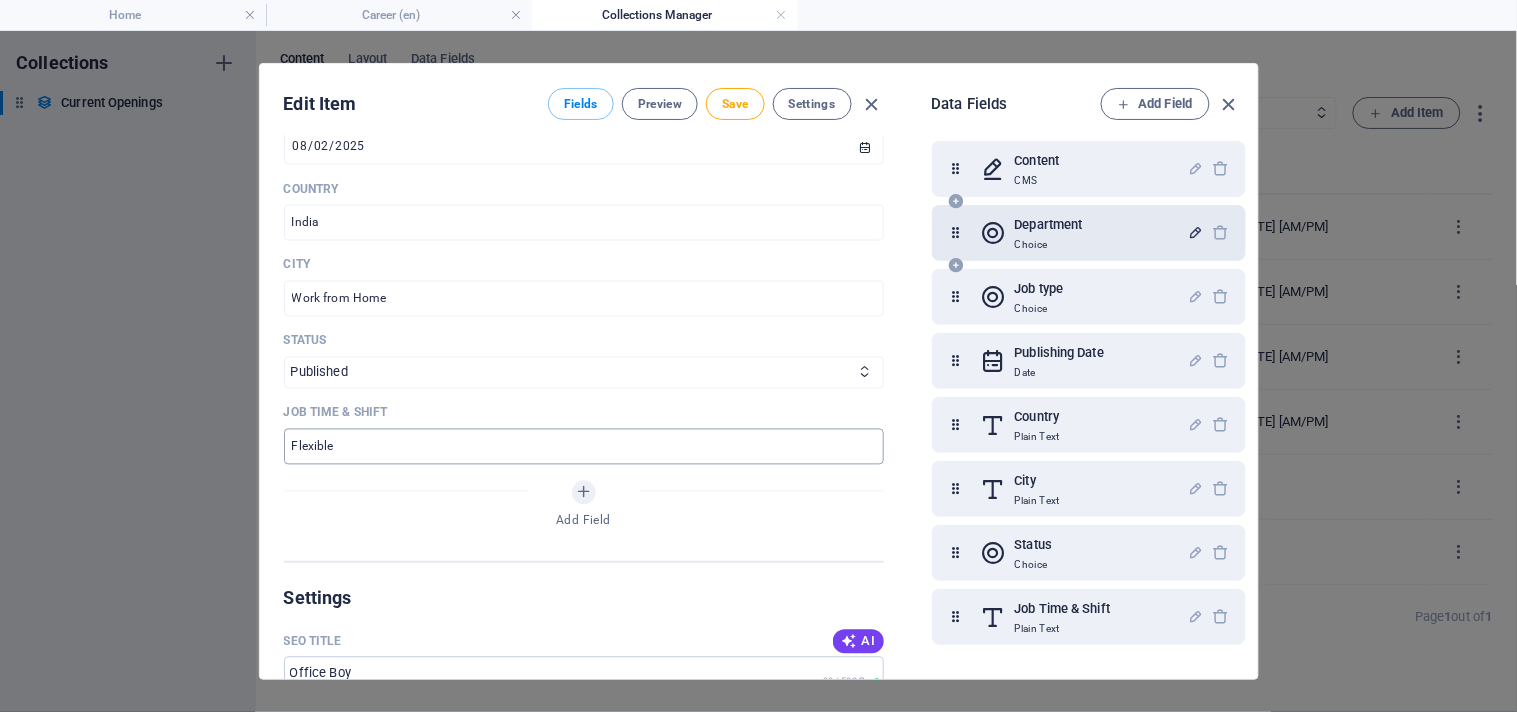 click on "Flexible" at bounding box center [584, 447] 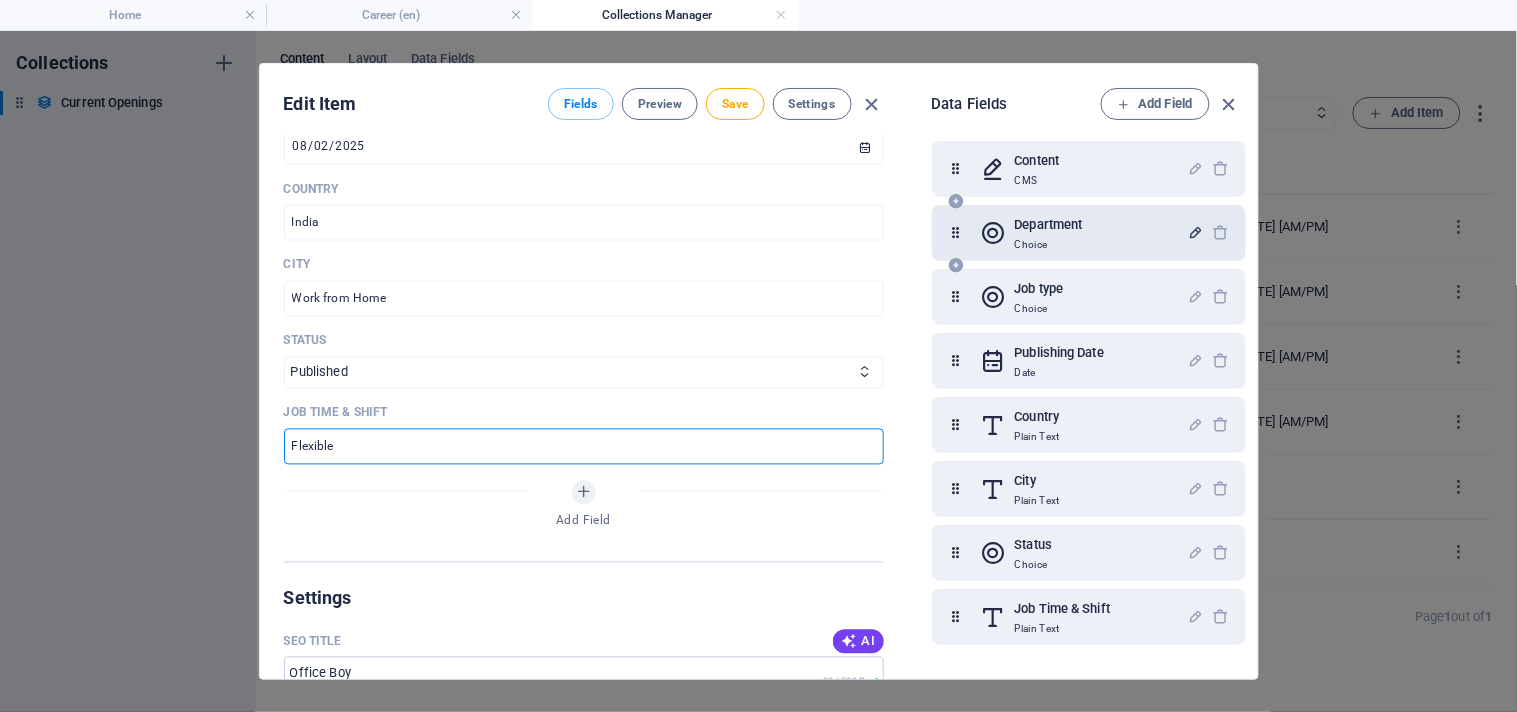 drag, startPoint x: 331, startPoint y: 451, endPoint x: 230, endPoint y: 455, distance: 101.07918 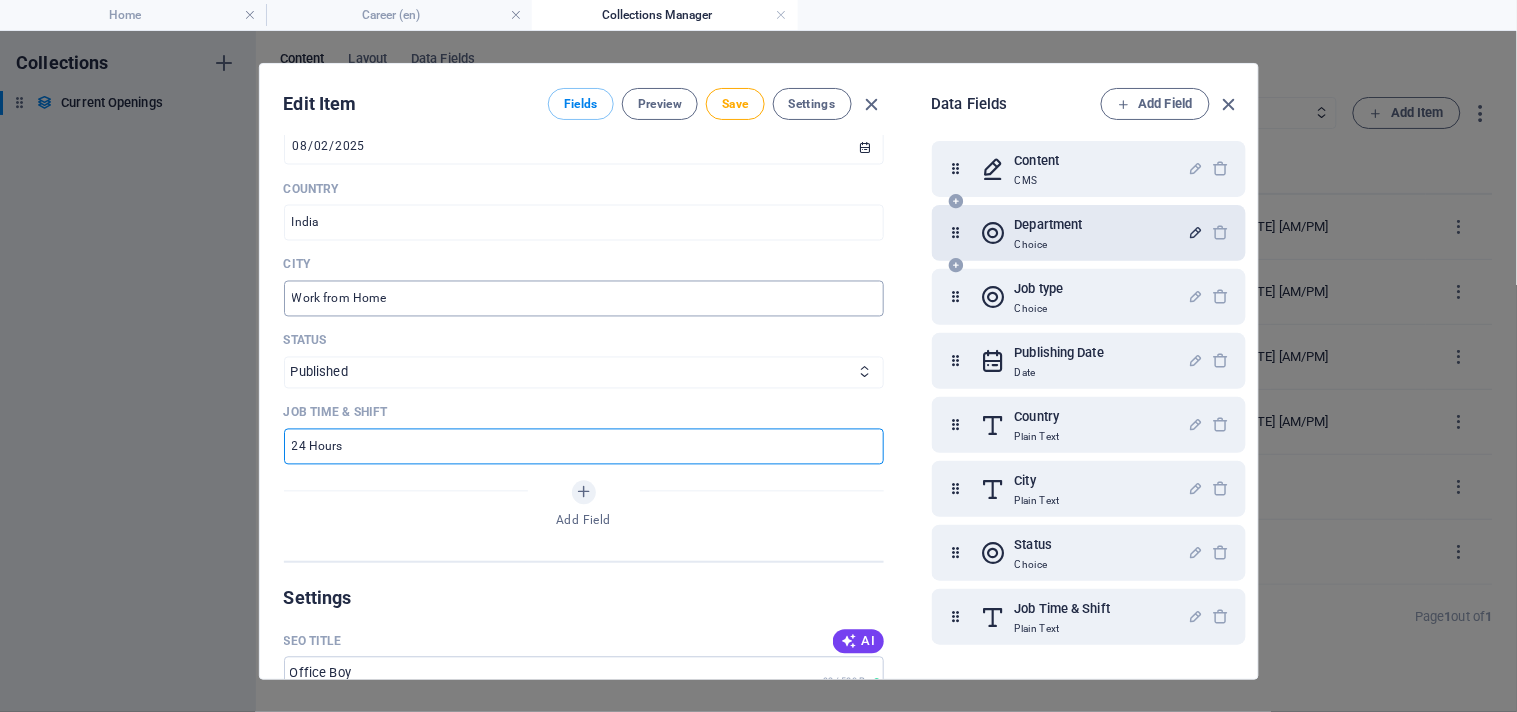type on "24 Hours" 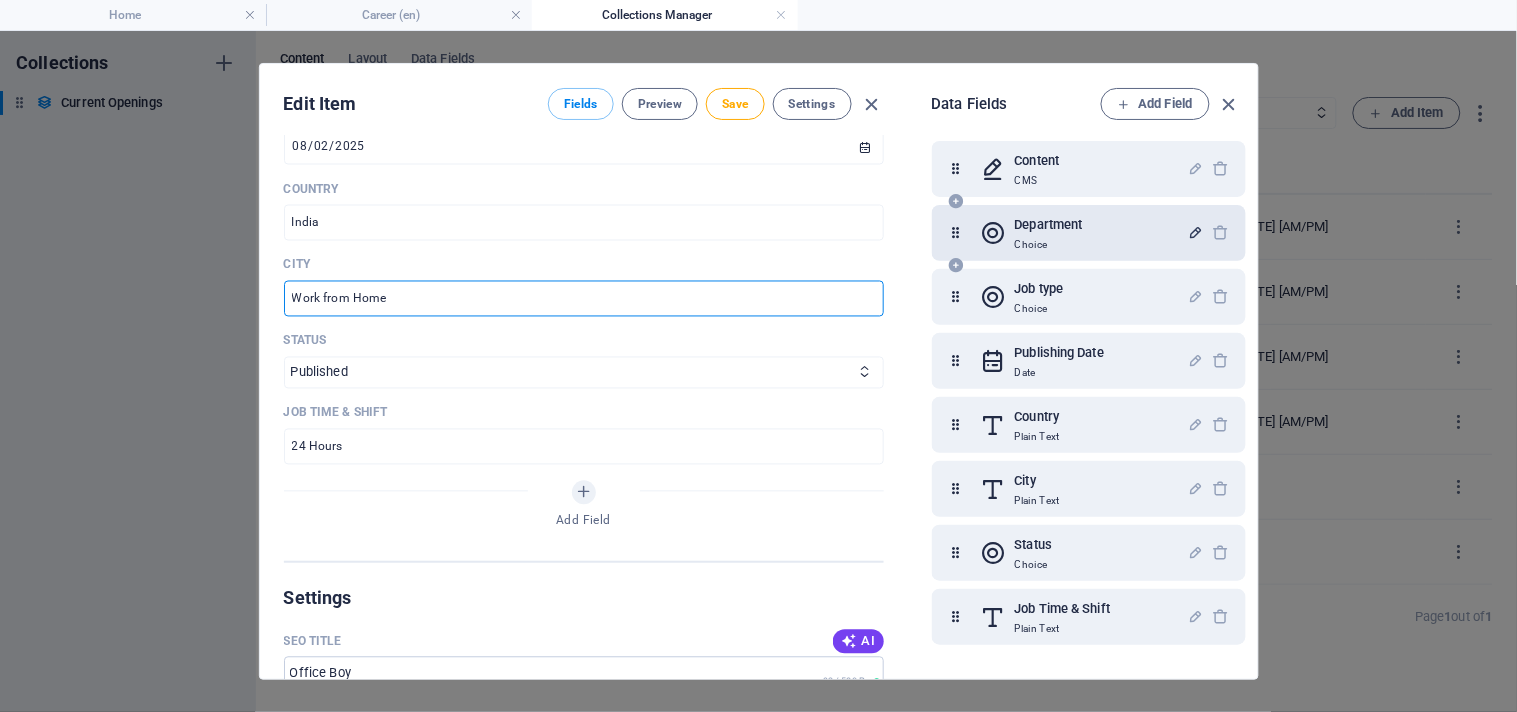 drag, startPoint x: 437, startPoint y: 305, endPoint x: 262, endPoint y: 305, distance: 175 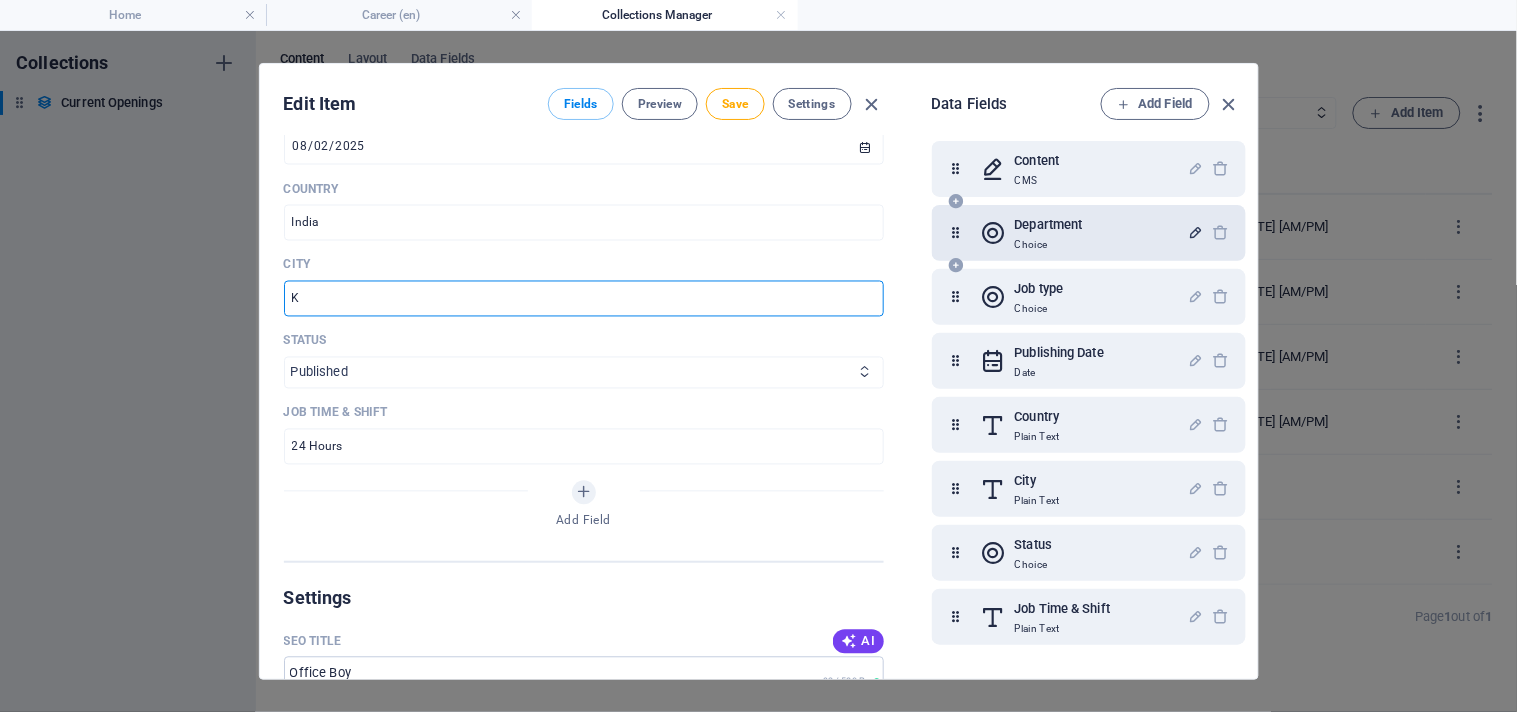 type on "Kolkata" 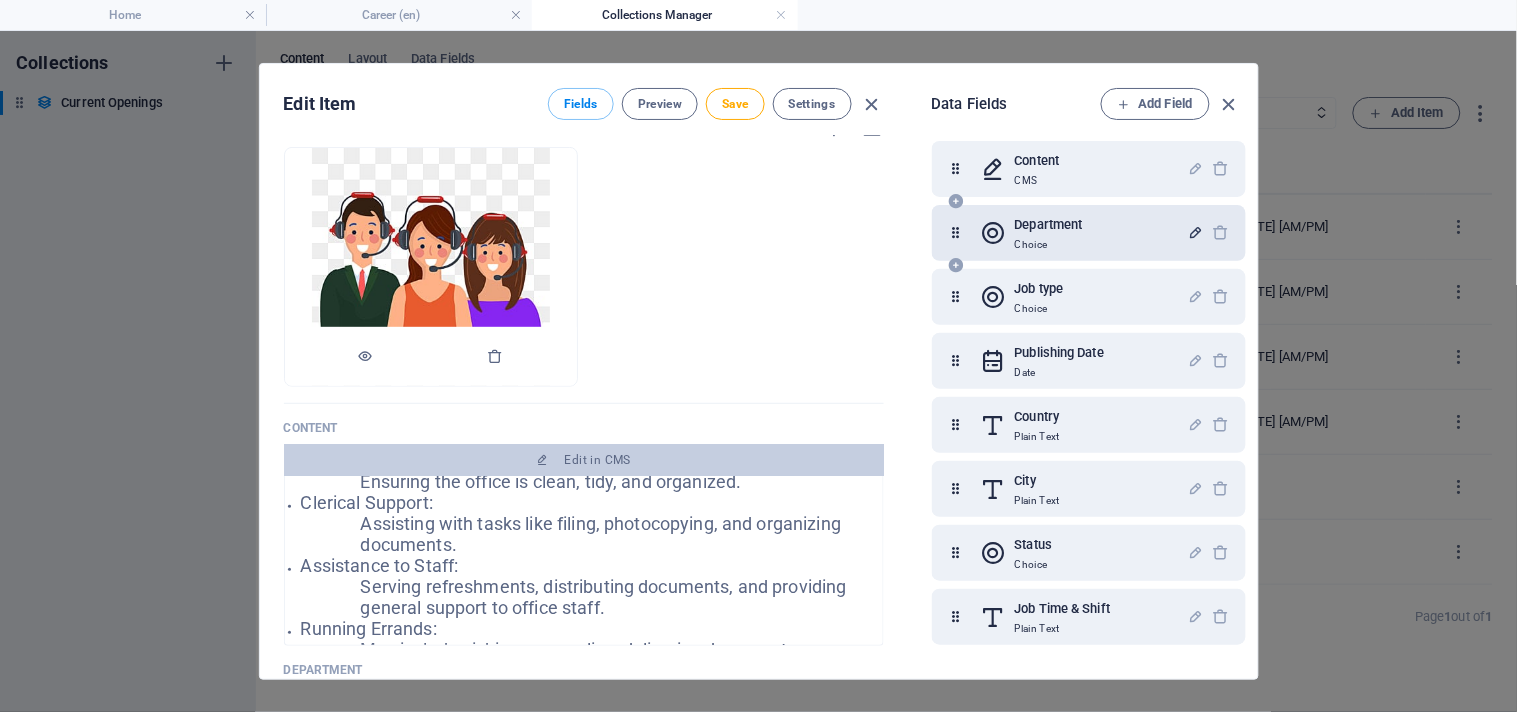 scroll, scrollTop: 0, scrollLeft: 0, axis: both 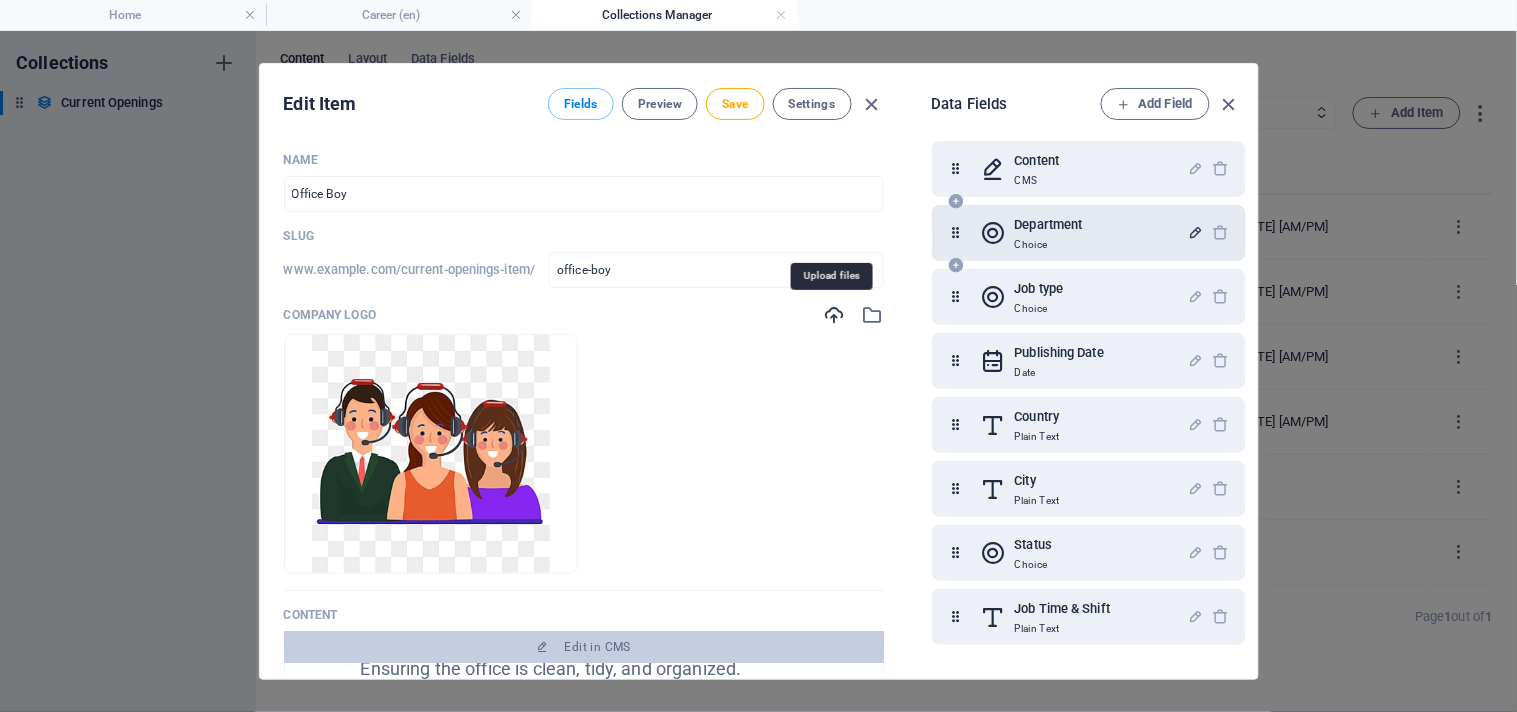 click at bounding box center [835, 315] 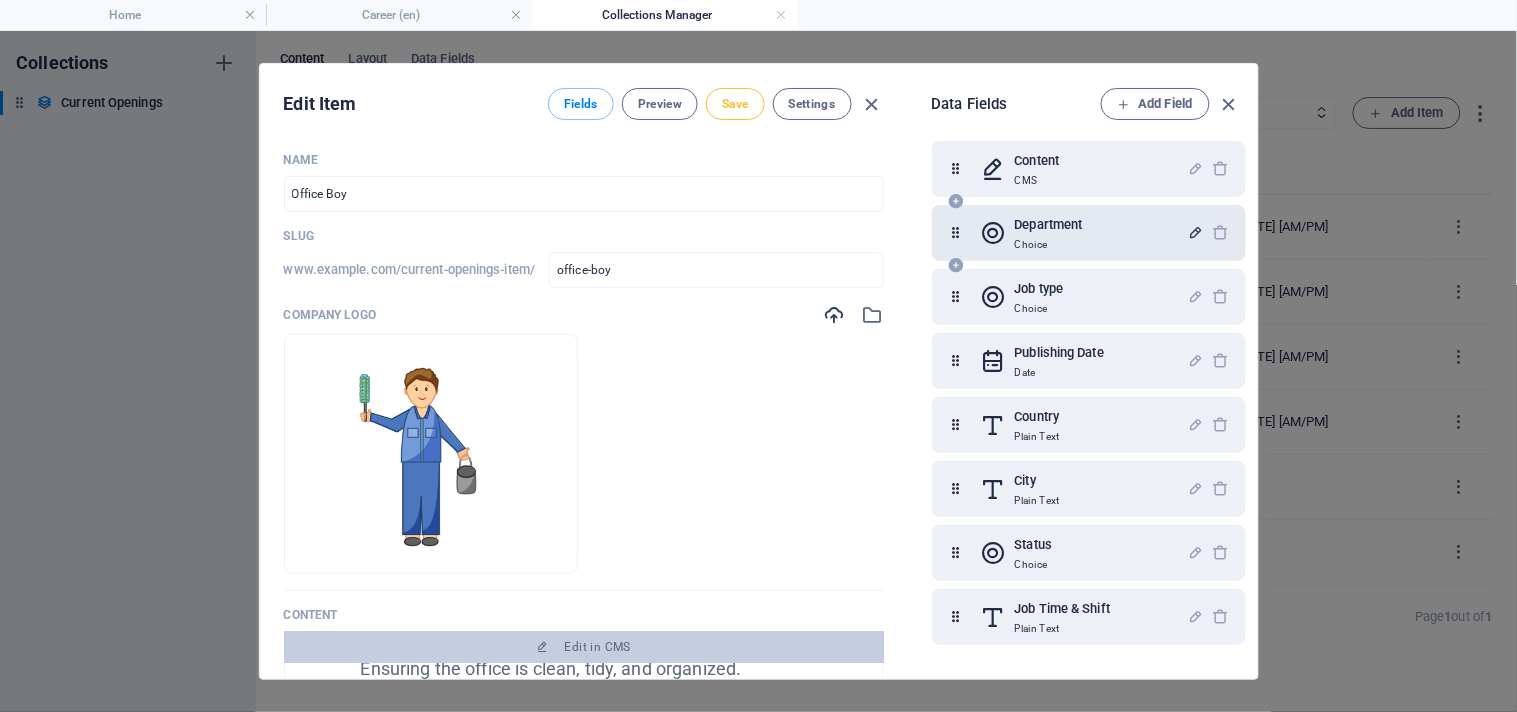 click on "Save" at bounding box center (735, 104) 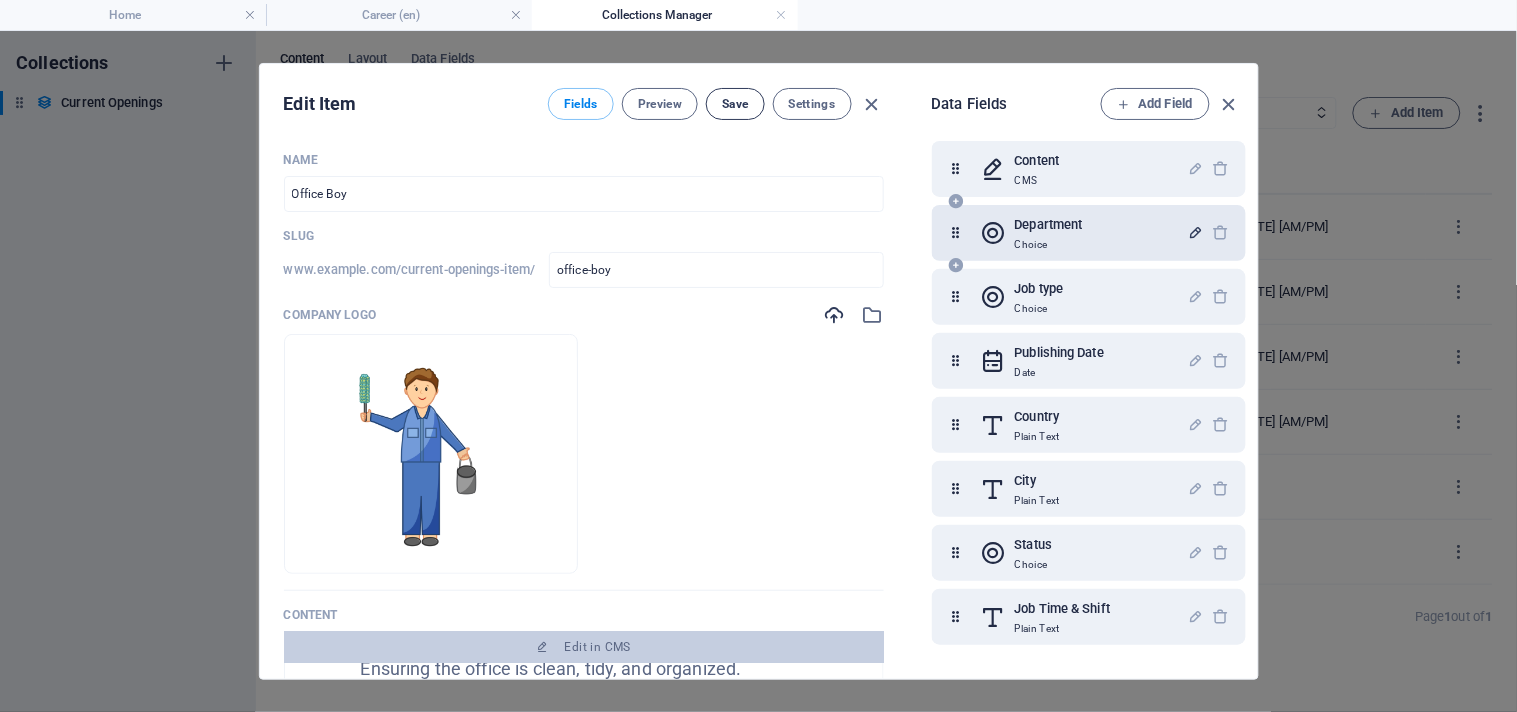 click on "Save" at bounding box center [735, 104] 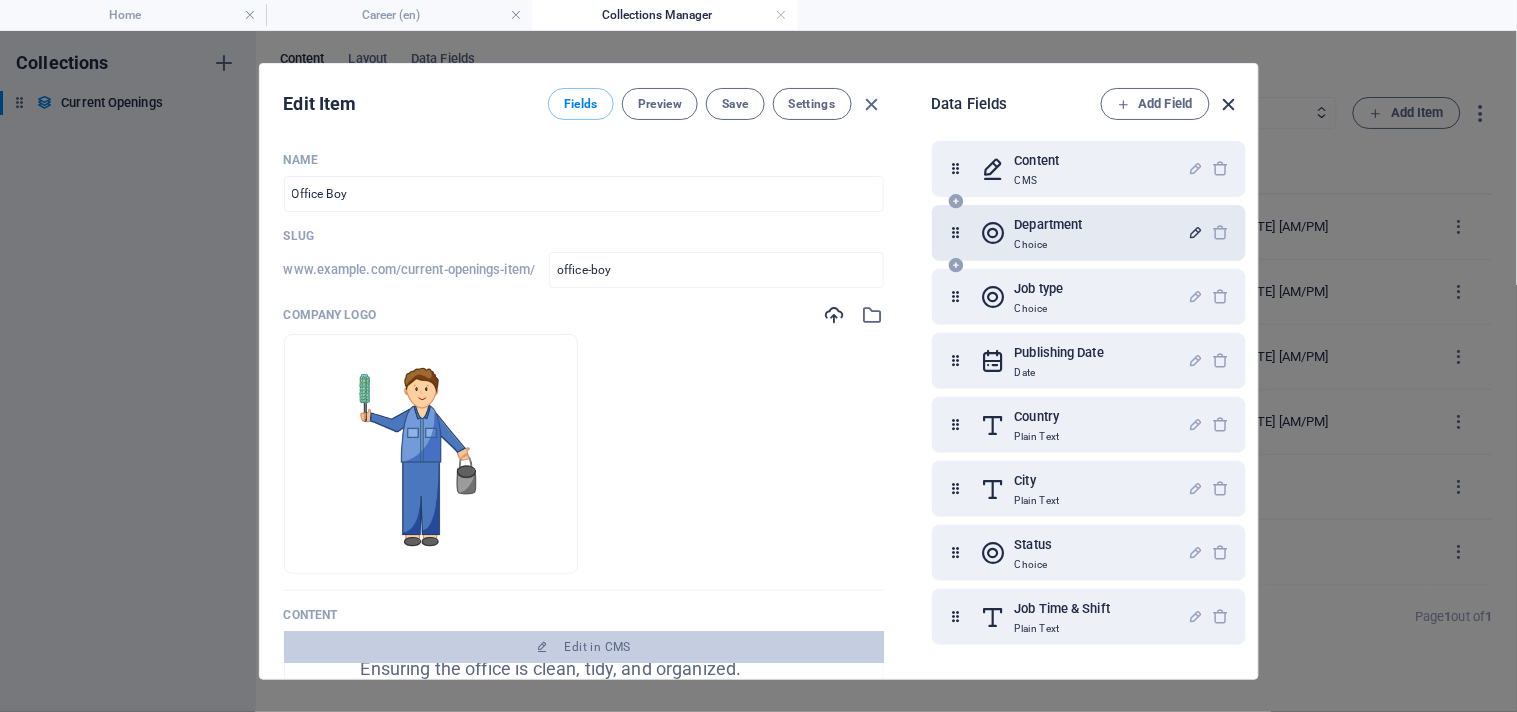 click at bounding box center (1229, 104) 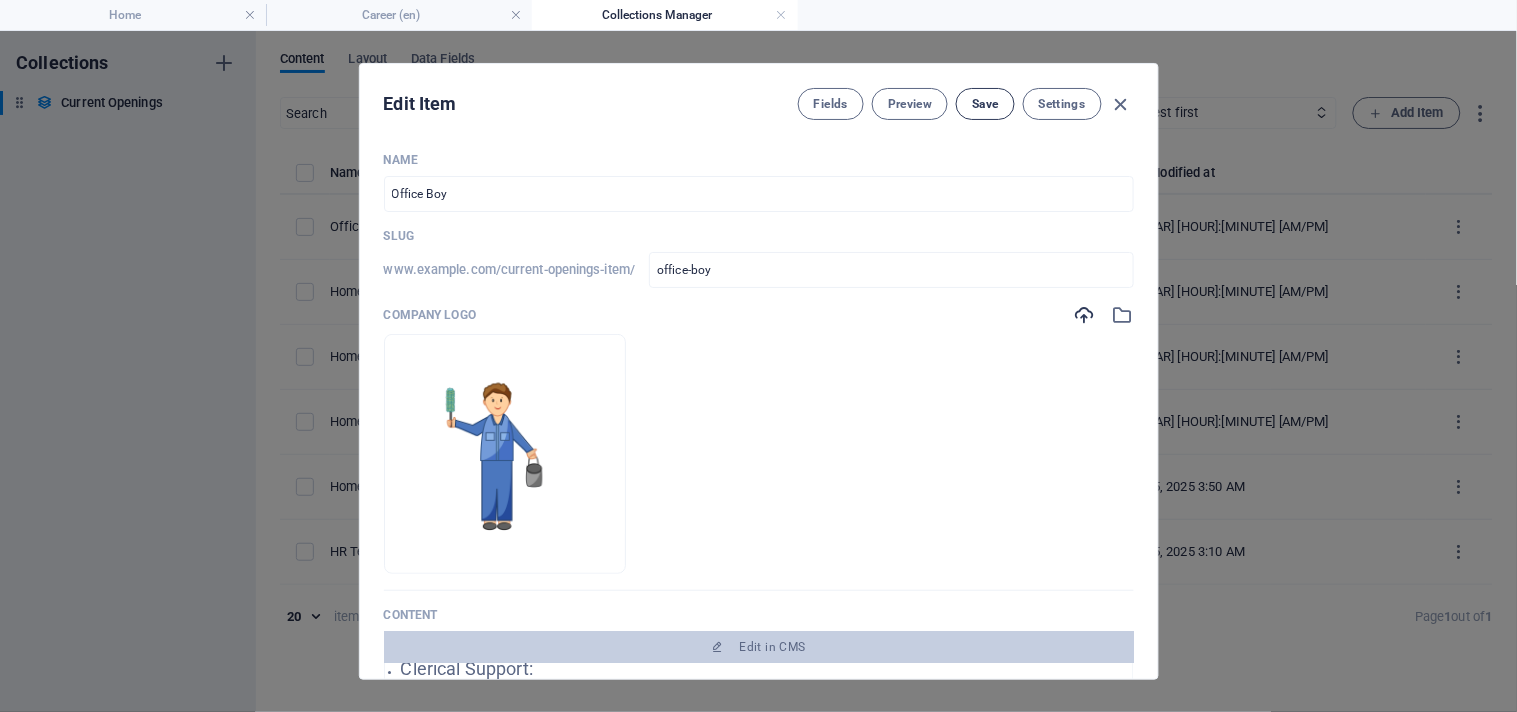 click on "Save" at bounding box center [985, 104] 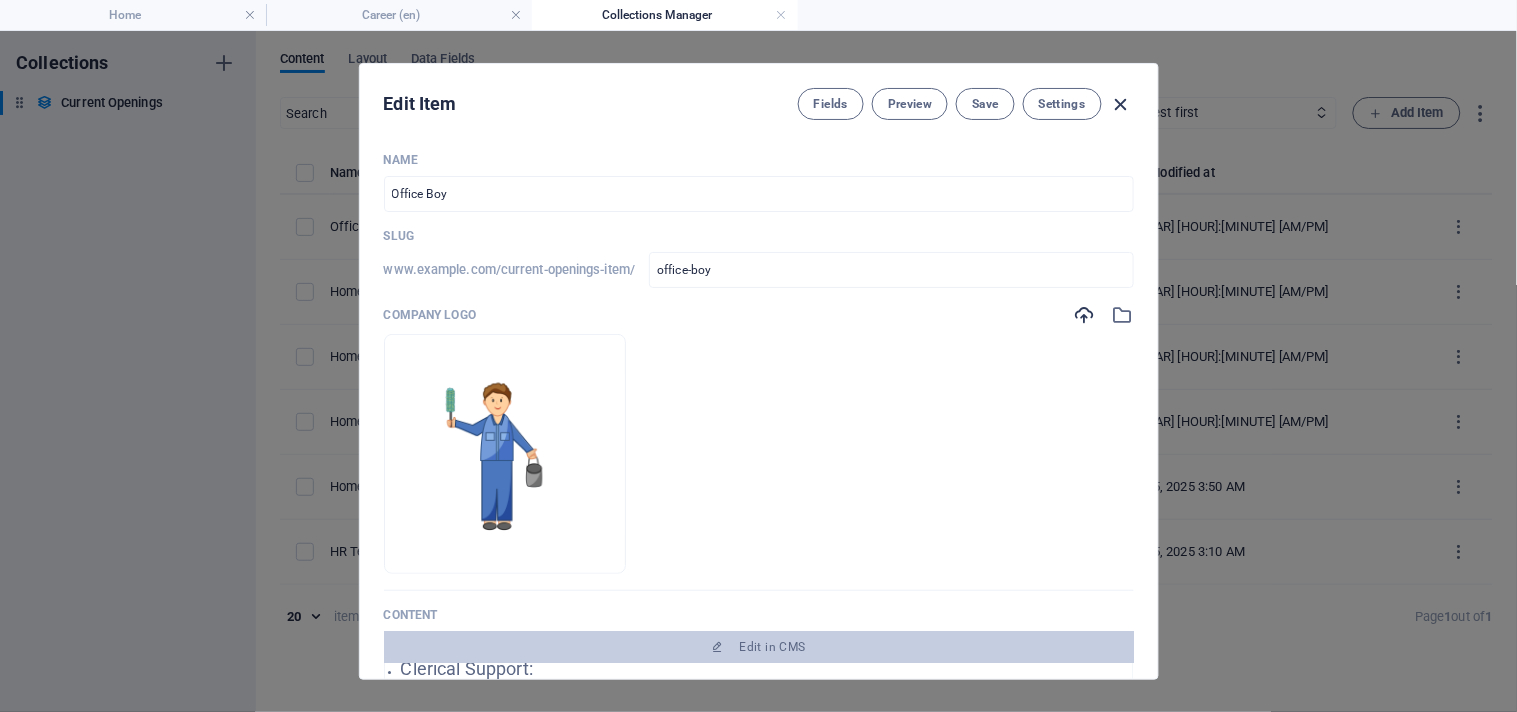 click at bounding box center (1121, 104) 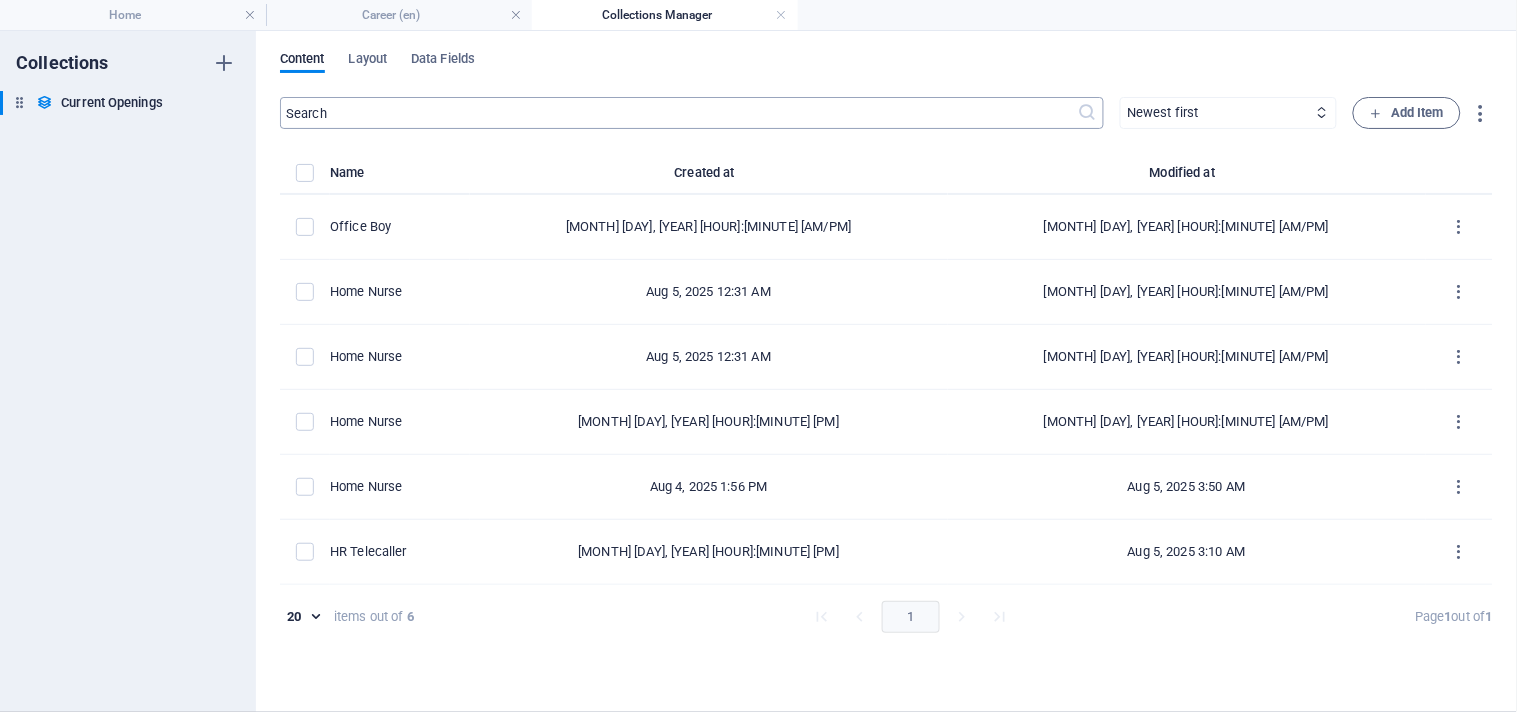 type on "2025-08-06" 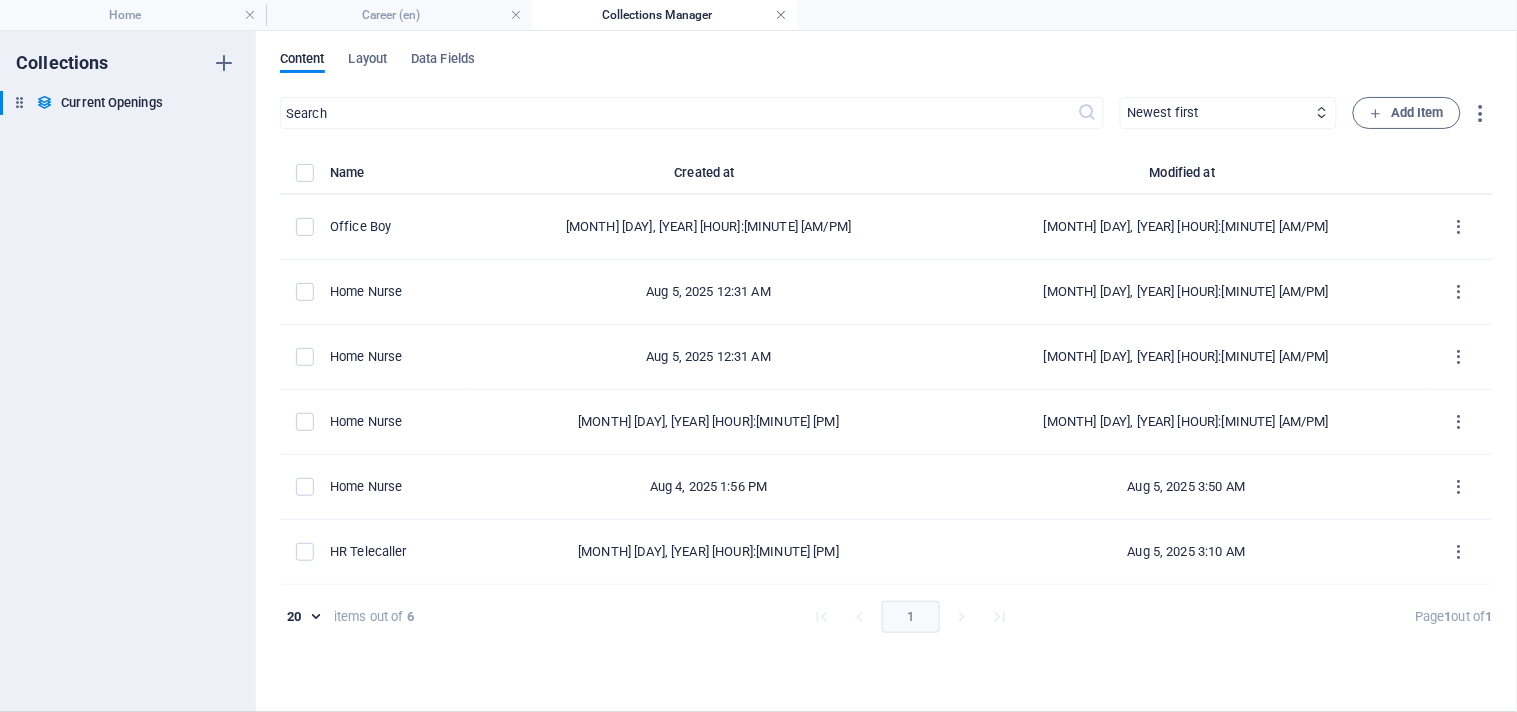 click at bounding box center (782, 15) 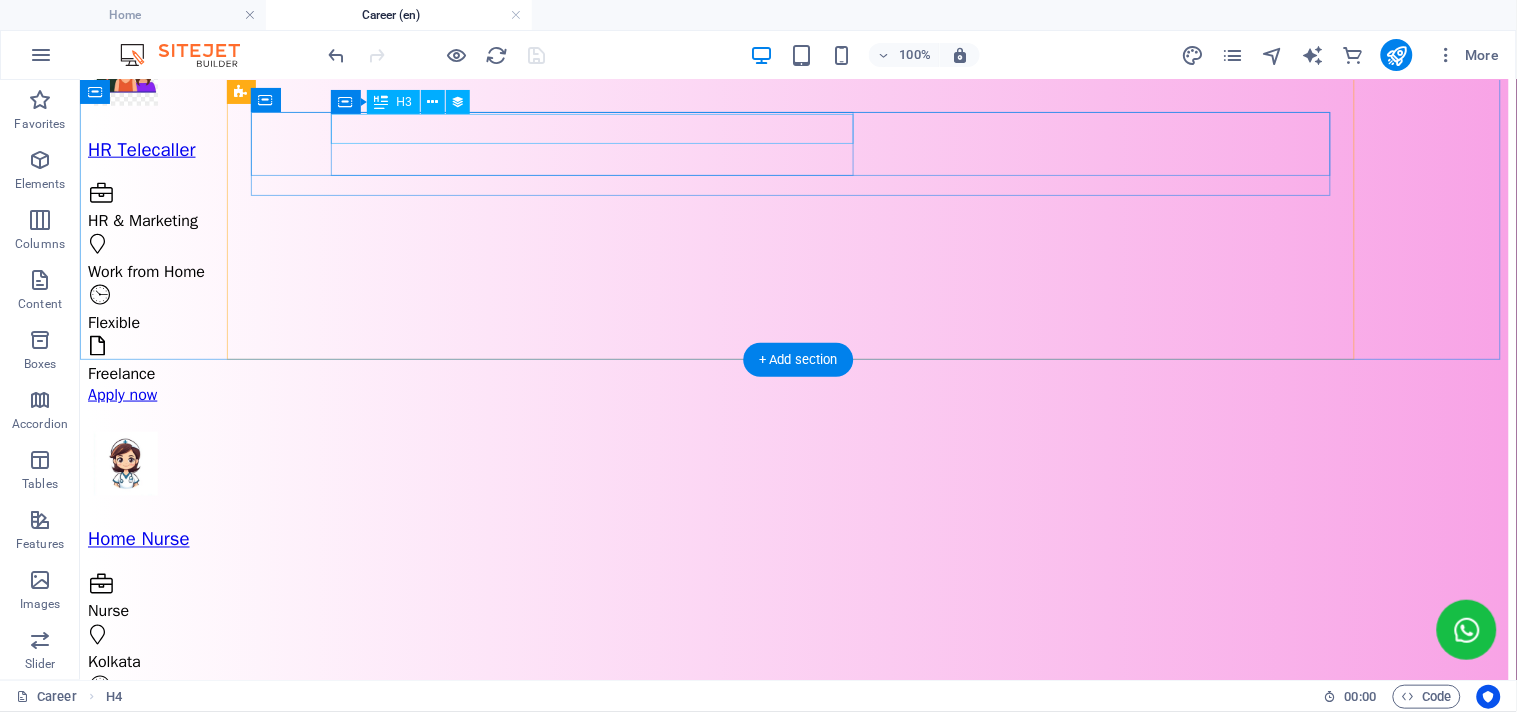 scroll, scrollTop: 218, scrollLeft: 0, axis: vertical 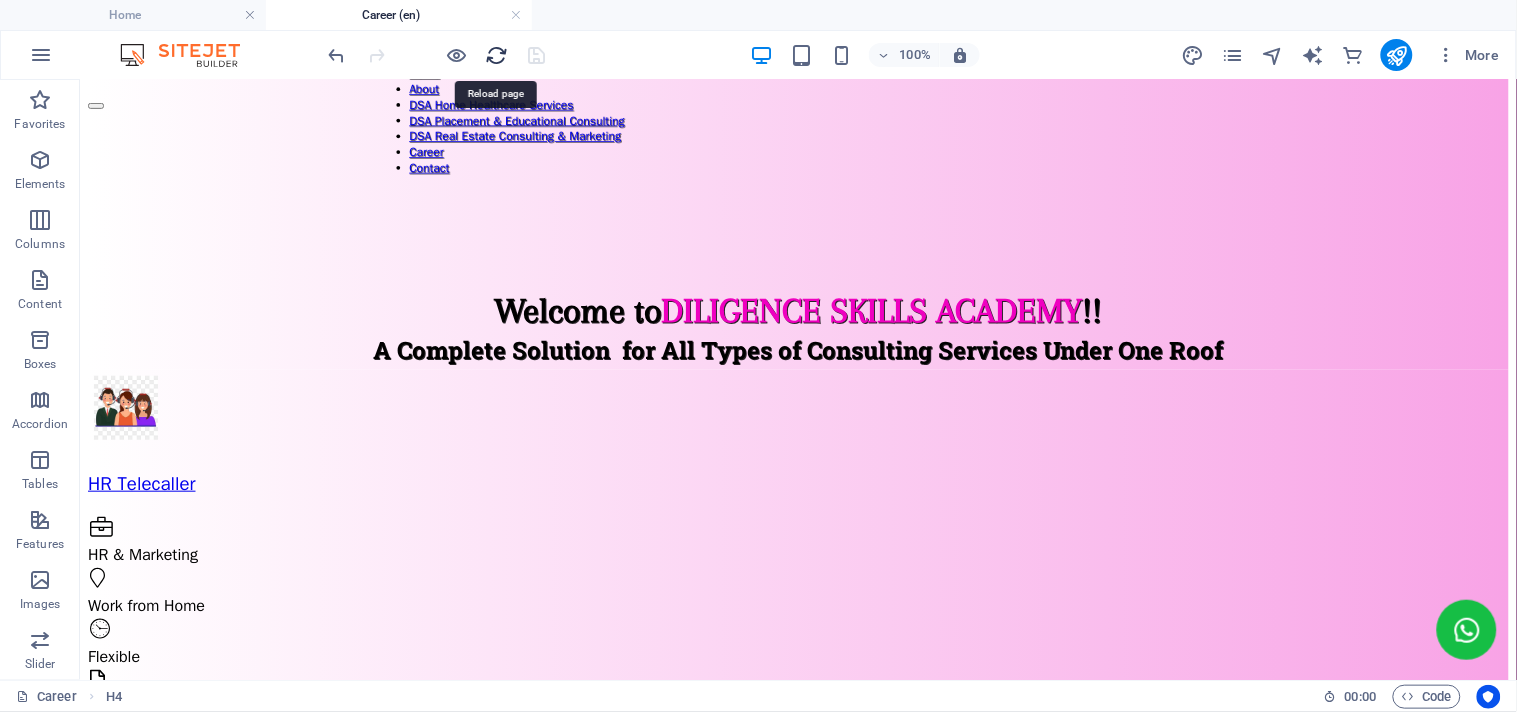 click at bounding box center [497, 55] 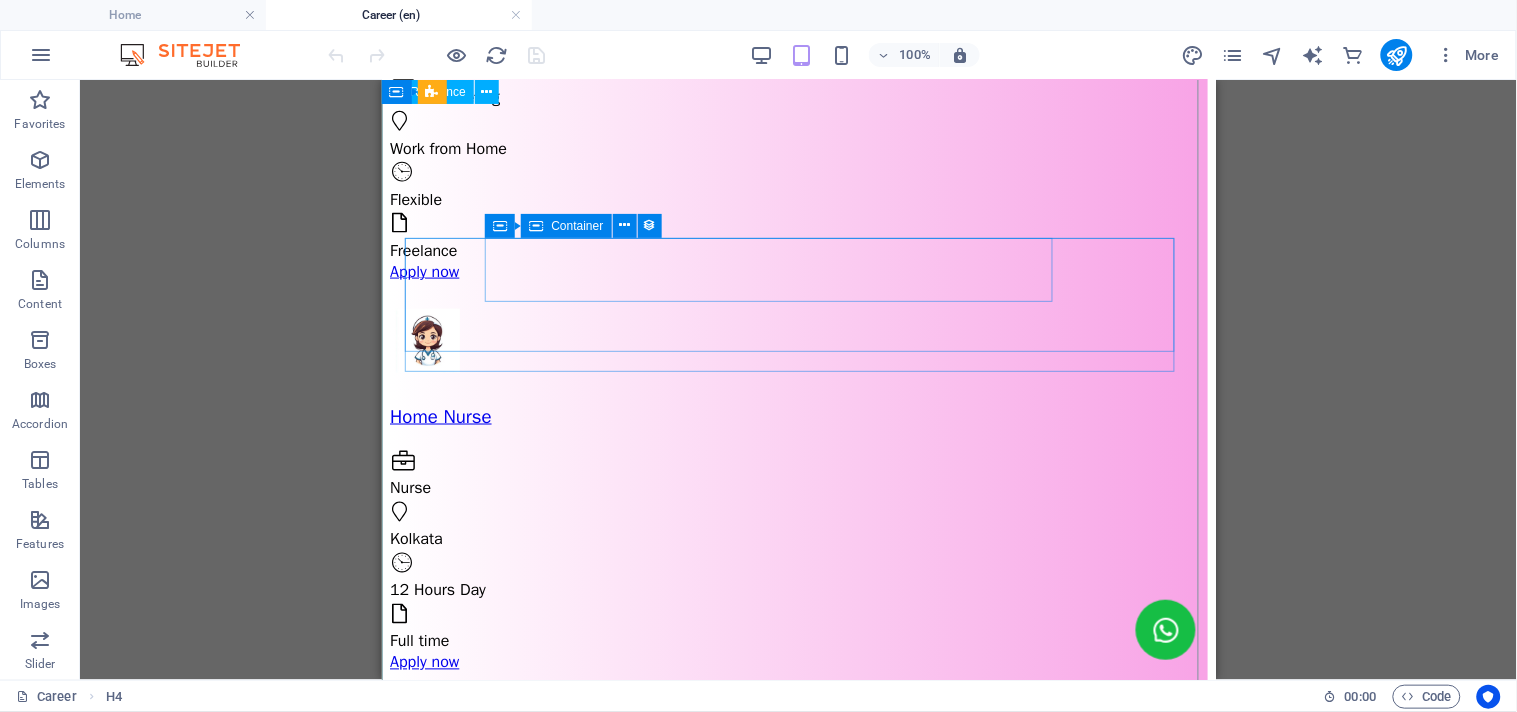 scroll, scrollTop: 666, scrollLeft: 0, axis: vertical 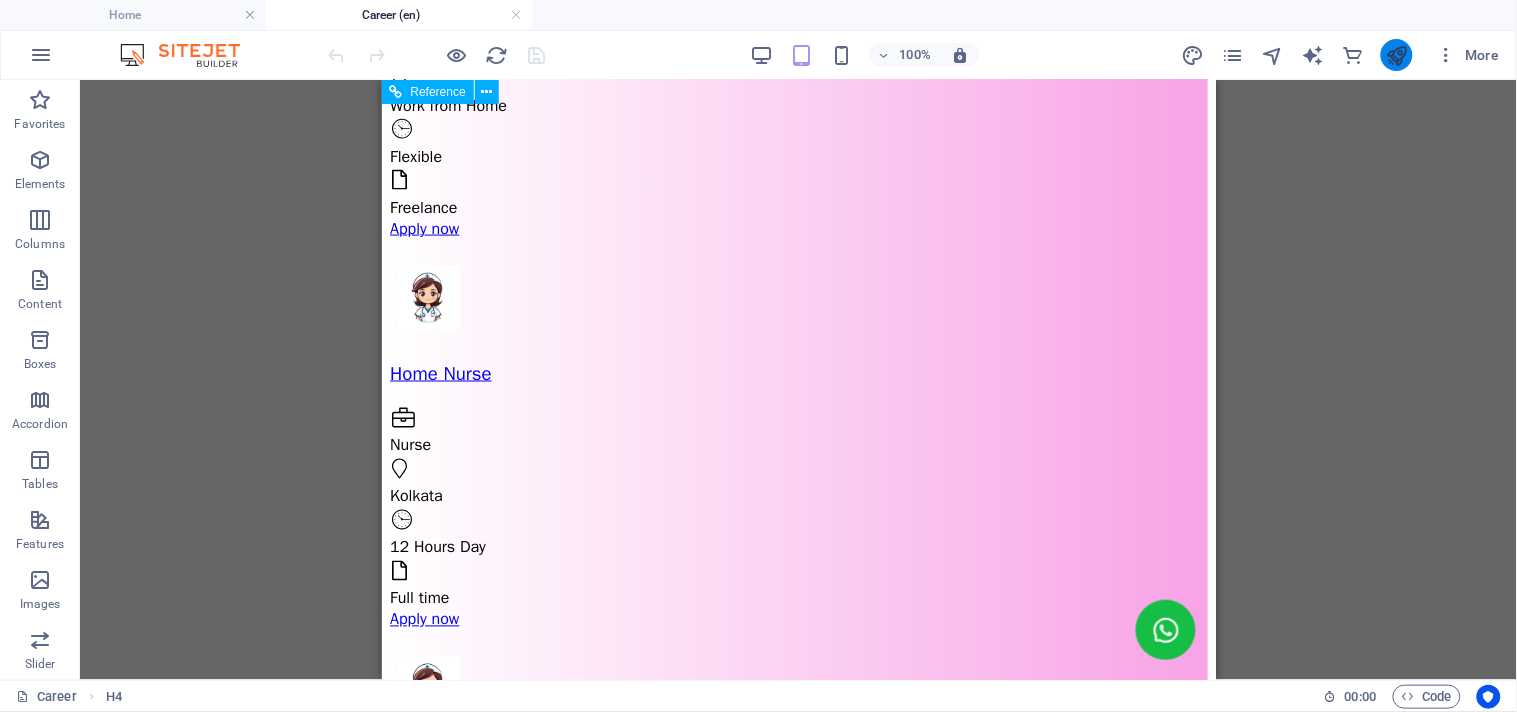 click at bounding box center (1397, 55) 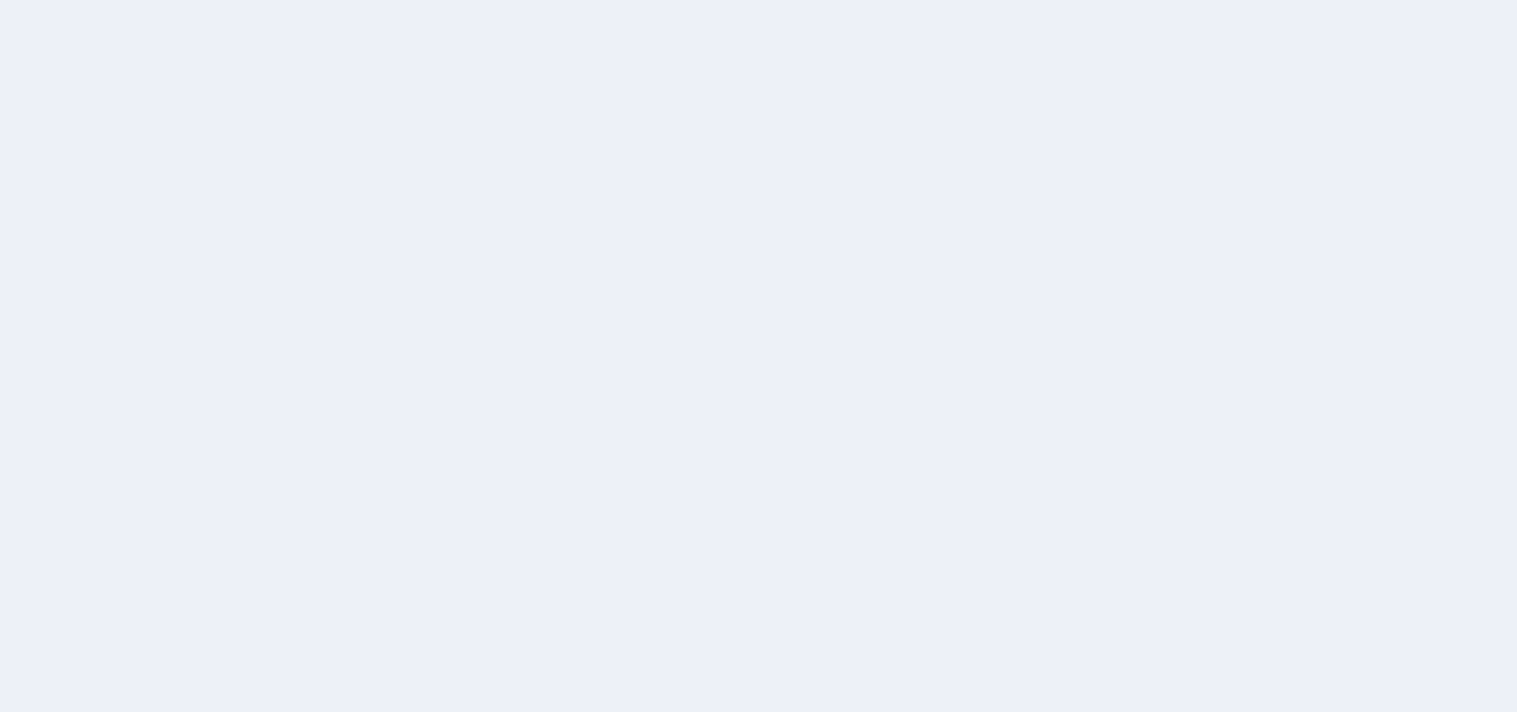 scroll, scrollTop: 0, scrollLeft: 0, axis: both 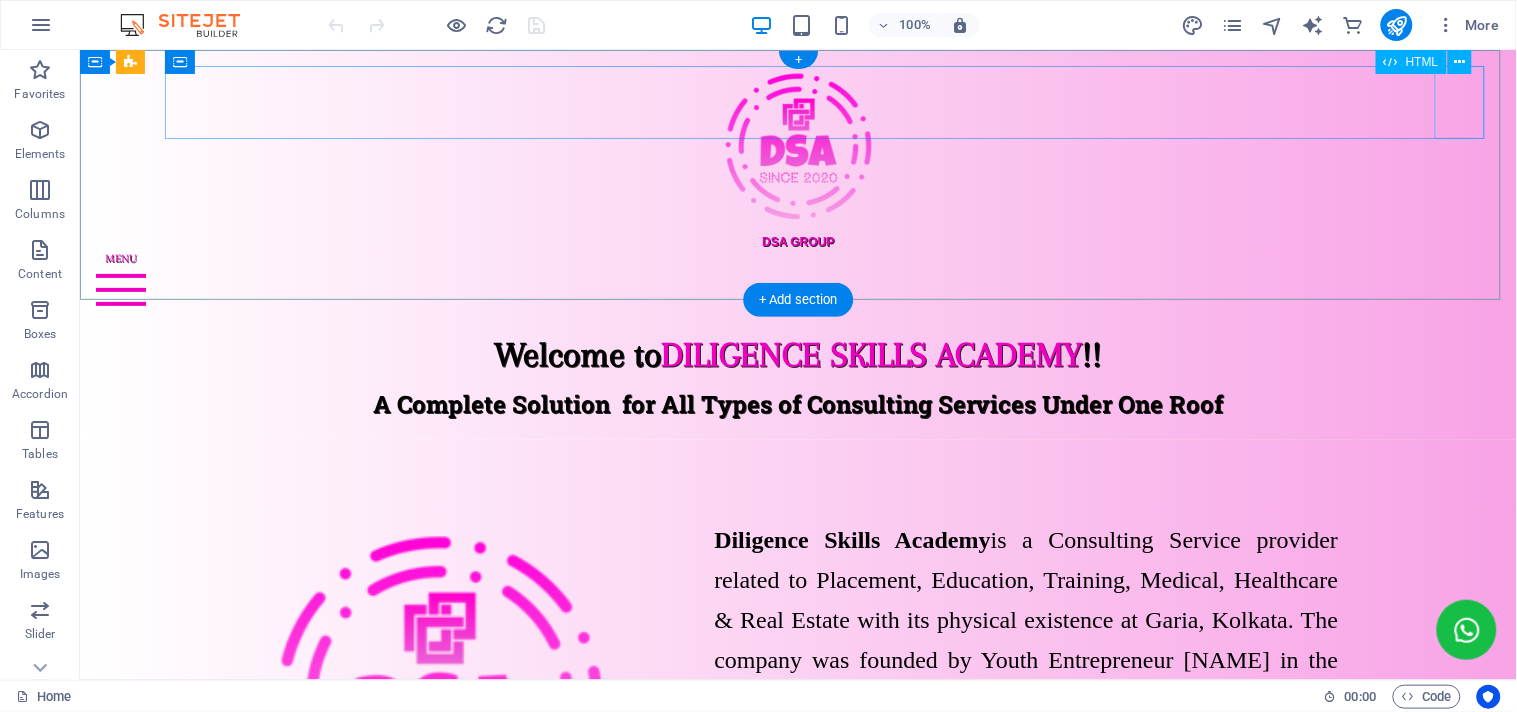 click at bounding box center [797, 289] 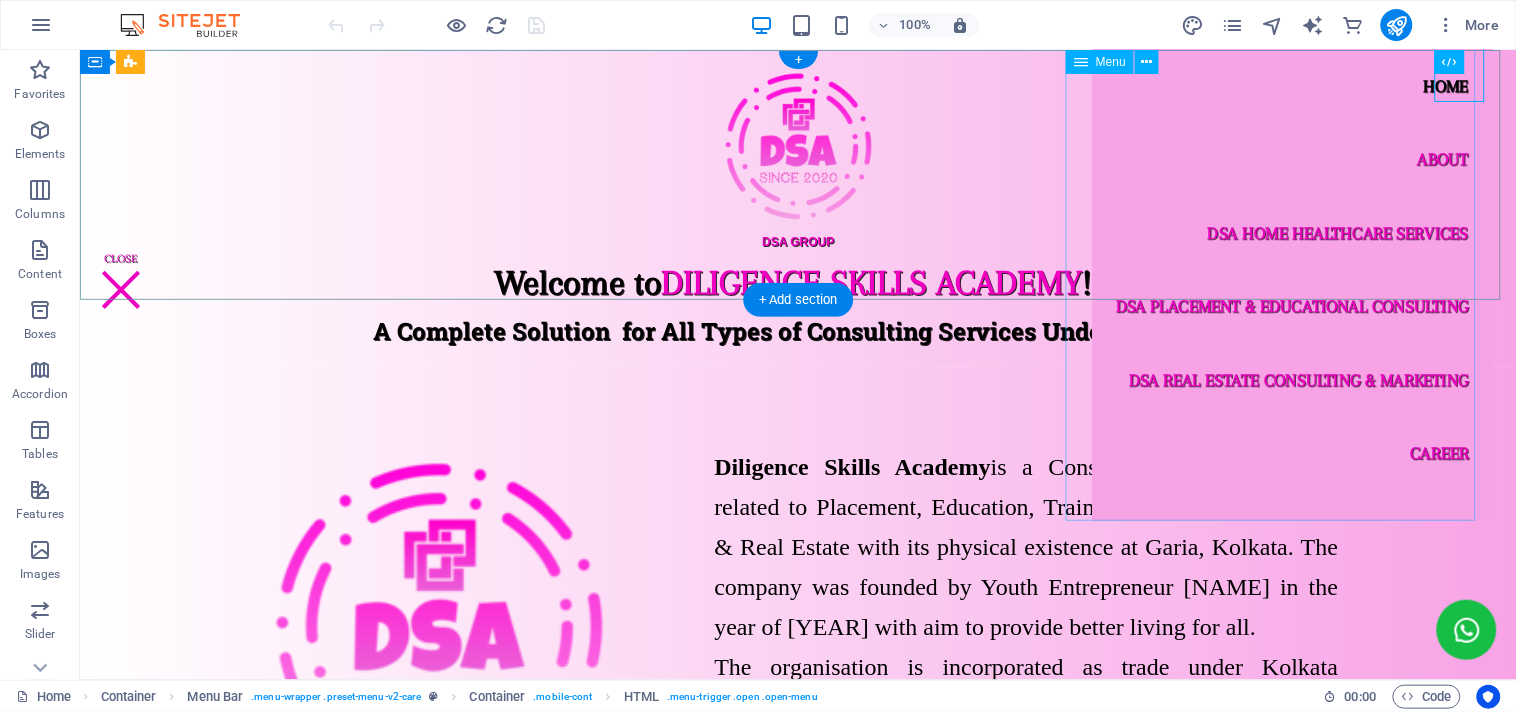 click on "Home About DSA Home Healthcare Services DSA Placement & Educational Consulting DSA Real Estate Consulting & Marketing Career Contact" at bounding box center [1291, 284] 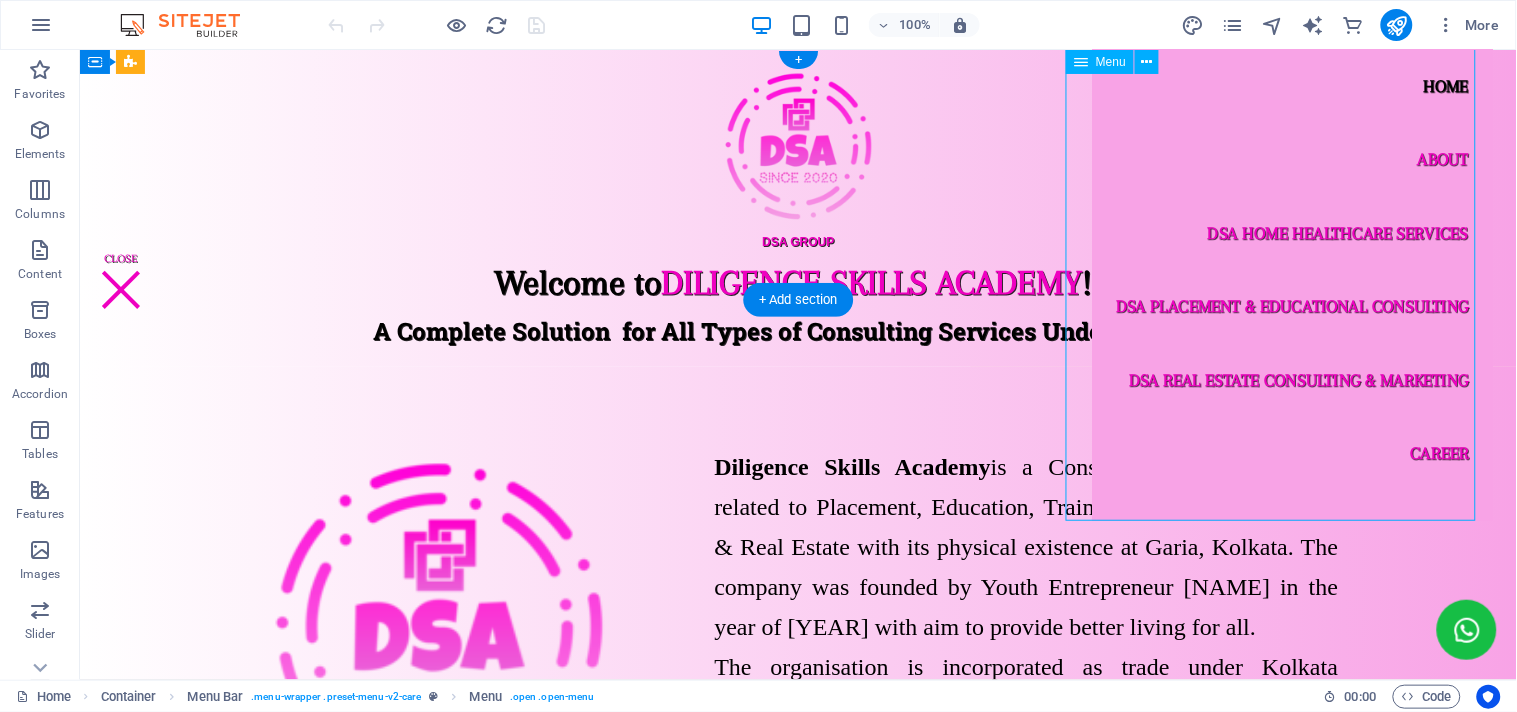click on "Home About DSA Home Healthcare Services DSA Placement & Educational Consulting DSA Real Estate Consulting & Marketing Career Contact" at bounding box center (1291, 284) 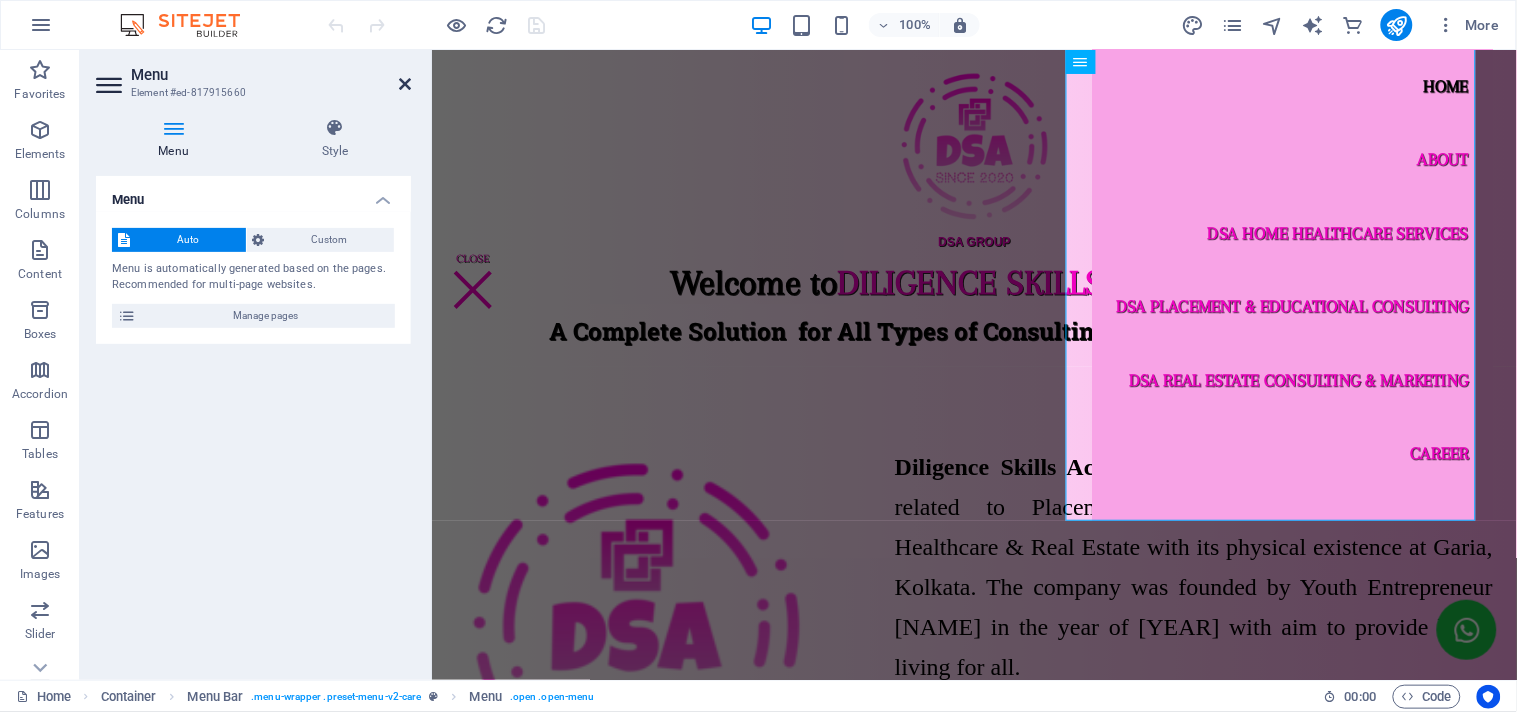 click at bounding box center [405, 84] 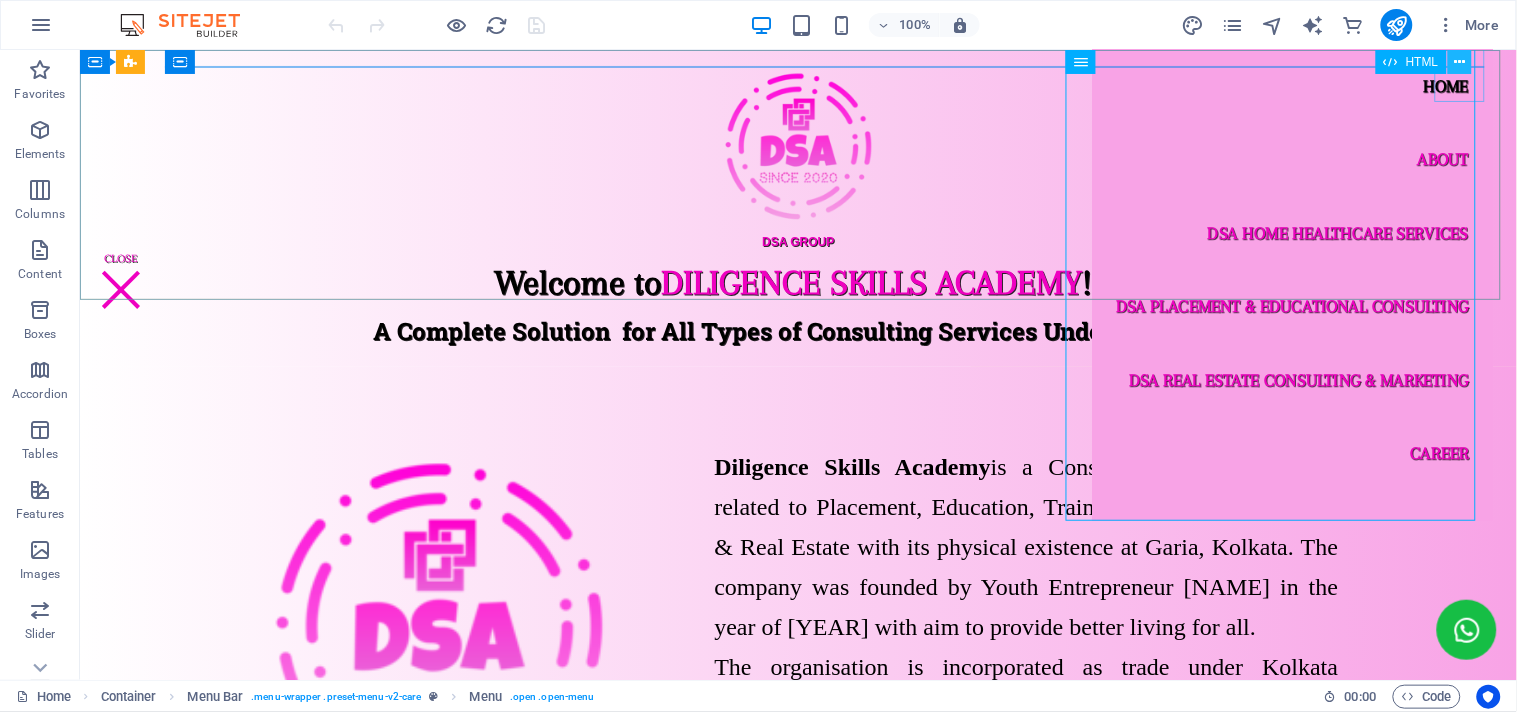 click at bounding box center [1460, 62] 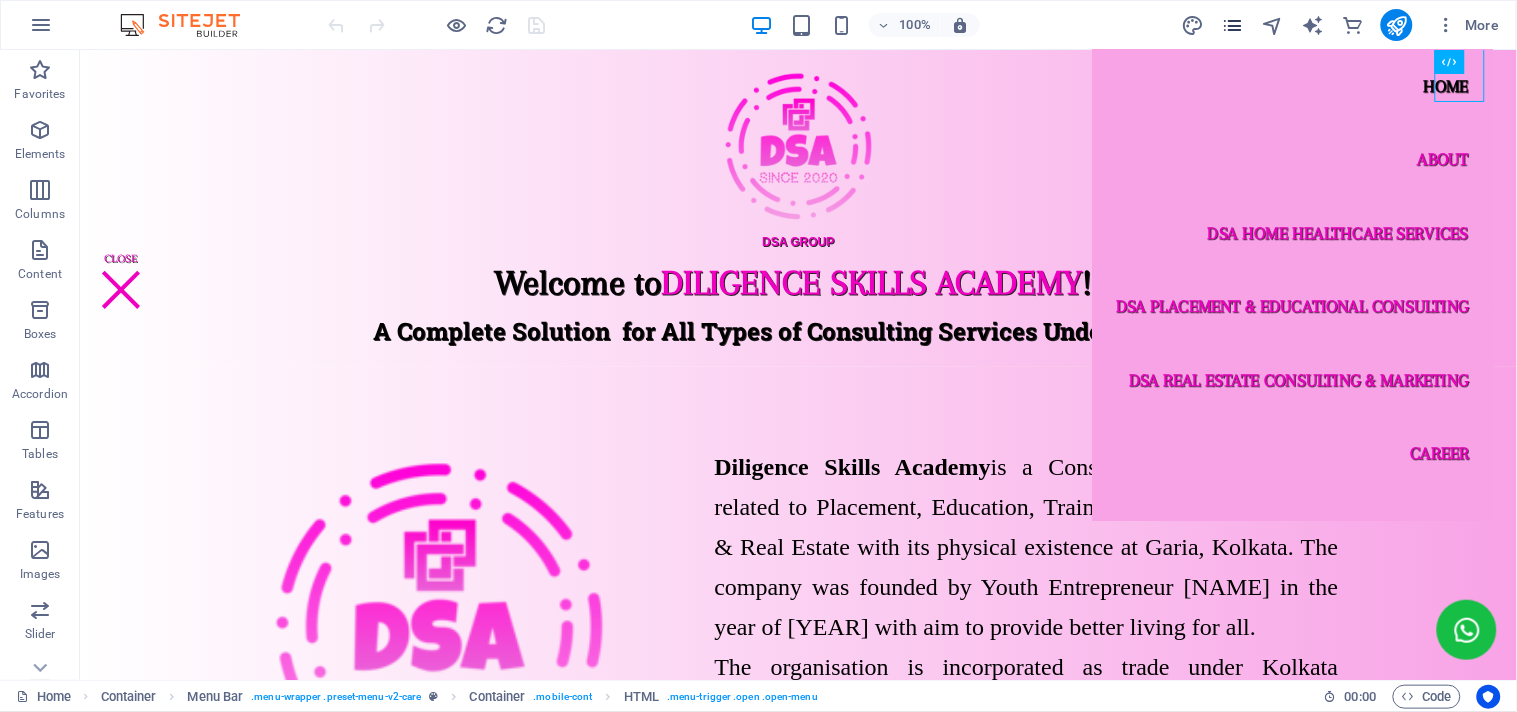 click at bounding box center (1232, 25) 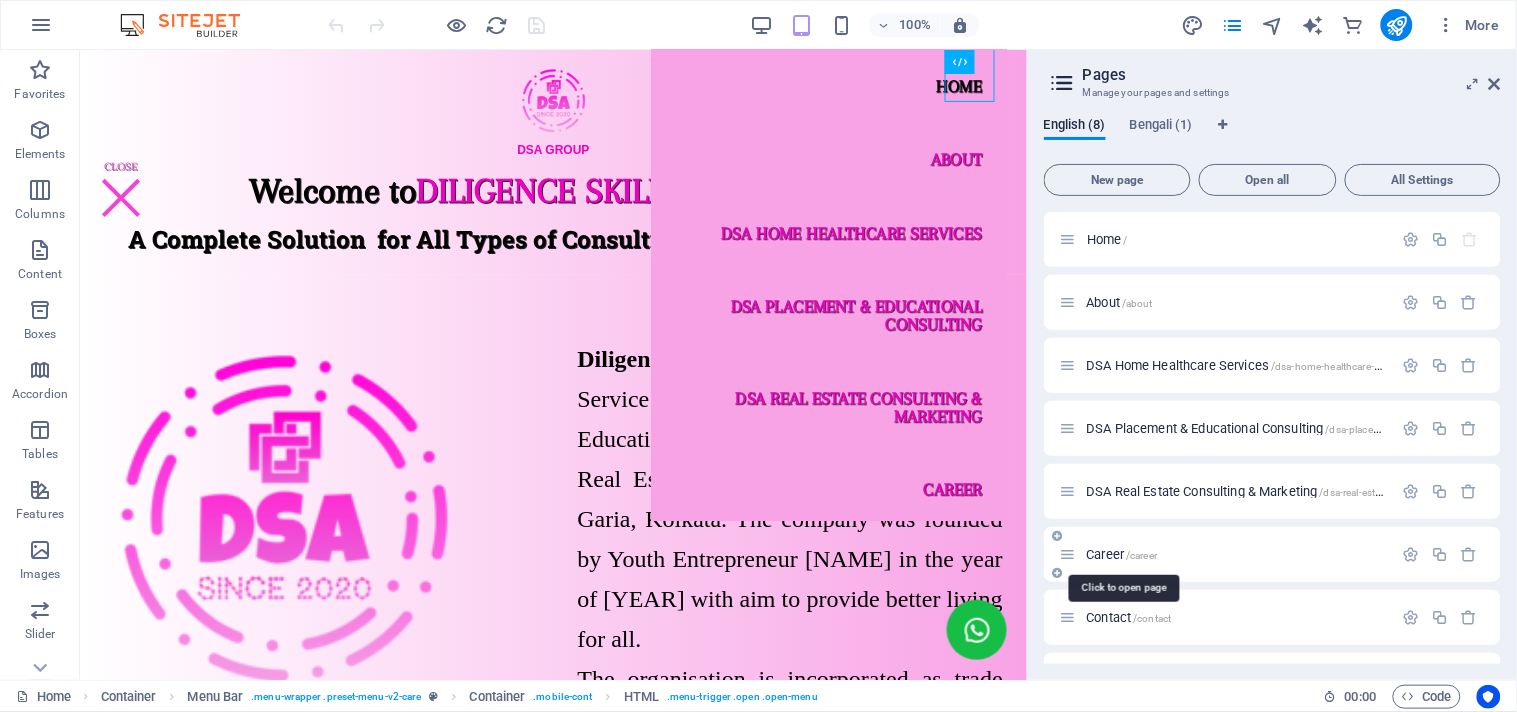 click on "Career /career" at bounding box center (1122, 554) 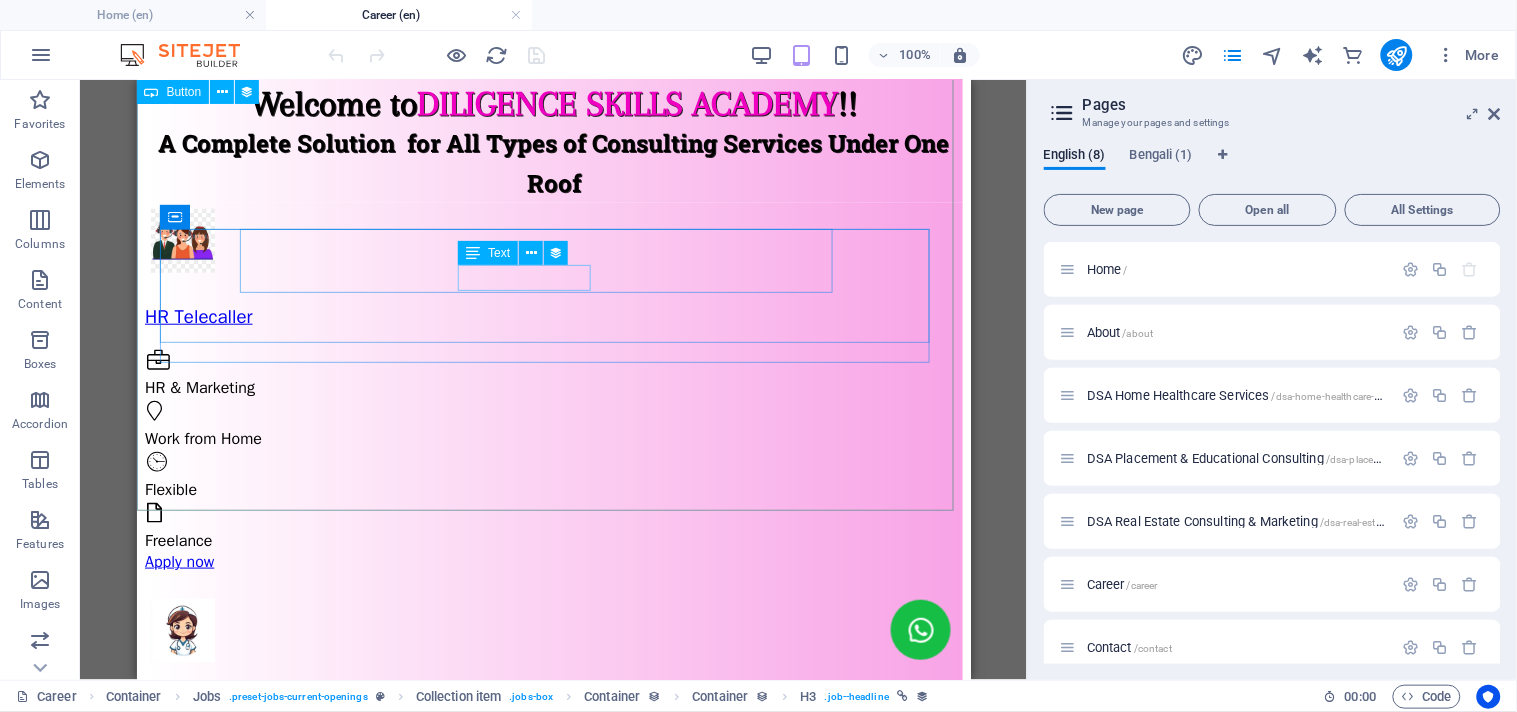 scroll, scrollTop: 666, scrollLeft: 0, axis: vertical 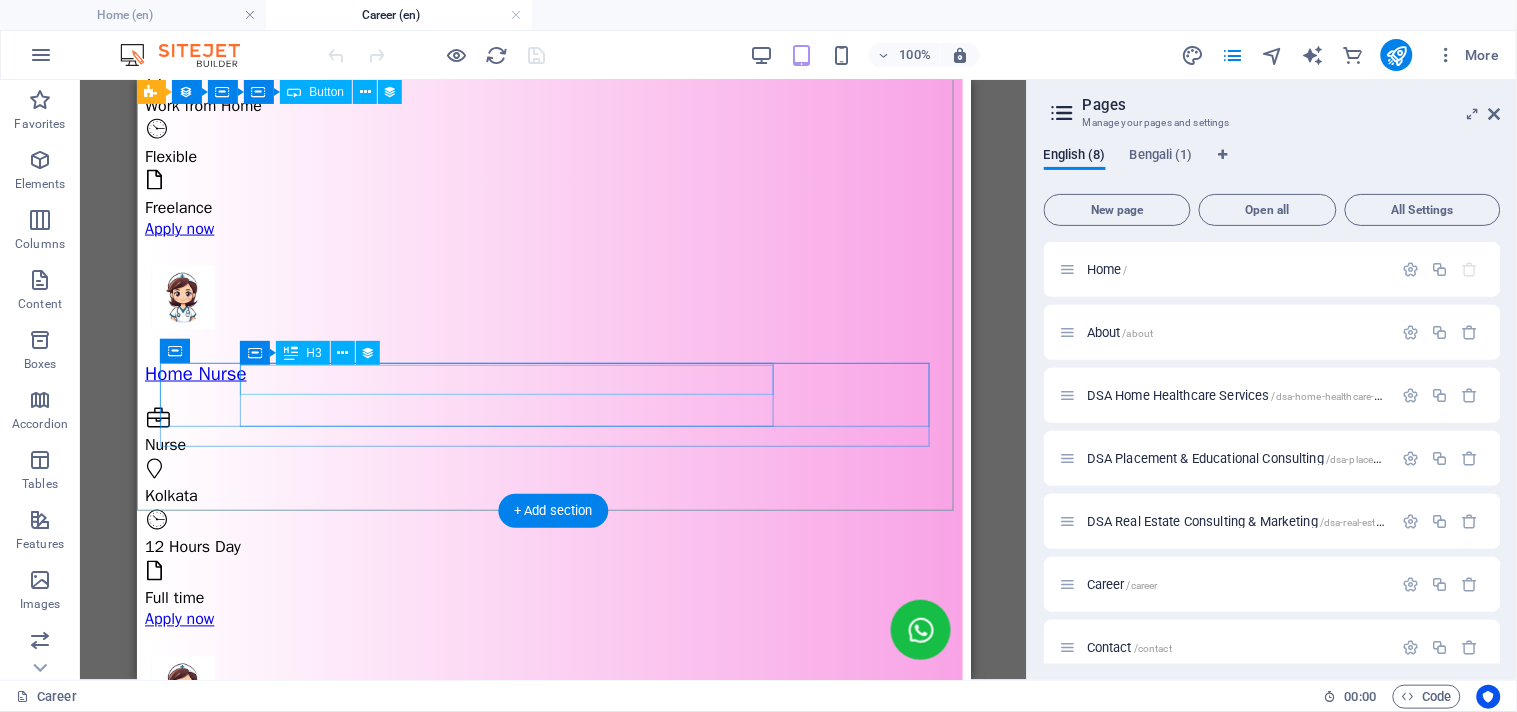 click on "Office Boy" at bounding box center (553, 1935) 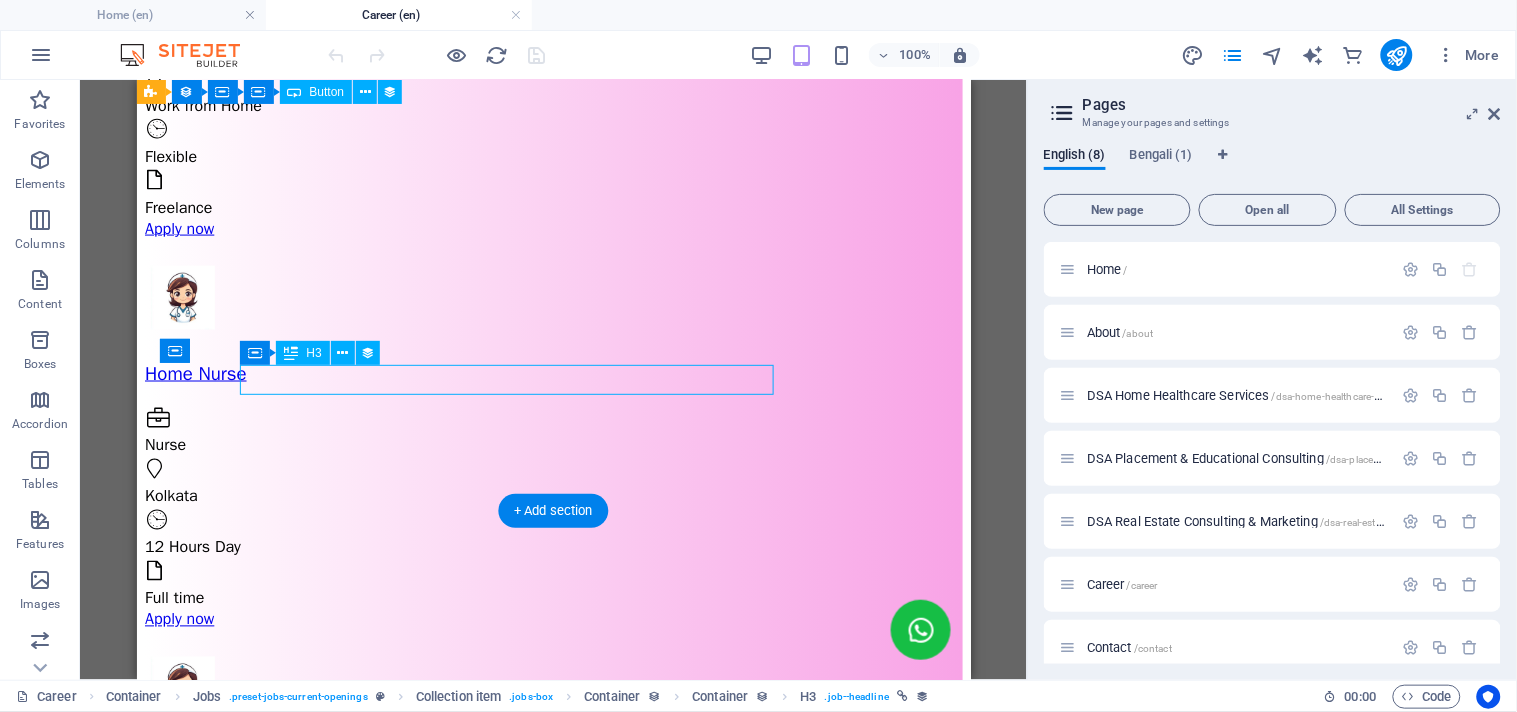 click on "Office Boy" at bounding box center [553, 1935] 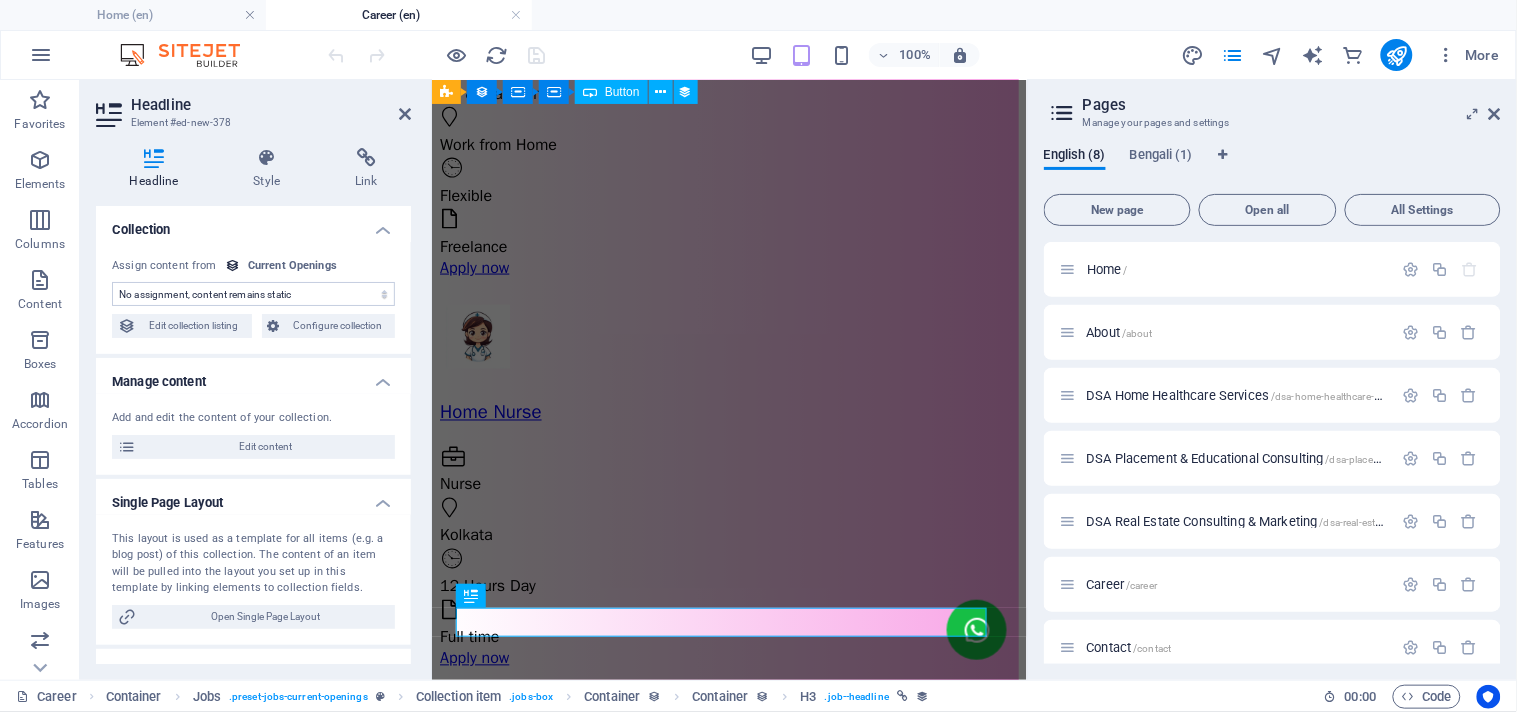 scroll, scrollTop: 933, scrollLeft: 0, axis: vertical 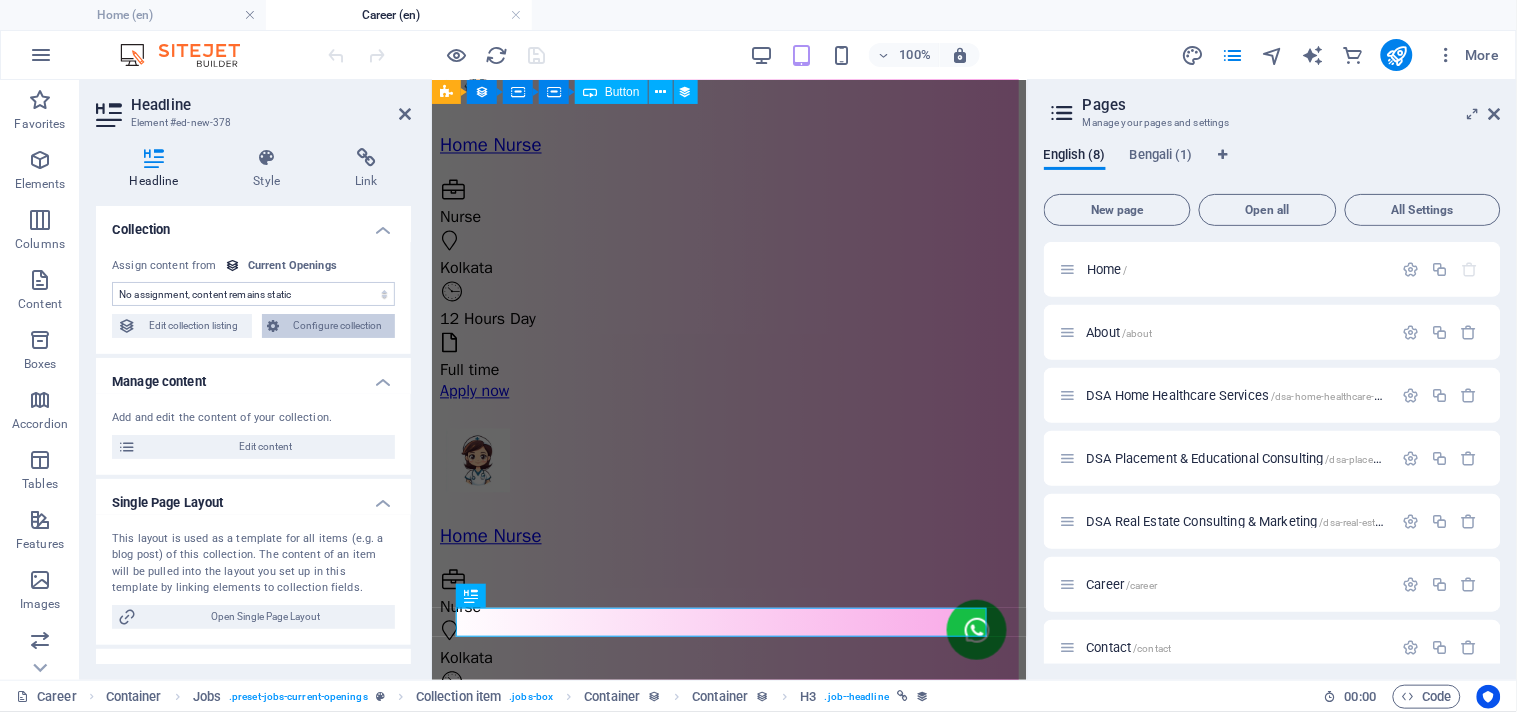 select on "name" 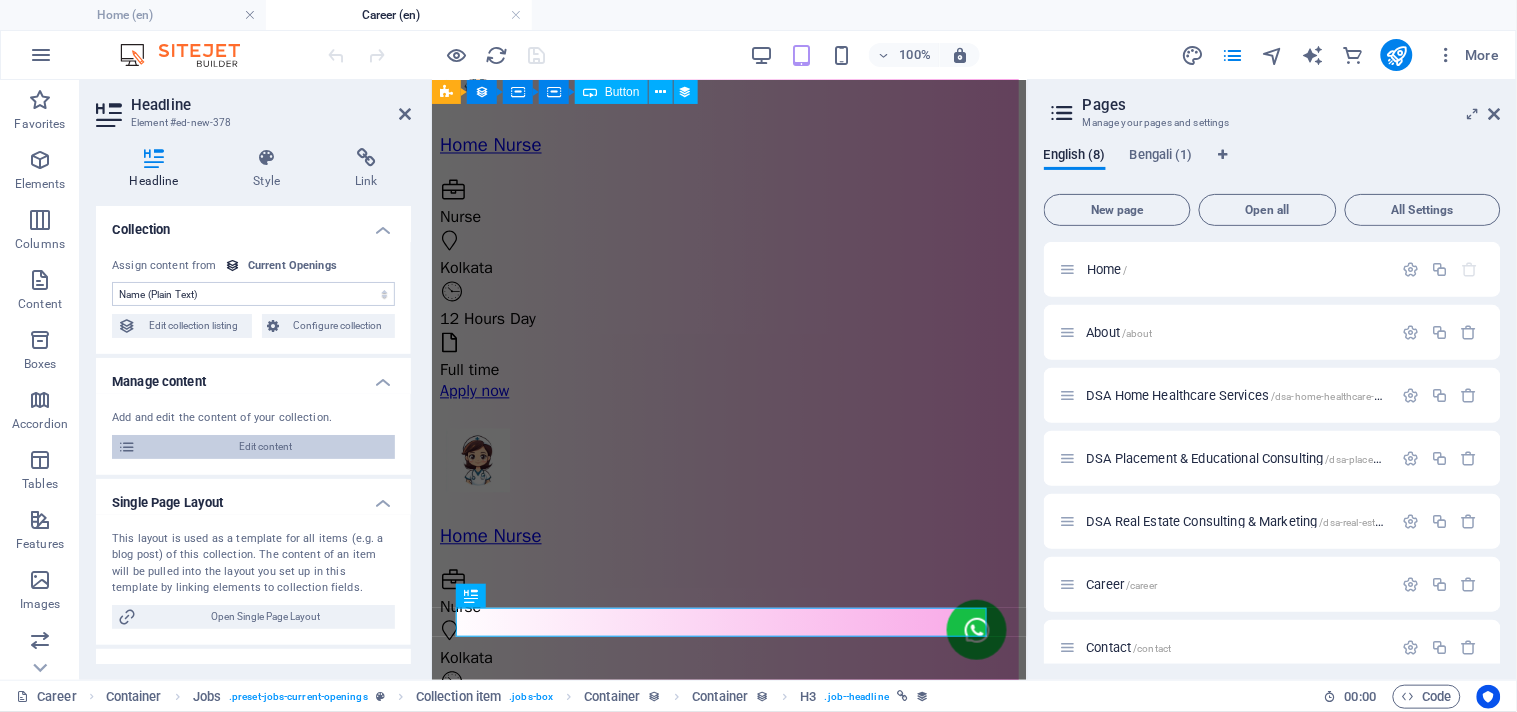 click on "Edit content" at bounding box center [265, 447] 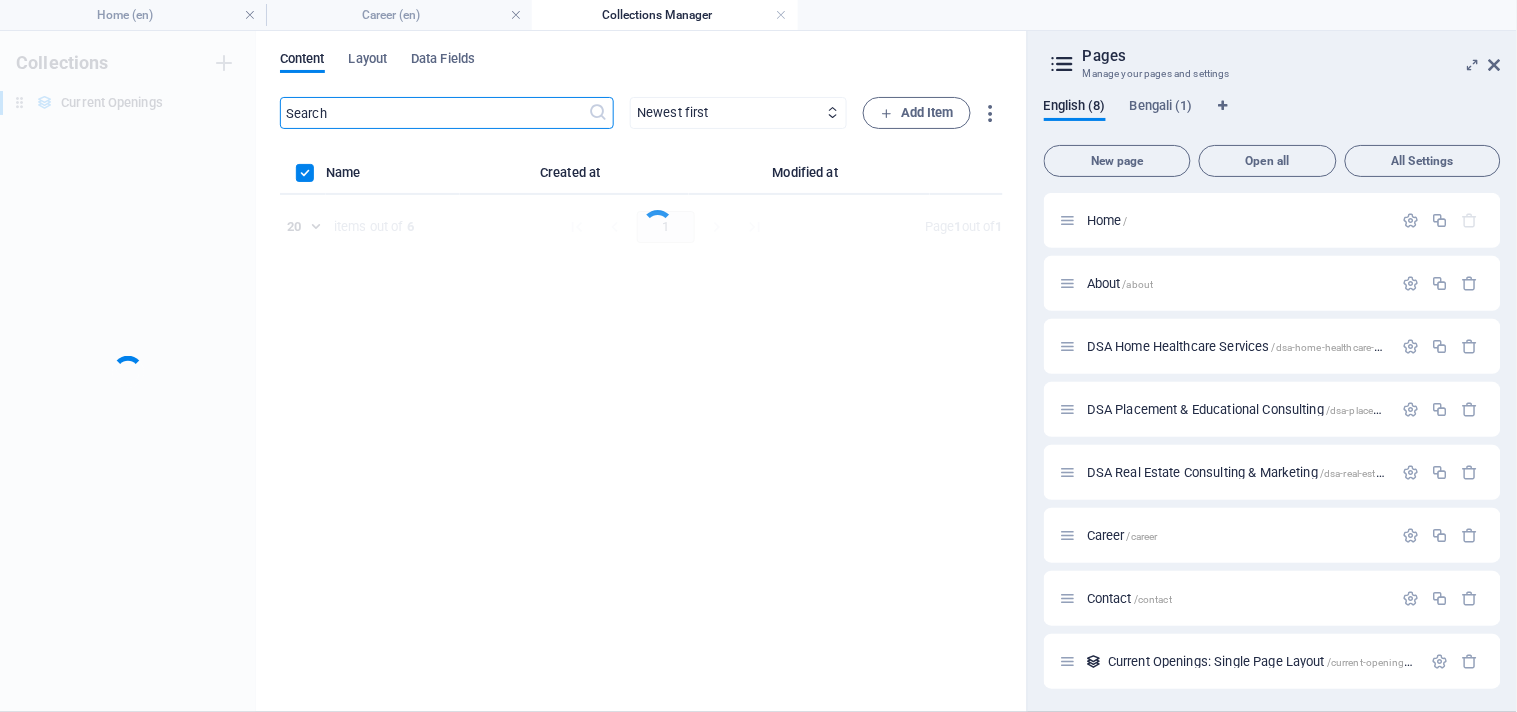 scroll, scrollTop: 0, scrollLeft: 0, axis: both 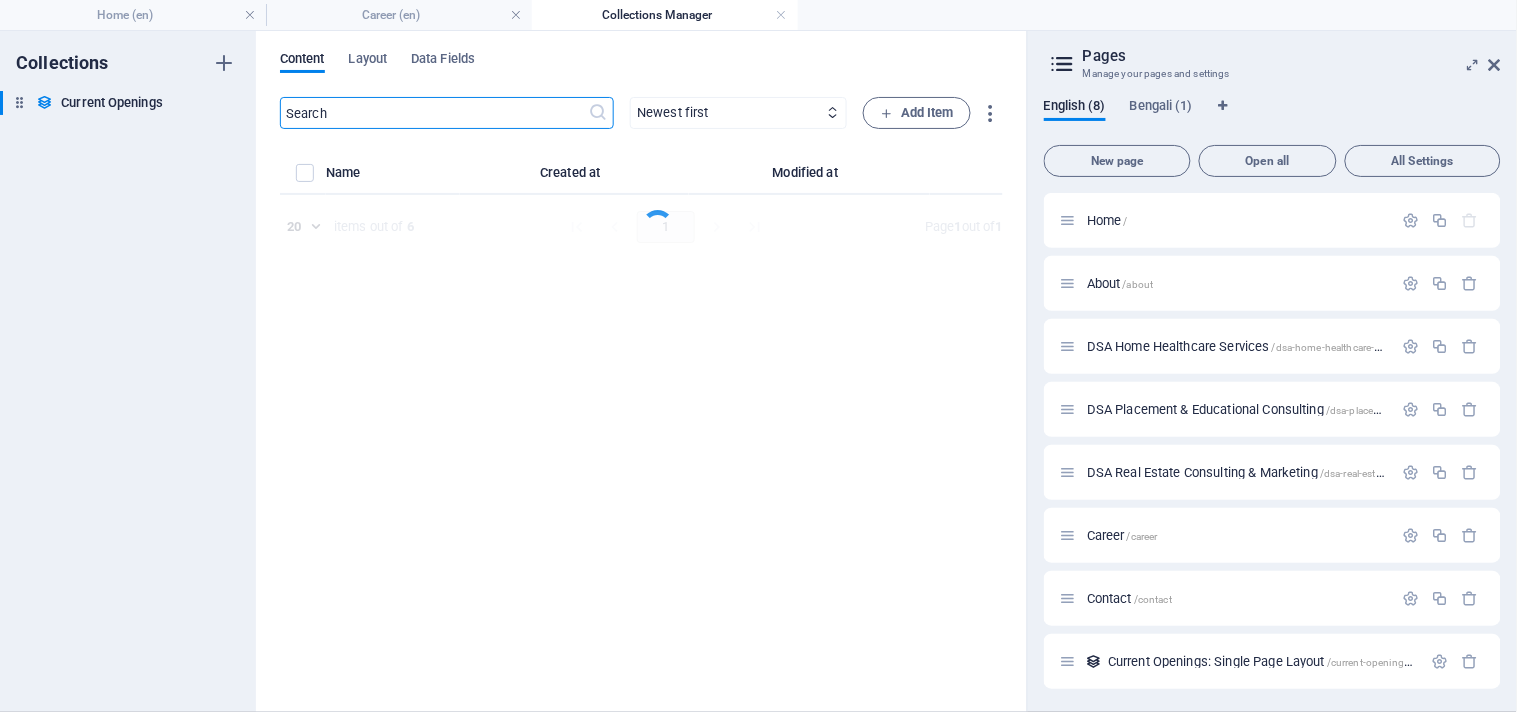 select on "Blue Collar" 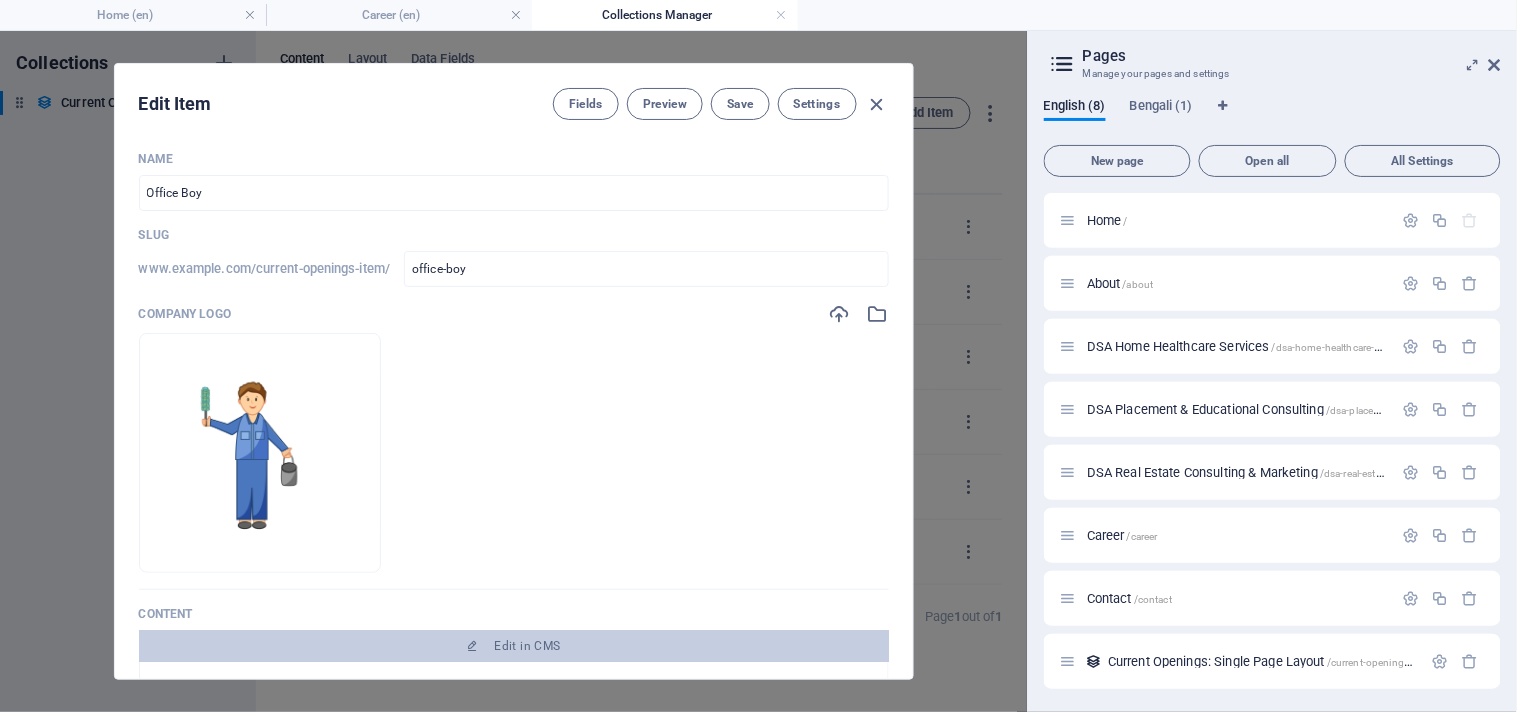 scroll, scrollTop: 0, scrollLeft: 0, axis: both 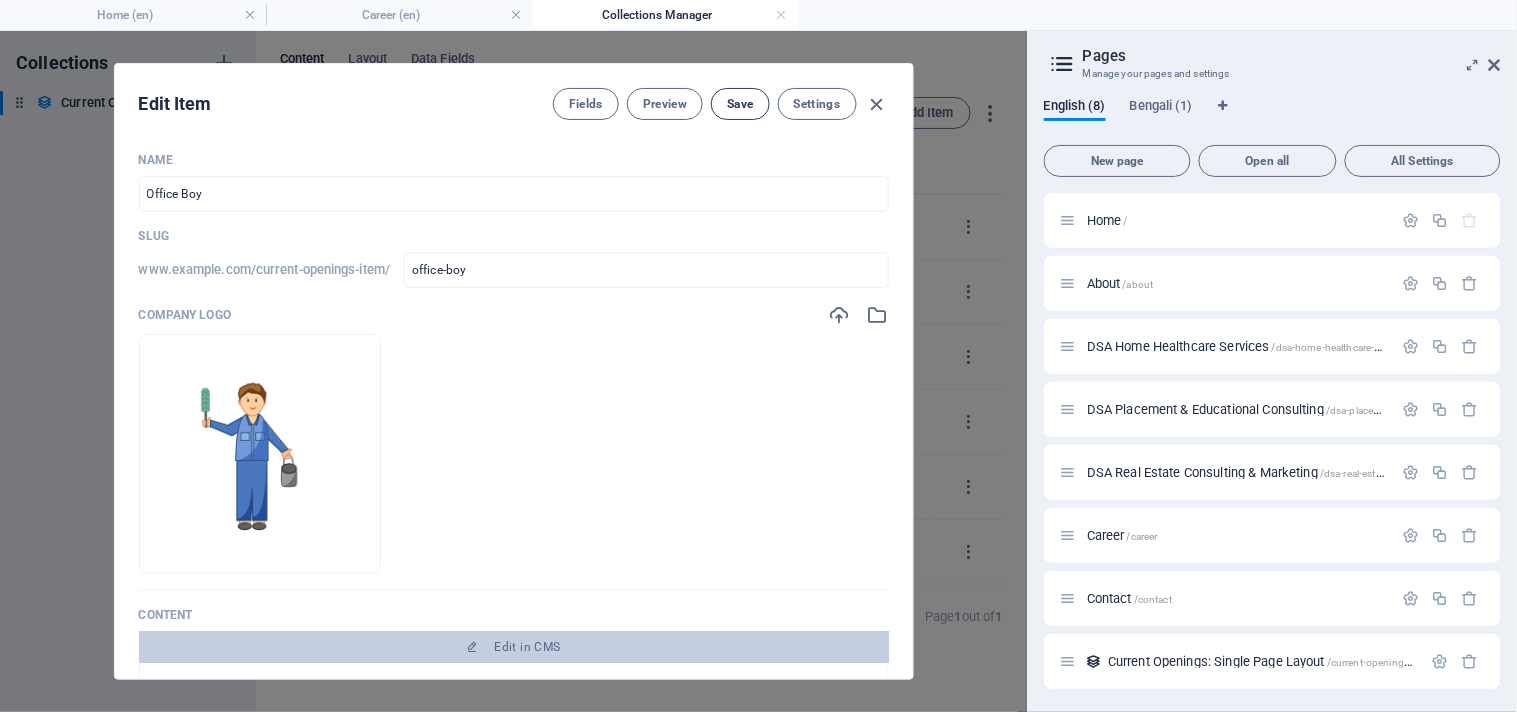 click on "Save" at bounding box center (740, 104) 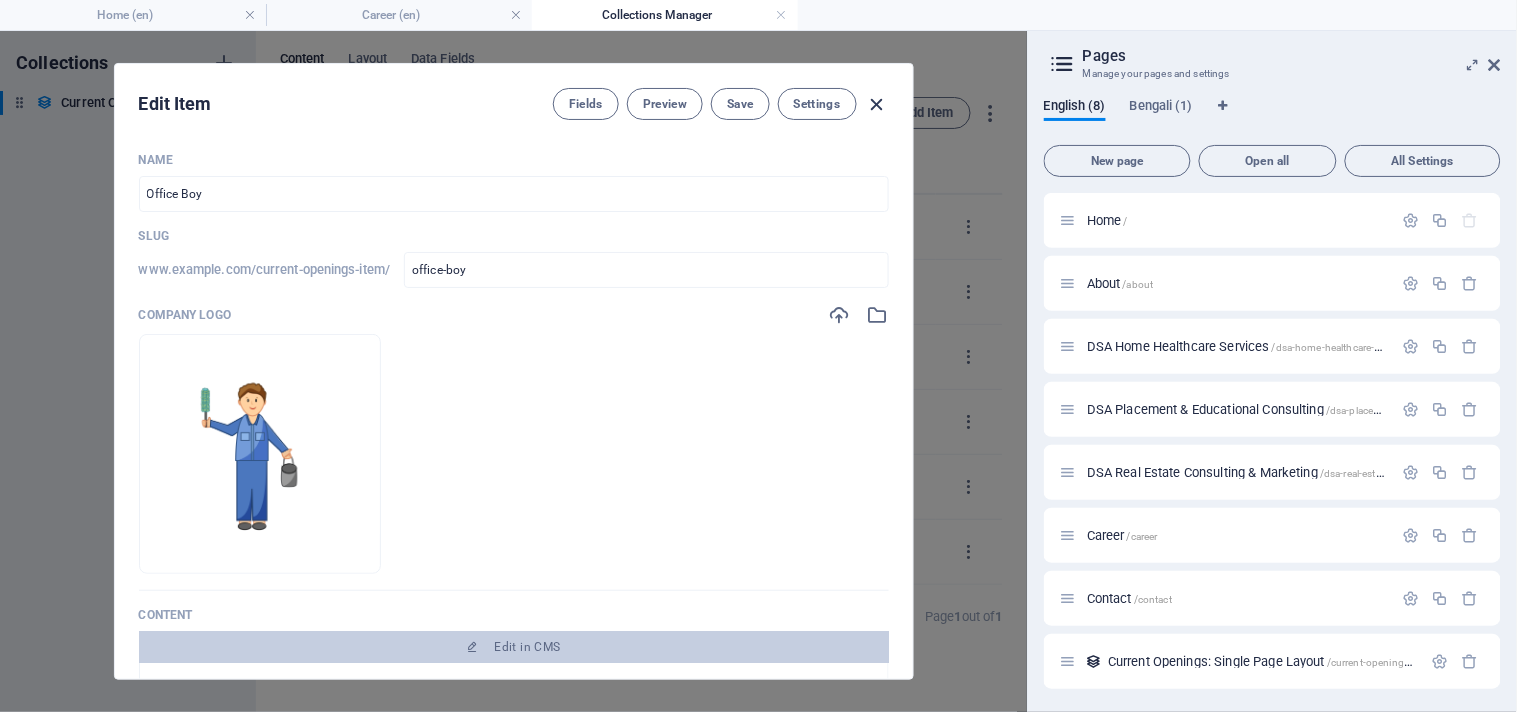 click at bounding box center [876, 104] 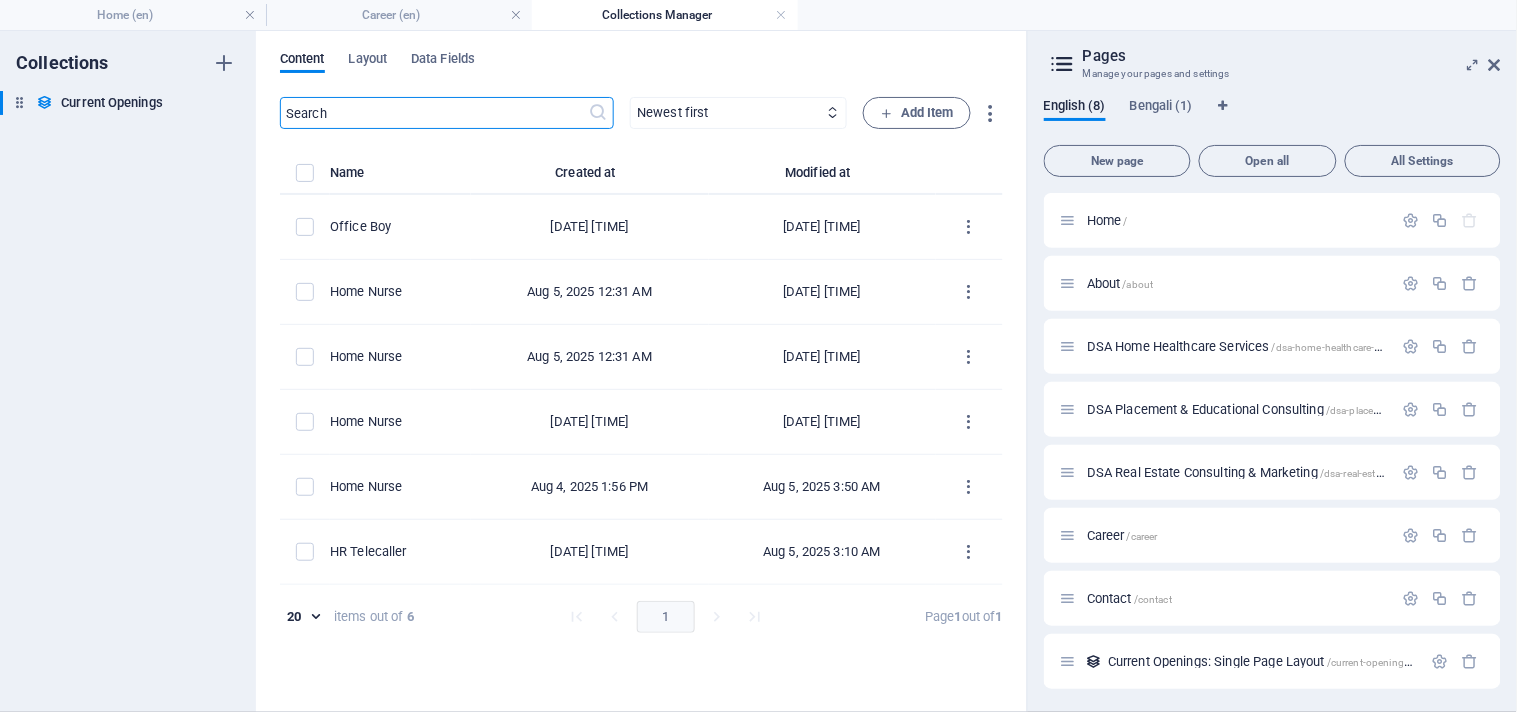 click on "Home (en) Career (en) Collections Manager" at bounding box center [758, 15] 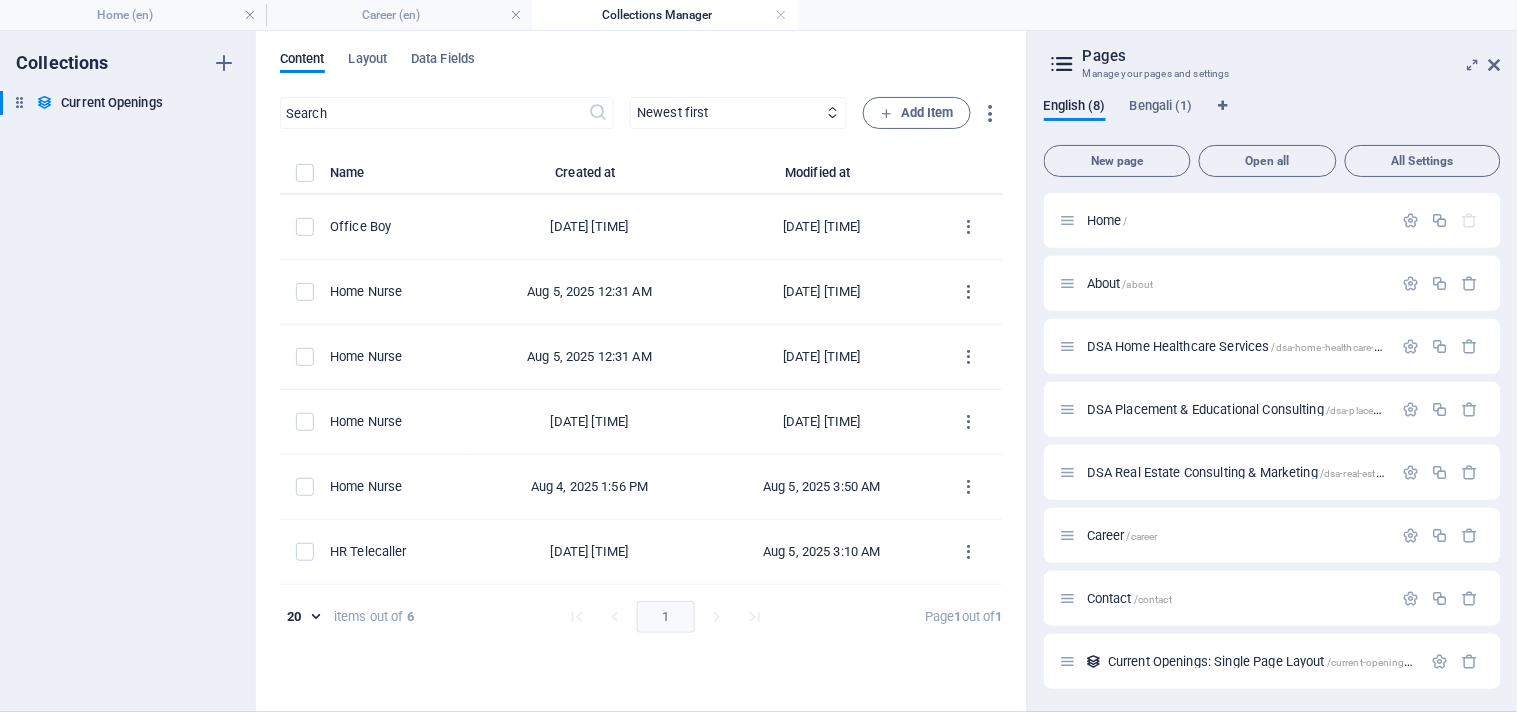 click on "Collections Manager" at bounding box center (665, 15) 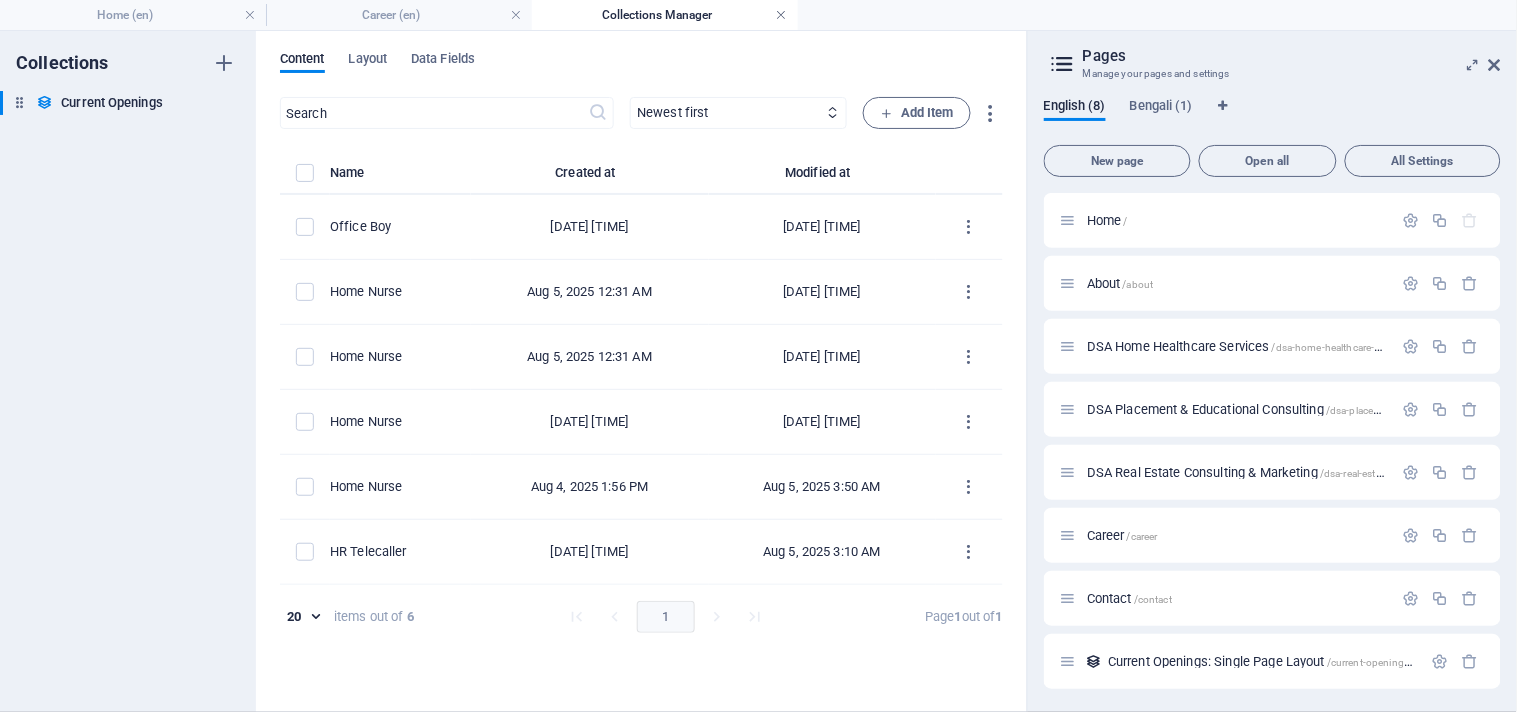 click at bounding box center [782, 15] 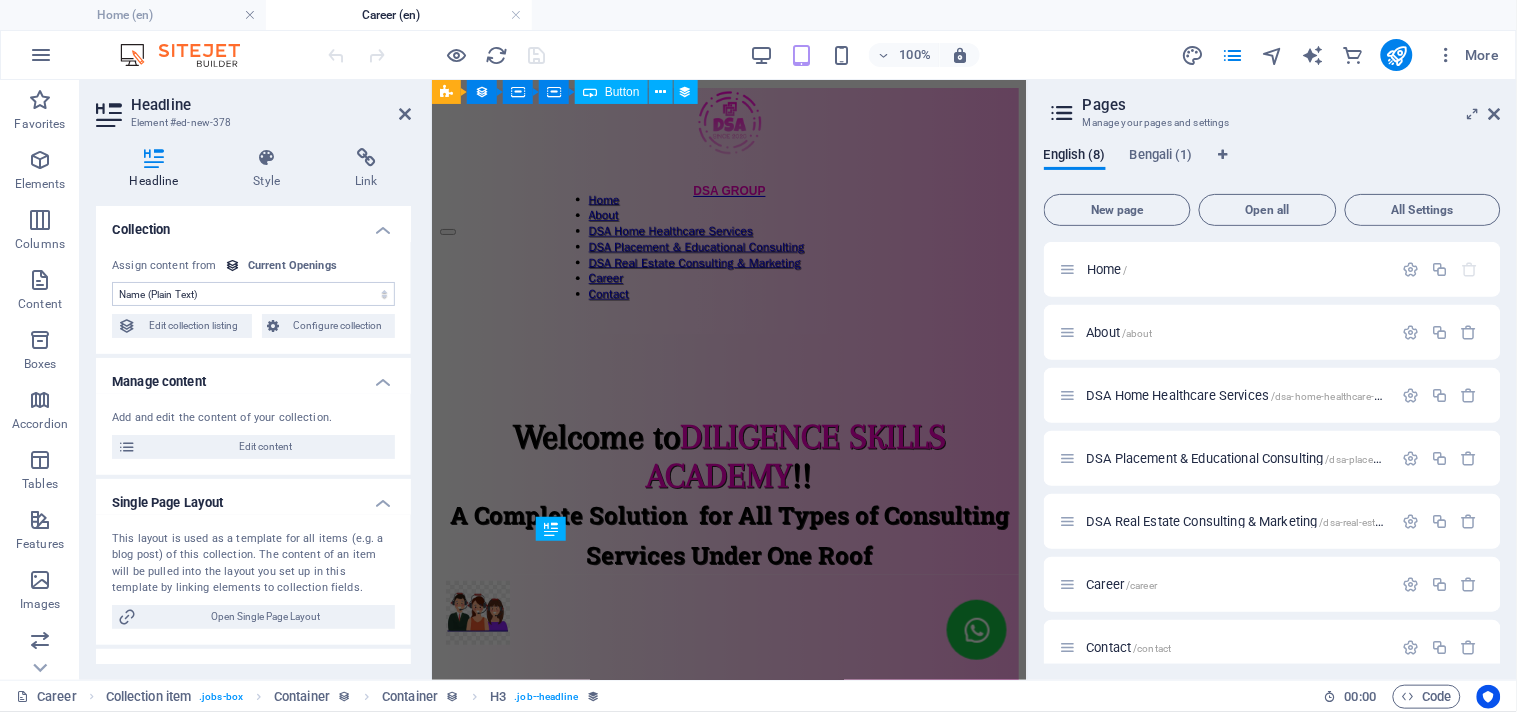 scroll, scrollTop: 933, scrollLeft: 0, axis: vertical 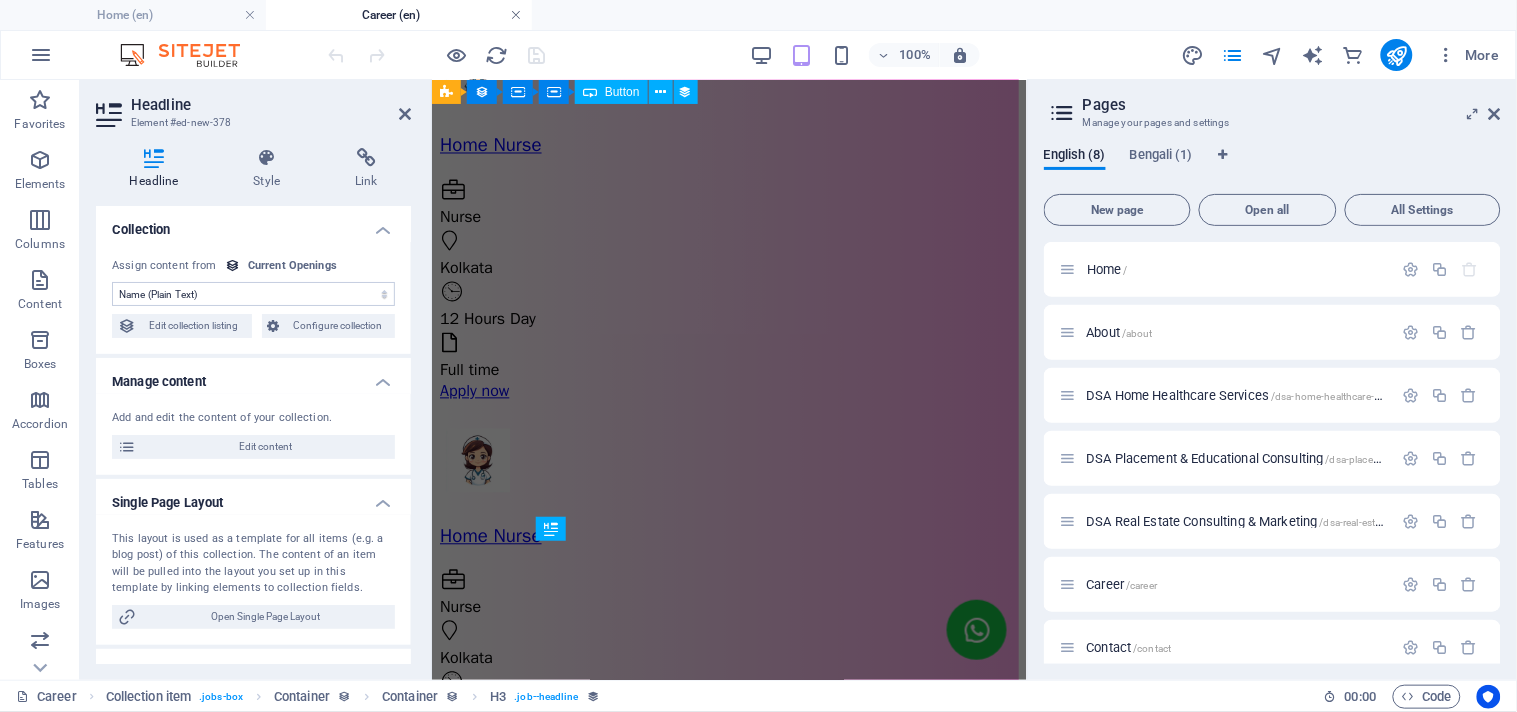 click at bounding box center (516, 15) 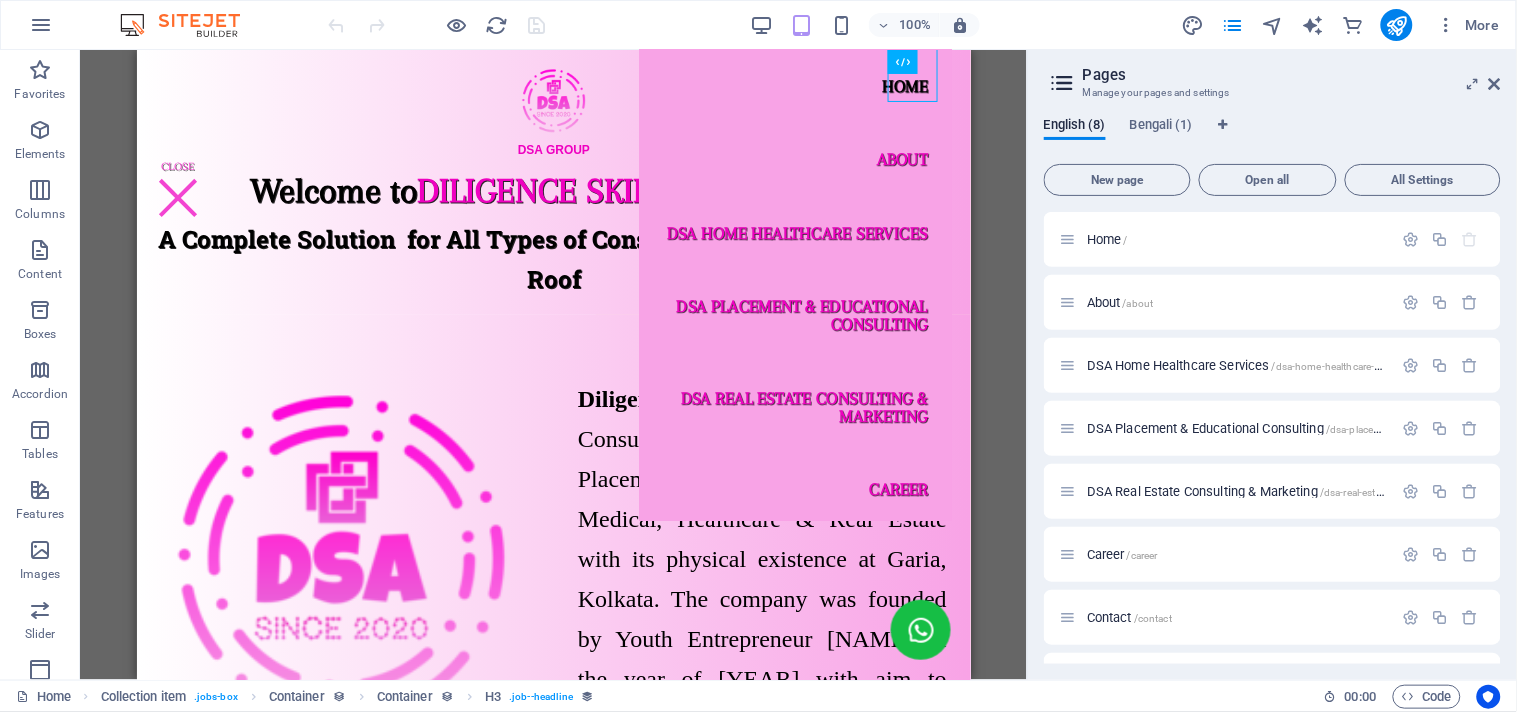 click at bounding box center [437, 25] 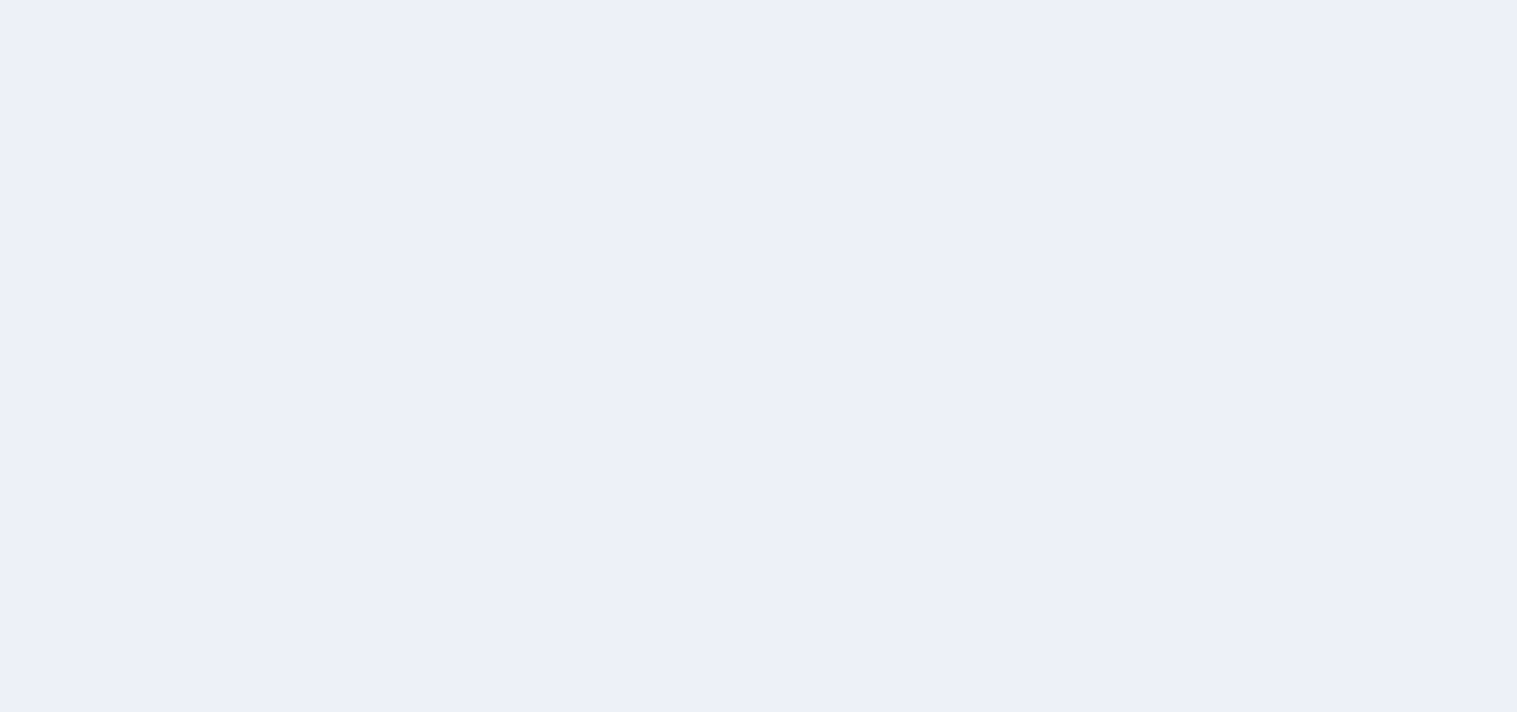 scroll, scrollTop: 0, scrollLeft: 0, axis: both 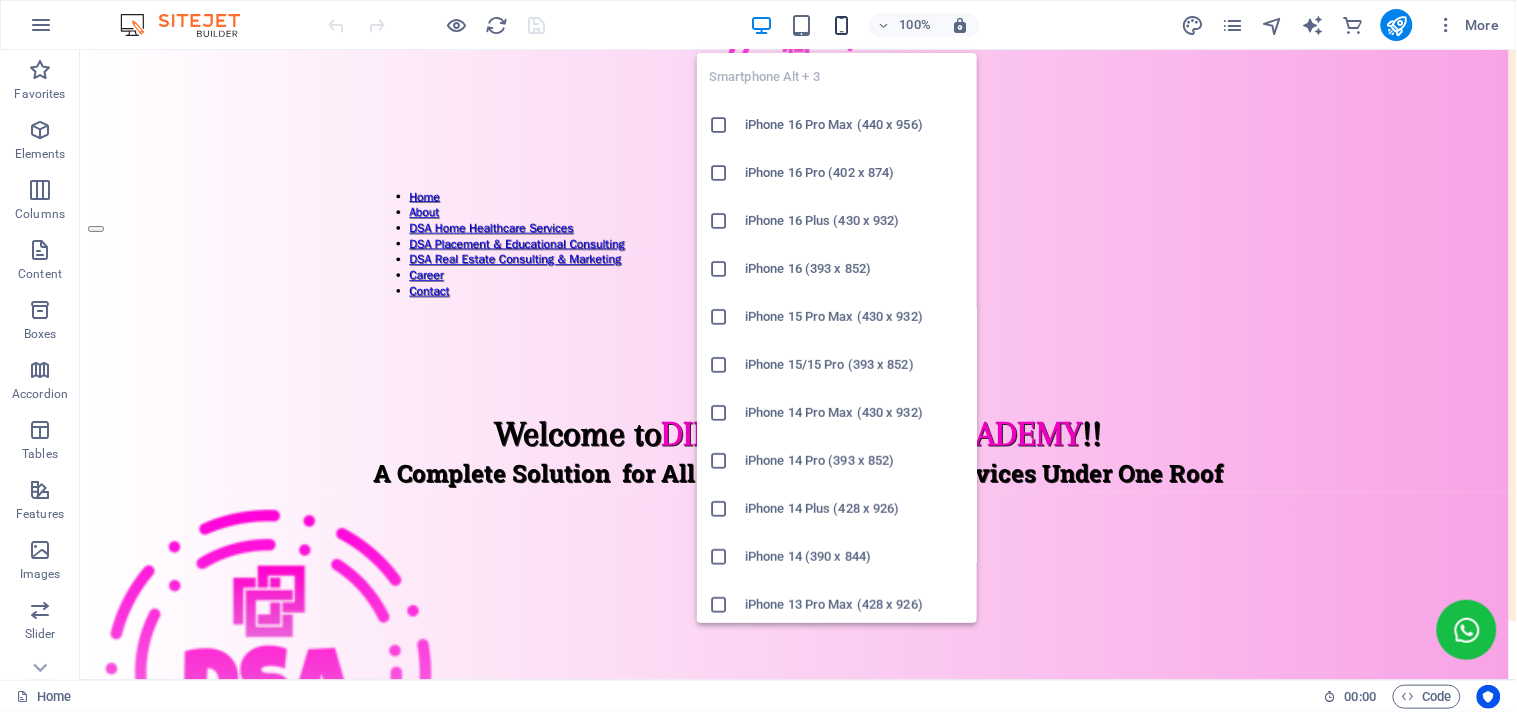 click at bounding box center (841, 25) 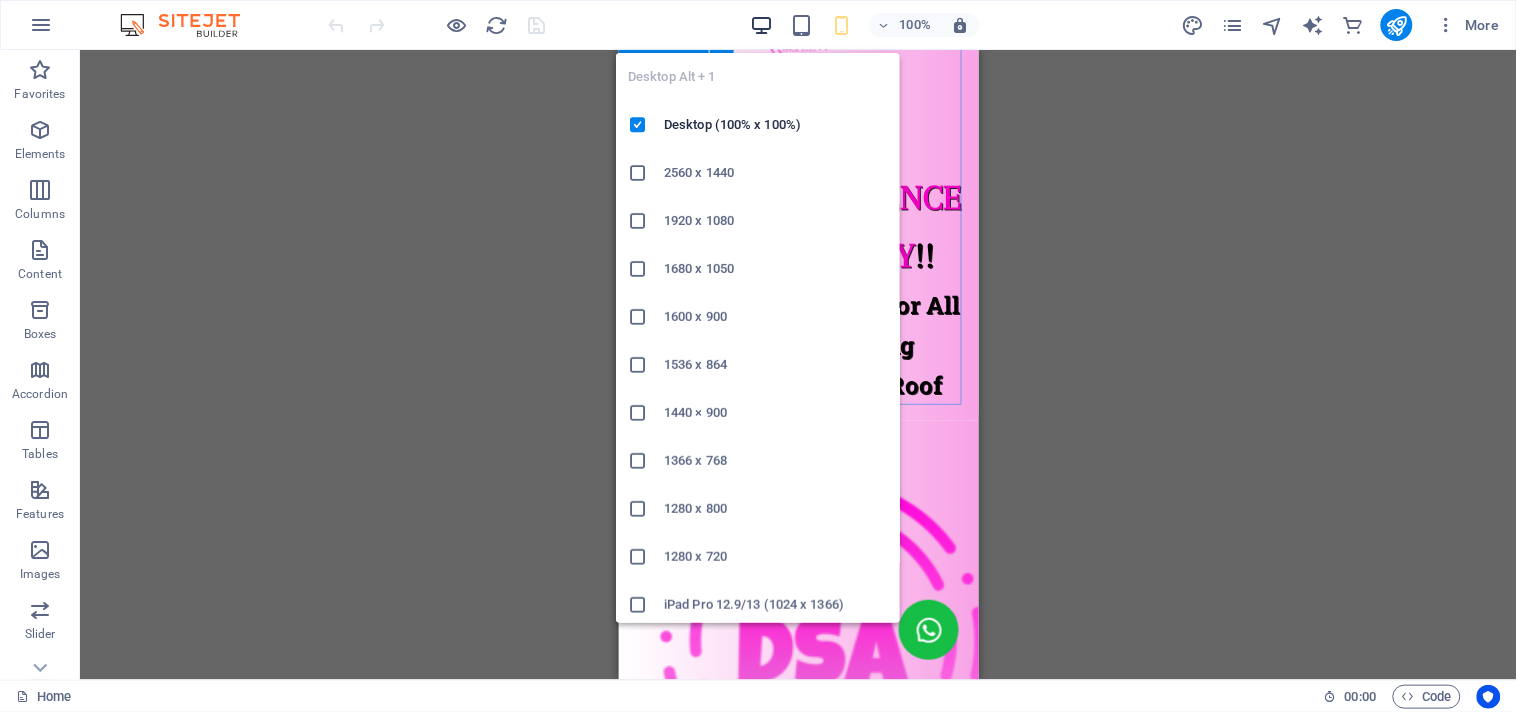 click at bounding box center (761, 25) 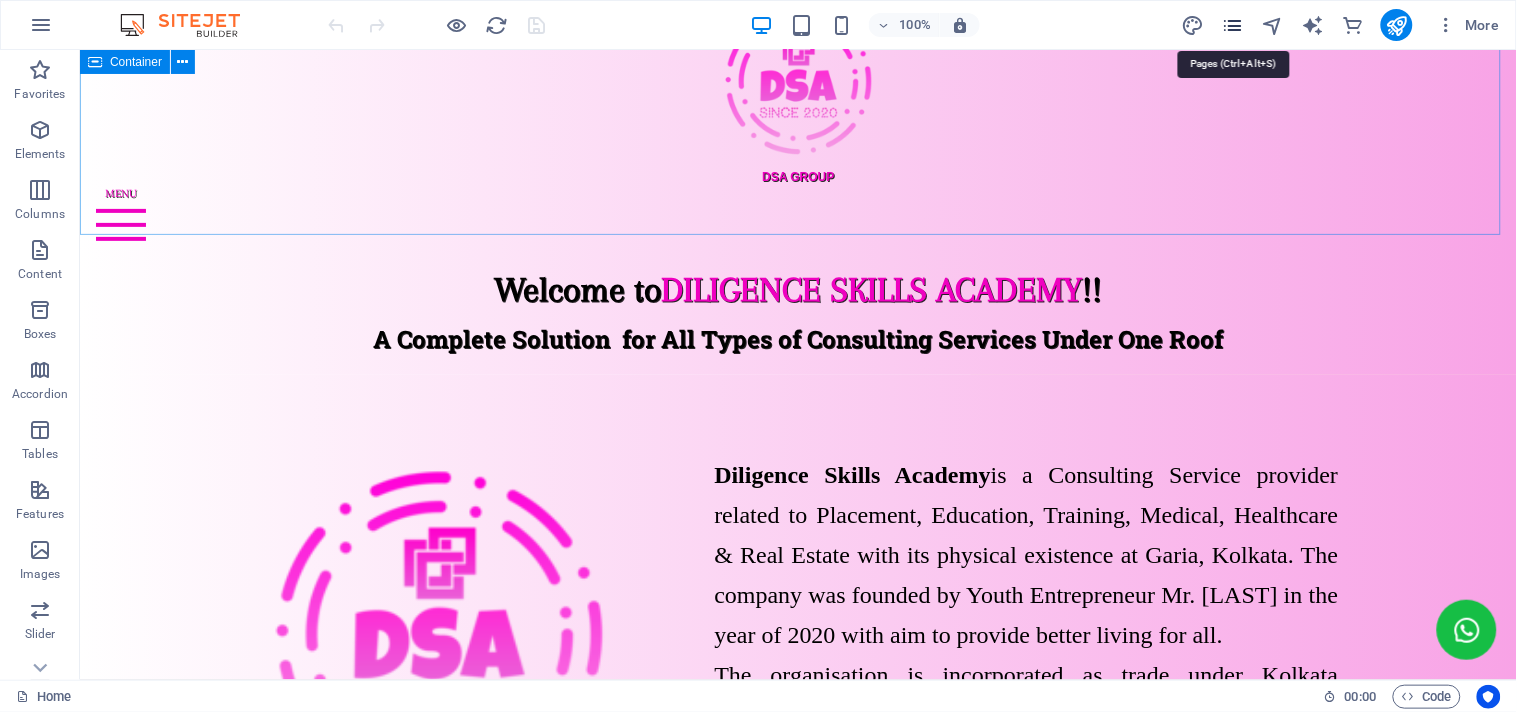 click at bounding box center (1232, 25) 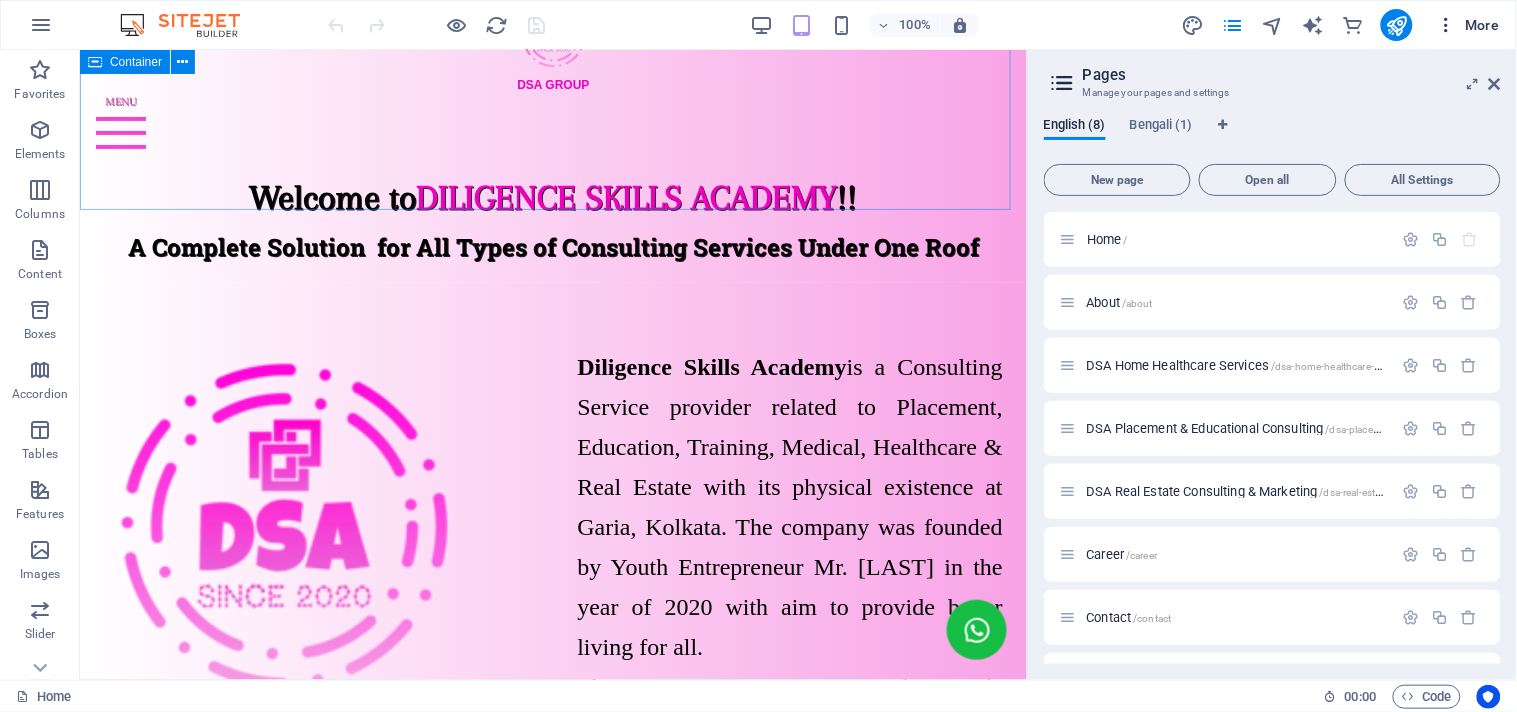 click at bounding box center [1447, 25] 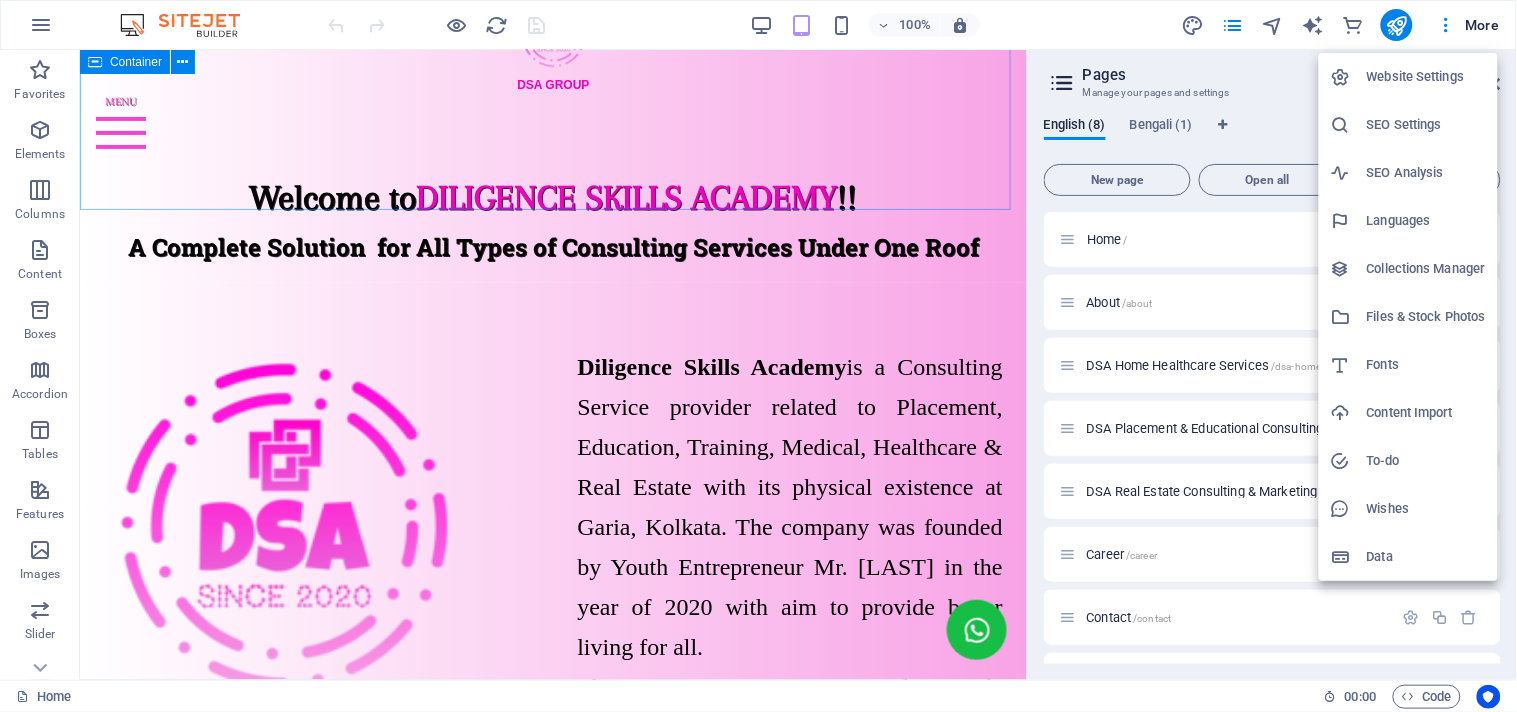 click on "SEO Settings" at bounding box center [1426, 125] 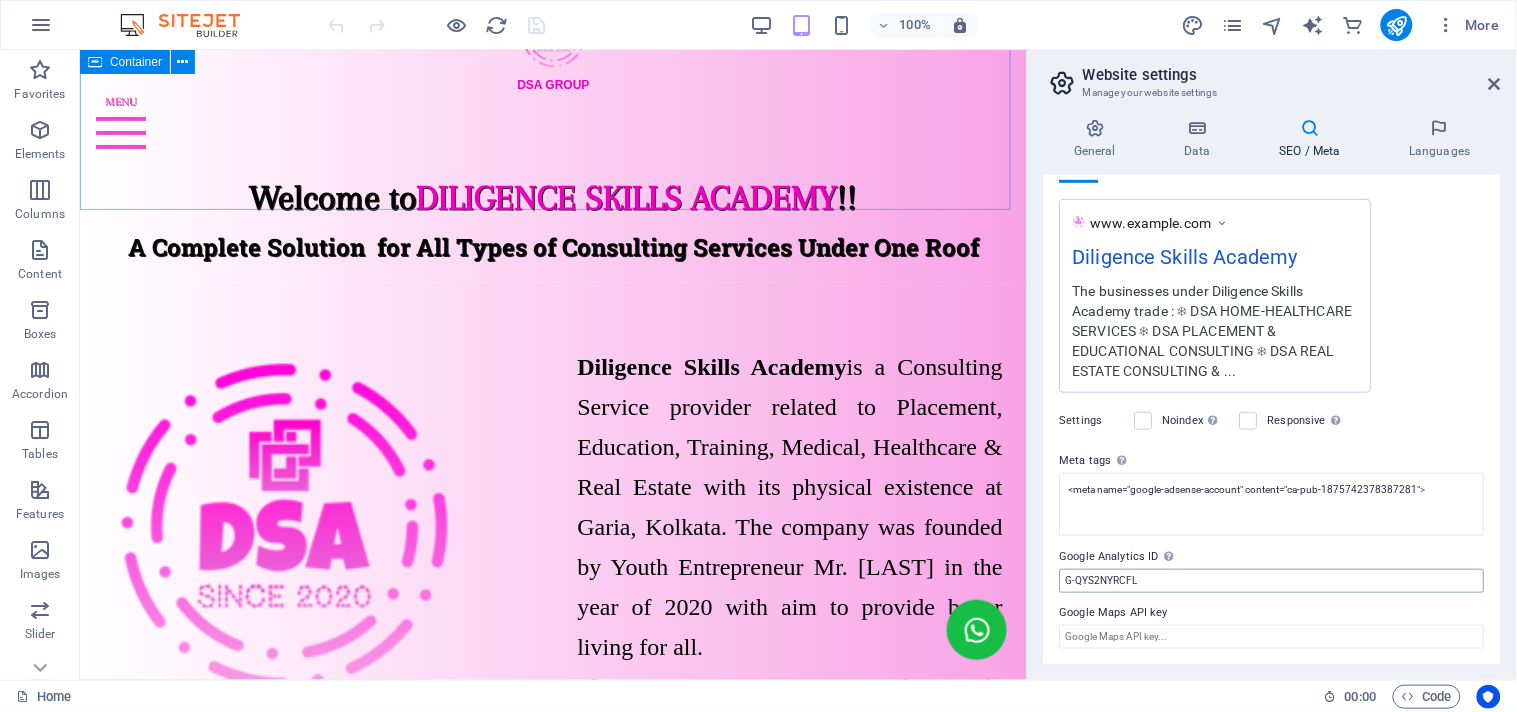 scroll, scrollTop: 0, scrollLeft: 0, axis: both 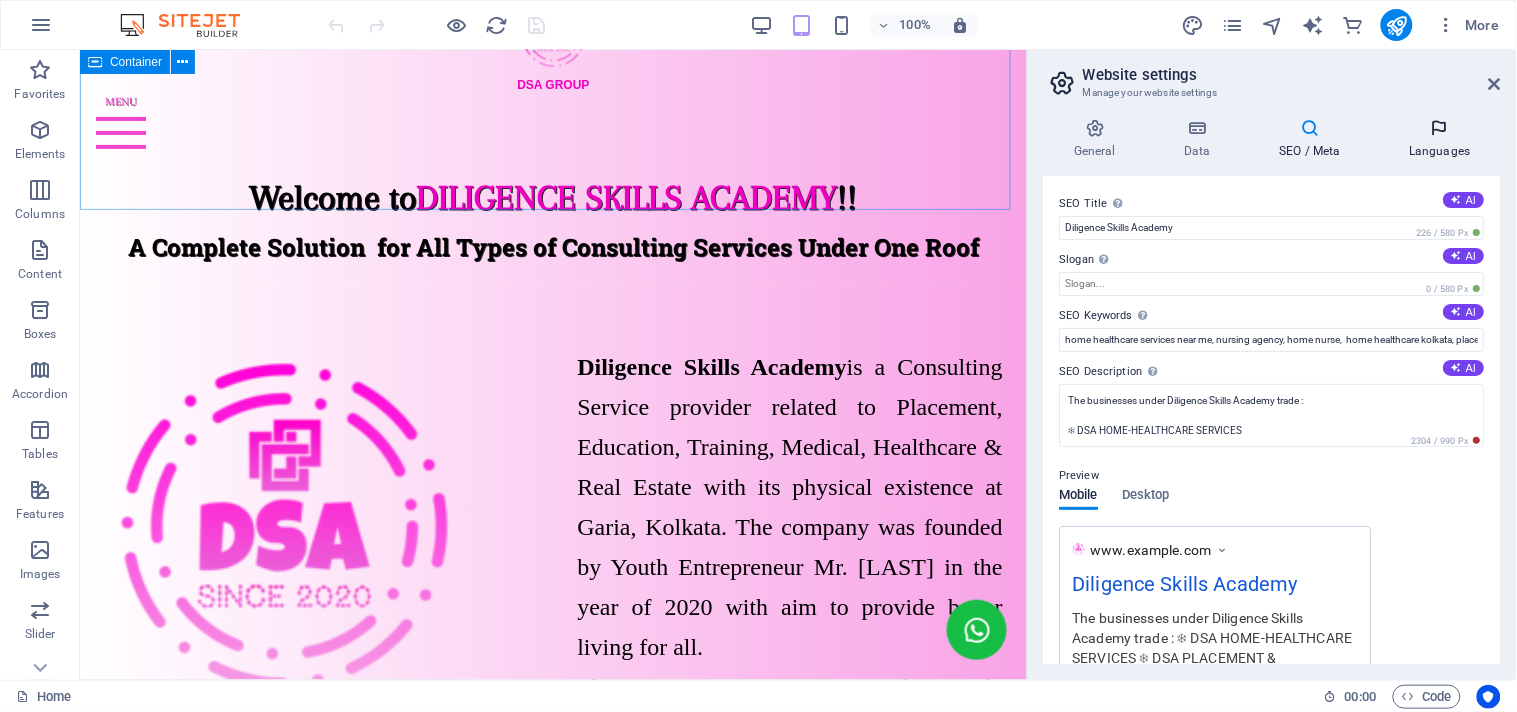 click at bounding box center [1440, 128] 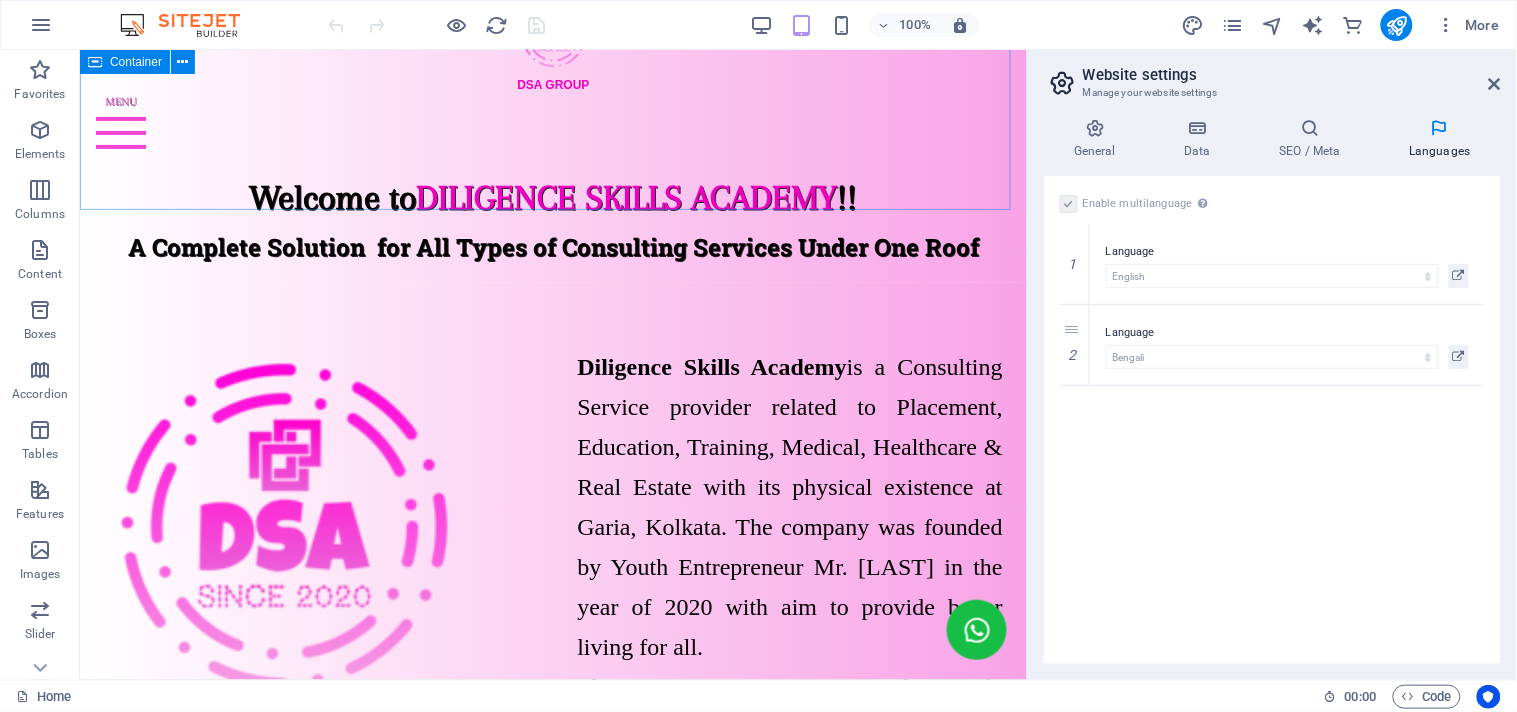 click at bounding box center (1069, 204) 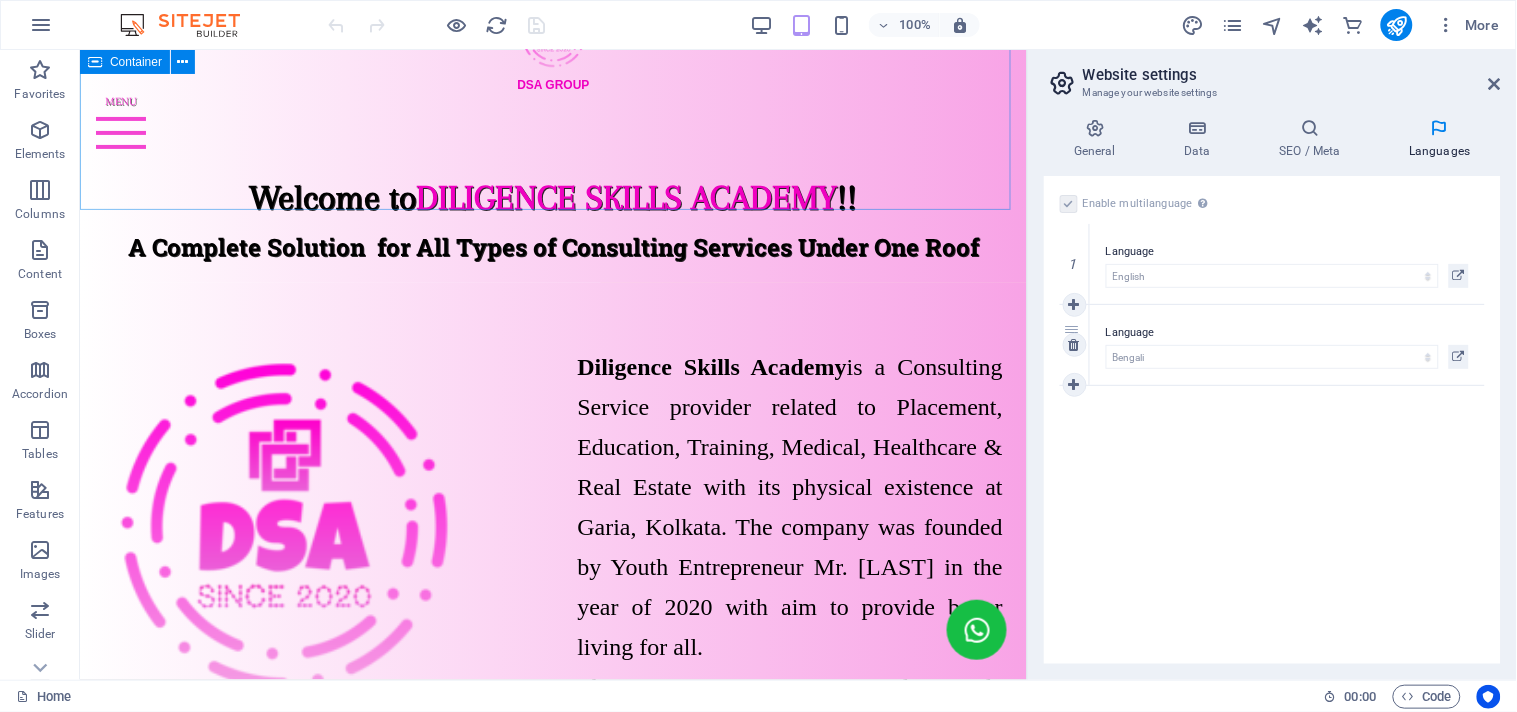 click on "2" at bounding box center (1075, 345) 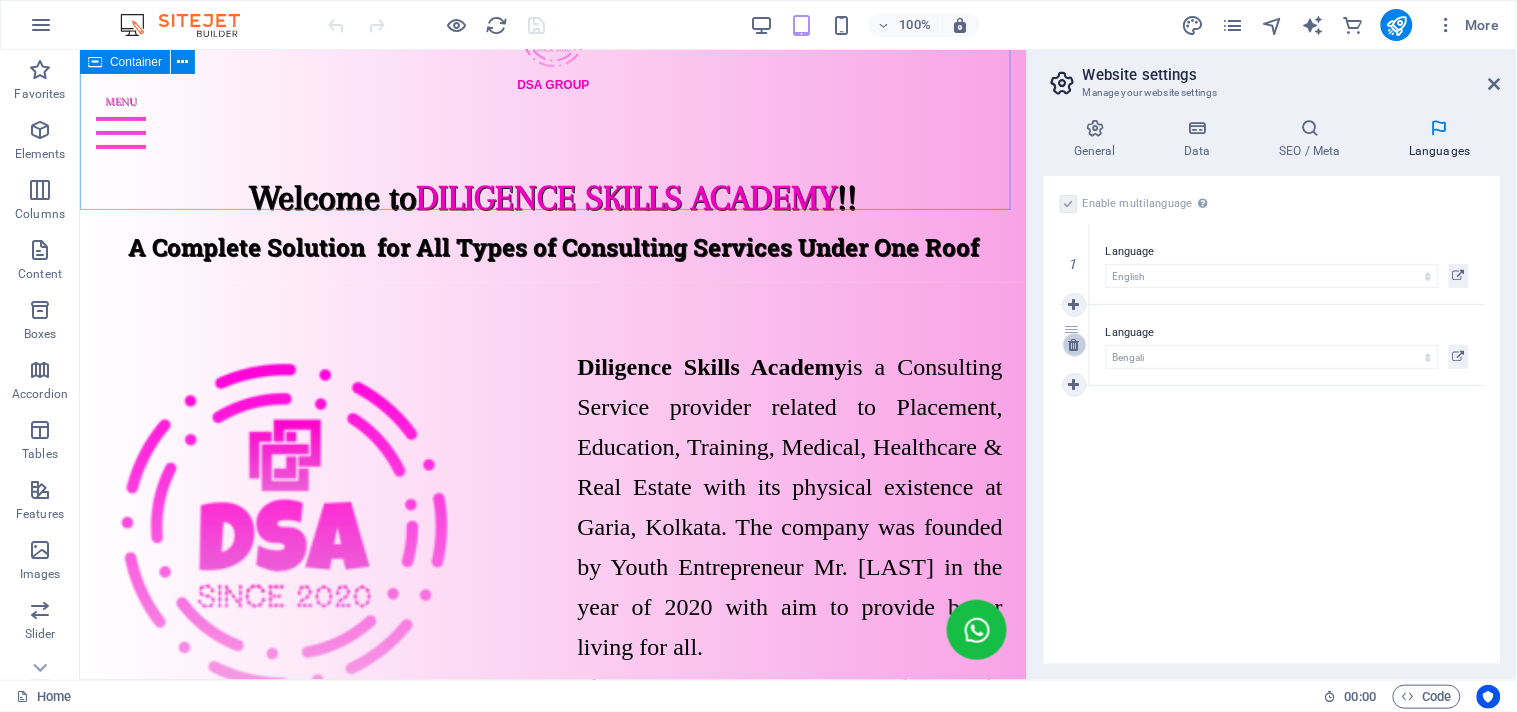 click at bounding box center [1074, 345] 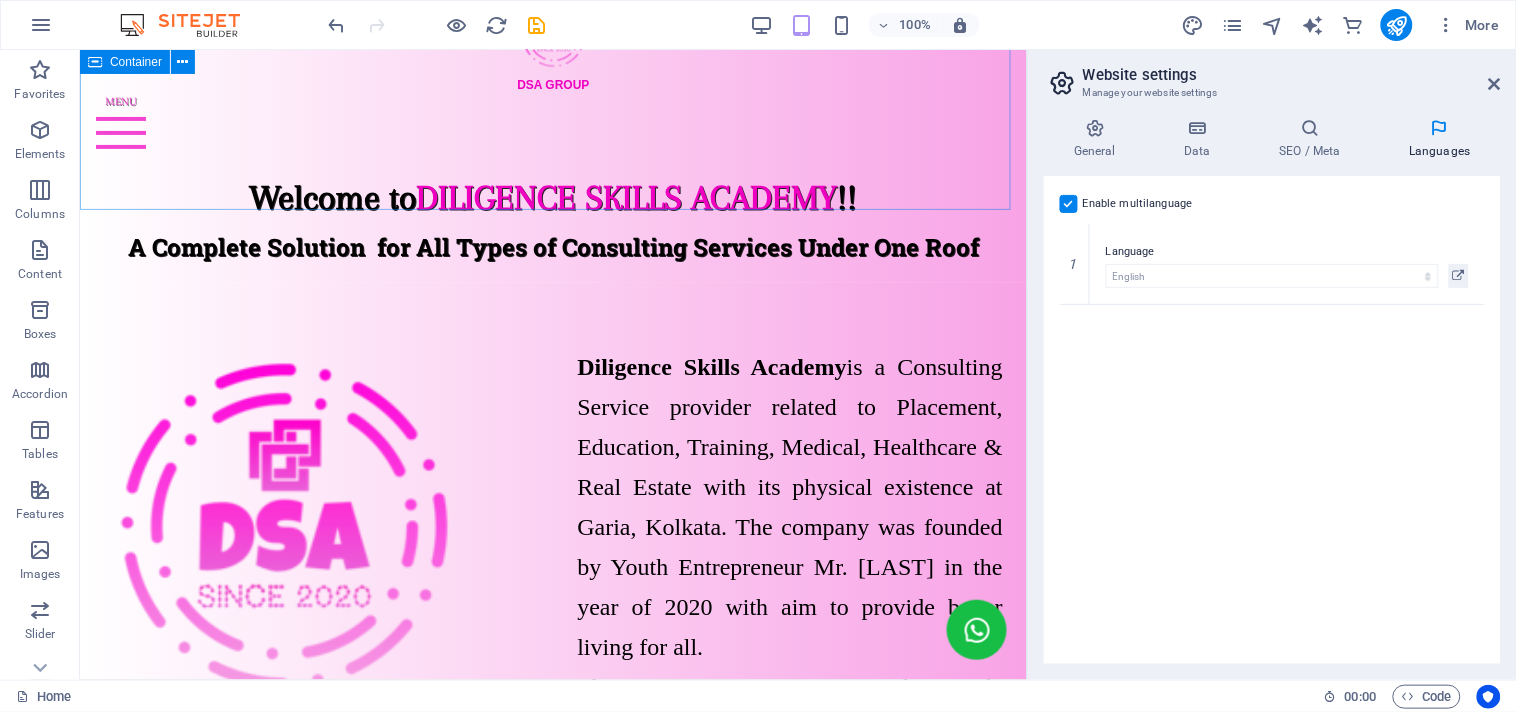 click at bounding box center [1069, 204] 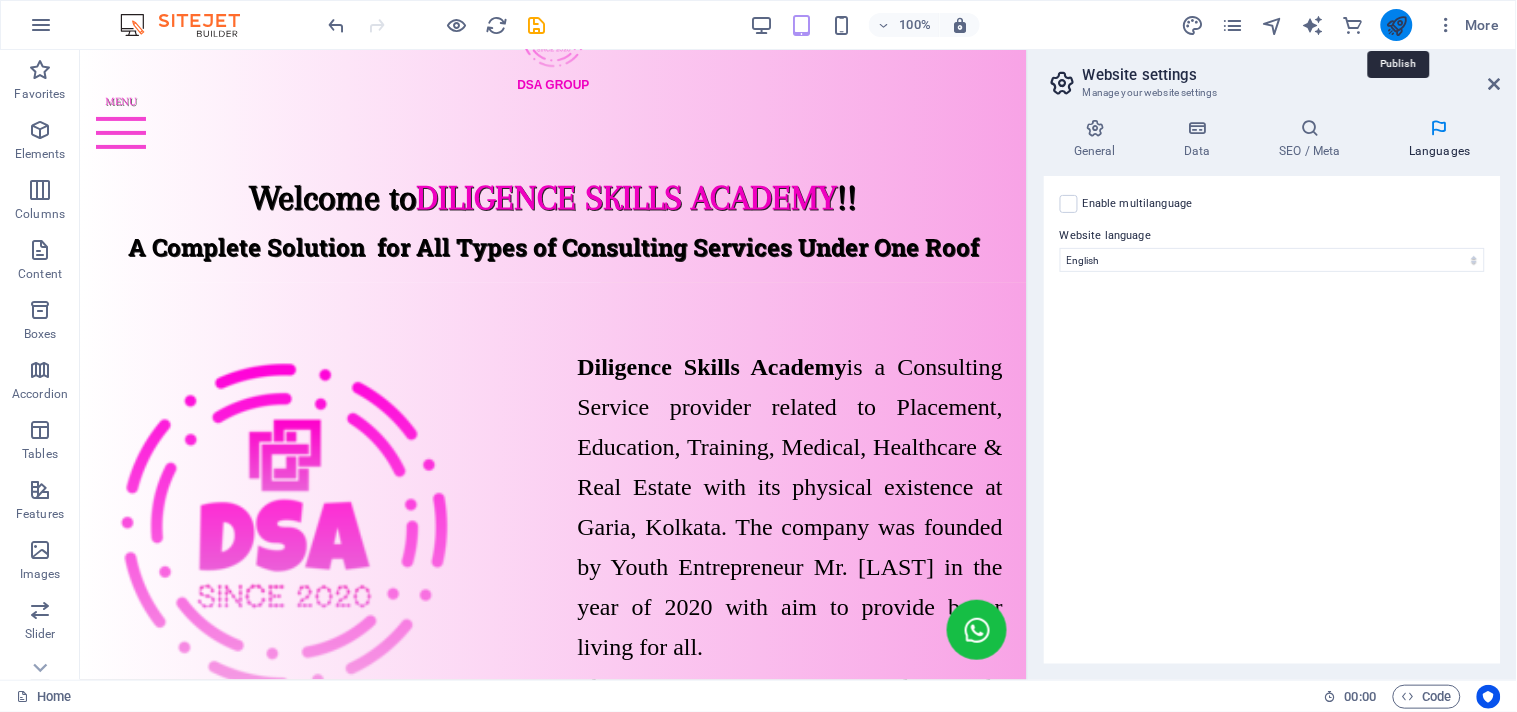click at bounding box center (1396, 25) 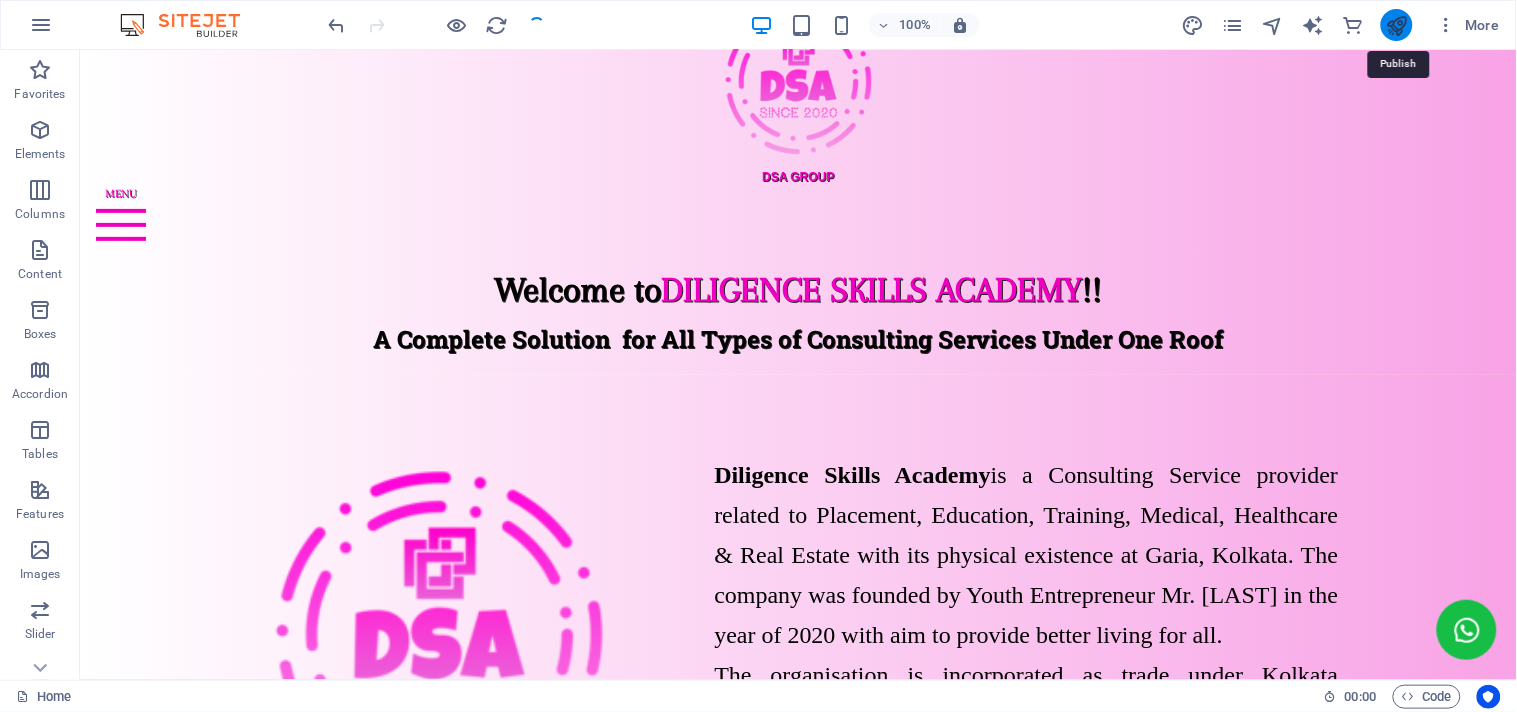 click at bounding box center [1396, 25] 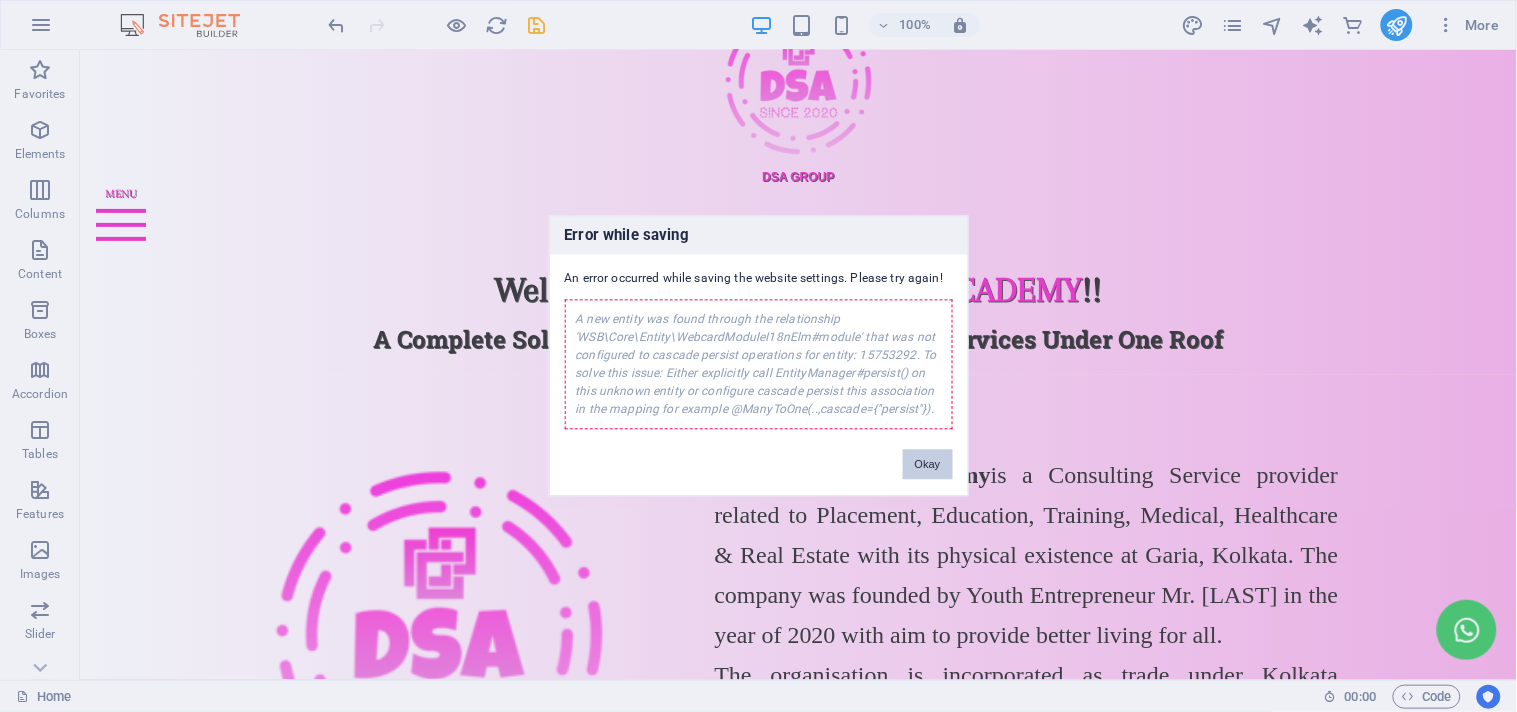 click on "Okay" at bounding box center (928, 465) 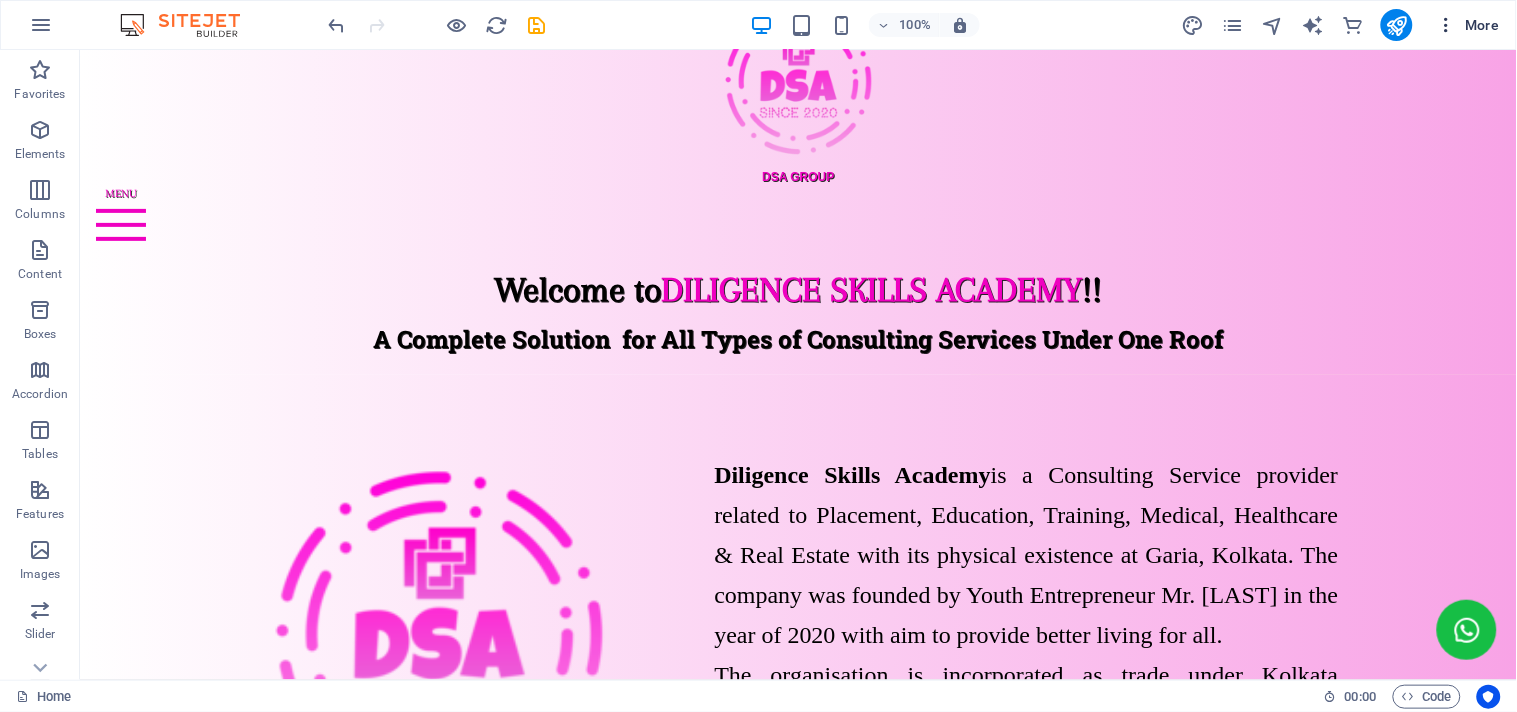 click on "More" at bounding box center [1468, 25] 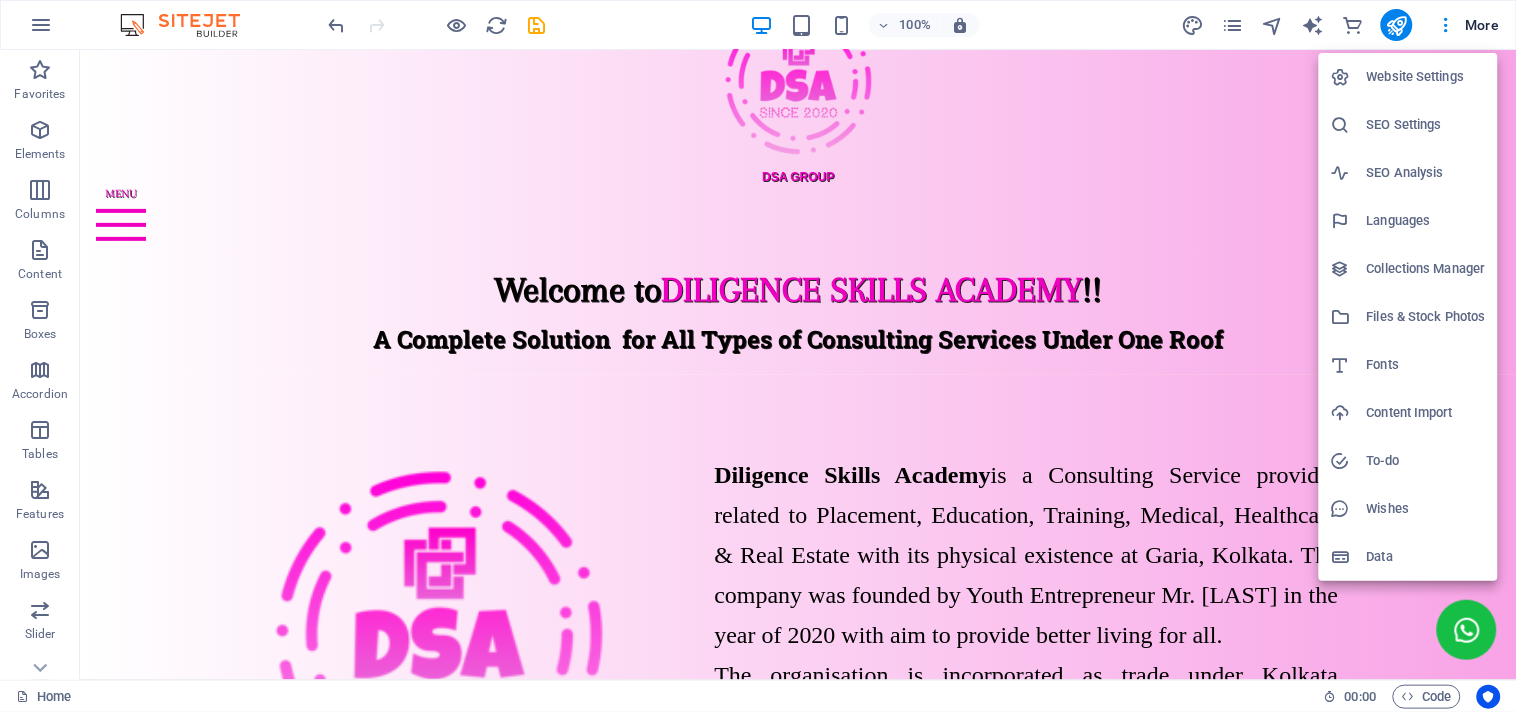 click on "SEO Settings" at bounding box center (1426, 125) 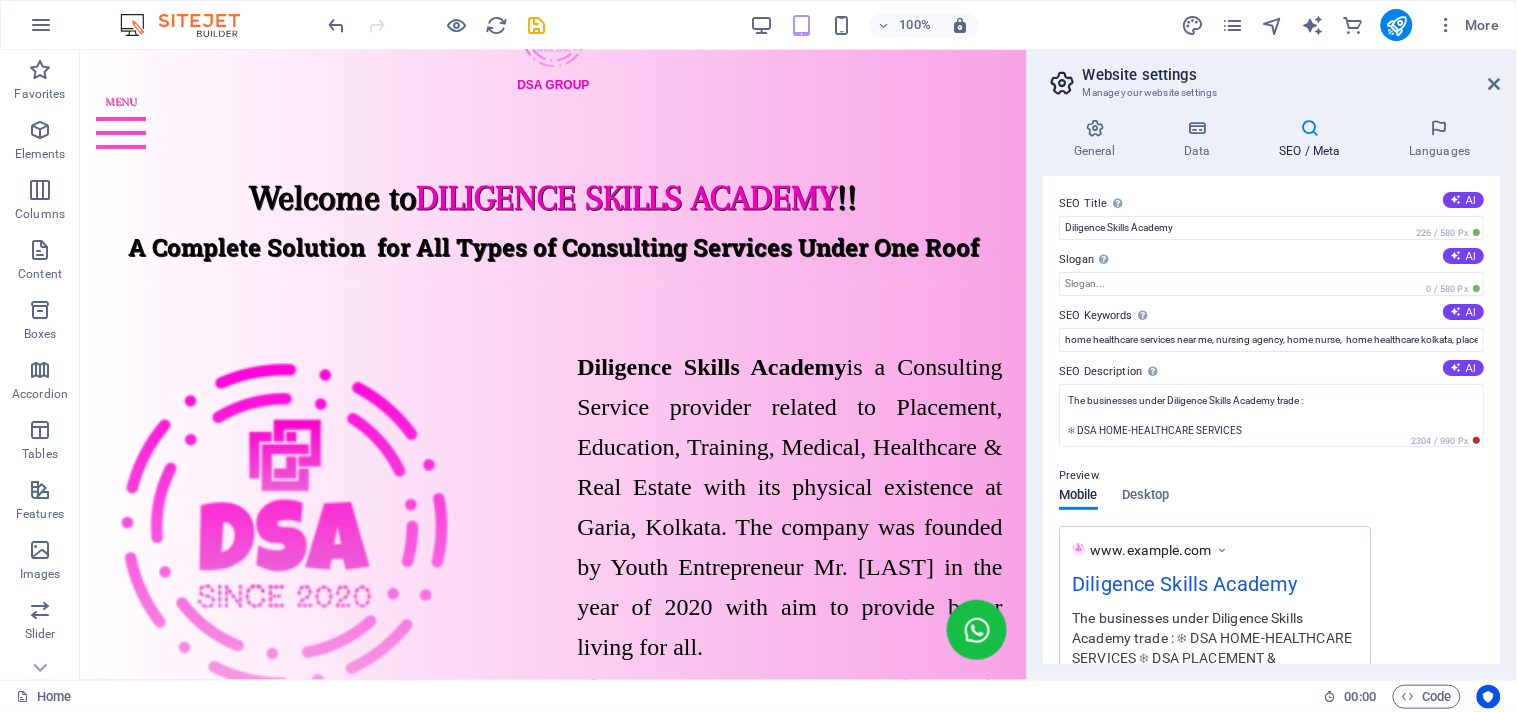 click on "General  Data  SEO / Meta  Languages Website name Diligence Skills Academy Logo Drag files here, click to choose files or select files from Files or our free stock photos & videos Select files from the file manager, stock photos, or upload file(s) Upload Favicon Set the favicon of your website here. A favicon is a small icon shown in the browser tab next to your website title. It helps visitors identify your website. Drag files here, click to choose files or select files from Files or our free stock photos & videos Select files from the file manager, stock photos, or upload file(s) Upload Preview Image (Open Graph) This image will be shown when the website is shared on social networks Drag files here, click to choose files or select files from Files or our free stock photos & videos Select files from the file manager, stock photos, or upload file(s) Upload Contact data for this website. This can be used everywhere on the website and will update automatically. Company DILIGENCE SKILLS ACADEMY First name Garia" at bounding box center (1272, 391) 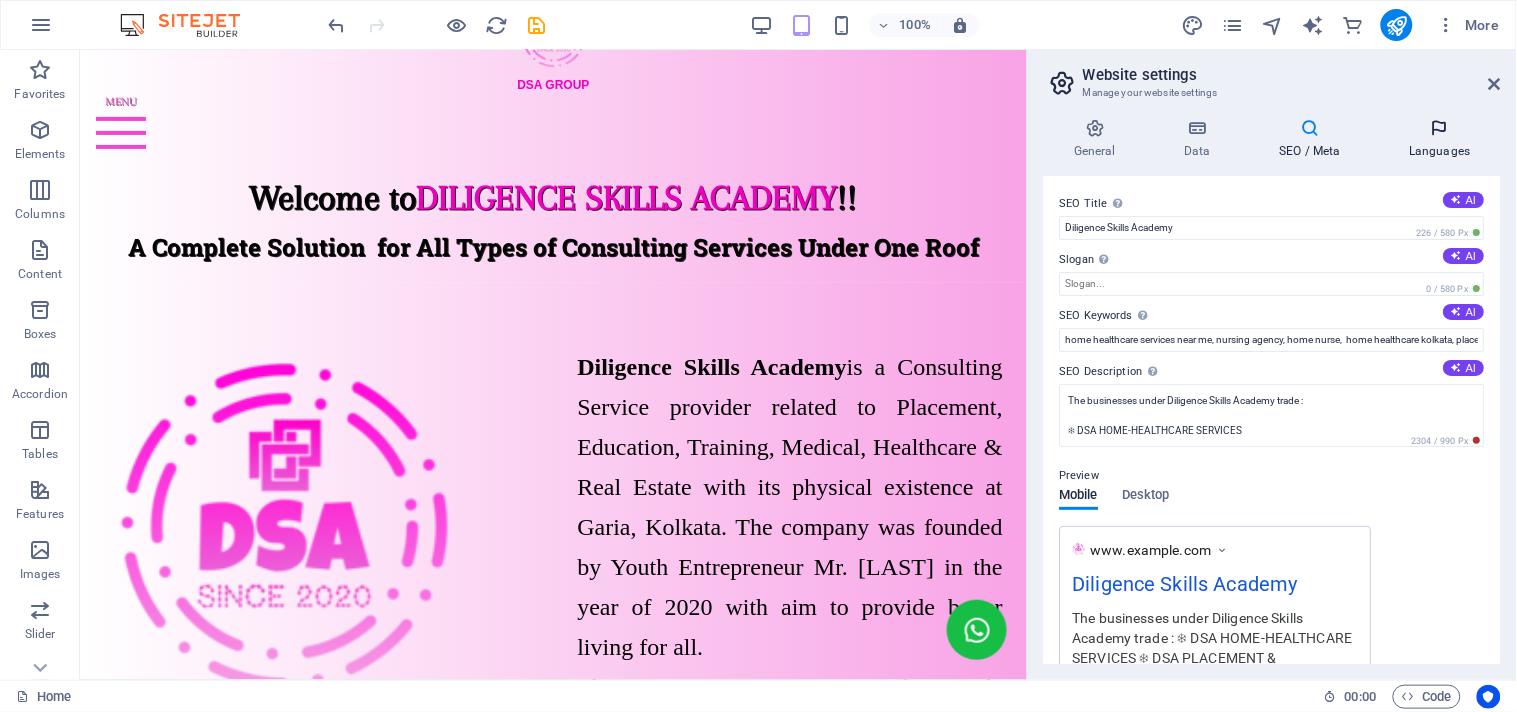click at bounding box center (1440, 128) 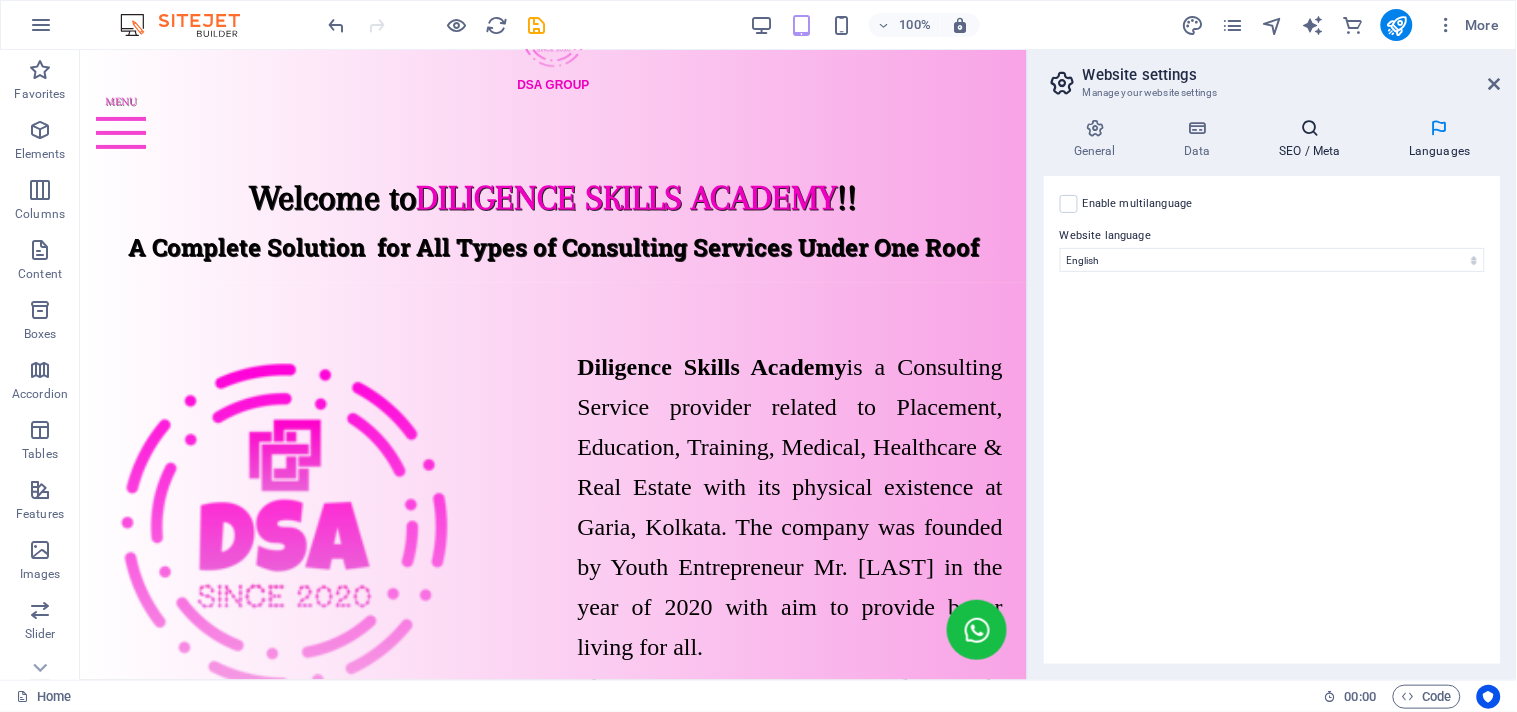 click at bounding box center [1310, 128] 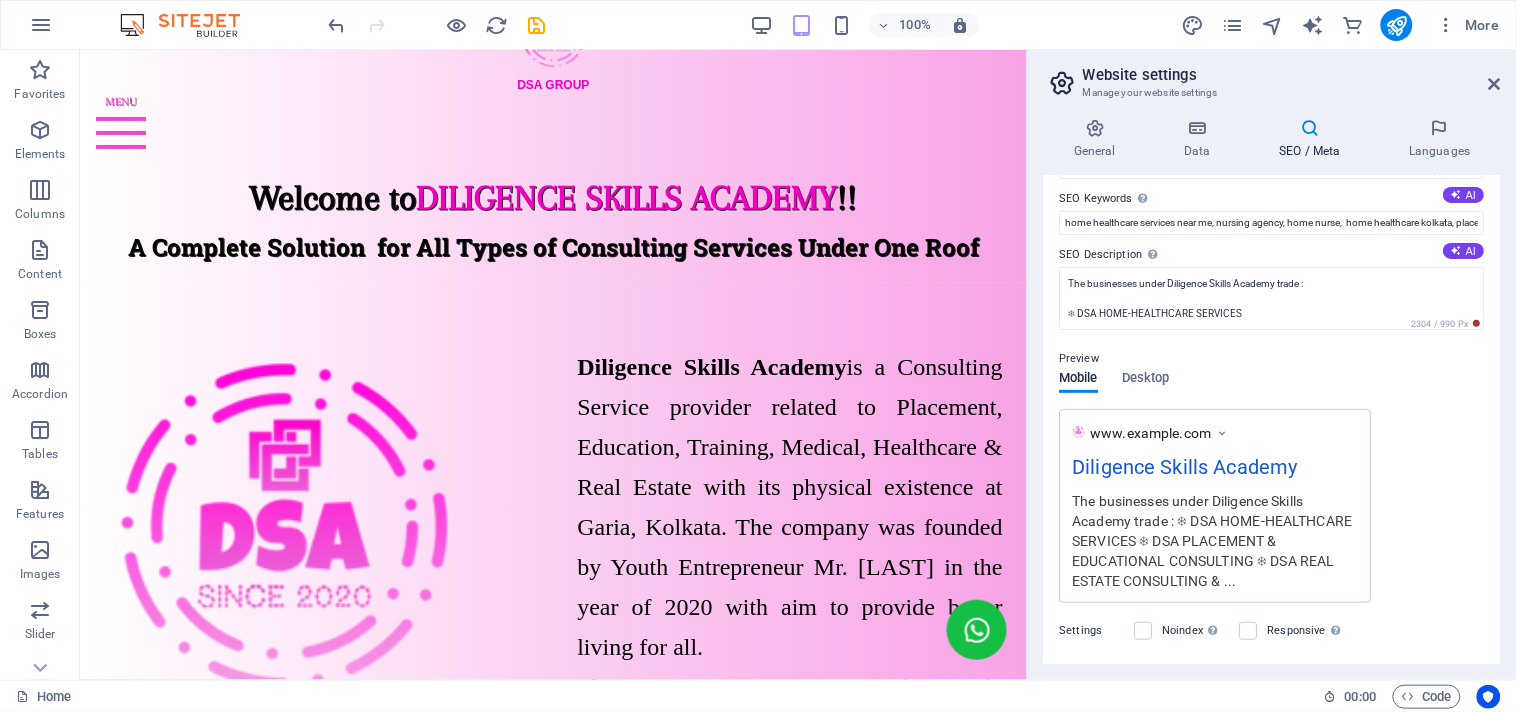 scroll, scrollTop: 0, scrollLeft: 0, axis: both 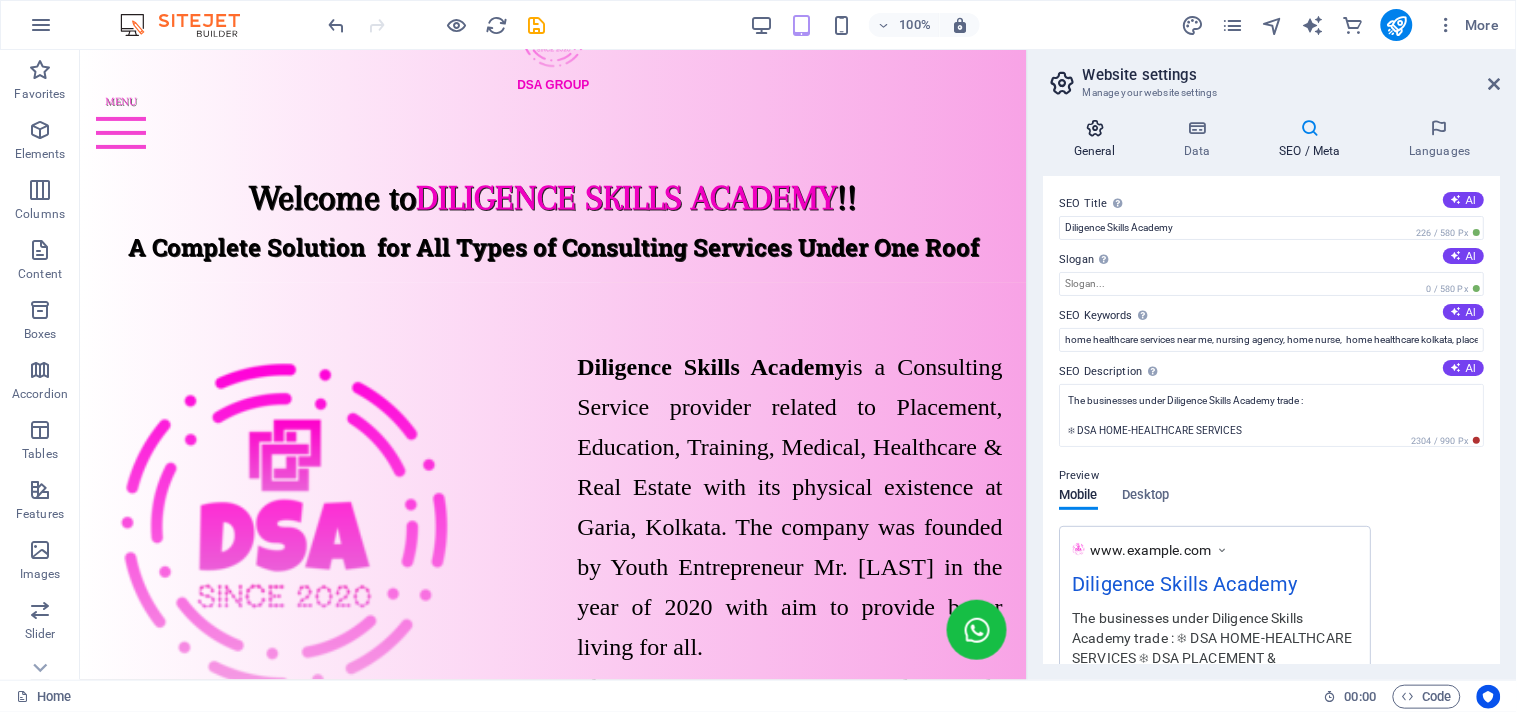 click on "General" at bounding box center (1099, 139) 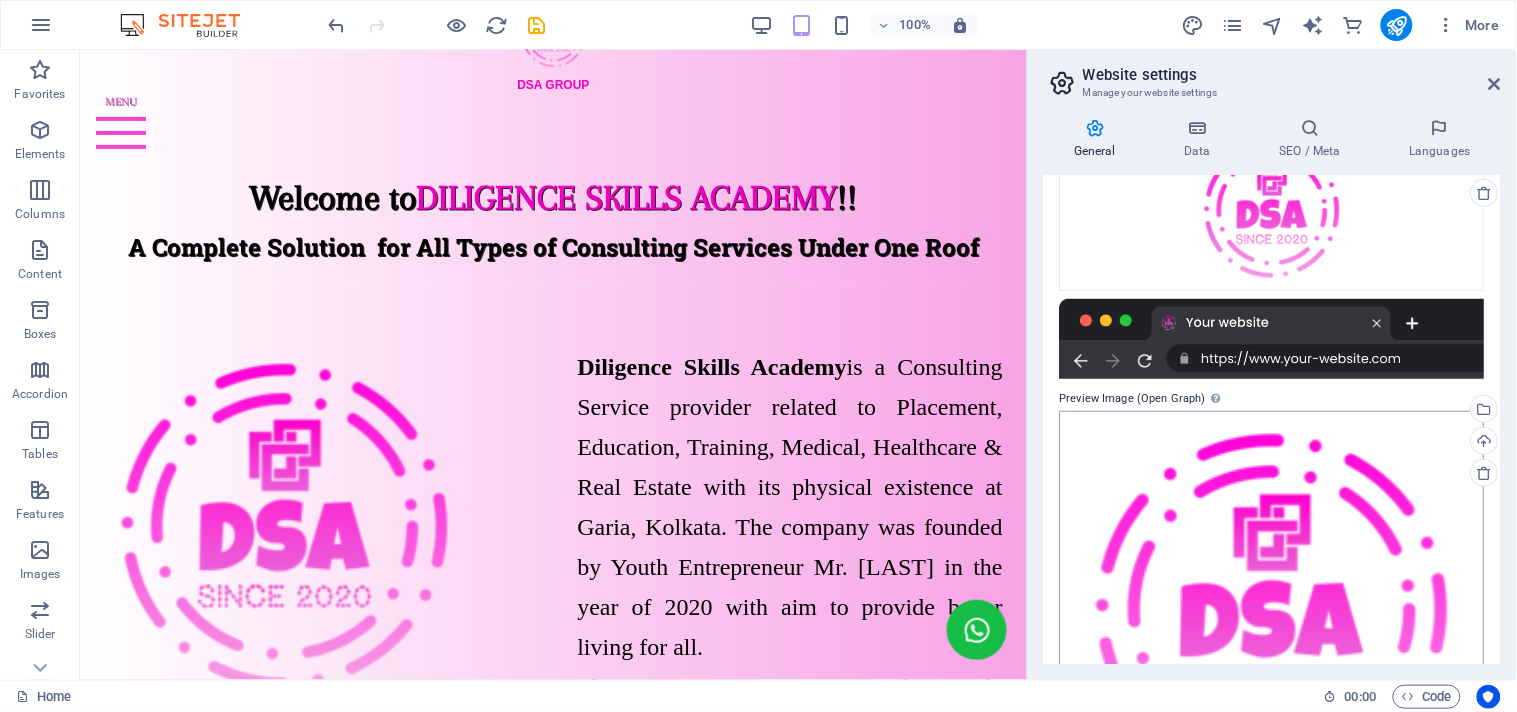 scroll, scrollTop: 494, scrollLeft: 0, axis: vertical 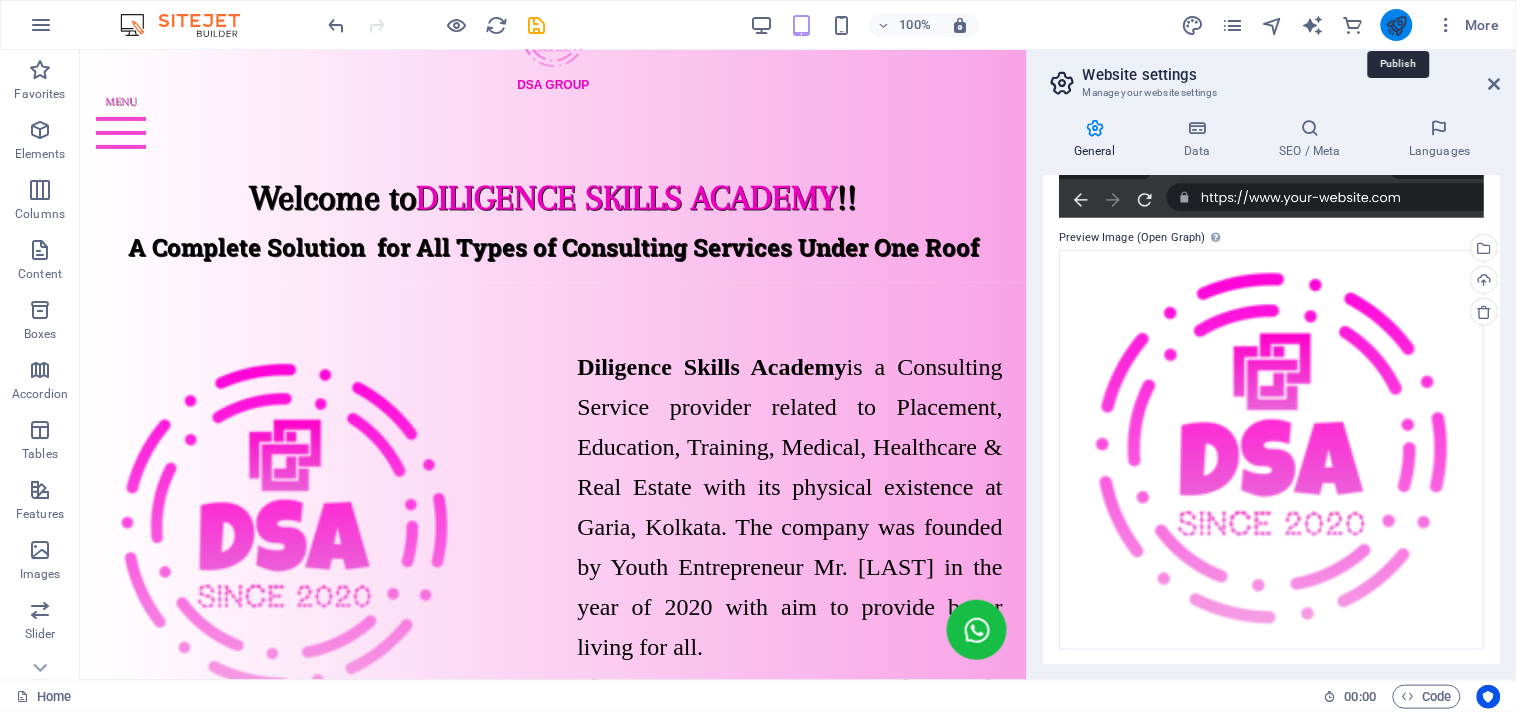 click at bounding box center (1396, 25) 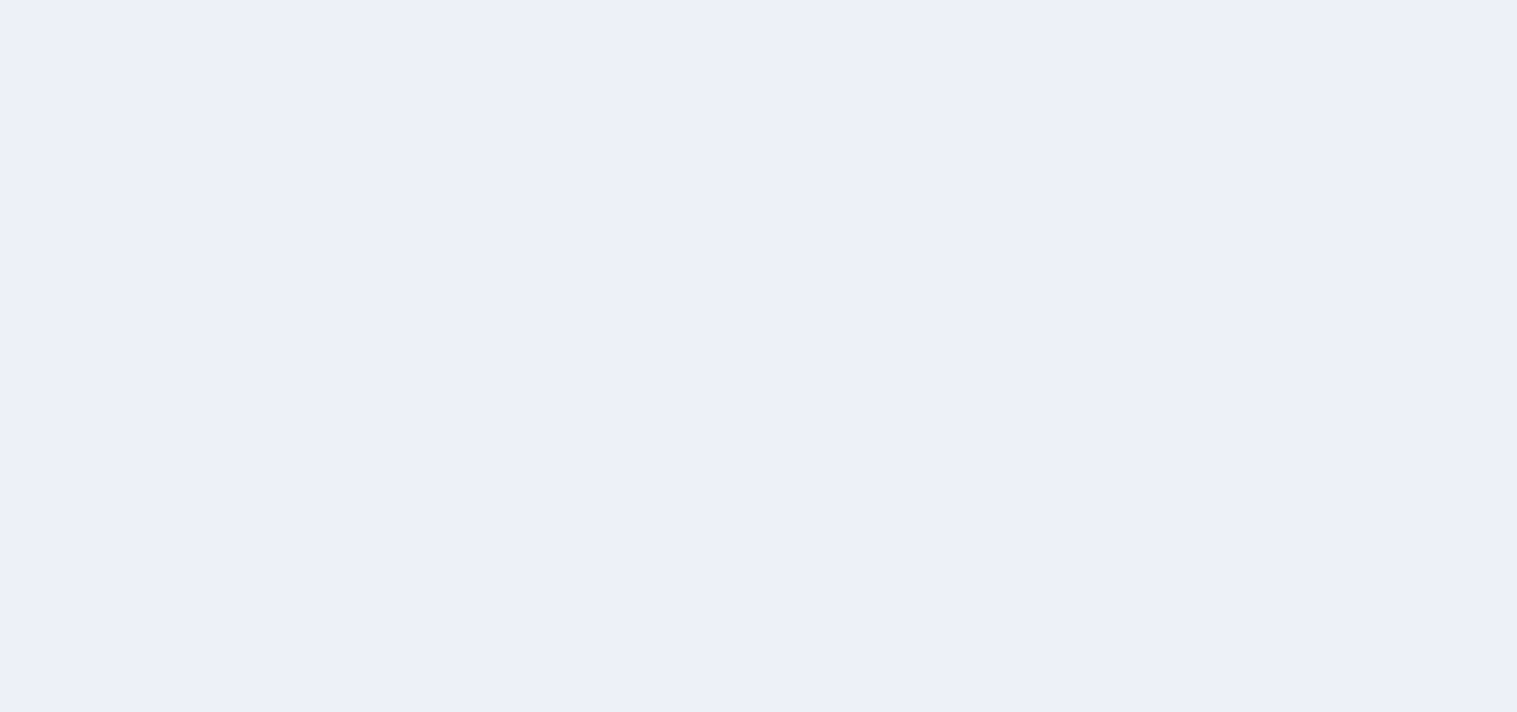 scroll, scrollTop: 0, scrollLeft: 0, axis: both 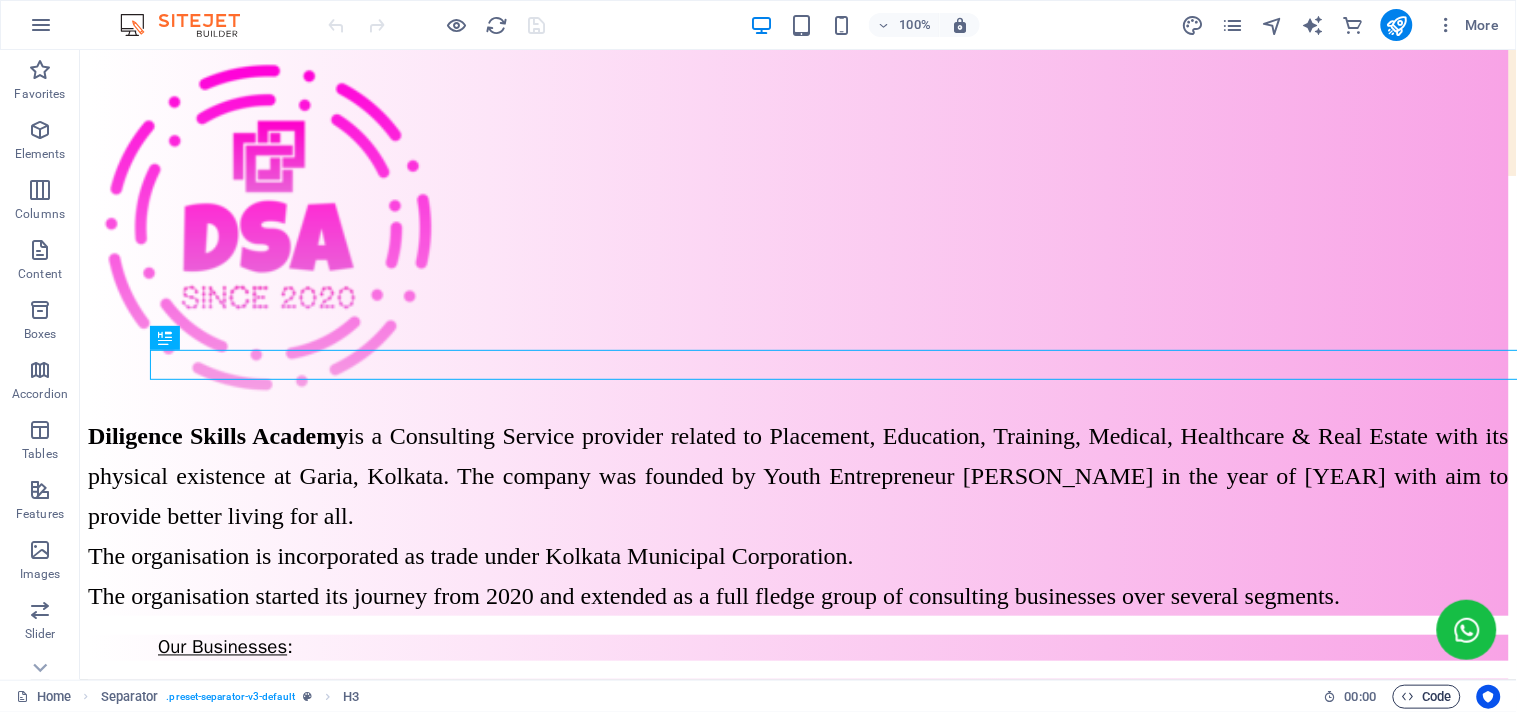 click on "Code" at bounding box center (1427, 697) 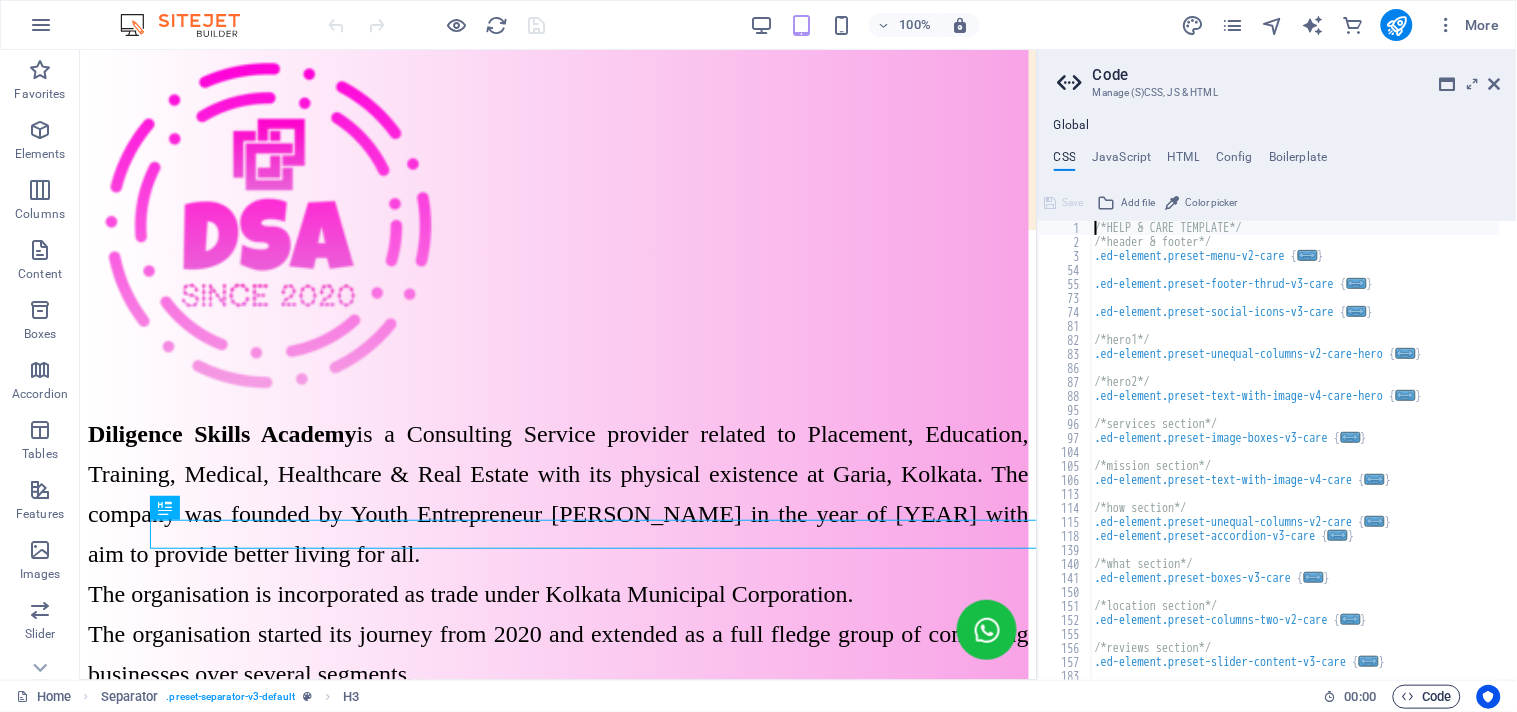 scroll, scrollTop: 417, scrollLeft: 0, axis: vertical 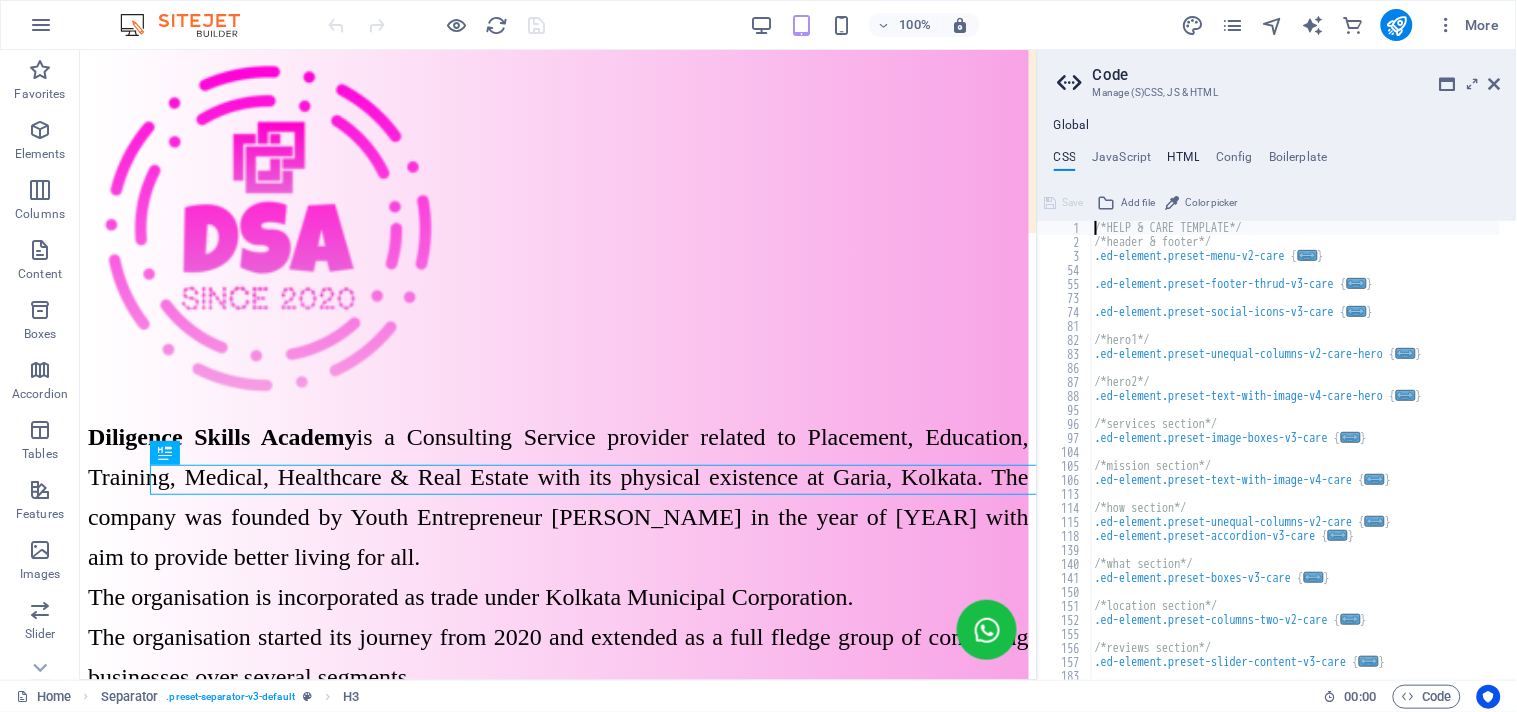 click on "HTML" at bounding box center (1184, 161) 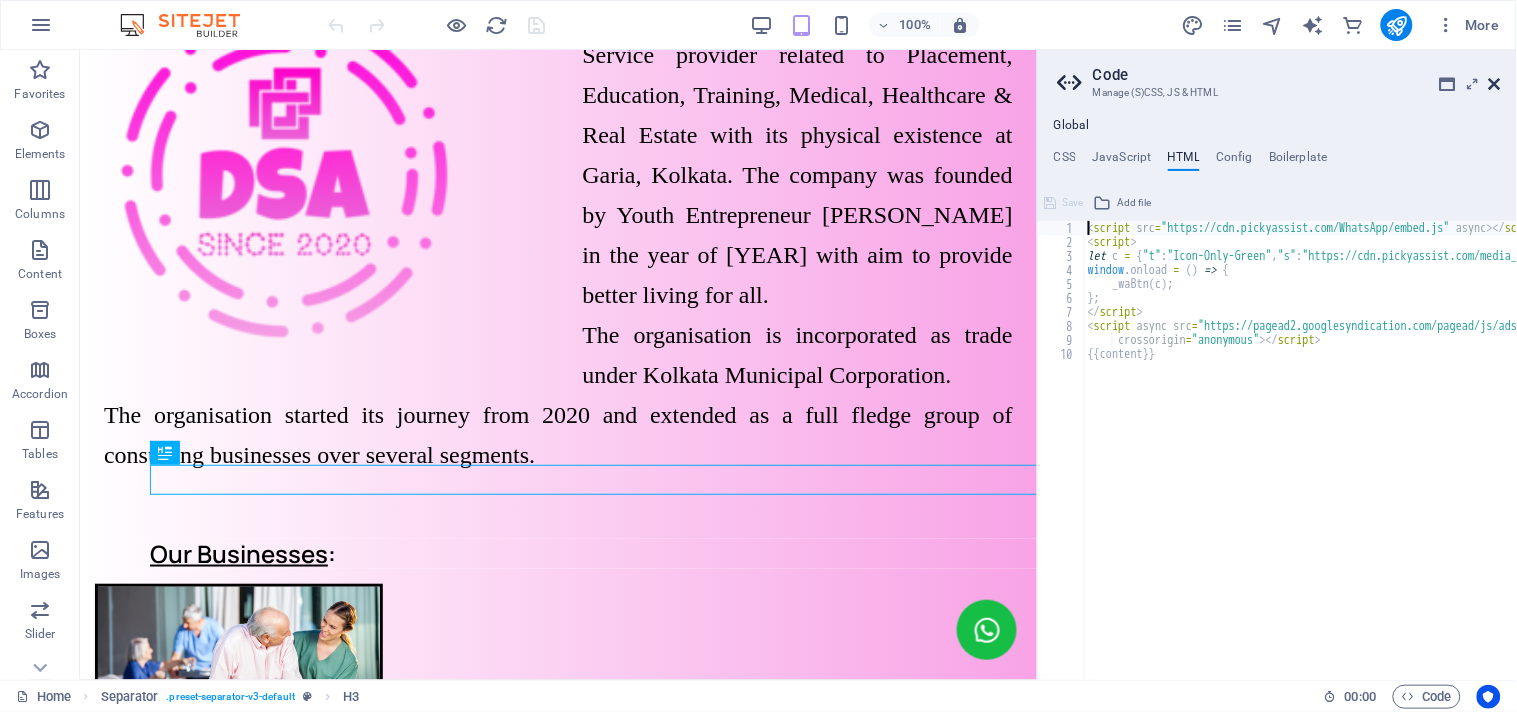 click at bounding box center [1495, 84] 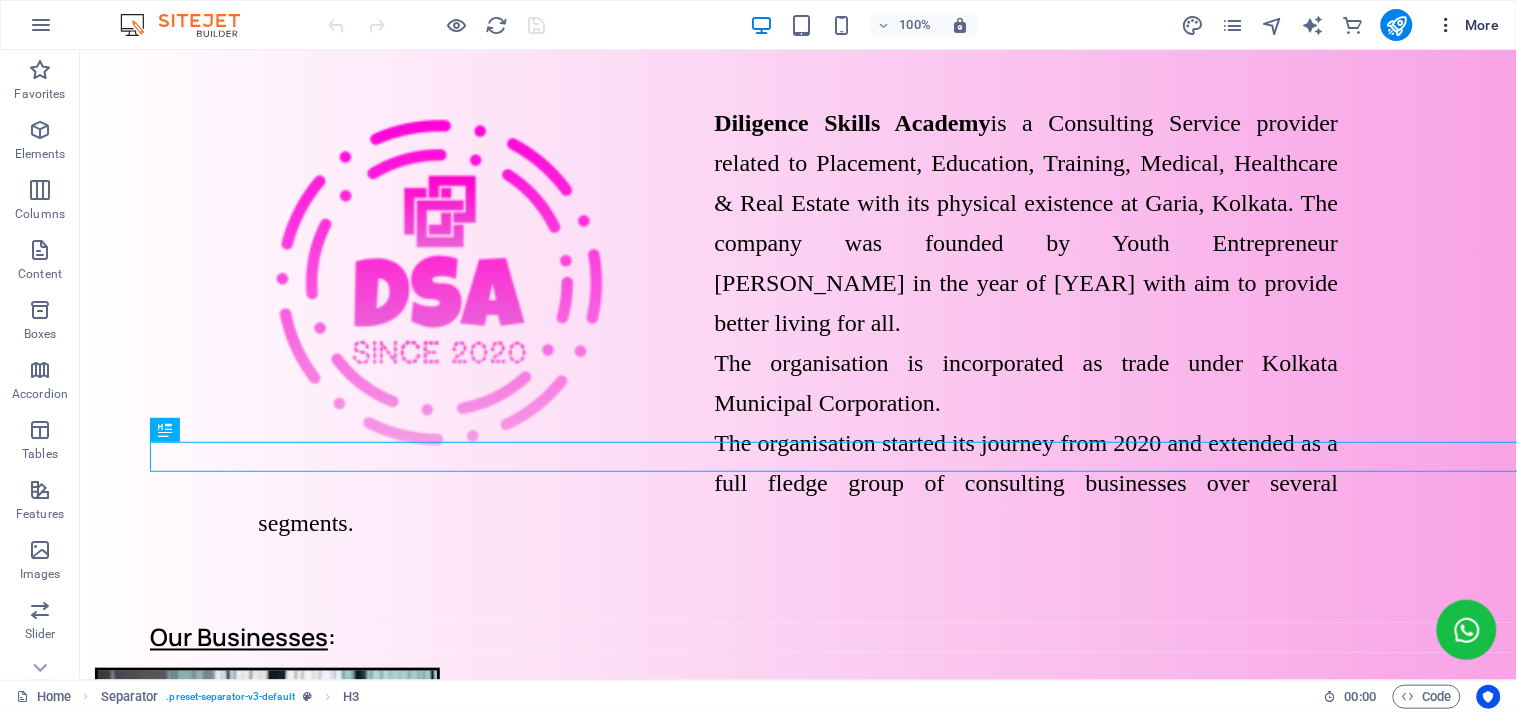 click on "More" at bounding box center [1468, 25] 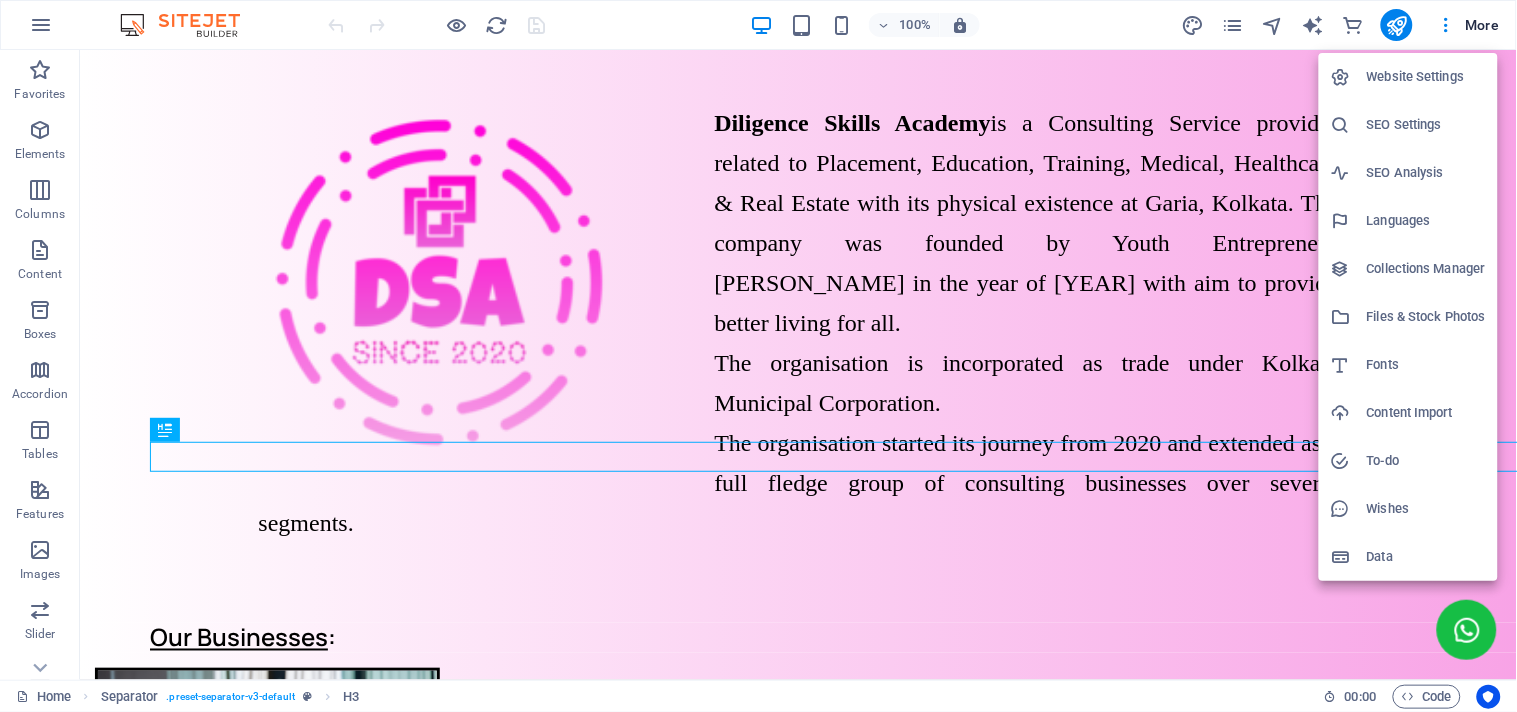 click on "Website Settings" at bounding box center [1426, 77] 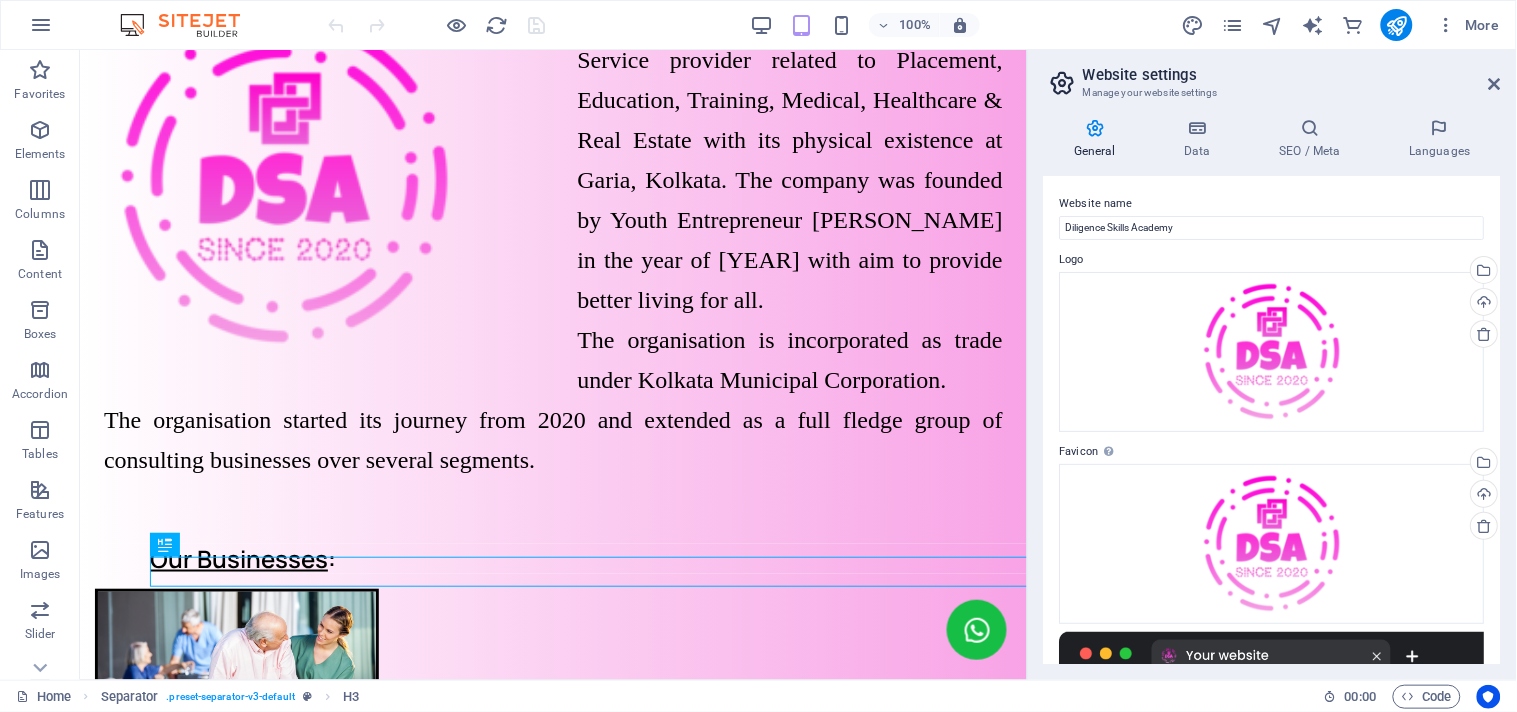 scroll, scrollTop: 325, scrollLeft: 0, axis: vertical 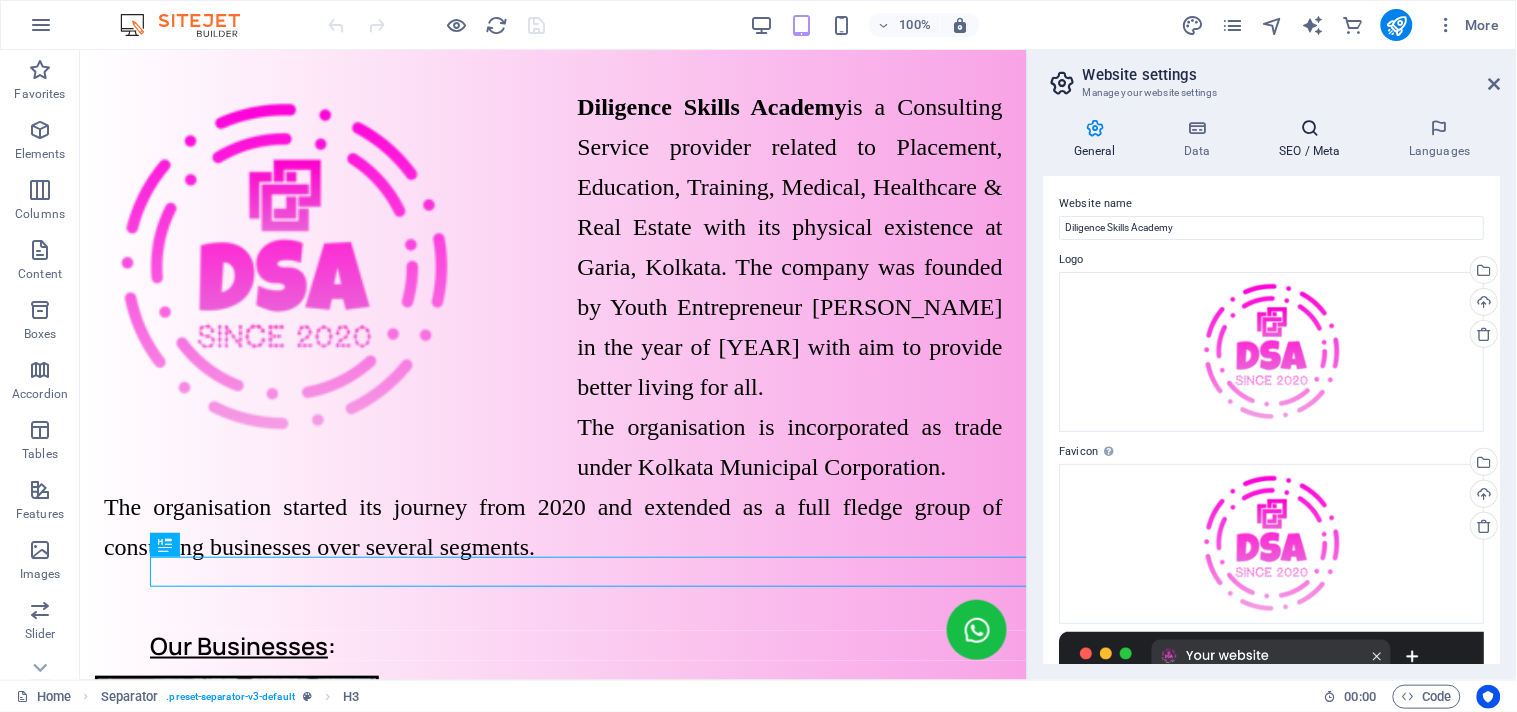 click on "SEO / Meta" at bounding box center (1314, 139) 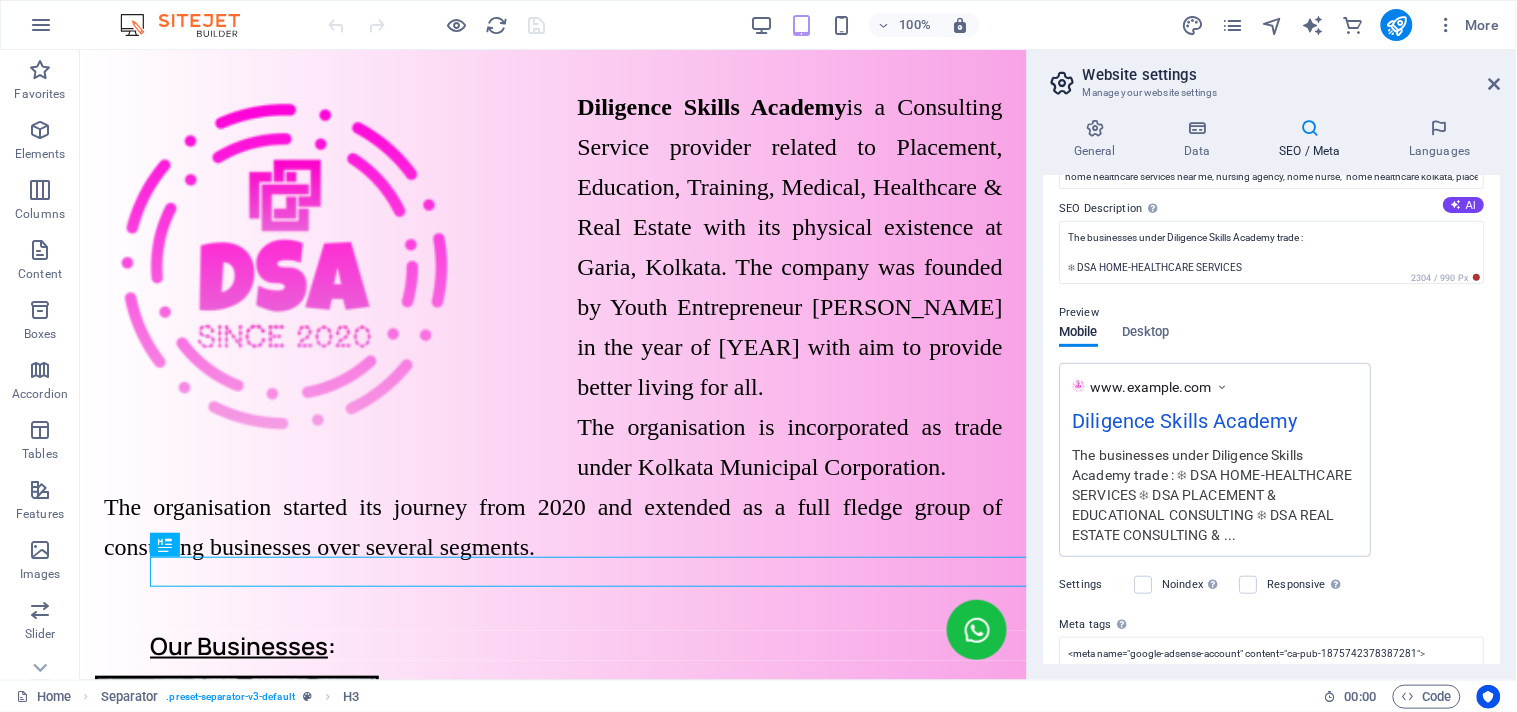 scroll, scrollTop: 0, scrollLeft: 0, axis: both 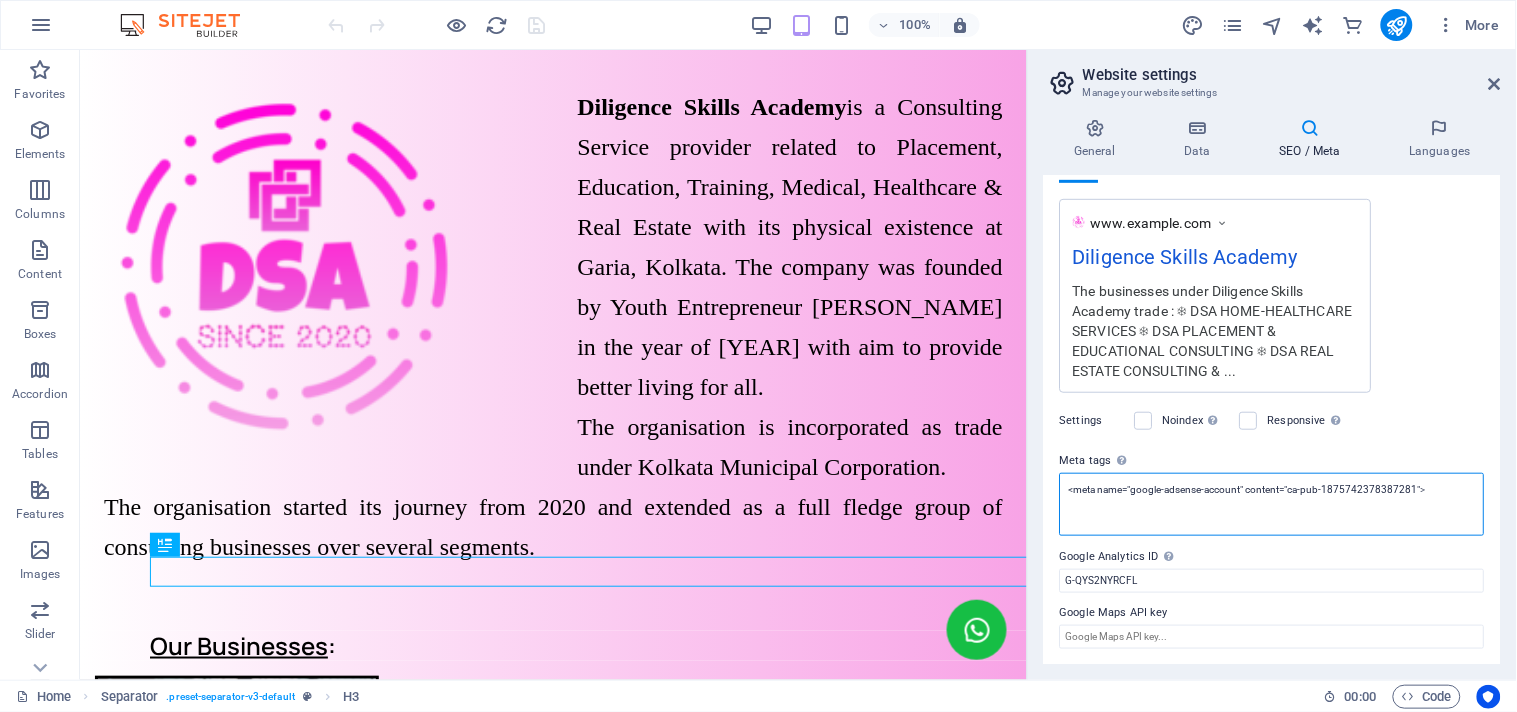 click on "<meta name="google-adsense-account" content="ca-pub-1875742378387281">" at bounding box center [1272, 504] 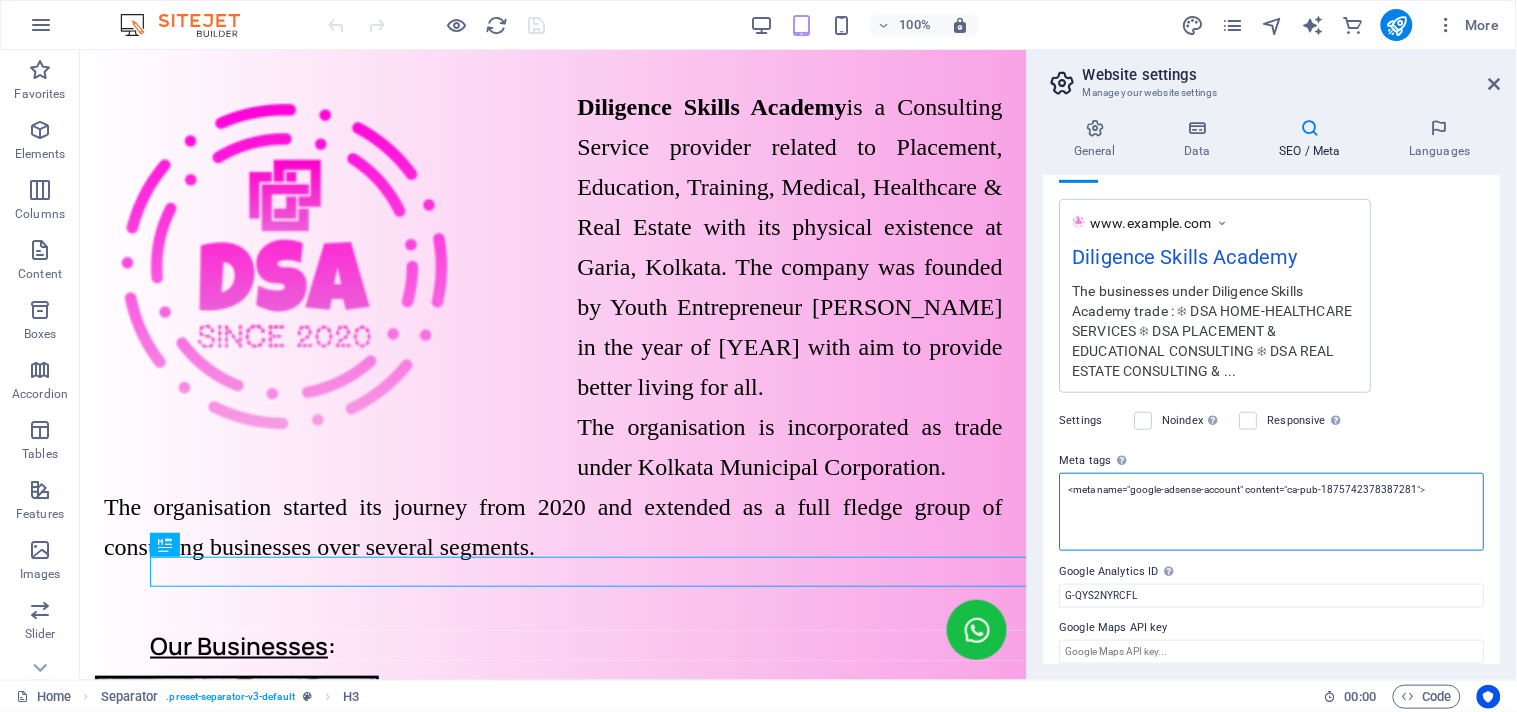 click on "<meta name="google-adsense-account" content="ca-pub-1875742378387281">" at bounding box center (1272, 512) 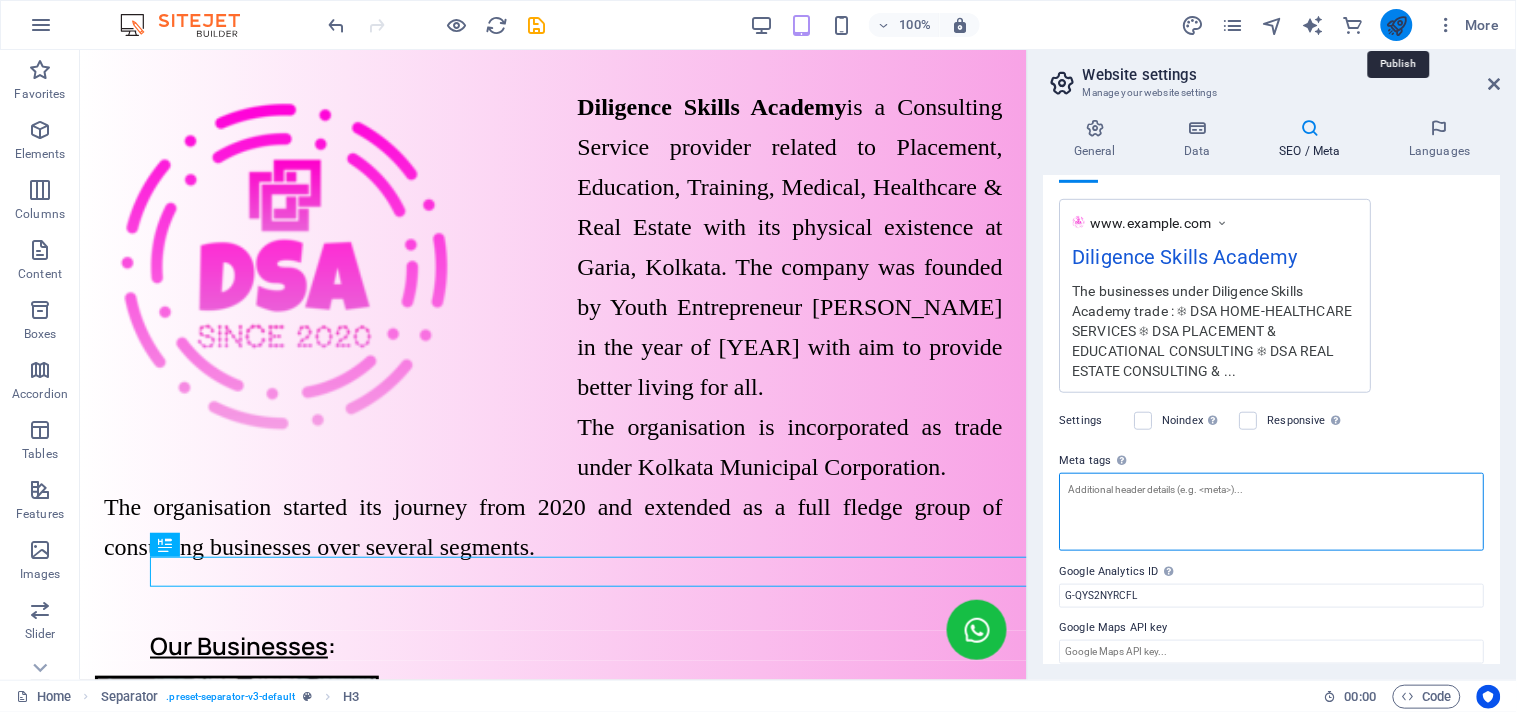 type 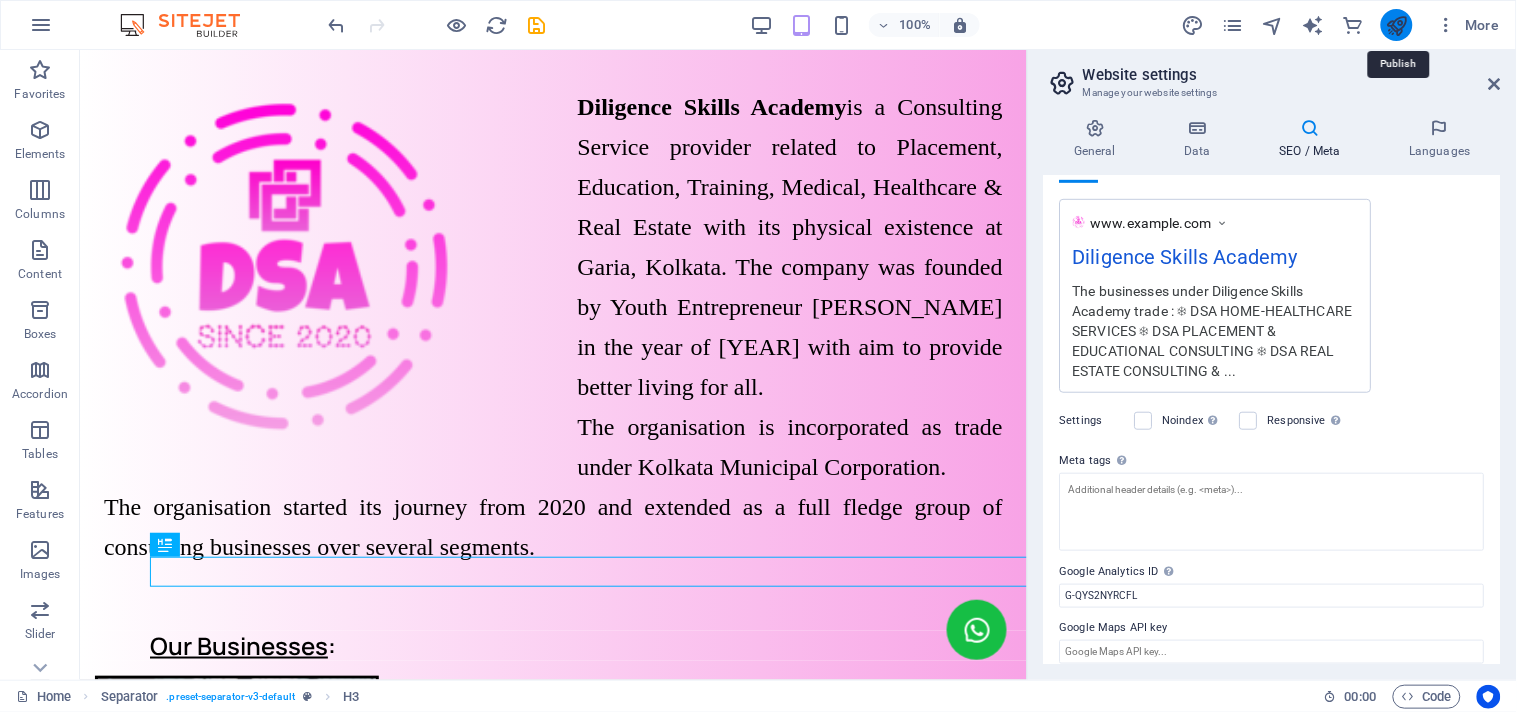 click at bounding box center [1396, 25] 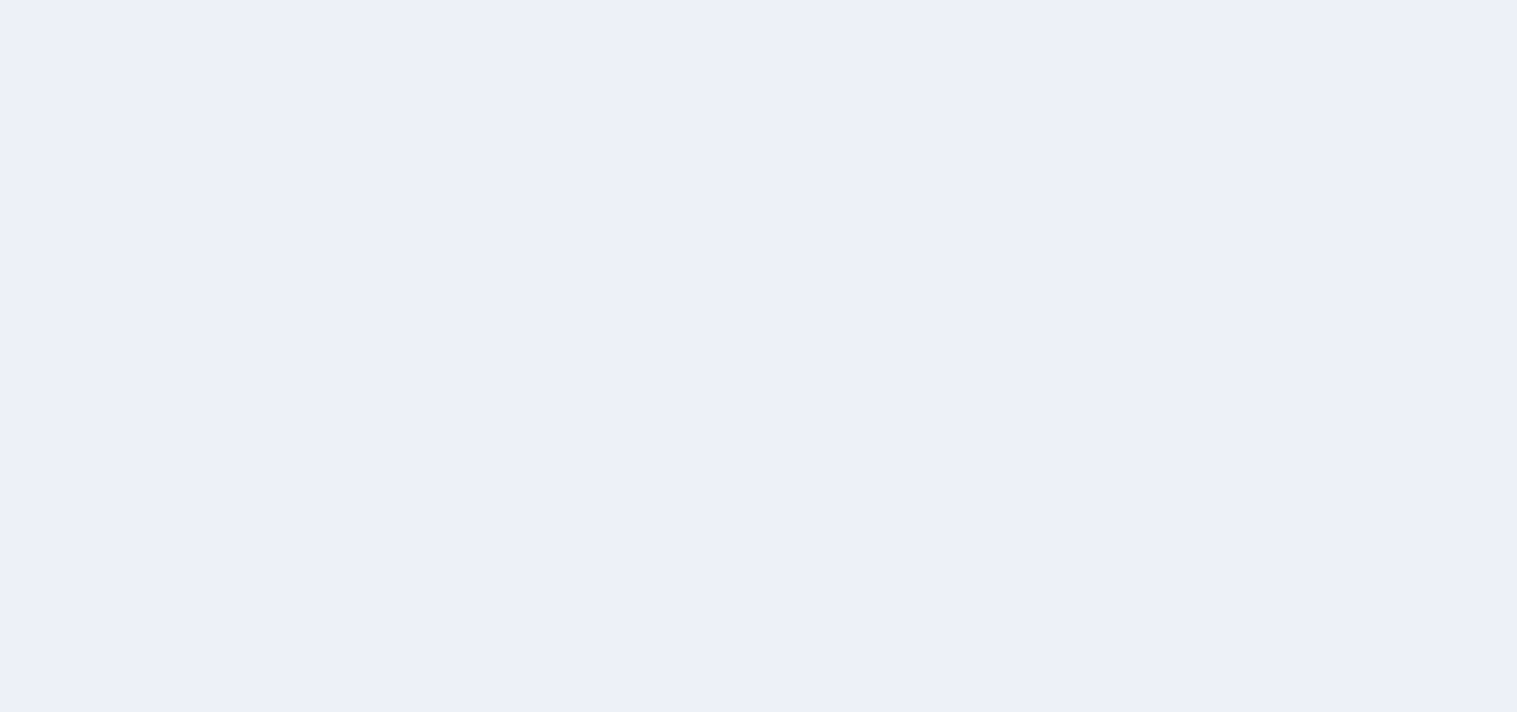 scroll, scrollTop: 0, scrollLeft: 0, axis: both 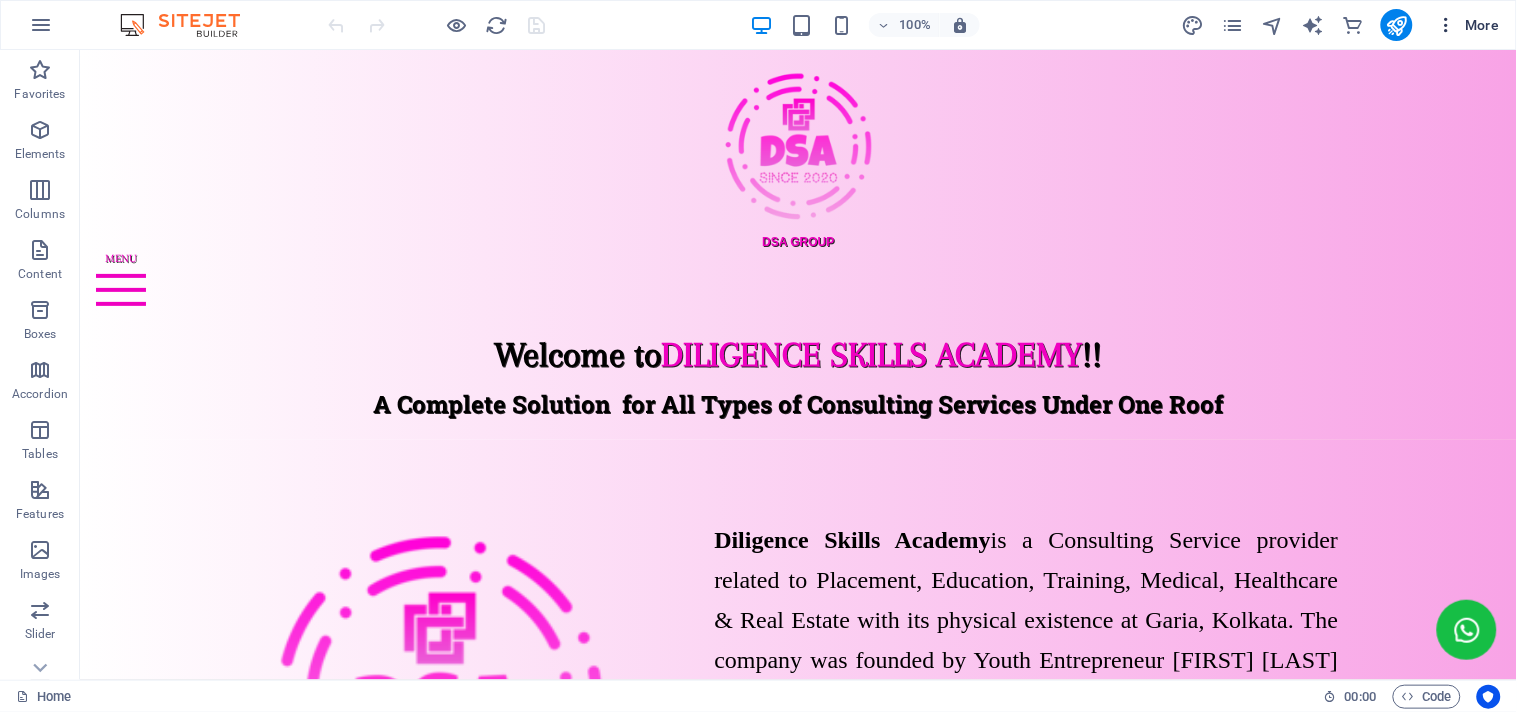 click on "More" at bounding box center (1468, 25) 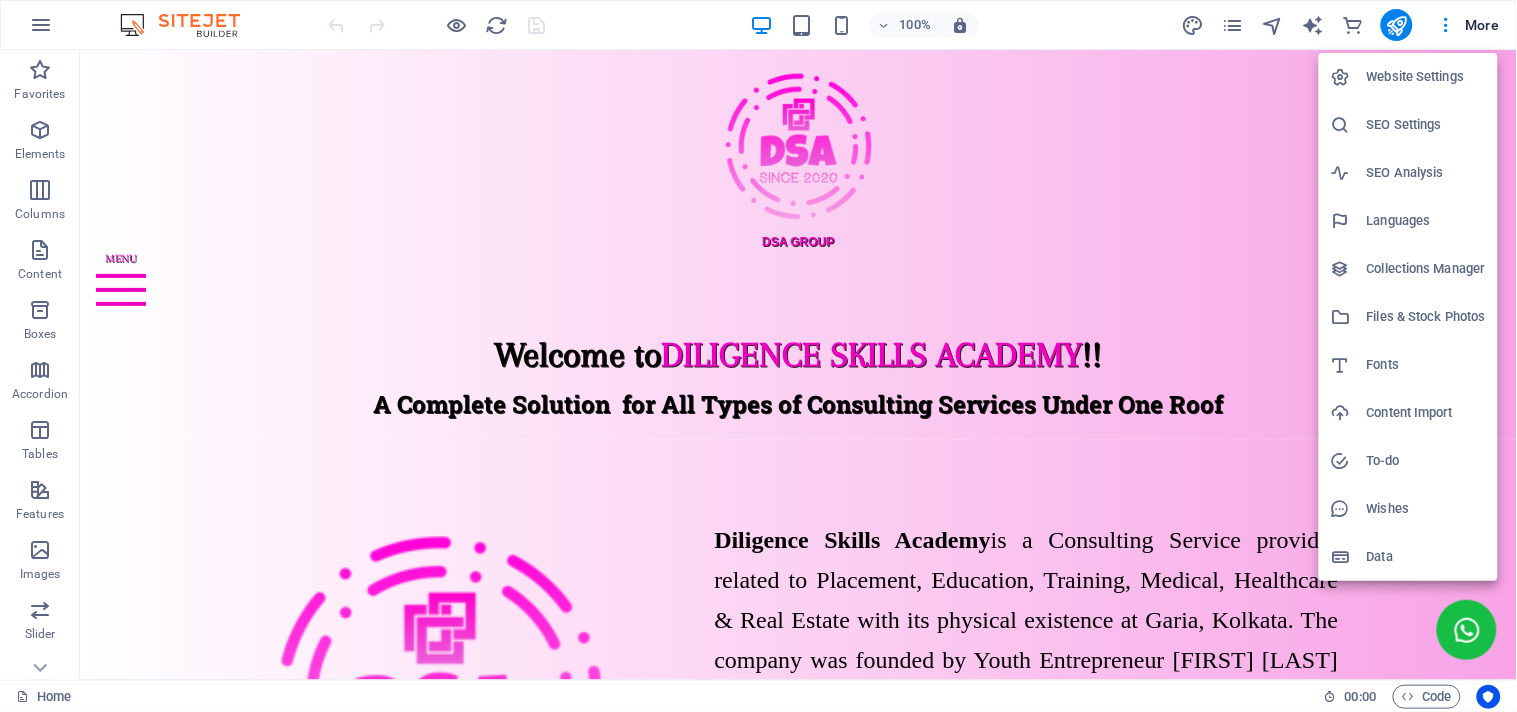 click on "Website Settings" at bounding box center [1426, 77] 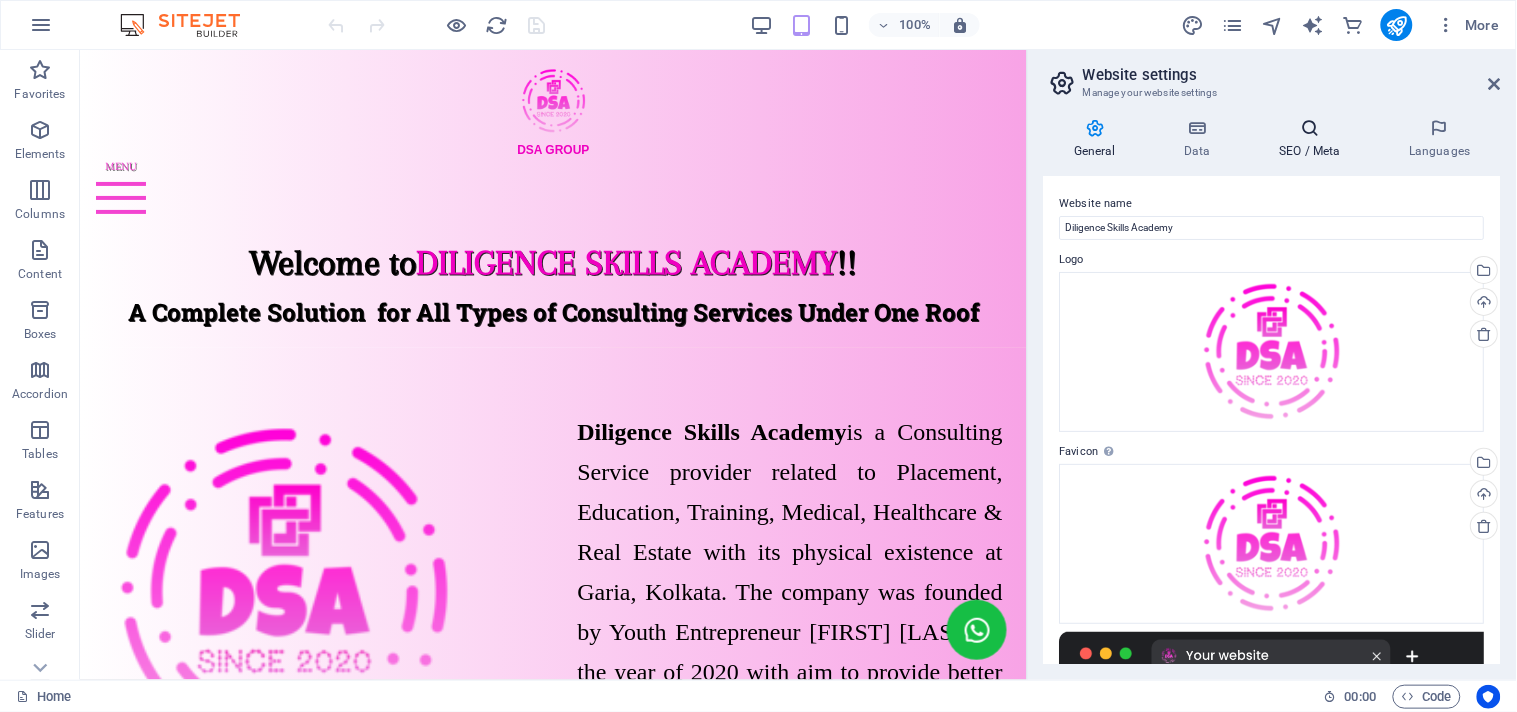 click at bounding box center [1310, 128] 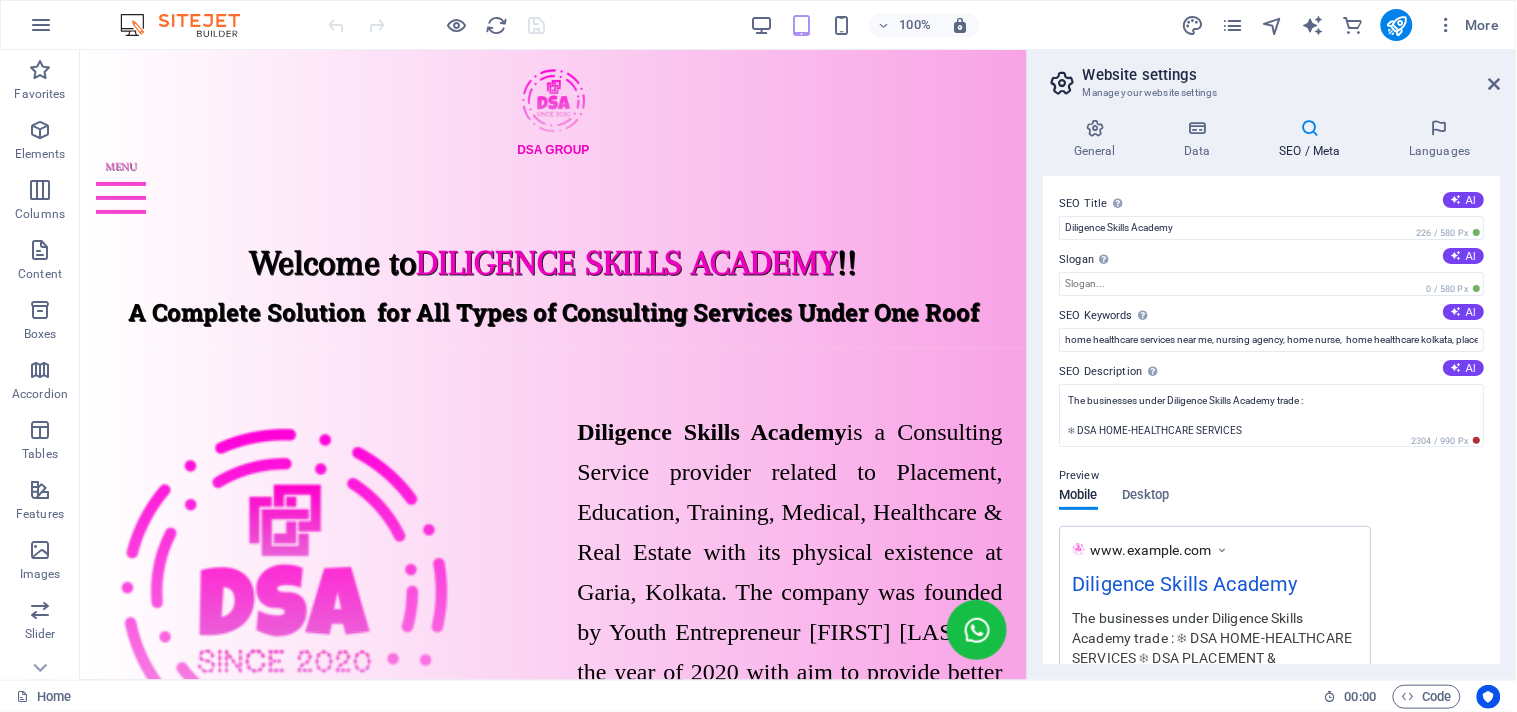 scroll, scrollTop: 327, scrollLeft: 0, axis: vertical 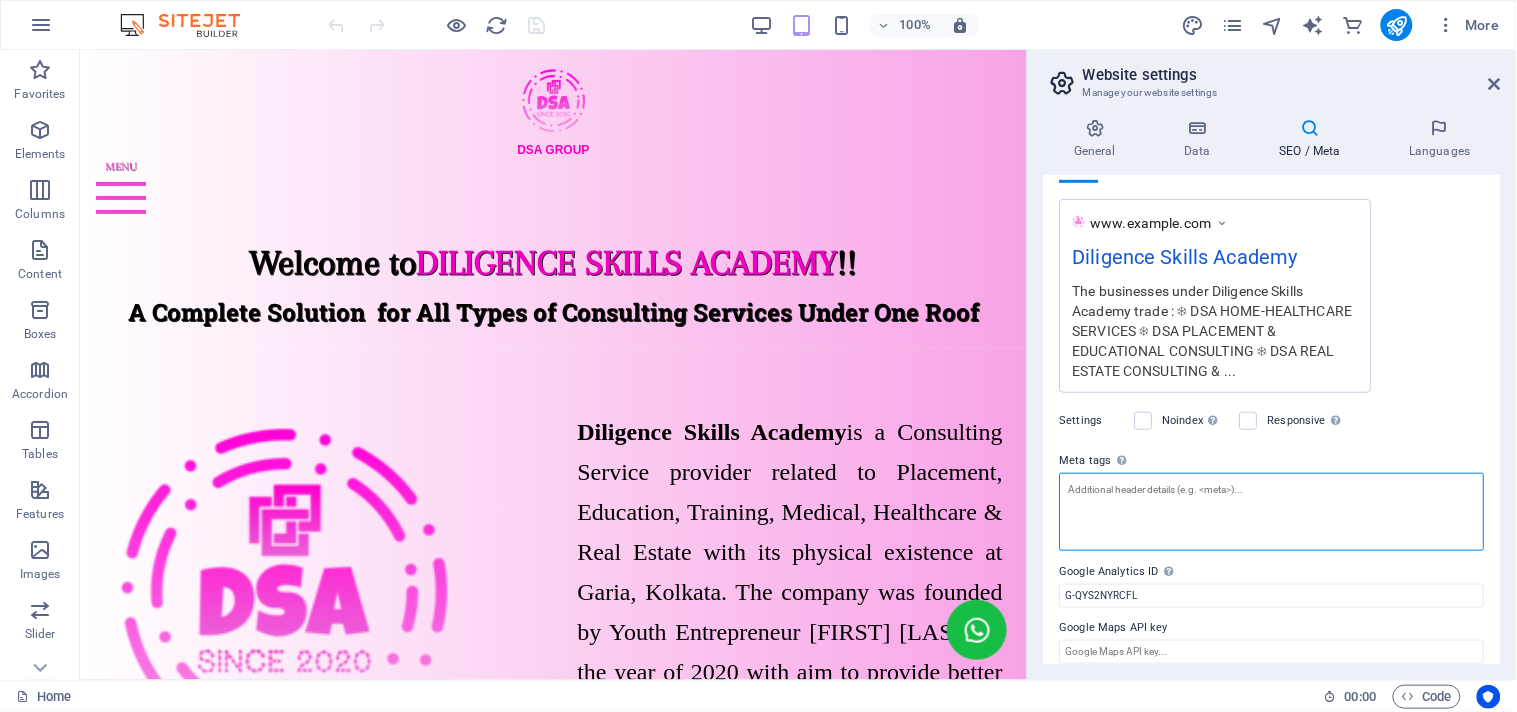 click on "Meta tags Enter HTML code here that will be placed inside the  tags of your website. Please note that your website may not function if you include code with errors." at bounding box center (1272, 512) 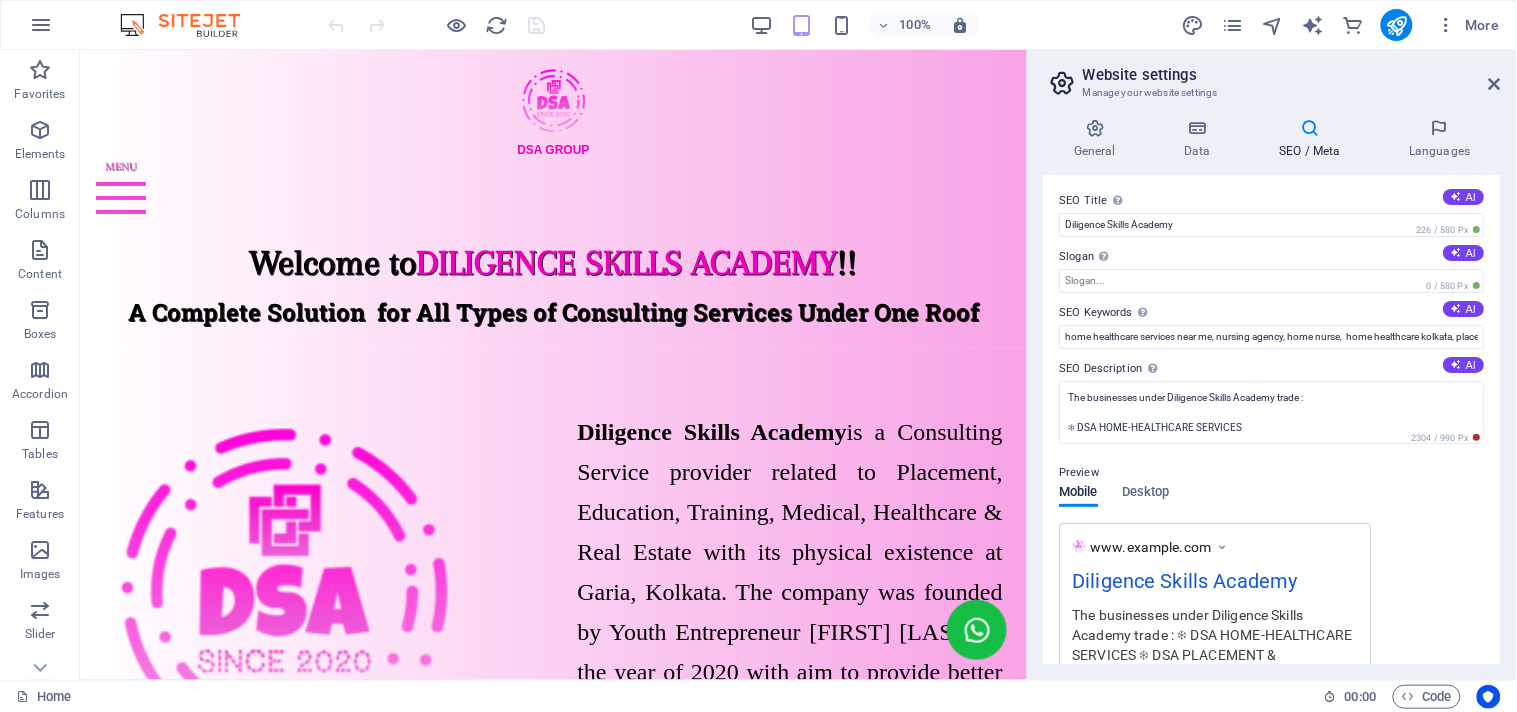 scroll, scrollTop: 0, scrollLeft: 0, axis: both 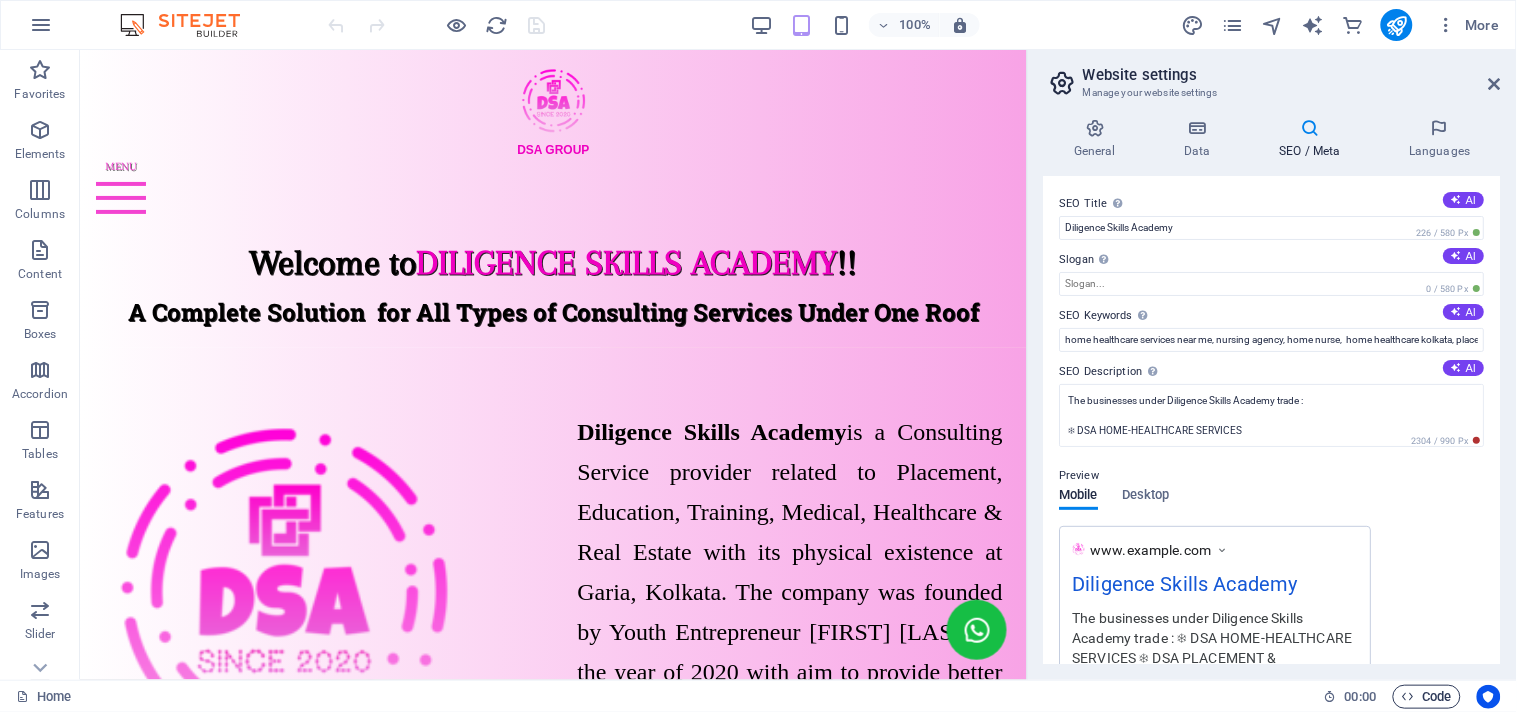 click at bounding box center (1408, 696) 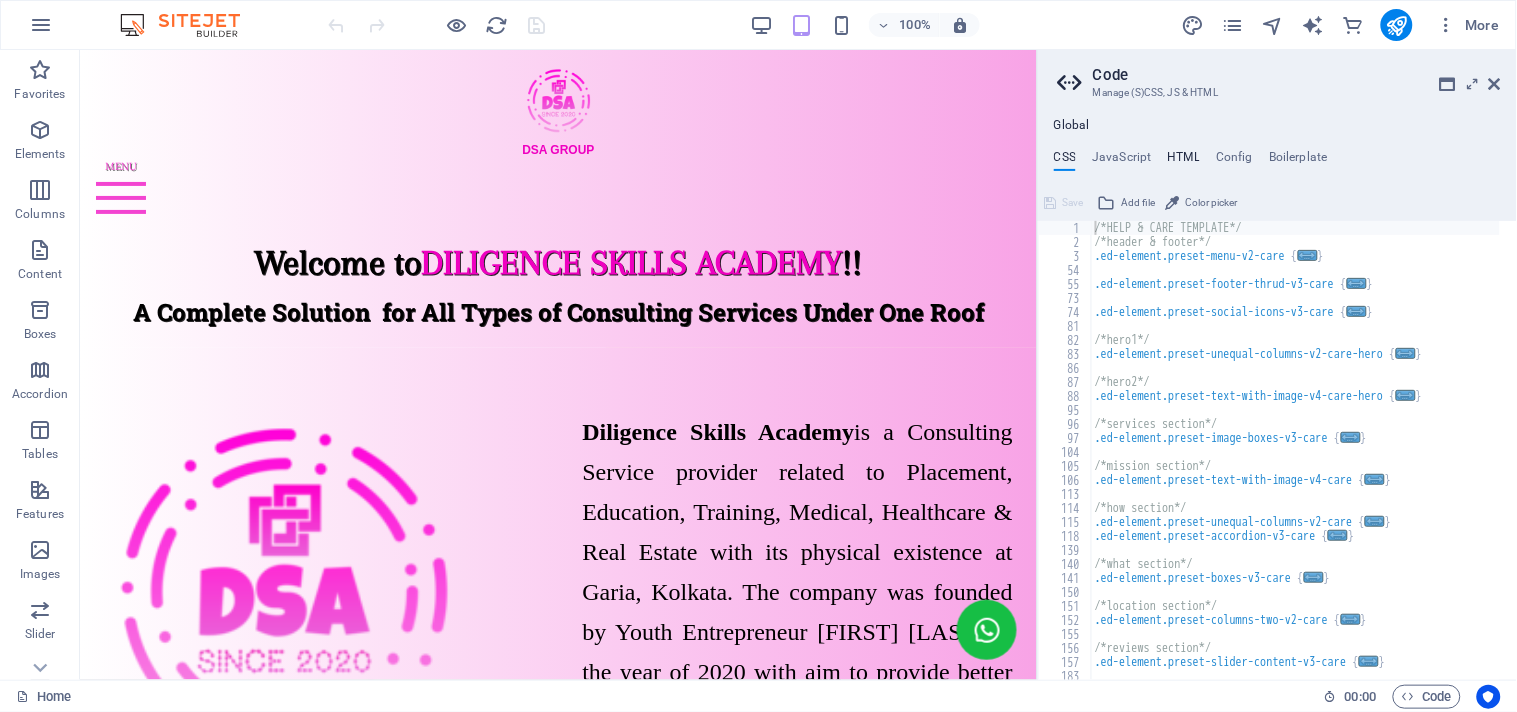 click on "HTML" at bounding box center (1184, 161) 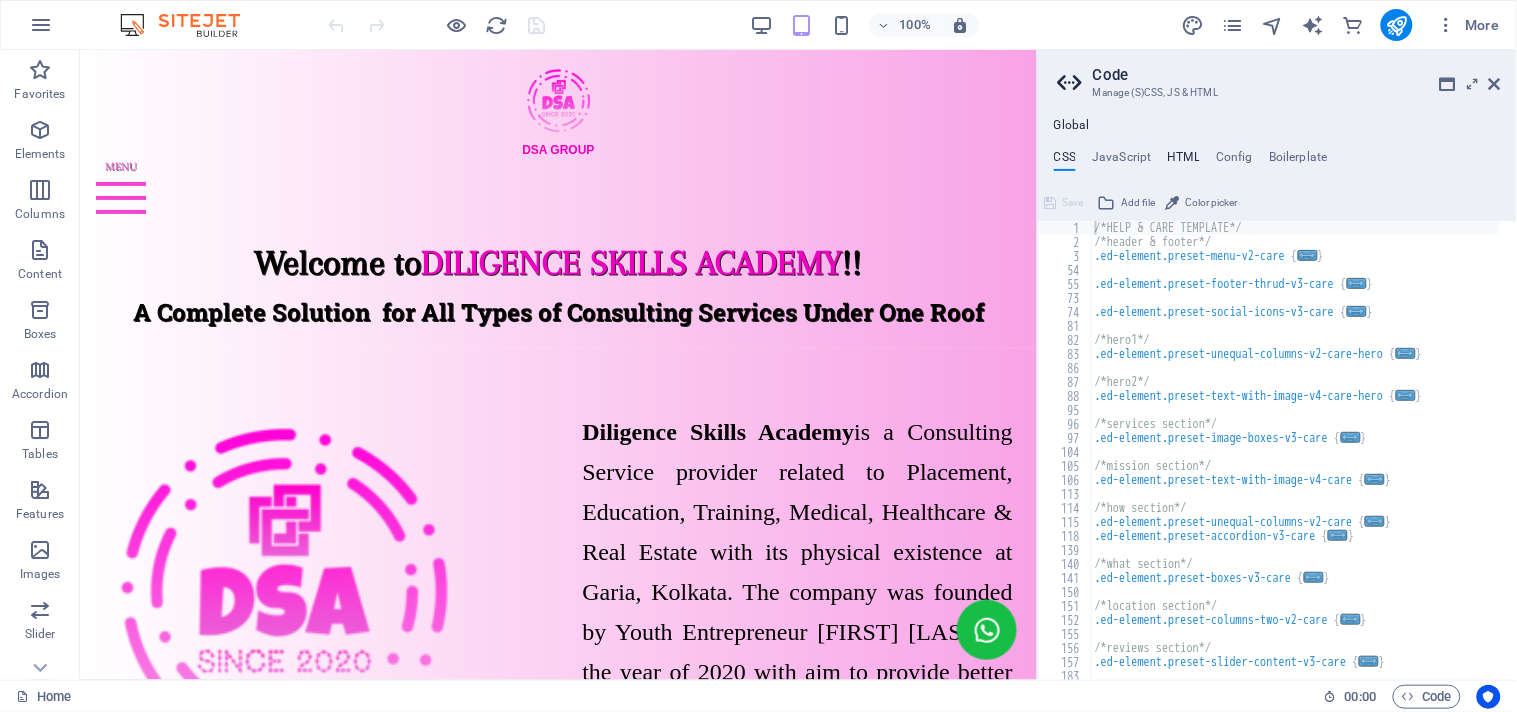 type on "<script src="https://cdn.pickyassist.com/WhatsApp/embed.js" async></script>" 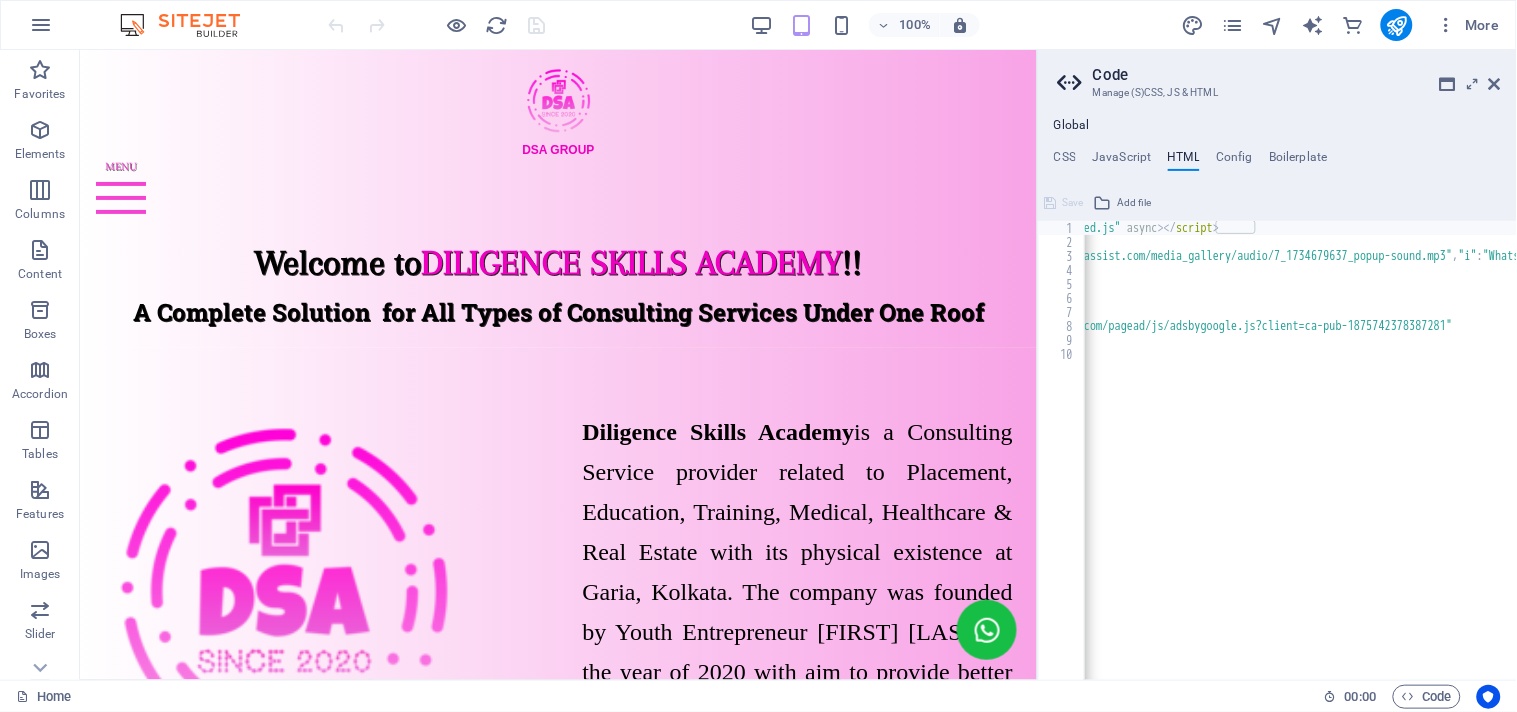 scroll, scrollTop: 0, scrollLeft: 0, axis: both 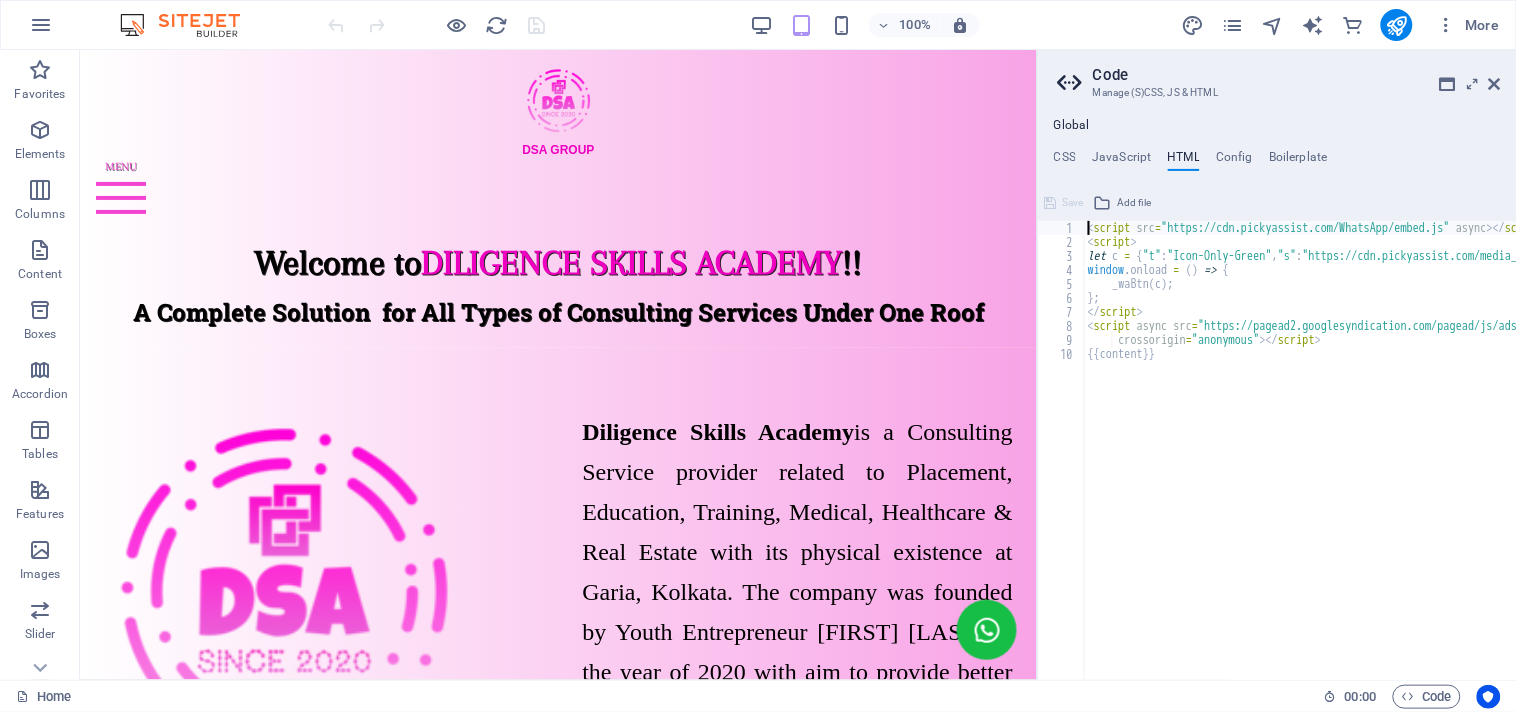 click on "CSS JavaScript HTML Config Boilerplate" at bounding box center [1277, 161] 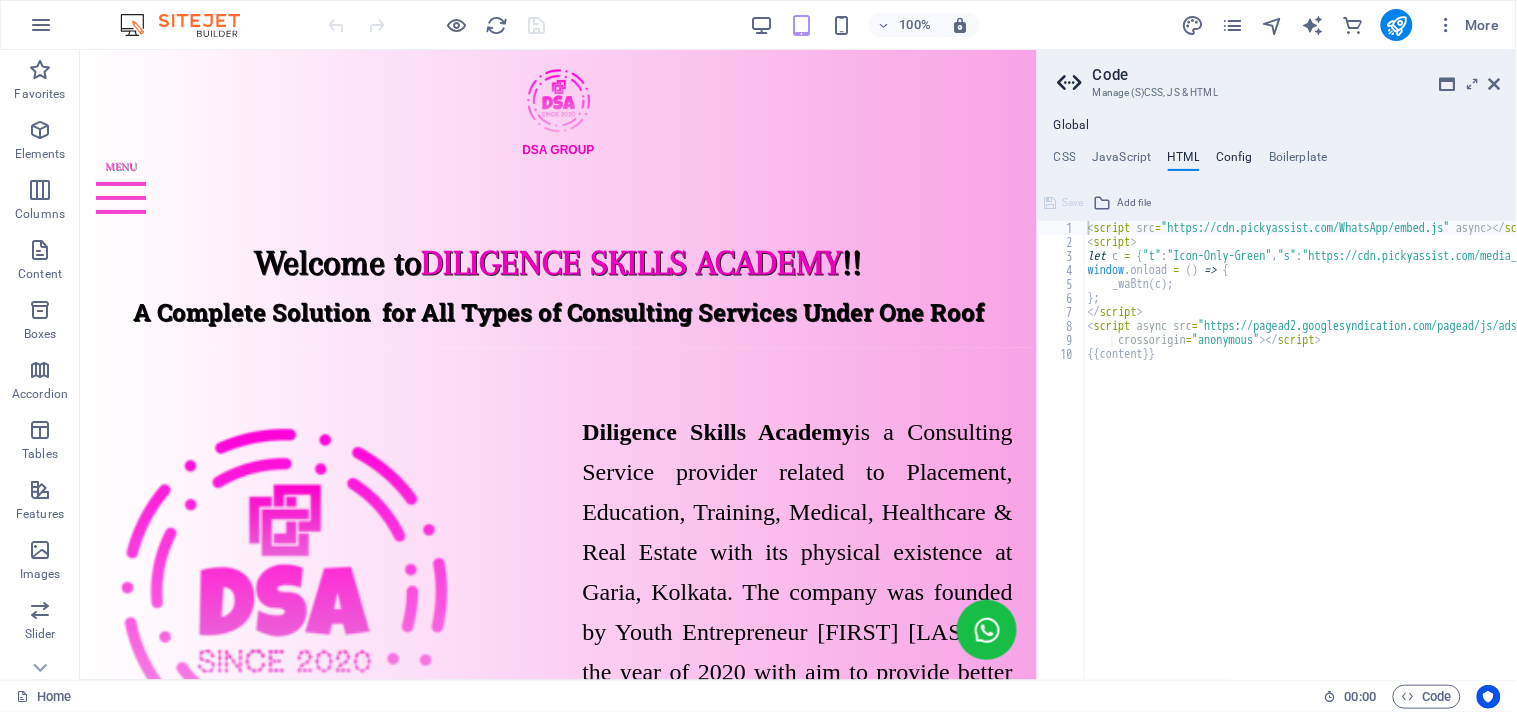 click on "Config" at bounding box center (1234, 161) 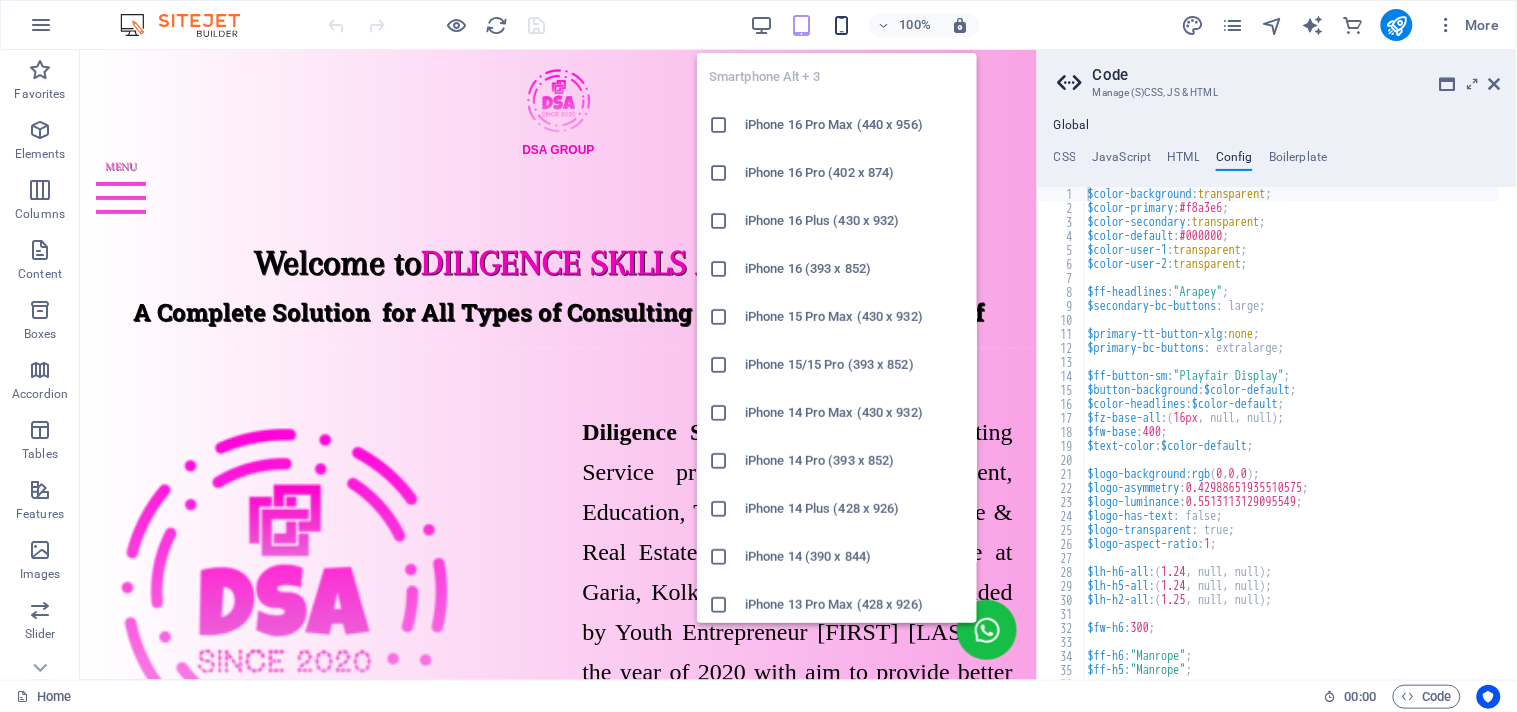 click at bounding box center (841, 25) 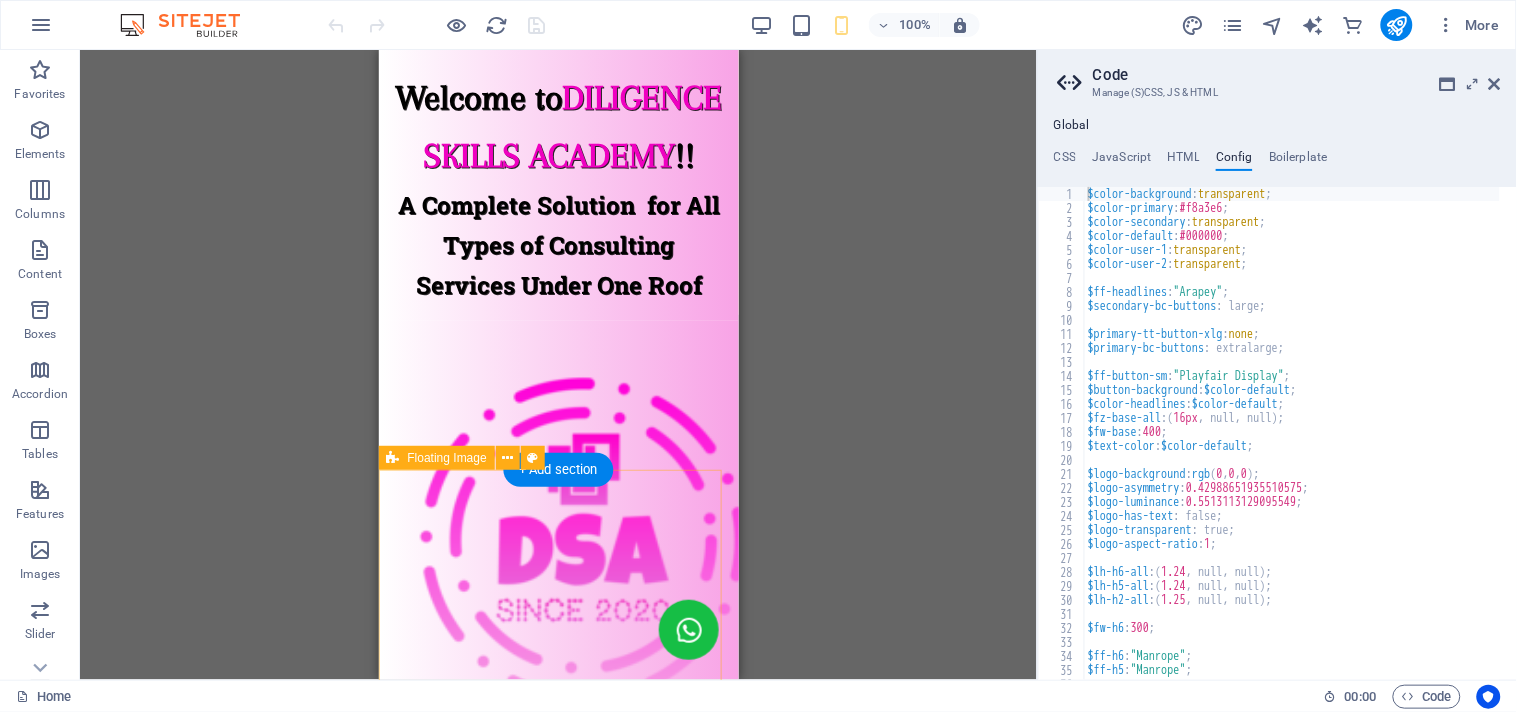 scroll, scrollTop: 0, scrollLeft: 0, axis: both 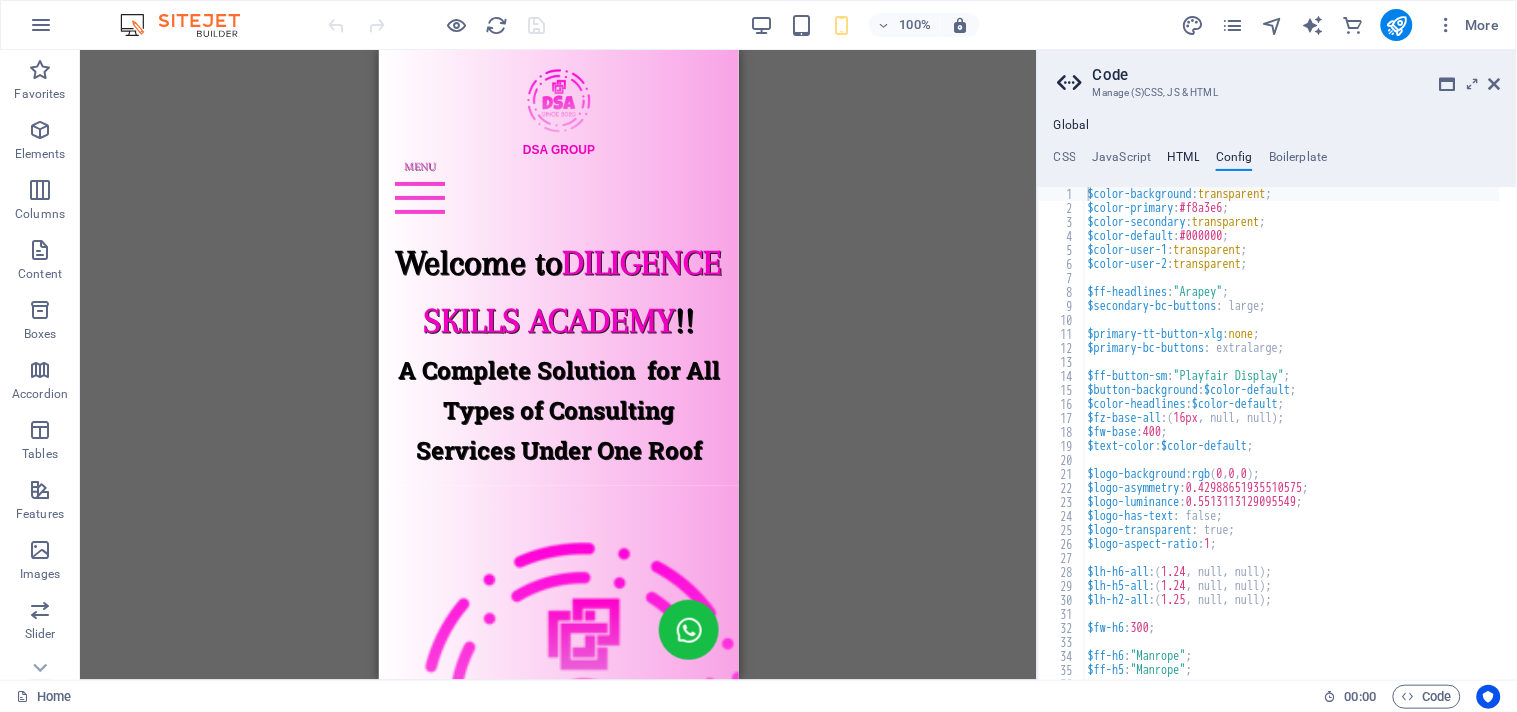 click on "HTML" at bounding box center (1184, 161) 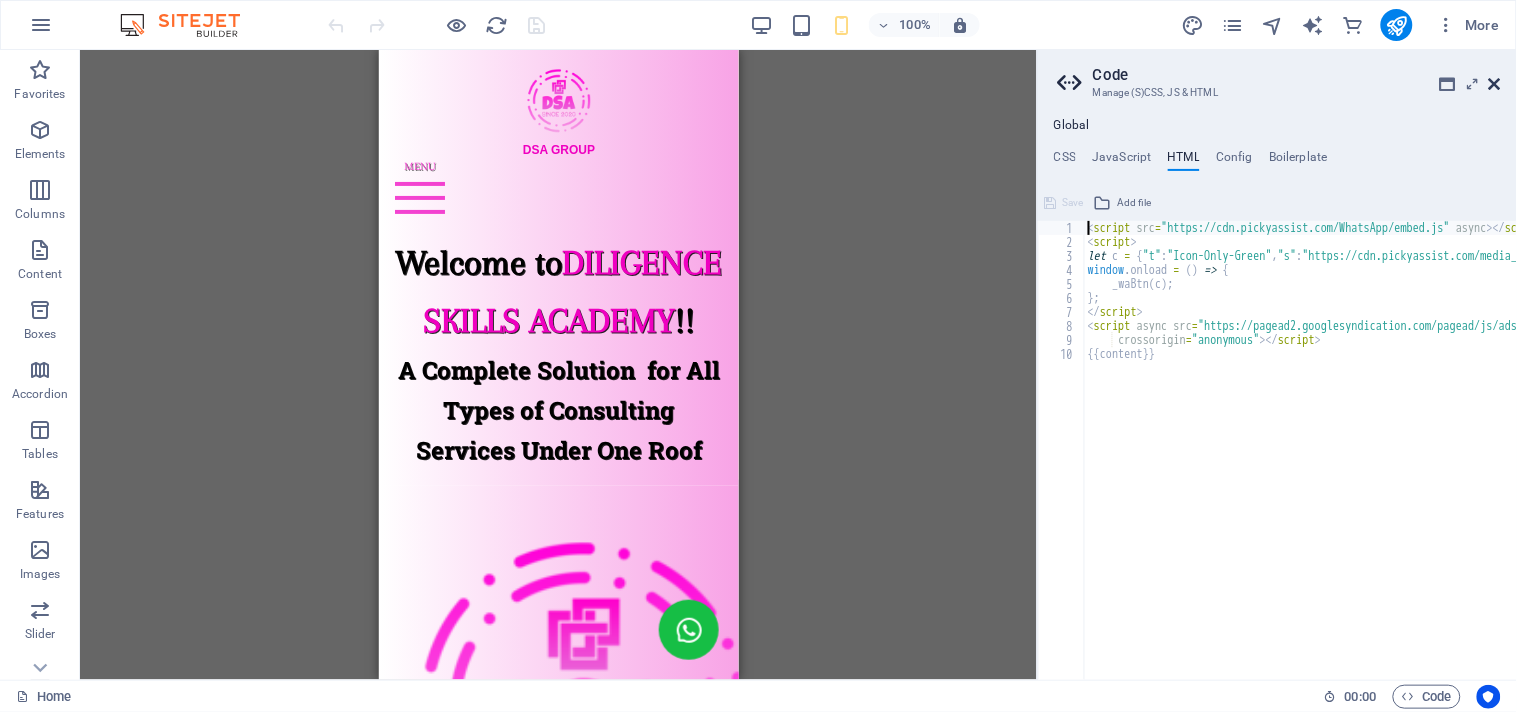 click at bounding box center [1495, 84] 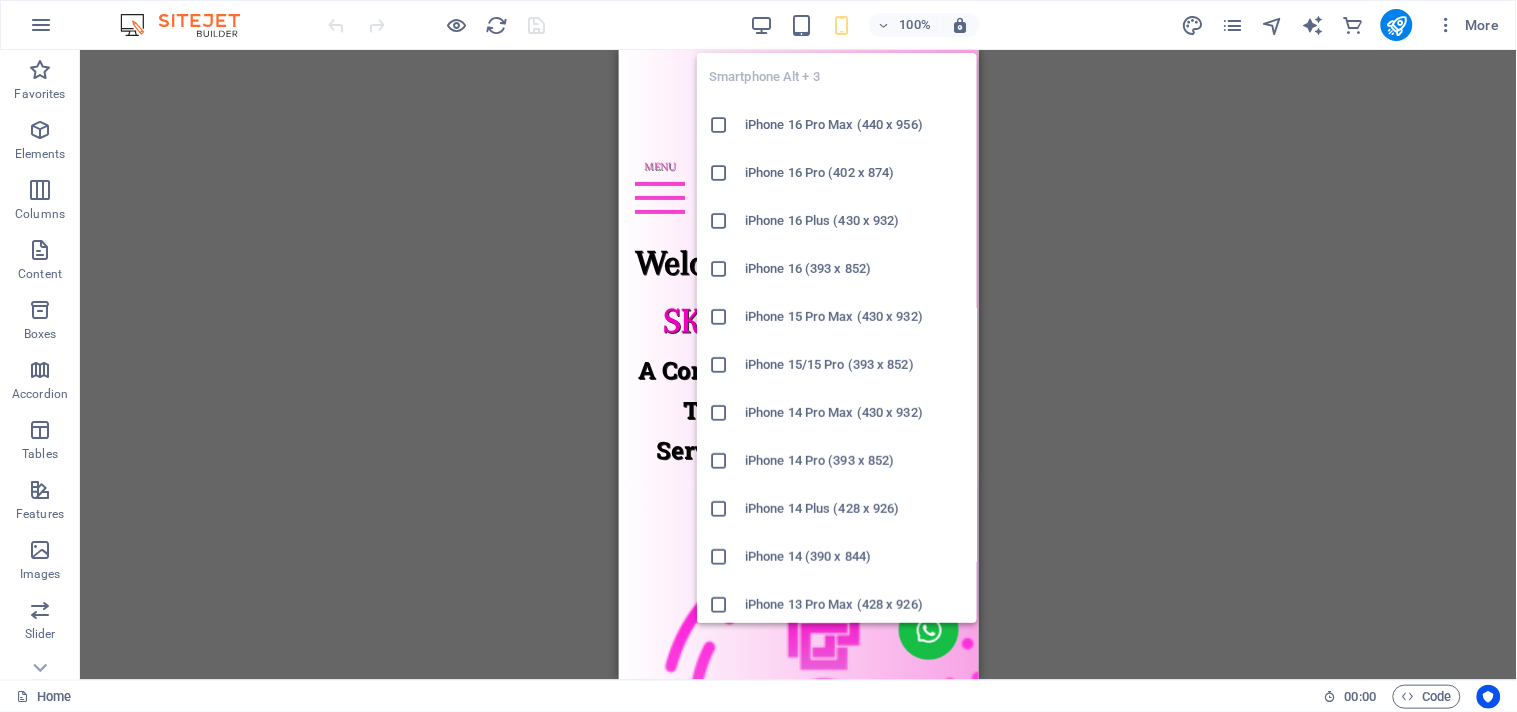 click at bounding box center [841, 25] 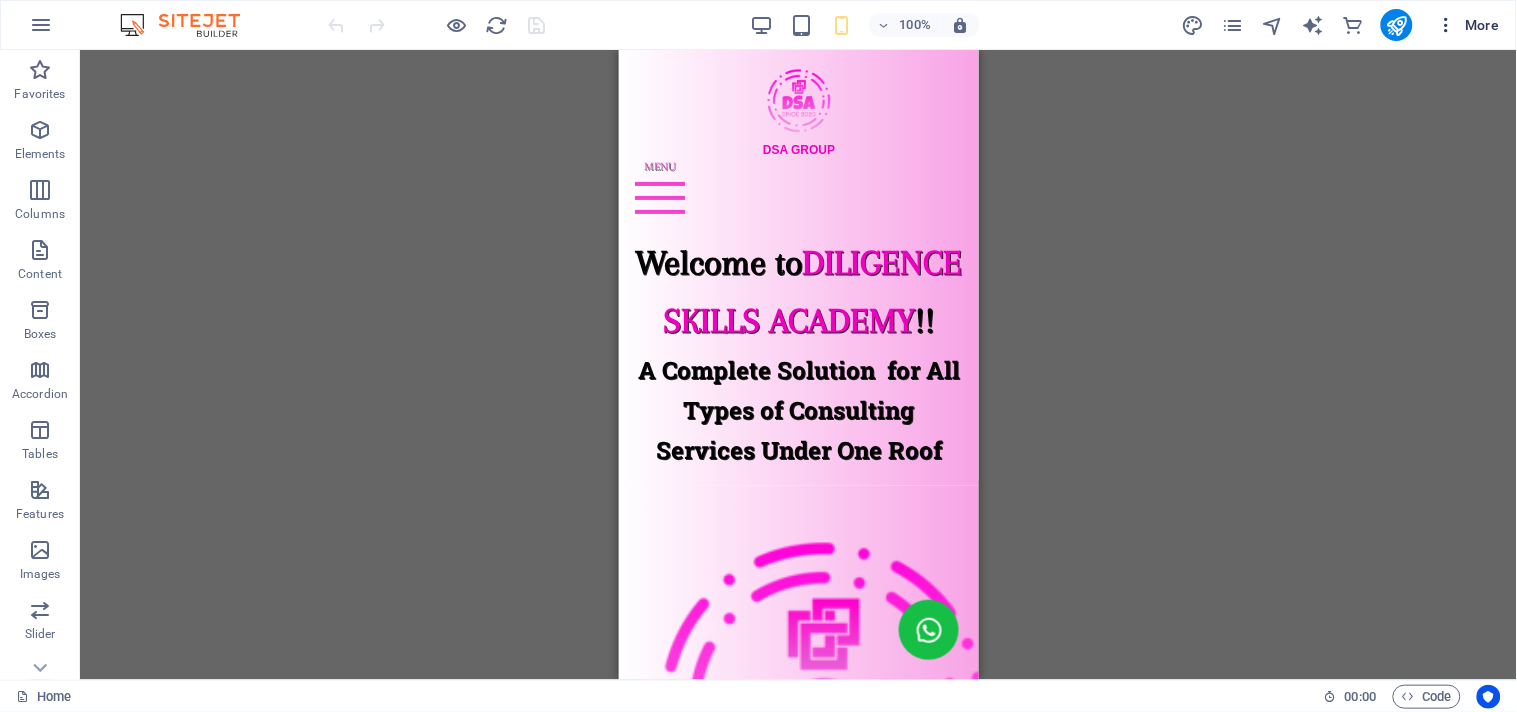 click at bounding box center [1447, 25] 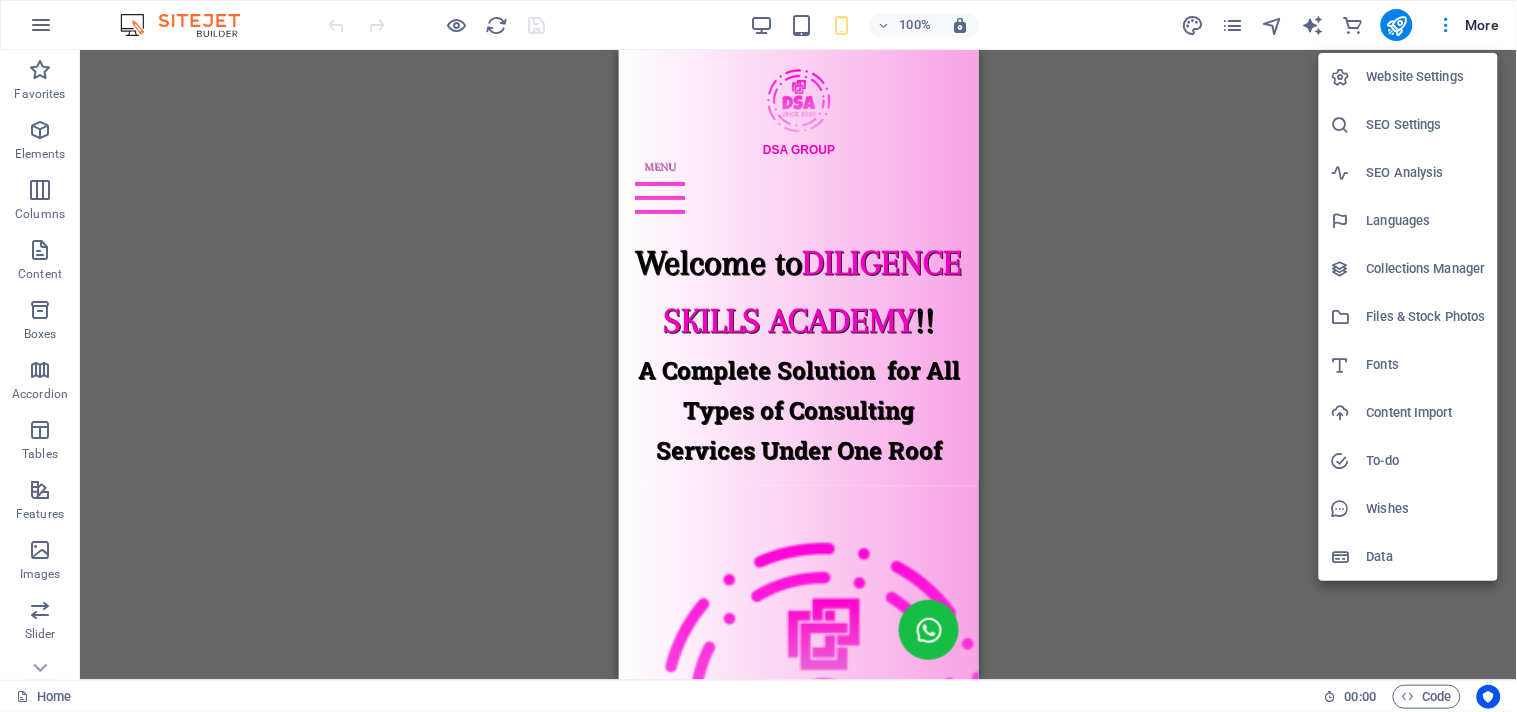 click on "SEO Analysis" at bounding box center (1426, 173) 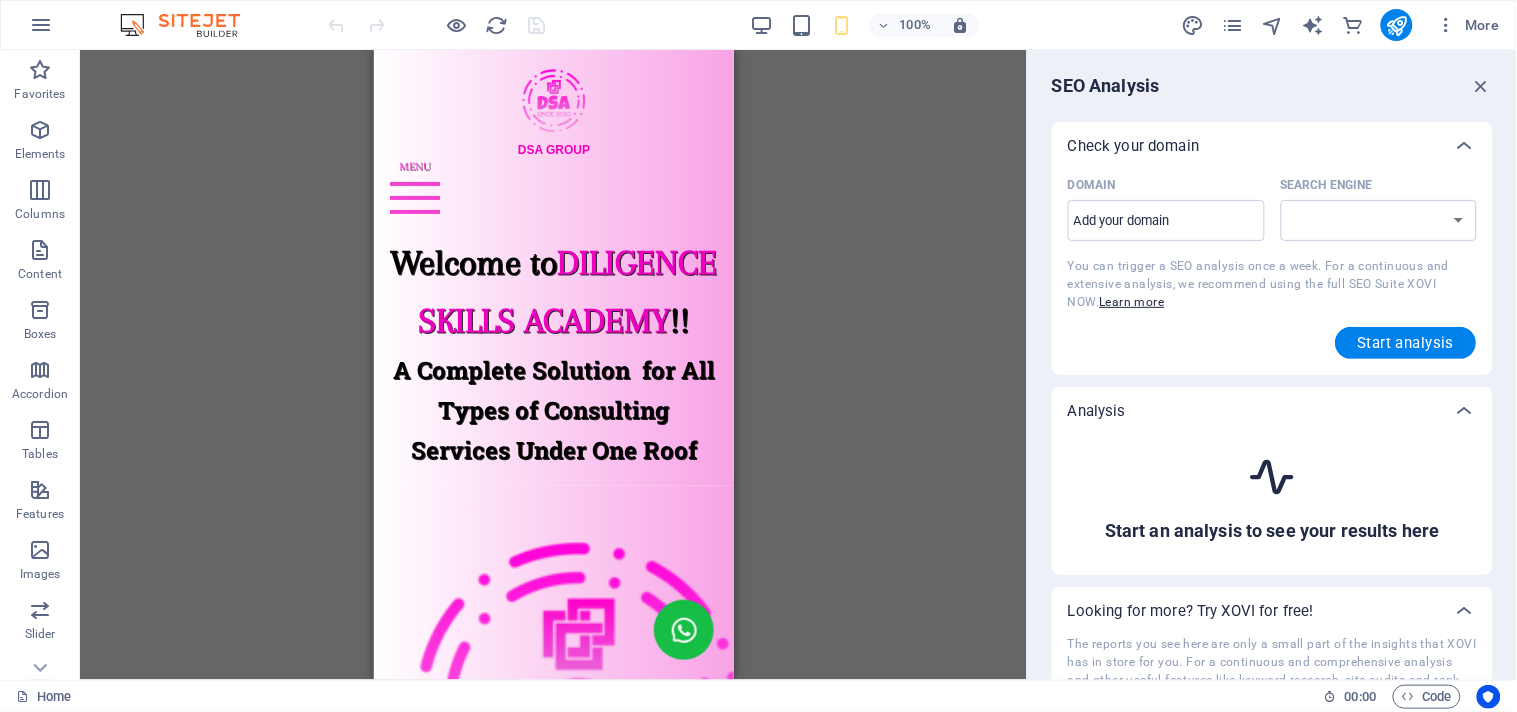 select on "google.com" 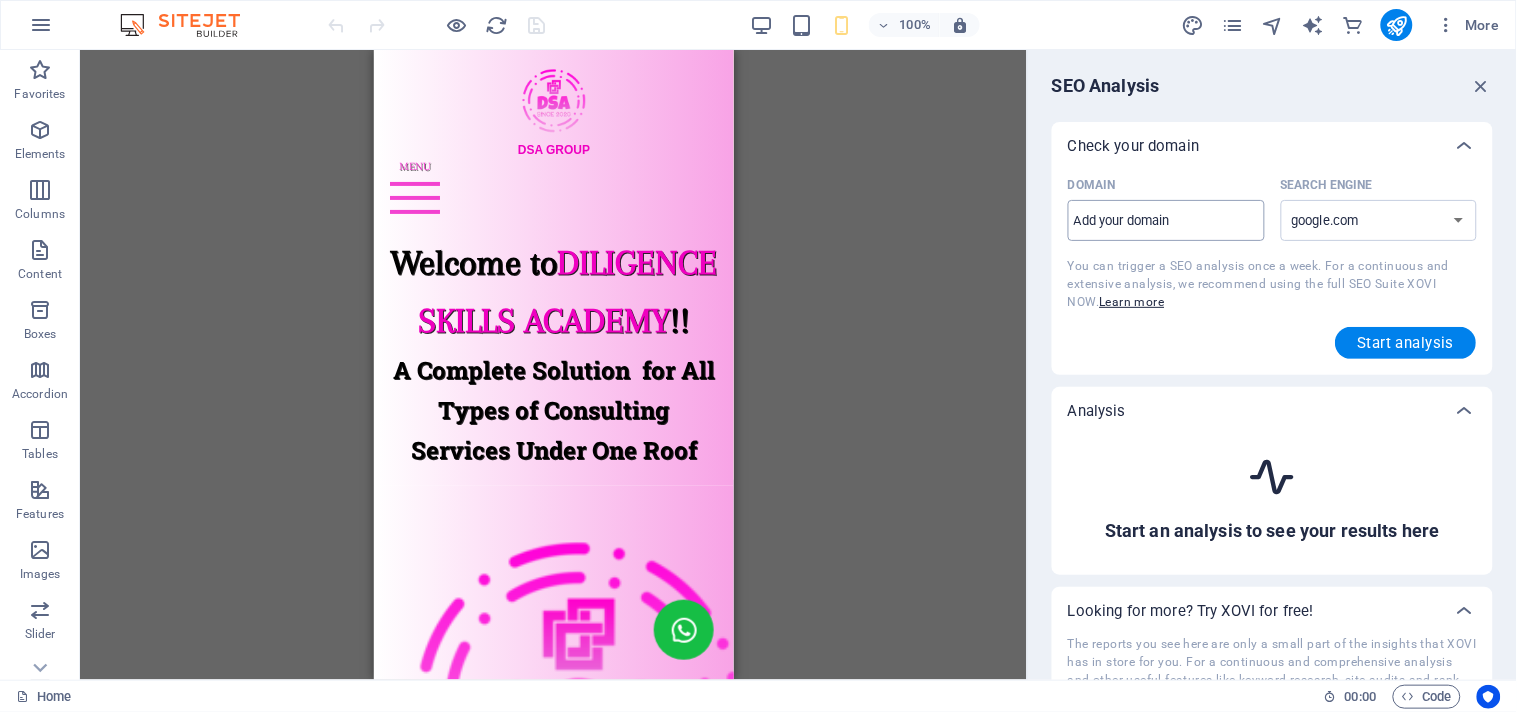 click on "Domain ​" at bounding box center [1166, 221] 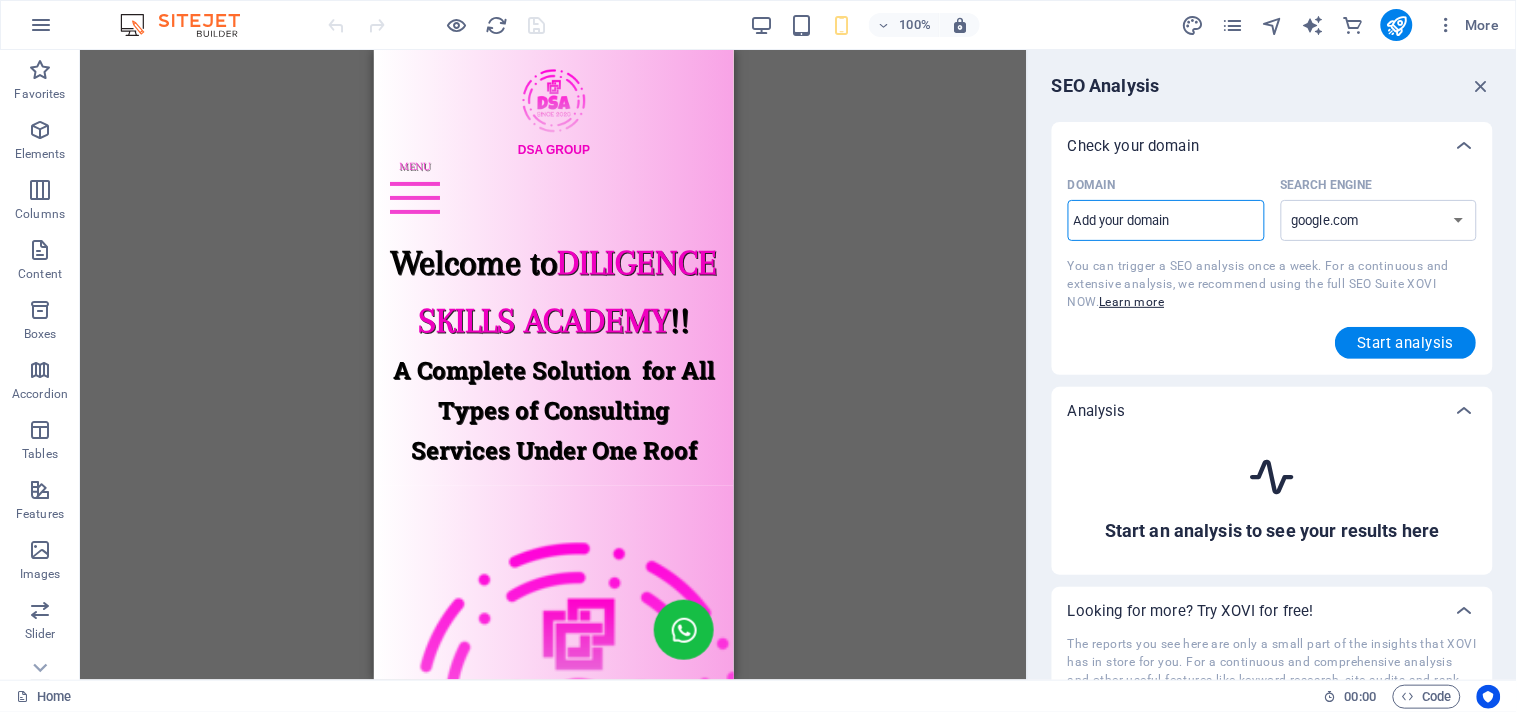 type on "diligenceskills.com" 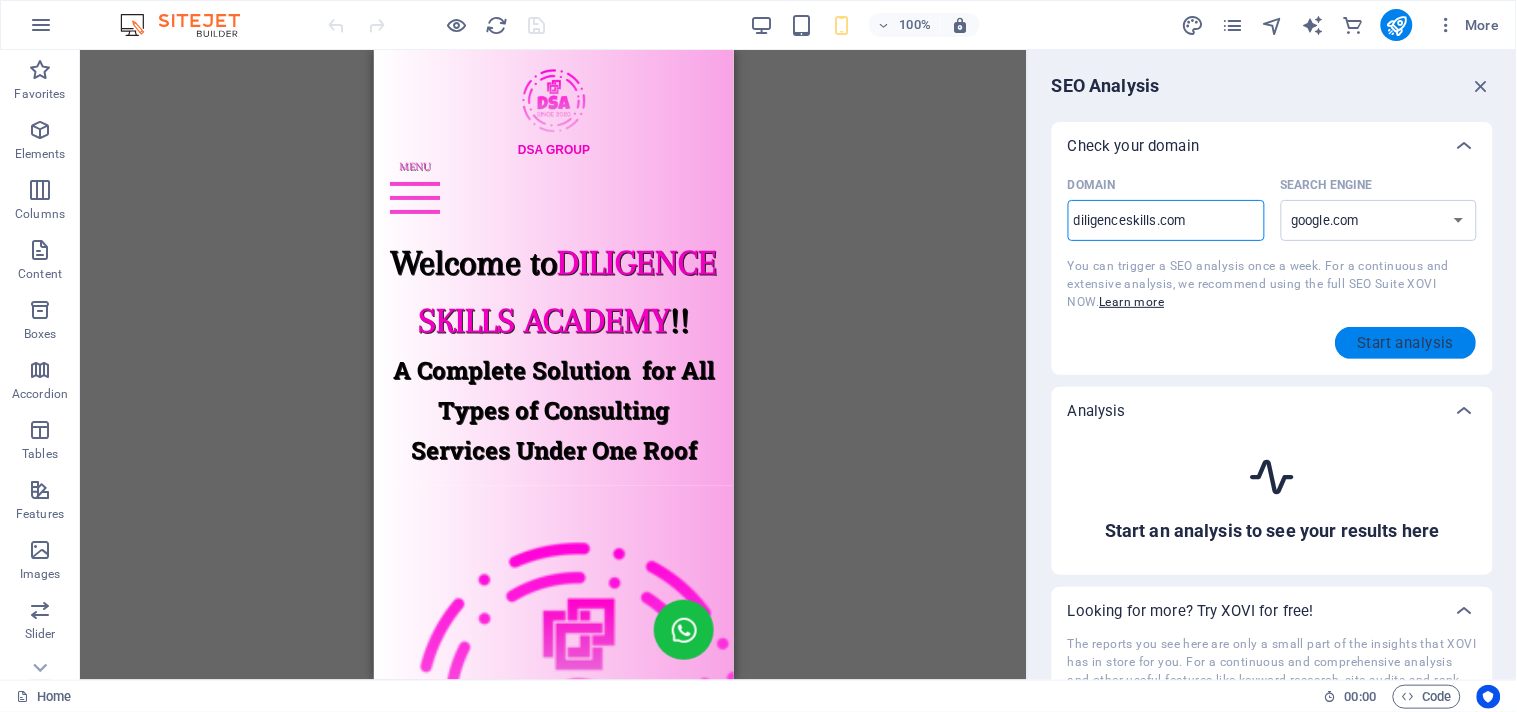 click on "Start analysis" at bounding box center [1406, 343] 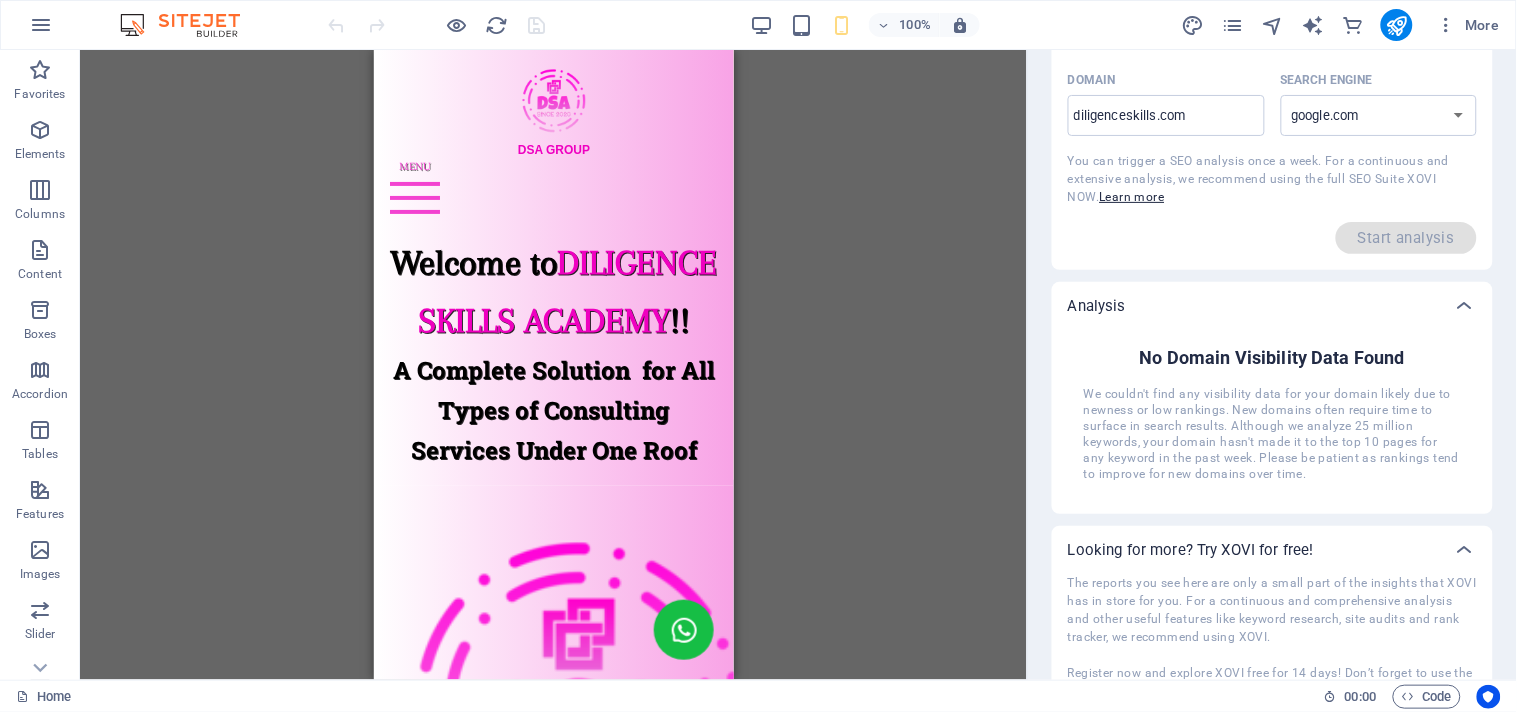 scroll, scrollTop: 191, scrollLeft: 0, axis: vertical 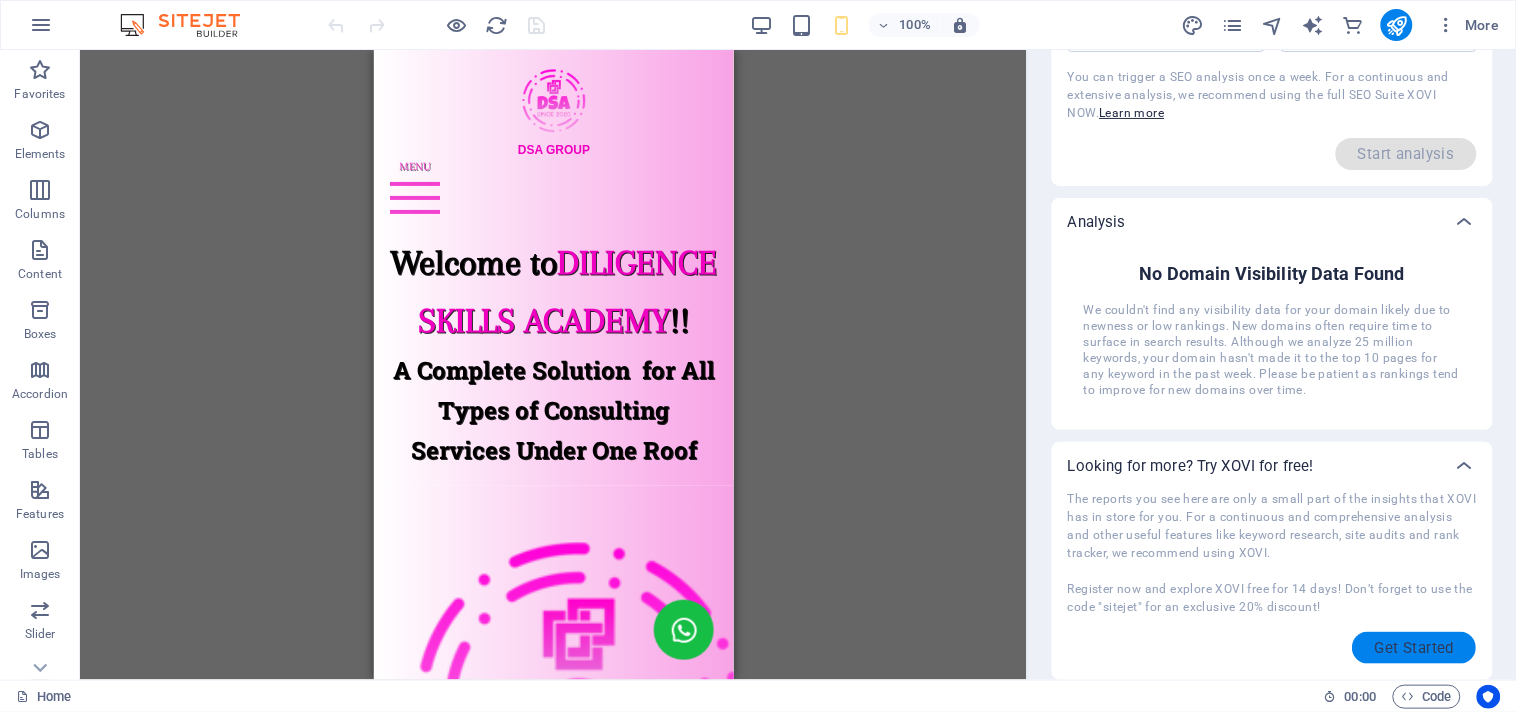 click on "Get Started" at bounding box center (1415, 648) 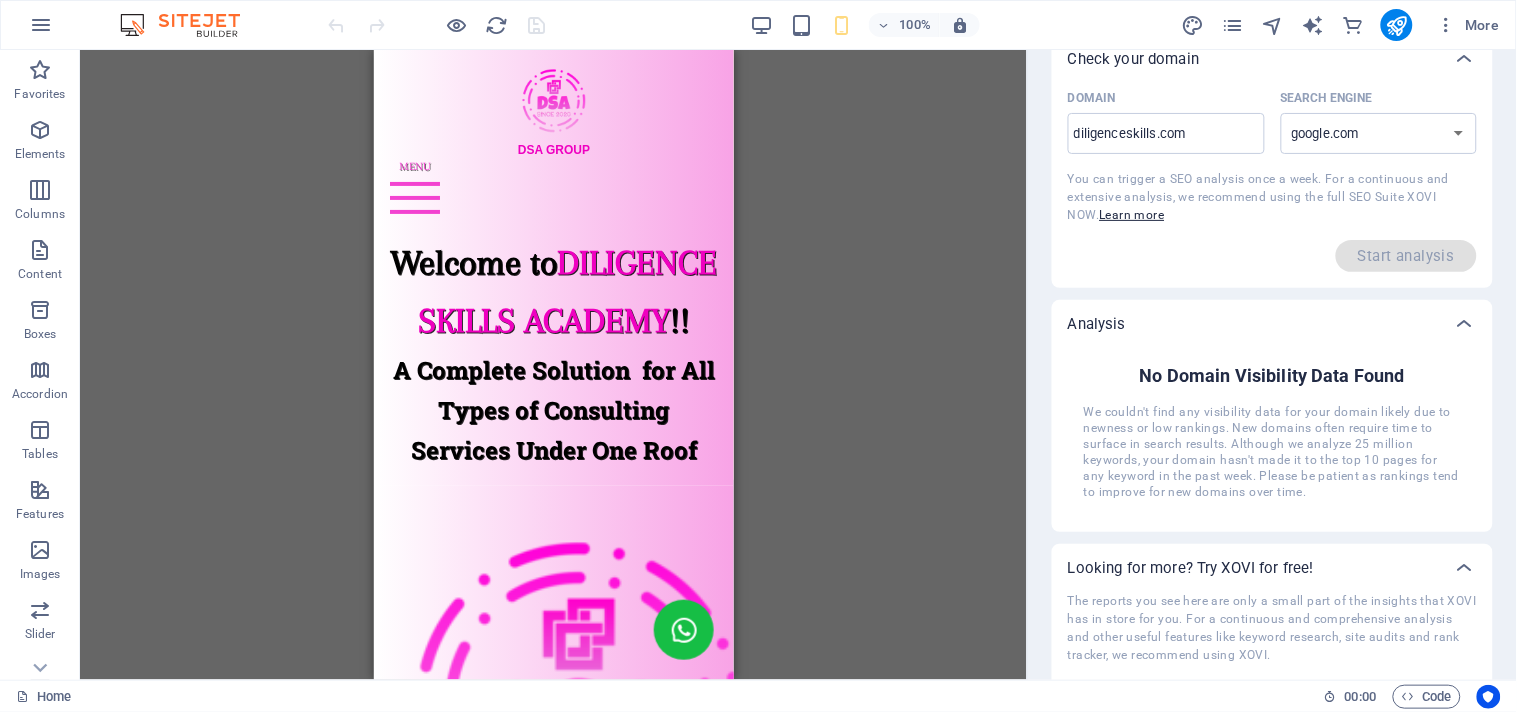 scroll, scrollTop: 0, scrollLeft: 0, axis: both 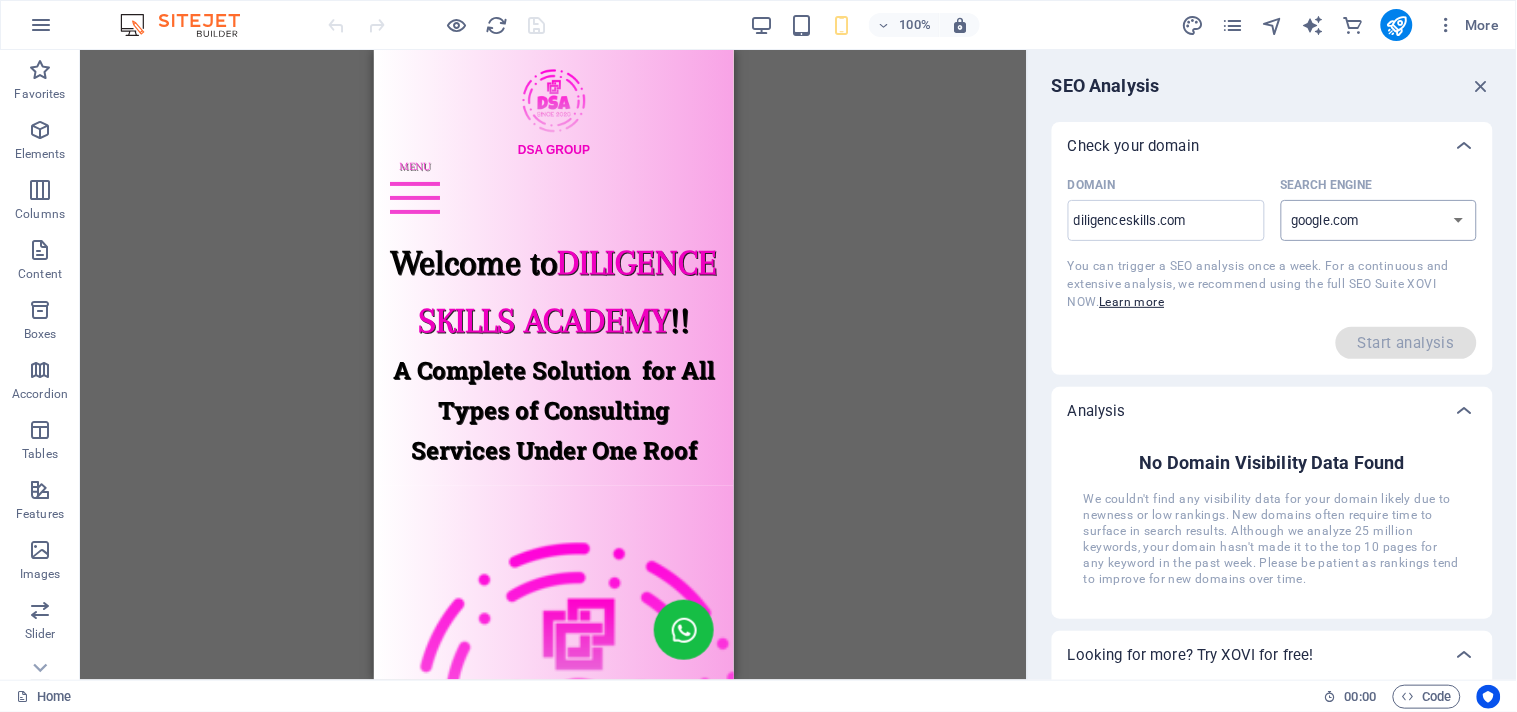 click on "google.de google.at google.es google.co.uk google.fr google.it google.ch google.com google.com.br bing.com" at bounding box center (1379, 220) 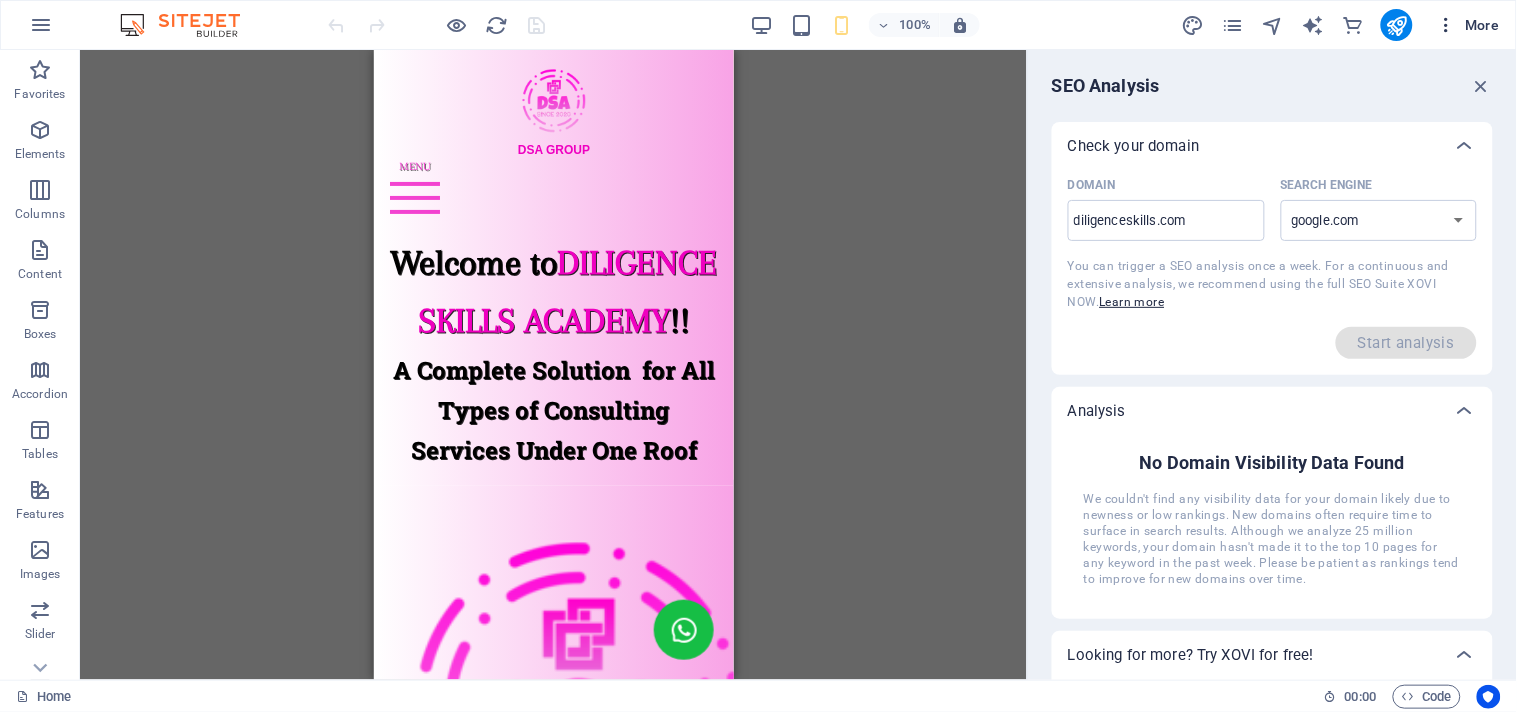 click on "More" at bounding box center (1468, 25) 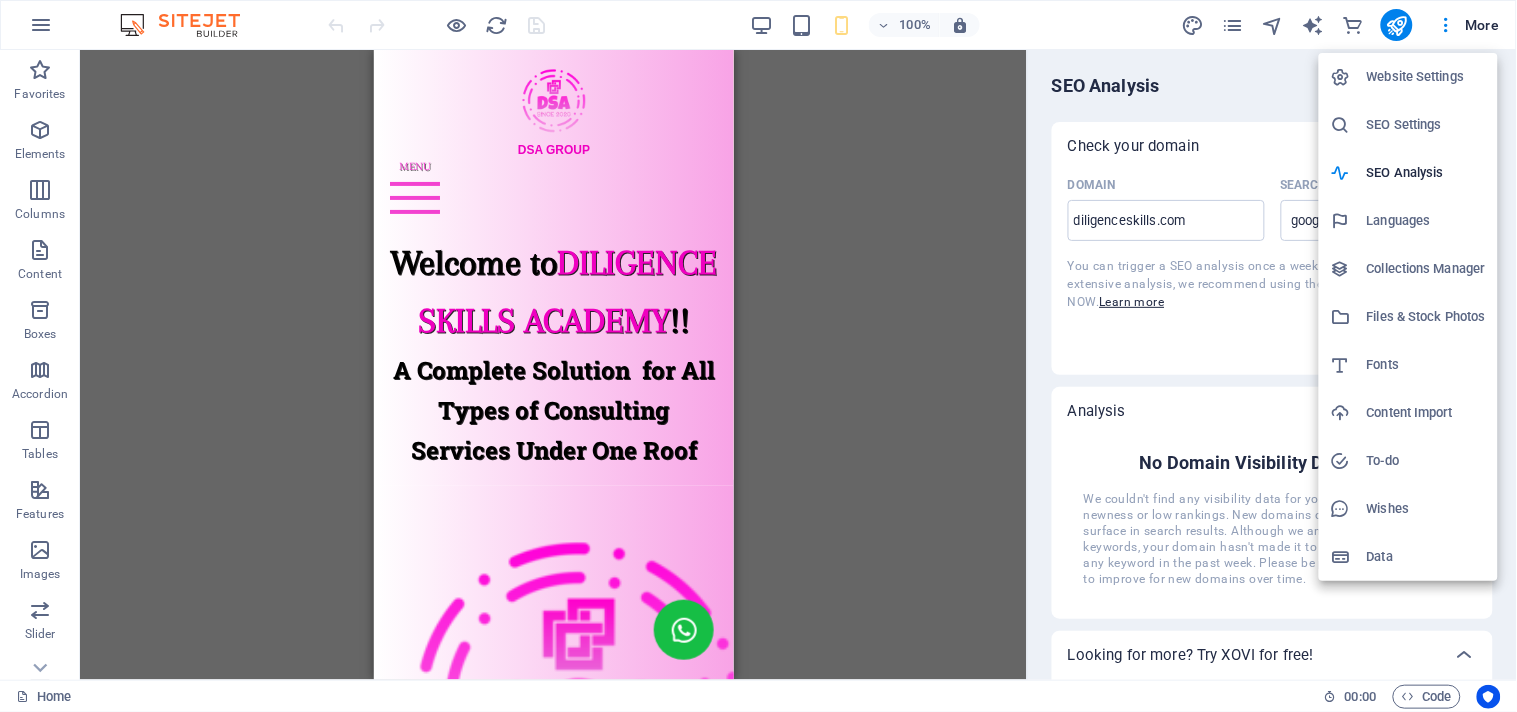 click on "SEO Settings" at bounding box center [1408, 125] 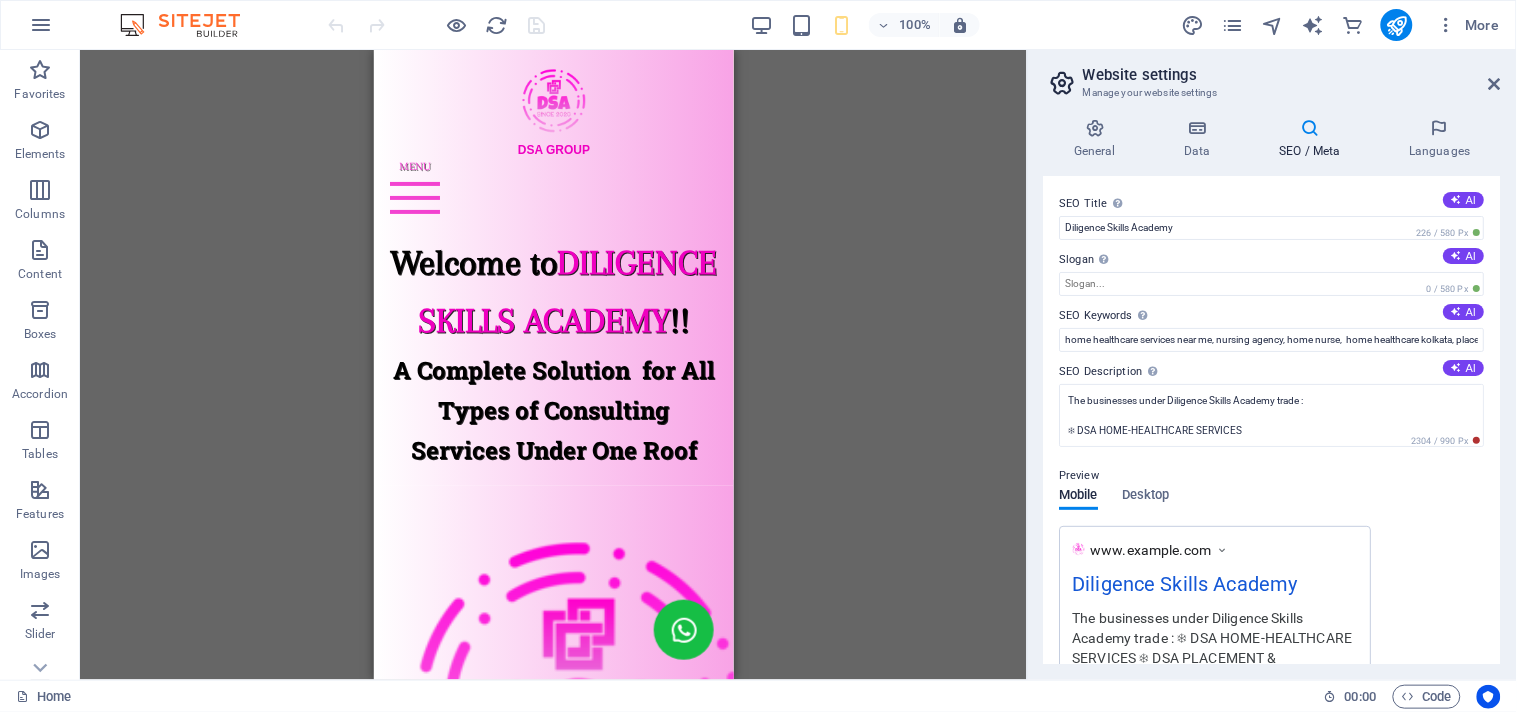 click at bounding box center [1310, 128] 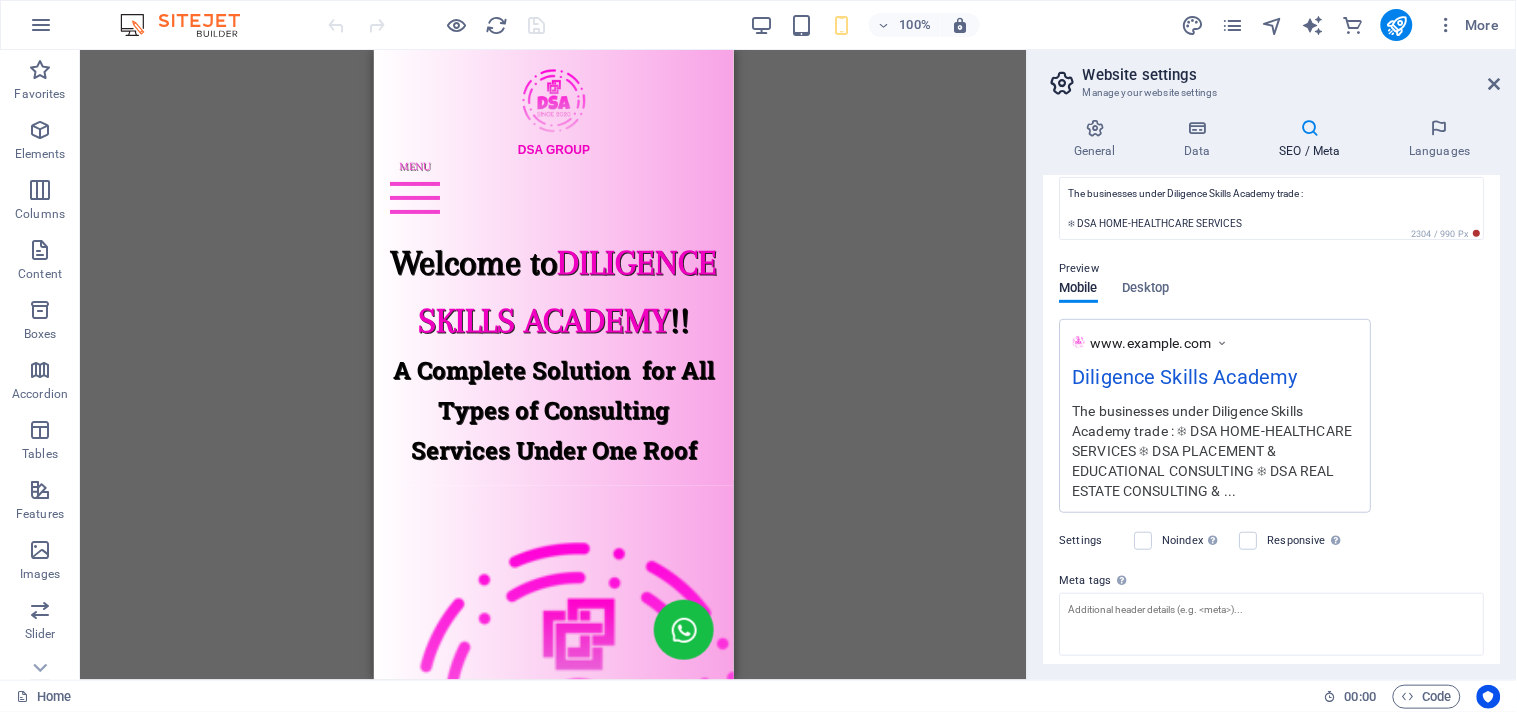 scroll, scrollTop: 327, scrollLeft: 0, axis: vertical 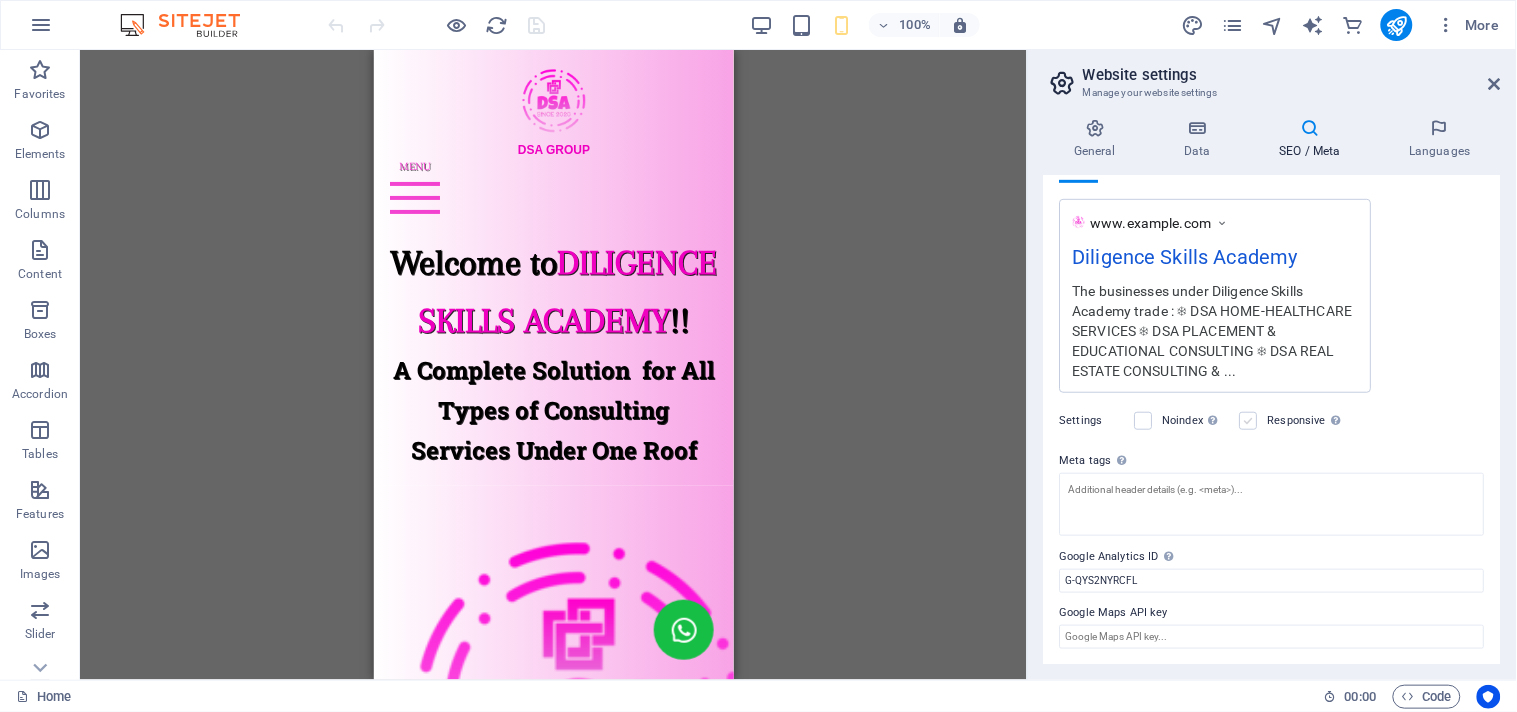 click at bounding box center (1249, 421) 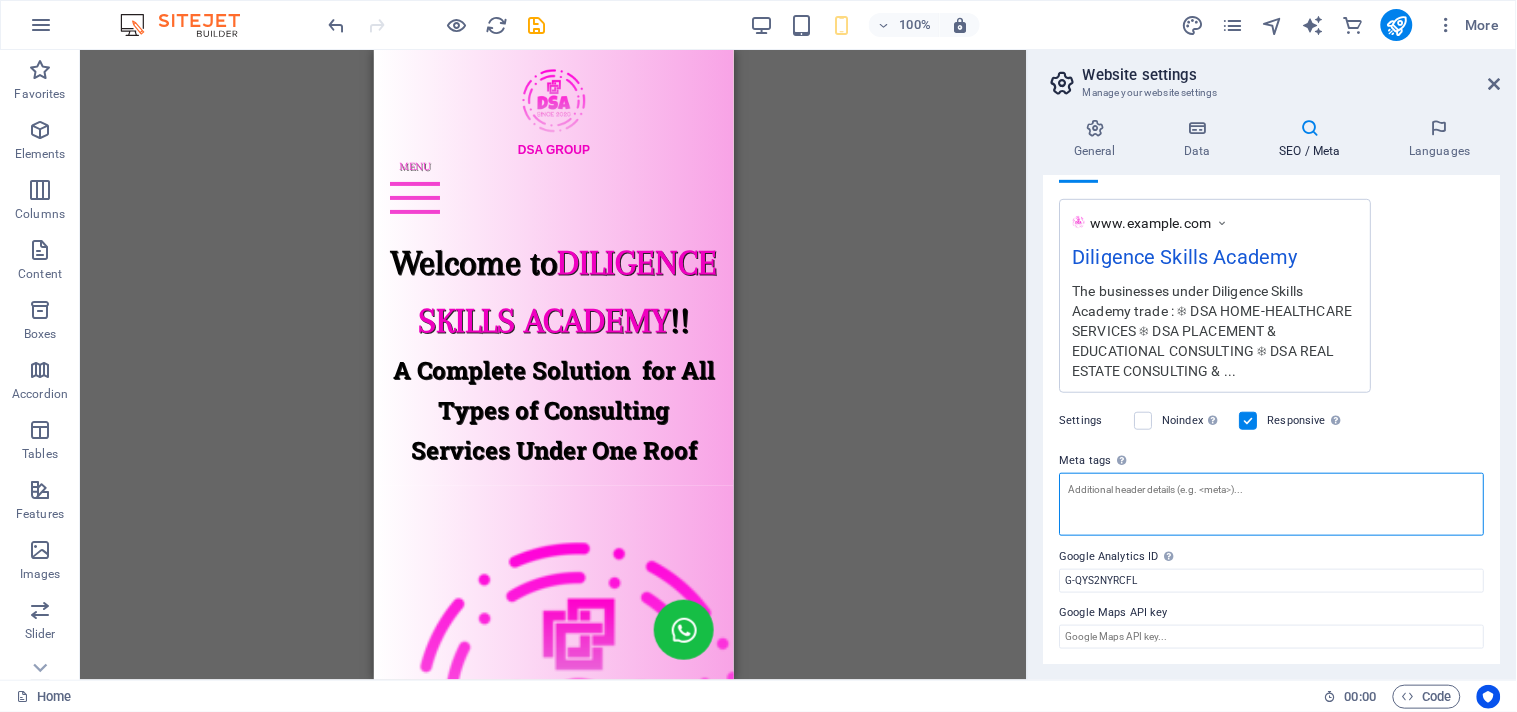 click on "Meta tags Enter HTML code here that will be placed inside the  tags of your website. Please note that your website may not function if you include code with errors." at bounding box center [1272, 504] 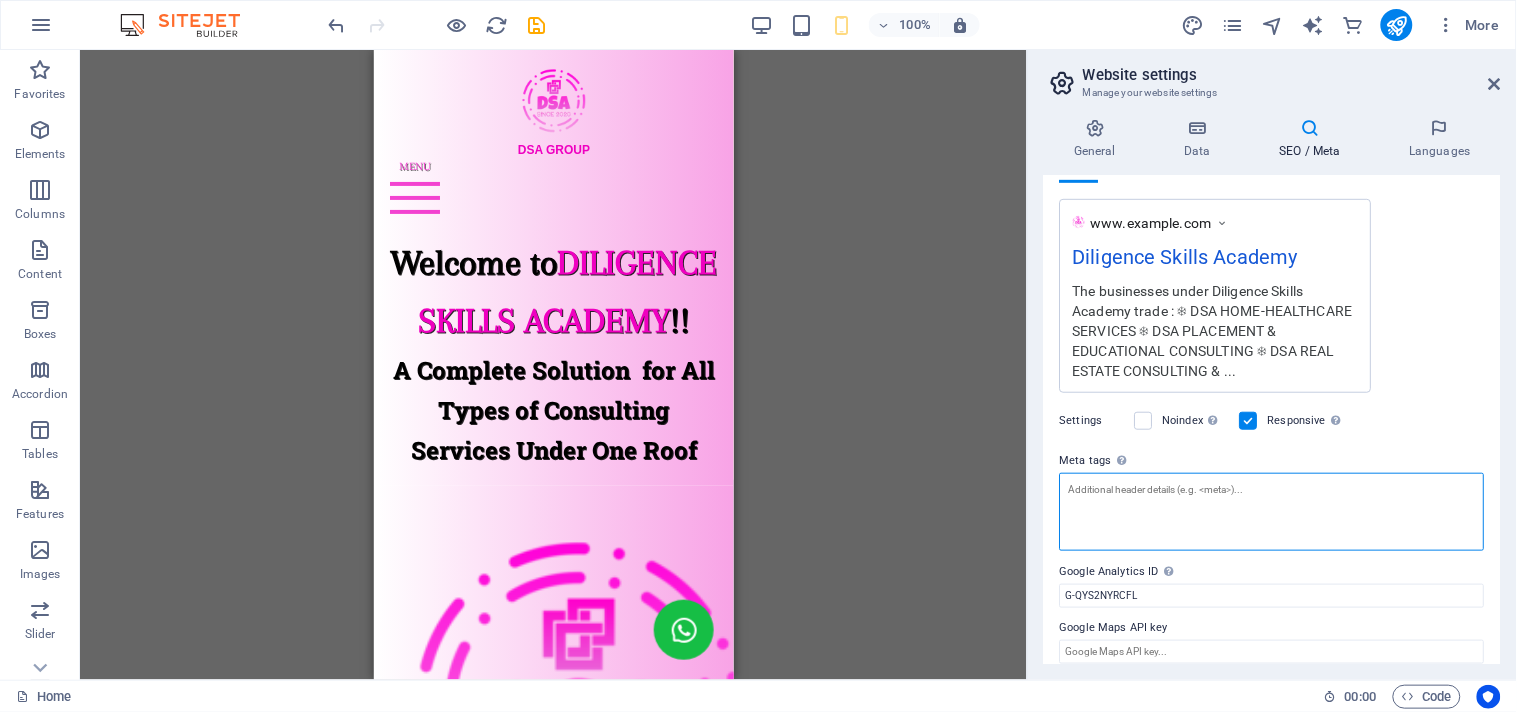 paste on "<meta name="google-adsense-account" content="ca-pub-1875742378387281">" 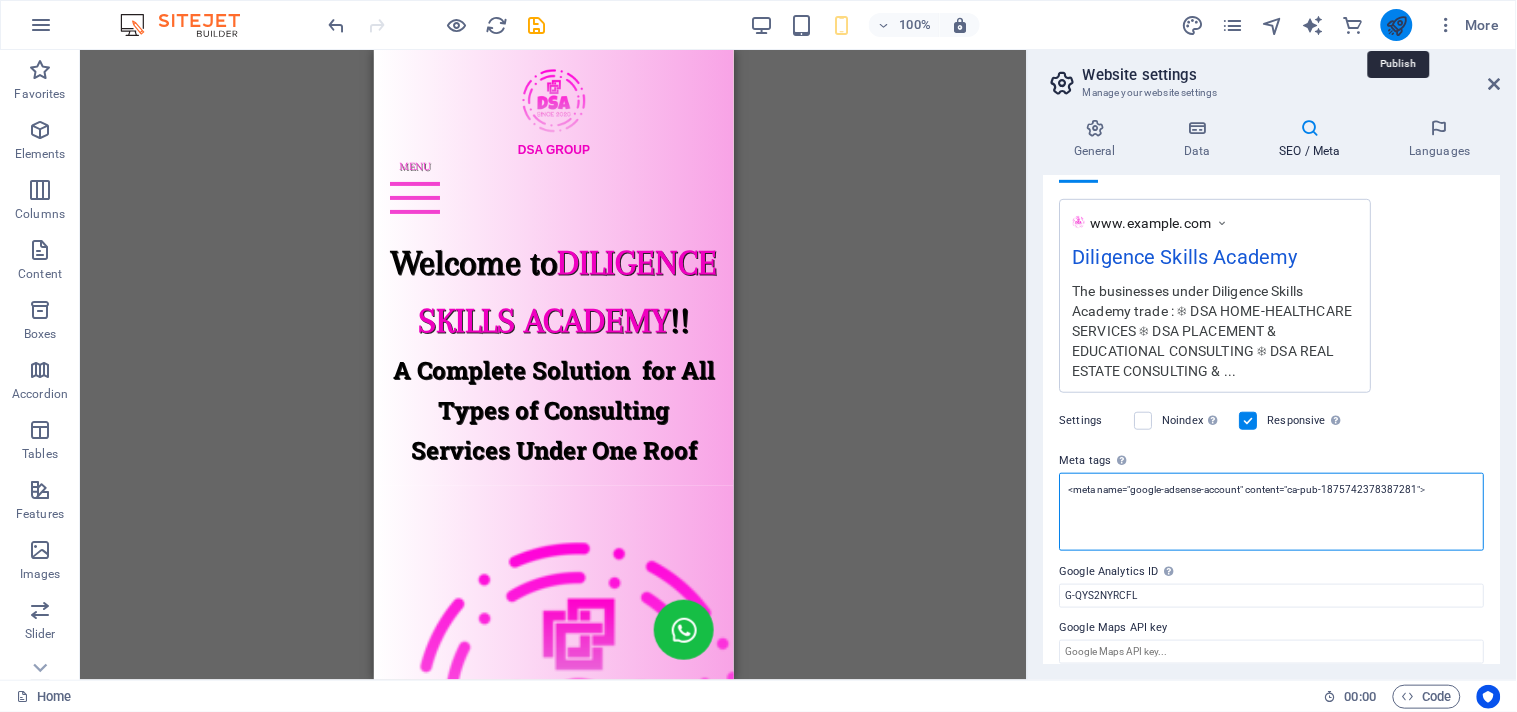 type on "<meta name="google-adsense-account" content="ca-pub-1875742378387281">" 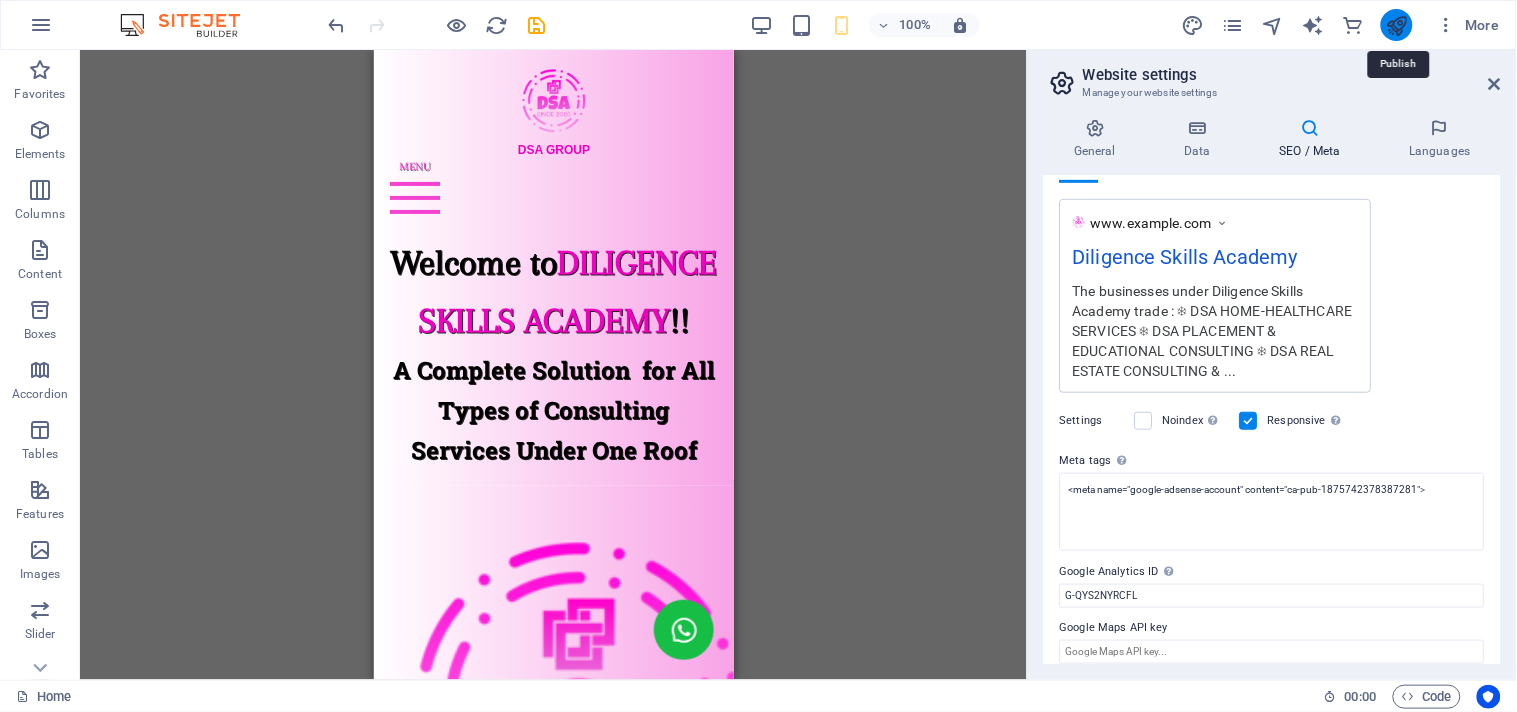 click at bounding box center [1396, 25] 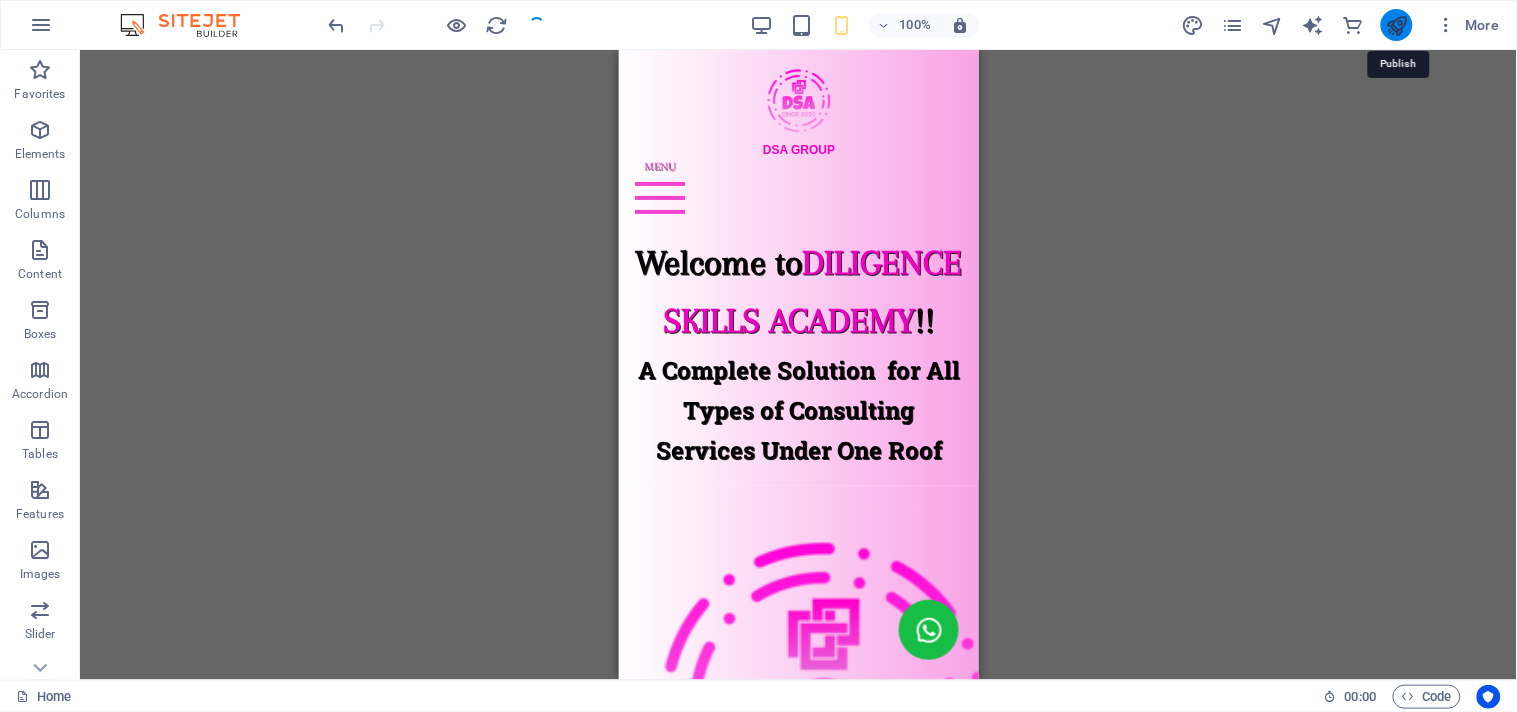 click at bounding box center [1396, 25] 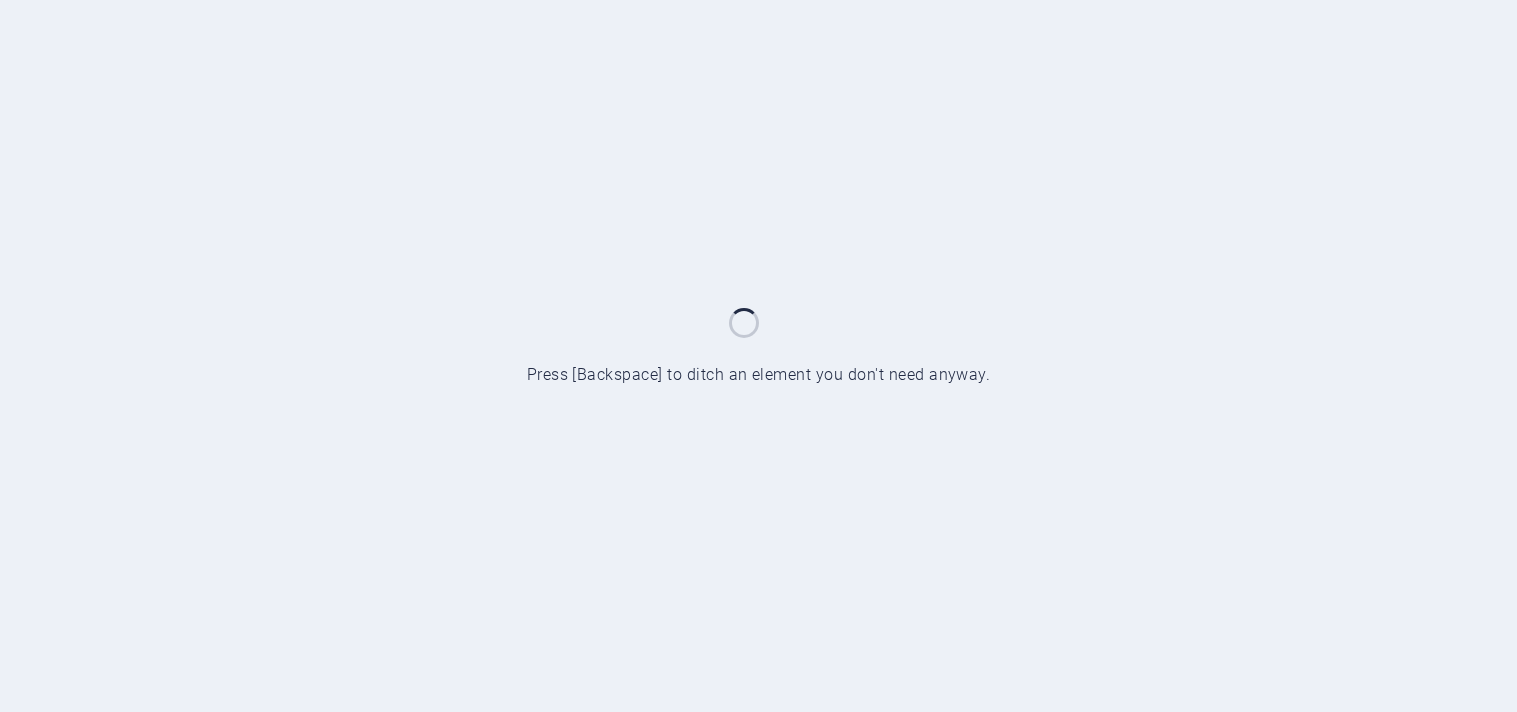 scroll, scrollTop: 0, scrollLeft: 0, axis: both 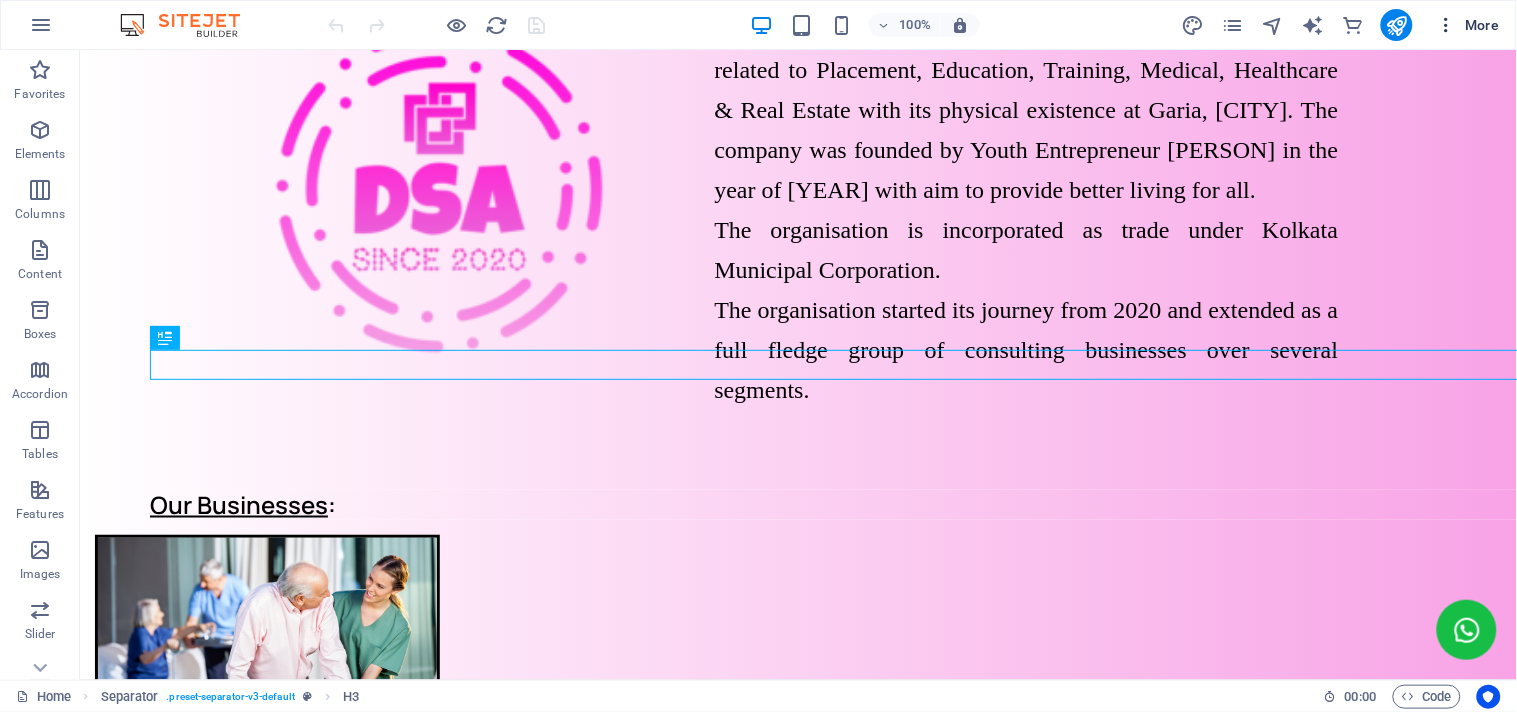 click at bounding box center [1447, 25] 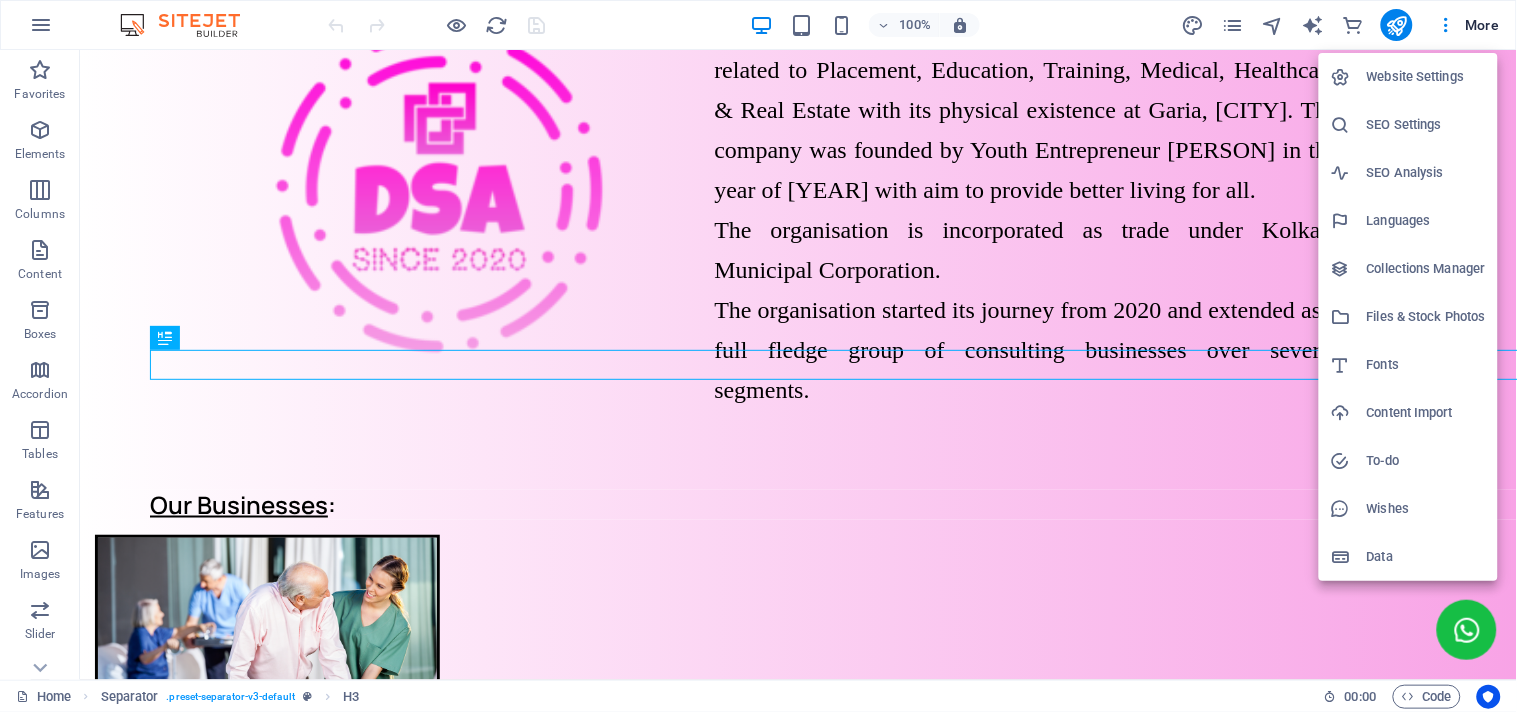 click at bounding box center [758, 356] 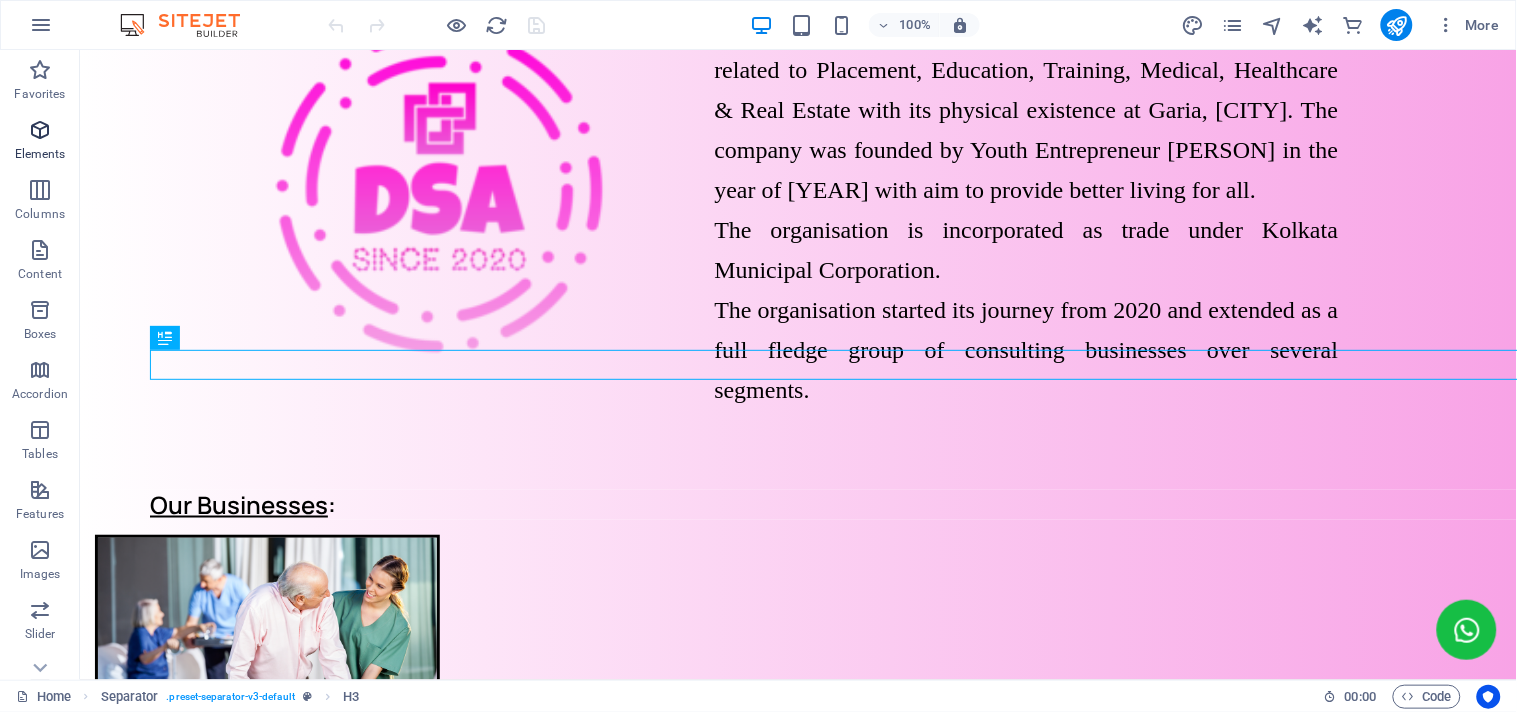click at bounding box center (40, 130) 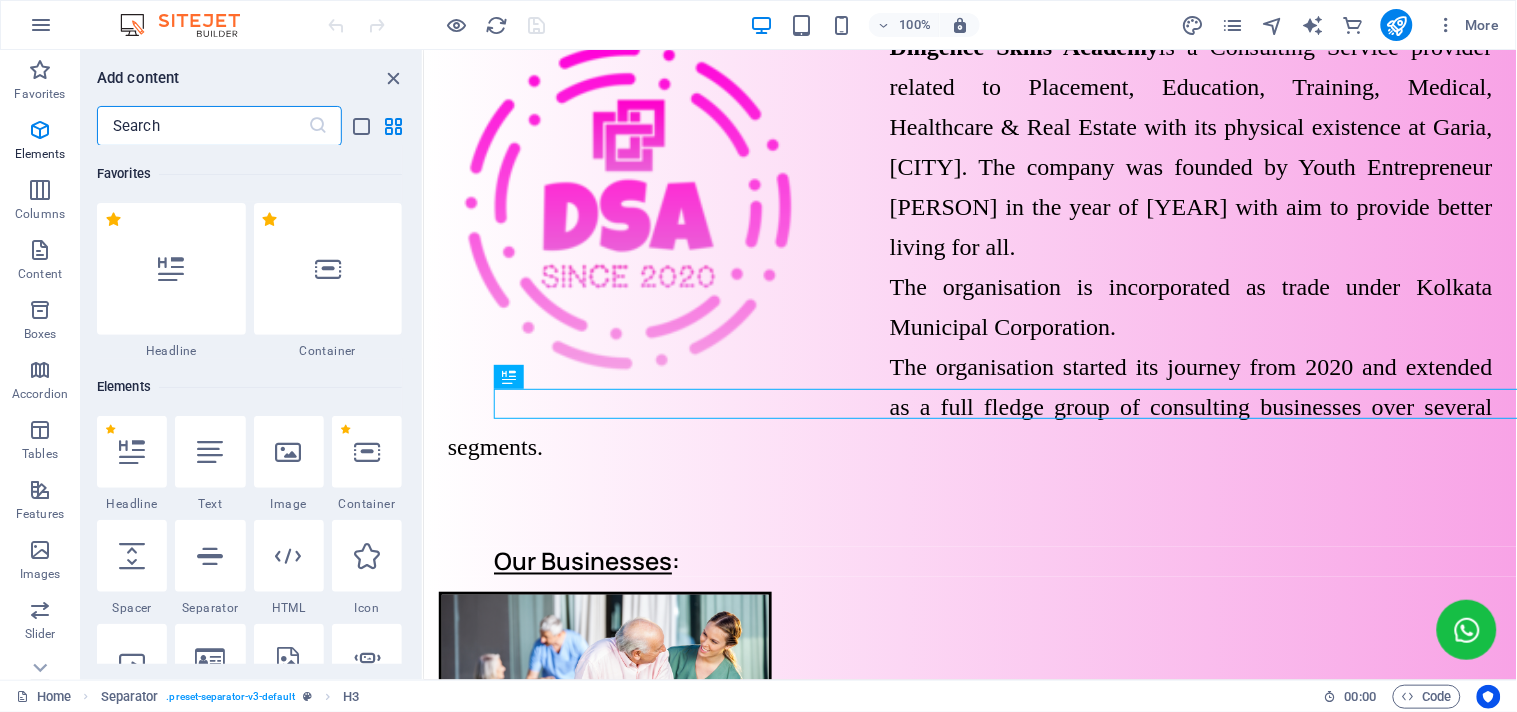 scroll, scrollTop: 213, scrollLeft: 0, axis: vertical 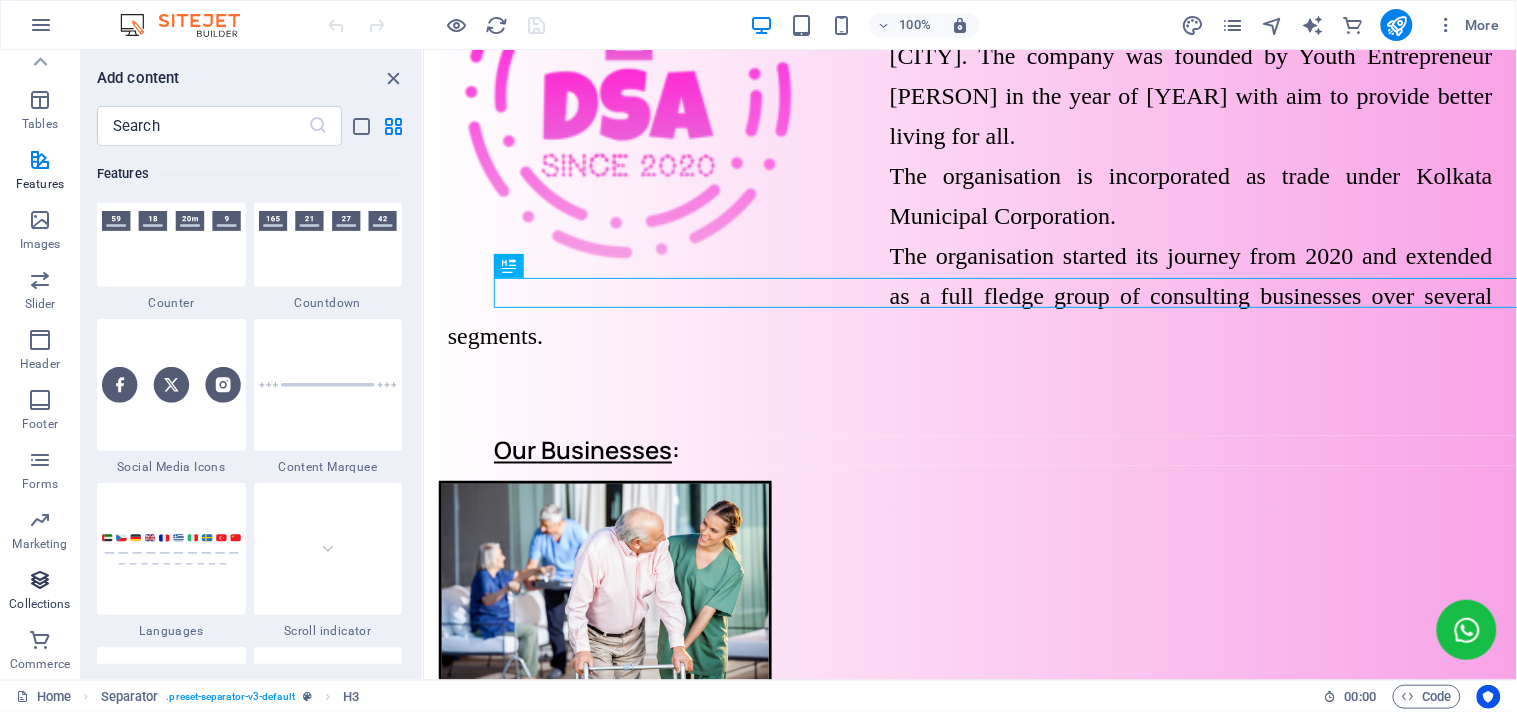 click on "Collections" at bounding box center [40, 592] 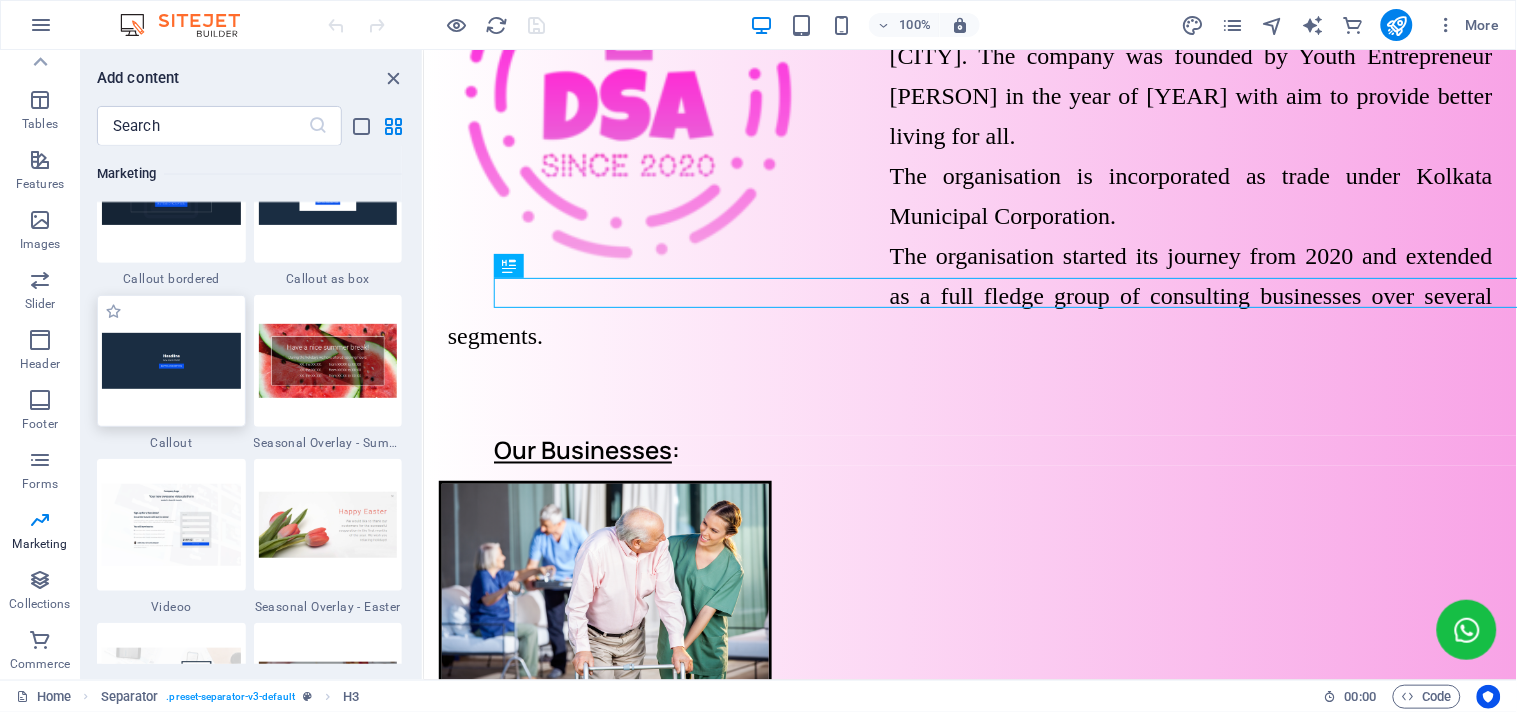 scroll, scrollTop: 16414, scrollLeft: 0, axis: vertical 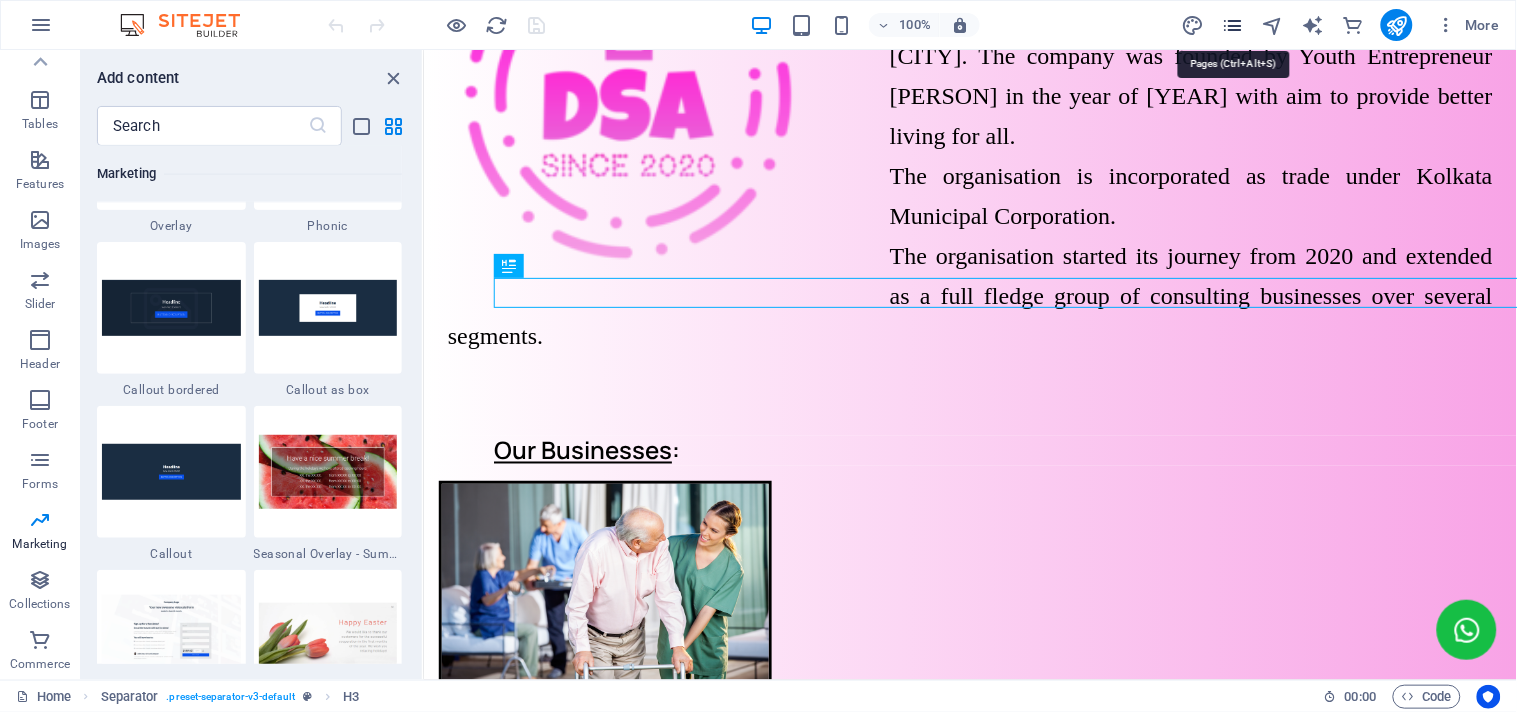 click at bounding box center [1232, 25] 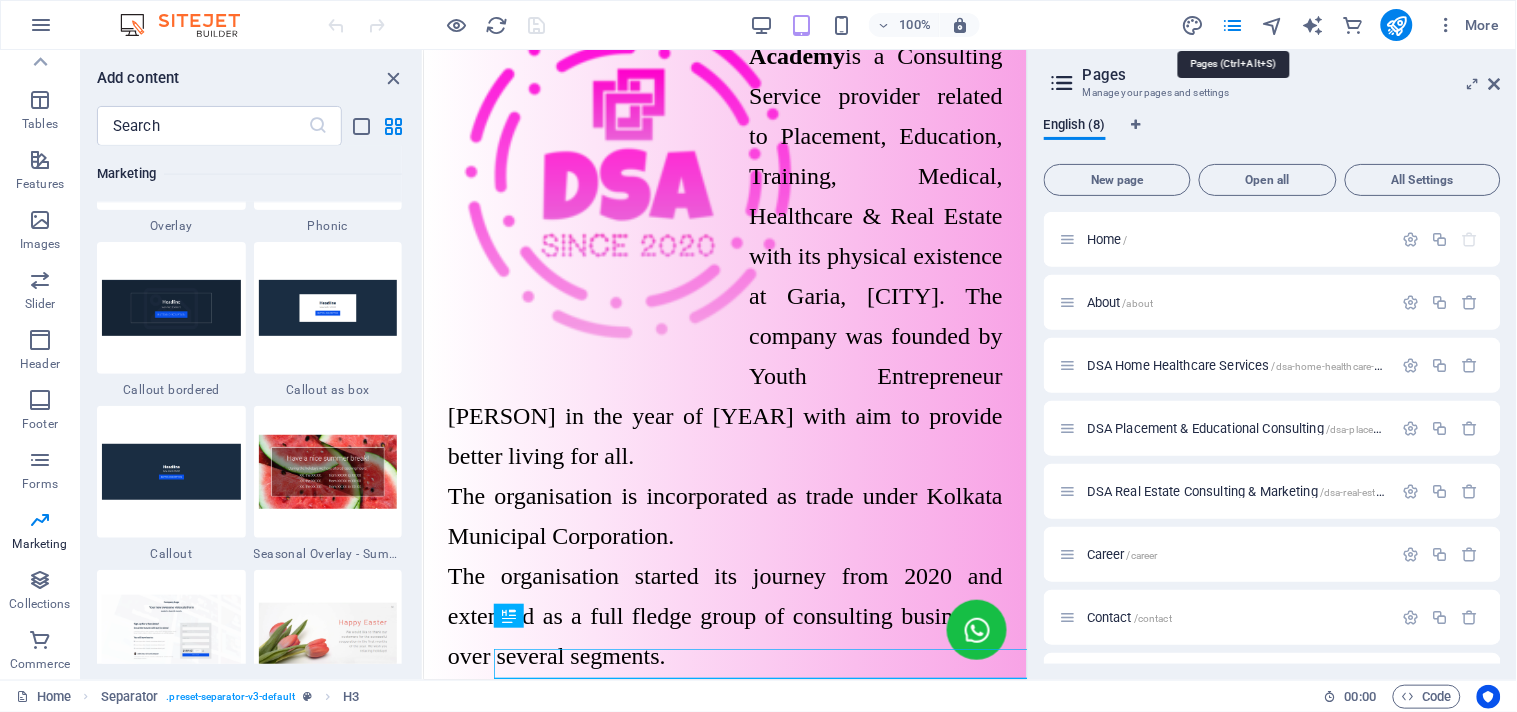 scroll, scrollTop: 512, scrollLeft: 0, axis: vertical 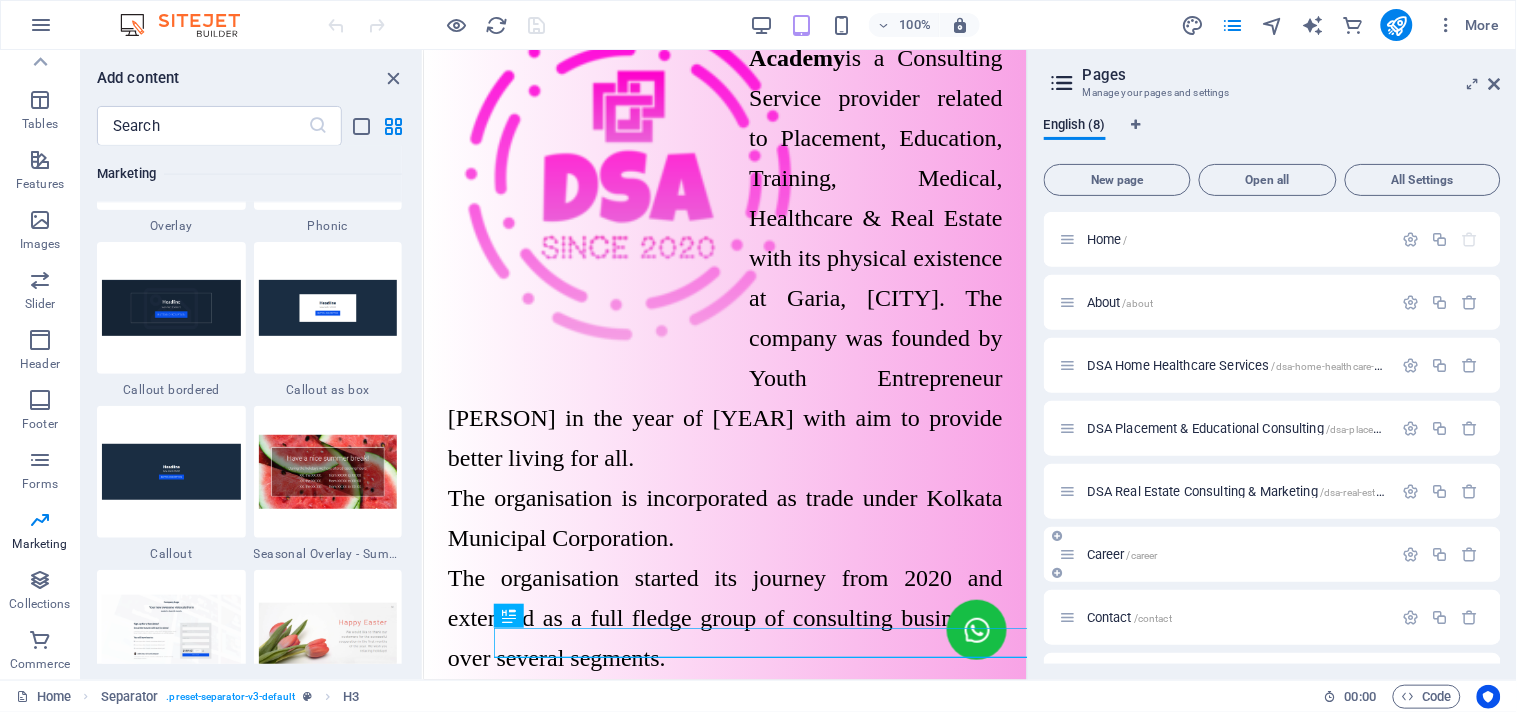 click on "Career /career" at bounding box center (1226, 554) 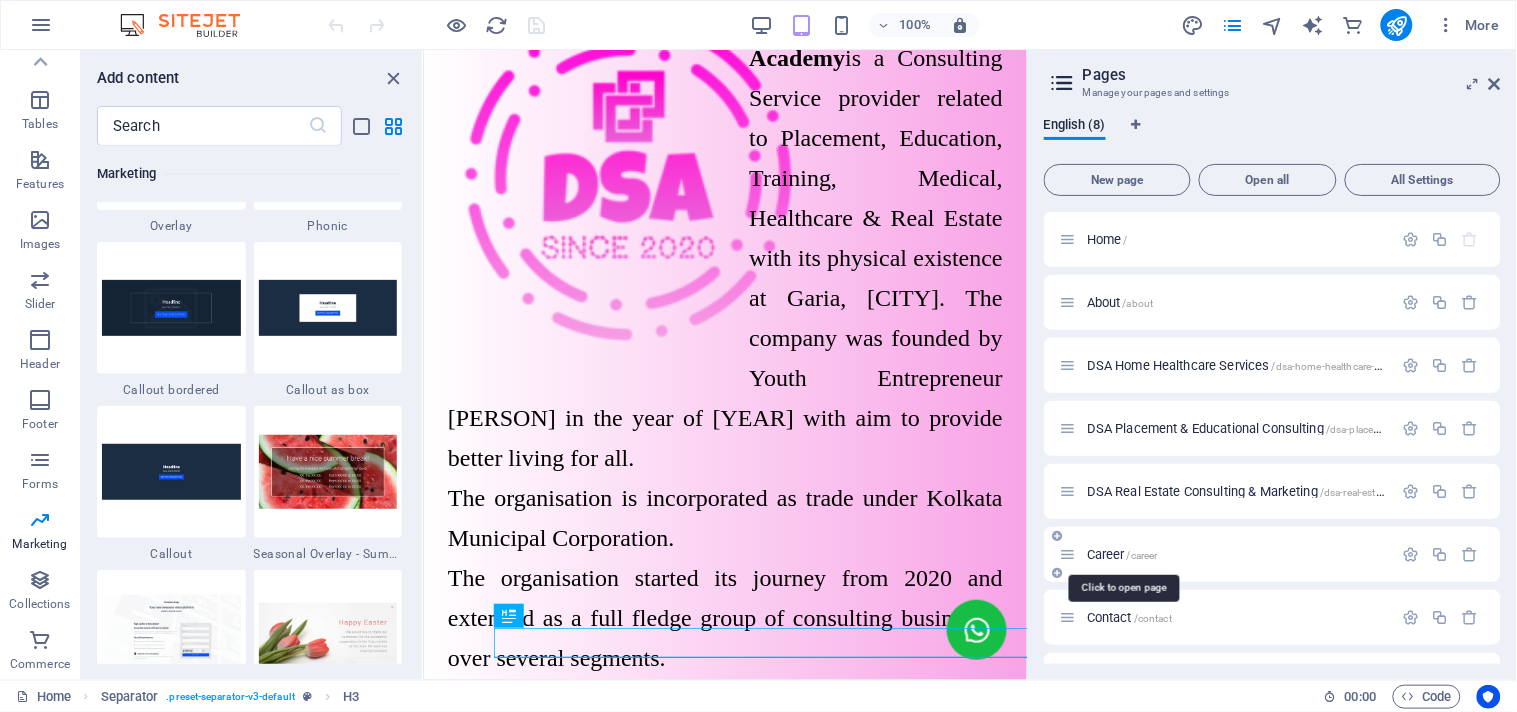 click on "Career /career" at bounding box center [1122, 554] 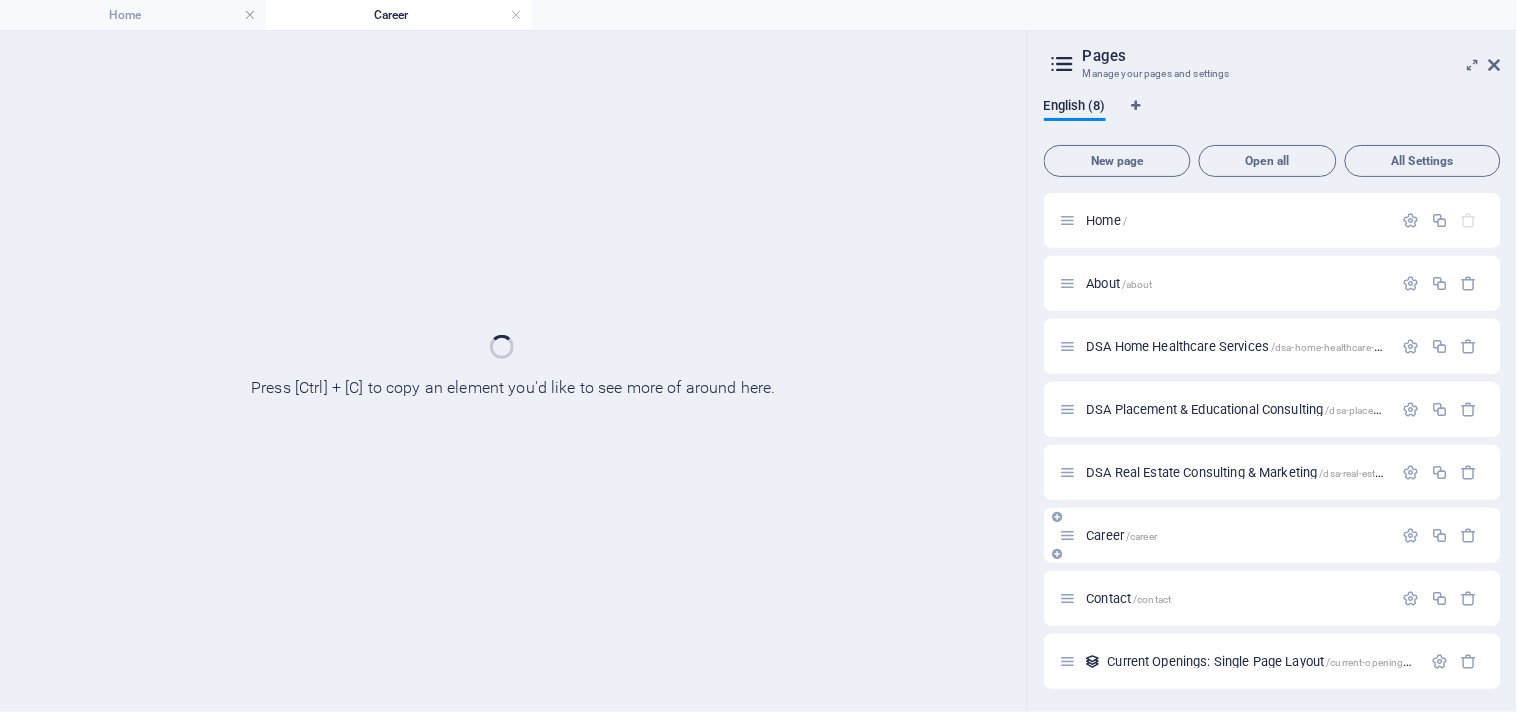scroll, scrollTop: 0, scrollLeft: 0, axis: both 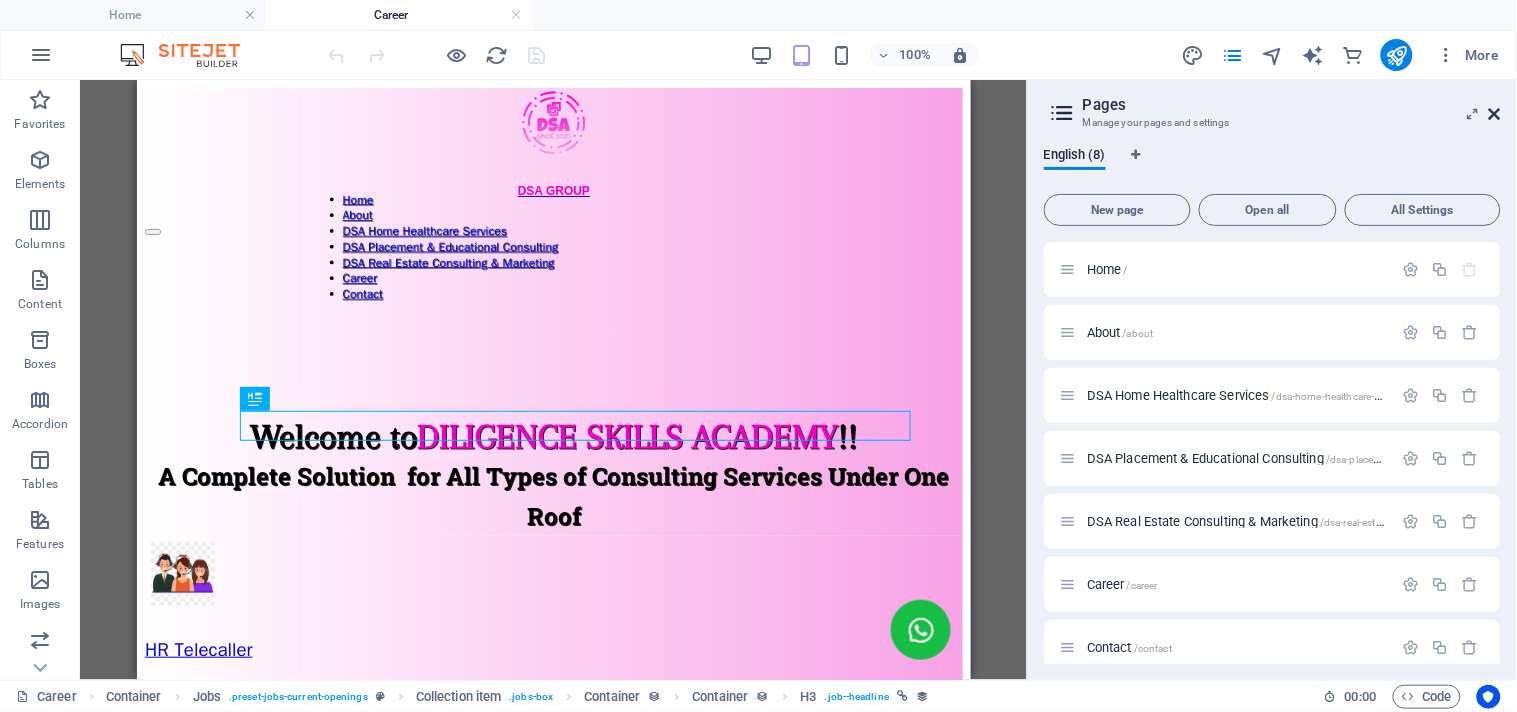 drag, startPoint x: 1496, startPoint y: 118, endPoint x: 1484, endPoint y: 124, distance: 13.416408 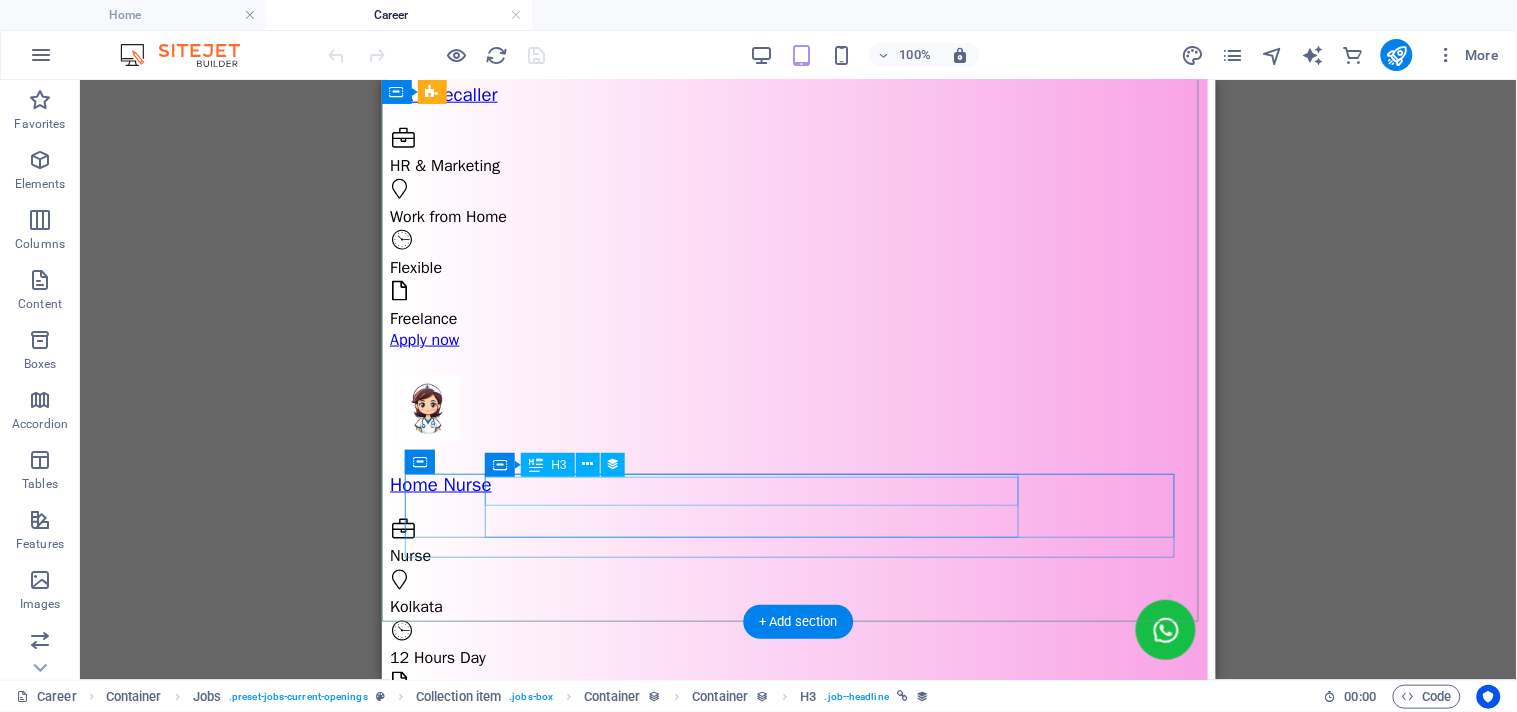 scroll, scrollTop: 777, scrollLeft: 0, axis: vertical 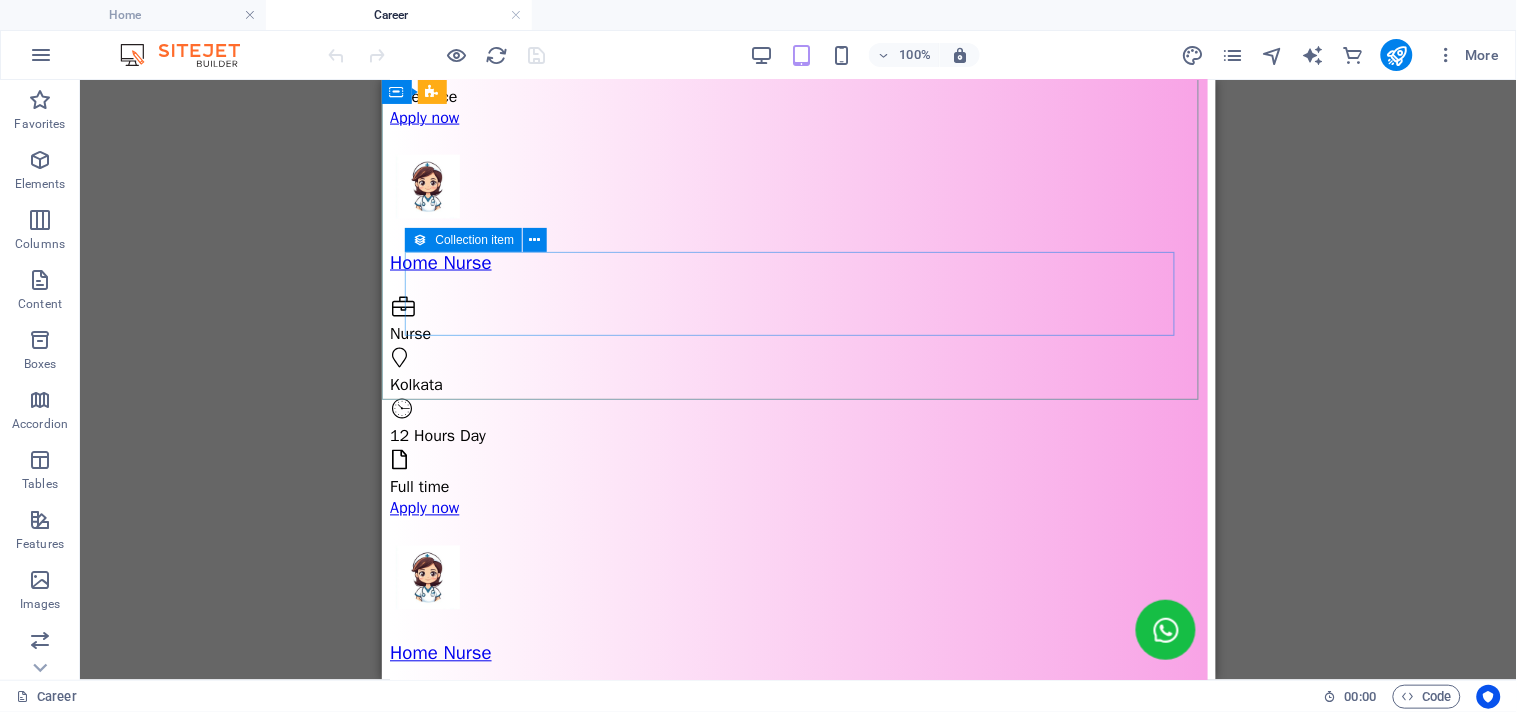 click on "Collection item" at bounding box center (463, 240) 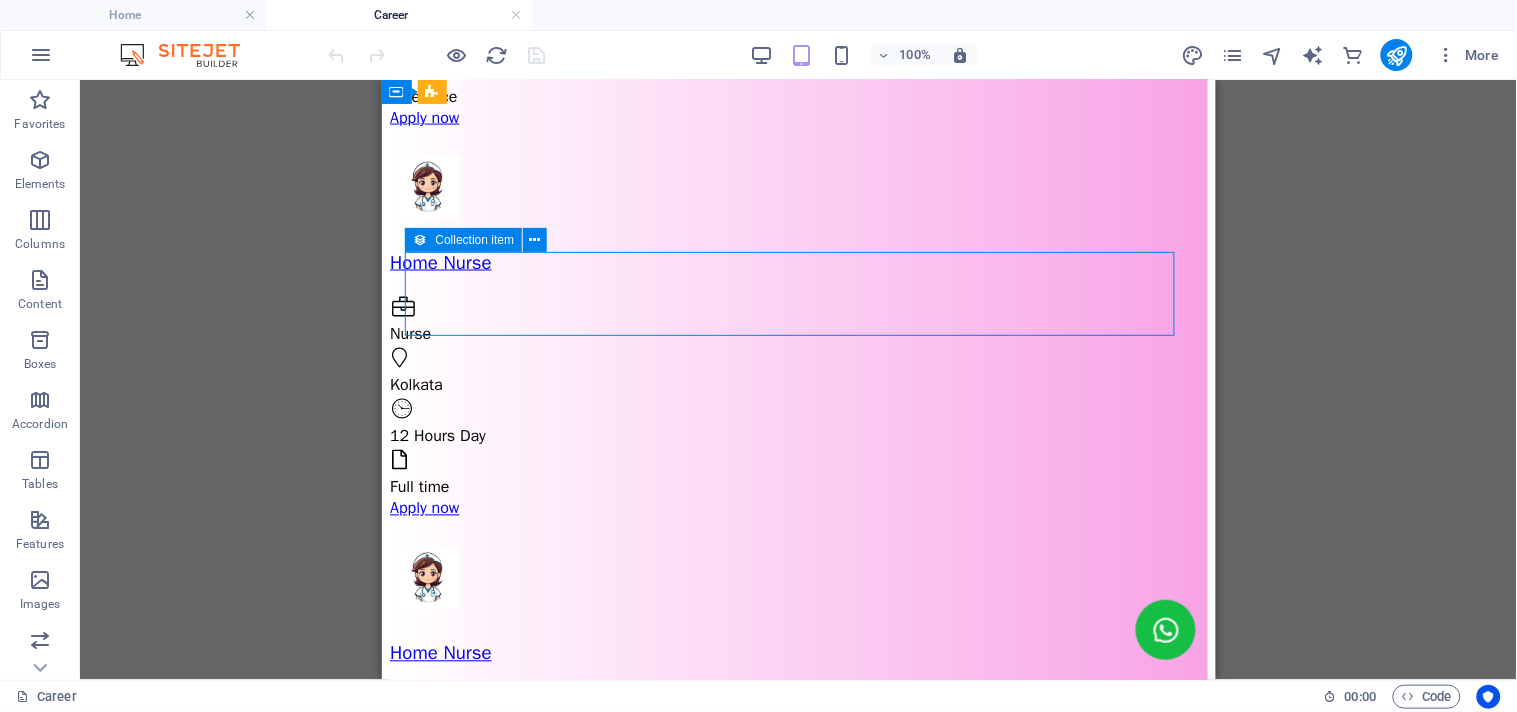 click on "Collection item" at bounding box center (463, 240) 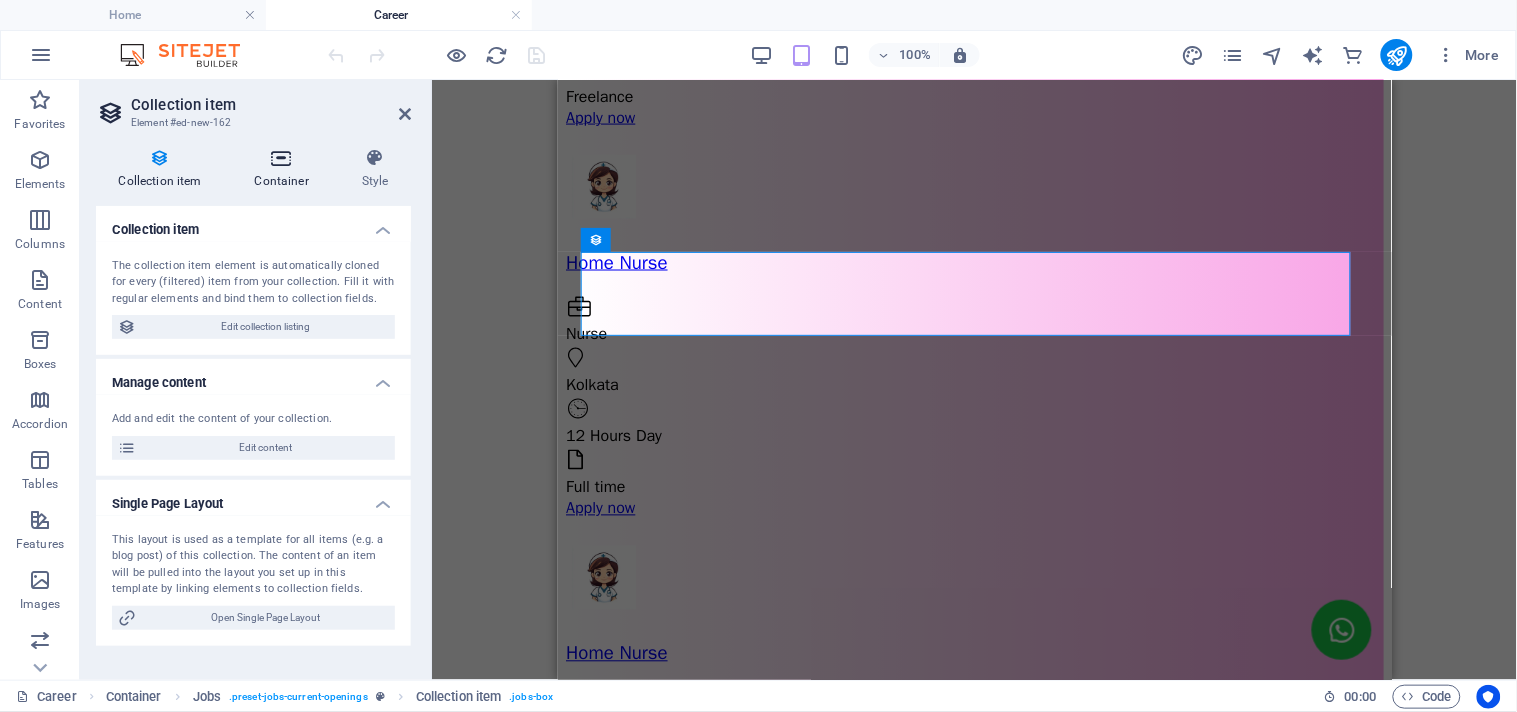 click on "Container" at bounding box center (285, 169) 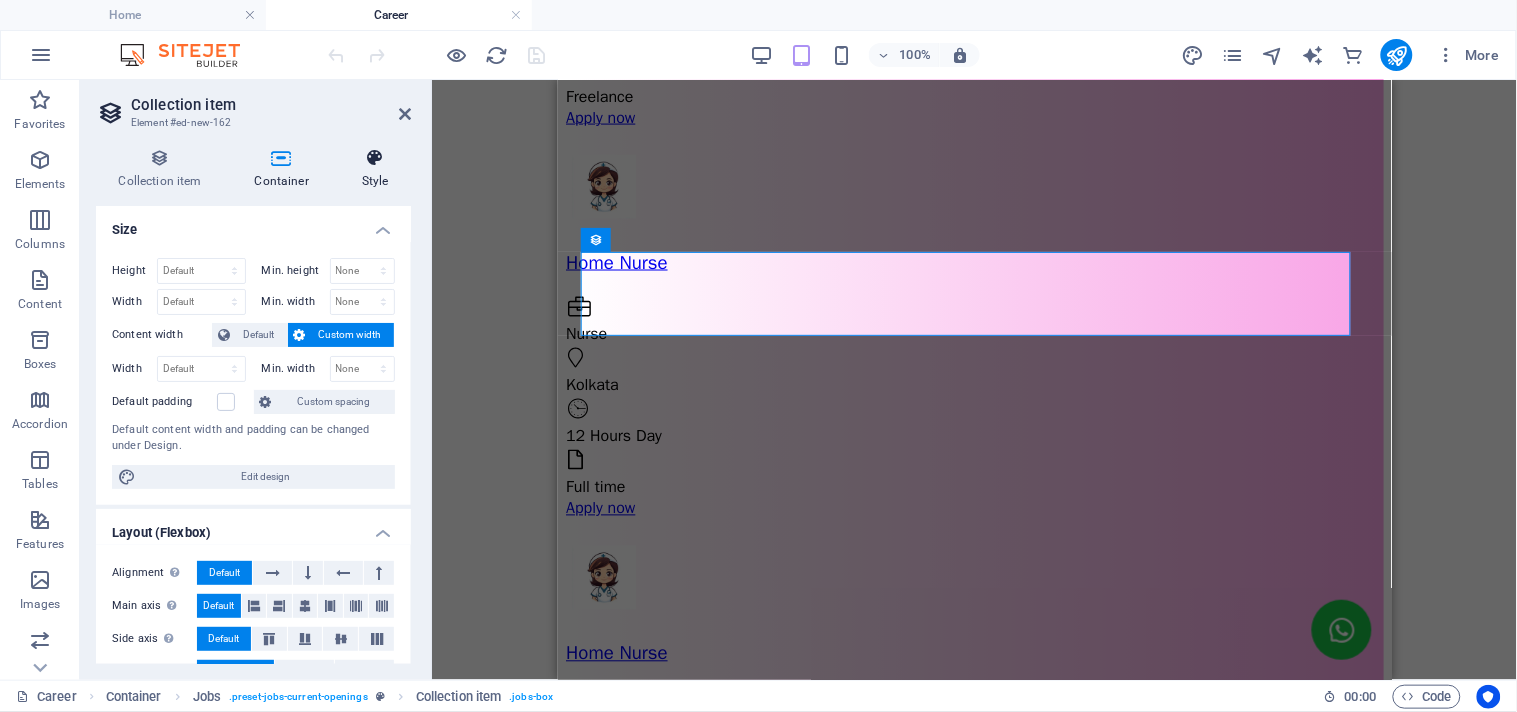 click on "Style" at bounding box center [375, 169] 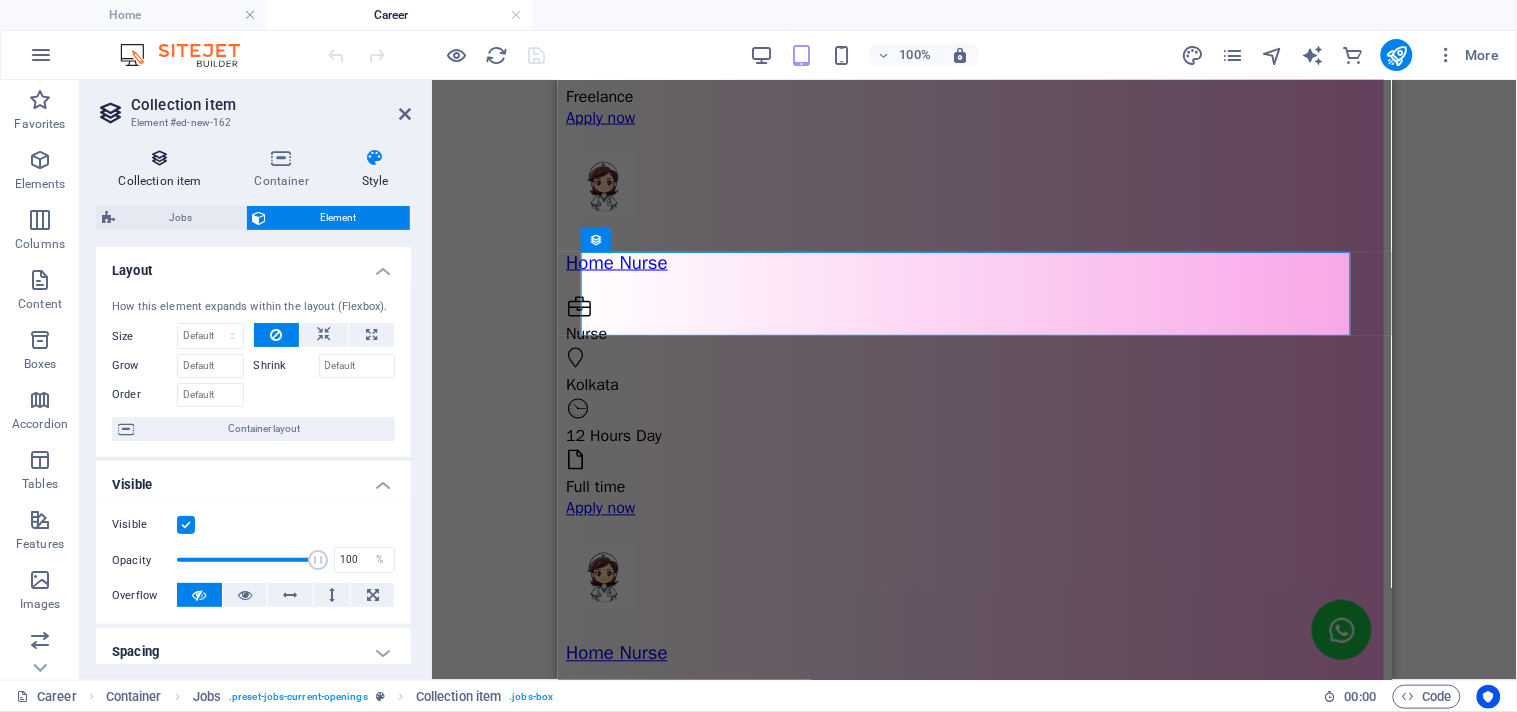 click on "Collection item" at bounding box center [164, 169] 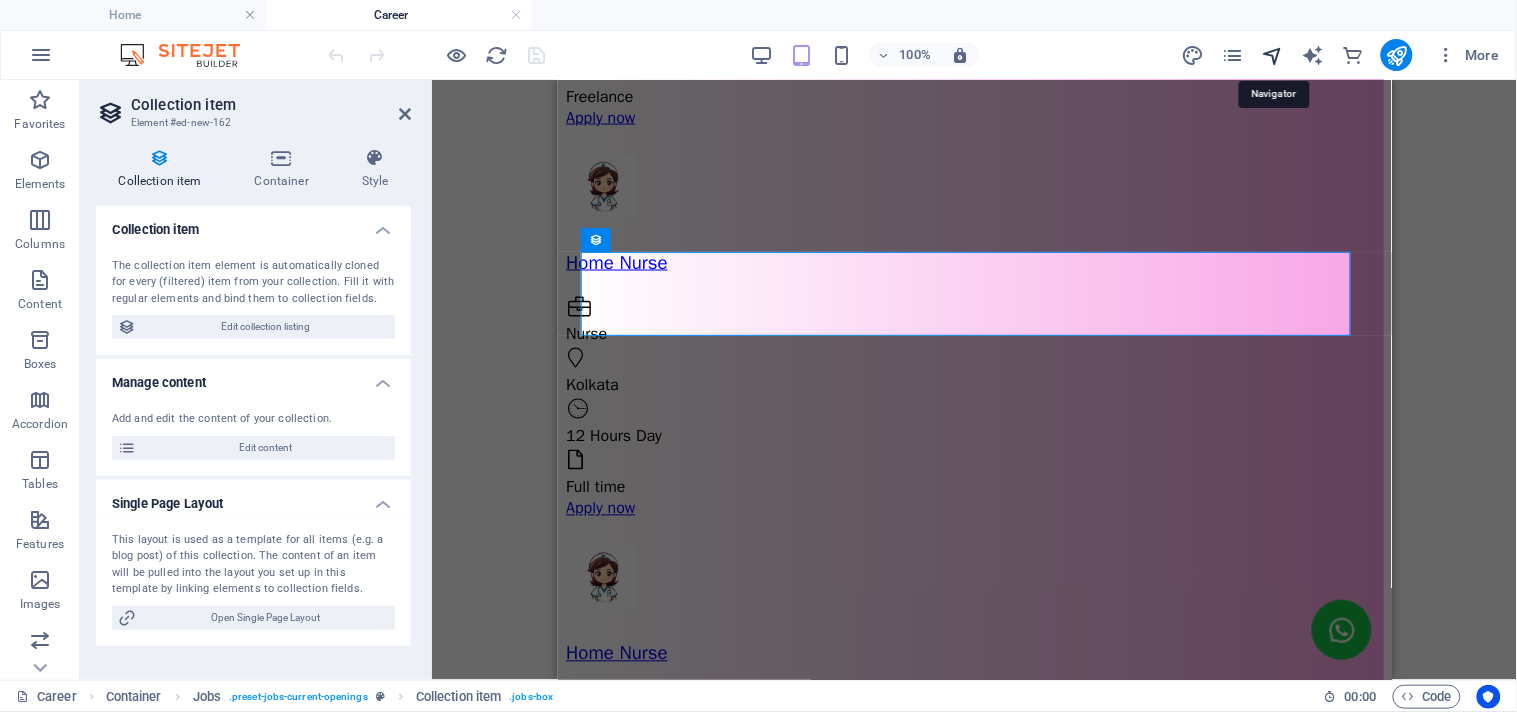 click at bounding box center [1272, 55] 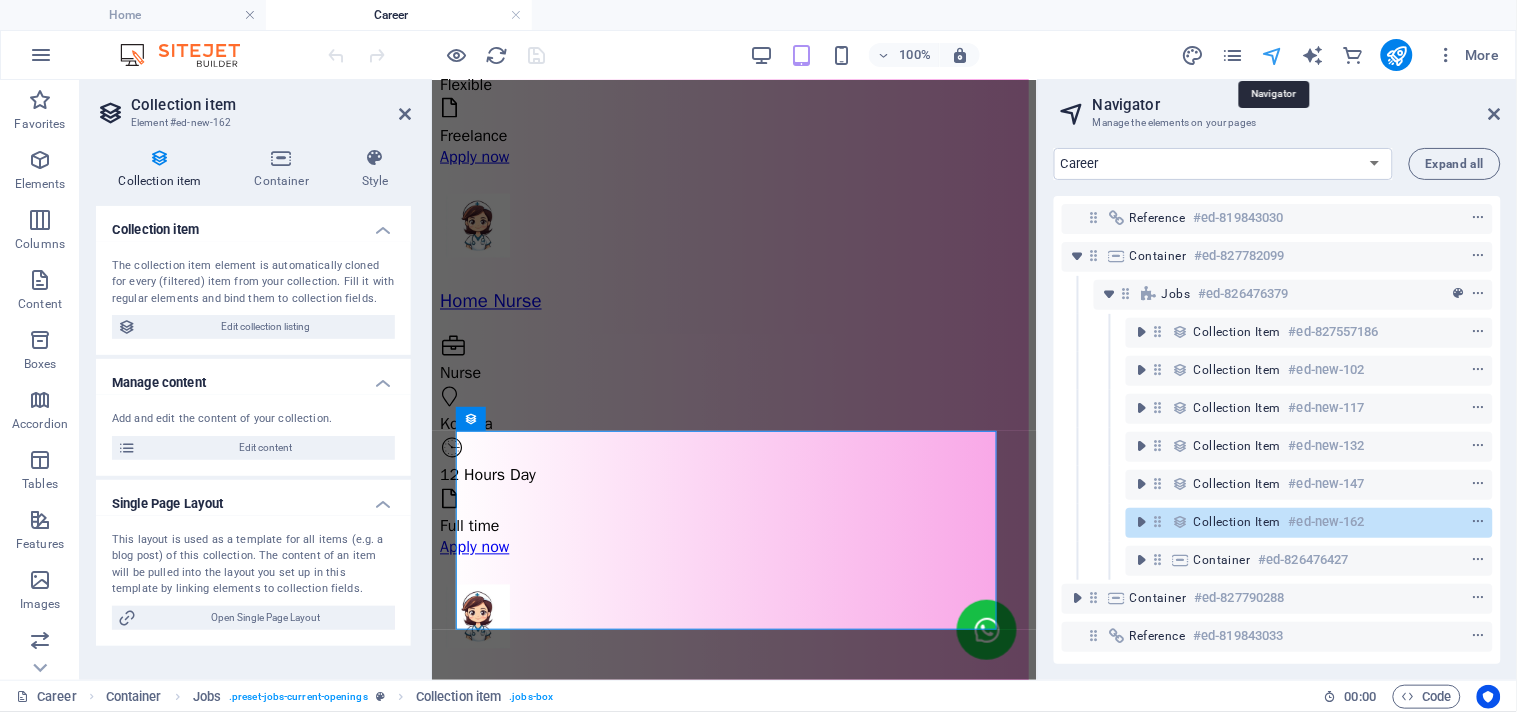 scroll, scrollTop: 1043, scrollLeft: 0, axis: vertical 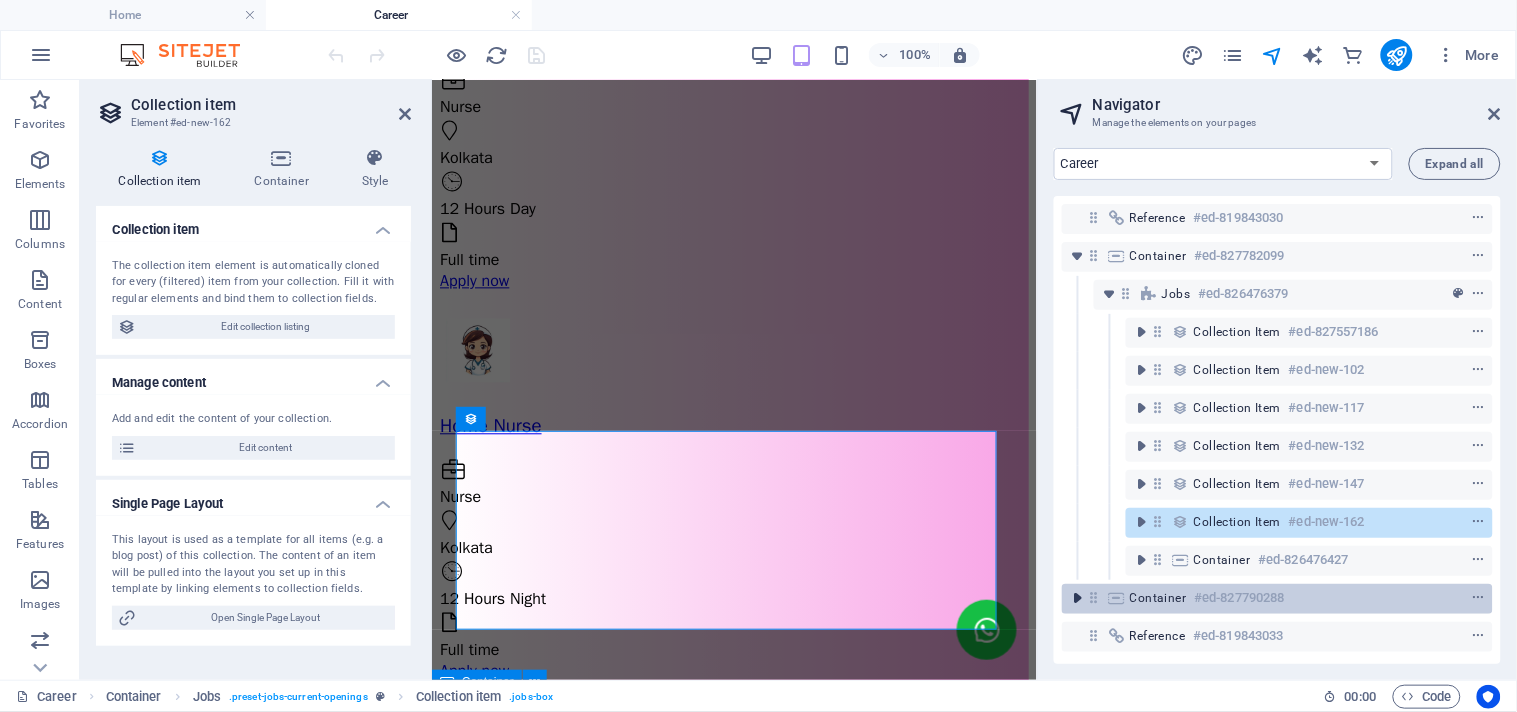 click at bounding box center [1078, 598] 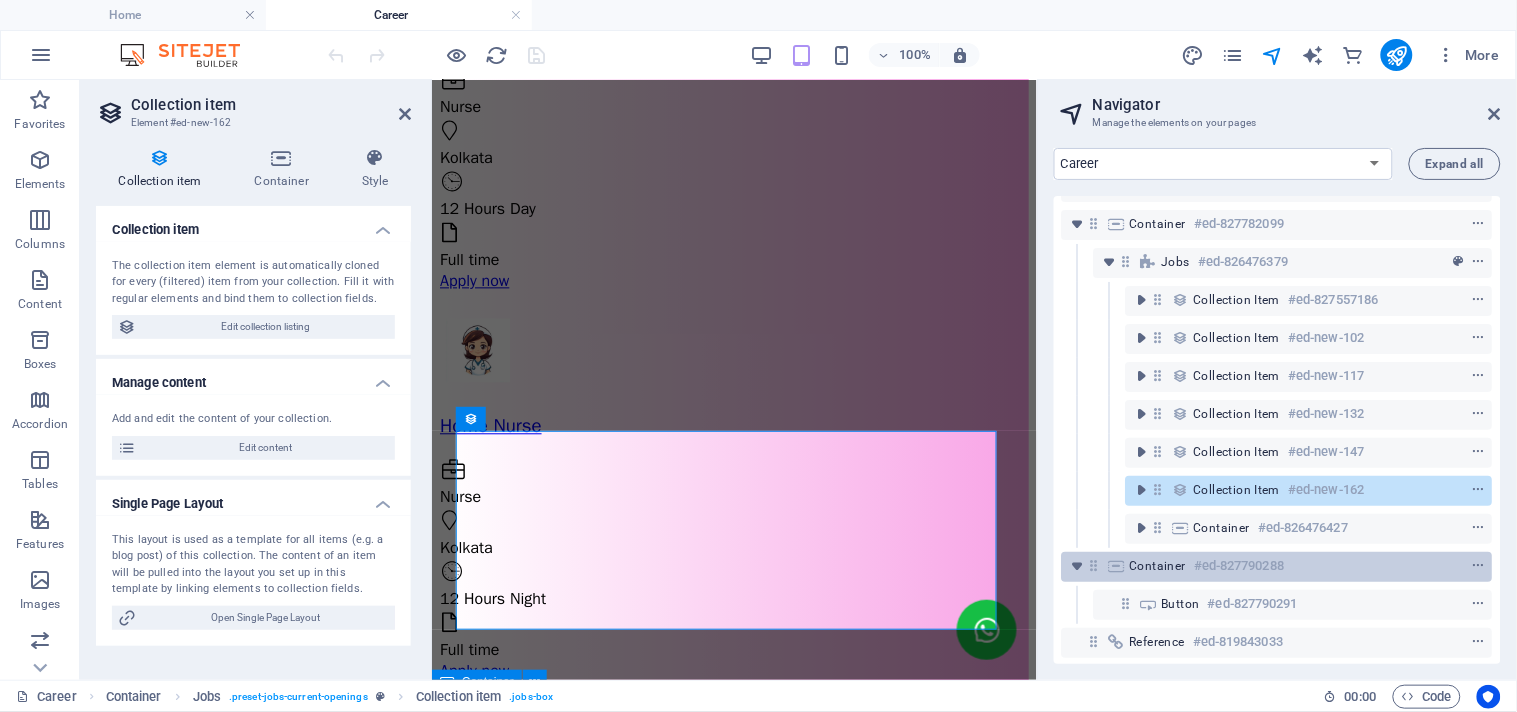 scroll, scrollTop: 50, scrollLeft: 0, axis: vertical 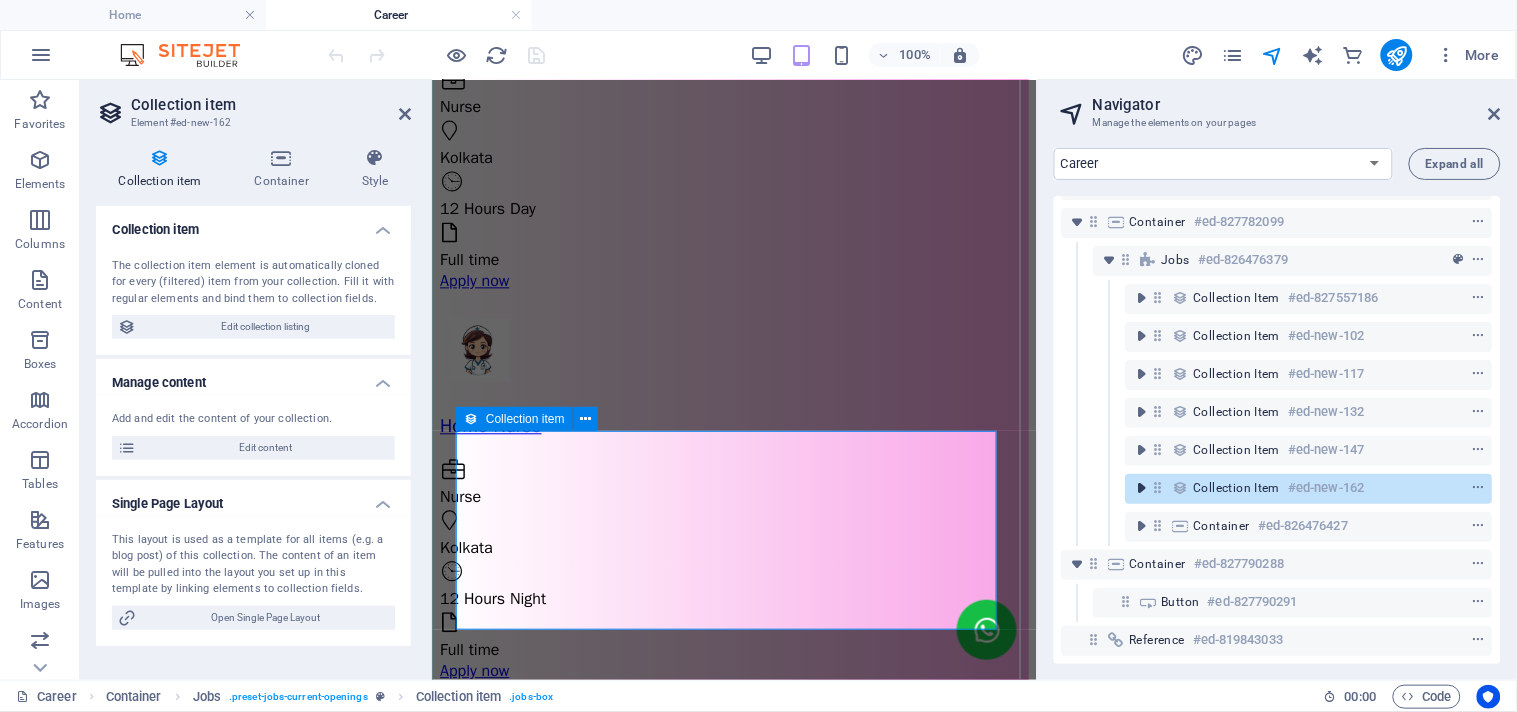 click at bounding box center (1142, 488) 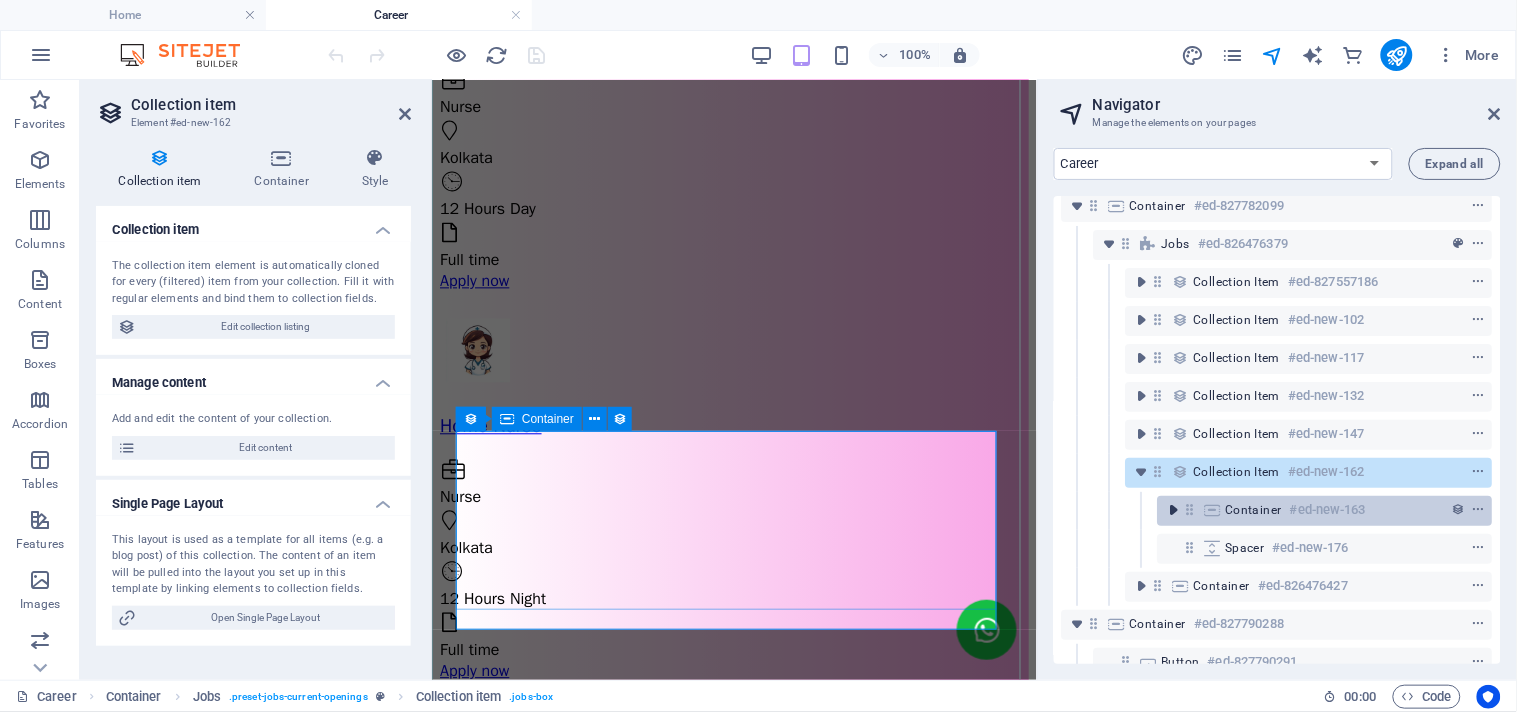 click at bounding box center (1174, 510) 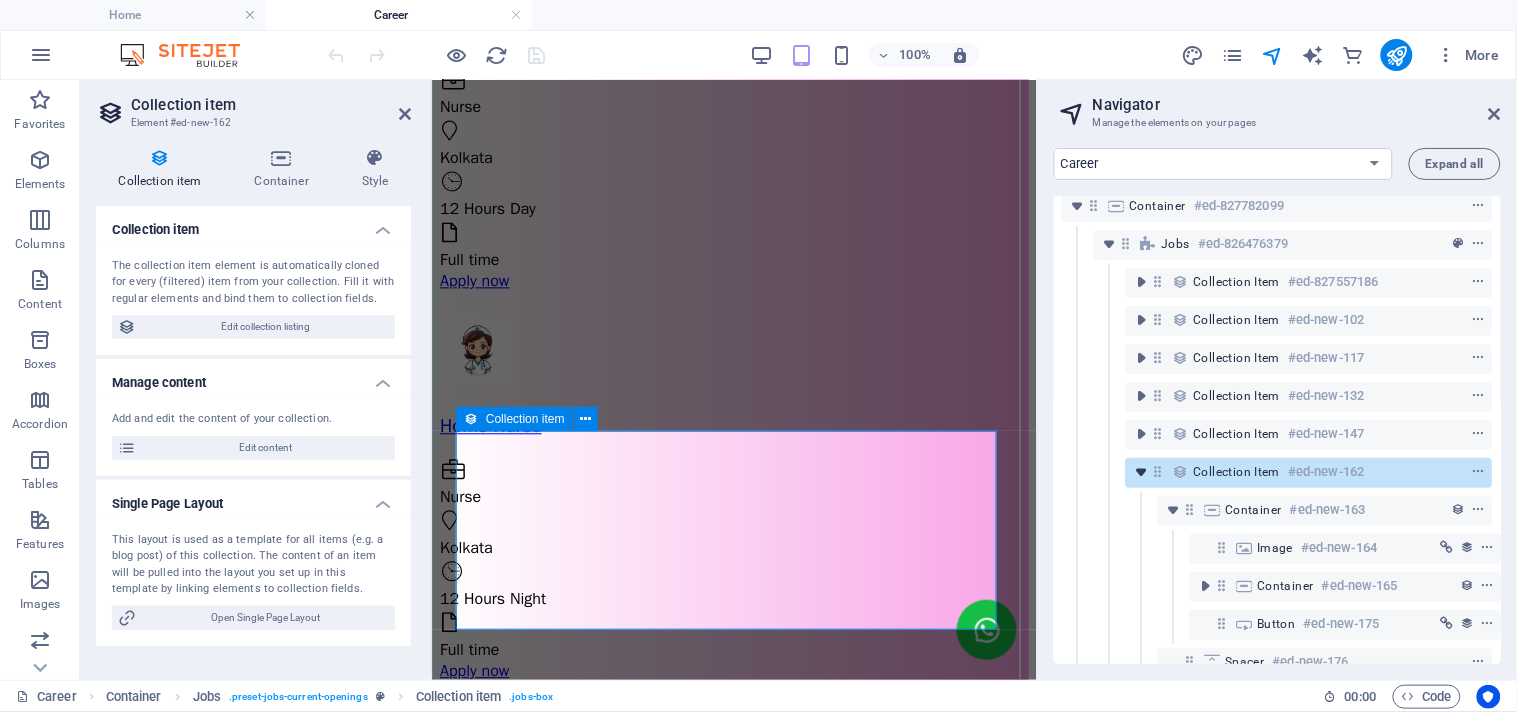 click at bounding box center [1142, 472] 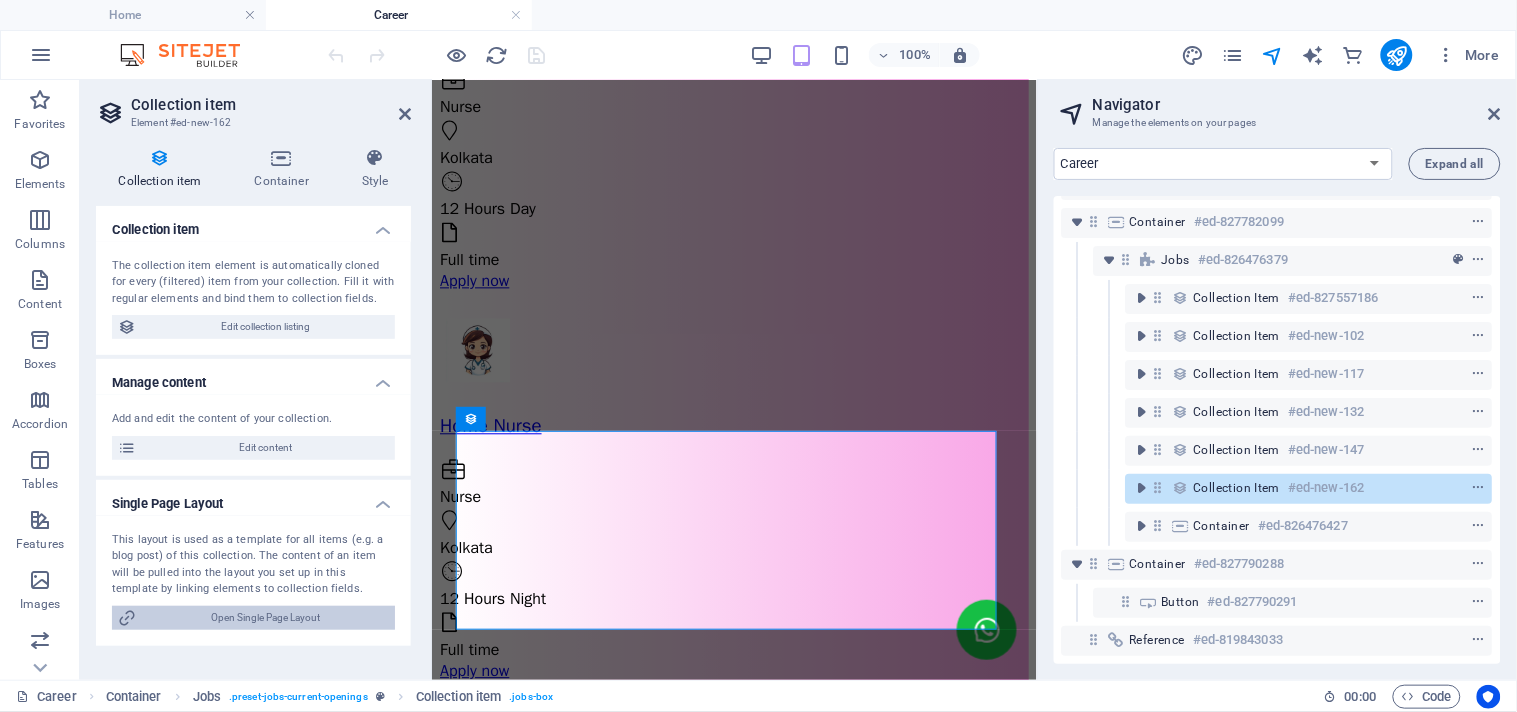 click on "Open Single Page Layout" at bounding box center [265, 618] 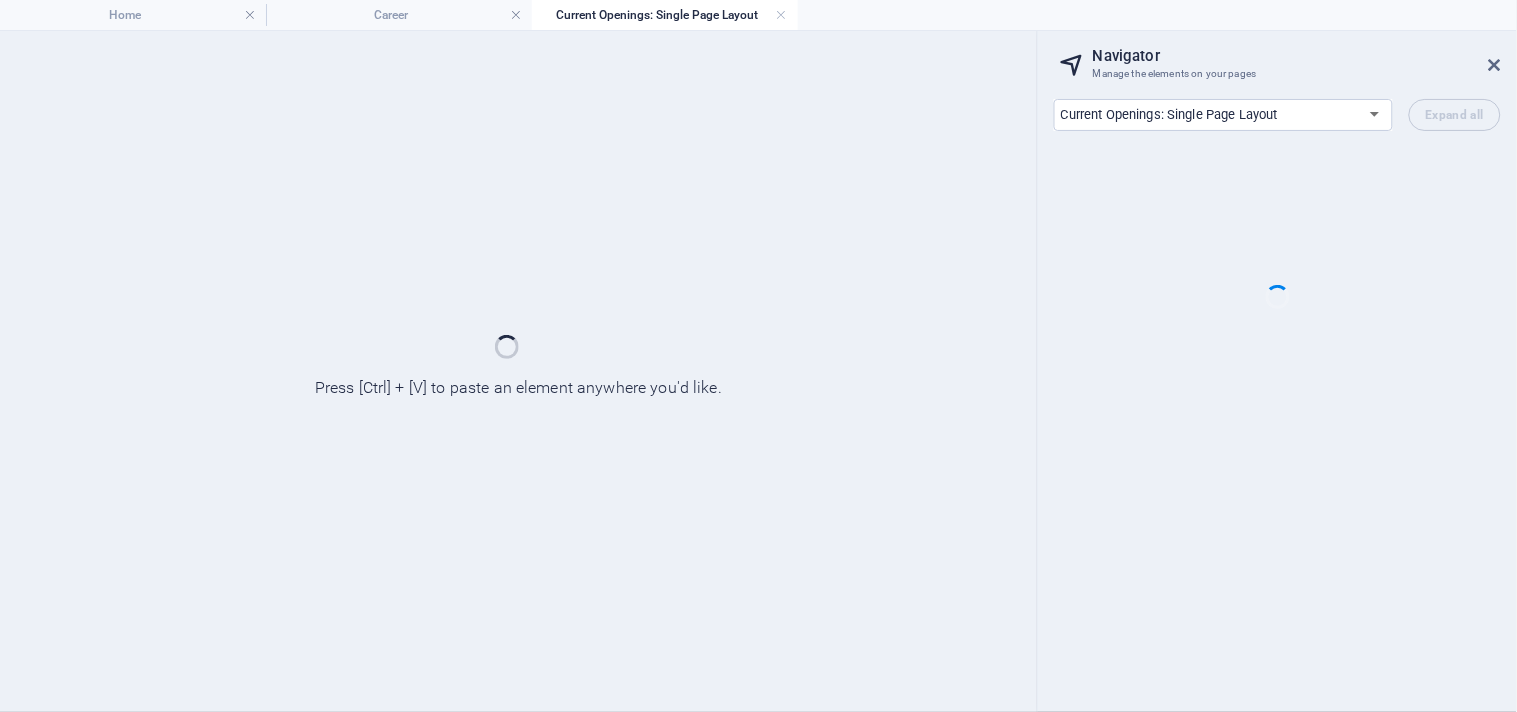scroll, scrollTop: 0, scrollLeft: 0, axis: both 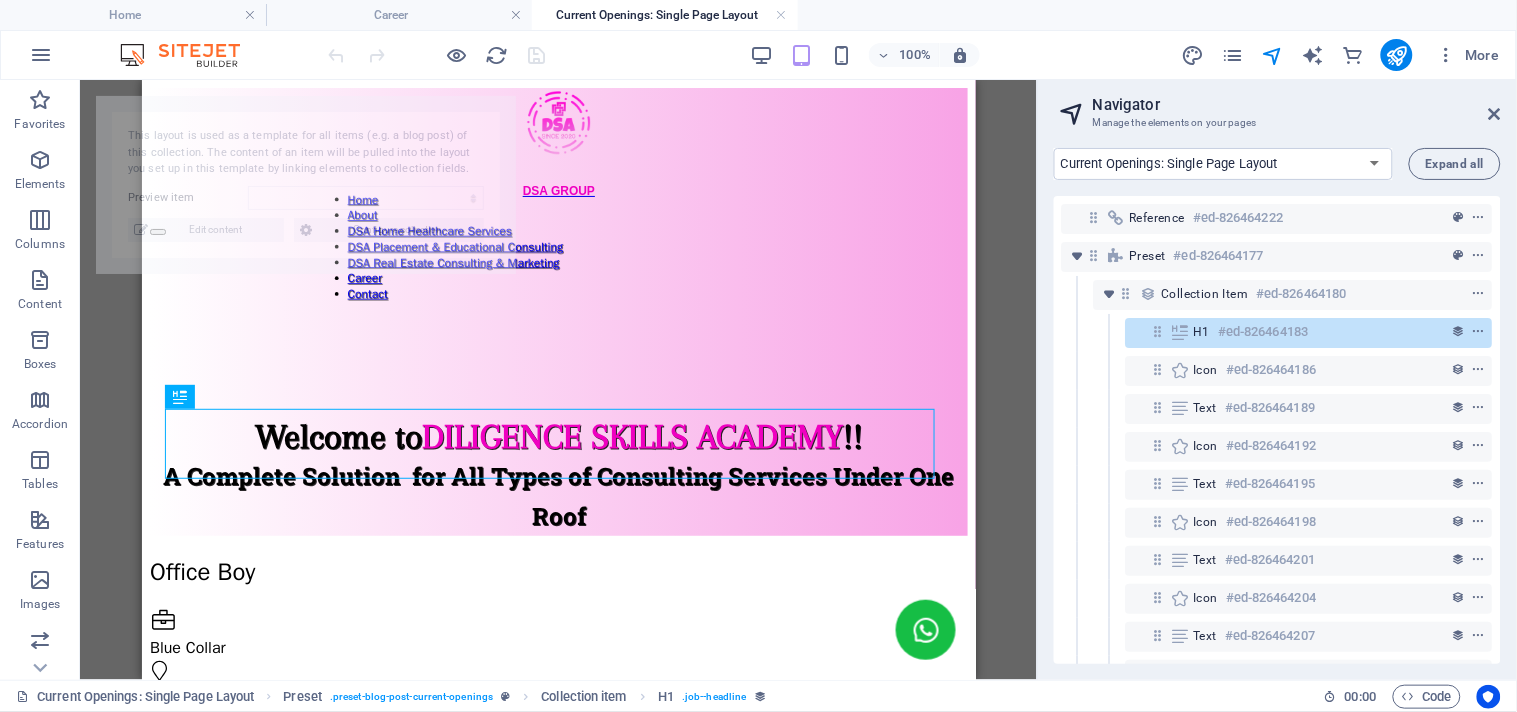 select on "68925dcccfd8379047019643" 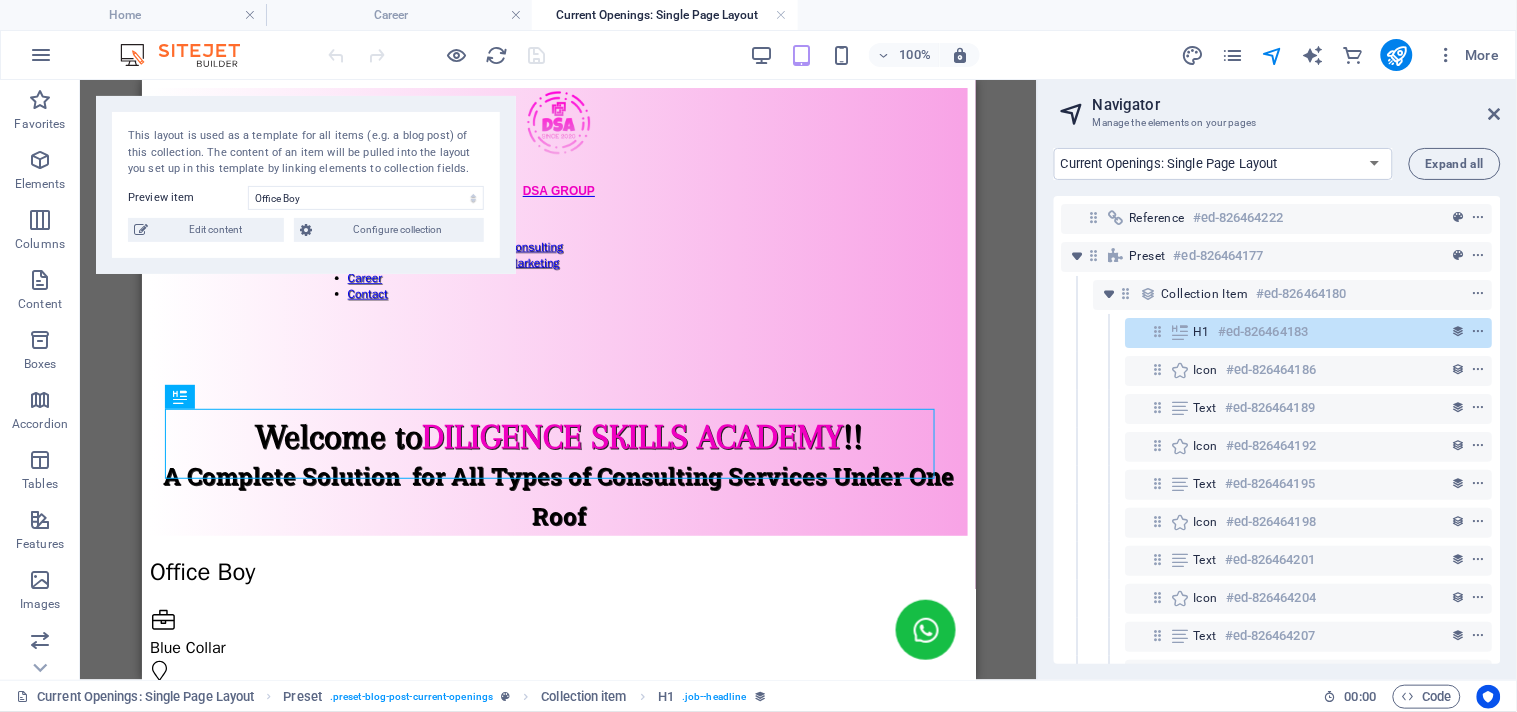 click on "Current Openings: Single Page Layout" at bounding box center [665, 15] 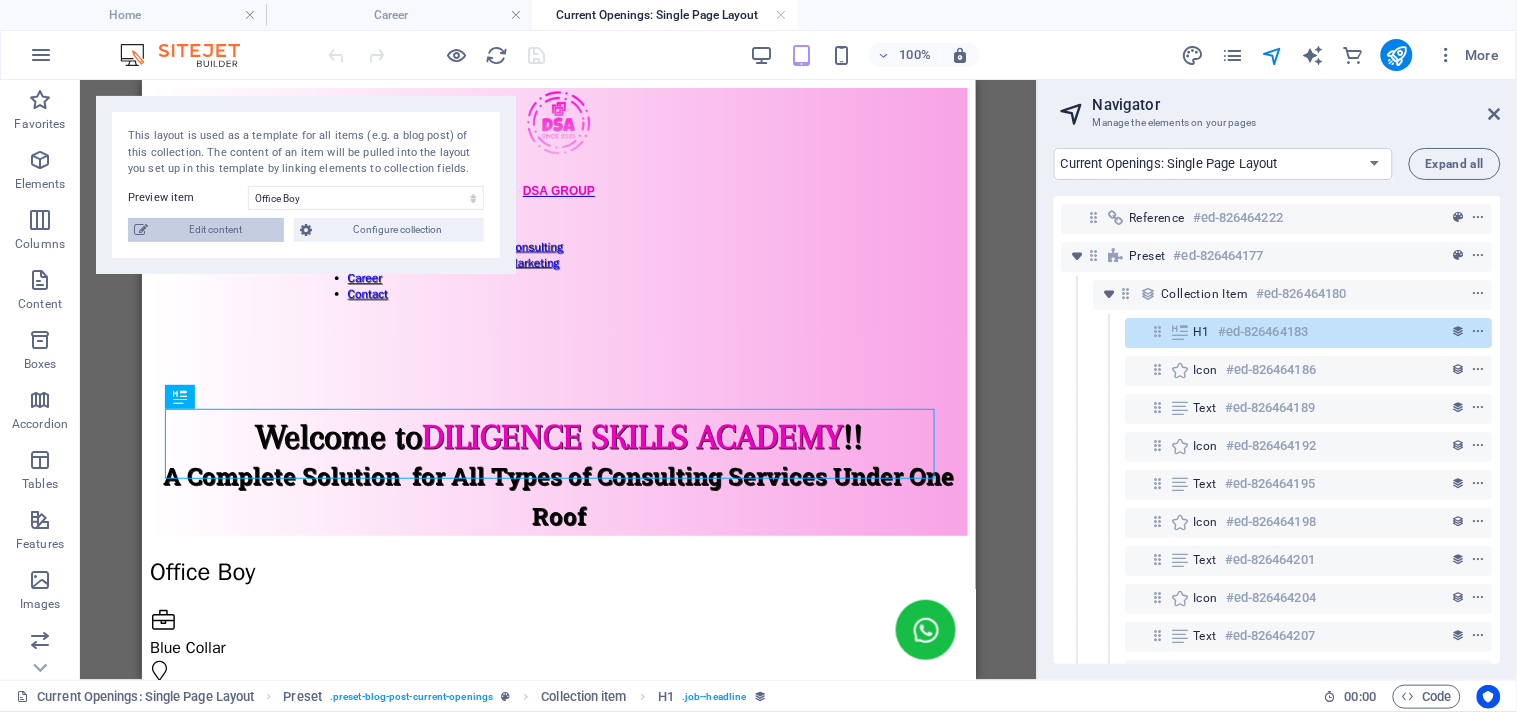 click on "Edit content" at bounding box center [216, 230] 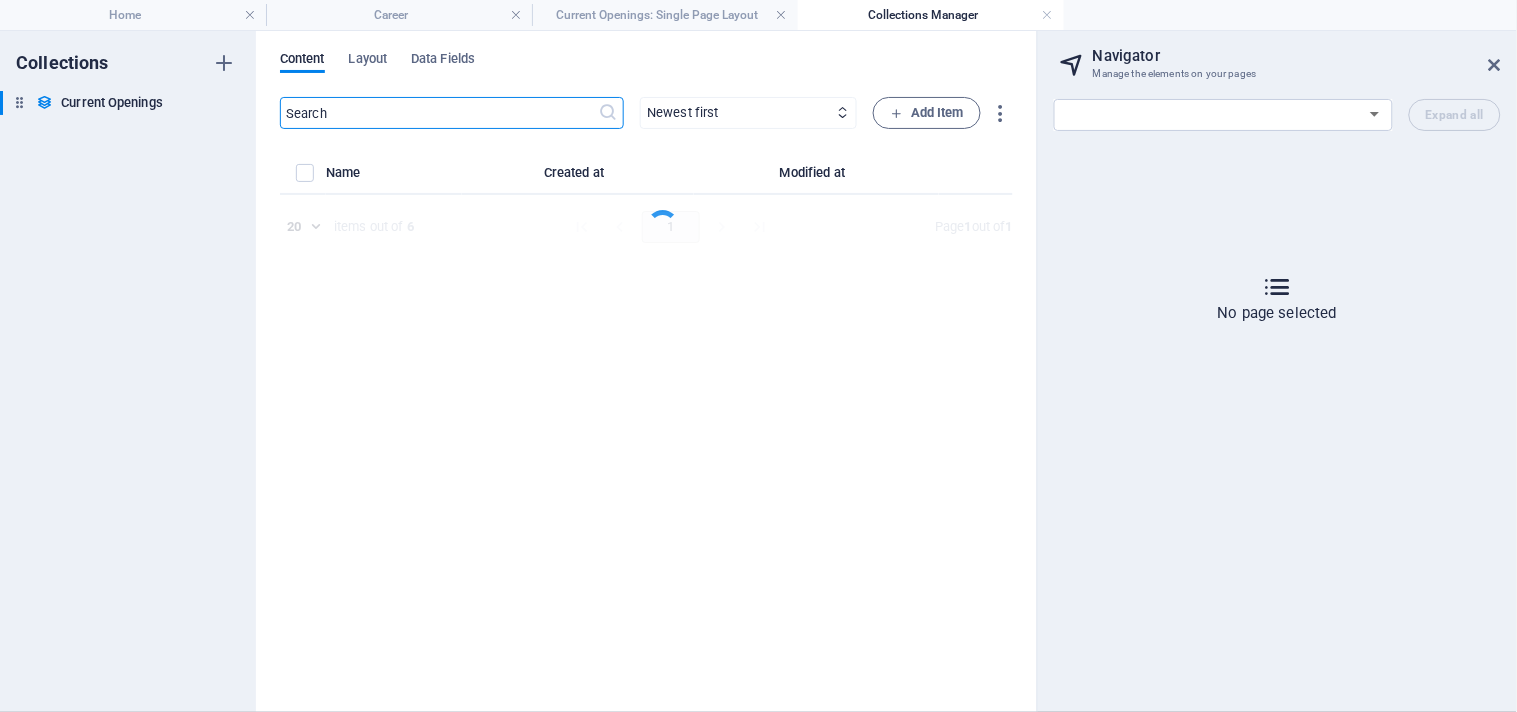select on "Blue Collar" 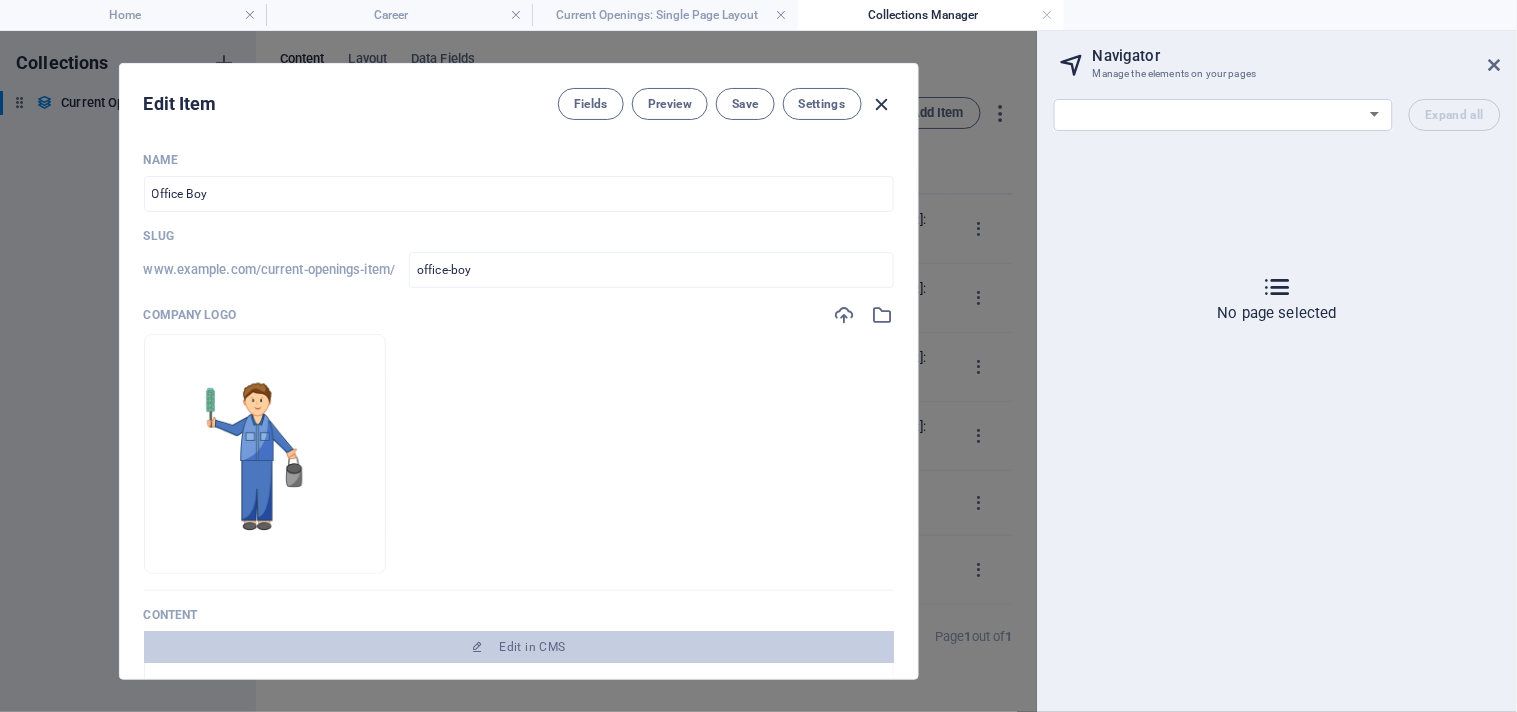 click at bounding box center (881, 104) 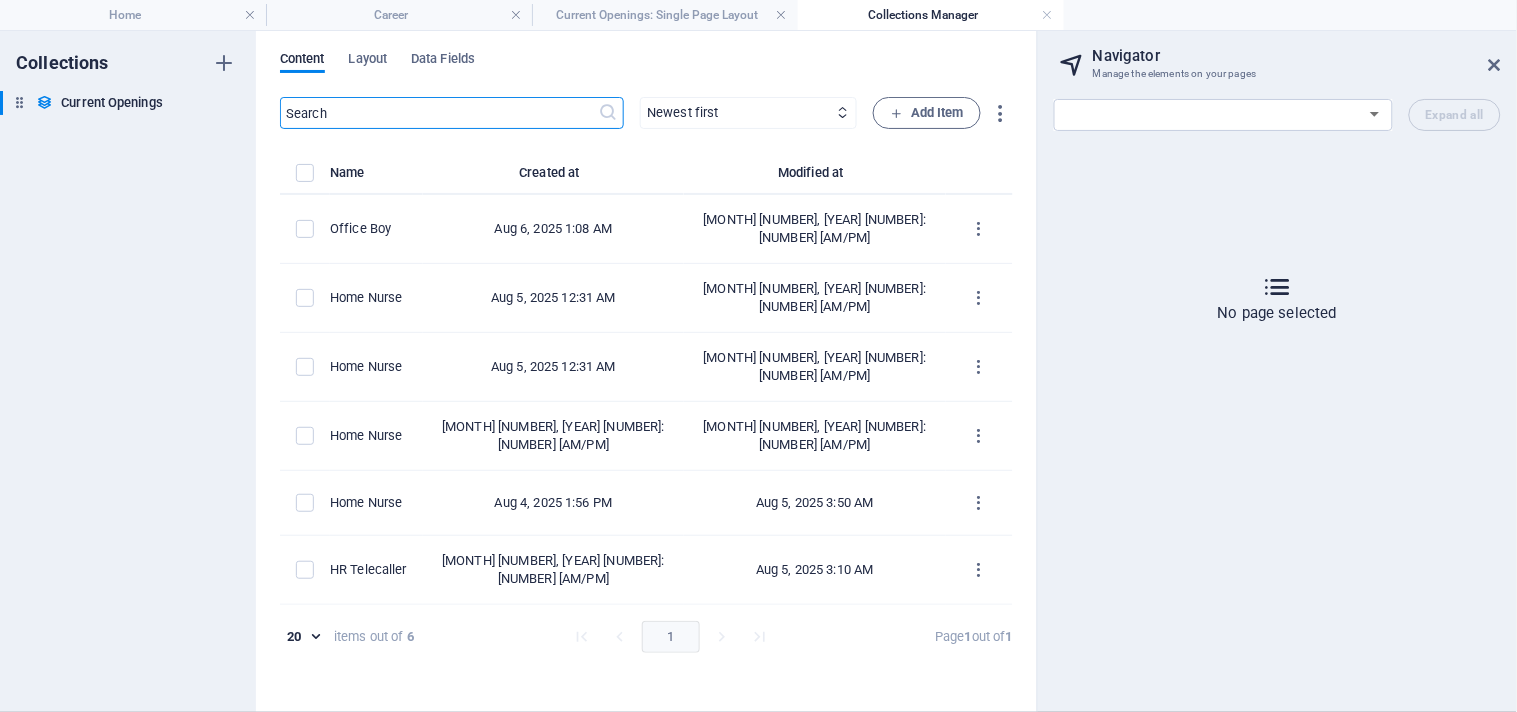 type on "2025-08-06" 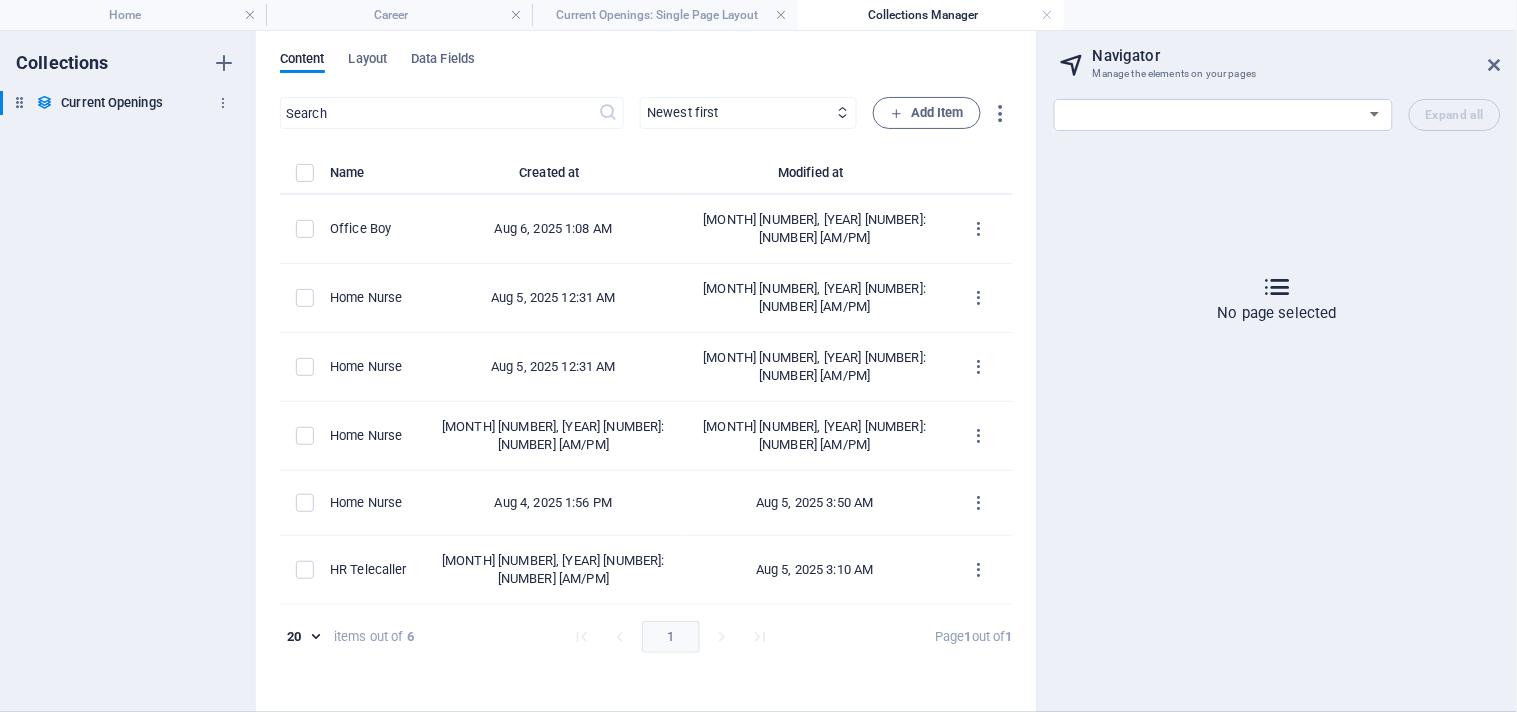 click on "Current Openings Current Openings" at bounding box center (118, 103) 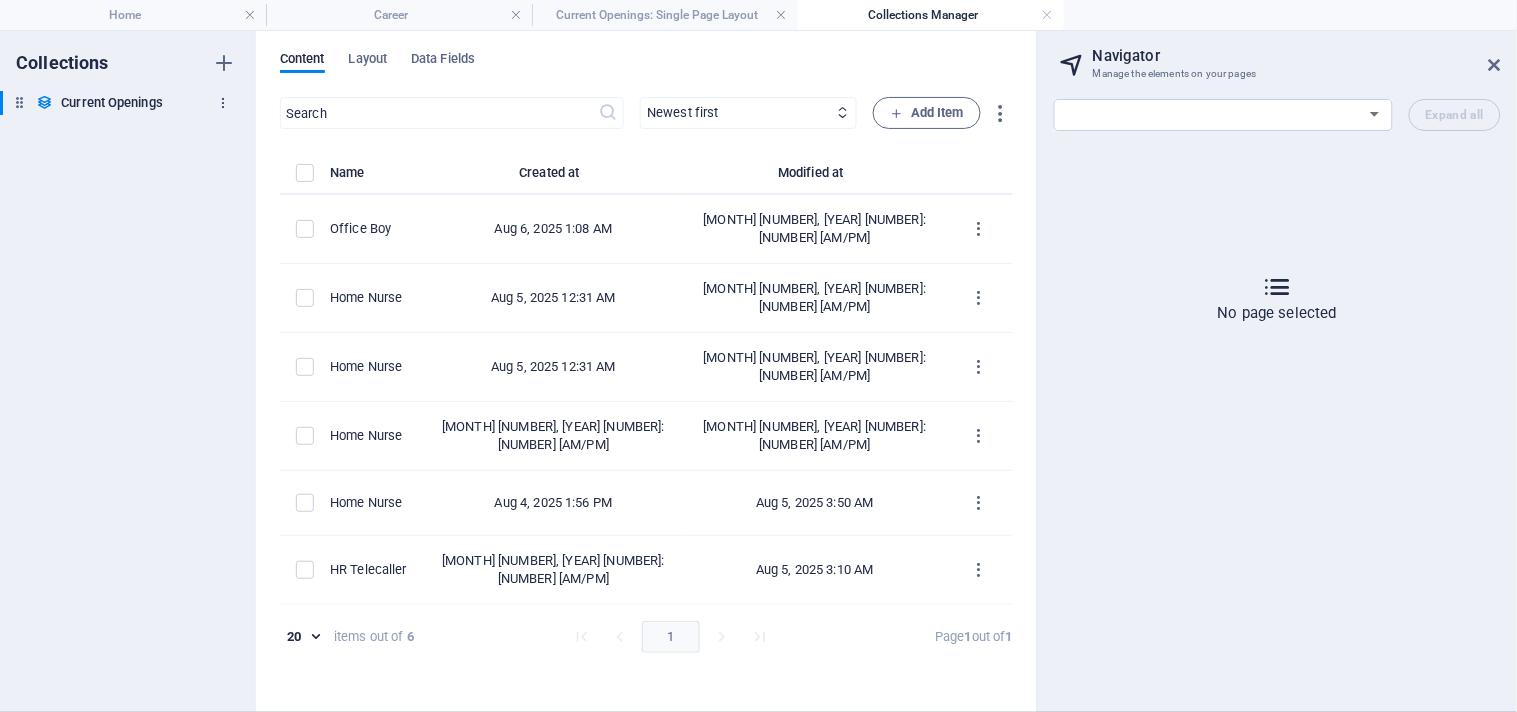 click at bounding box center [224, 103] 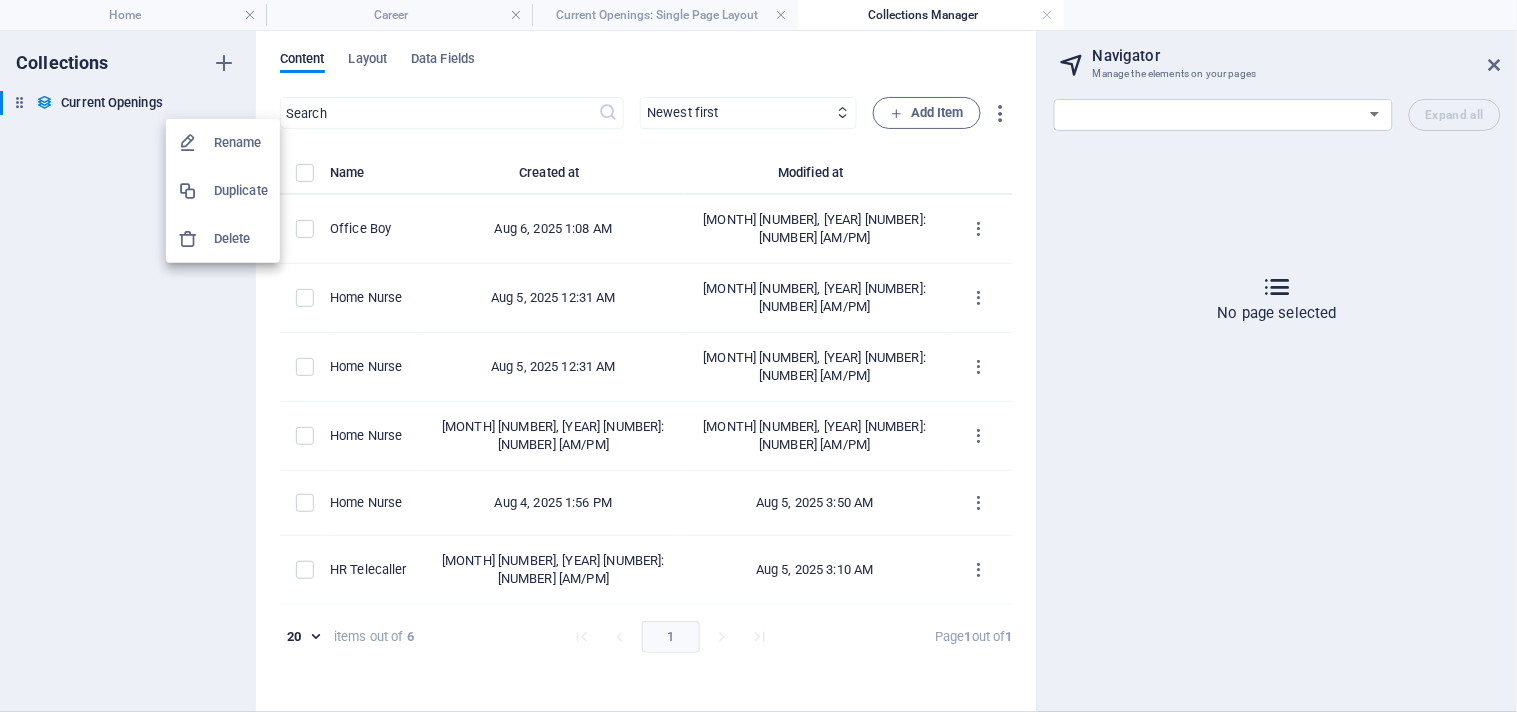 click on "Rename" at bounding box center [241, 143] 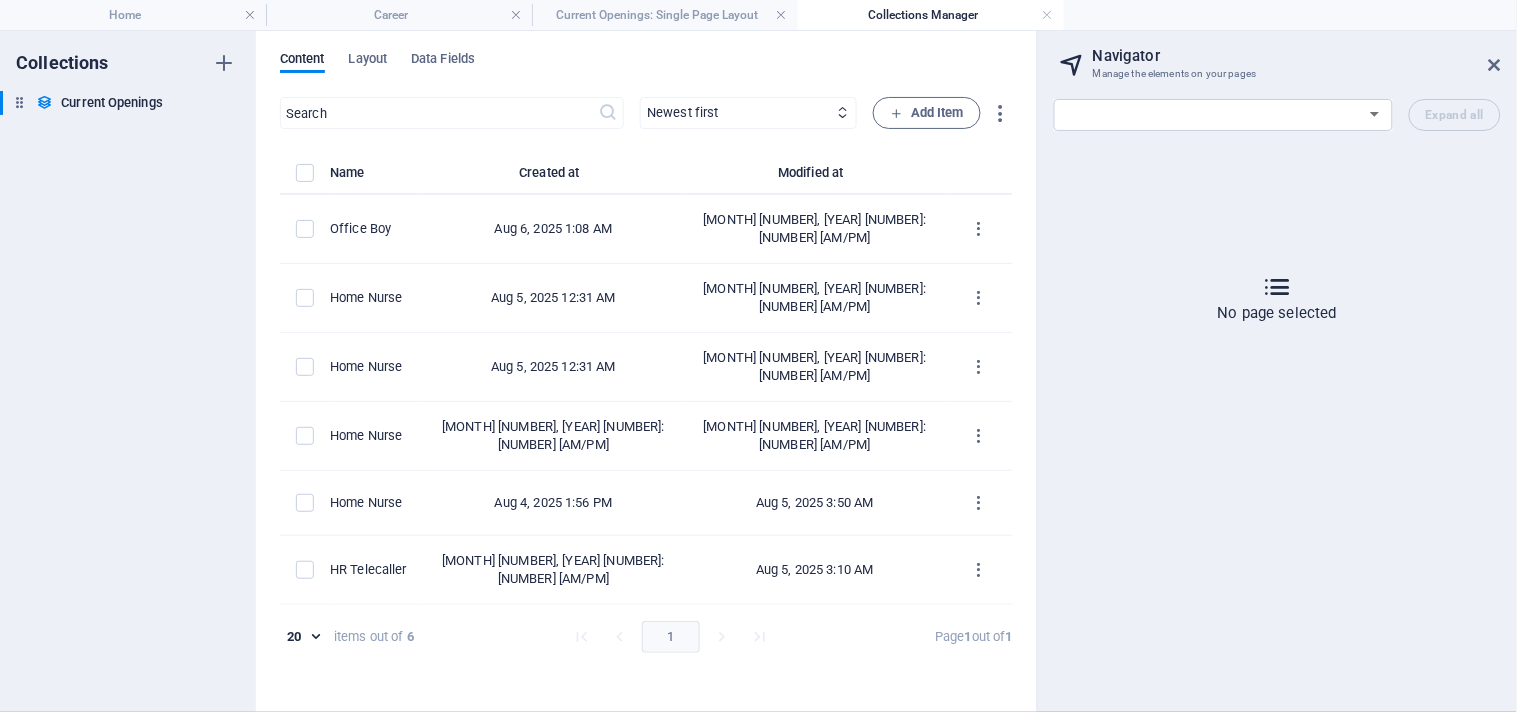 click on "Collections Current Openings Current Openings" at bounding box center [128, 371] 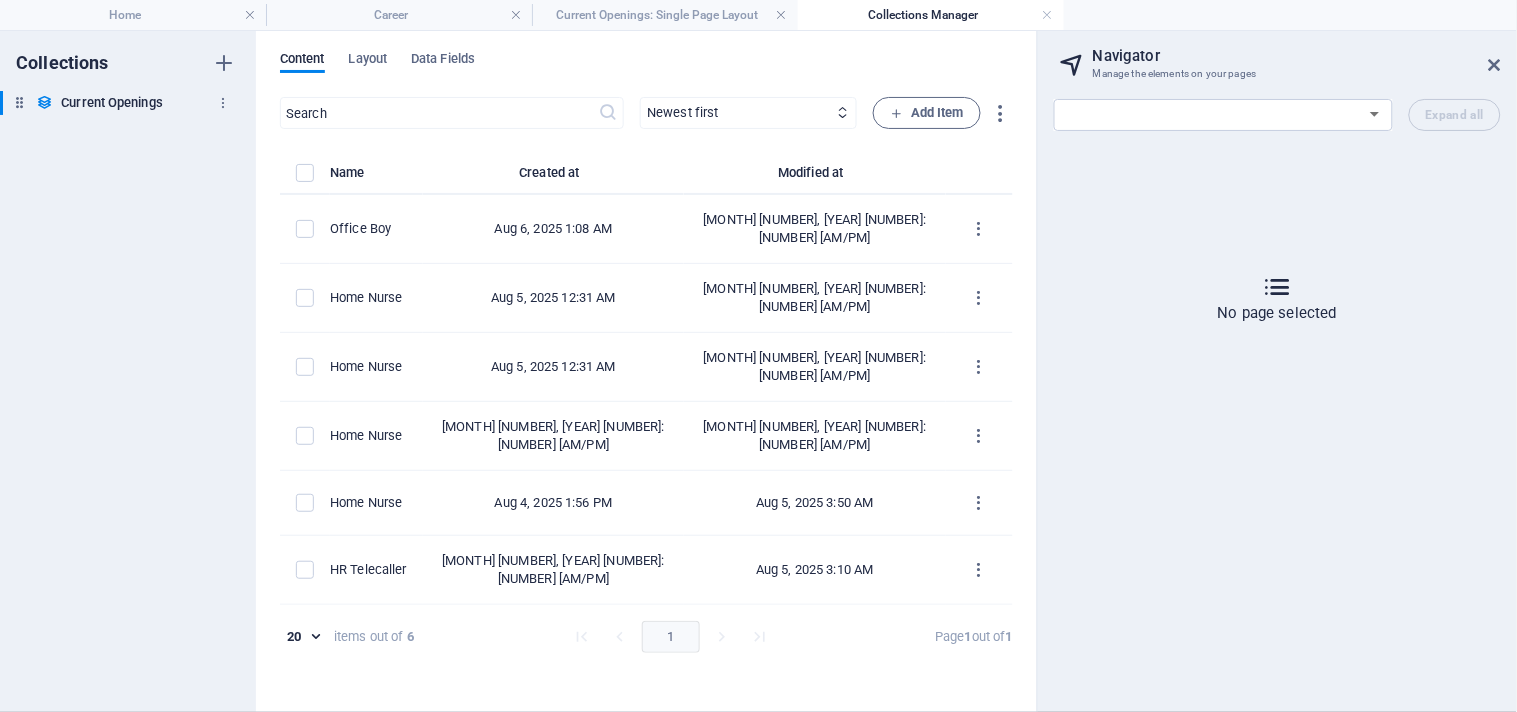 click on "Current Openings Current Openings" at bounding box center (118, 103) 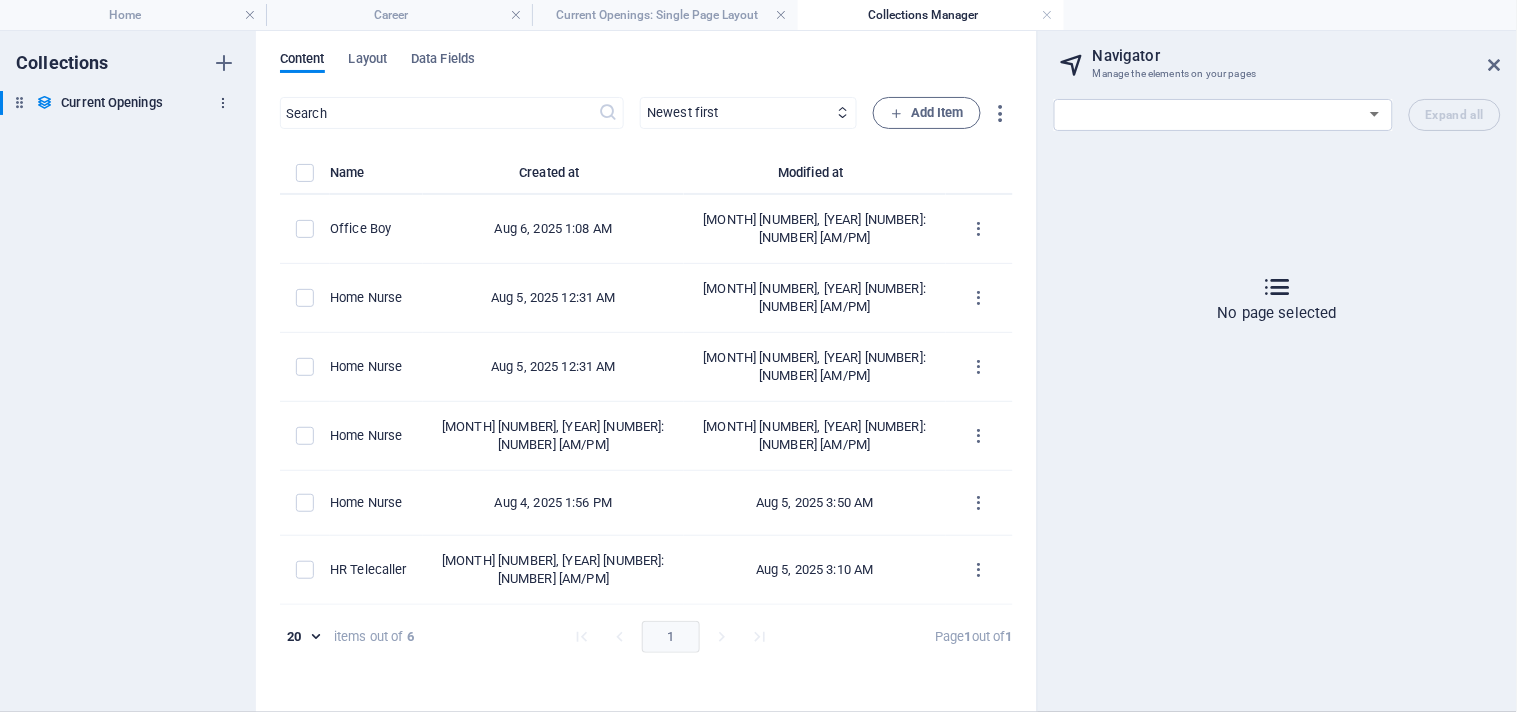 click at bounding box center [224, 103] 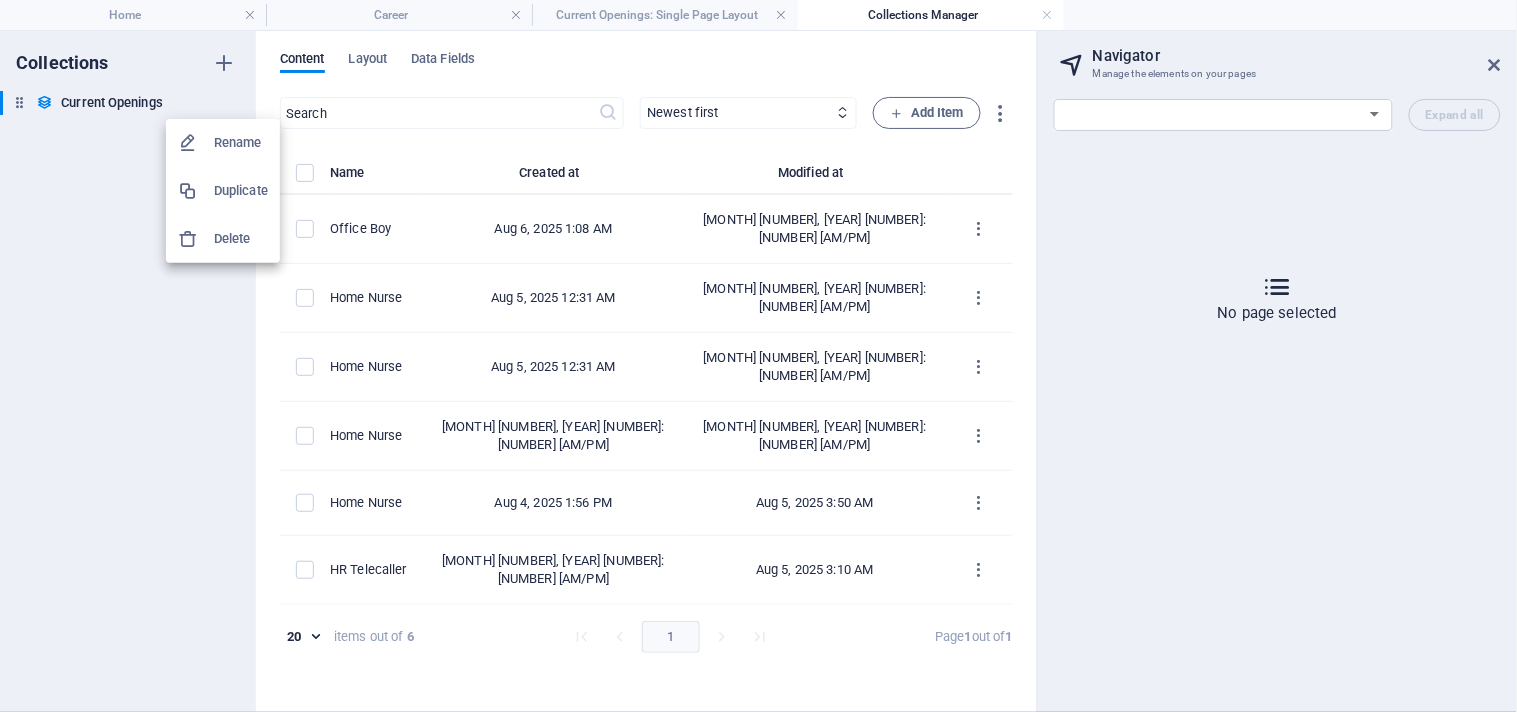 click at bounding box center [758, 356] 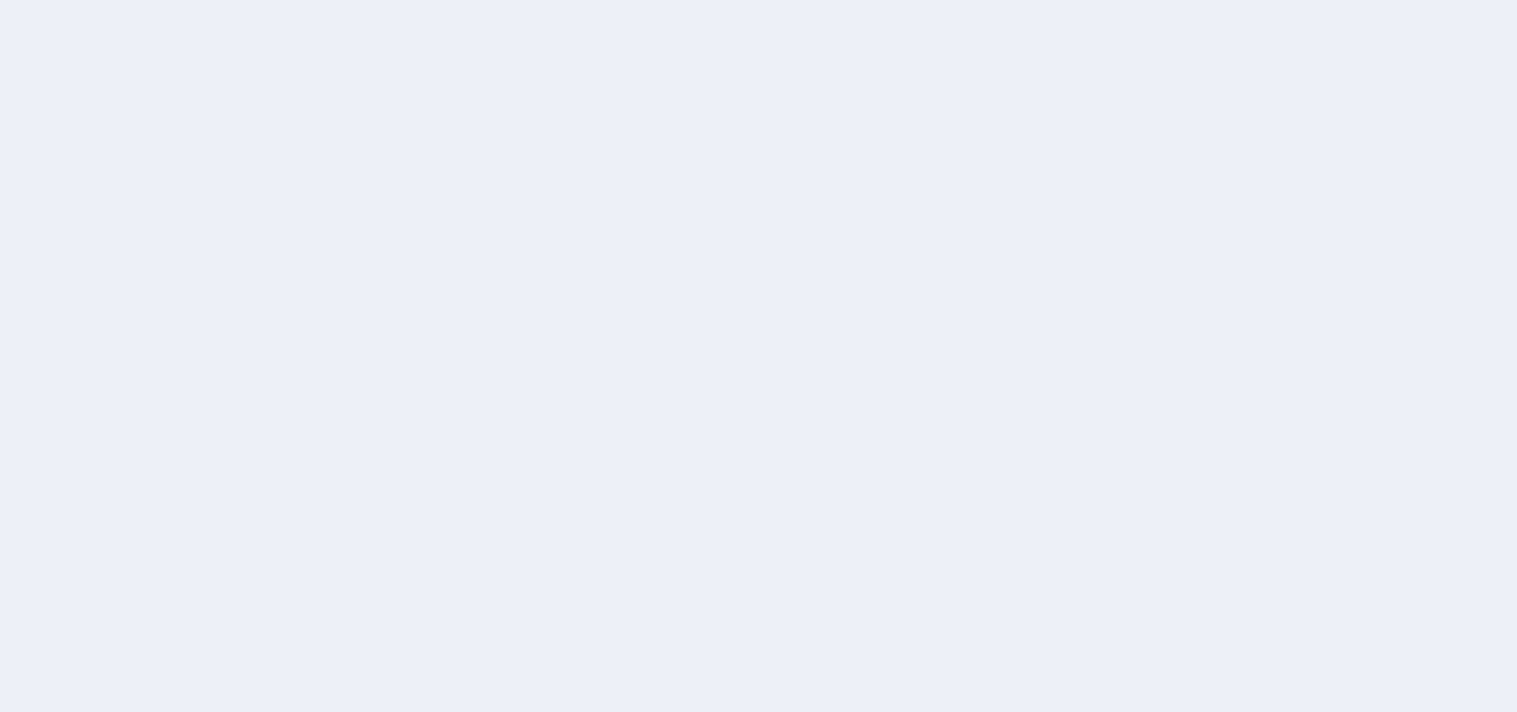 scroll, scrollTop: 0, scrollLeft: 0, axis: both 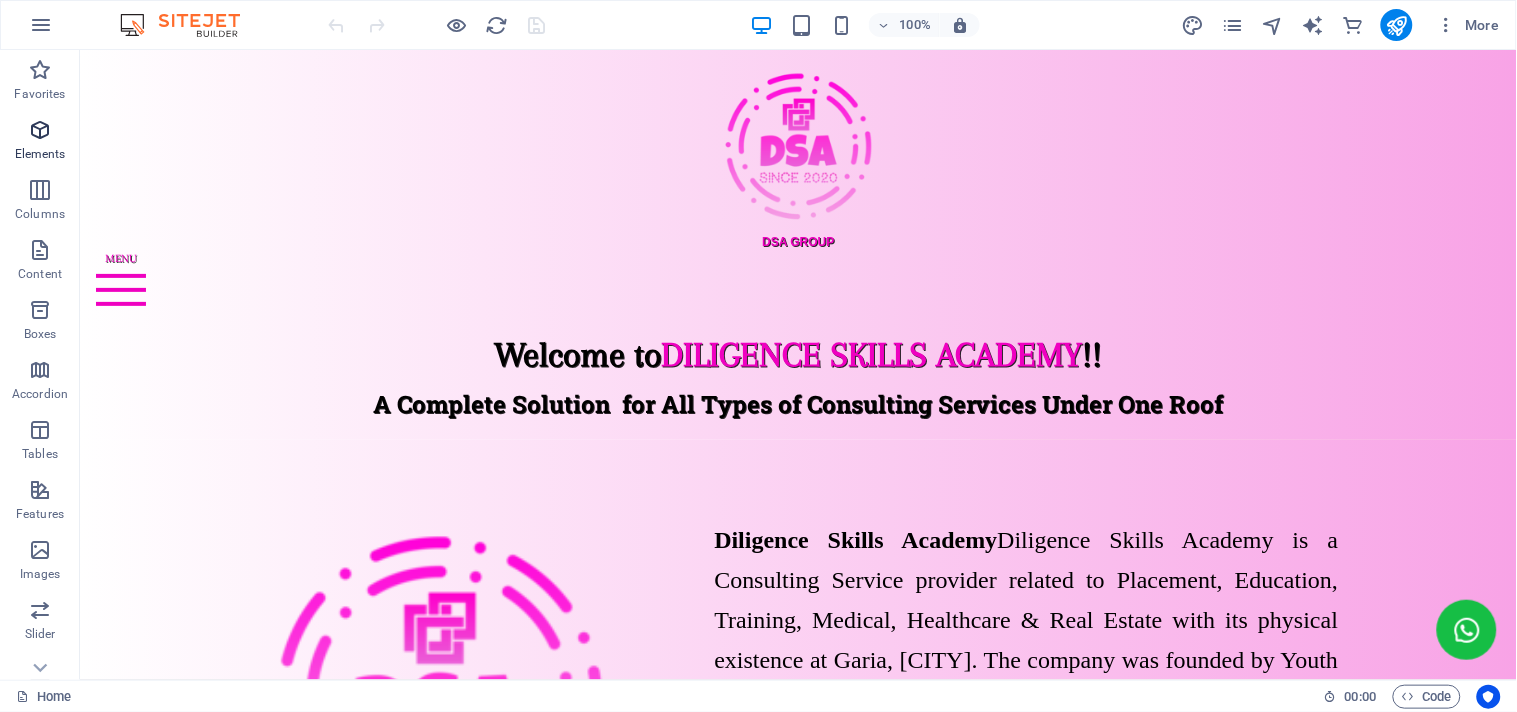 click at bounding box center (40, 130) 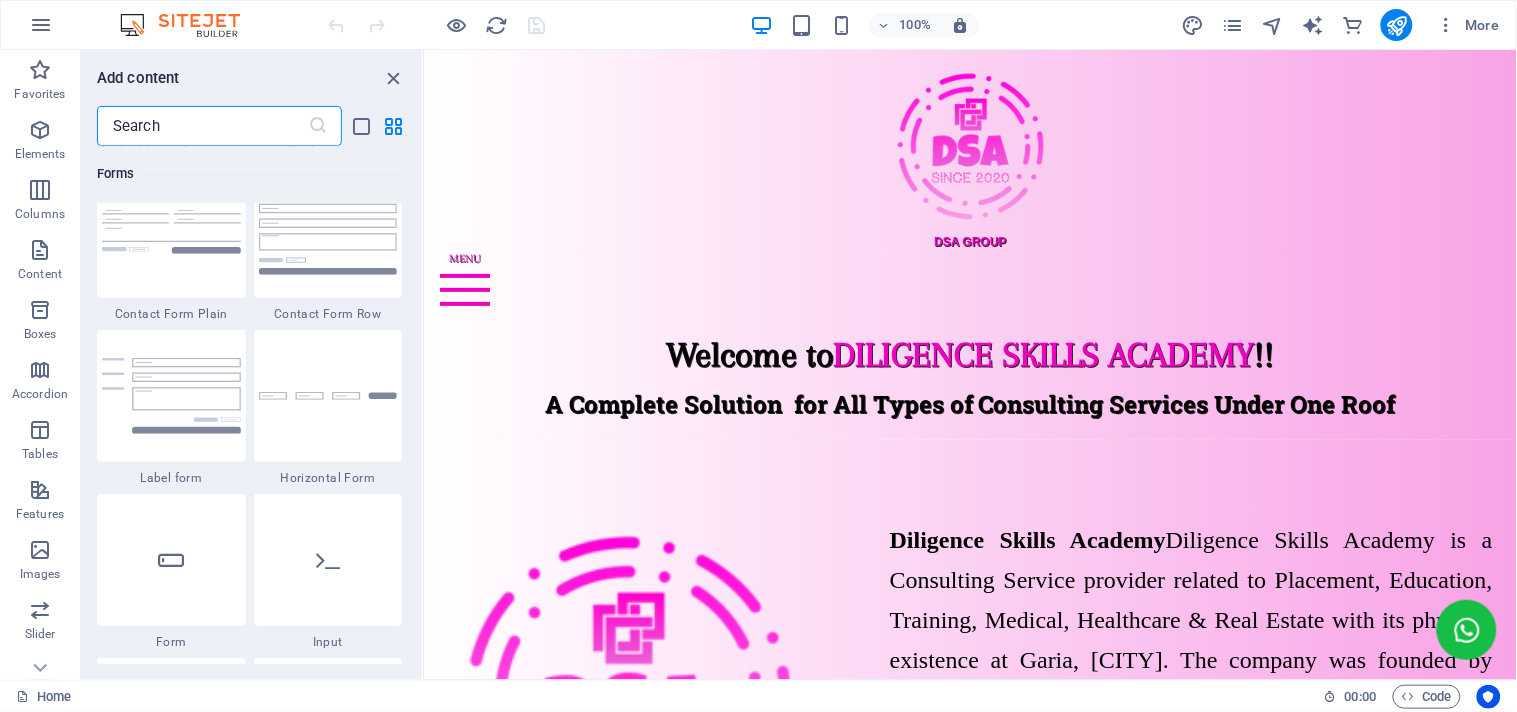 scroll, scrollTop: 14544, scrollLeft: 0, axis: vertical 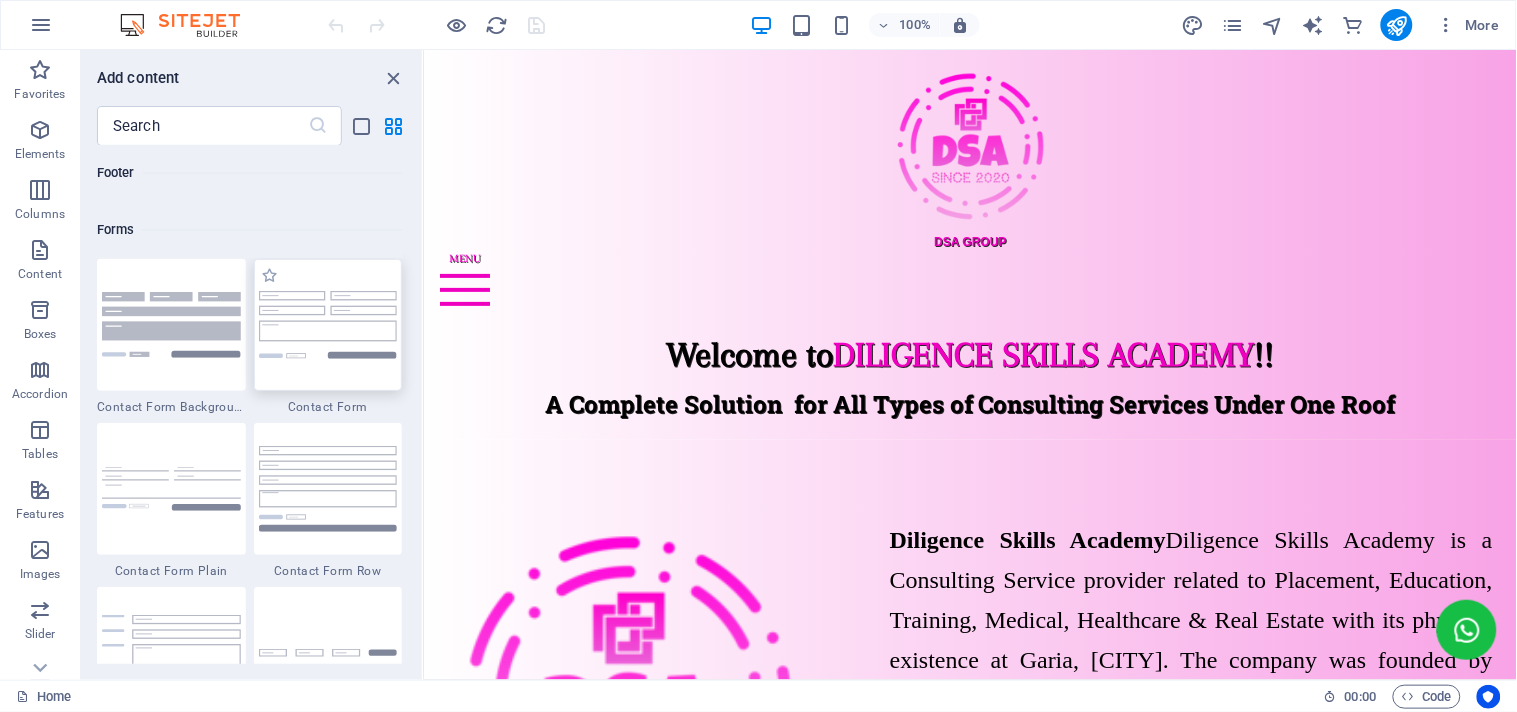 click at bounding box center (328, 324) 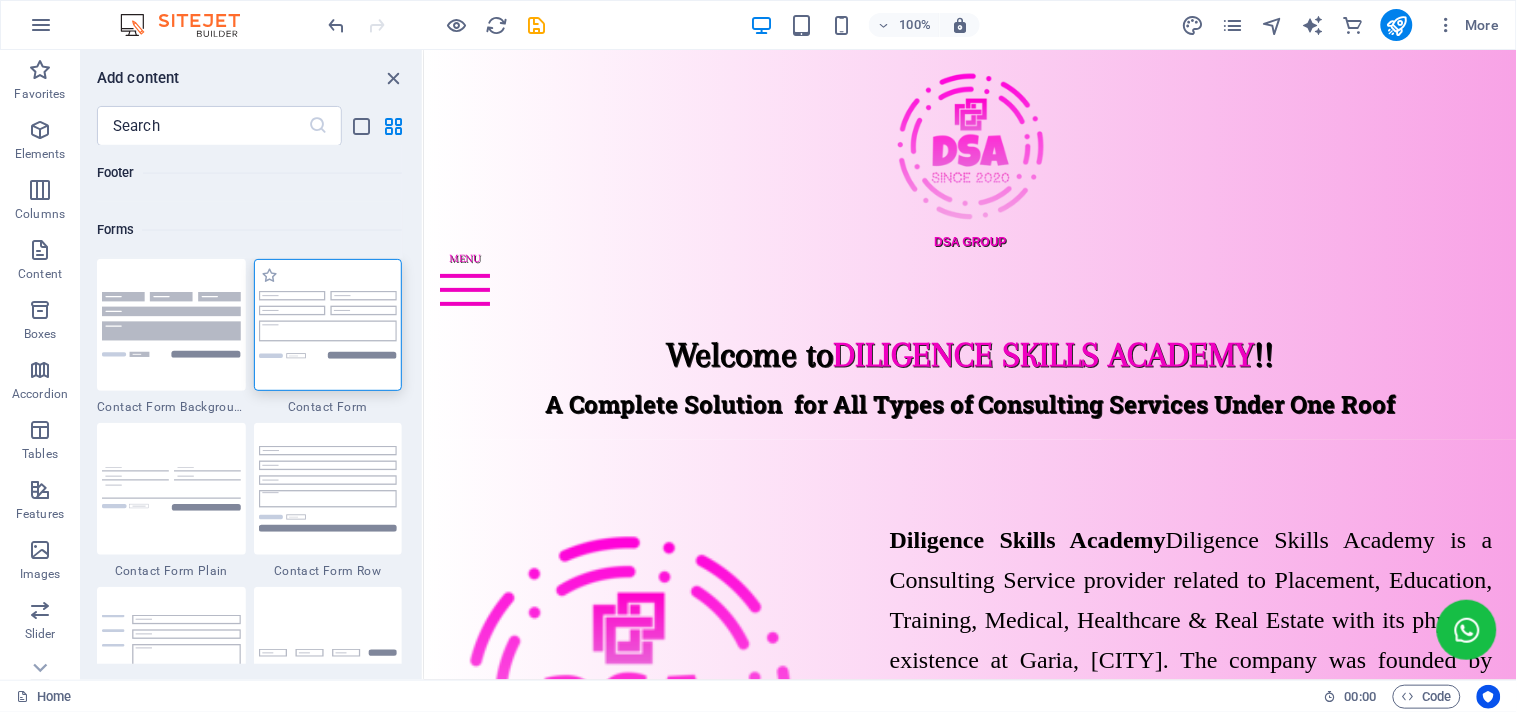 drag, startPoint x: 332, startPoint y: 325, endPoint x: 322, endPoint y: 237, distance: 88.56636 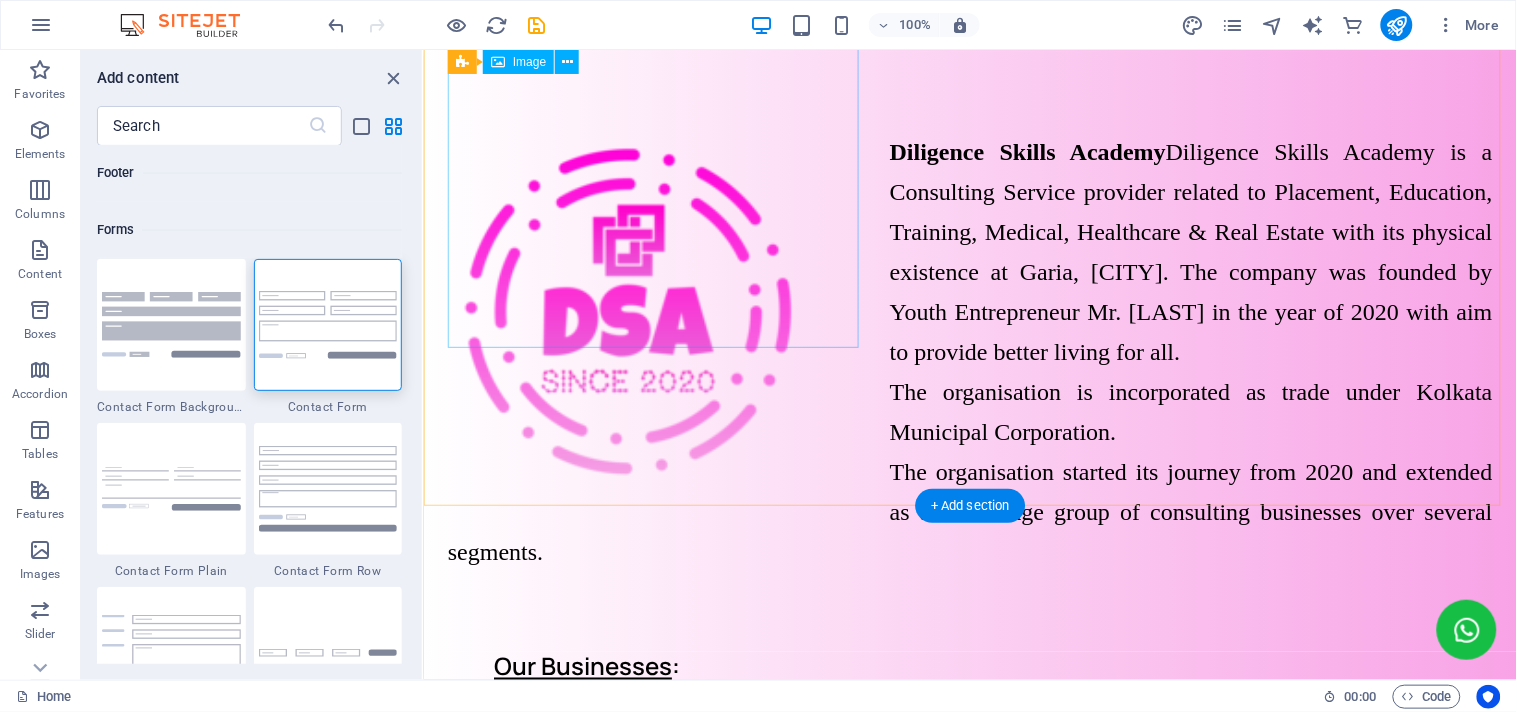 scroll, scrollTop: 376, scrollLeft: 0, axis: vertical 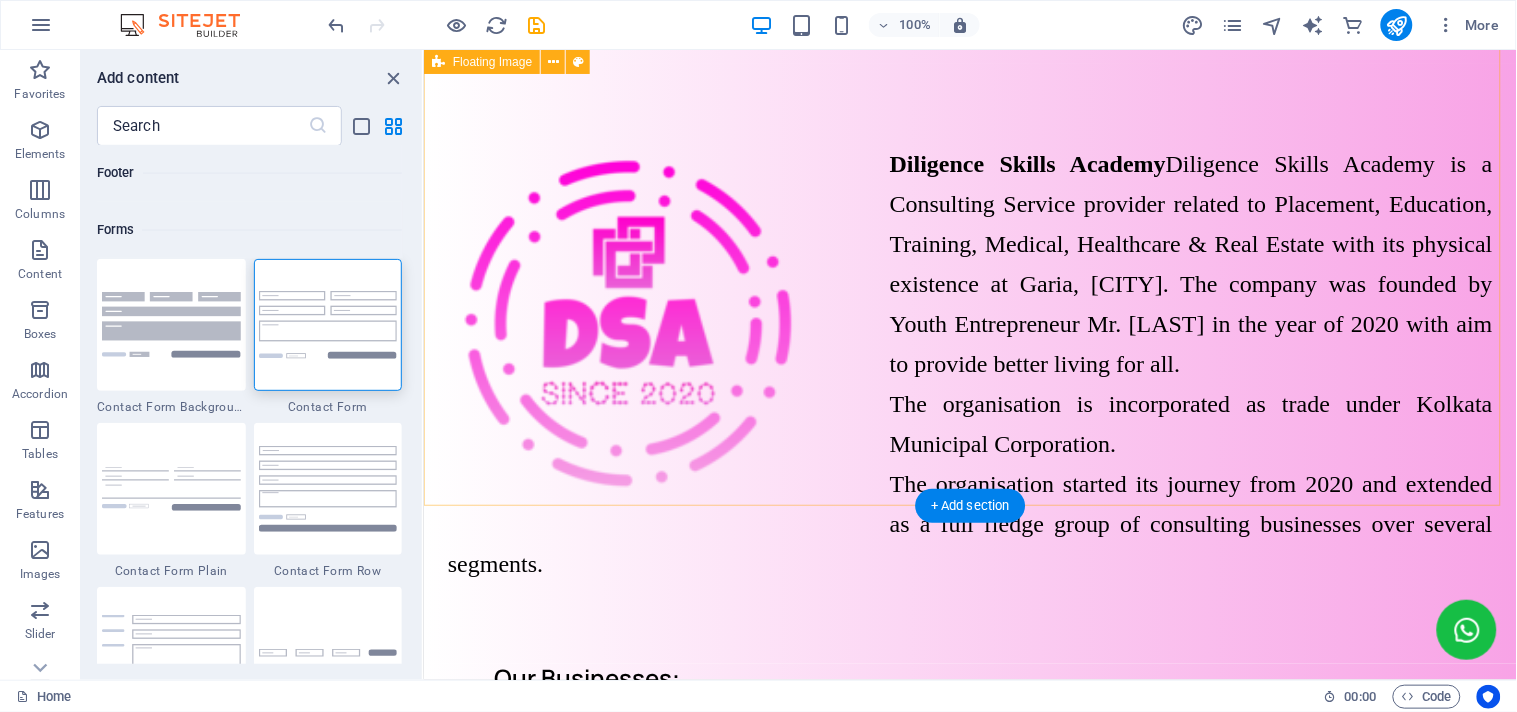 click on "Diligence Skills Academy is a Consulting Service provider related to Placement, Education, Training, Medical, Healthcare & Real Estate with its physical existence at Garia, [CITY]. The company was founded by Youth Entrepreneur Mr. [LAST] in the year of 2020 with aim to provide better living for all. The organisation is incorporated as trade under [CITY] Municipal Corporation. The organisation started its journey from 2020 and extended as a full fledge group of consulting businesses over several segments." at bounding box center [969, 363] 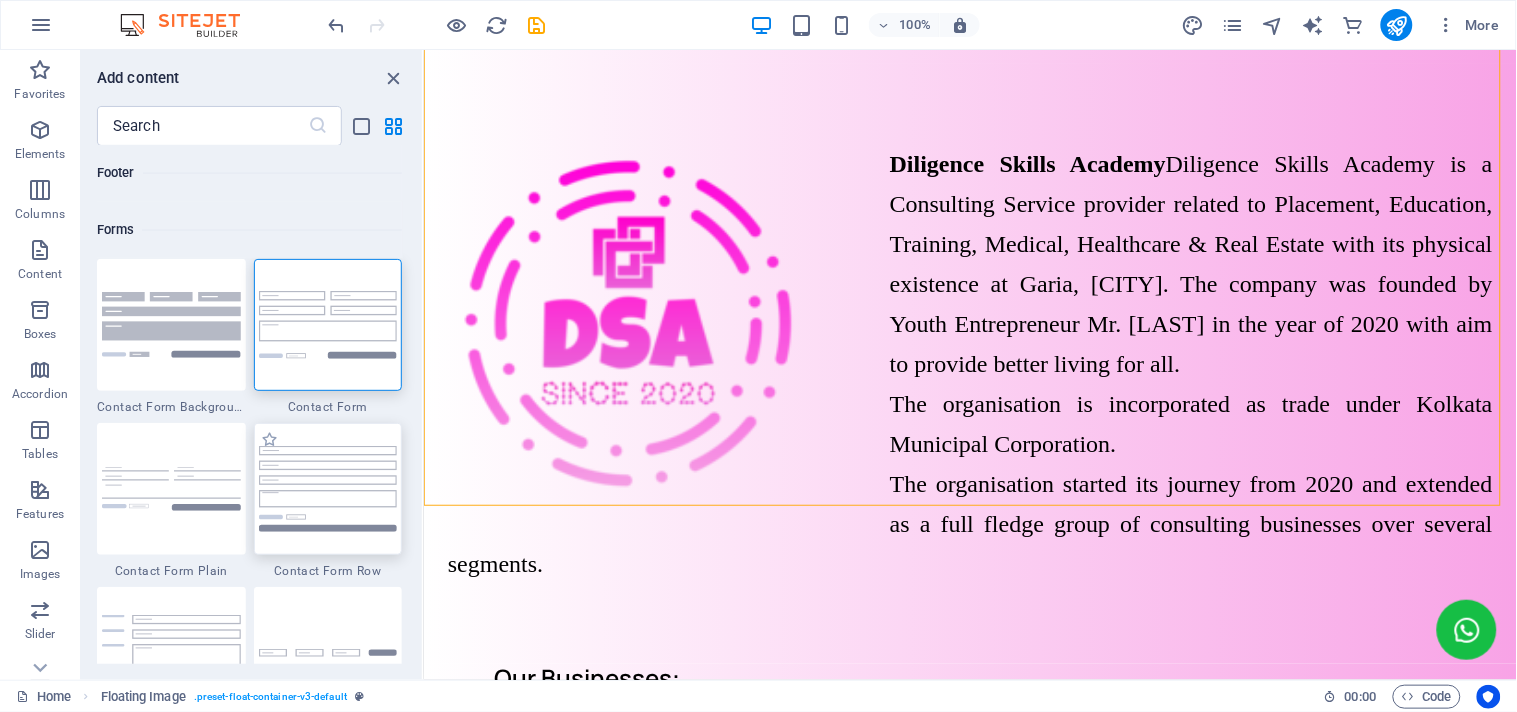 click at bounding box center (328, 488) 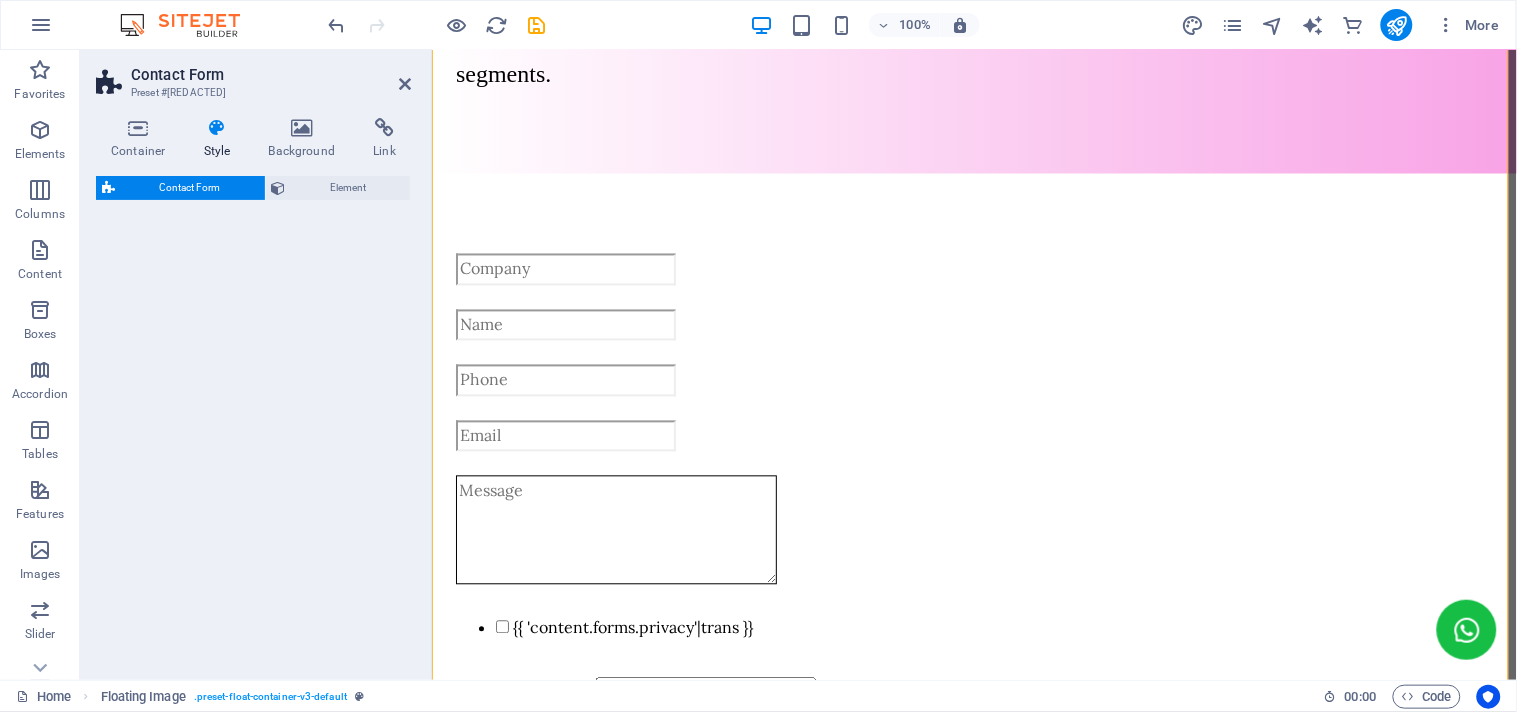 select on "rem" 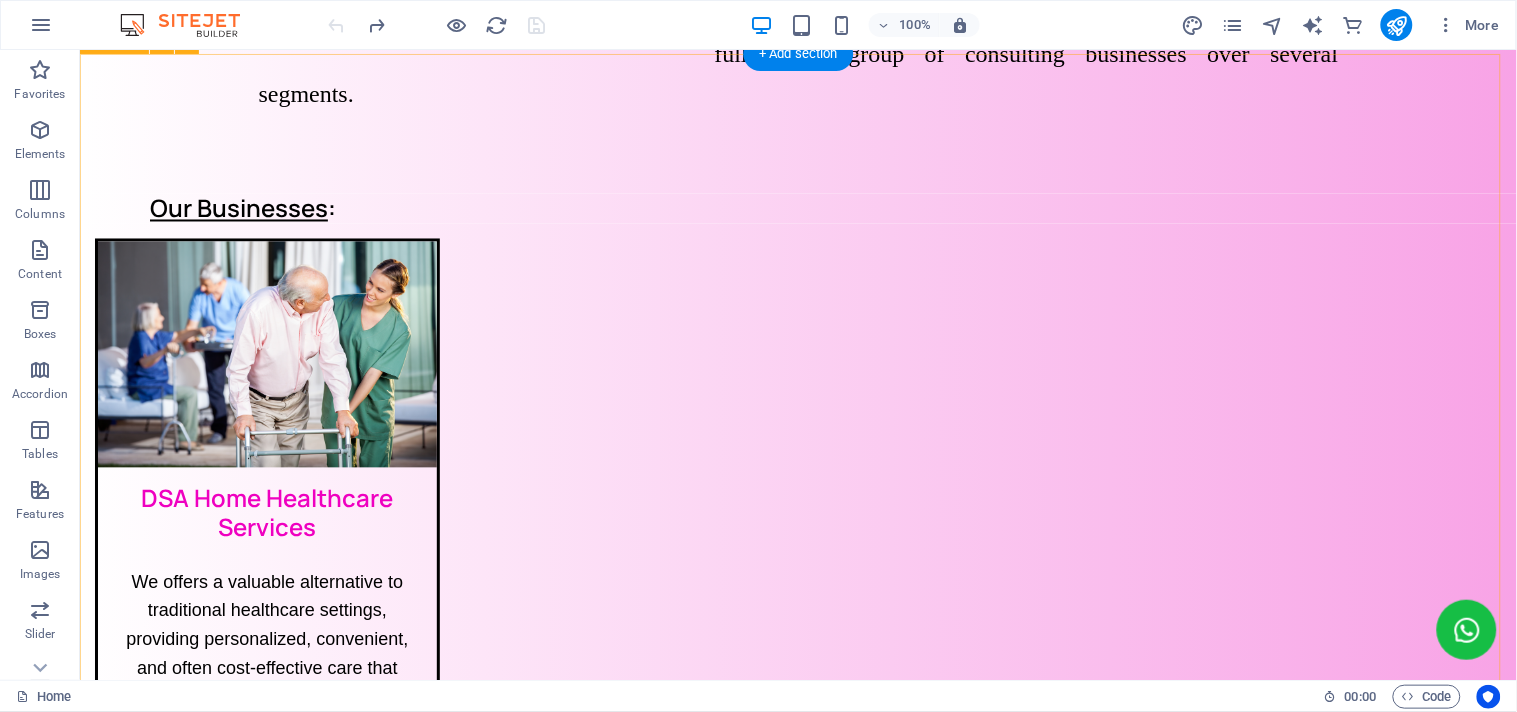 scroll, scrollTop: 847, scrollLeft: 0, axis: vertical 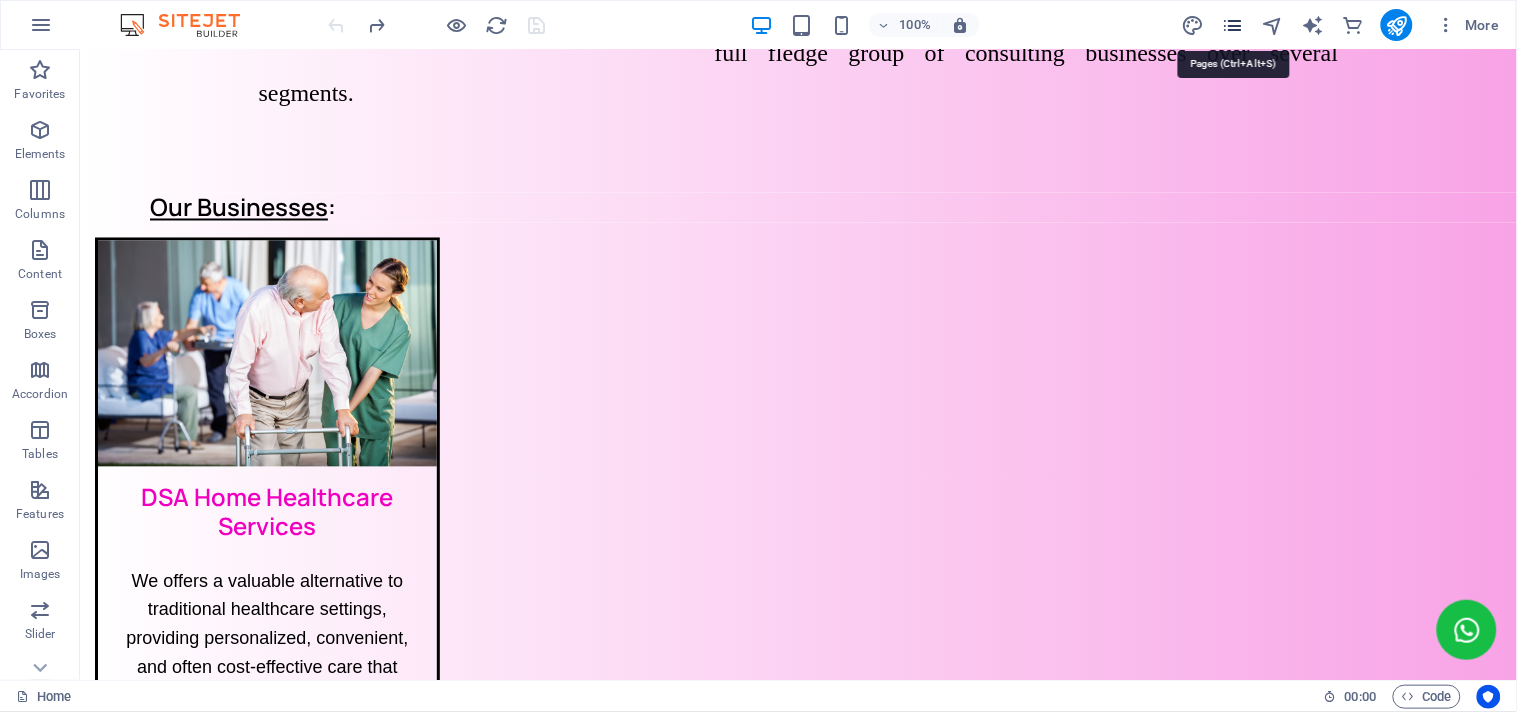 click at bounding box center (1232, 25) 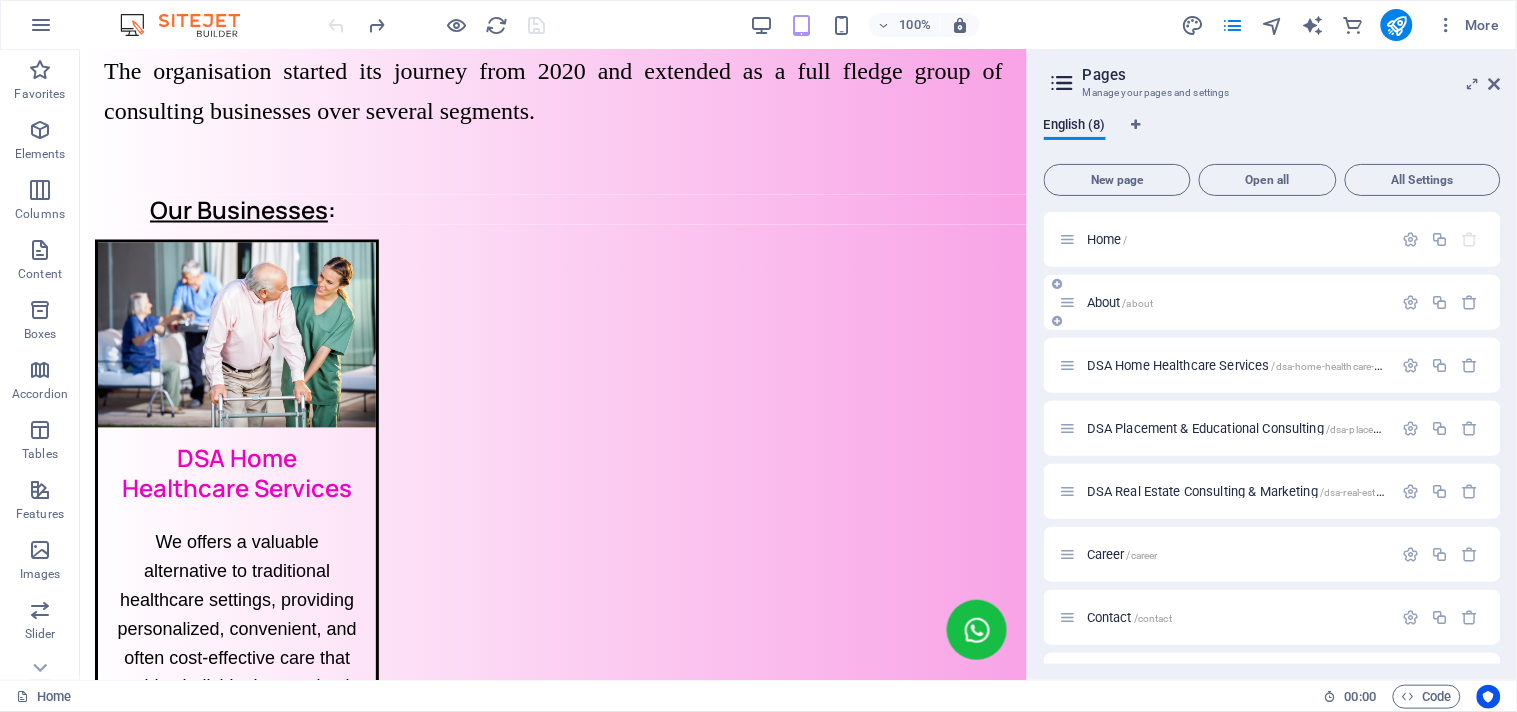 scroll, scrollTop: 755, scrollLeft: 0, axis: vertical 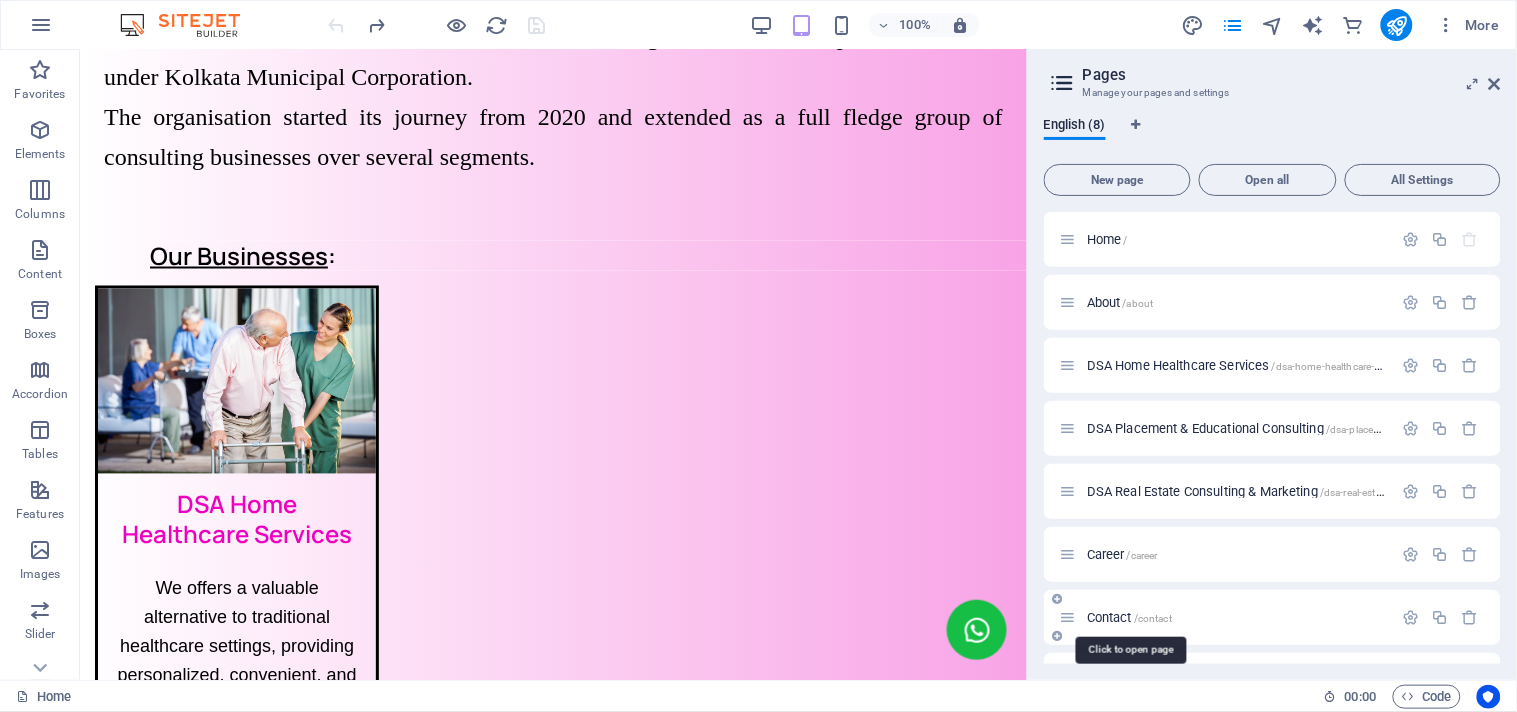 click on "Contact /contact" at bounding box center (1129, 617) 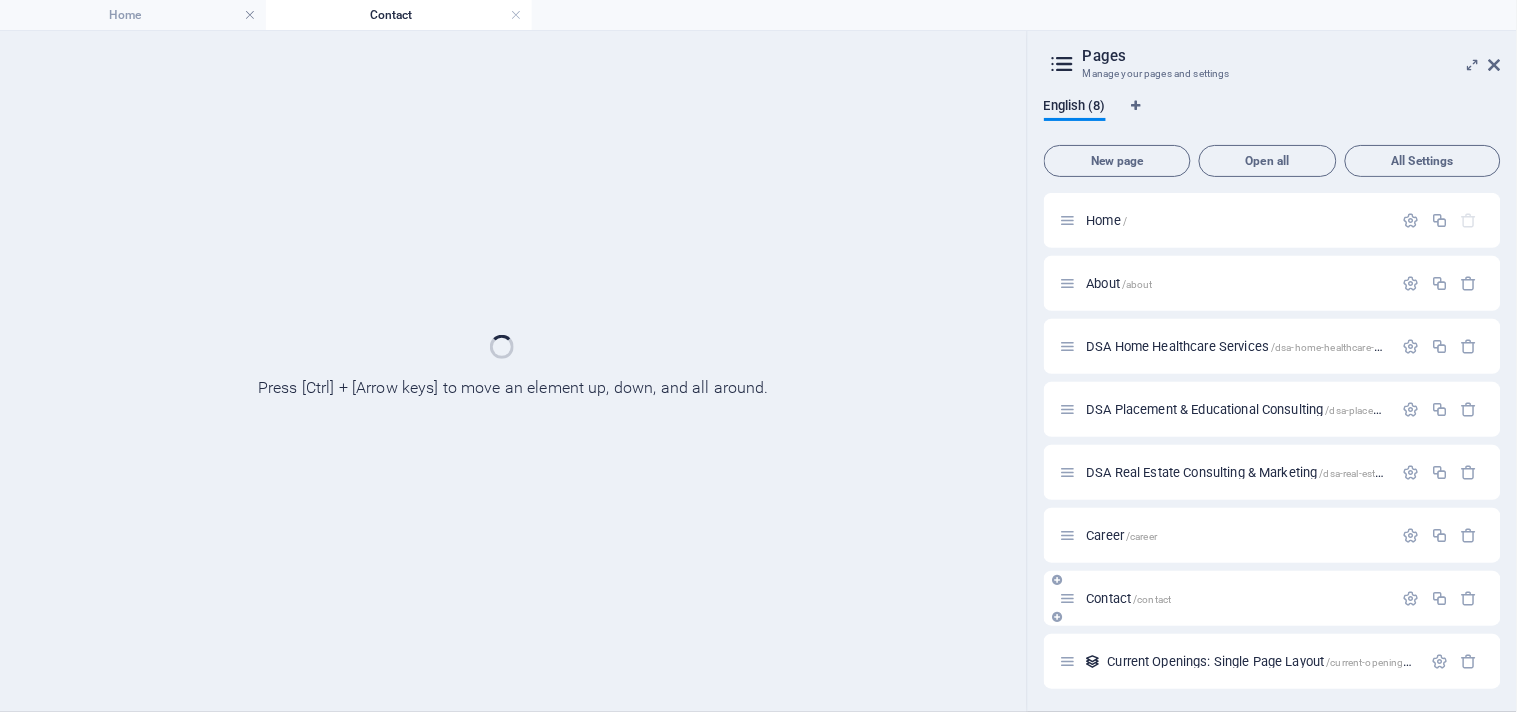 scroll, scrollTop: 0, scrollLeft: 0, axis: both 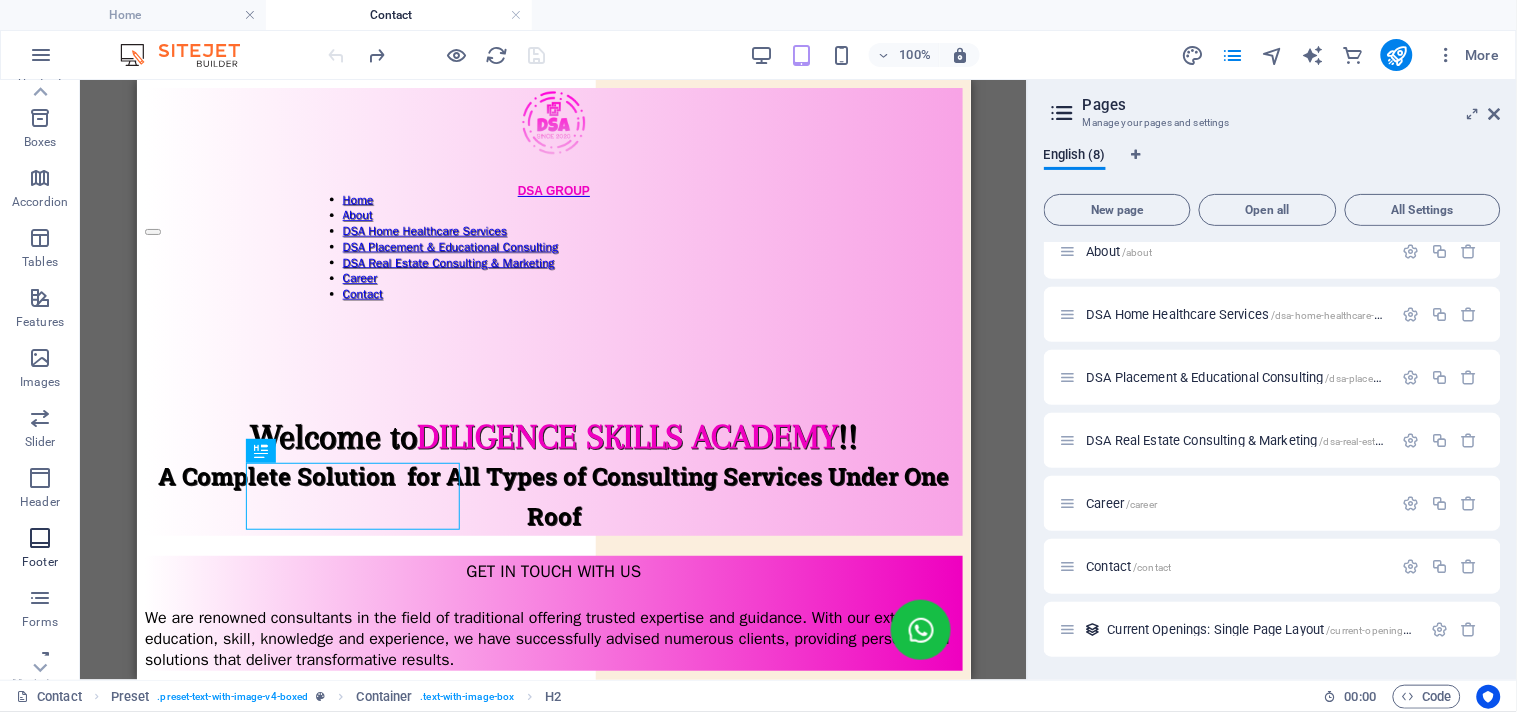 click on "Footer" at bounding box center [40, 562] 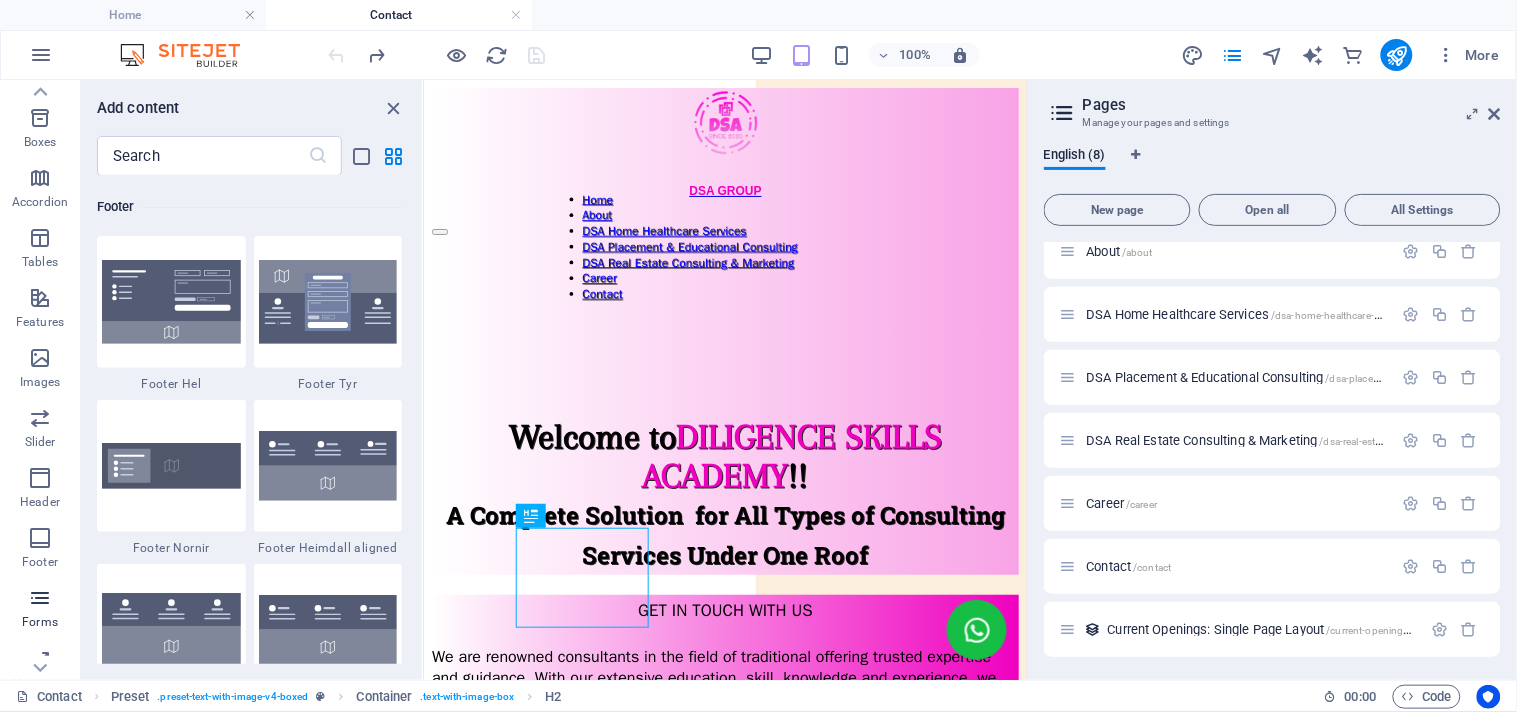 click at bounding box center (40, 598) 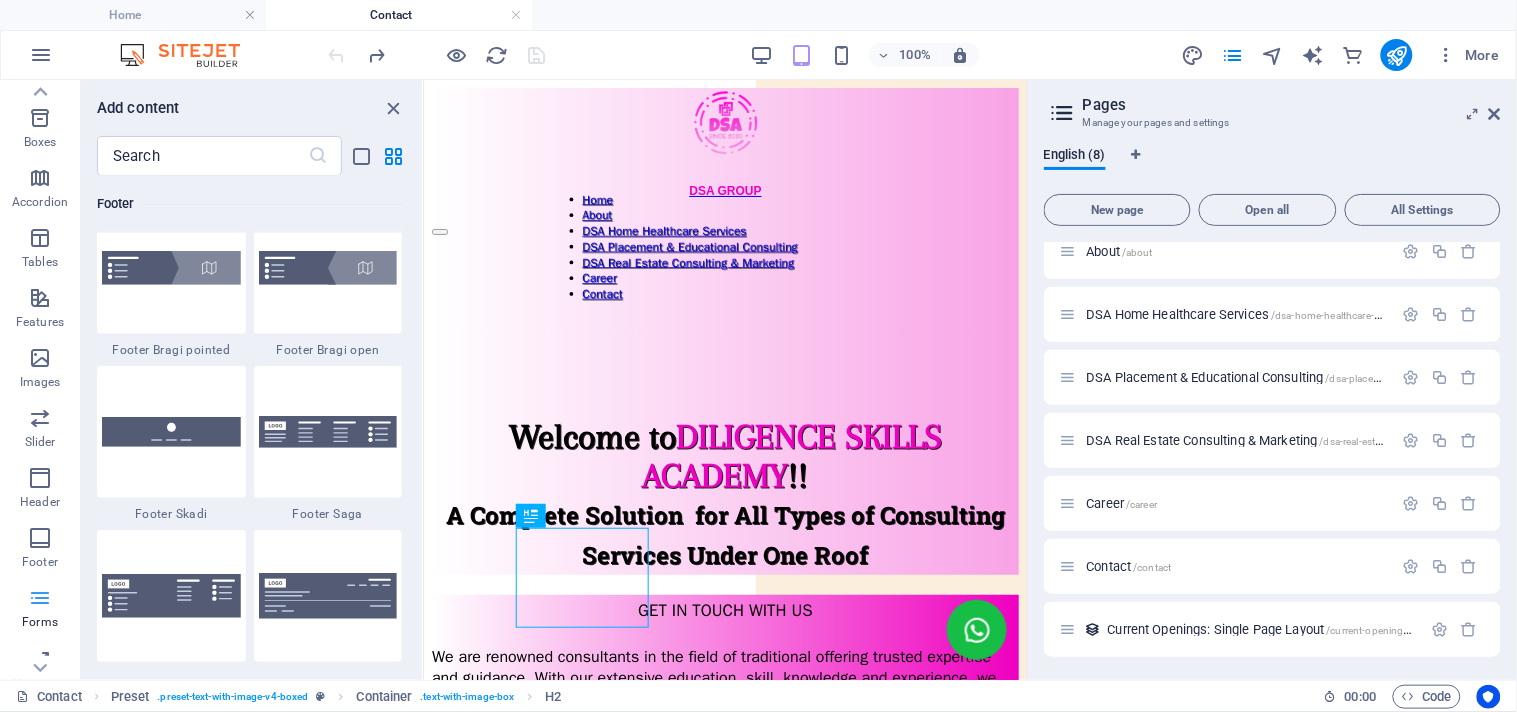 scroll, scrollTop: 14597, scrollLeft: 0, axis: vertical 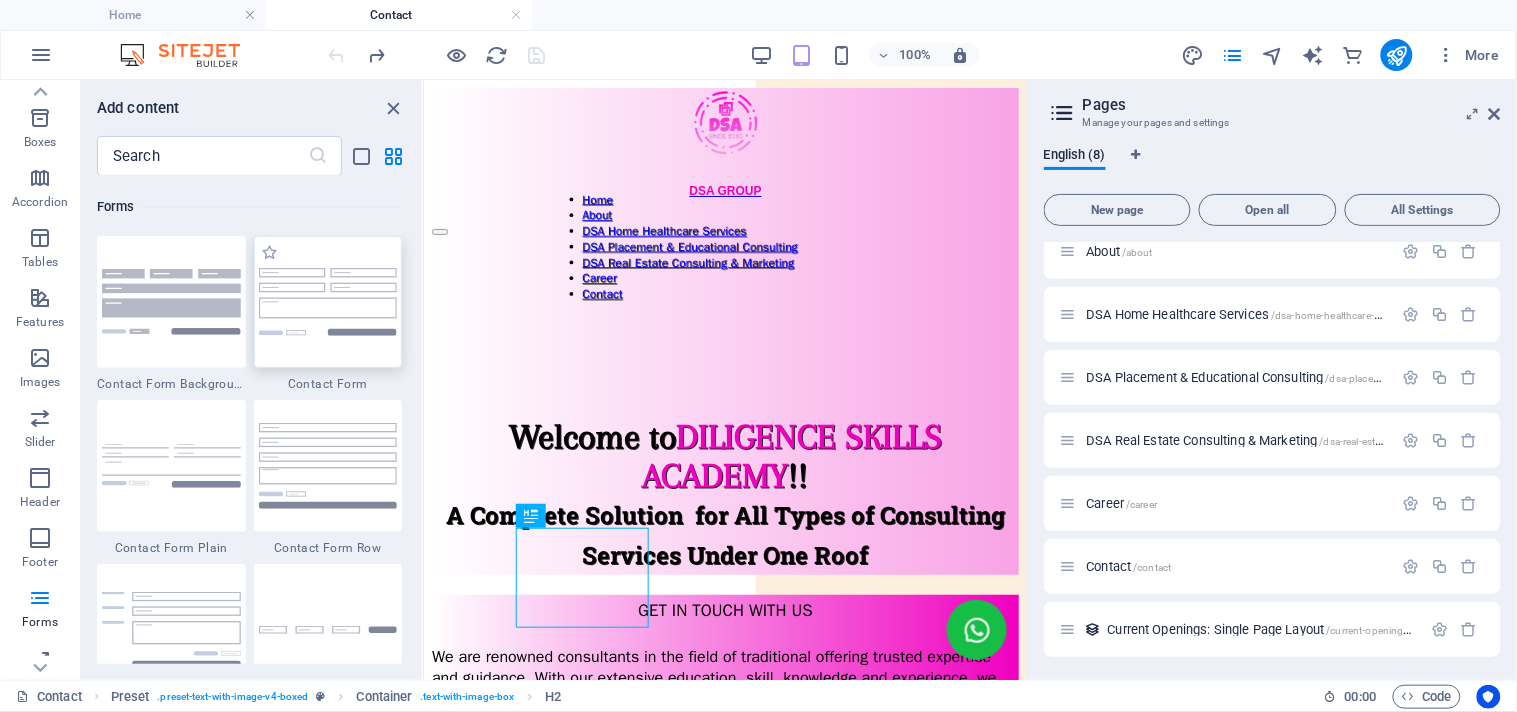 click at bounding box center (328, 302) 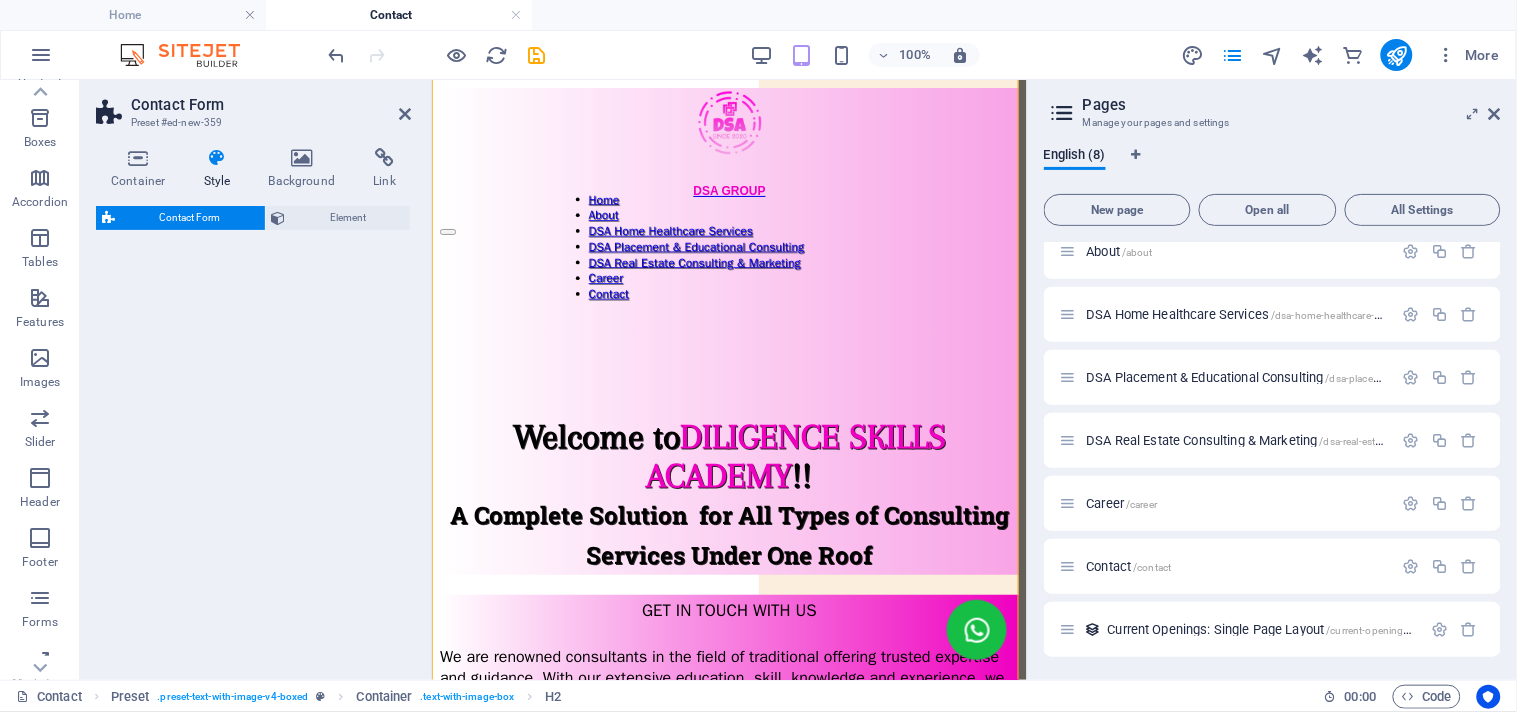 select on "rem" 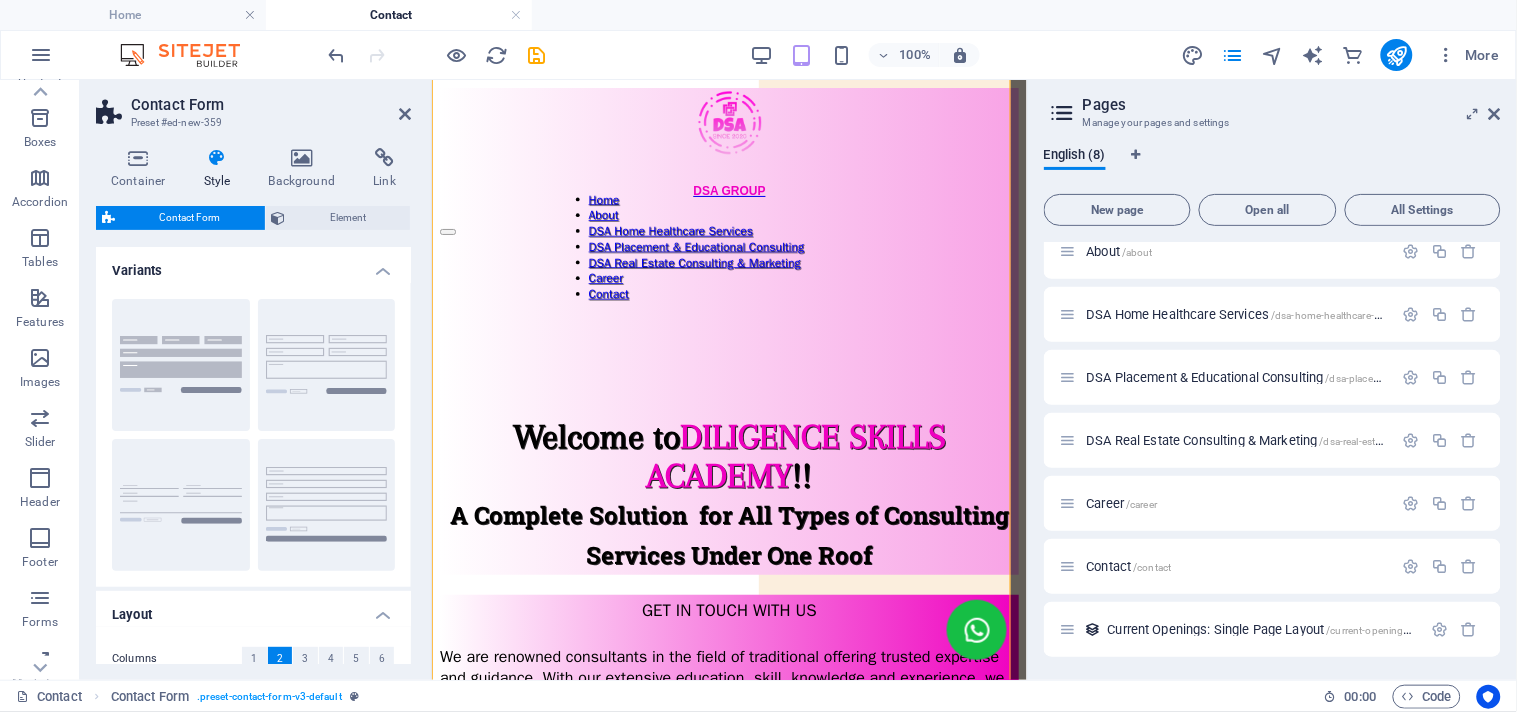 scroll, scrollTop: 1038, scrollLeft: 0, axis: vertical 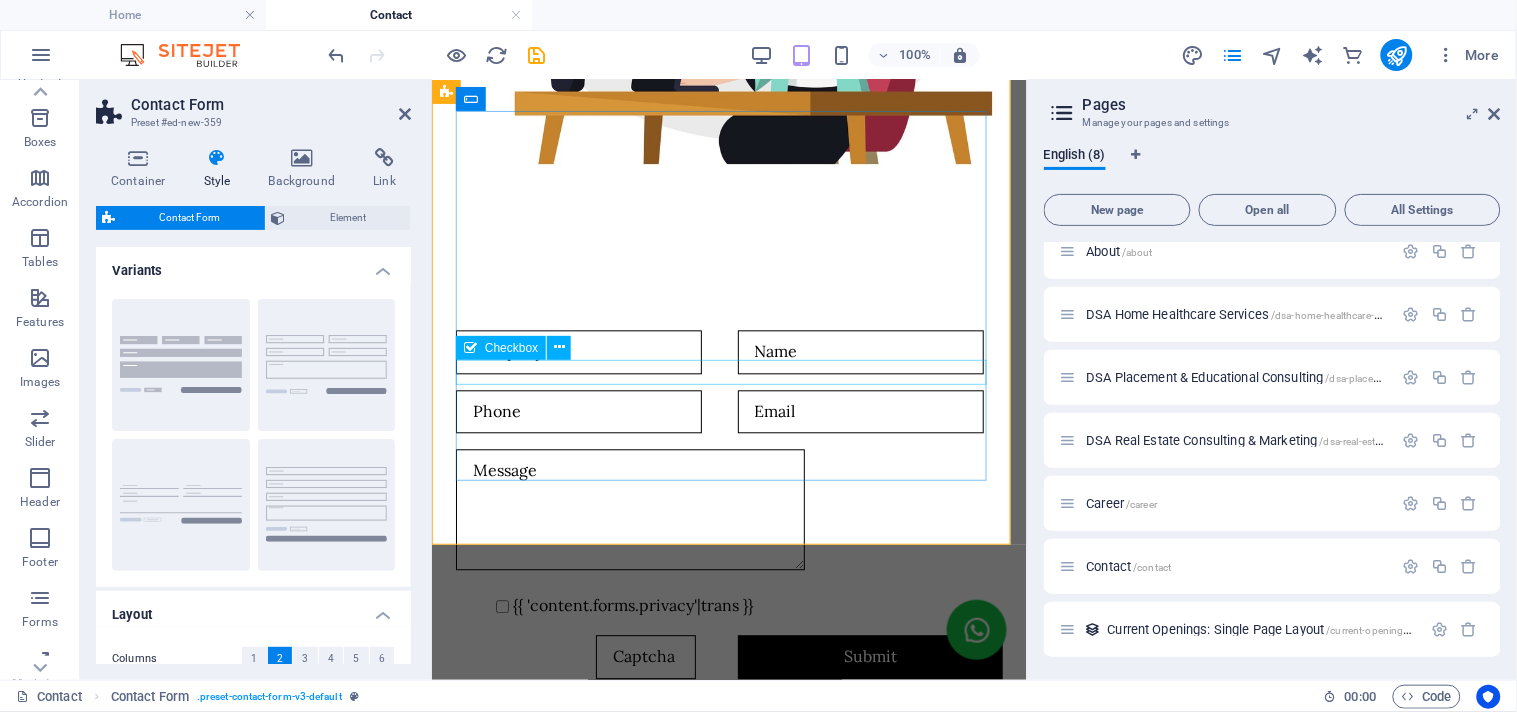 click on "{{ 'content.forms.privacy'|trans }}" at bounding box center [728, 606] 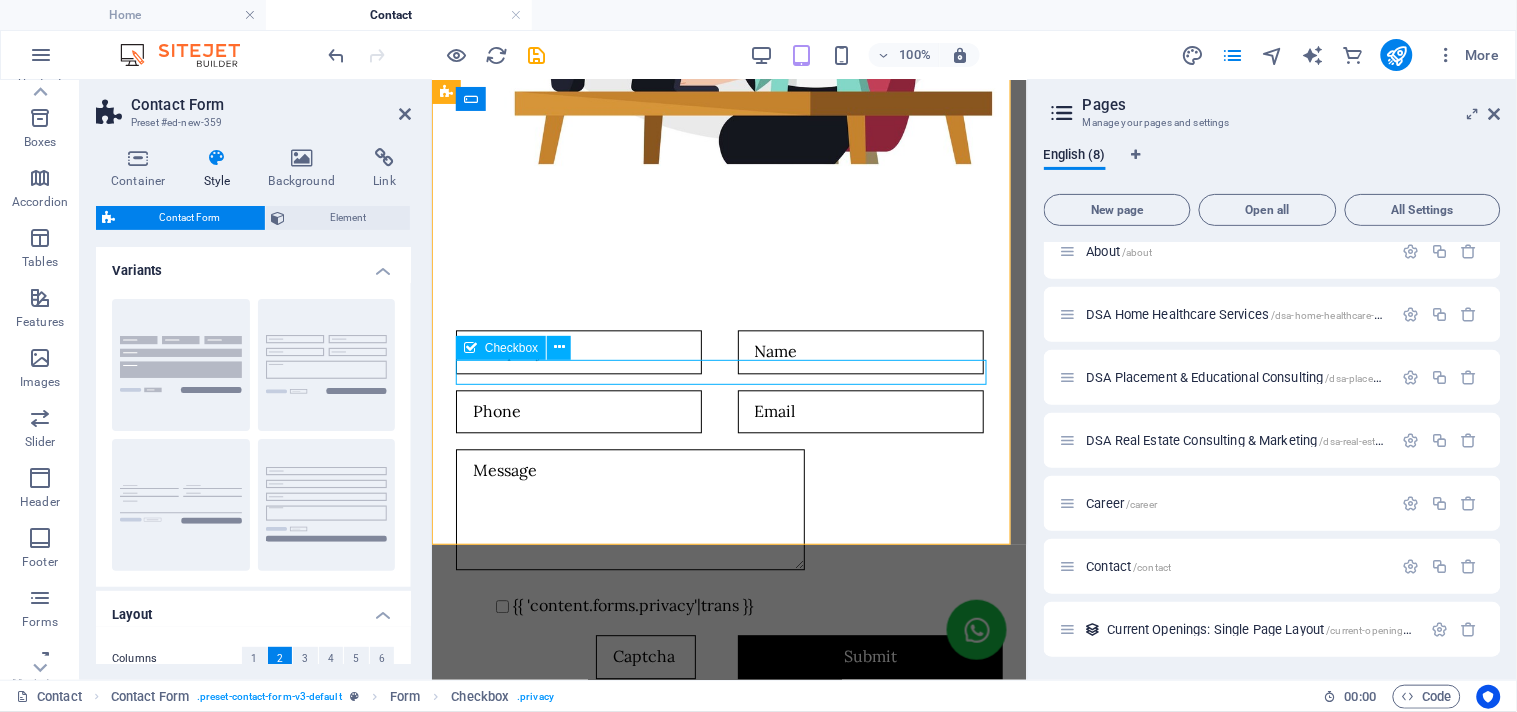 click on "{{ 'content.forms.privacy'|trans }}" at bounding box center (728, 606) 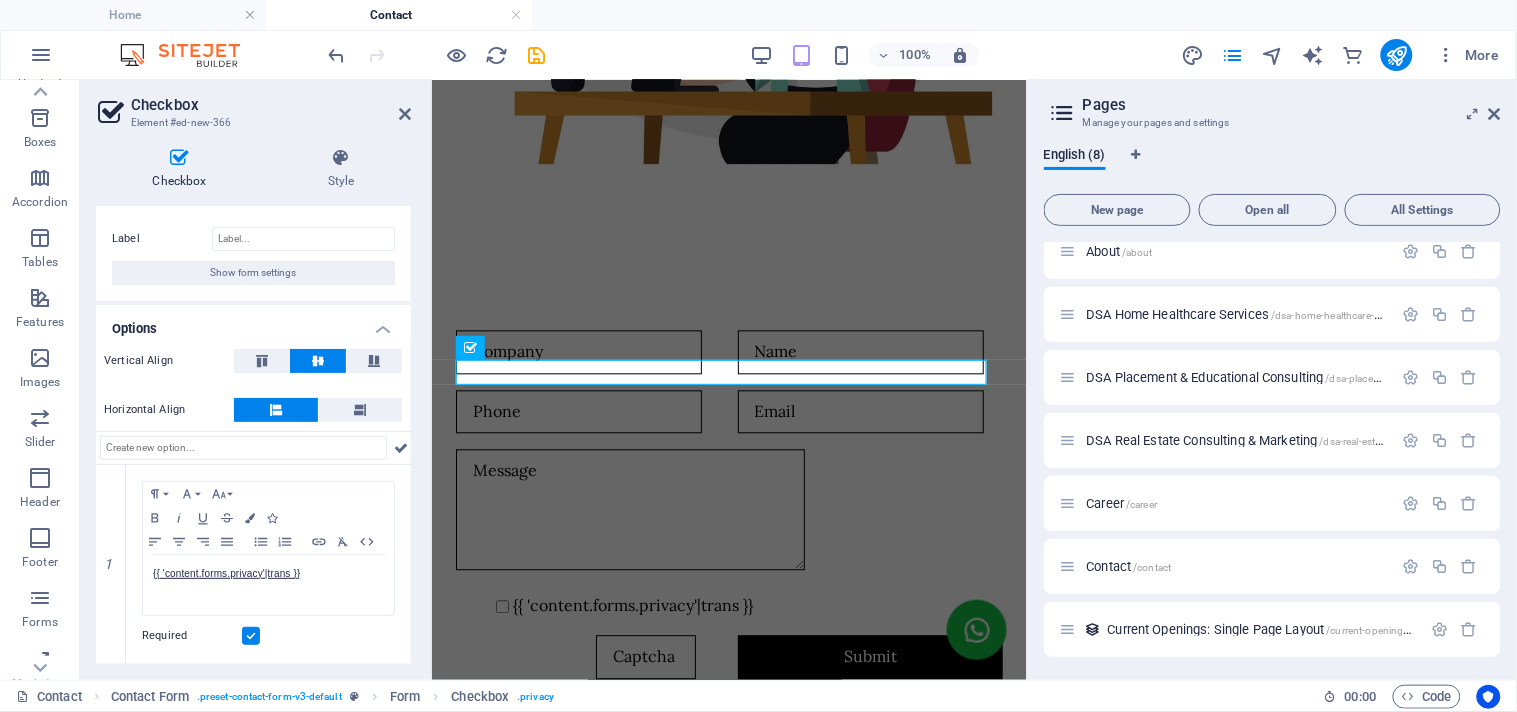scroll, scrollTop: 30, scrollLeft: 0, axis: vertical 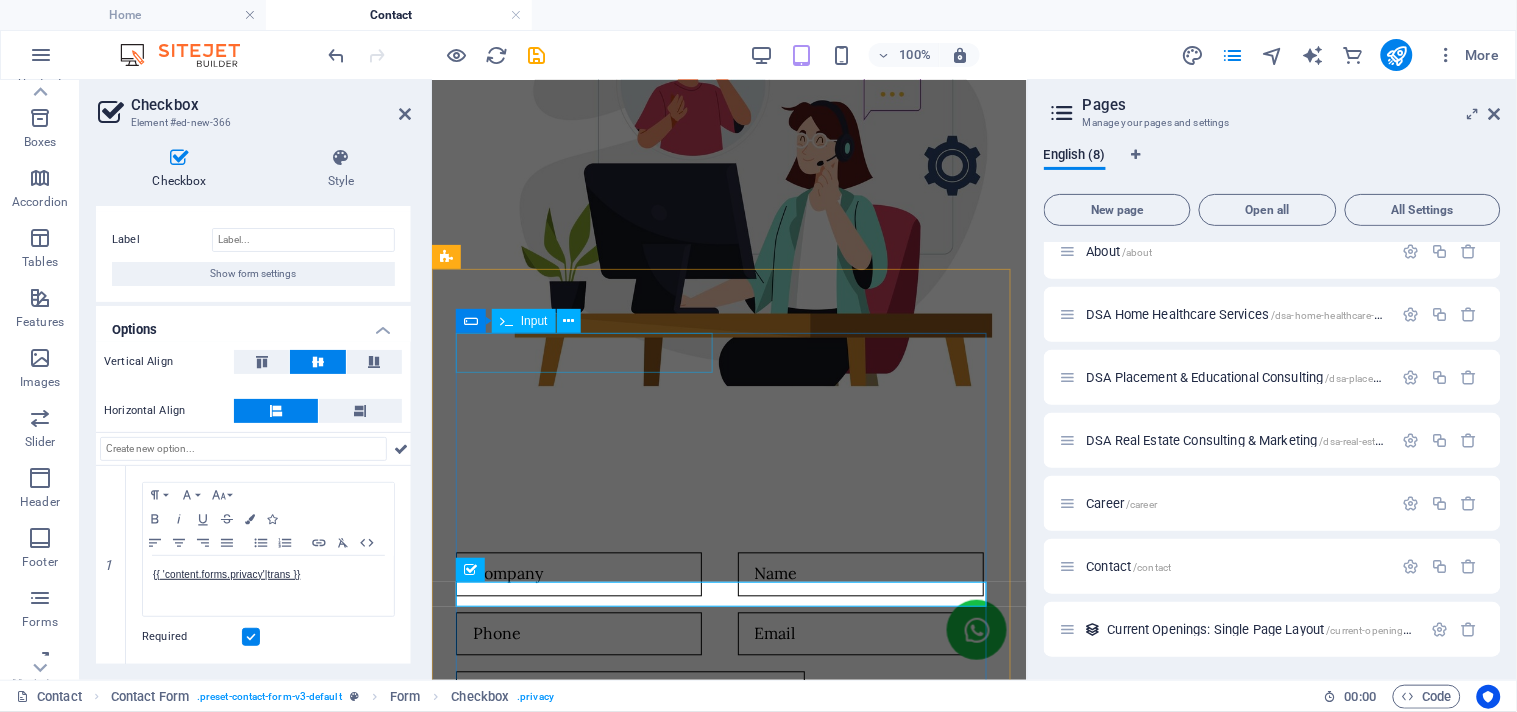 click at bounding box center (588, 574) 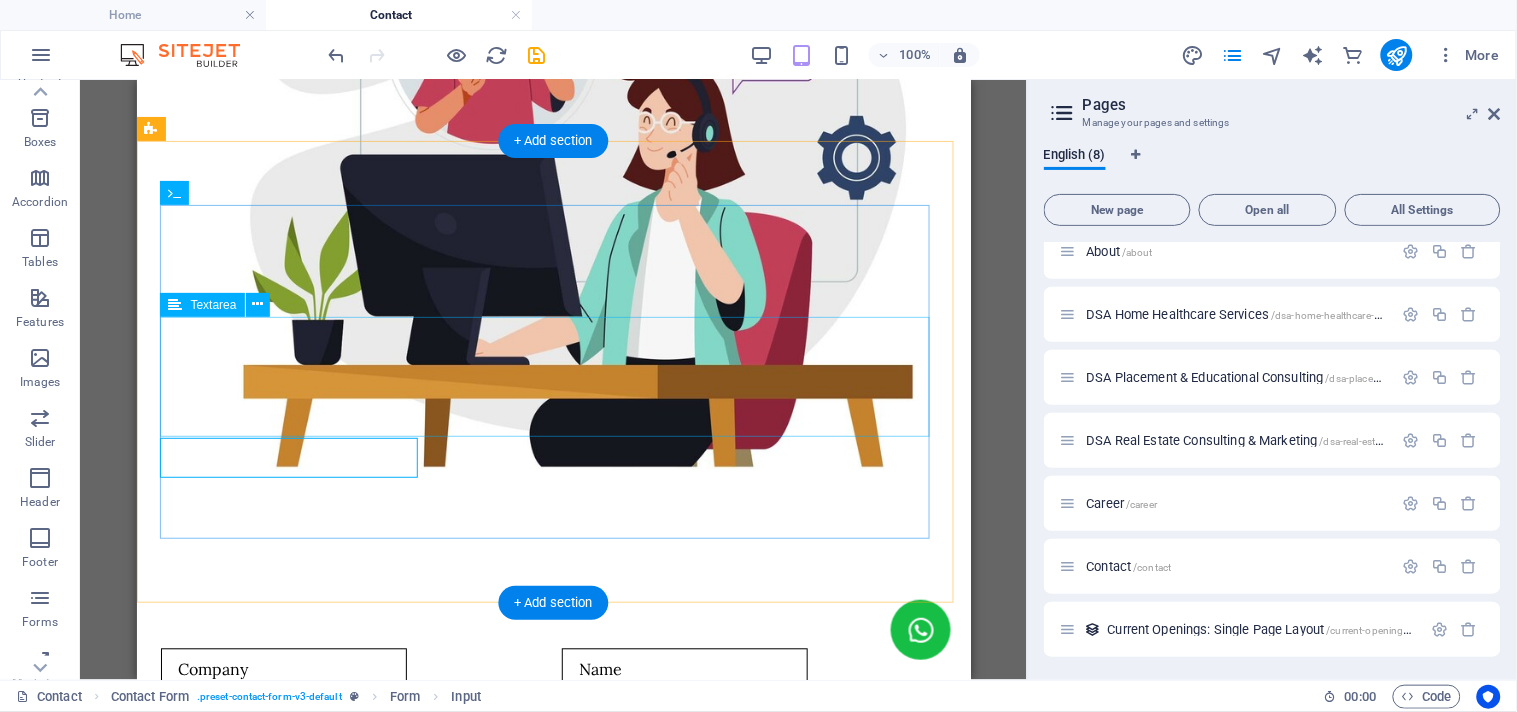 scroll, scrollTop: 712, scrollLeft: 0, axis: vertical 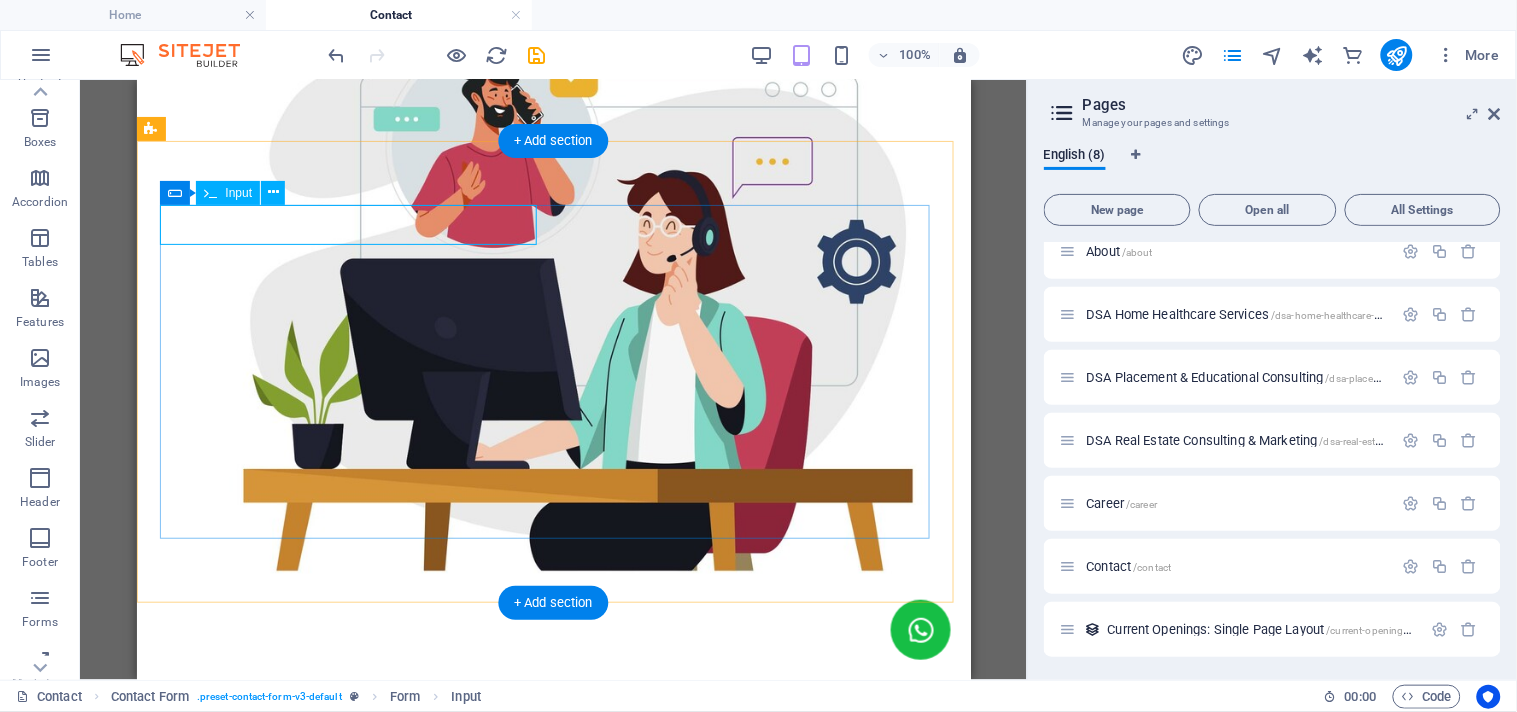 click at bounding box center [352, 774] 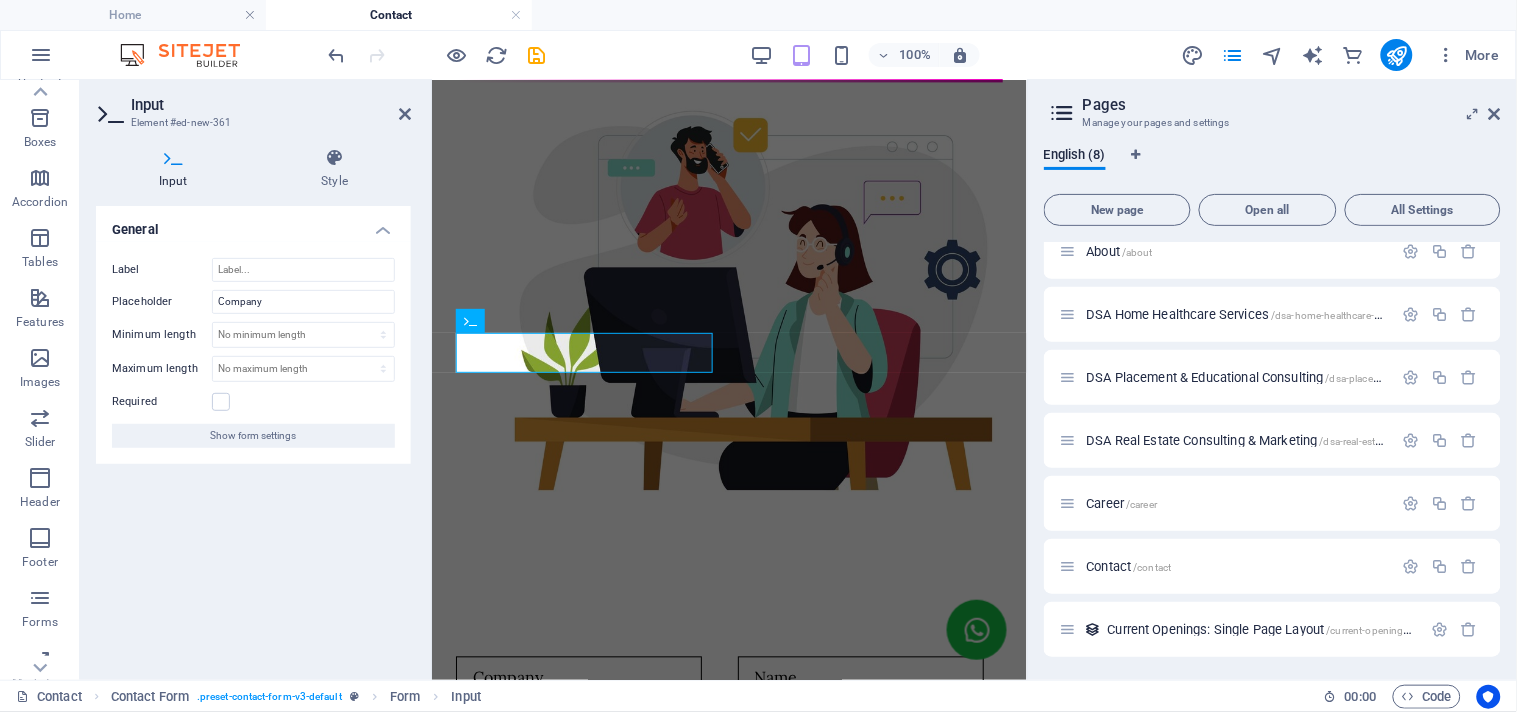 scroll, scrollTop: 816, scrollLeft: 0, axis: vertical 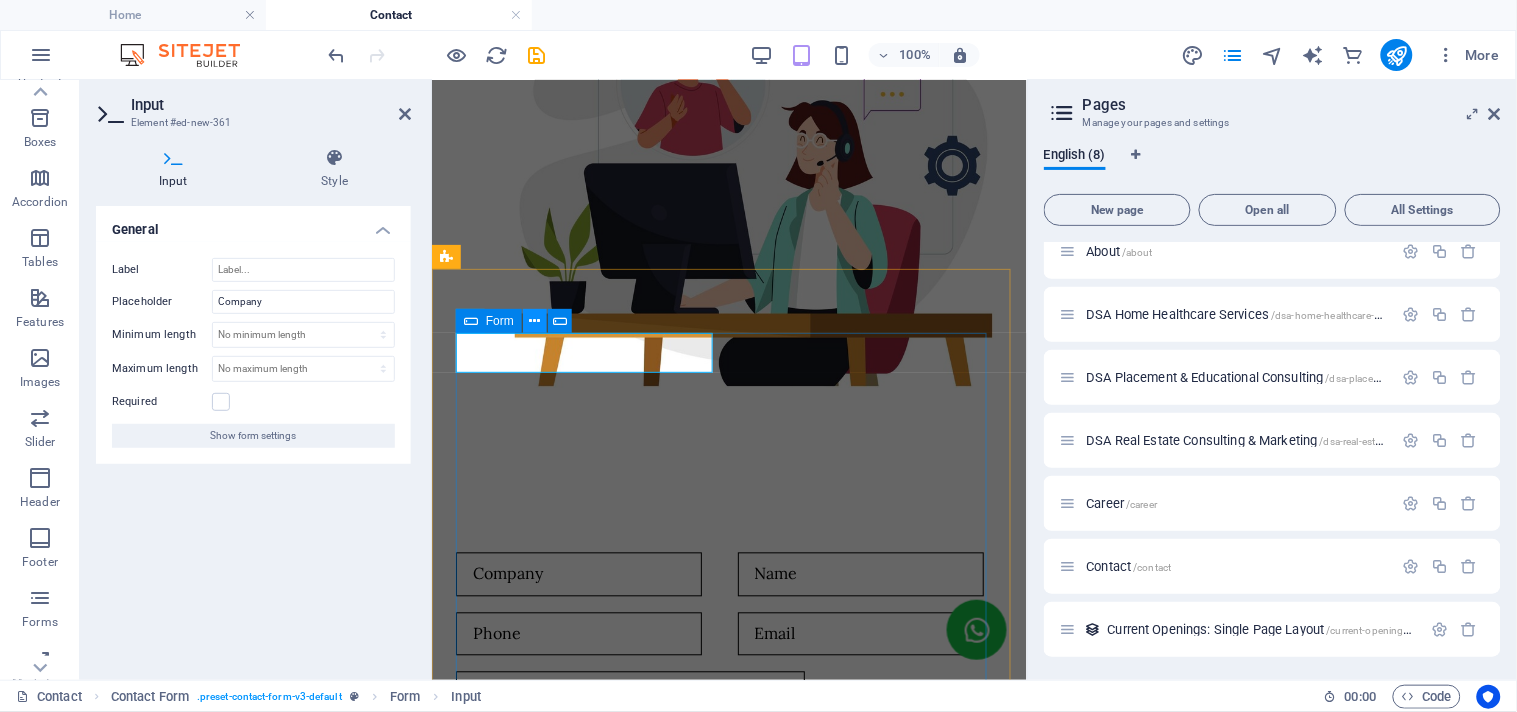 click at bounding box center (534, 321) 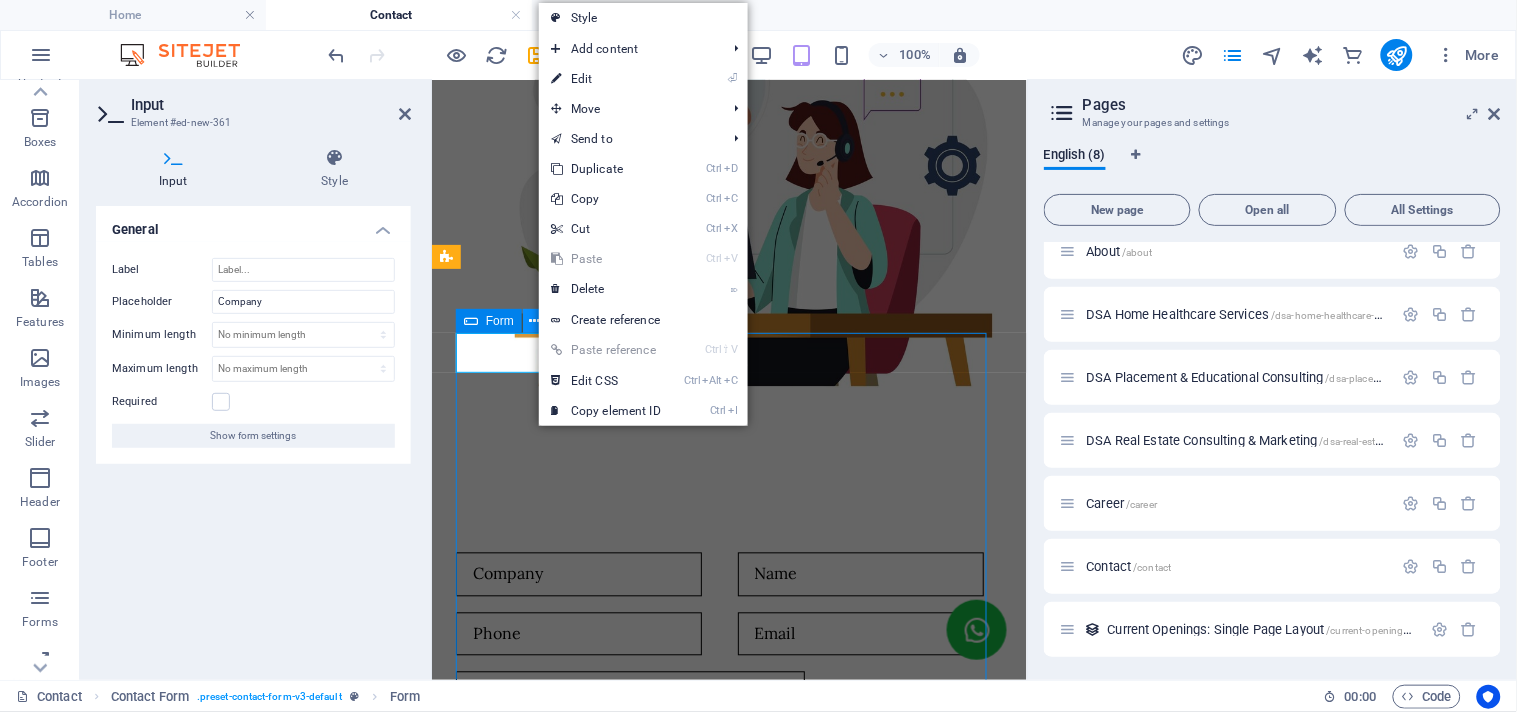 scroll, scrollTop: 712, scrollLeft: 0, axis: vertical 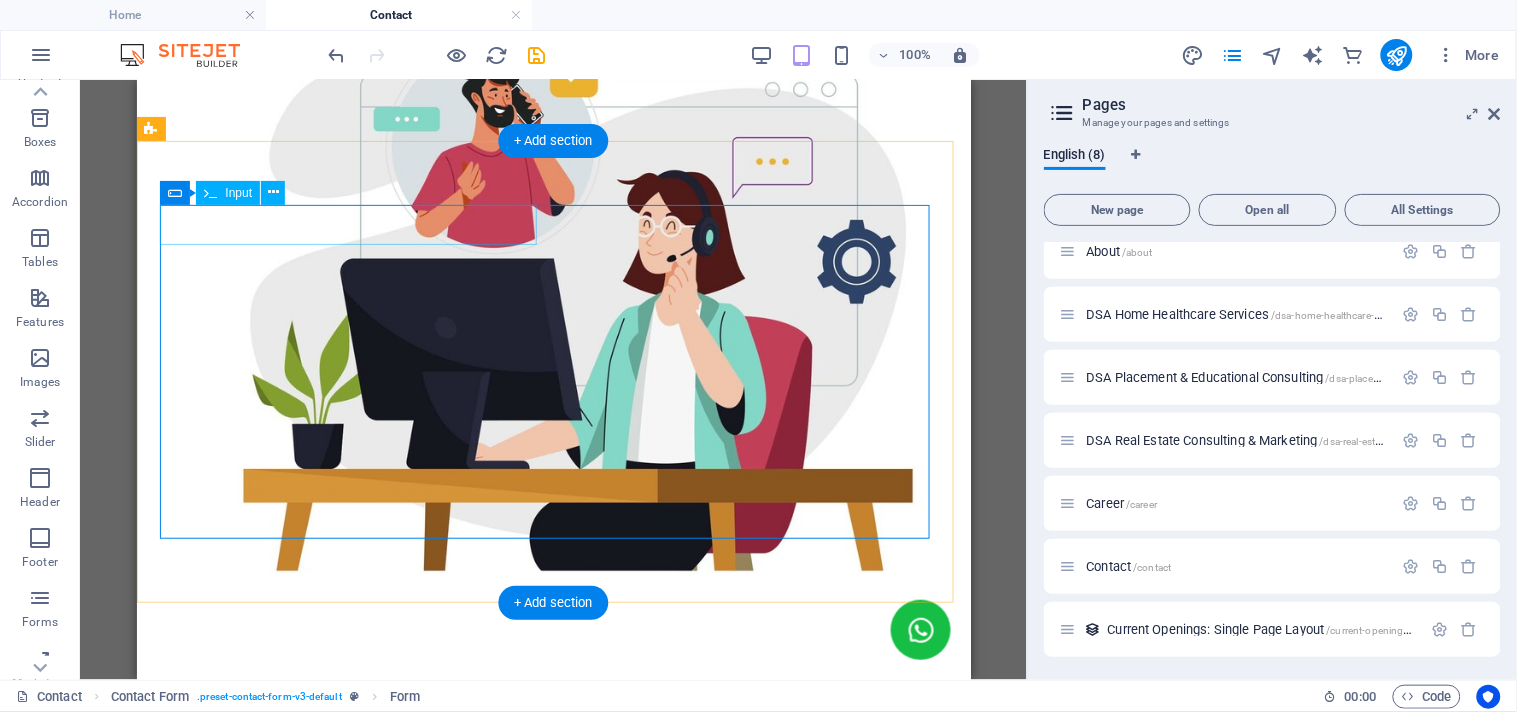 click at bounding box center [352, 774] 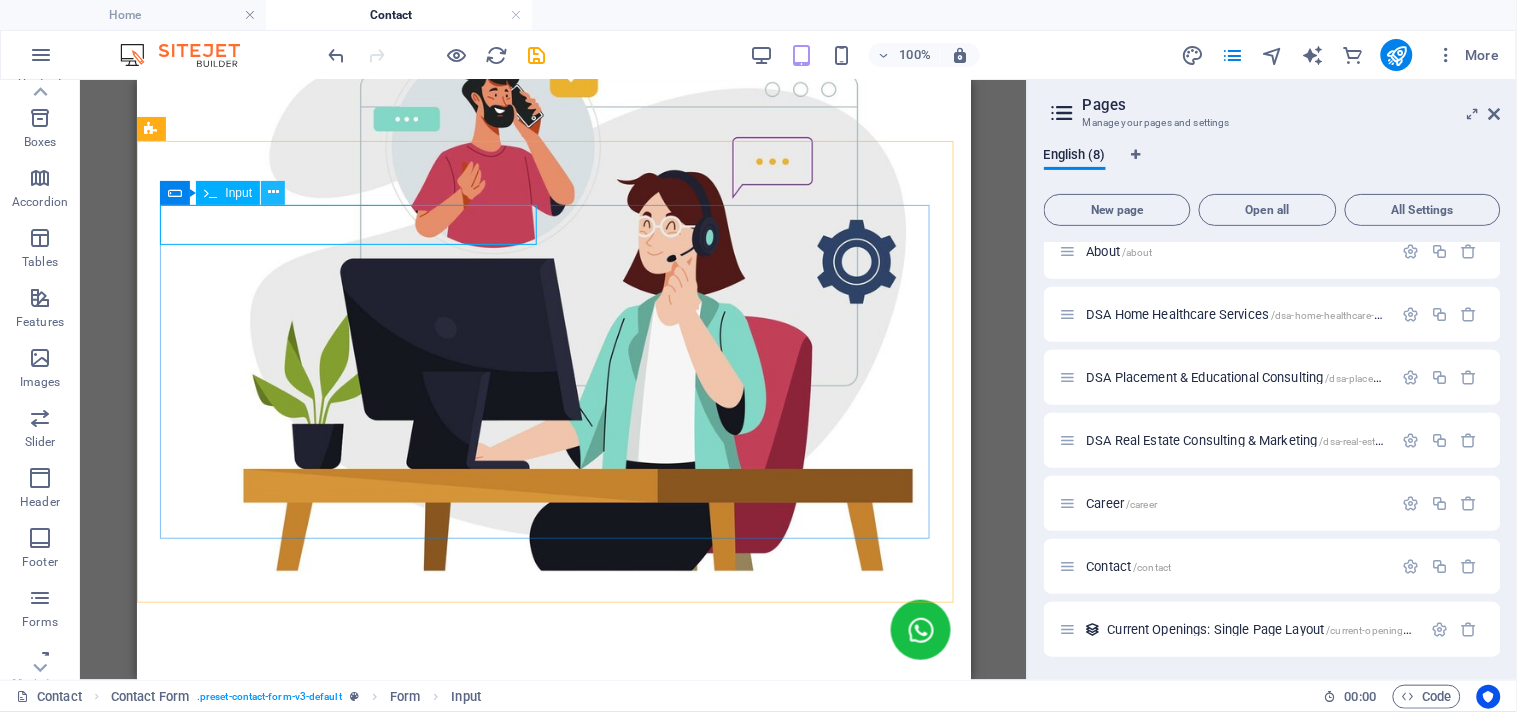 click at bounding box center [273, 192] 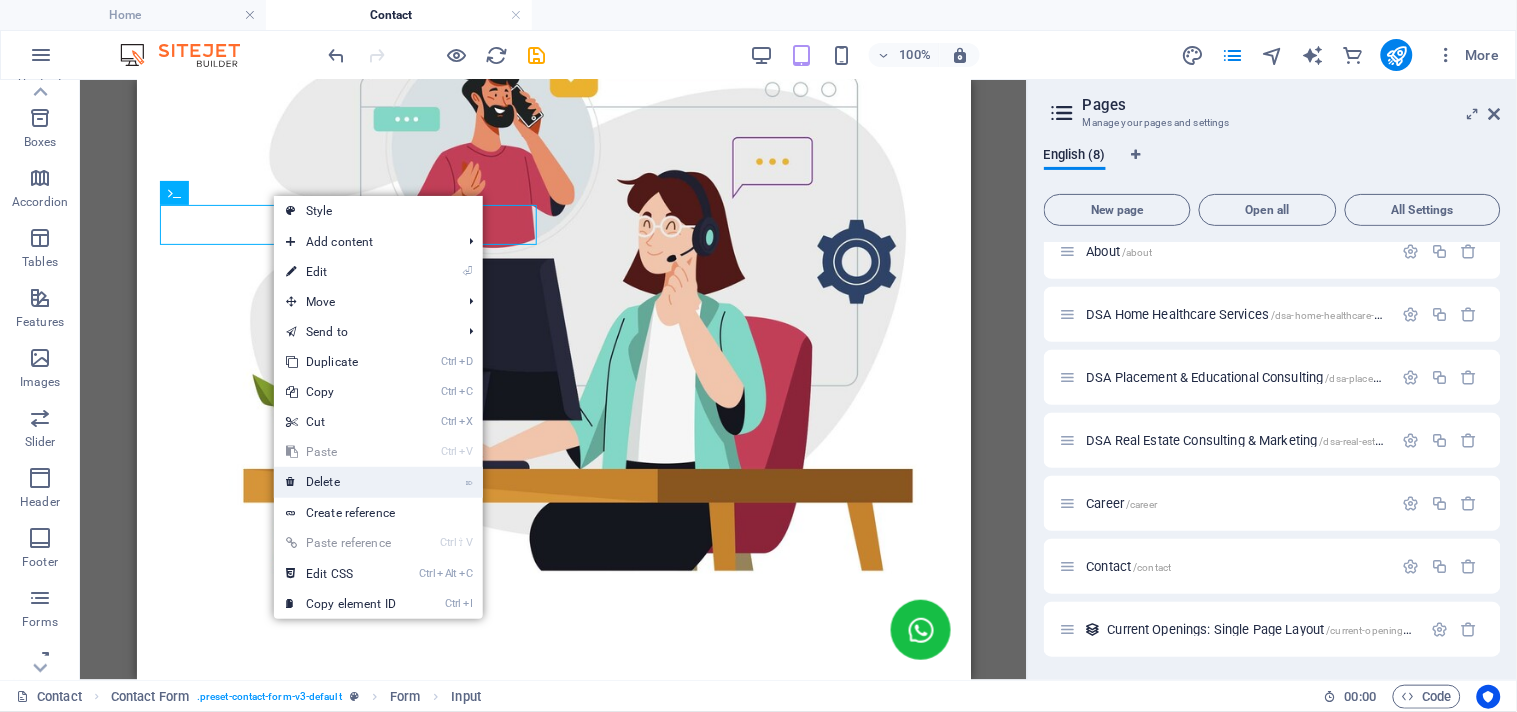 click on "⌦  Delete" at bounding box center (341, 482) 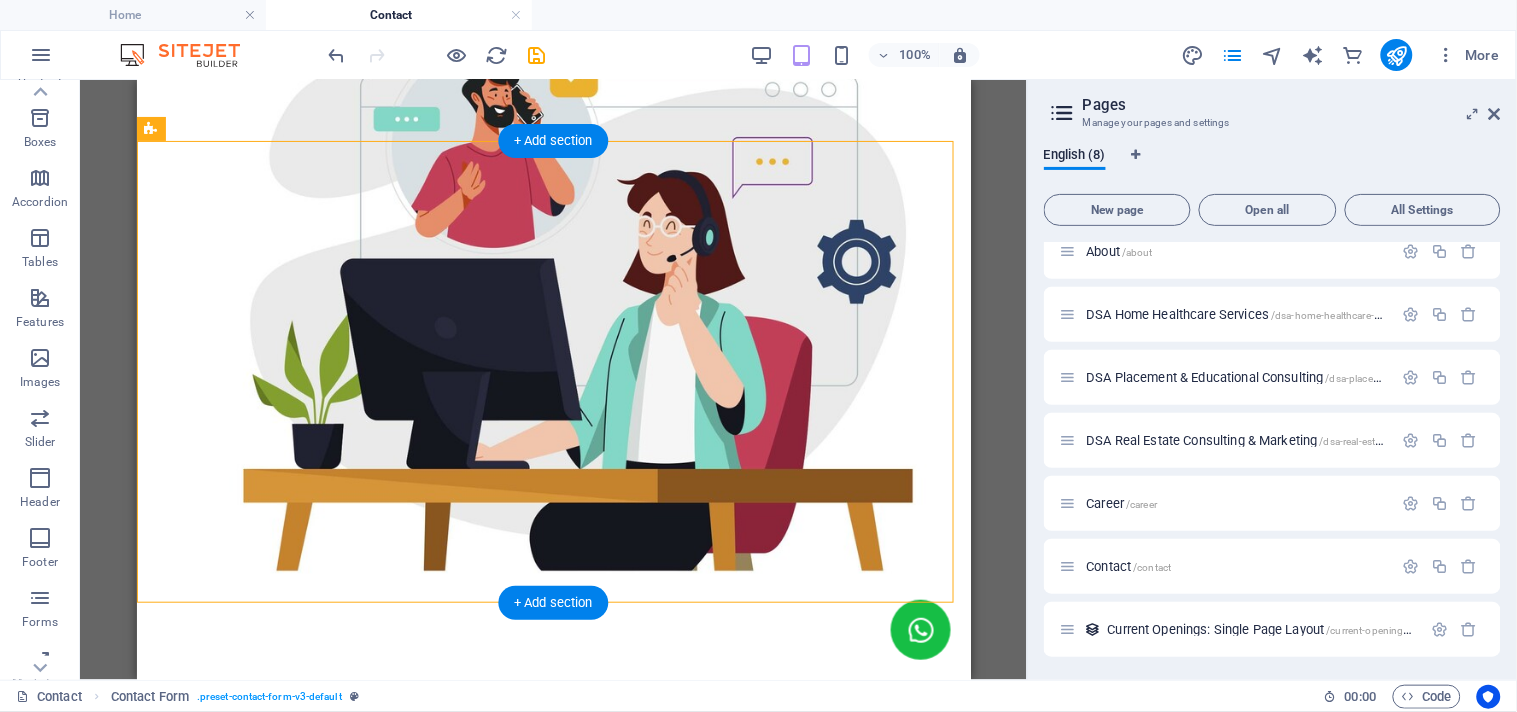drag, startPoint x: 729, startPoint y: 272, endPoint x: 180, endPoint y: 289, distance: 549.2631 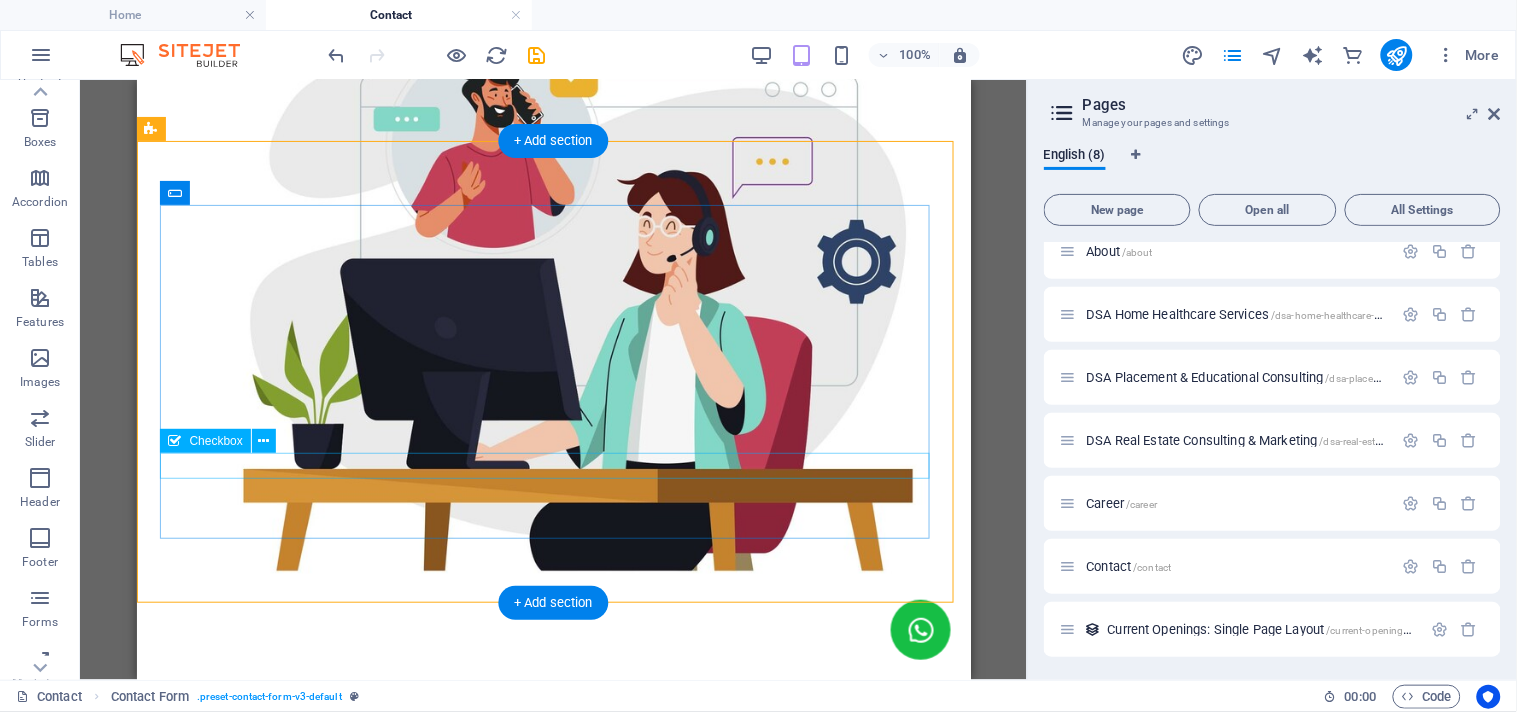 scroll, scrollTop: 490, scrollLeft: 0, axis: vertical 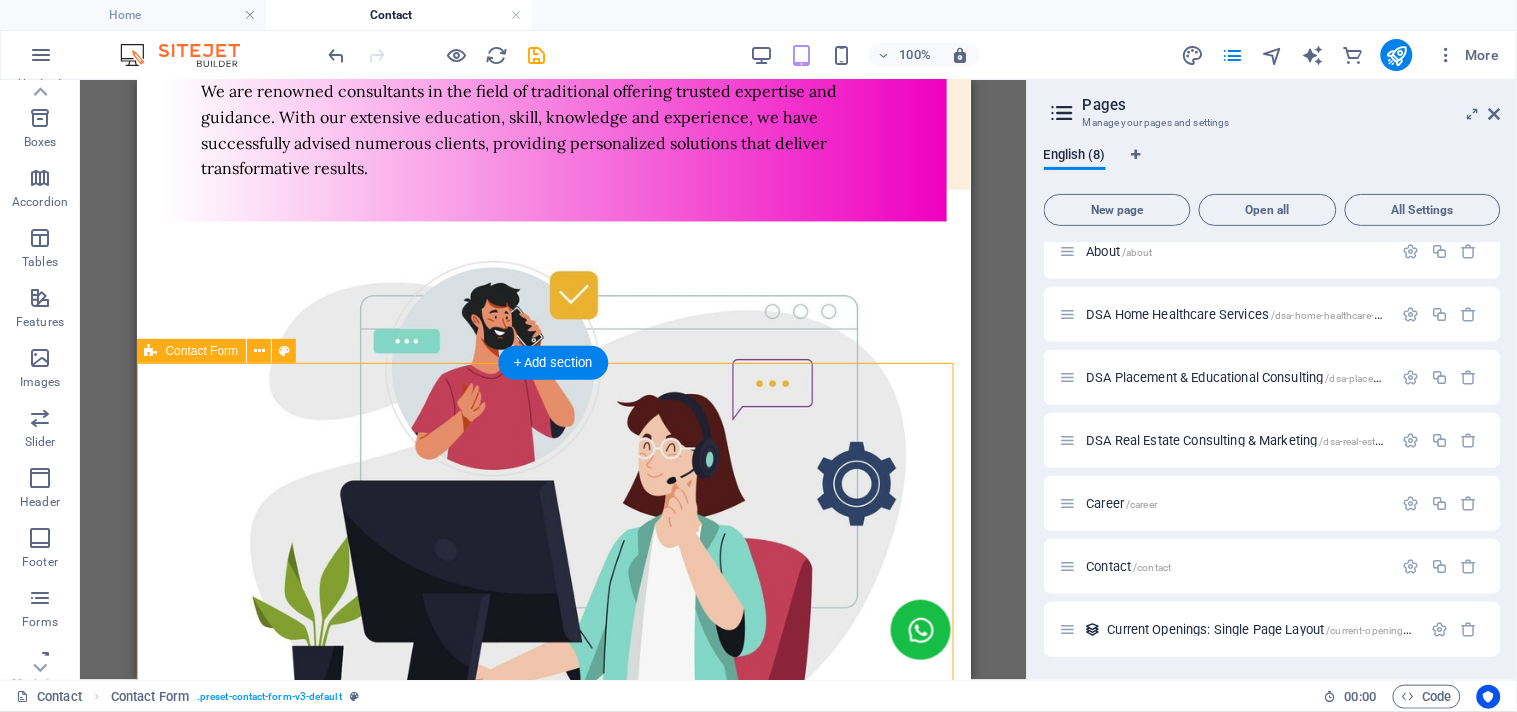 click on "{{ 'content.forms.privacy'|trans }} Unreadable? Load new Submit" at bounding box center (553, 1148) 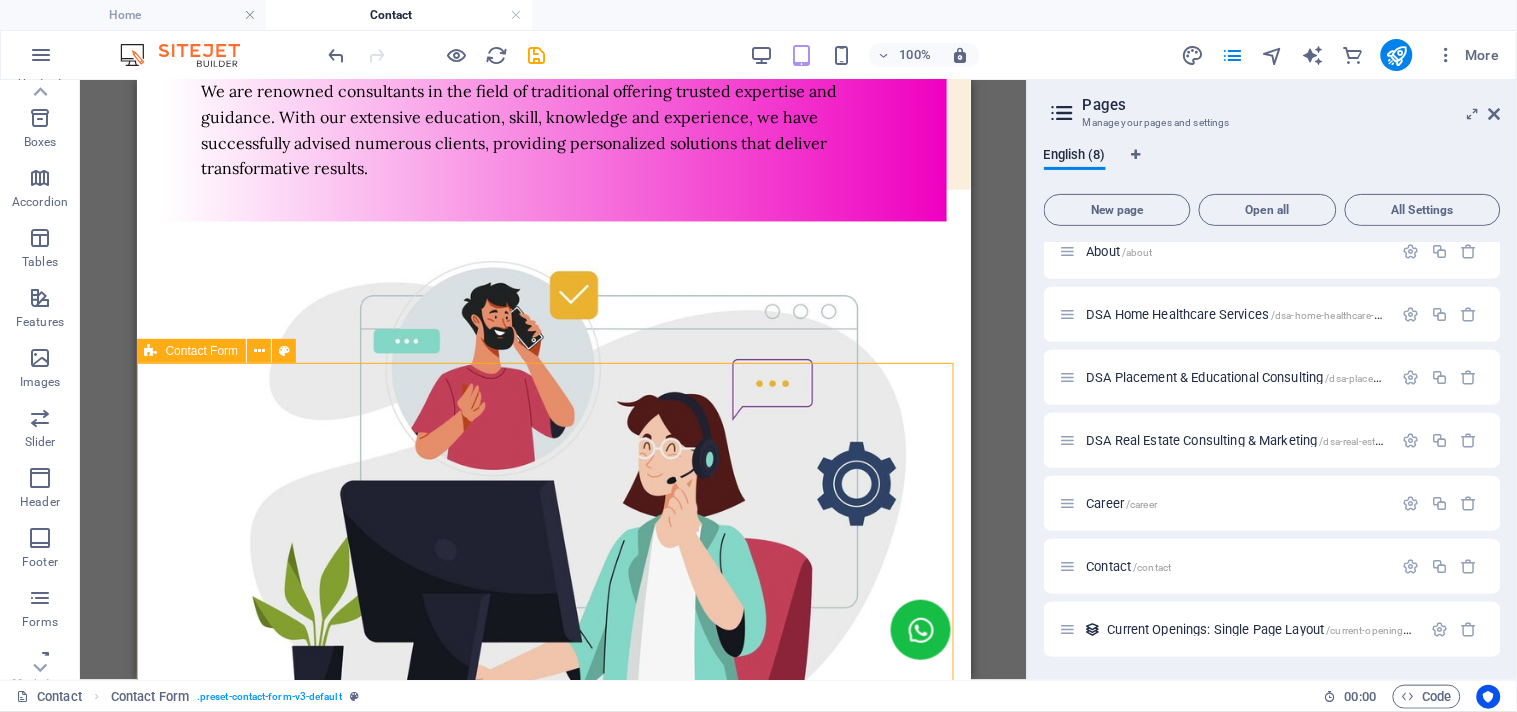 click on "Contact Form" at bounding box center (202, 351) 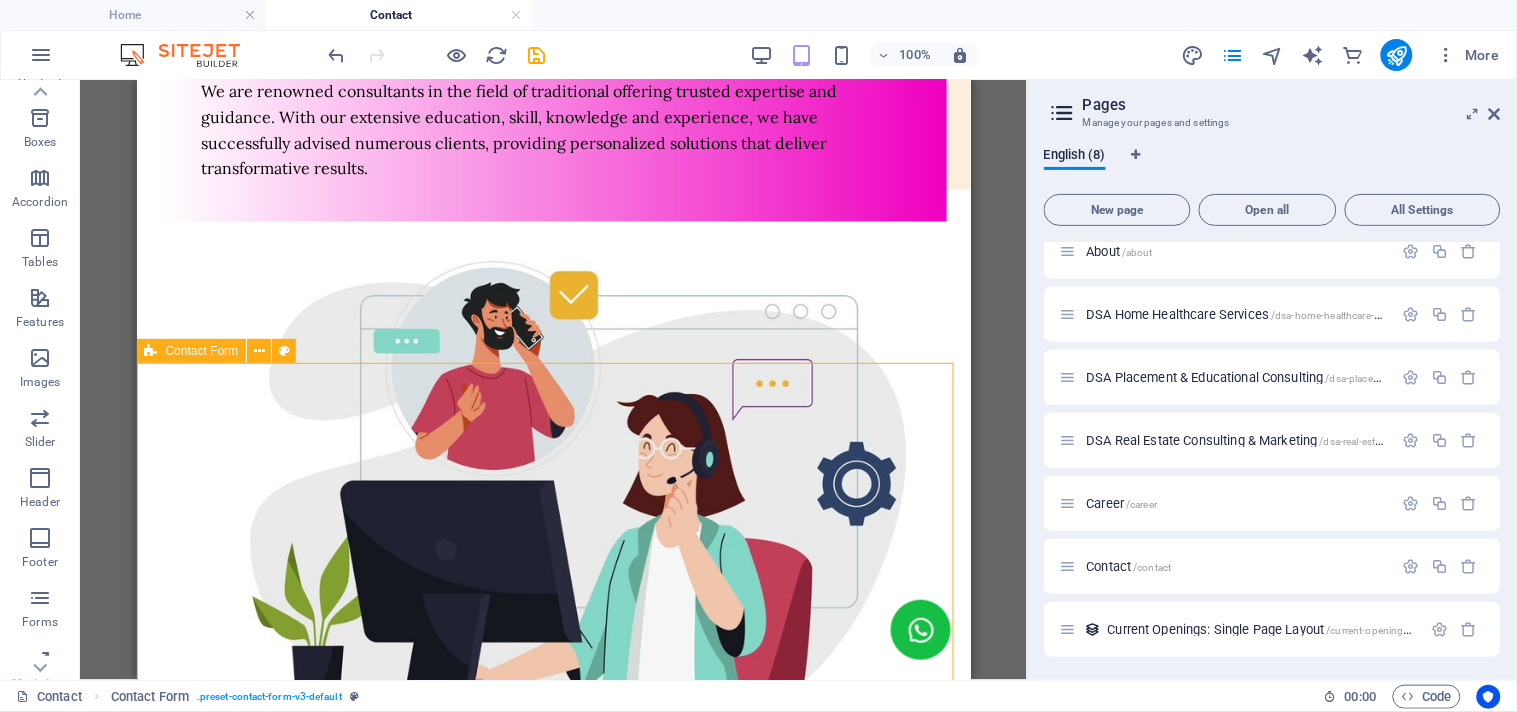 click on "Contact Form" at bounding box center (202, 351) 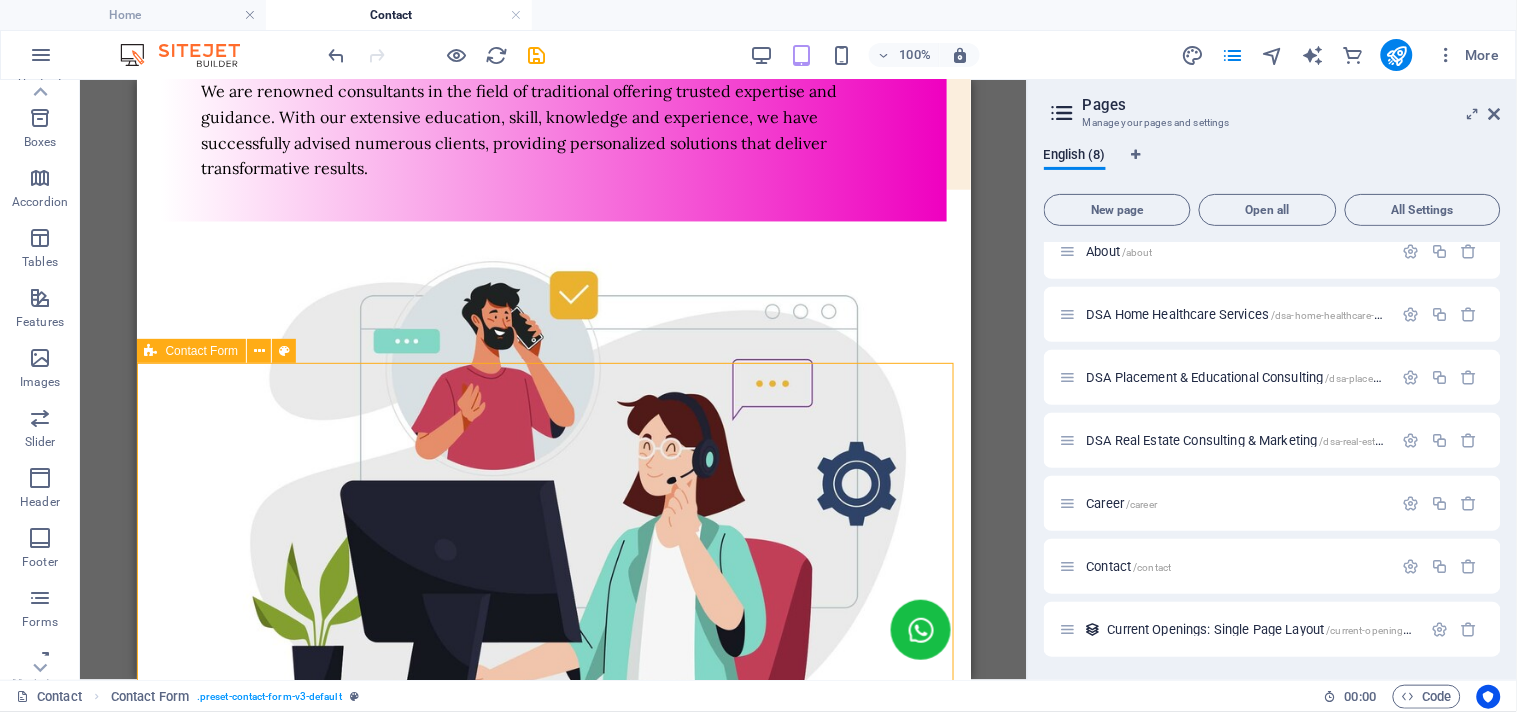 select on "preset-contact-form-v3-default" 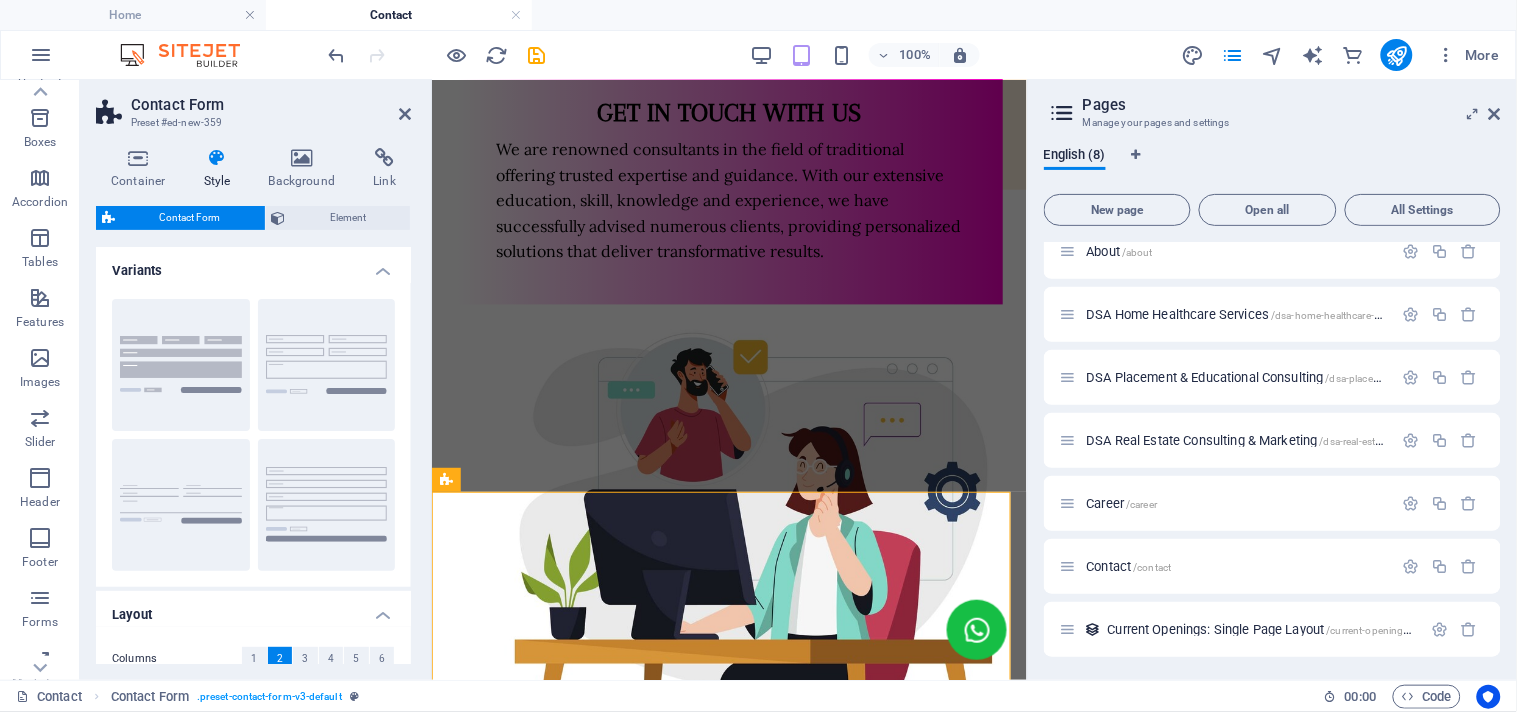 scroll, scrollTop: 594, scrollLeft: 0, axis: vertical 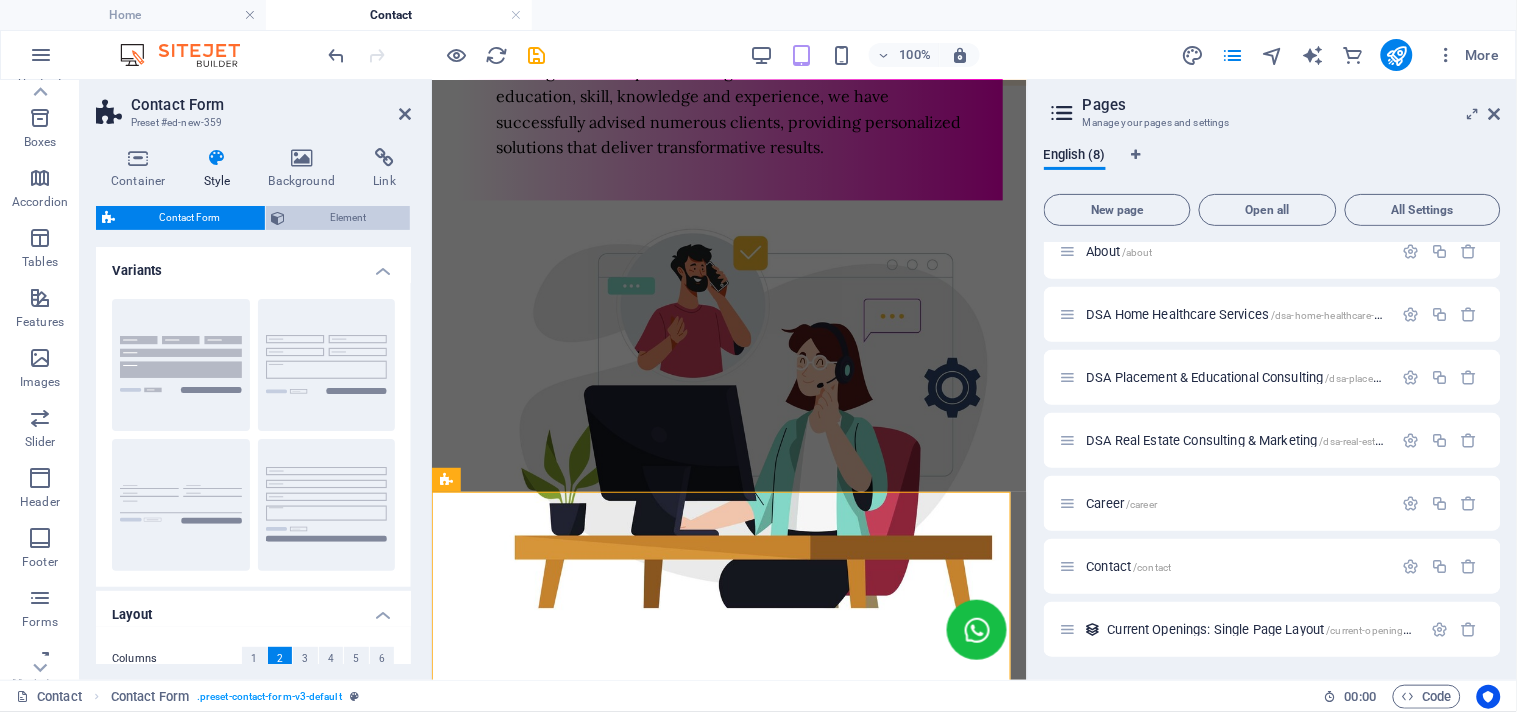 click on "Element" at bounding box center (348, 218) 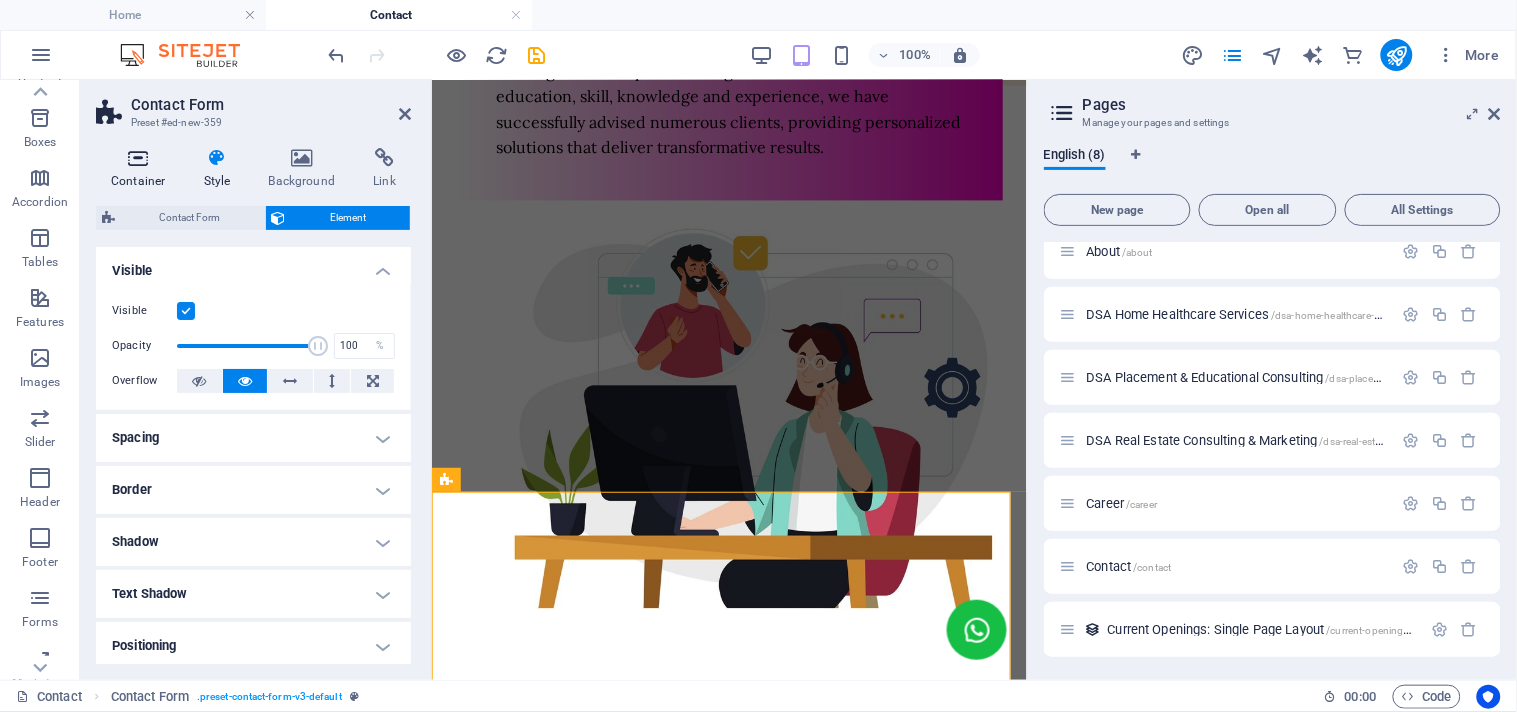 click at bounding box center [138, 158] 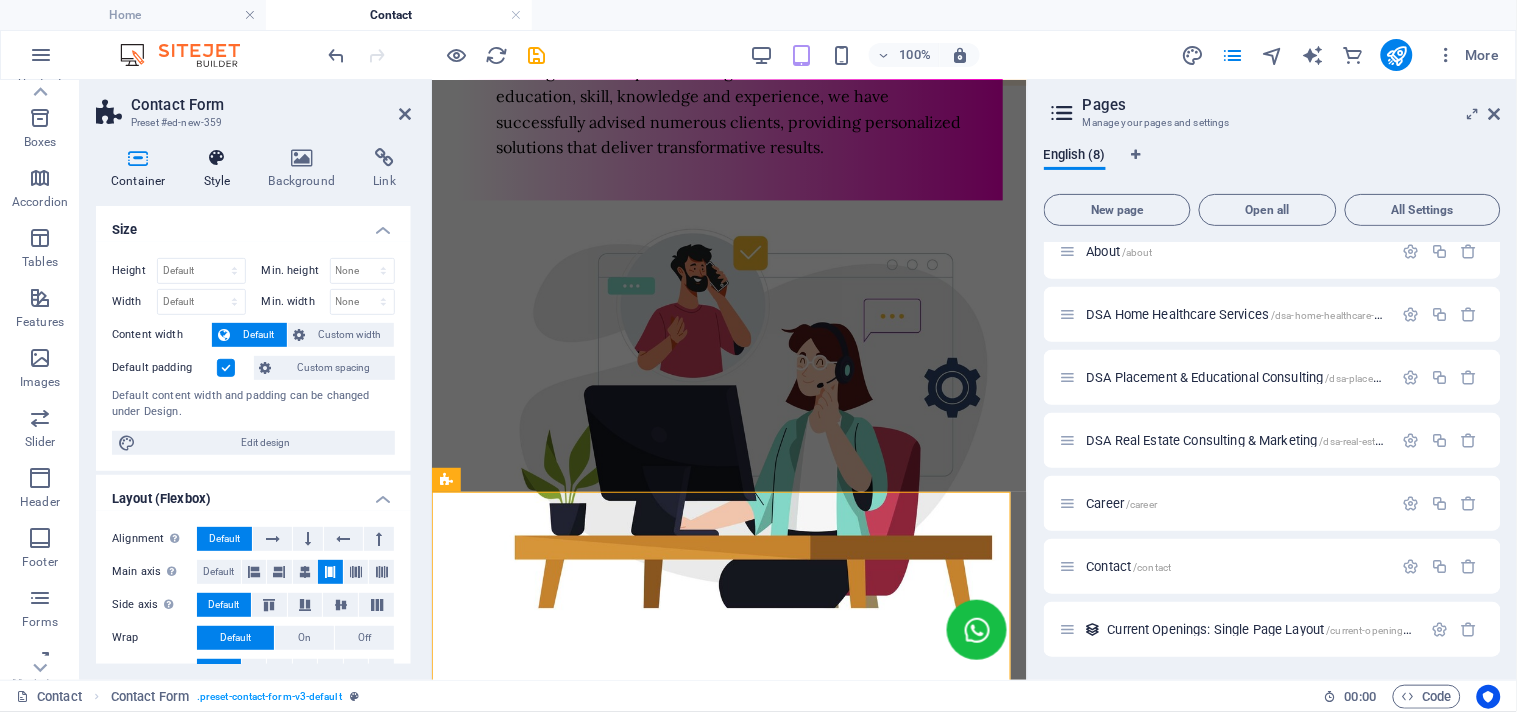 click on "Style" at bounding box center (221, 169) 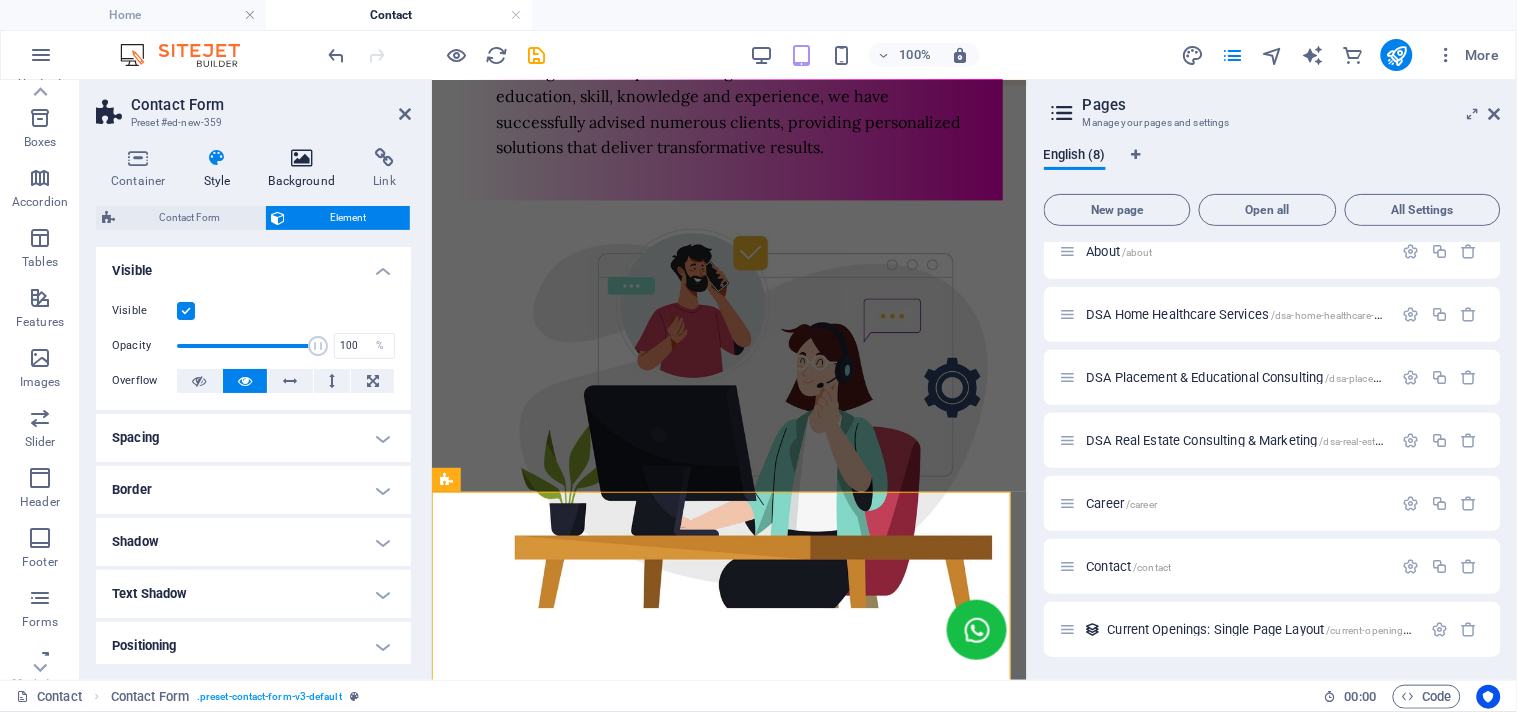 click at bounding box center [302, 158] 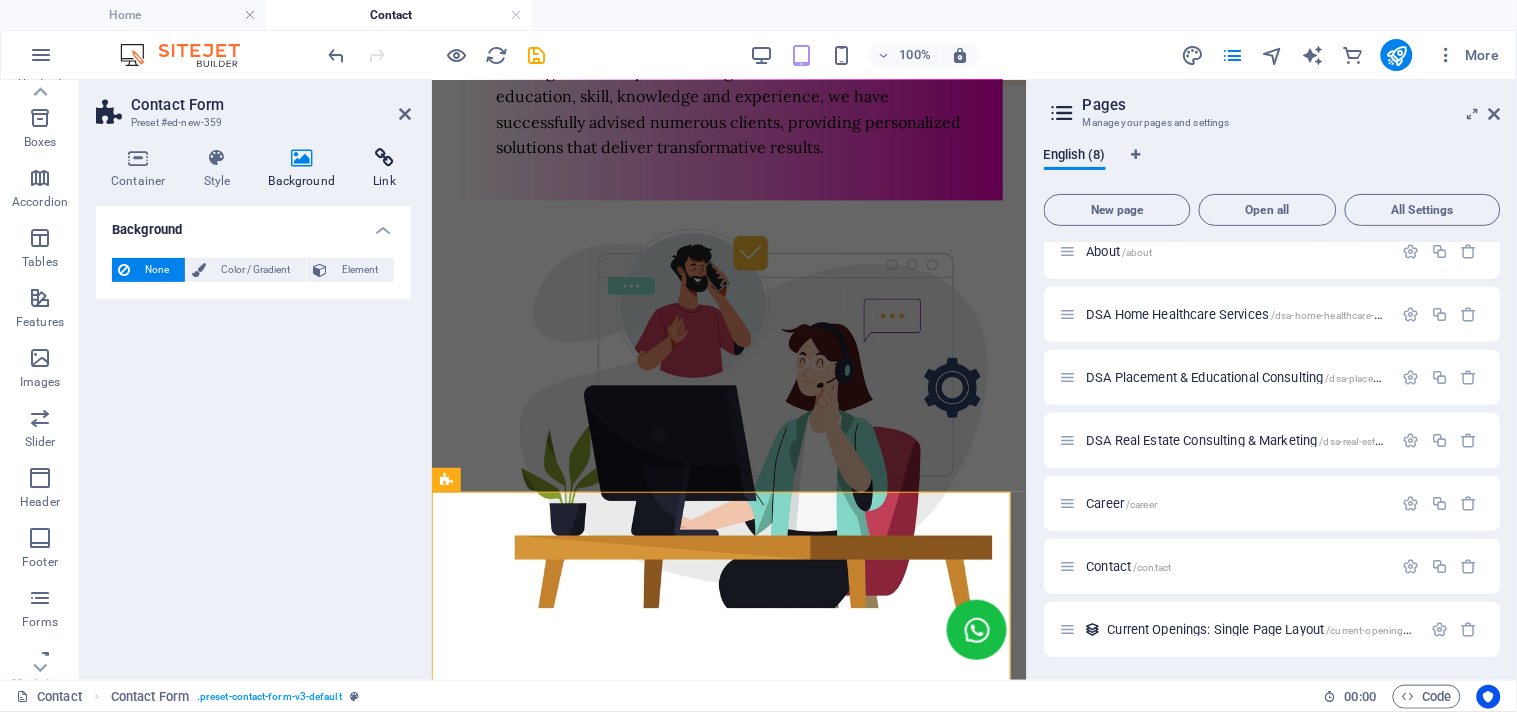 click at bounding box center (384, 158) 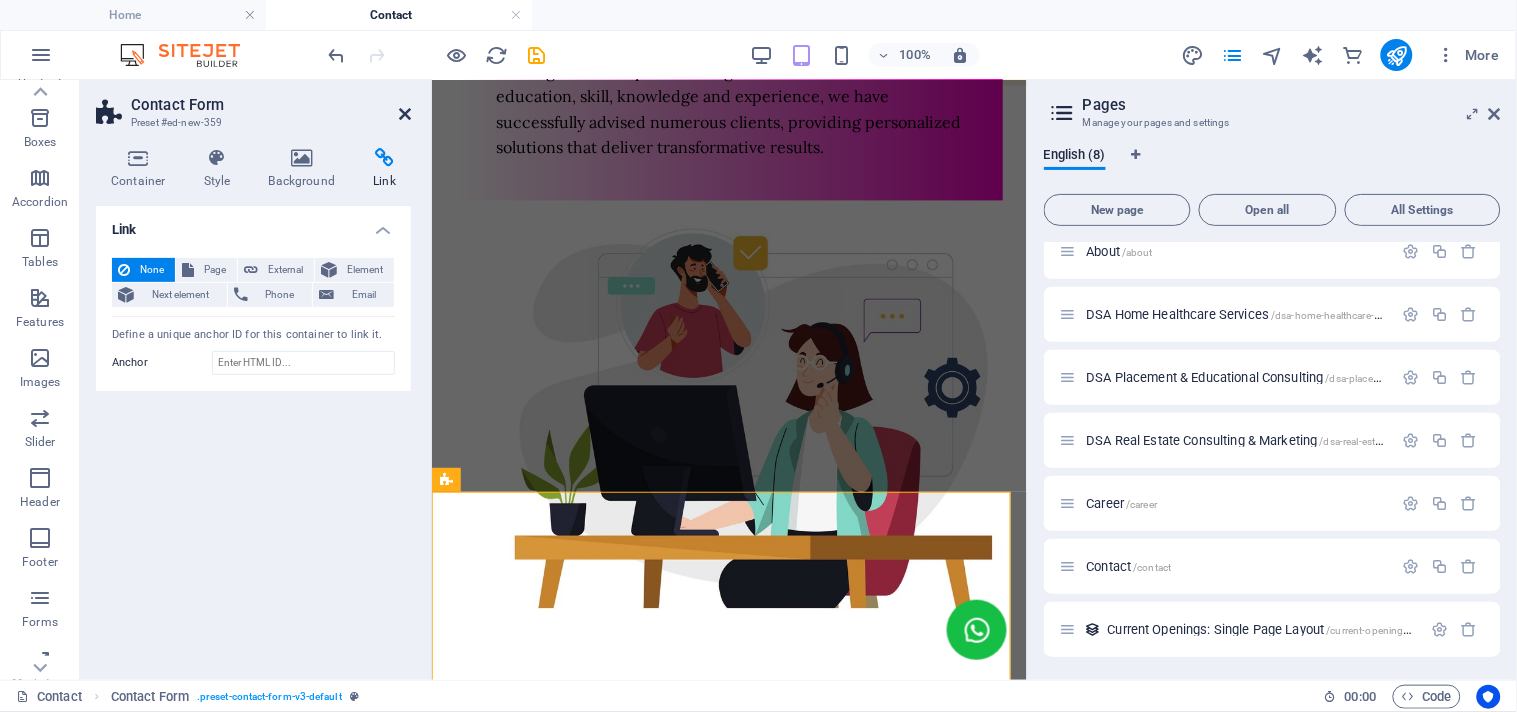 click at bounding box center [405, 114] 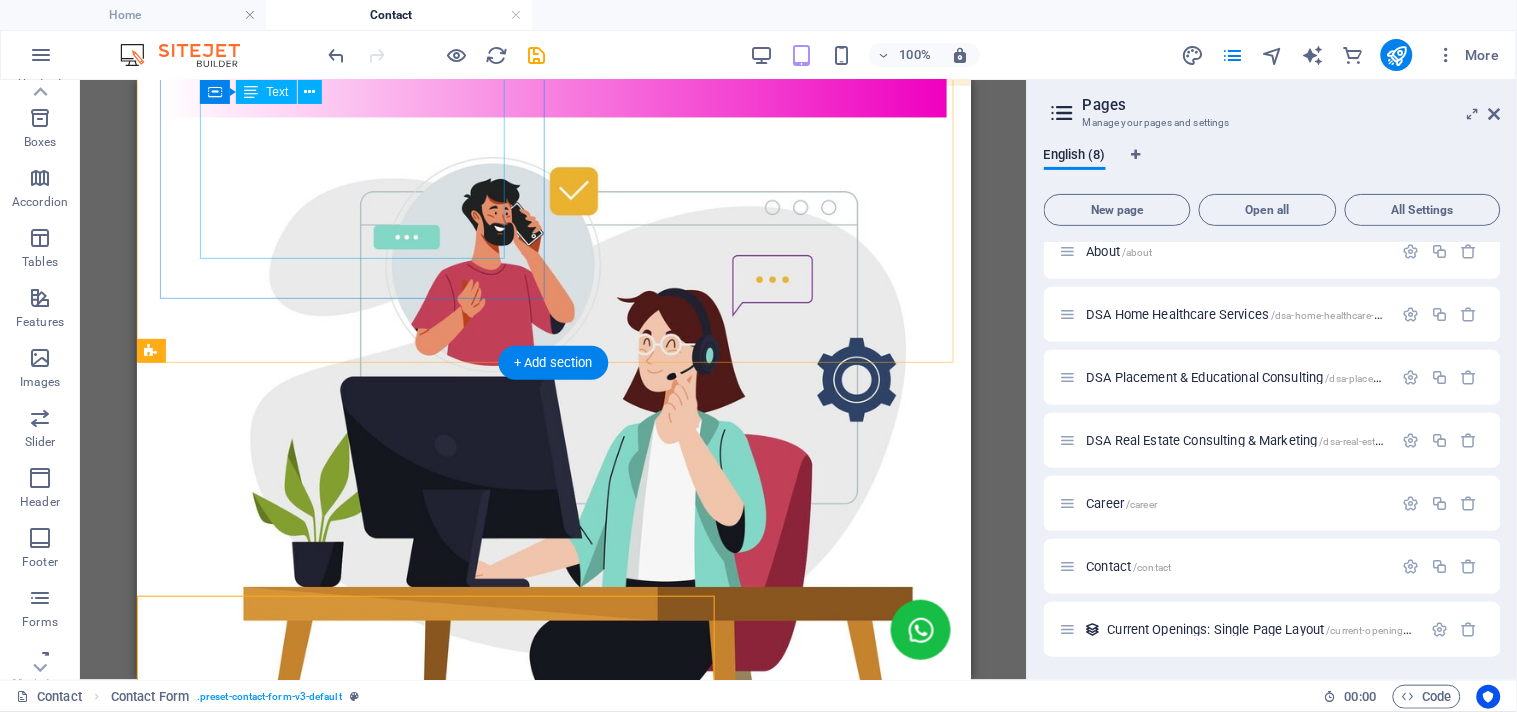 scroll, scrollTop: 490, scrollLeft: 0, axis: vertical 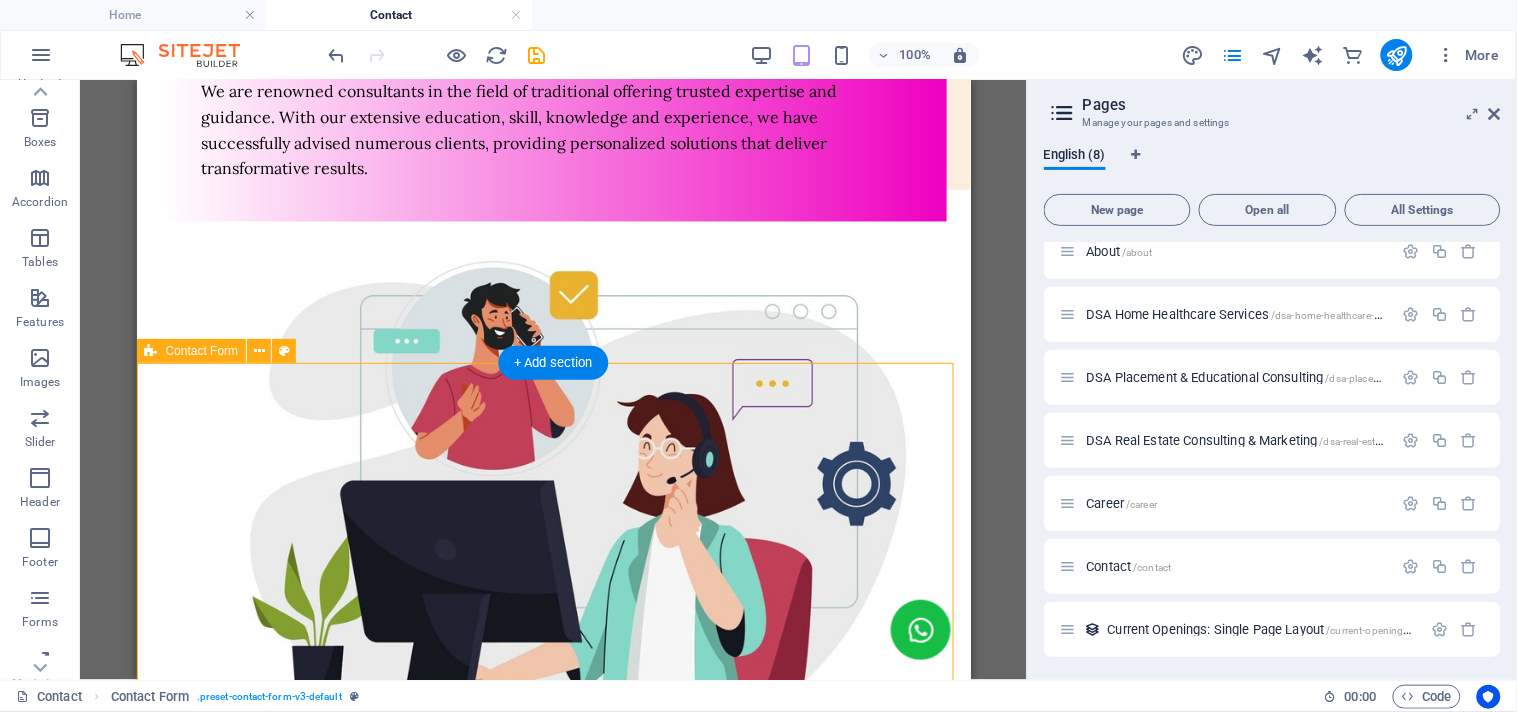 click on "{{ 'content.forms.privacy'|trans }} Unreadable? Load new Submit" at bounding box center (553, 1148) 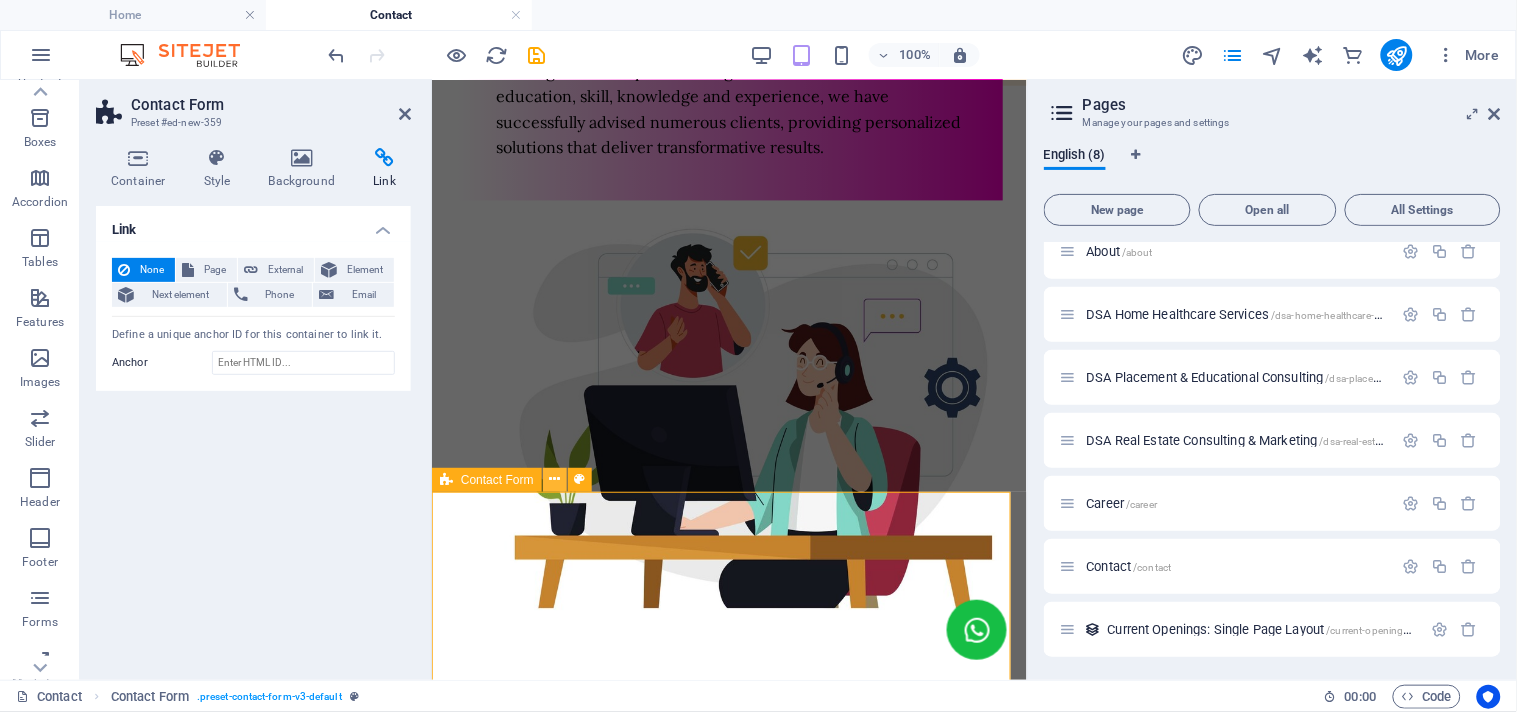click at bounding box center [554, 479] 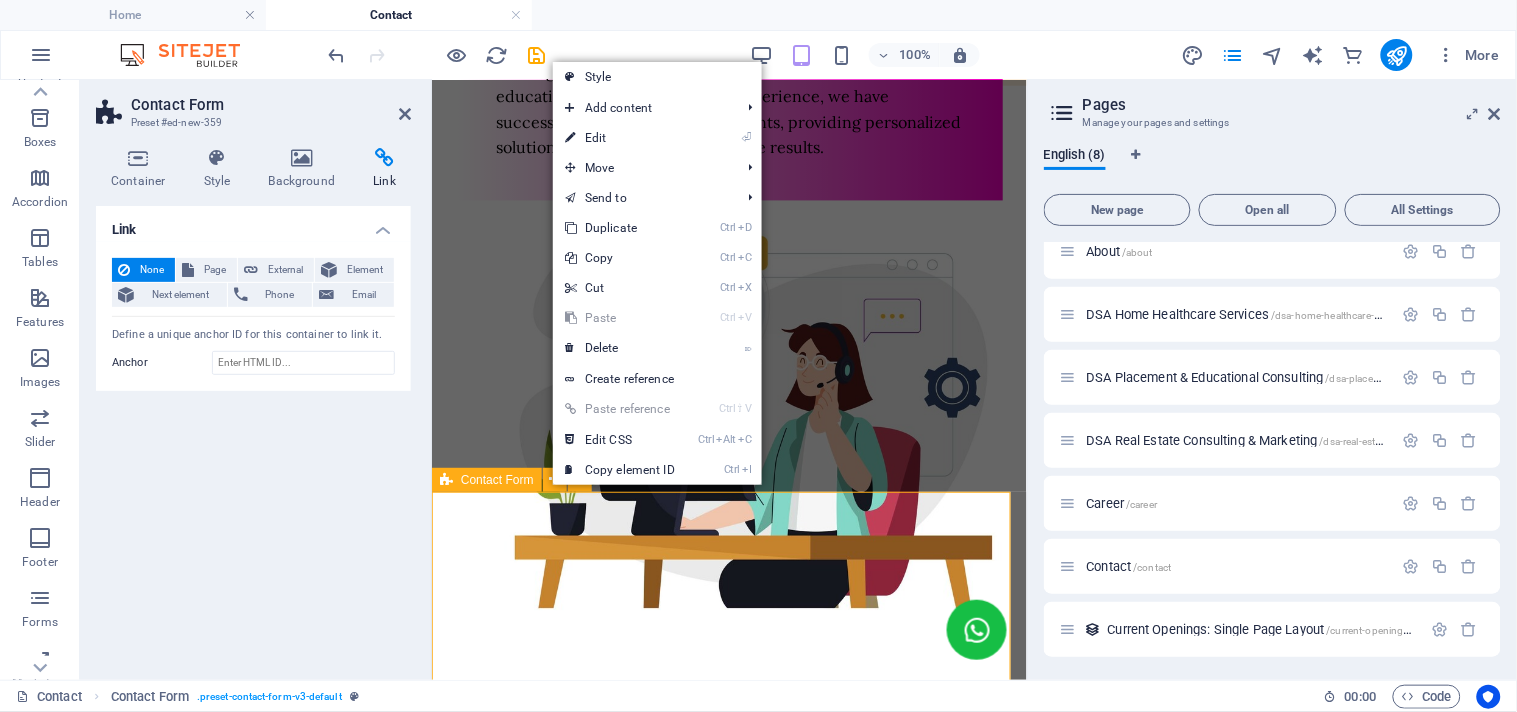click on "{{ 'content.forms.privacy'|trans }} Unreadable? Load new Submit" at bounding box center [728, 962] 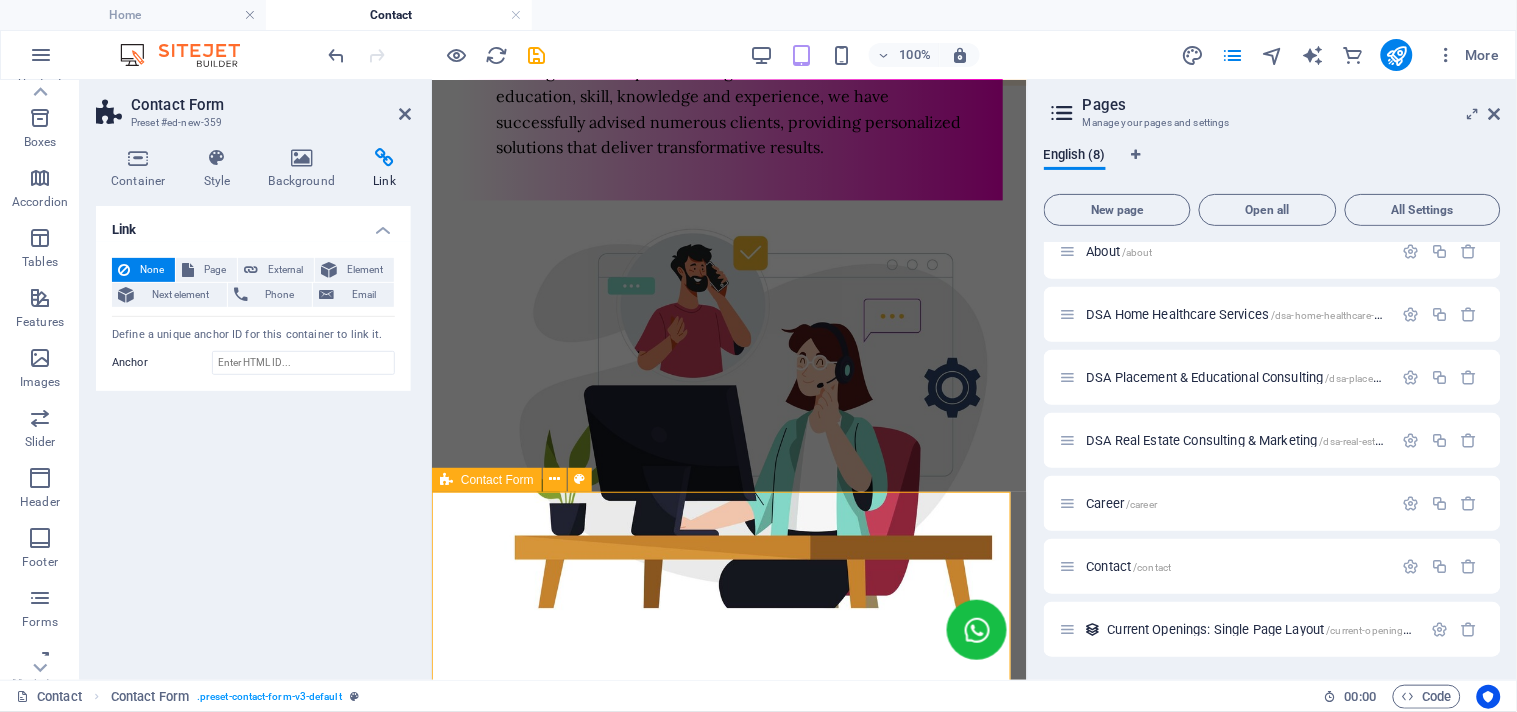 click on "{{ 'content.forms.privacy'|trans }} Unreadable? Load new Submit" at bounding box center [728, 962] 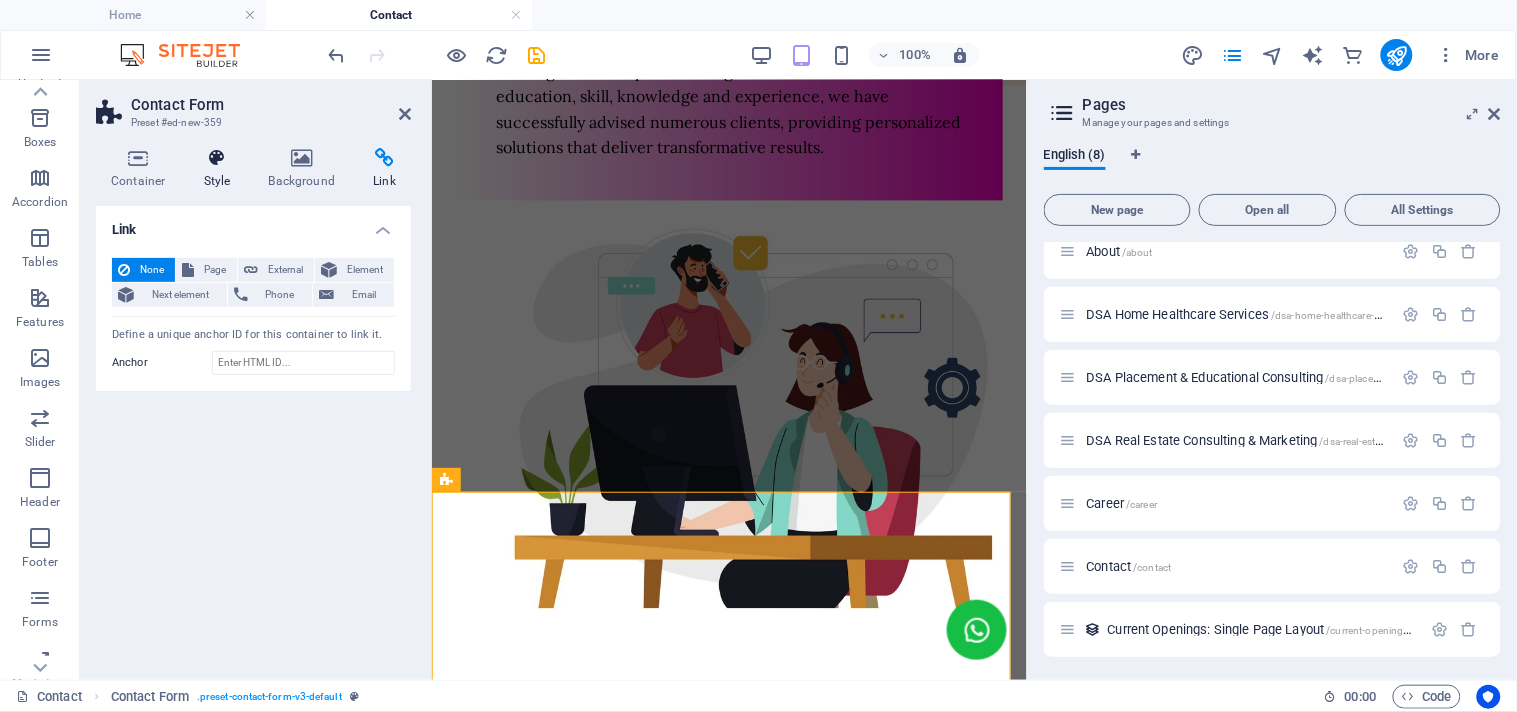 click at bounding box center (217, 158) 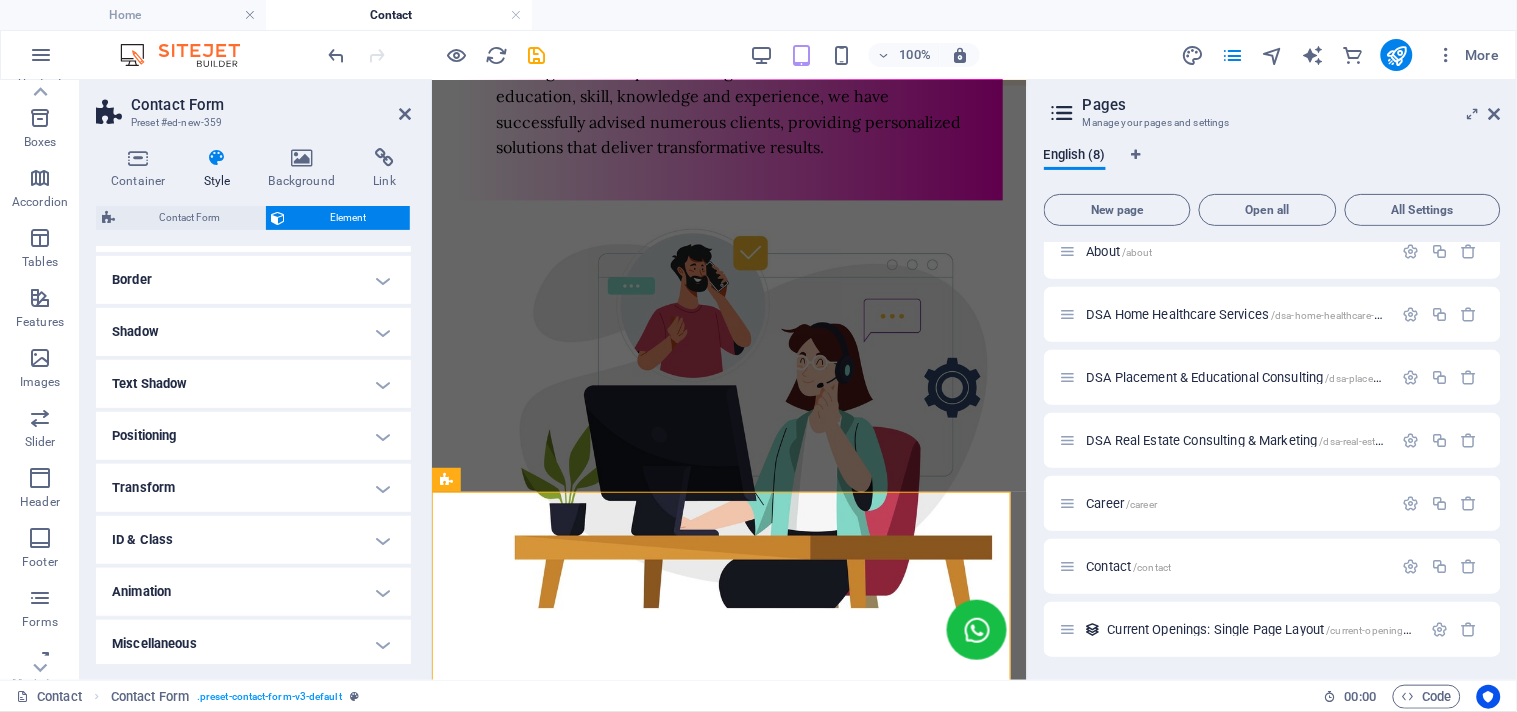 scroll, scrollTop: 212, scrollLeft: 0, axis: vertical 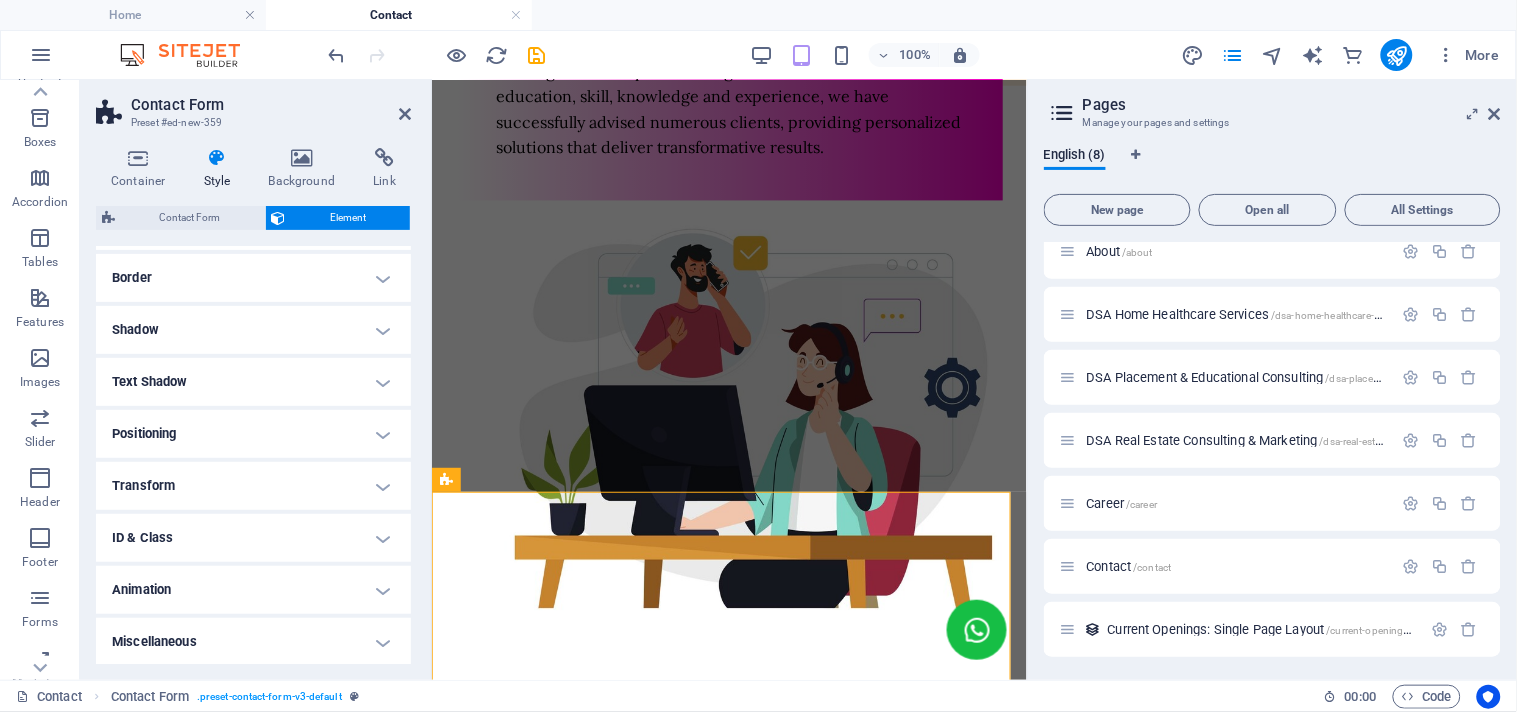 click on "Animation" at bounding box center [253, 590] 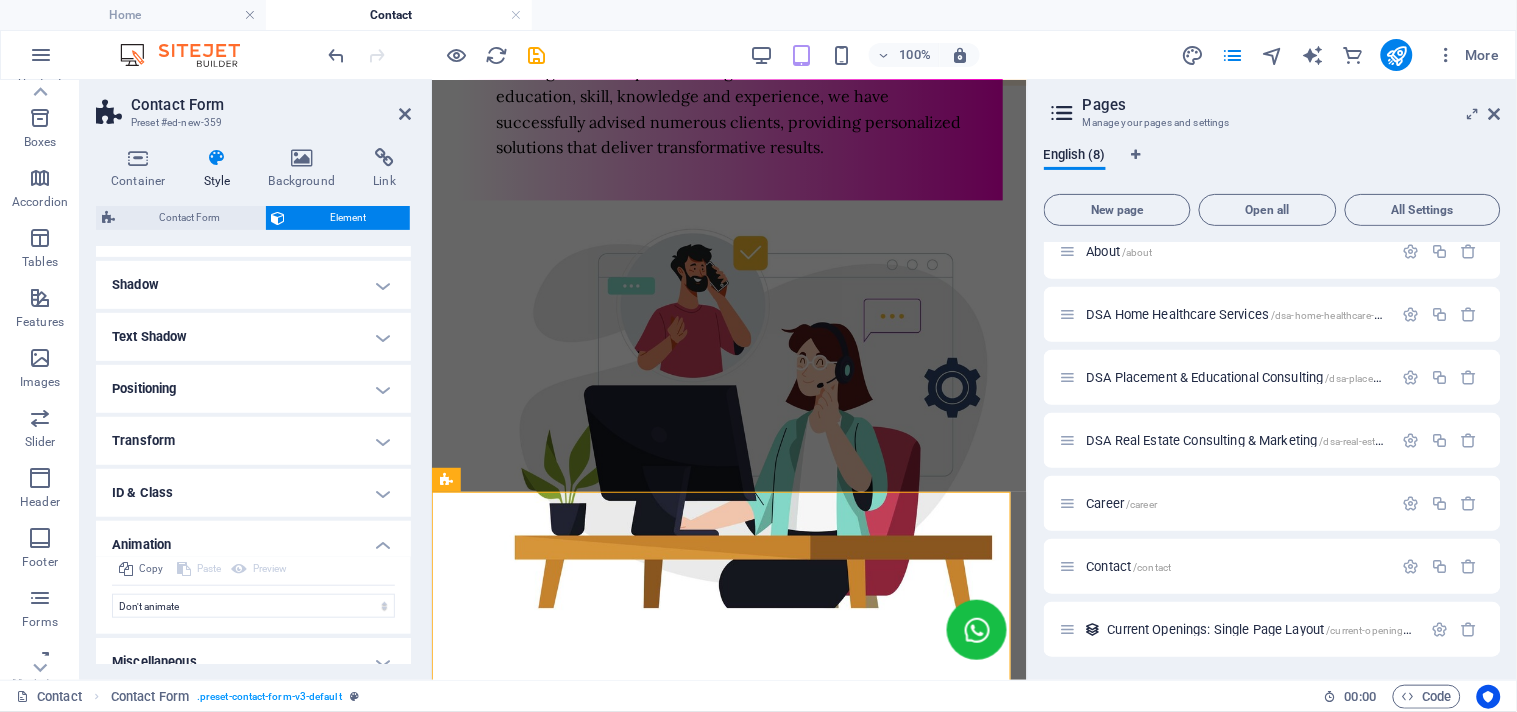 scroll, scrollTop: 277, scrollLeft: 0, axis: vertical 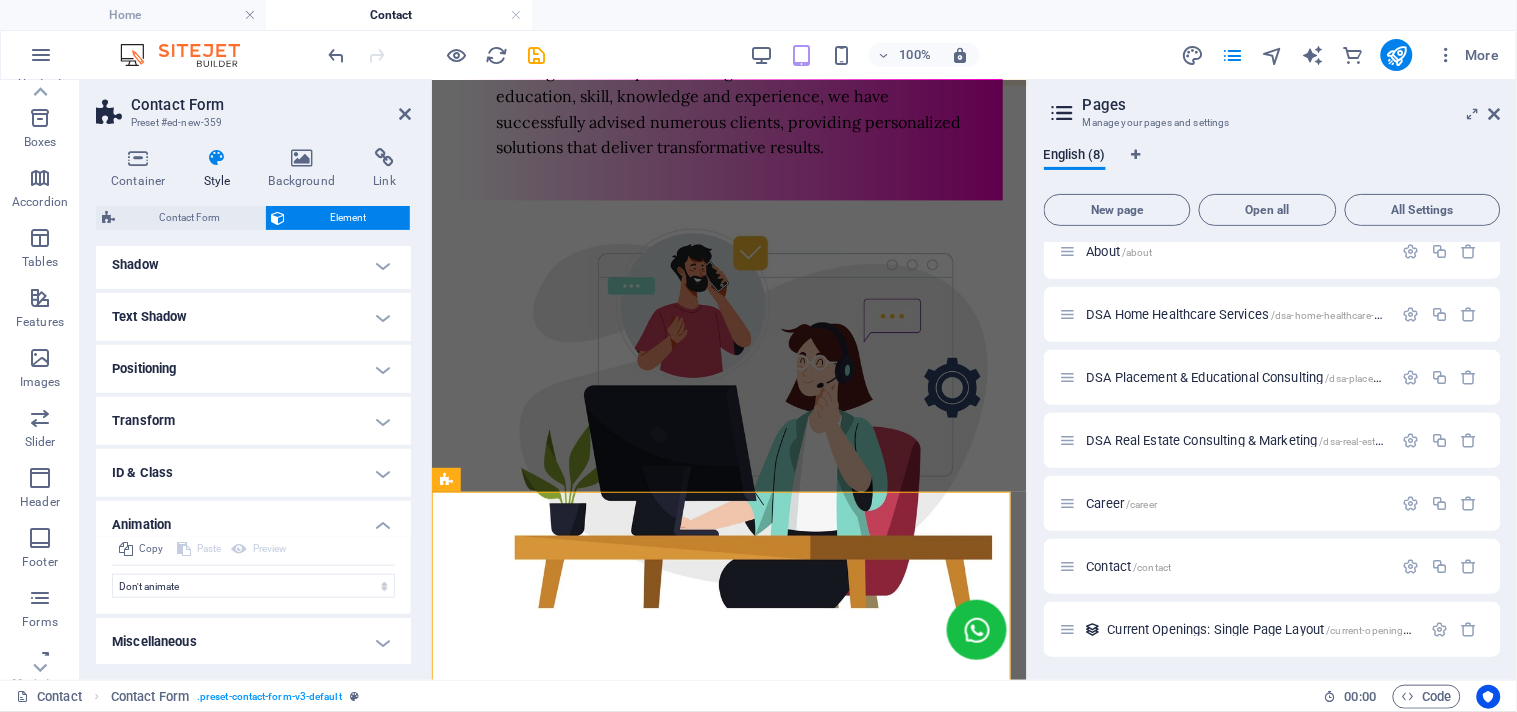 click on "Animation" at bounding box center [253, 519] 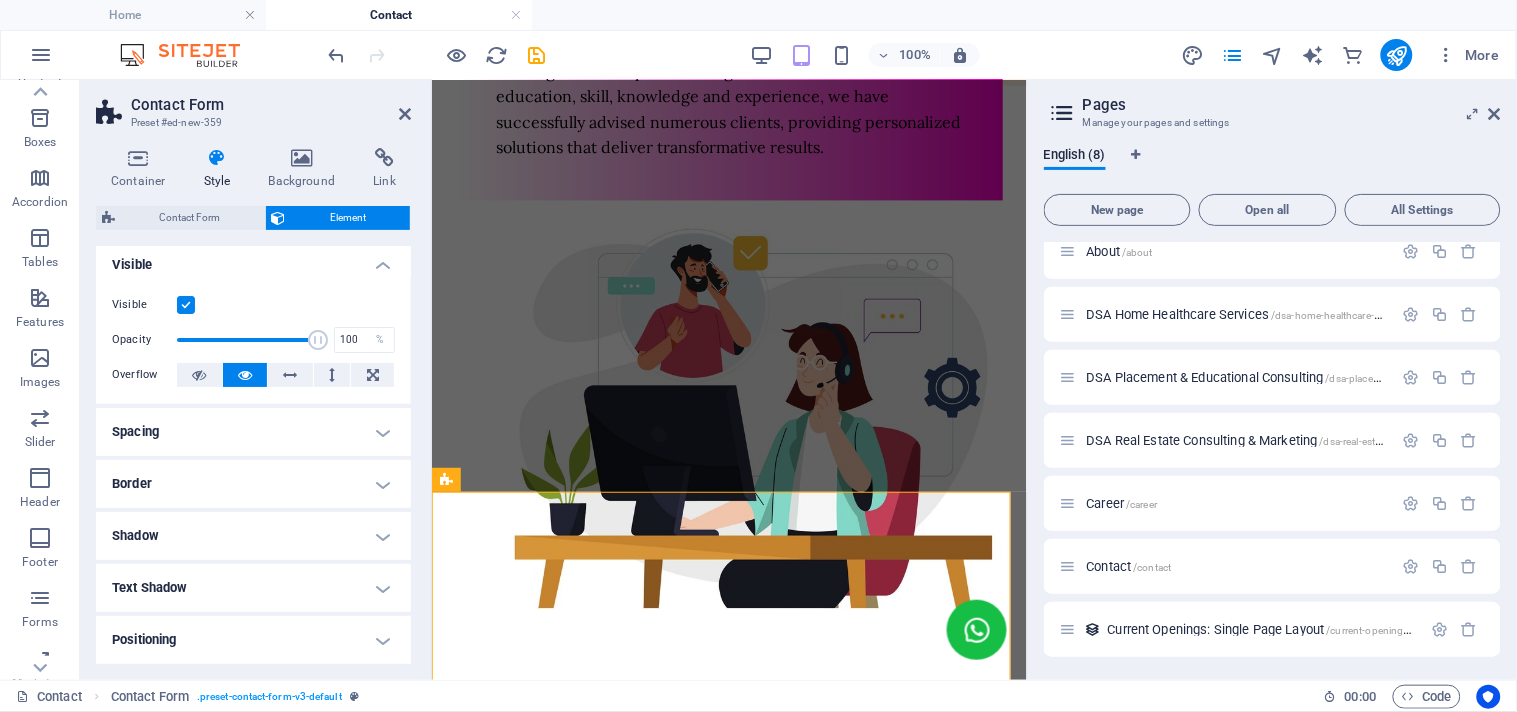 scroll, scrollTop: 0, scrollLeft: 0, axis: both 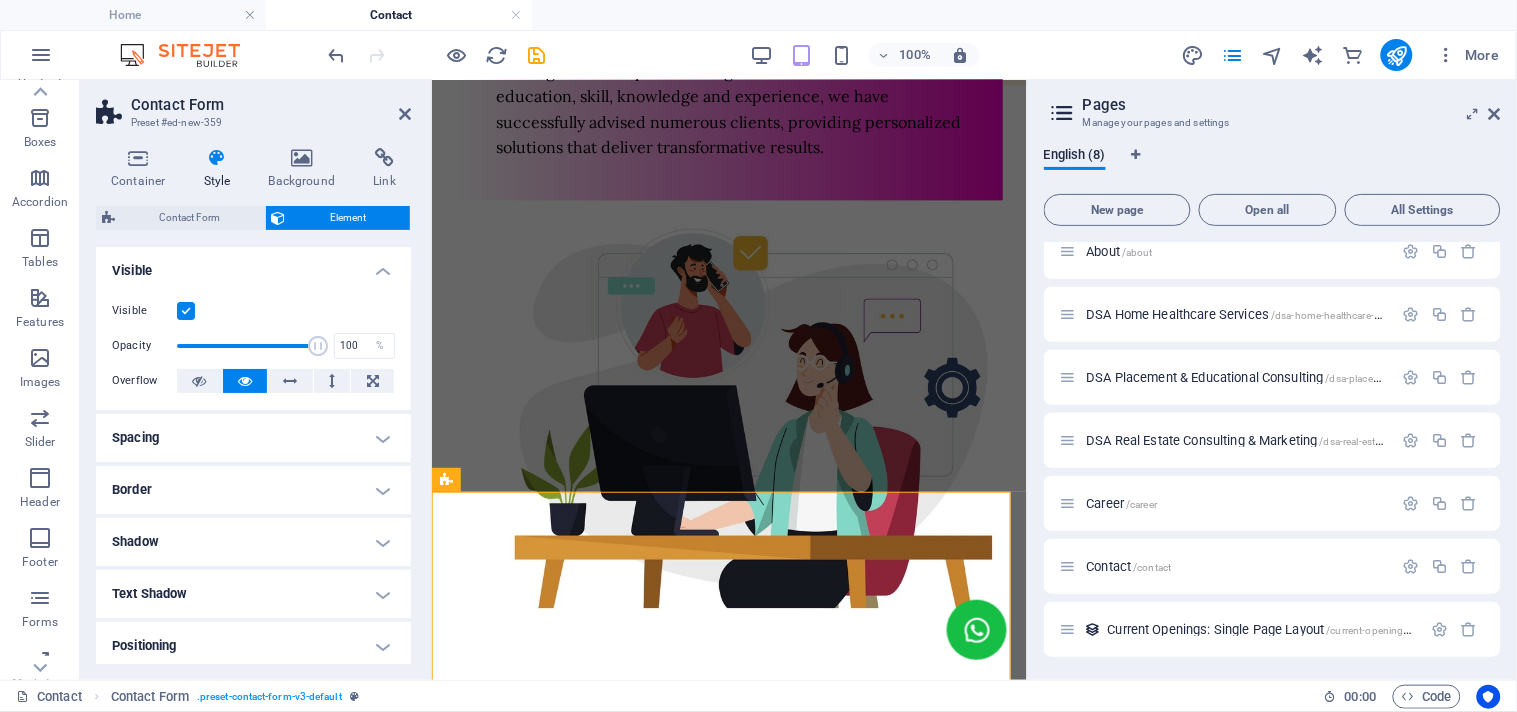 click on "Visible" at bounding box center (253, 265) 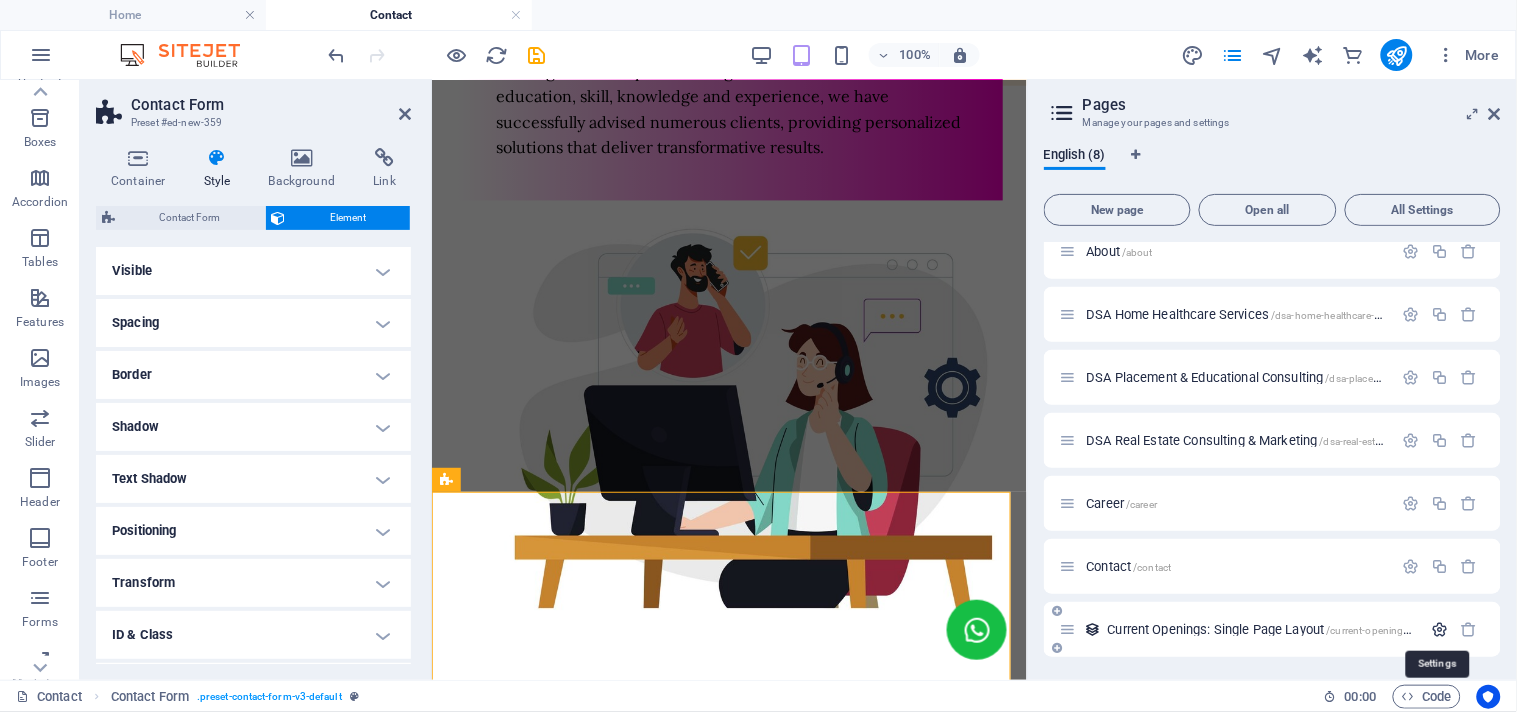 click at bounding box center (1440, 629) 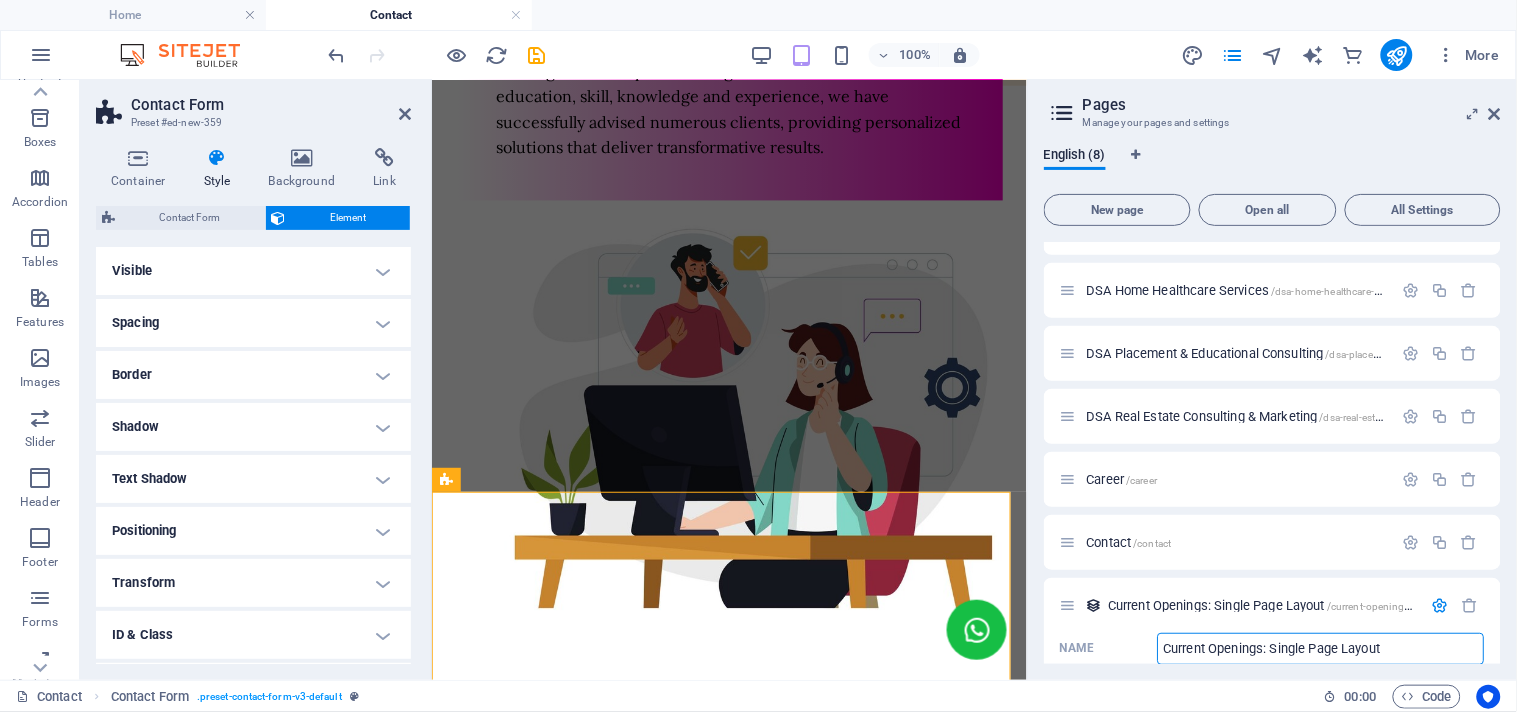 scroll, scrollTop: 217, scrollLeft: 0, axis: vertical 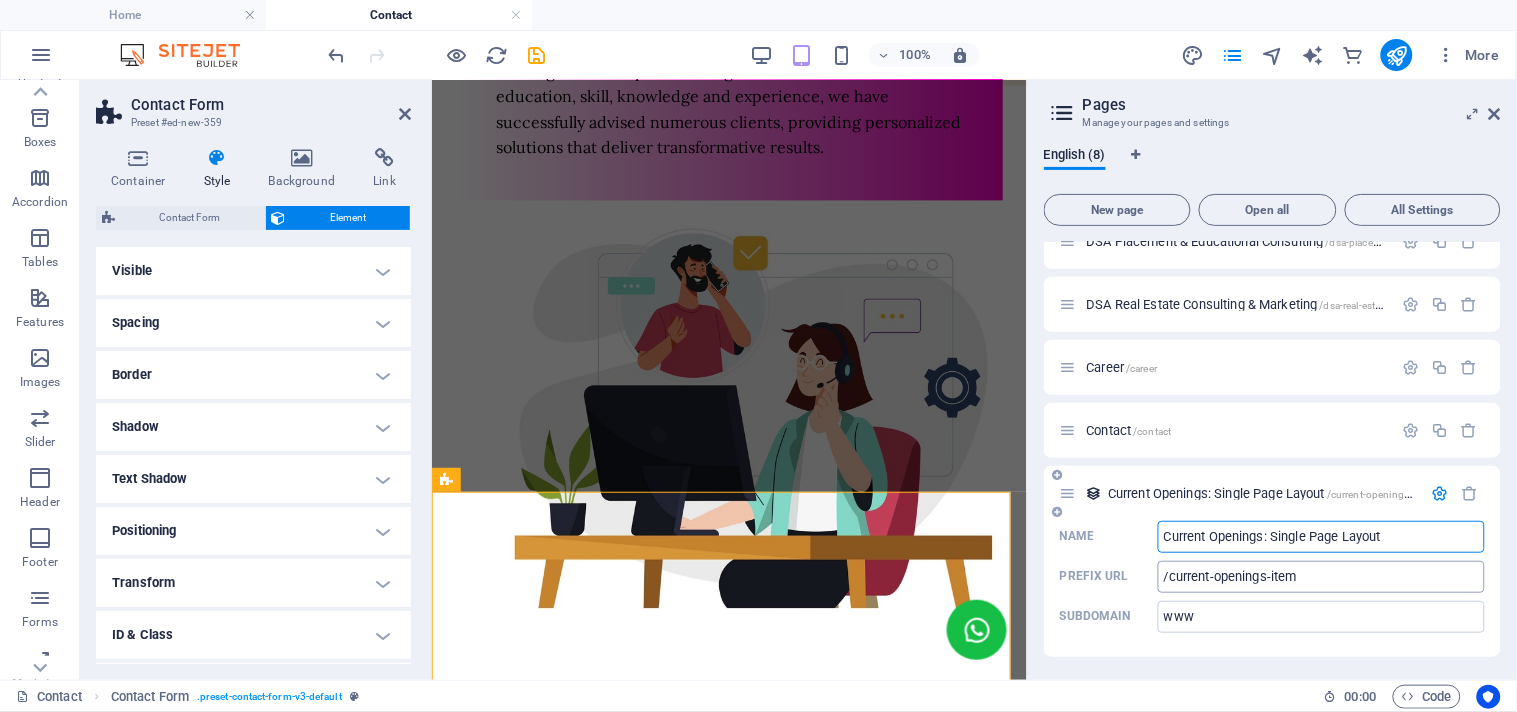 drag, startPoint x: 1413, startPoint y: 640, endPoint x: 1276, endPoint y: 578, distance: 150.37619 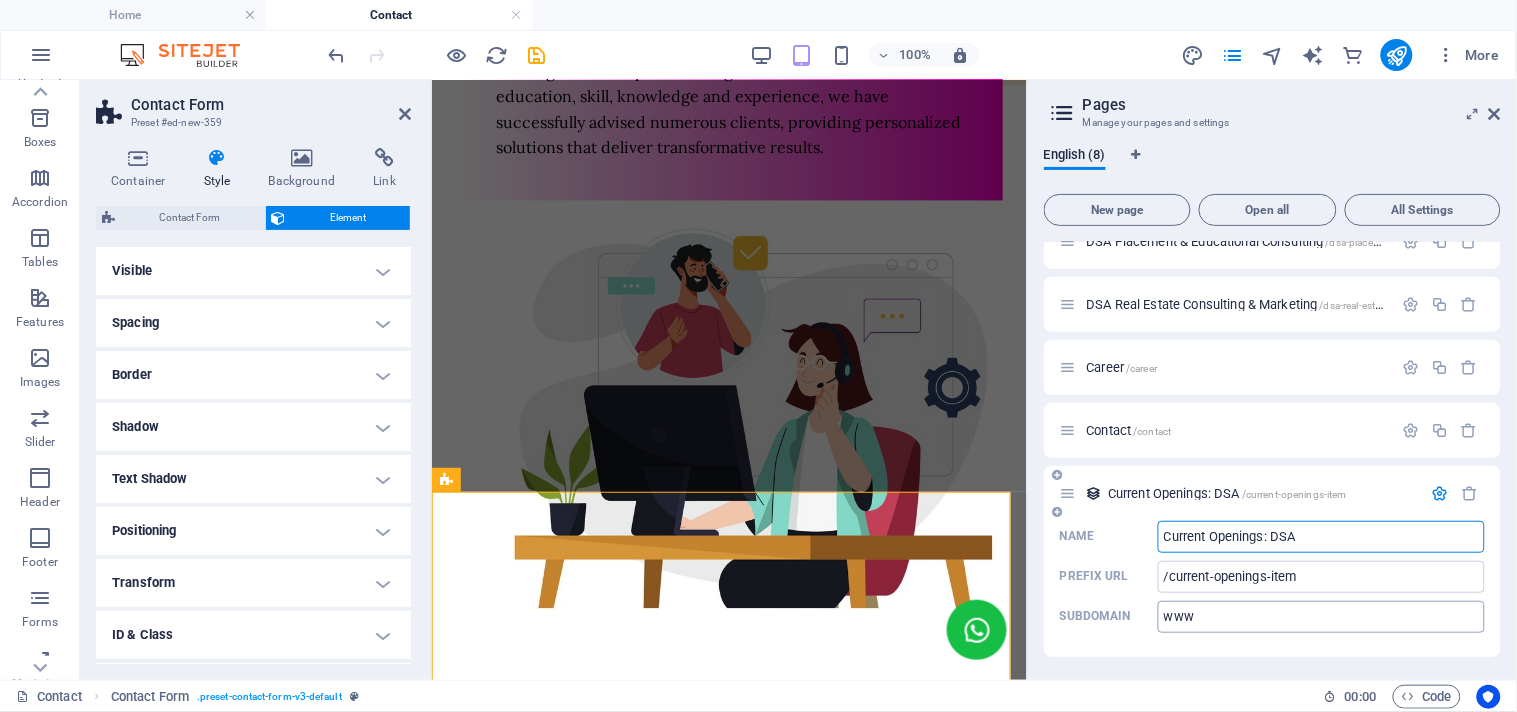 scroll, scrollTop: 216, scrollLeft: 0, axis: vertical 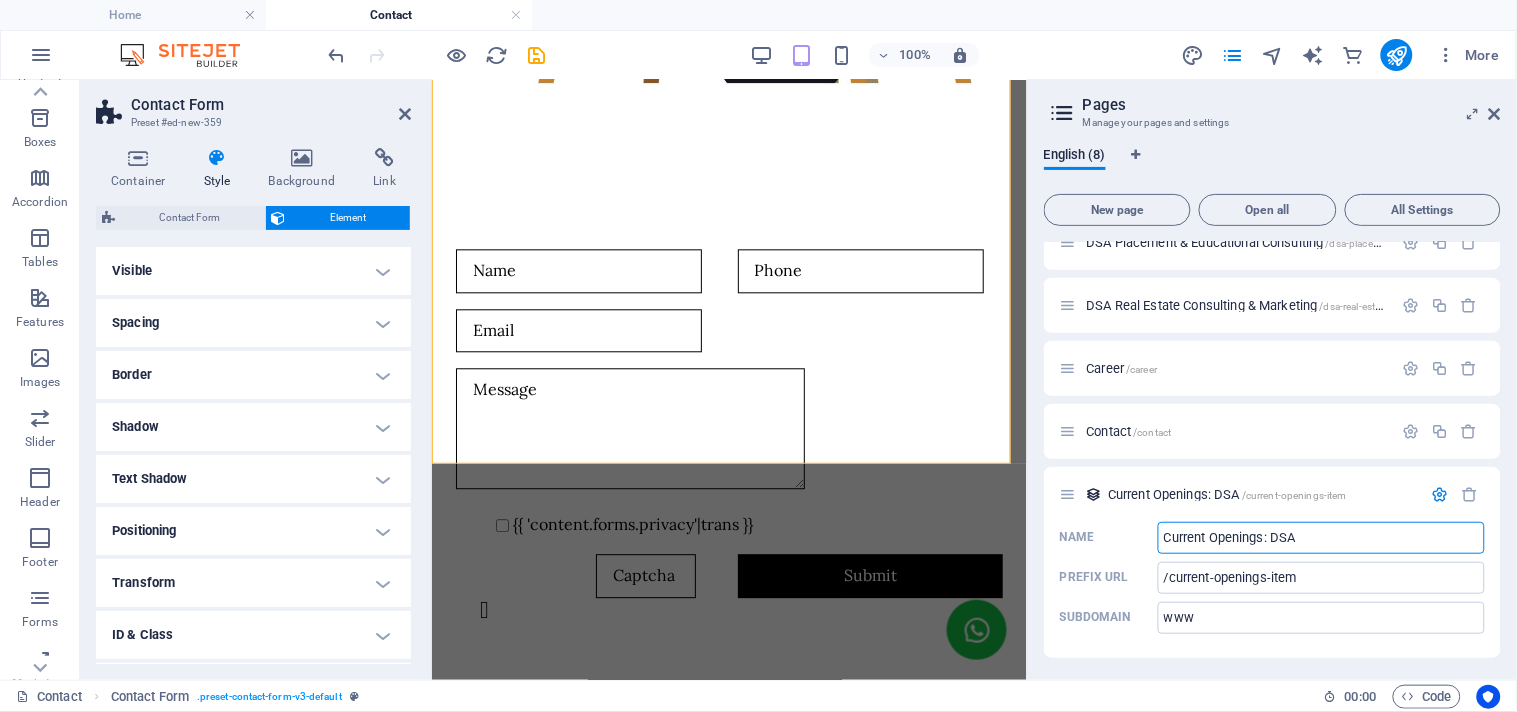 type on "Current Openings: DSA" 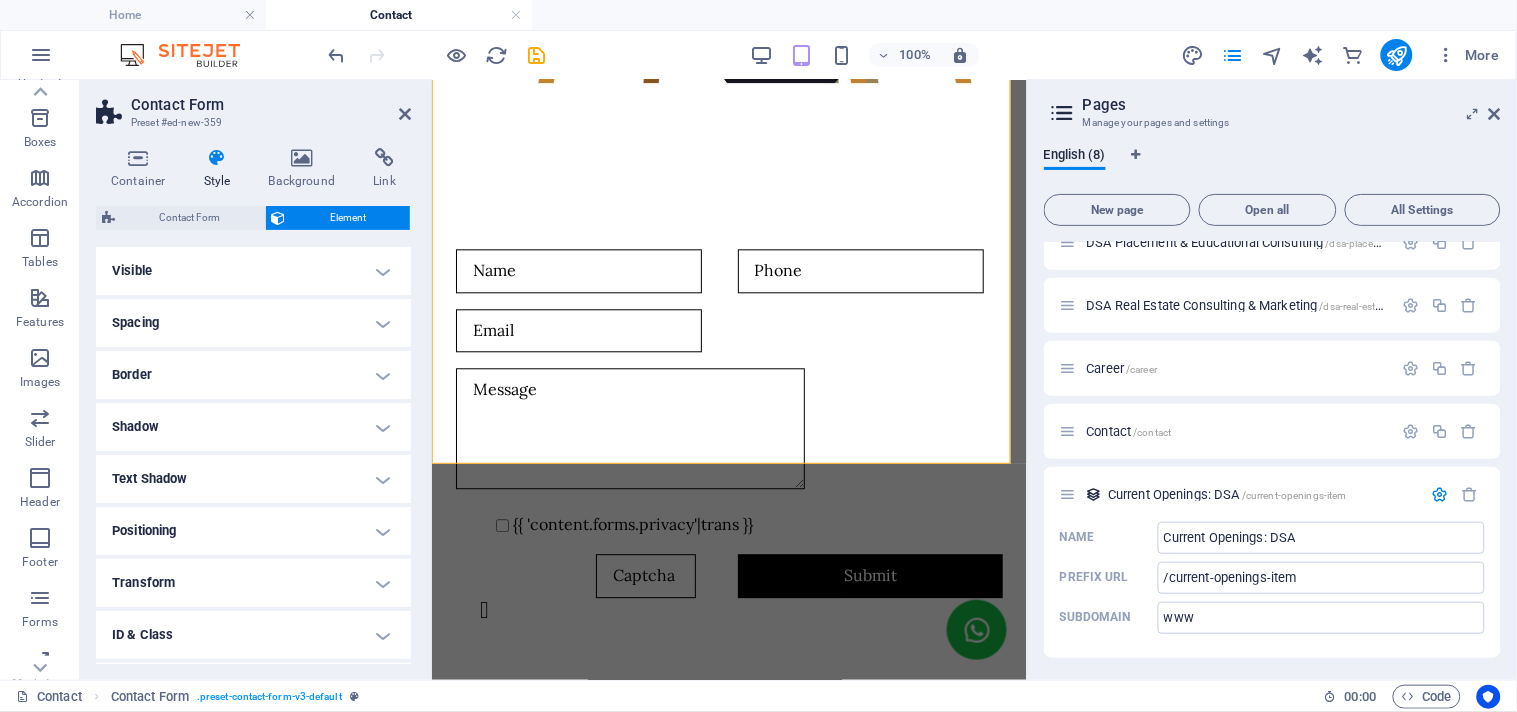 click on "English (8) New page Open all All Settings Home / About /about DSA Home Healthcare Services /dsa-home-healthcare-services DSA Placement & Educational Consulting /dsa-placement-educational-consulting DSA Real Estate Consulting & Marketing /dsa-real-estate-consulting-marketing Career /career Contact /contact Current Openings: DSA /current-openings-item Name Current Openings: DSA ​ Prefix URL /current-openings-item ​ Subdomain www ​" at bounding box center [1272, 406] 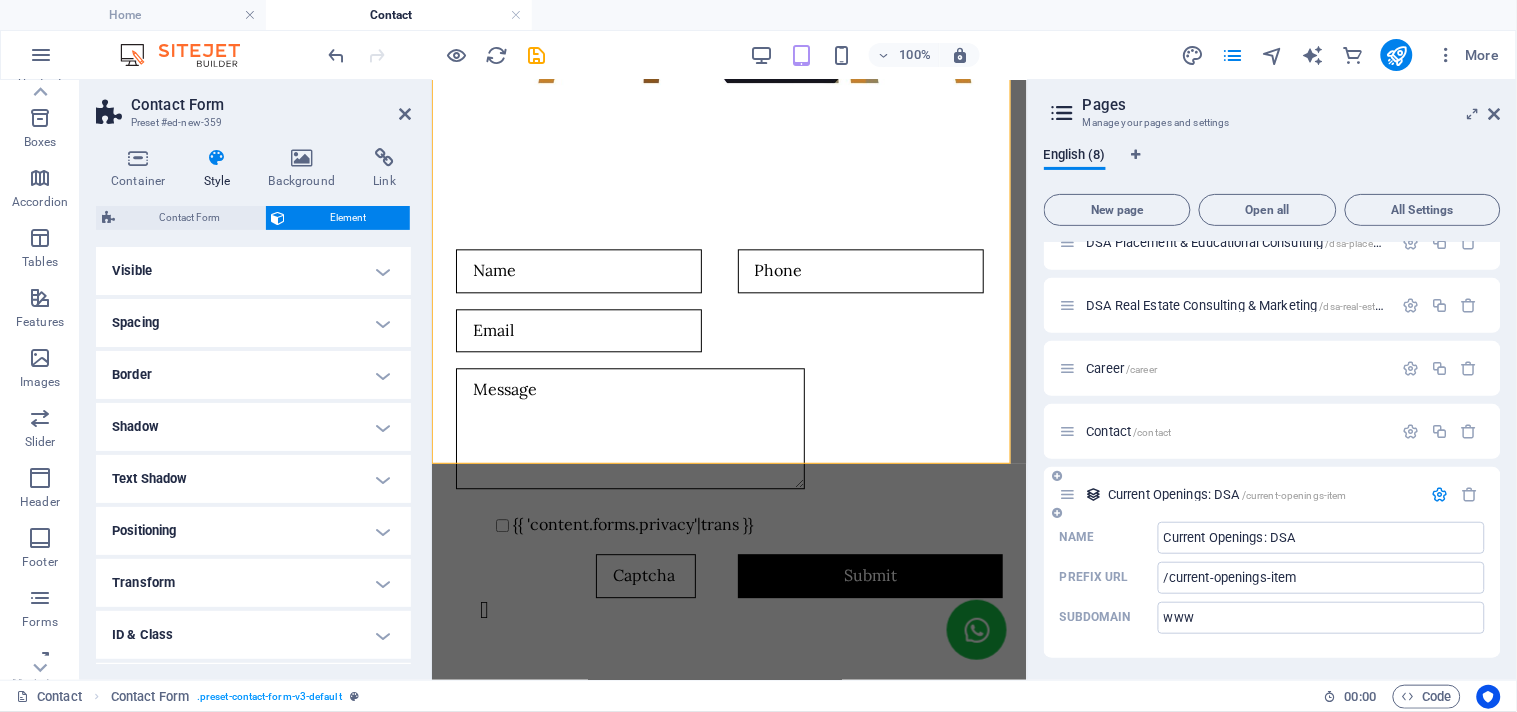 click on "Current Openings: DSA /current-openings-item" at bounding box center (1227, 494) 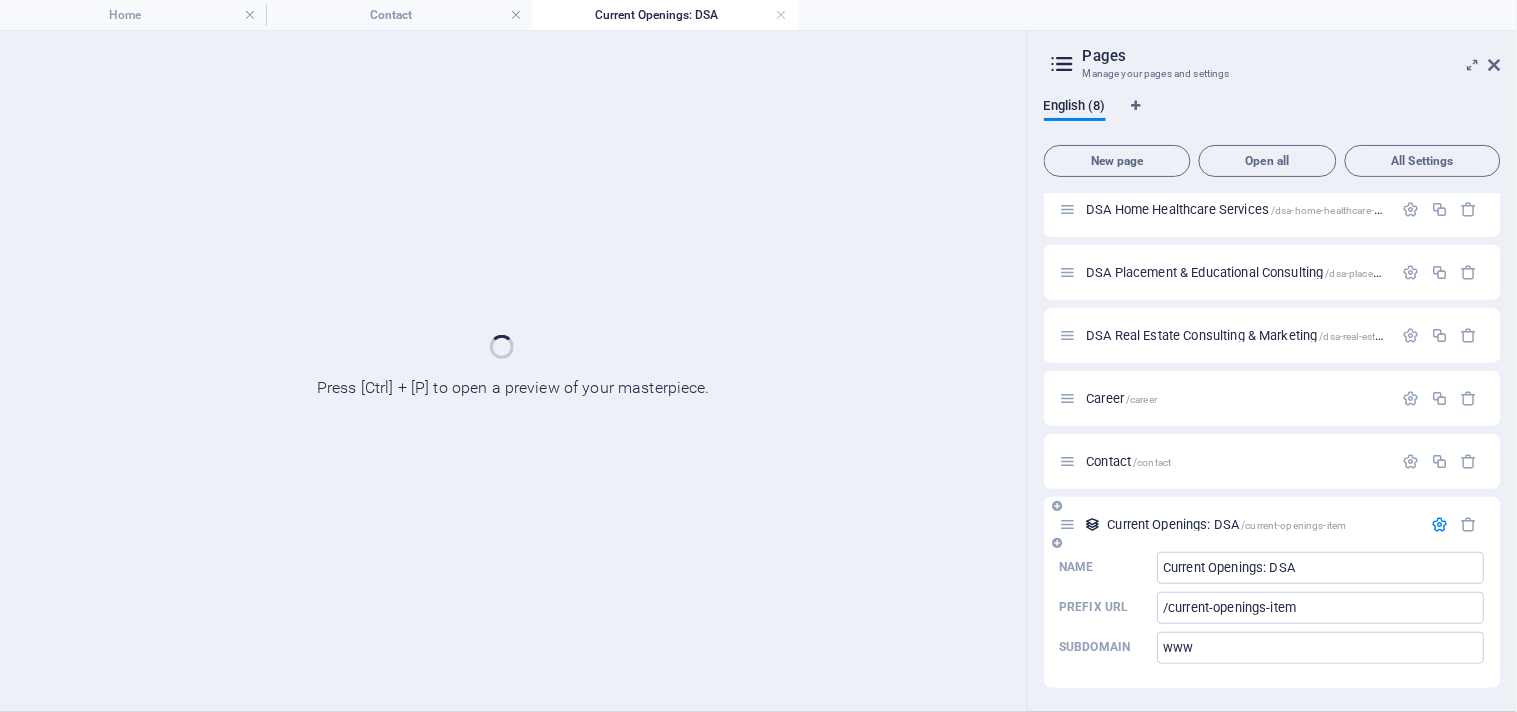 scroll, scrollTop: 0, scrollLeft: 0, axis: both 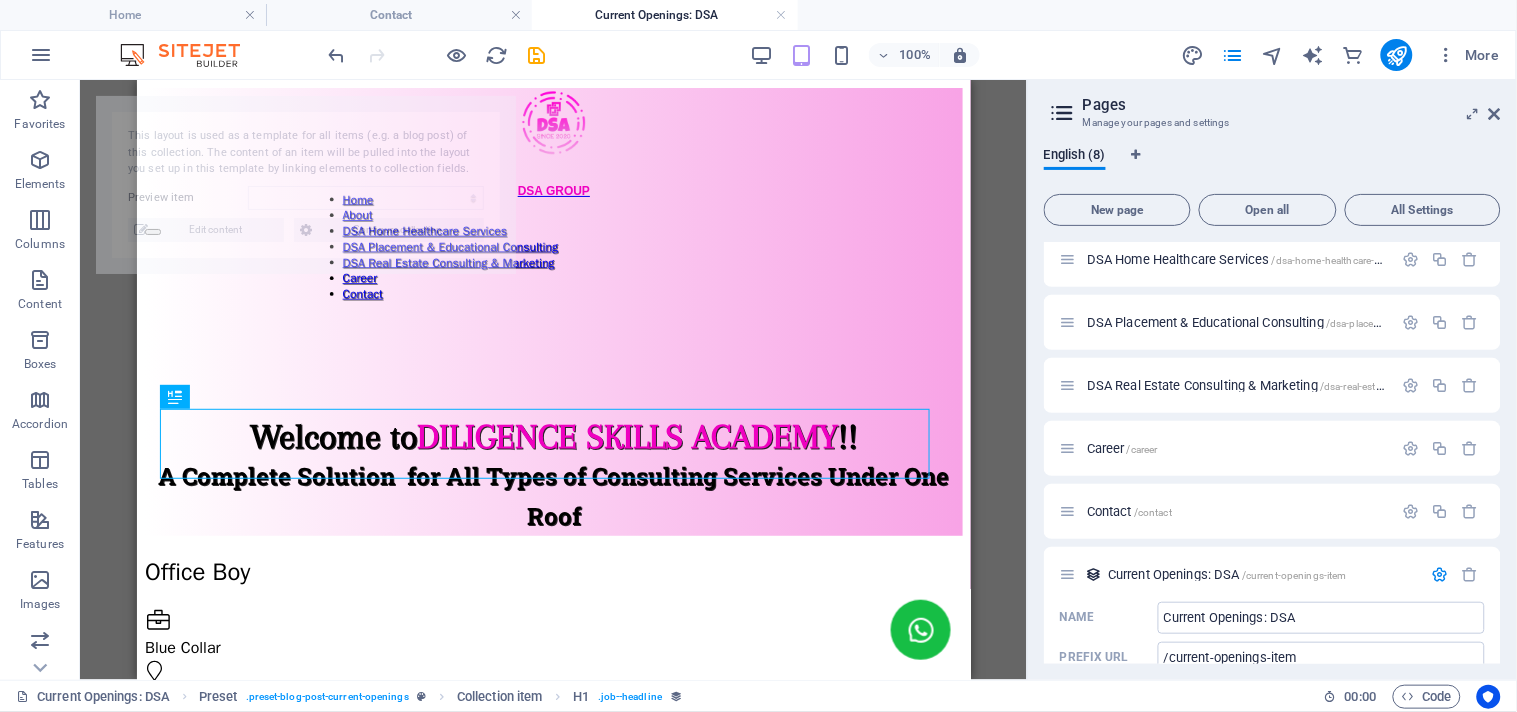 select on "68925dcccfd8379047019643" 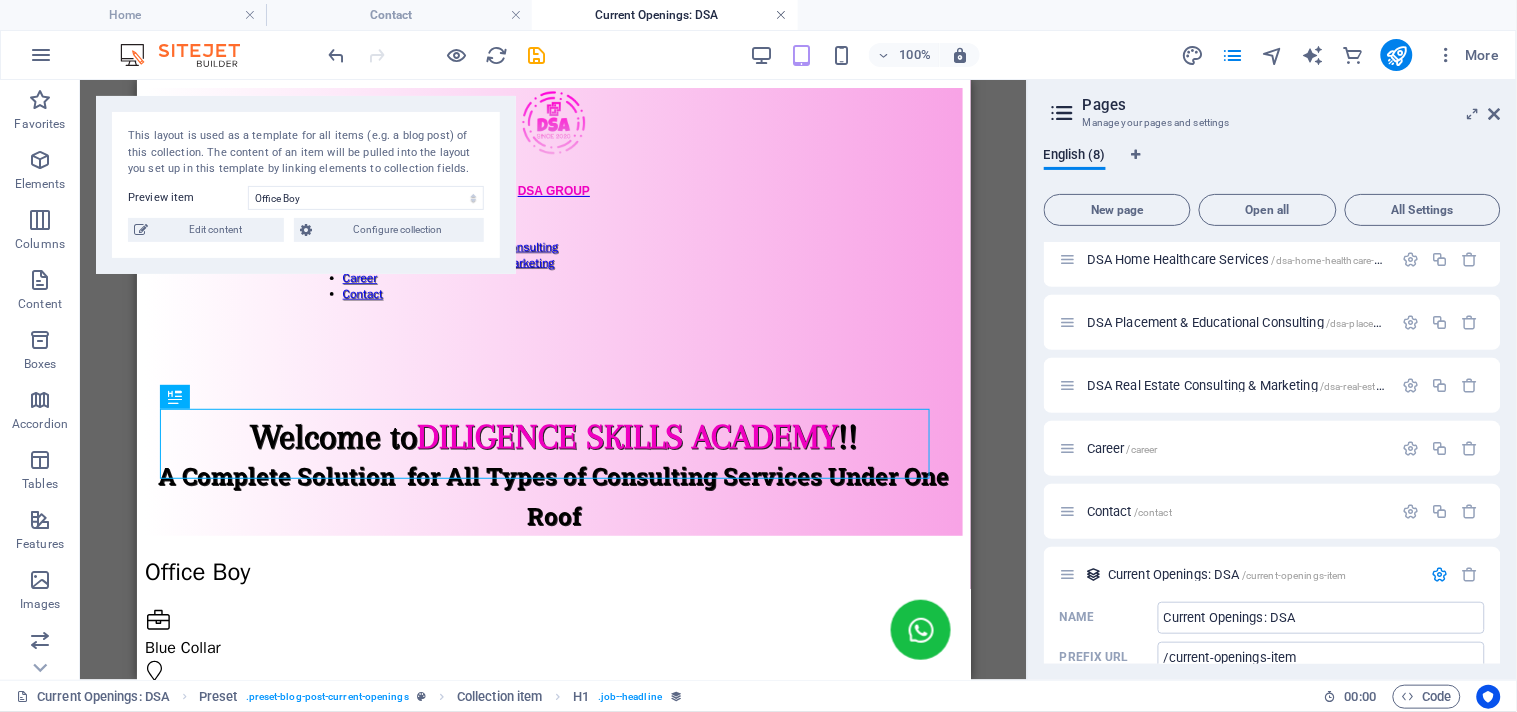 click at bounding box center (782, 15) 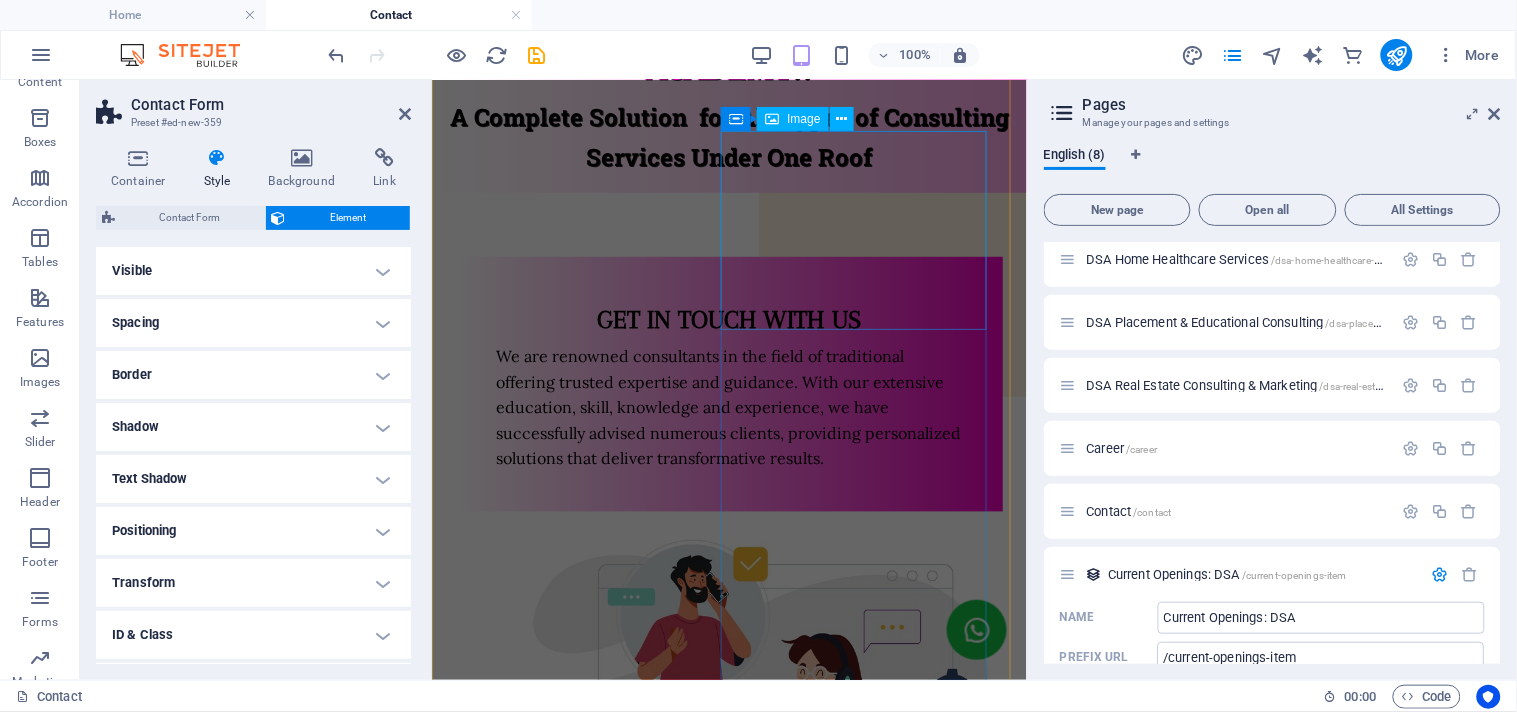 scroll, scrollTop: 231, scrollLeft: 0, axis: vertical 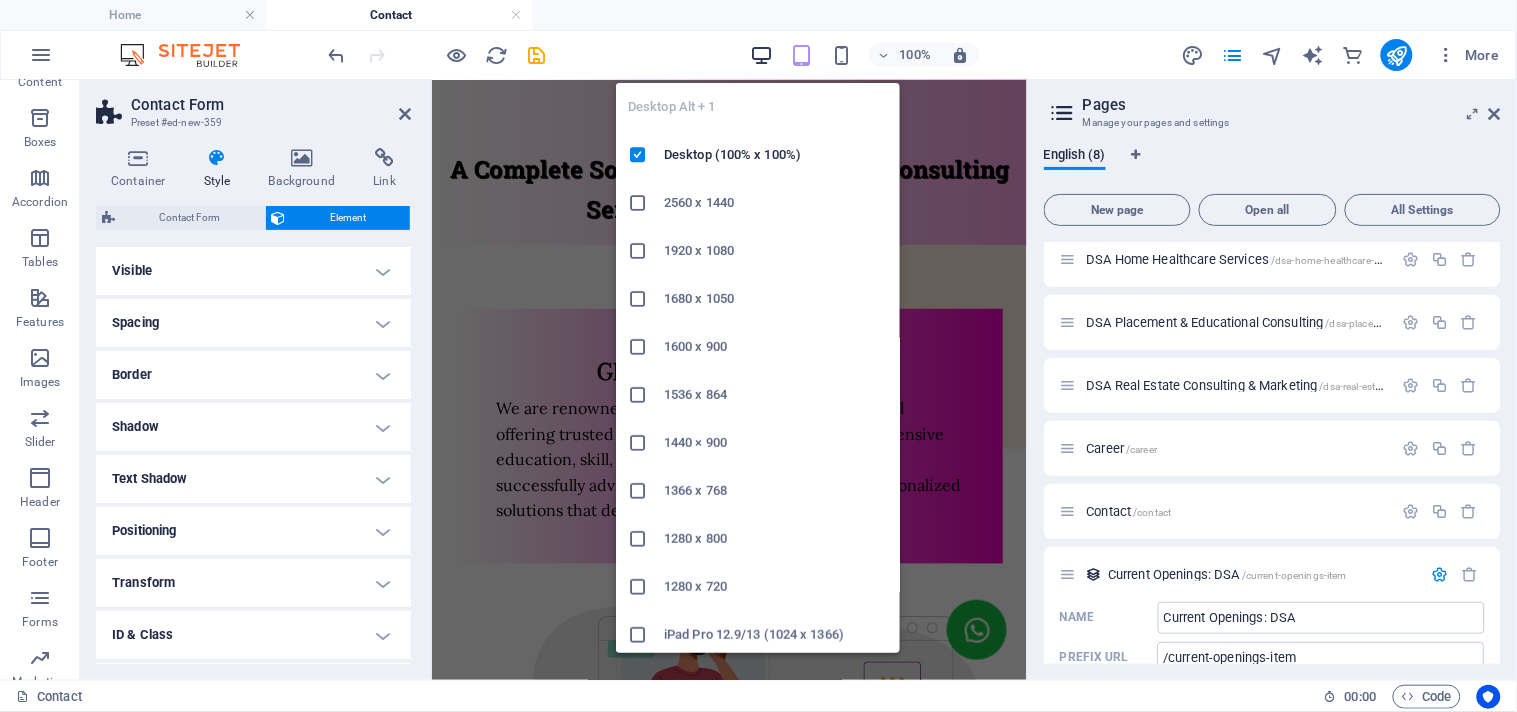 click at bounding box center (761, 55) 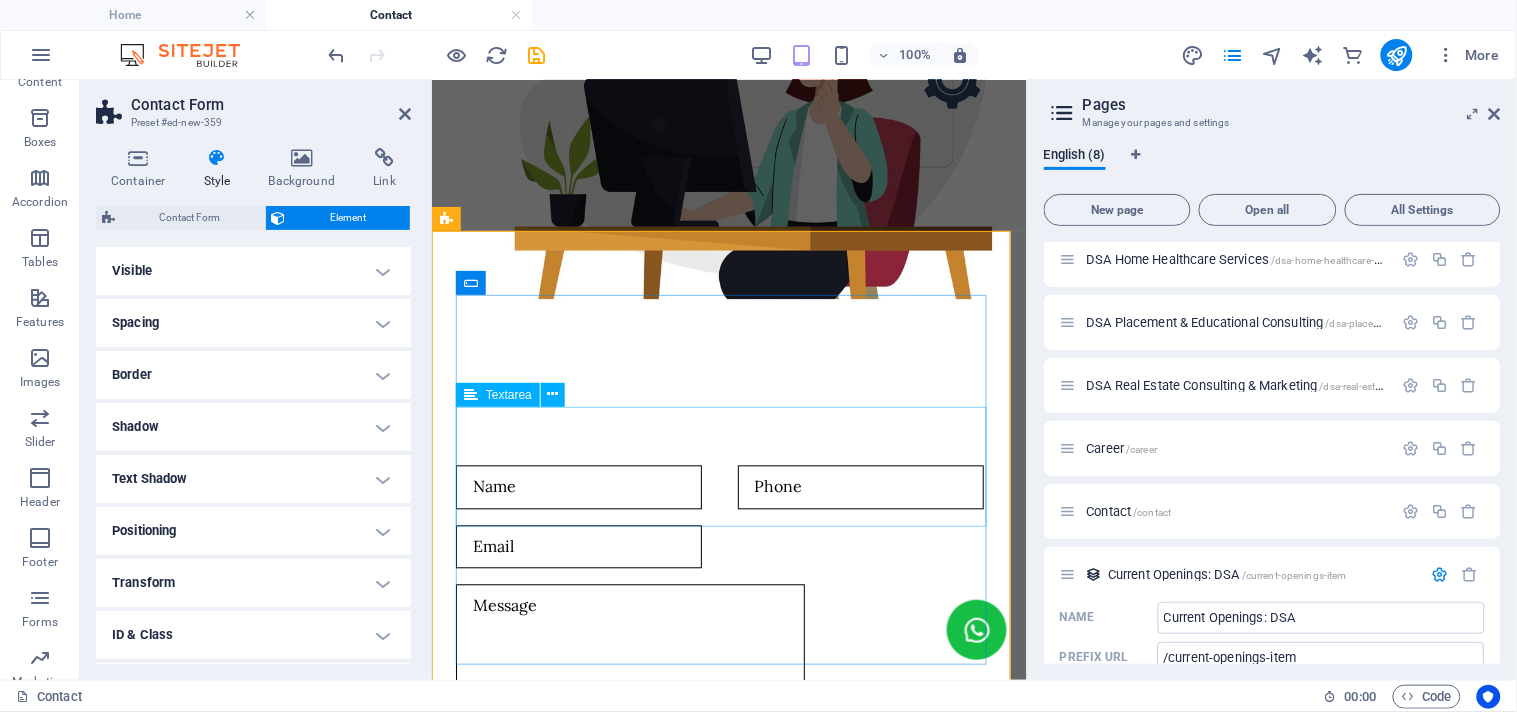 scroll, scrollTop: 955, scrollLeft: 0, axis: vertical 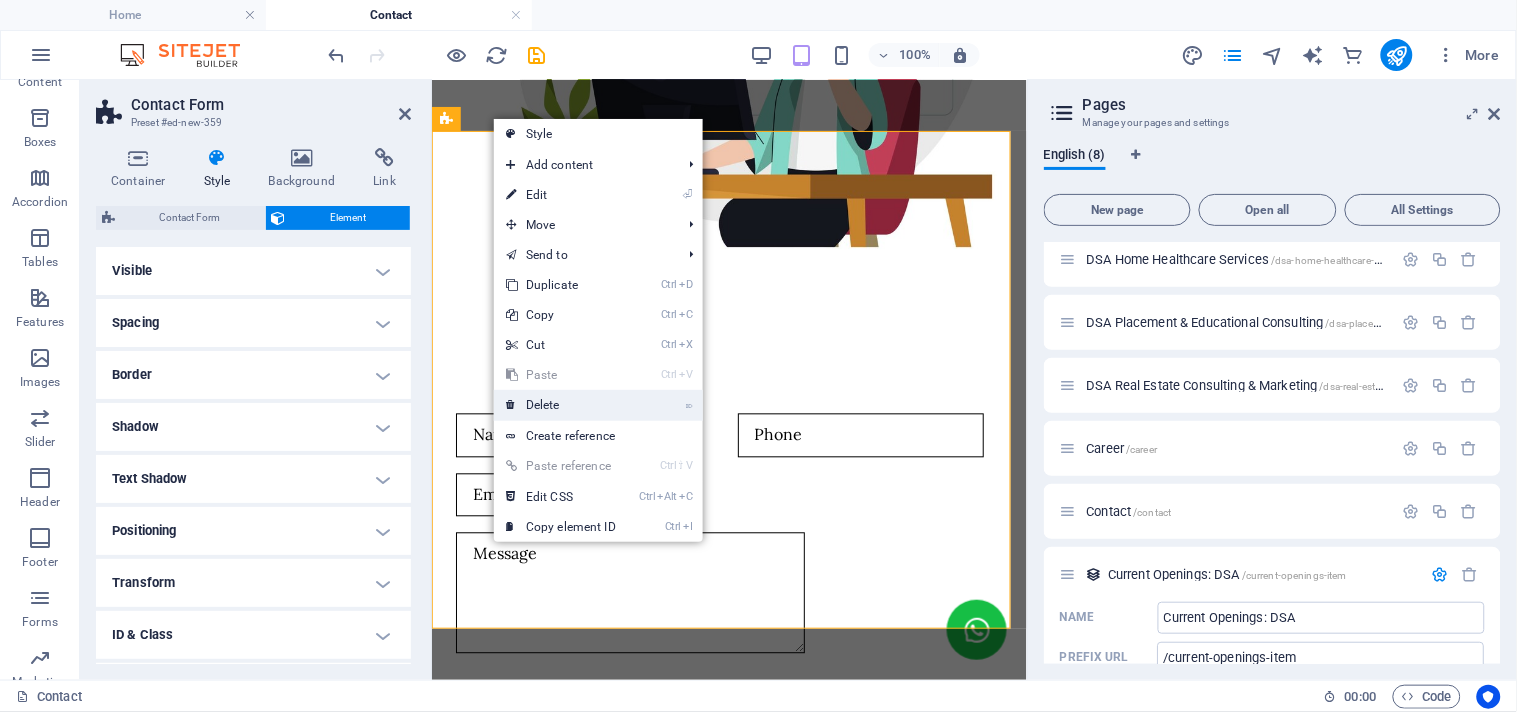 click on "⌦  Delete" at bounding box center [561, 405] 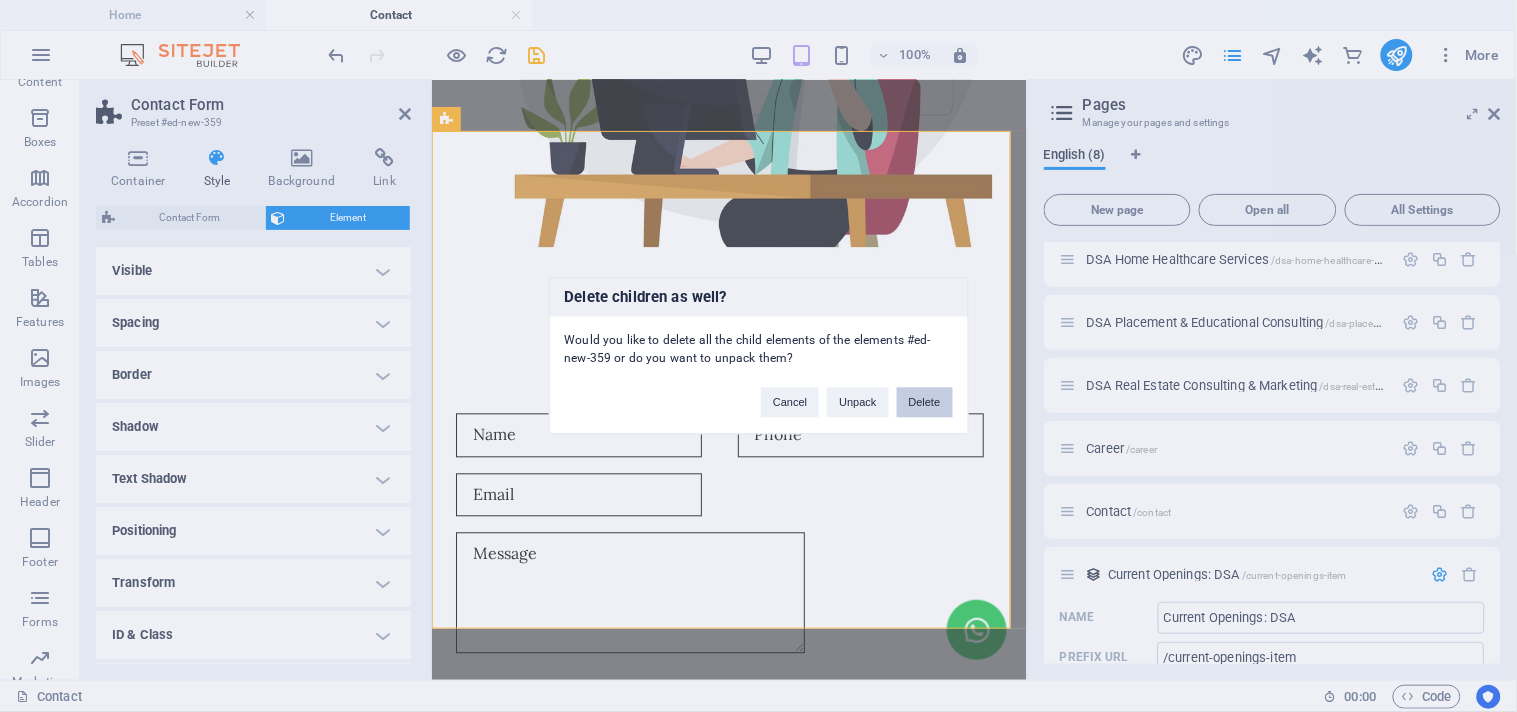 click on "Delete" at bounding box center (925, 403) 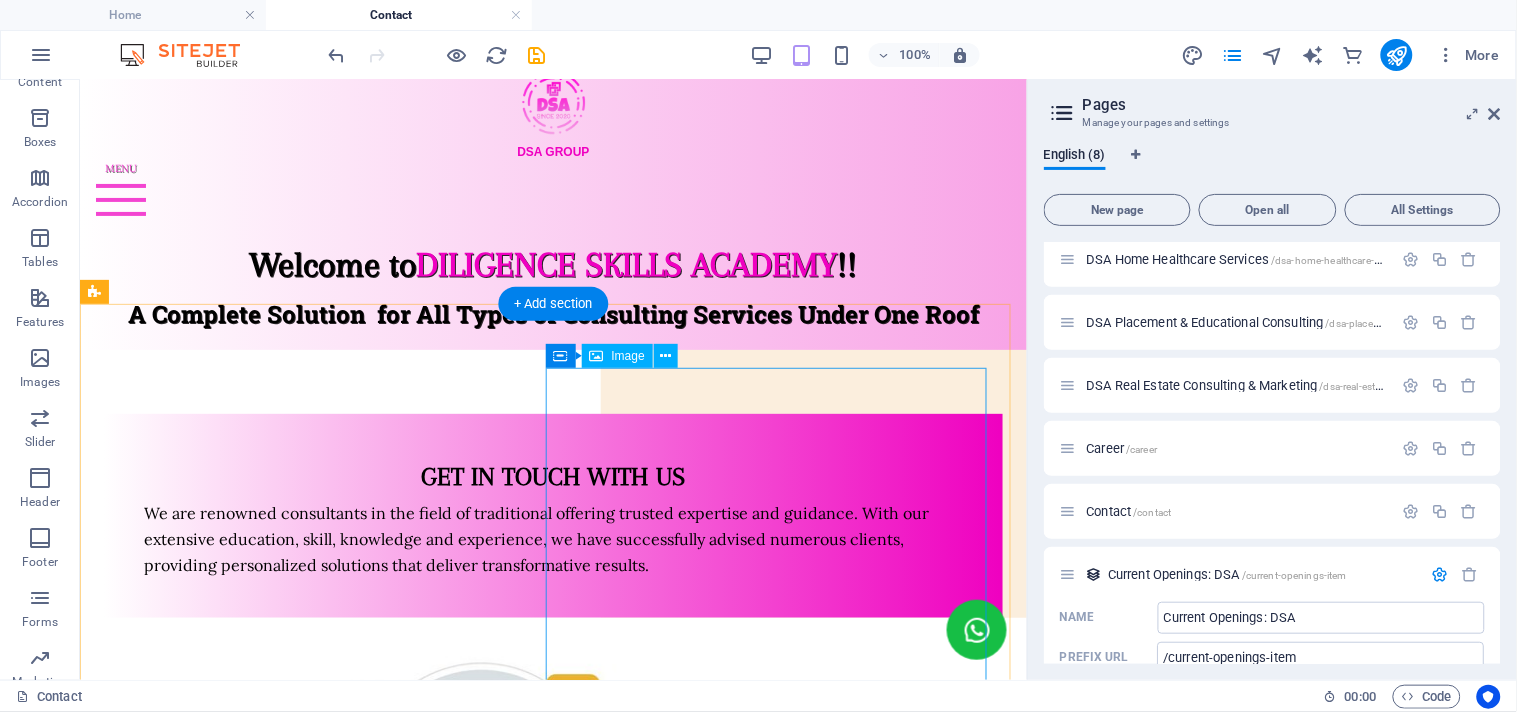 scroll, scrollTop: 0, scrollLeft: 0, axis: both 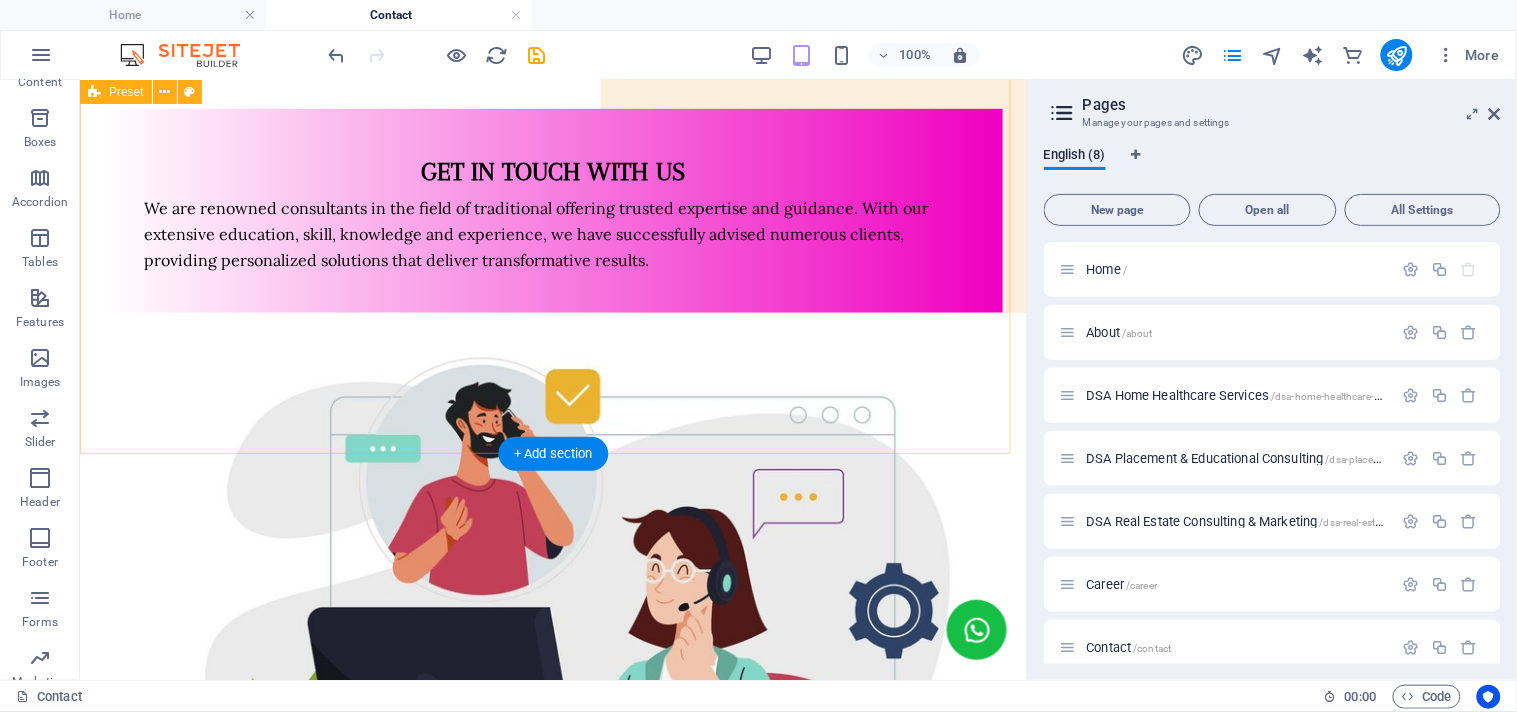 click on "GET IN TOUCH WITH US We are renowned consultants in the field of traditional offering trusted expertise and guidance. With our extensive education, skill, knowledge and experience, we have successfully advised numerous clients, providing personalized solutions that deliver transformative results." at bounding box center [552, 565] 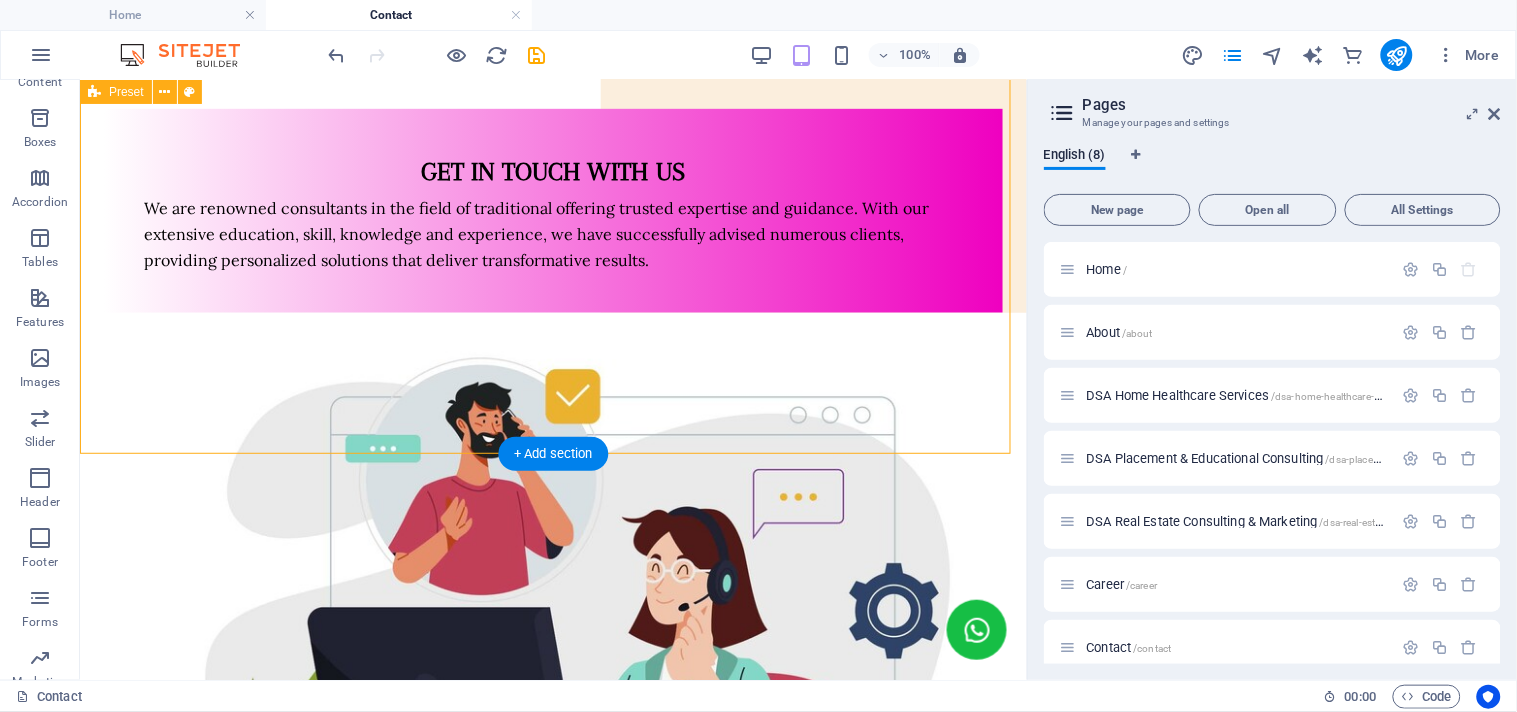 click on "GET IN TOUCH WITH US We are renowned consultants in the field of traditional offering trusted expertise and guidance. With our extensive education, skill, knowledge and experience, we have successfully advised numerous clients, providing personalized solutions that deliver transformative results." at bounding box center [552, 565] 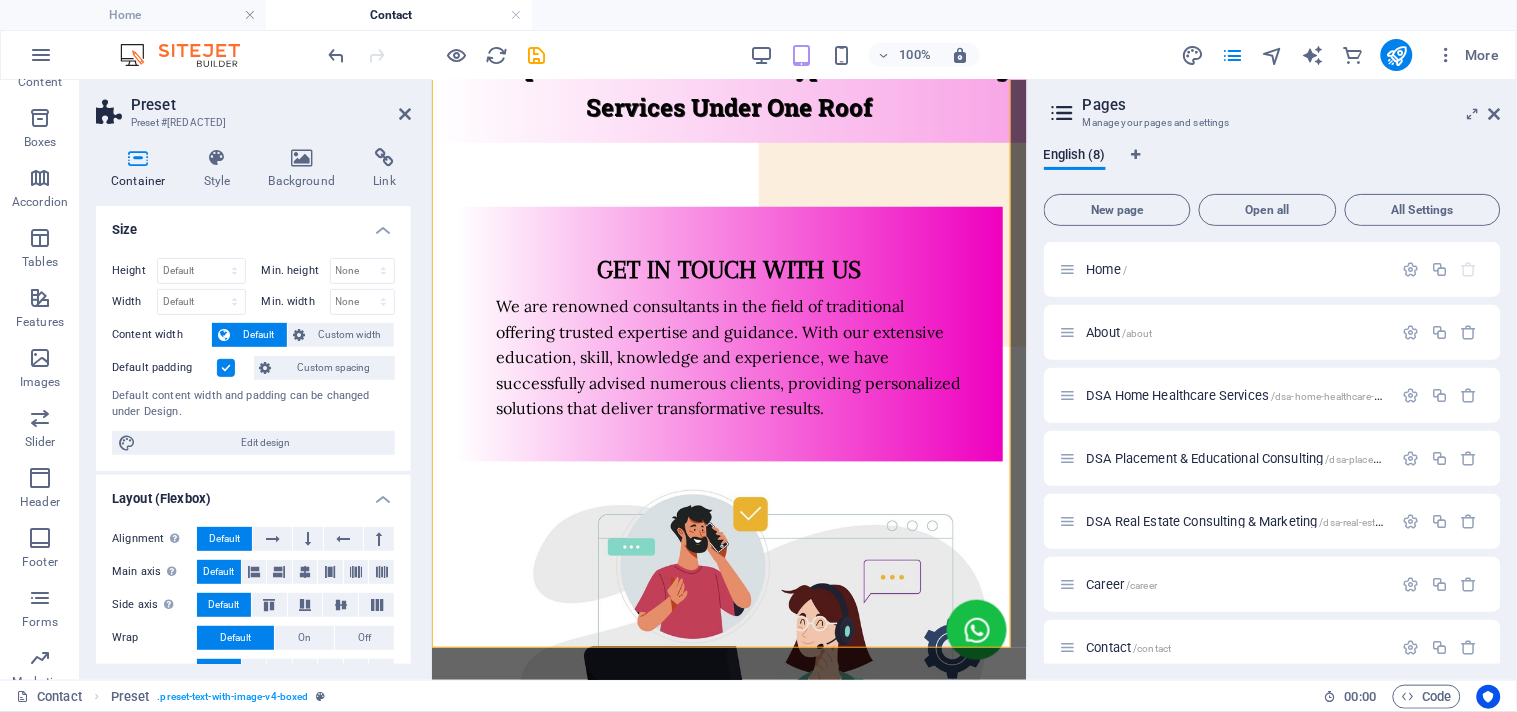 scroll, scrollTop: 437, scrollLeft: 0, axis: vertical 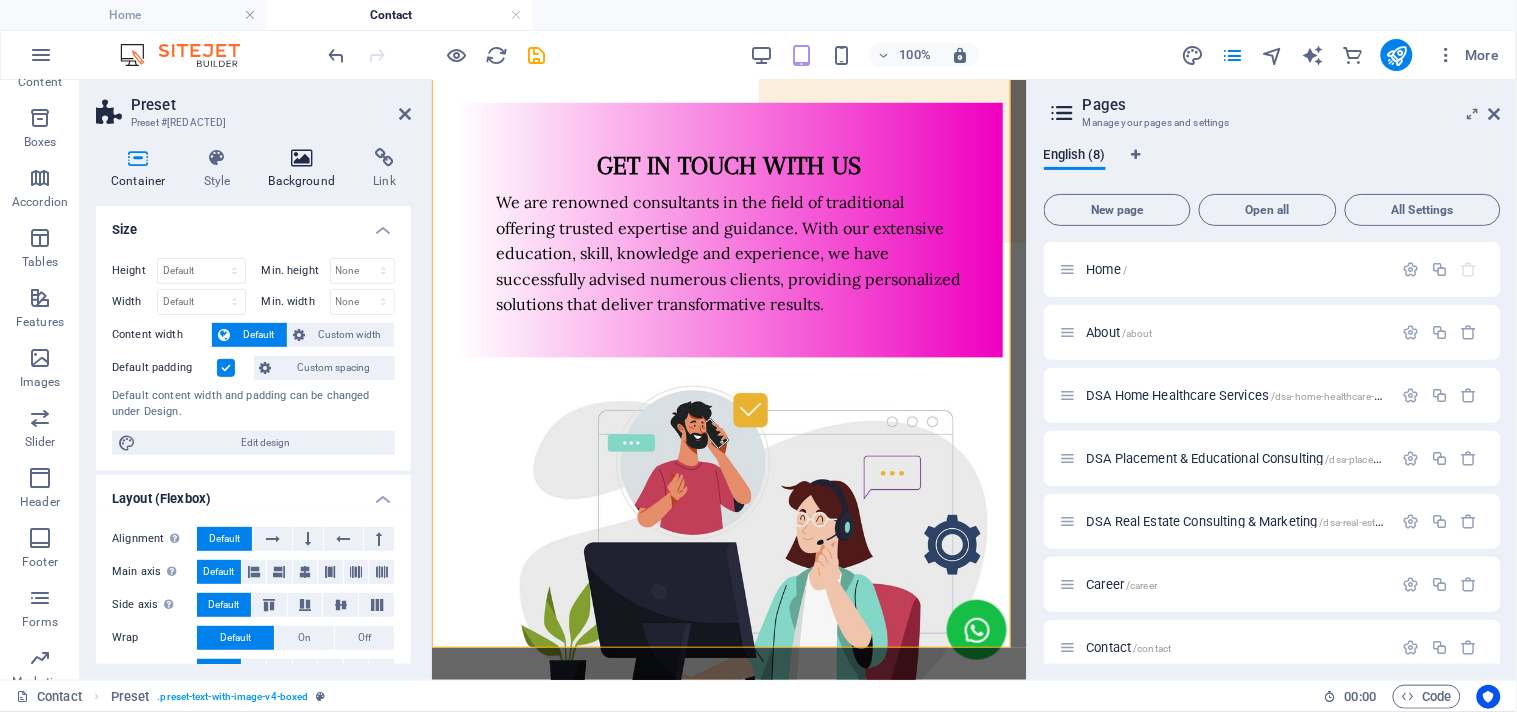 click on "Background" at bounding box center (306, 169) 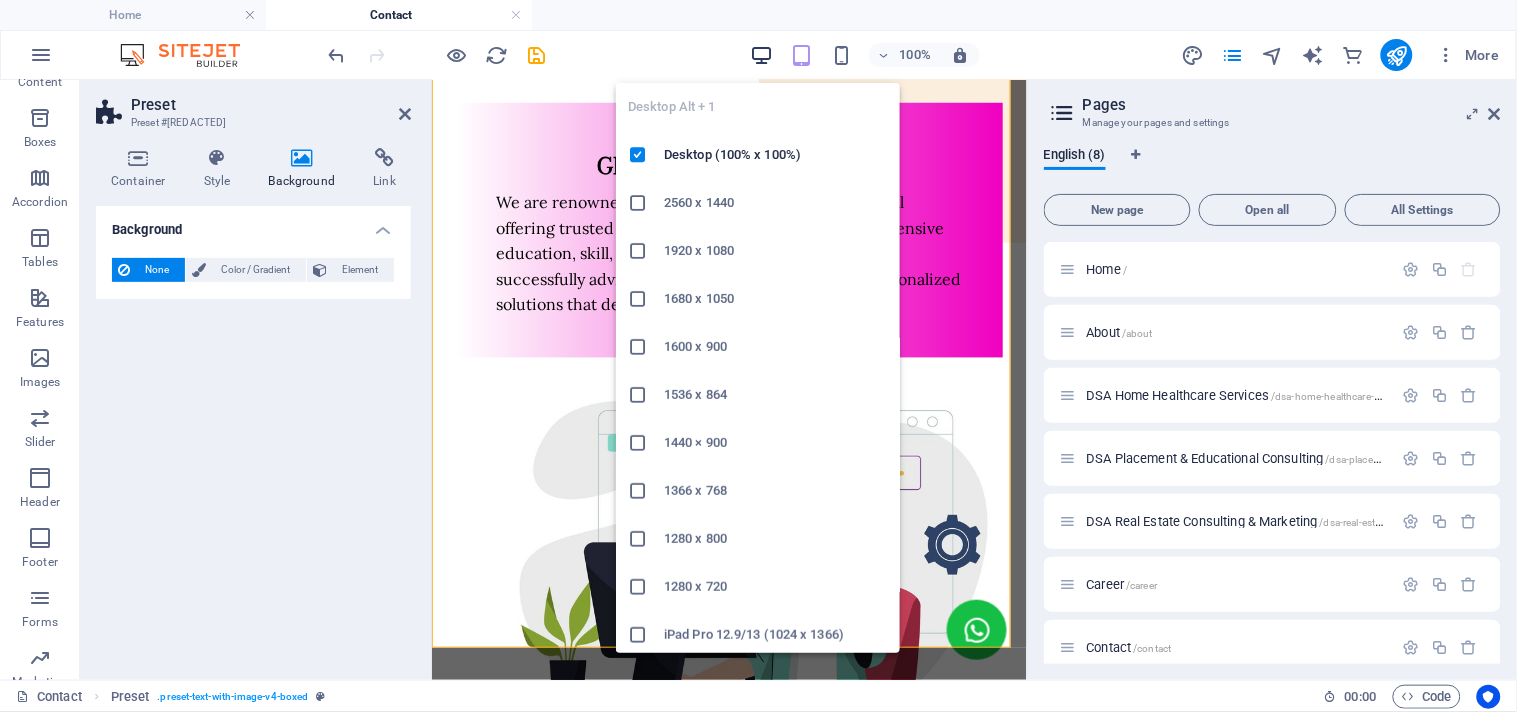 click at bounding box center (761, 55) 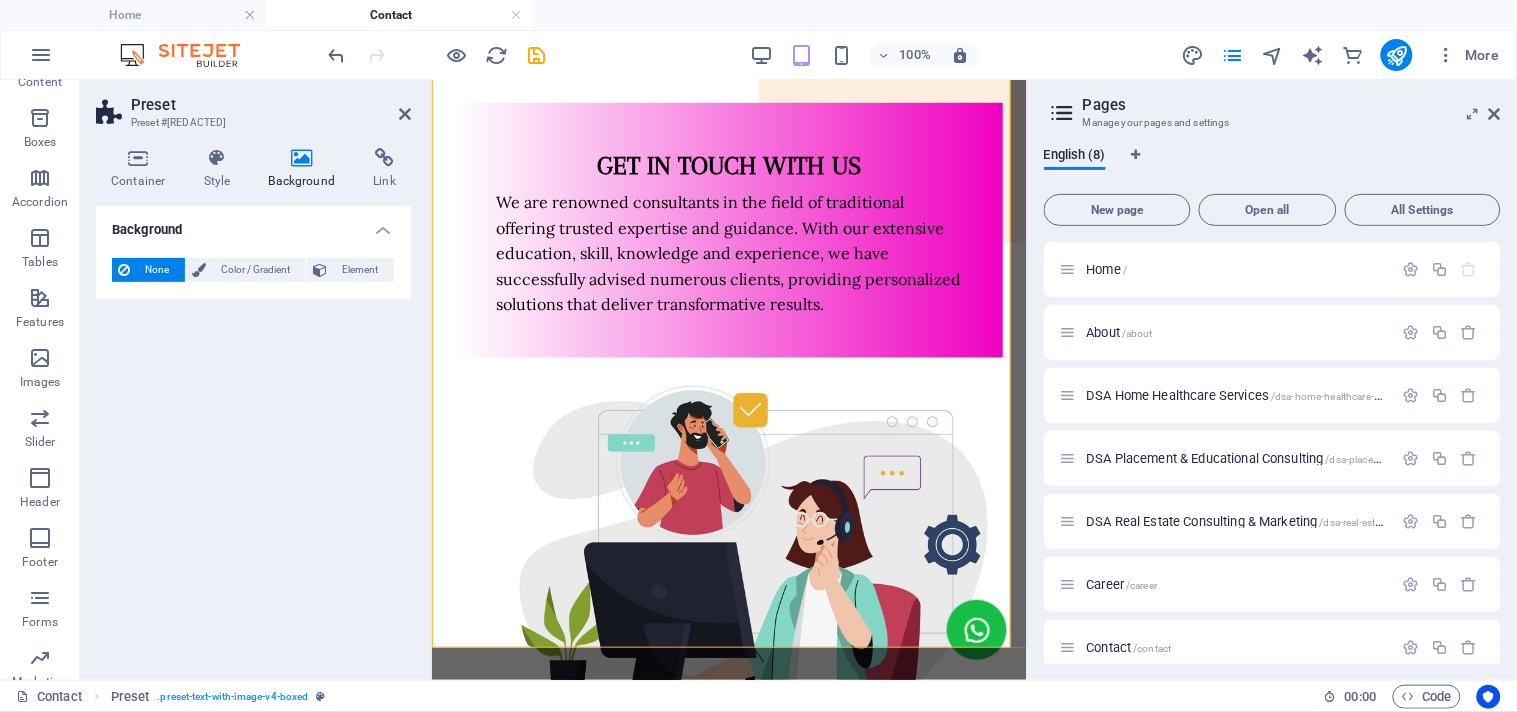click on "Pages Manage your pages and settings English (8) New page Open all All Settings Home / About /about DSA Home Healthcare Services /dsa-home-healthcare-services DSA Placement & Educational Consulting /dsa-placement-educational-consulting DSA Real Estate Consulting & Marketing /dsa-real-estate-consulting-marketing Career /career Contact /contact Current Openings: DSA /current-openings-item Name Current Openings: DSA ​ Prefix URL /current-openings-item ​ Subdomain www ​" at bounding box center (1272, 380) 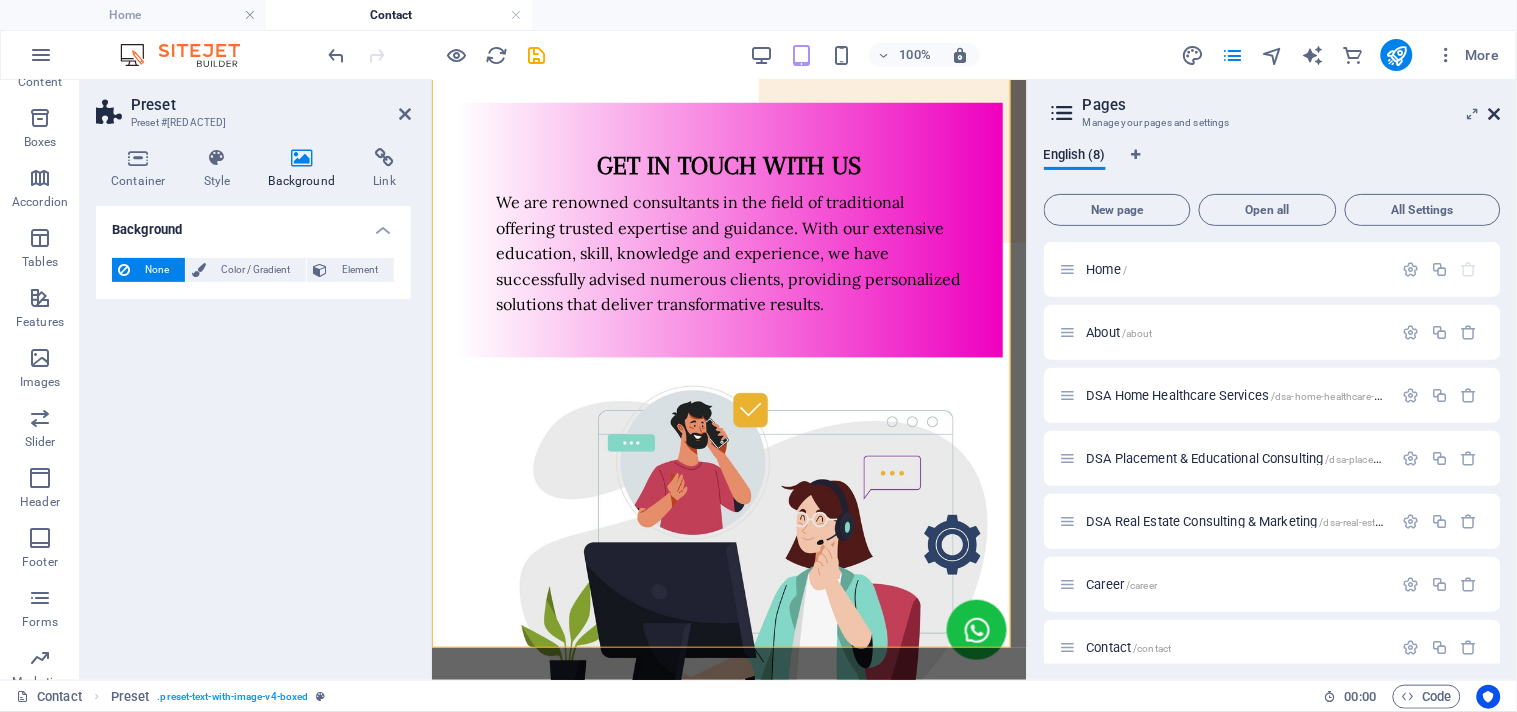 click at bounding box center (1495, 114) 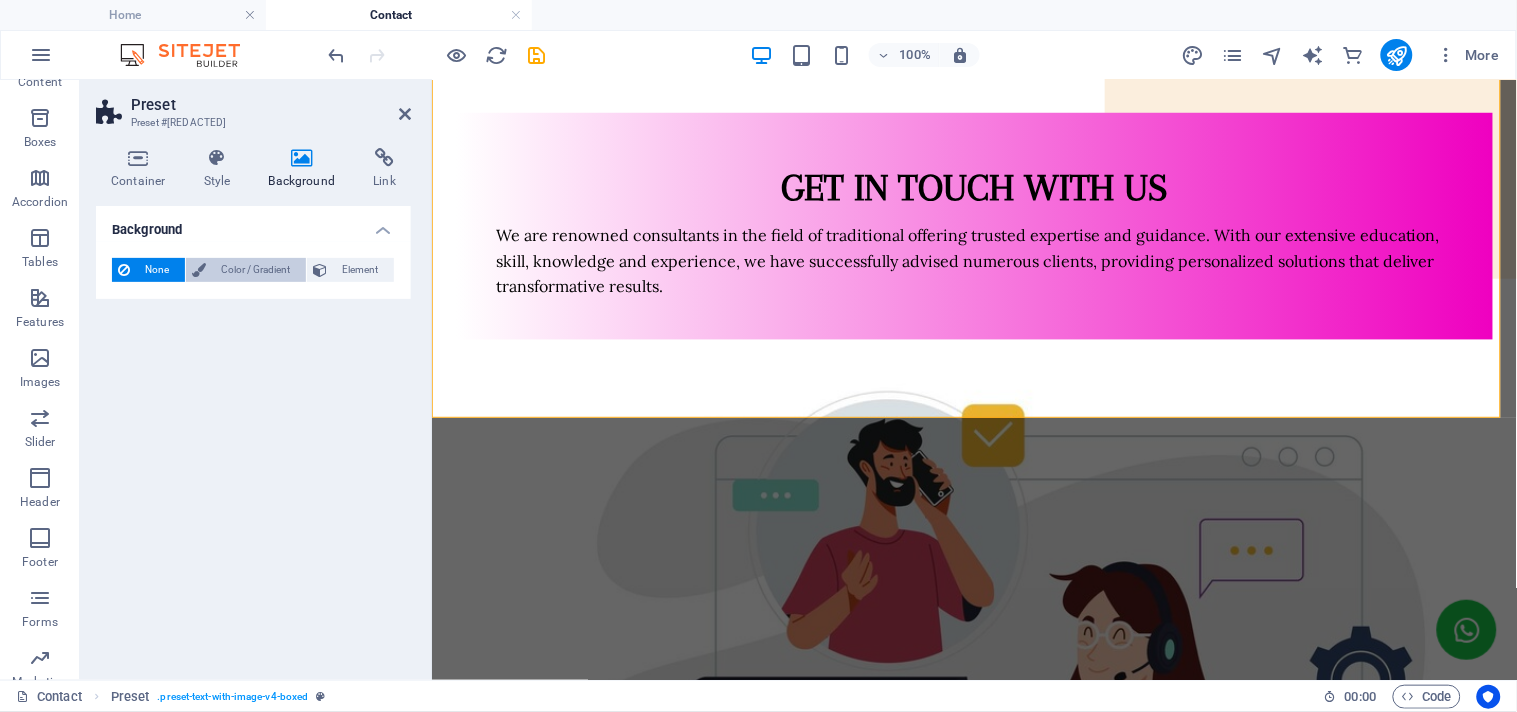 click on "Color / Gradient" at bounding box center [256, 270] 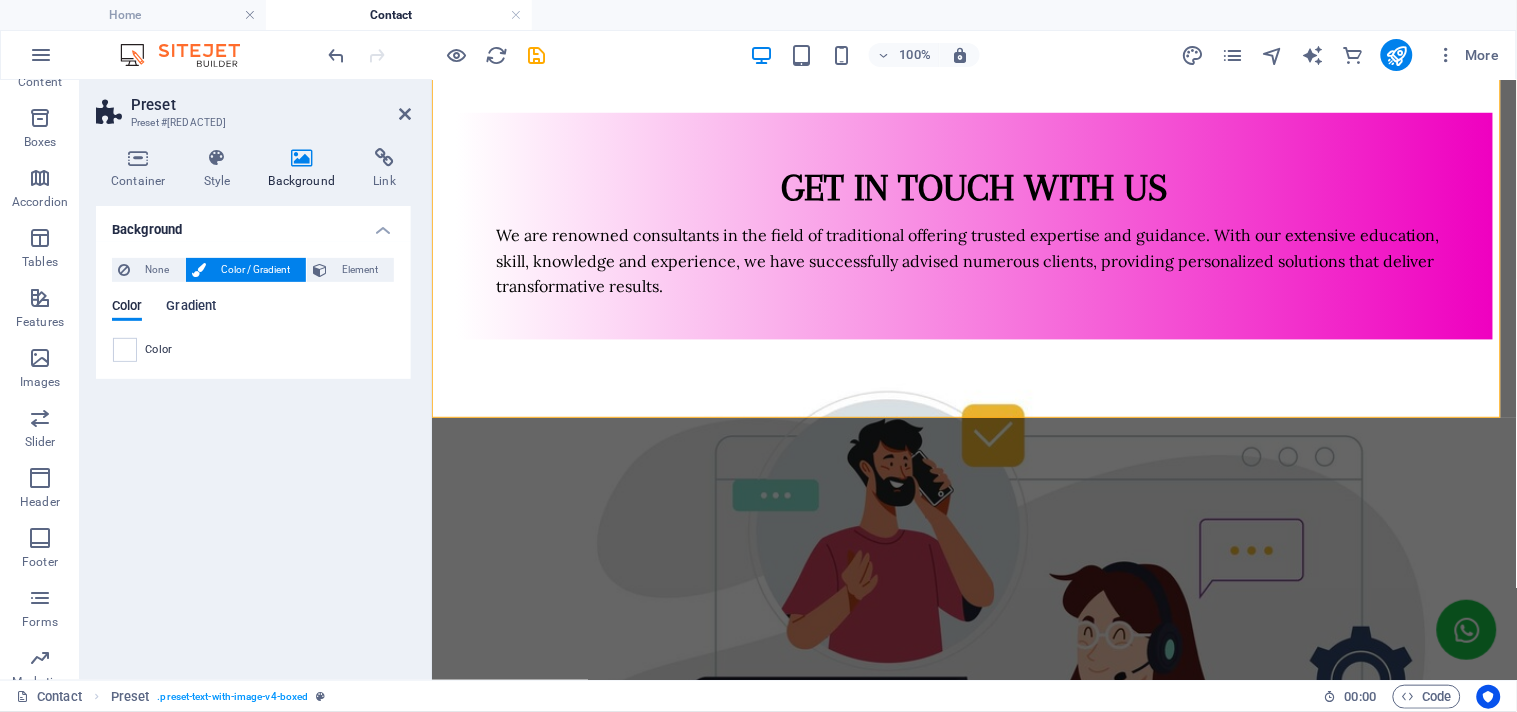 click on "Color Gradient Color" at bounding box center (253, 323) 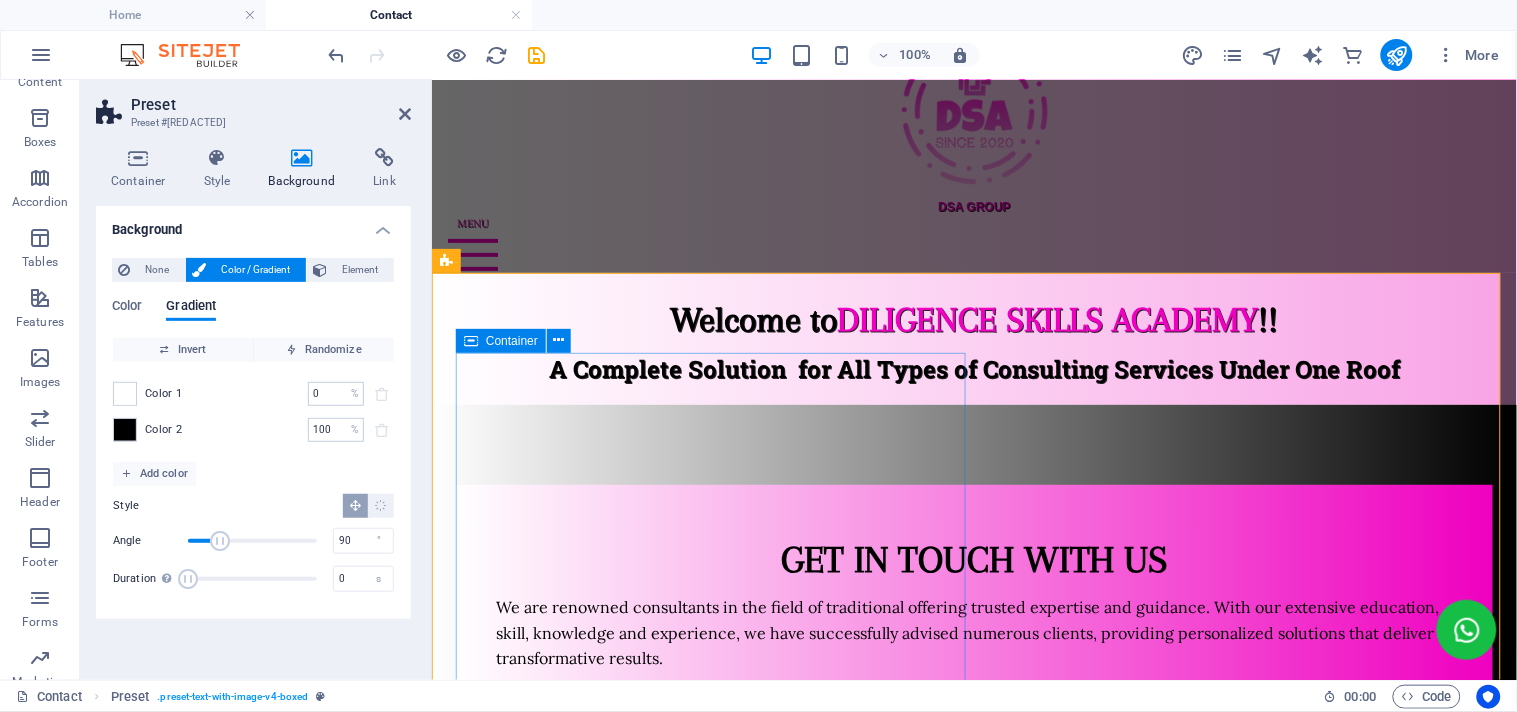 scroll, scrollTop: 222, scrollLeft: 0, axis: vertical 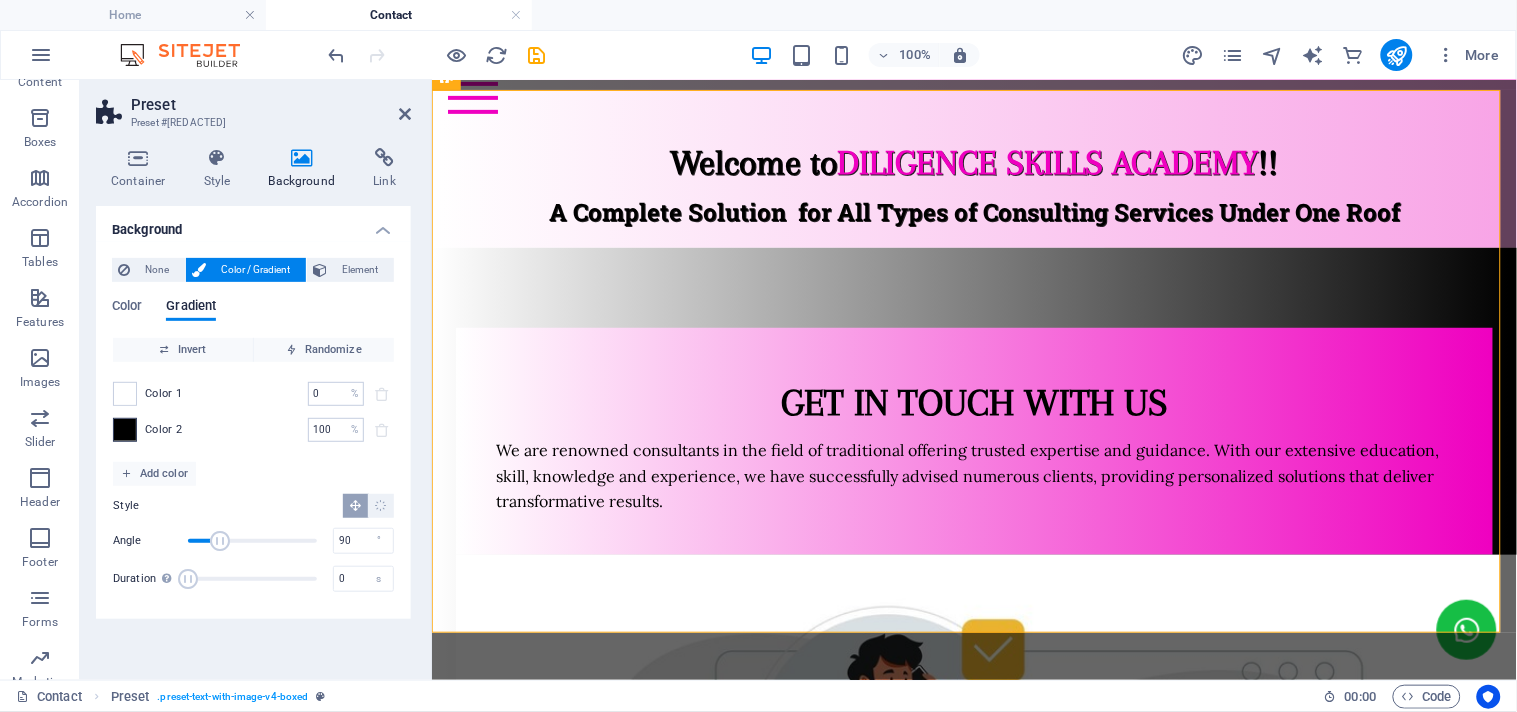 click at bounding box center [125, 430] 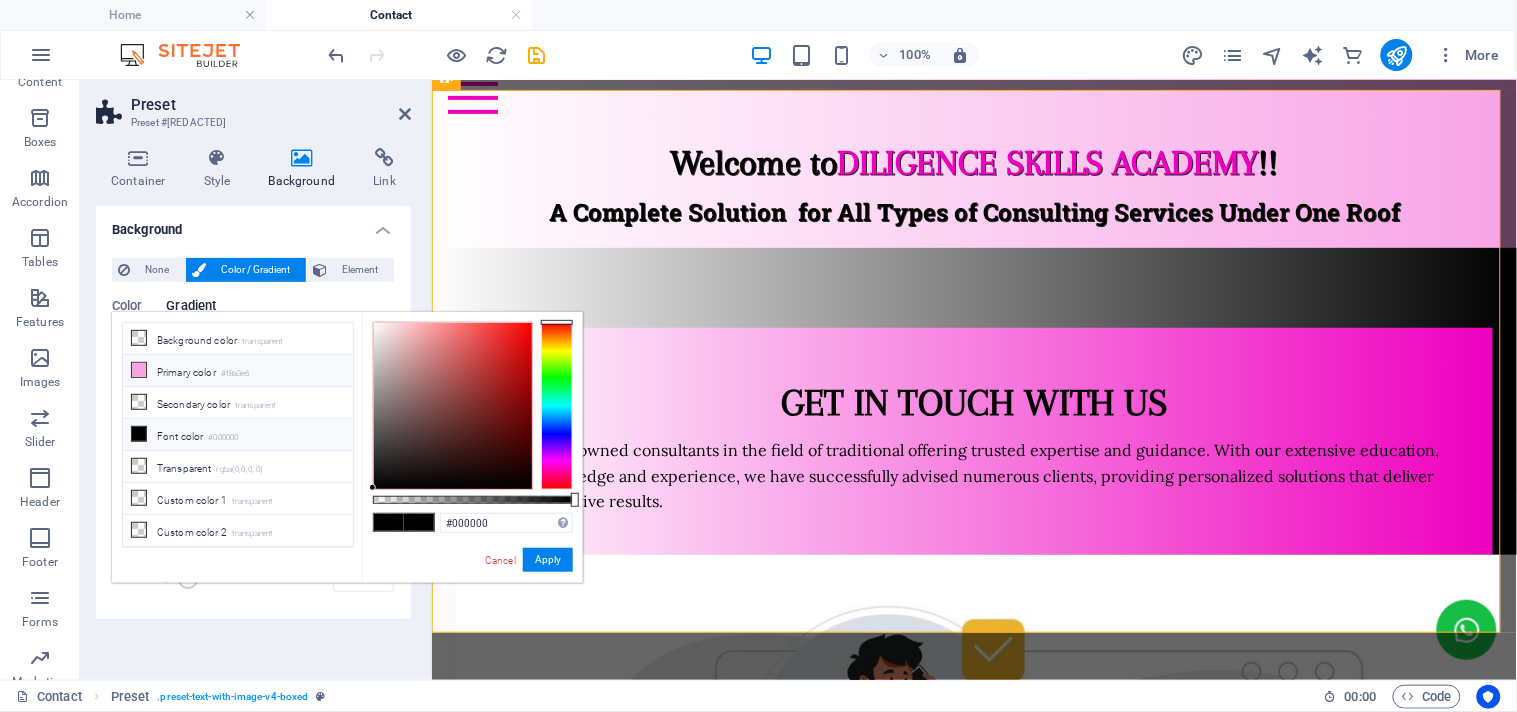 click at bounding box center [139, 370] 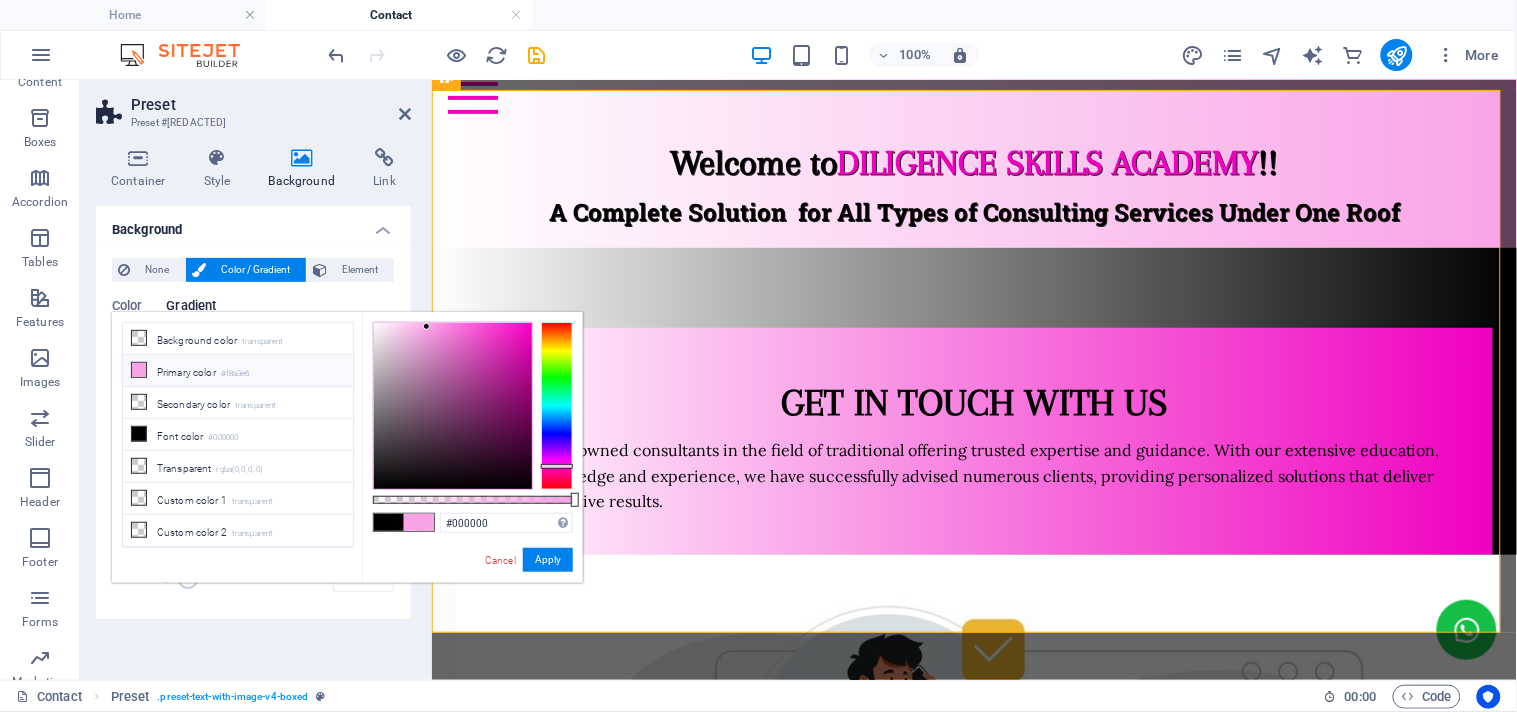 type on "#f8a3e6" 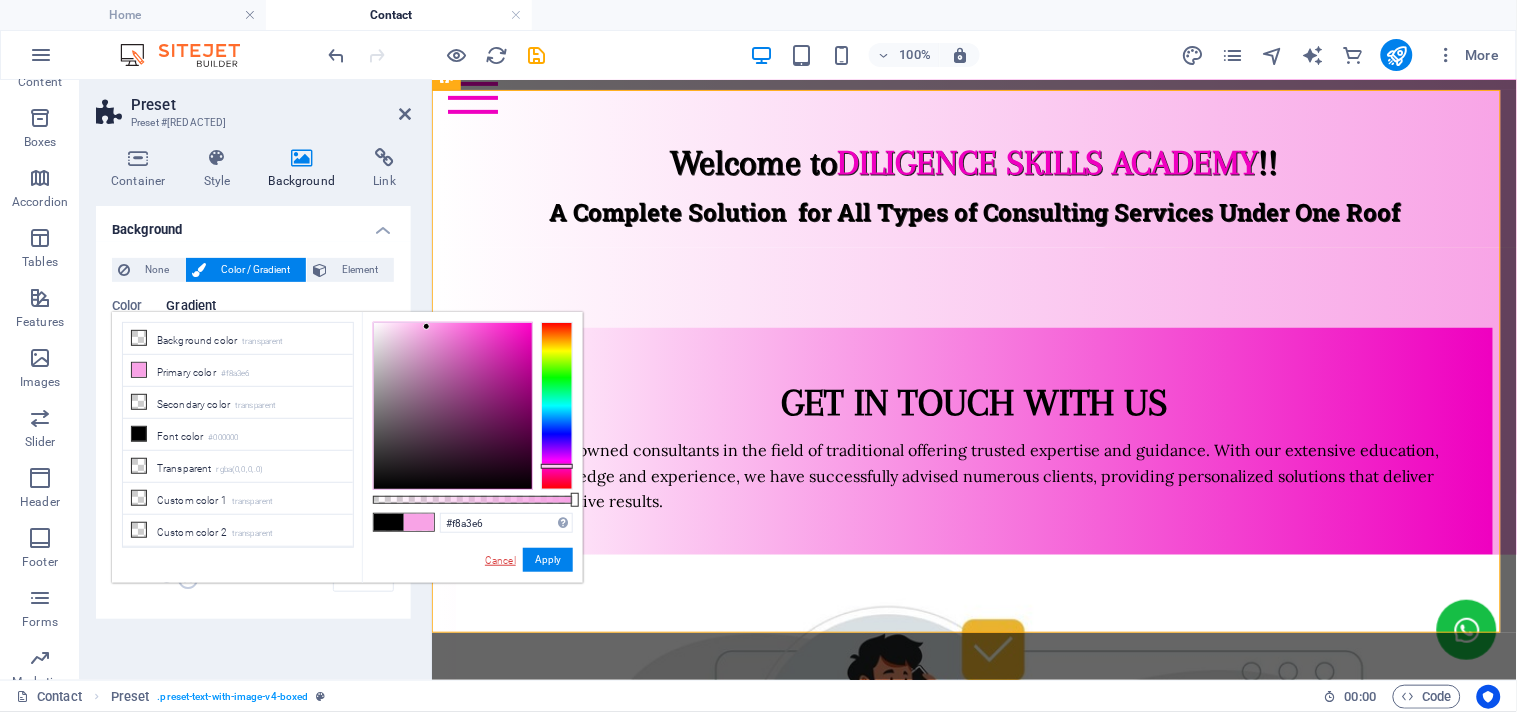 click on "Cancel" at bounding box center [500, 560] 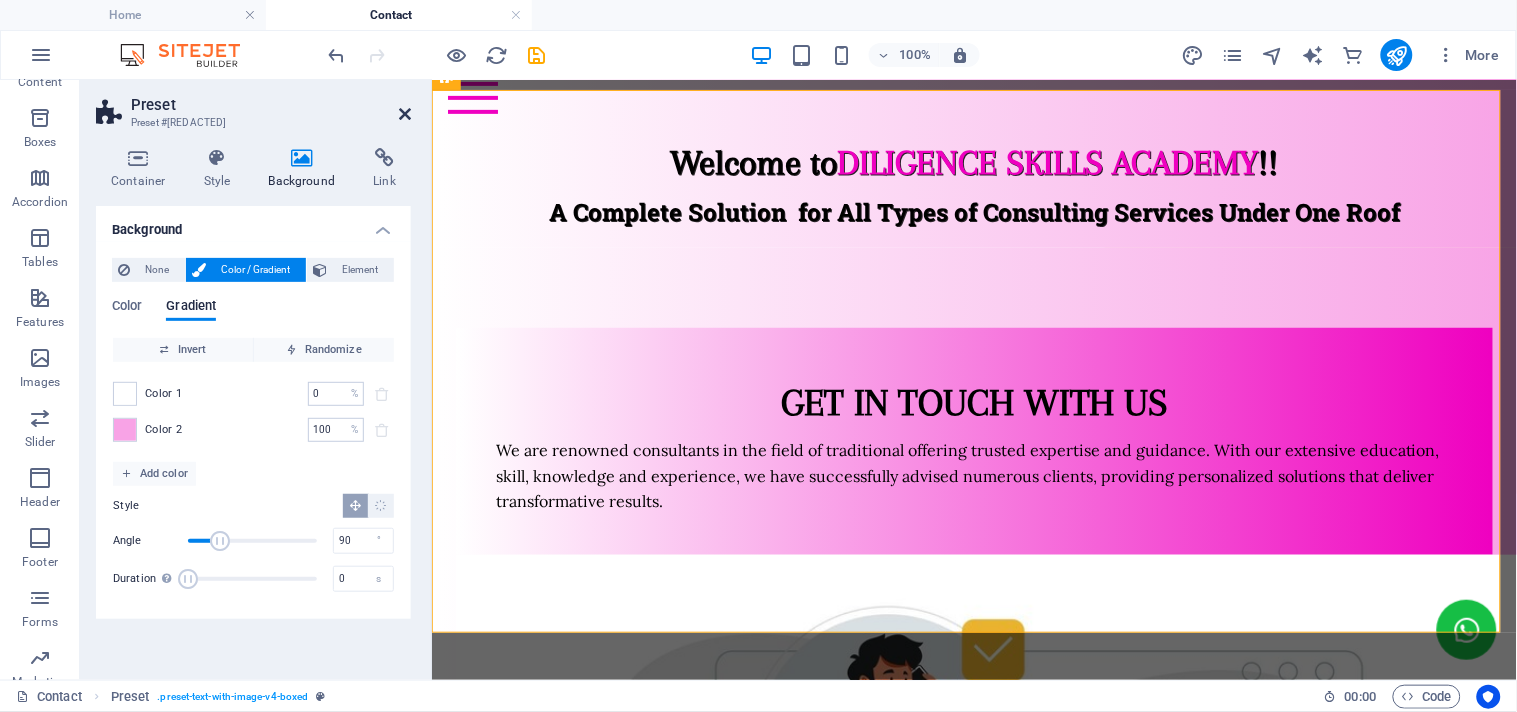 click at bounding box center (405, 114) 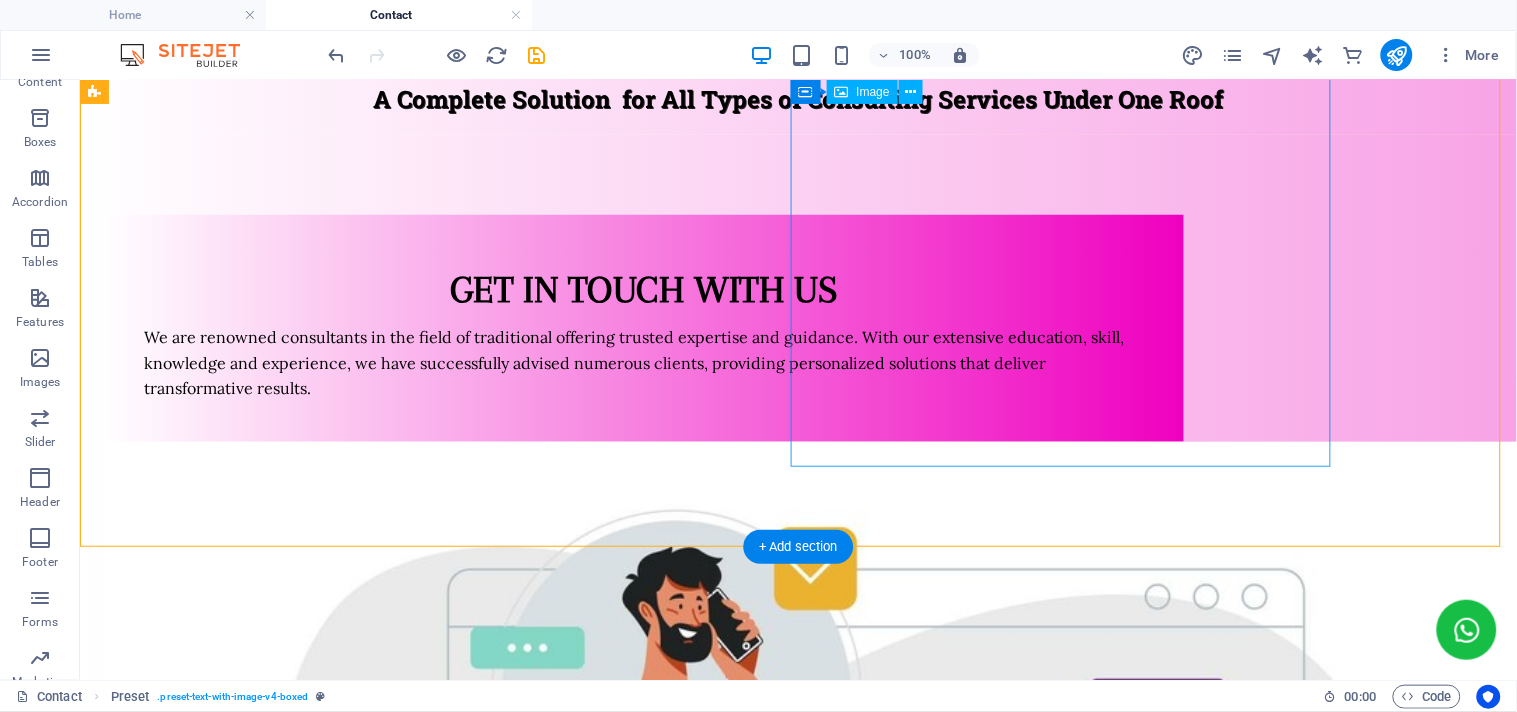 scroll, scrollTop: 333, scrollLeft: 0, axis: vertical 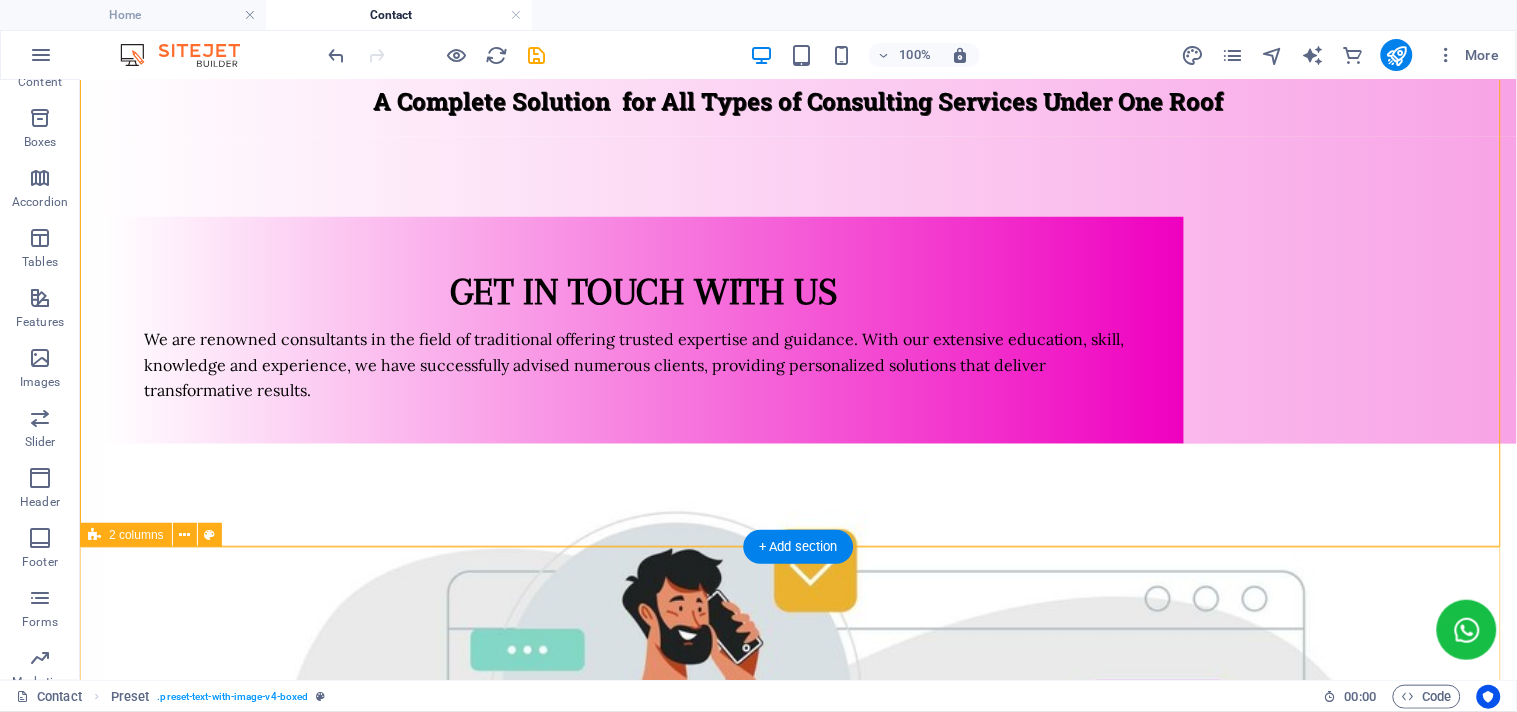 click on "Call Us : [PHONE]
Email Us : [EMAIL] (General Enquiry)
[EMAIL] (Clientele)
[EMAIL] (Job Seeker)
Address : Garia, [CITY] -84 Whatsapp Us" at bounding box center (797, 2061) 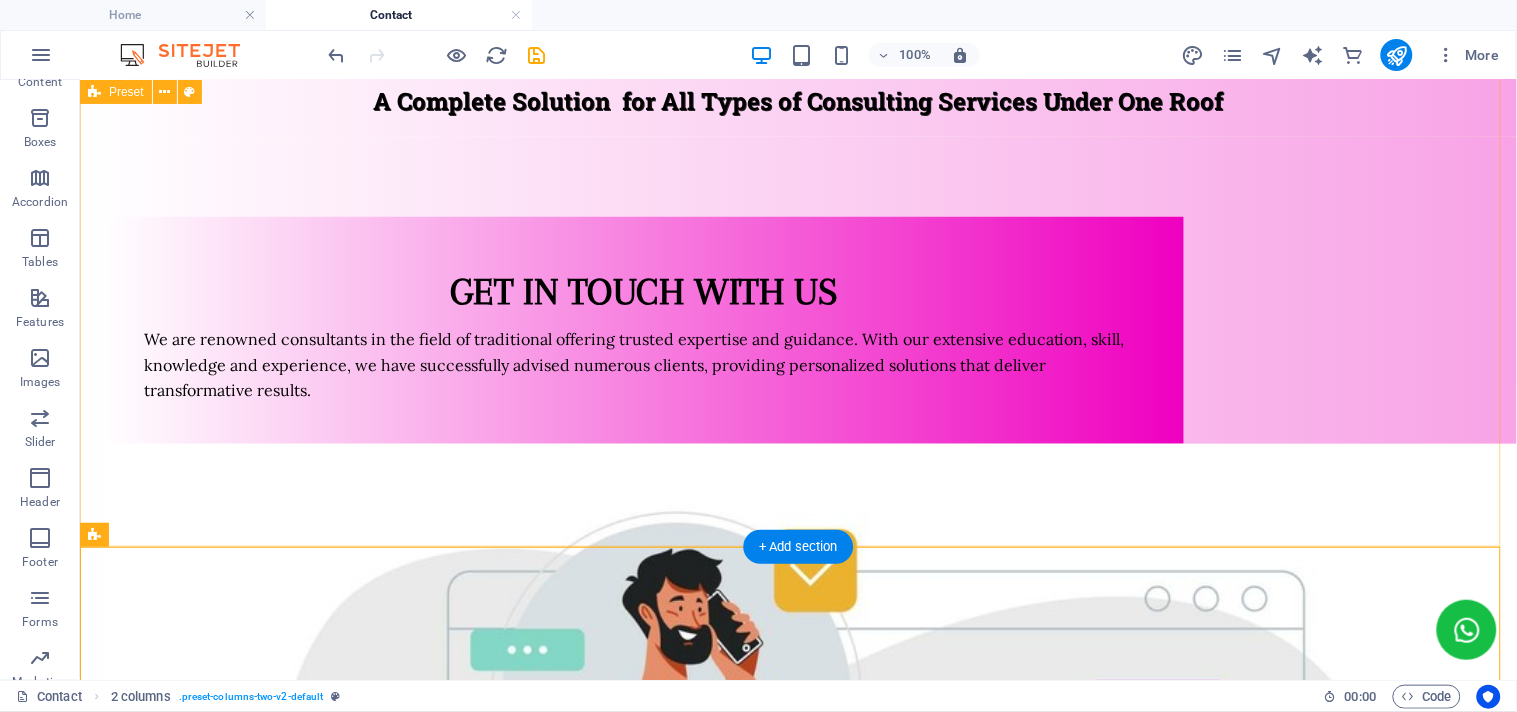 click on "GET IN TOUCH WITH US We are renowned consultants in the field of traditional offering trusted expertise and guidance. With our extensive education, skill, knowledge and experience, we have successfully advised numerous clients, providing personalized solutions that deliver transformative results." at bounding box center (797, 868) 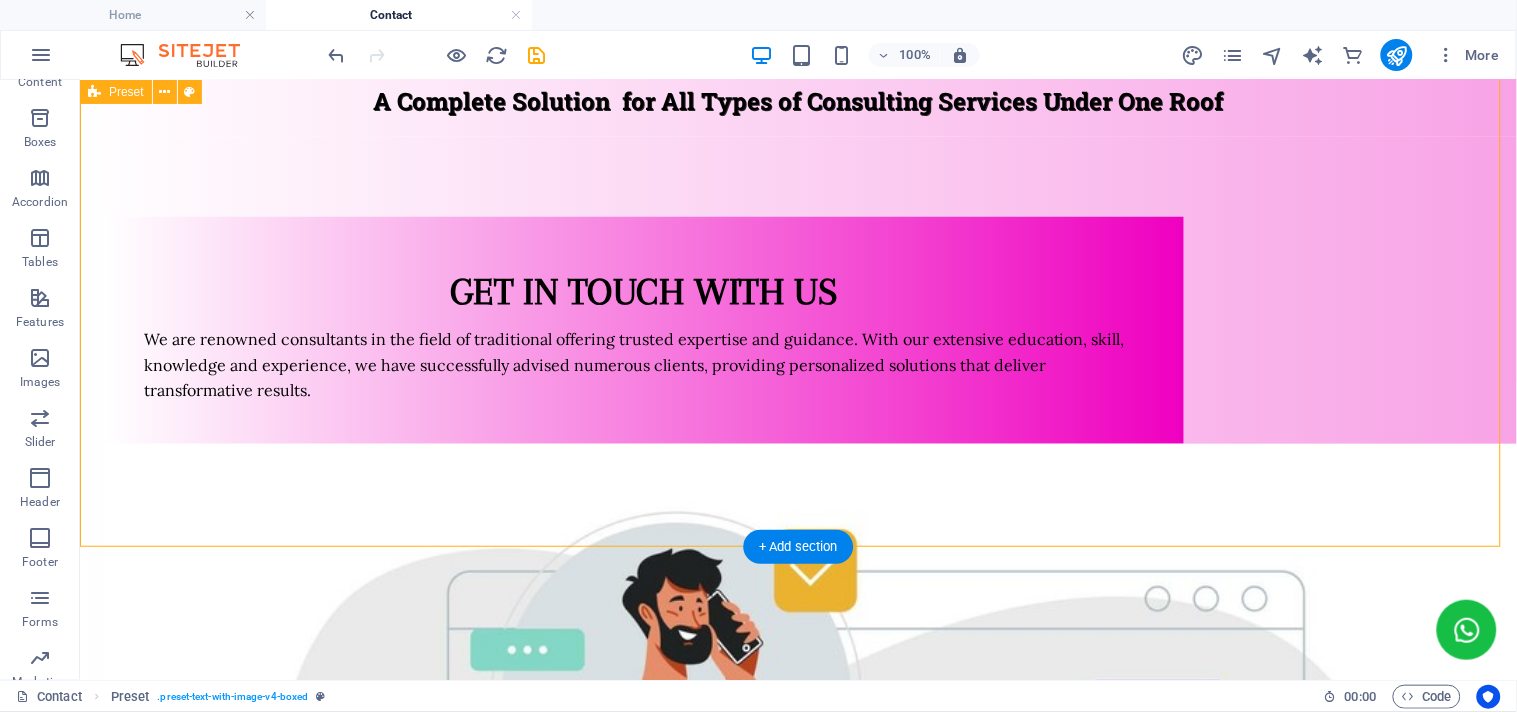 click on "GET IN TOUCH WITH US We are renowned consultants in the field of traditional offering trusted expertise and guidance. With our extensive education, skill, knowledge and experience, we have successfully advised numerous clients, providing personalized solutions that deliver transformative results." at bounding box center (797, 868) 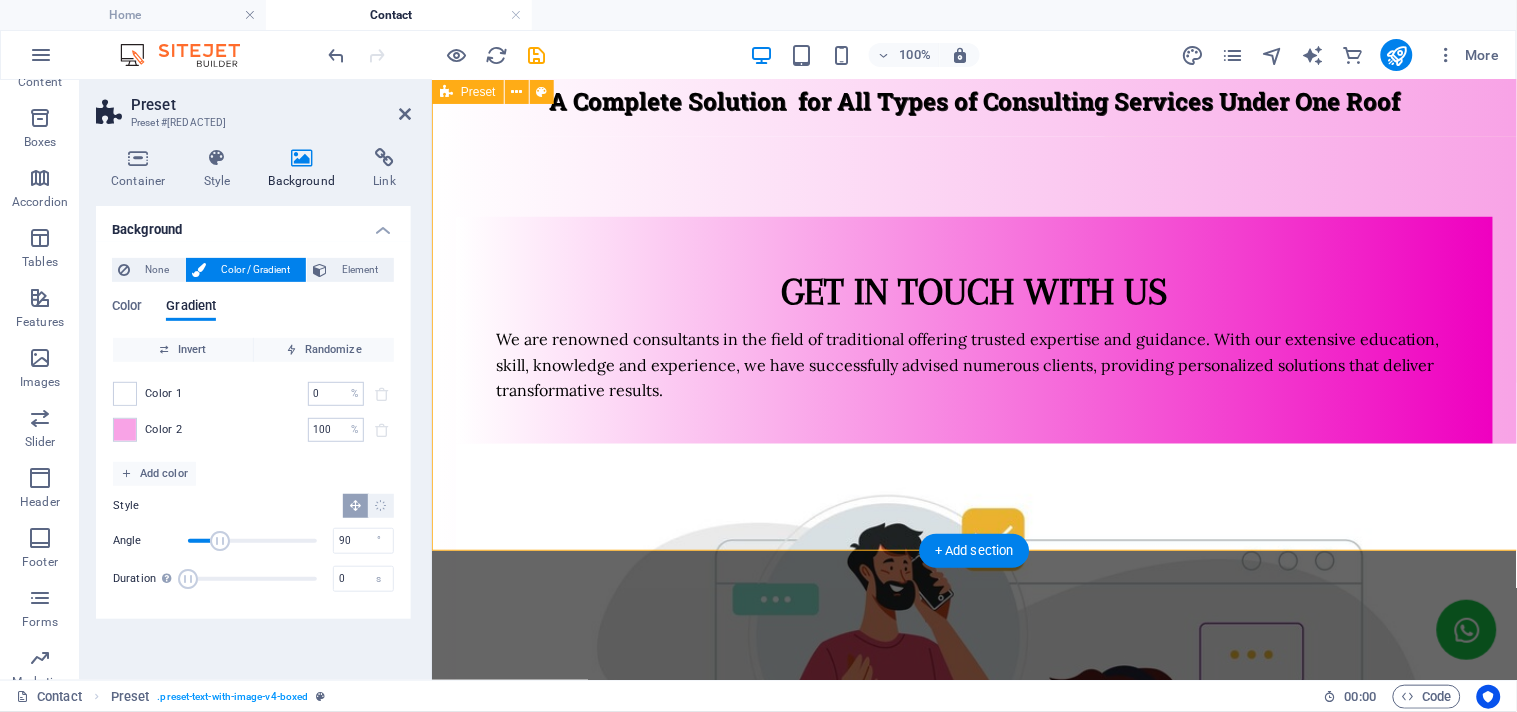 scroll, scrollTop: 330, scrollLeft: 0, axis: vertical 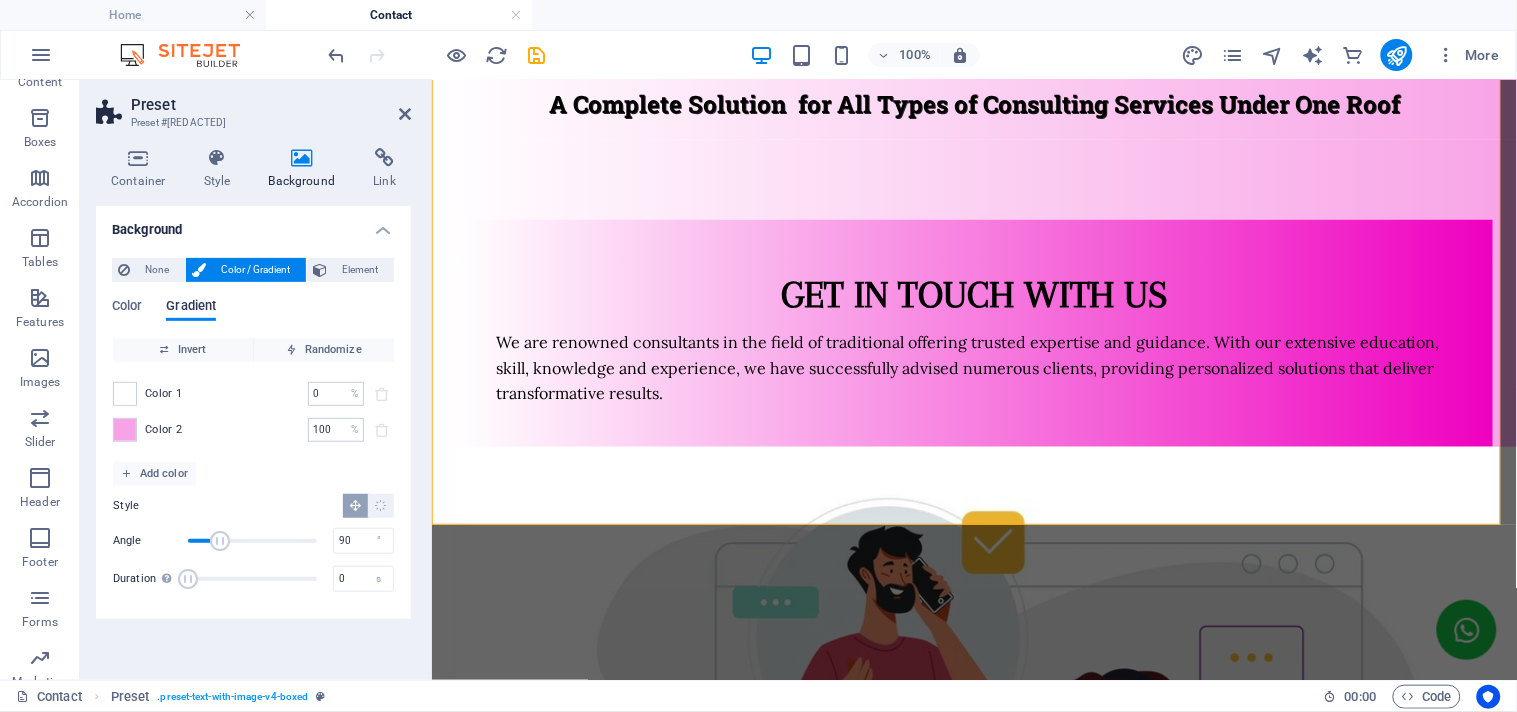 click on "Gradient" at bounding box center (191, 308) 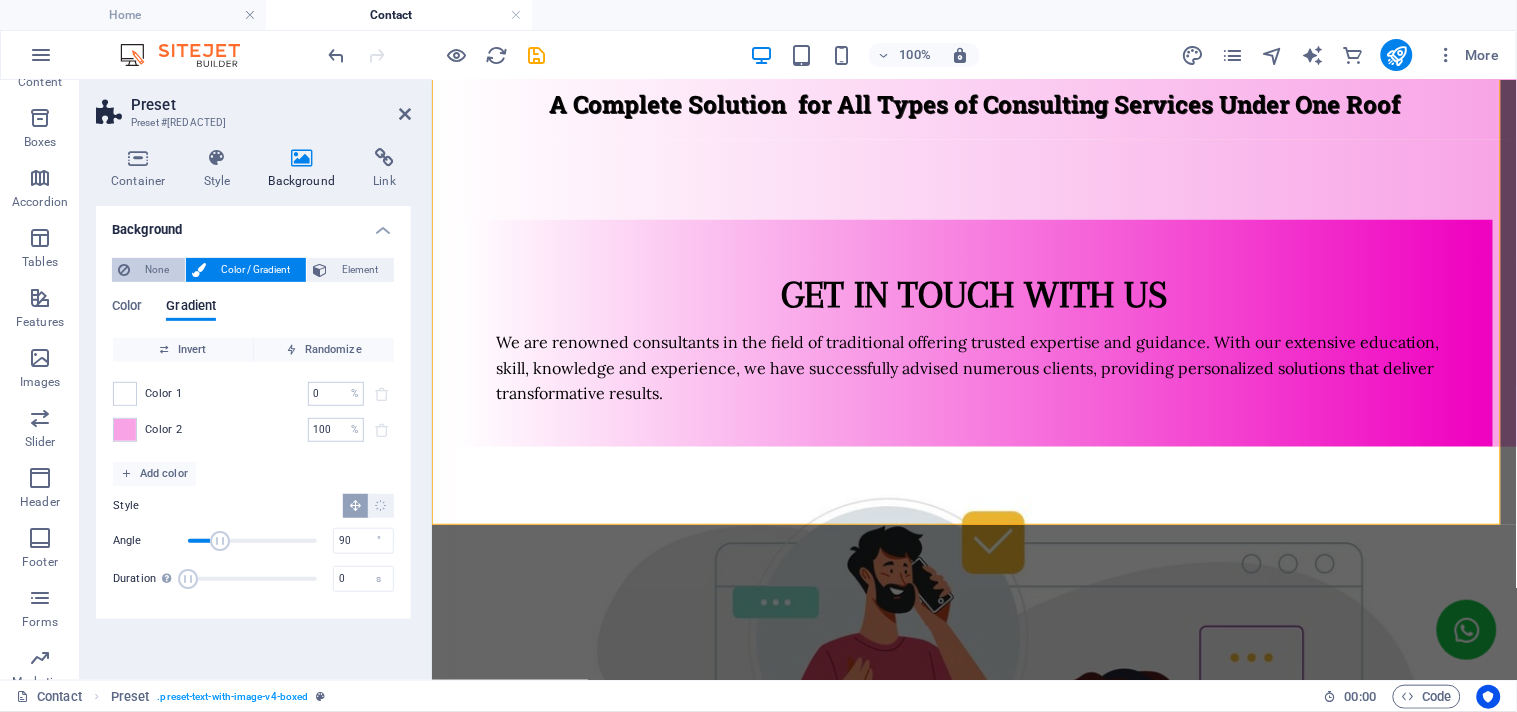 click on "None" at bounding box center (157, 270) 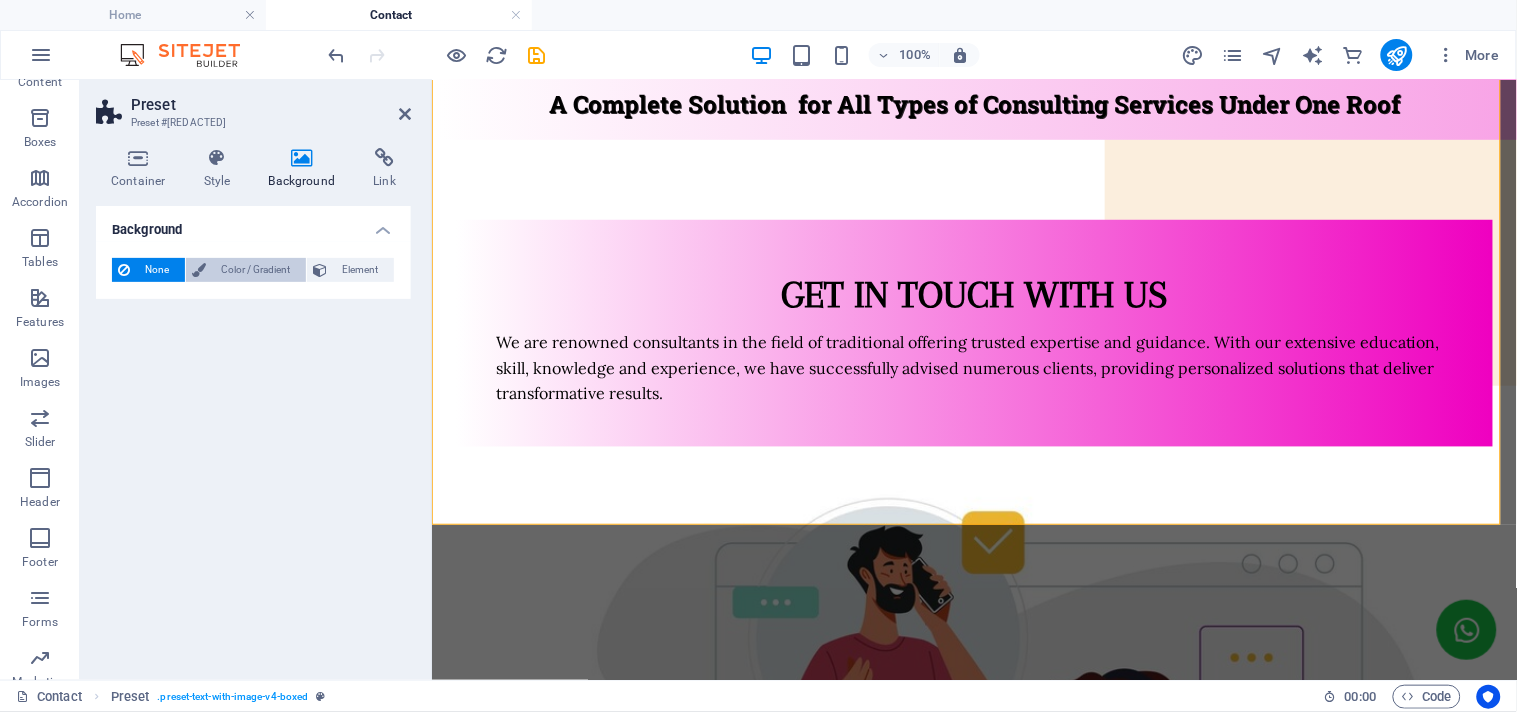 click on "Color / Gradient" at bounding box center (256, 270) 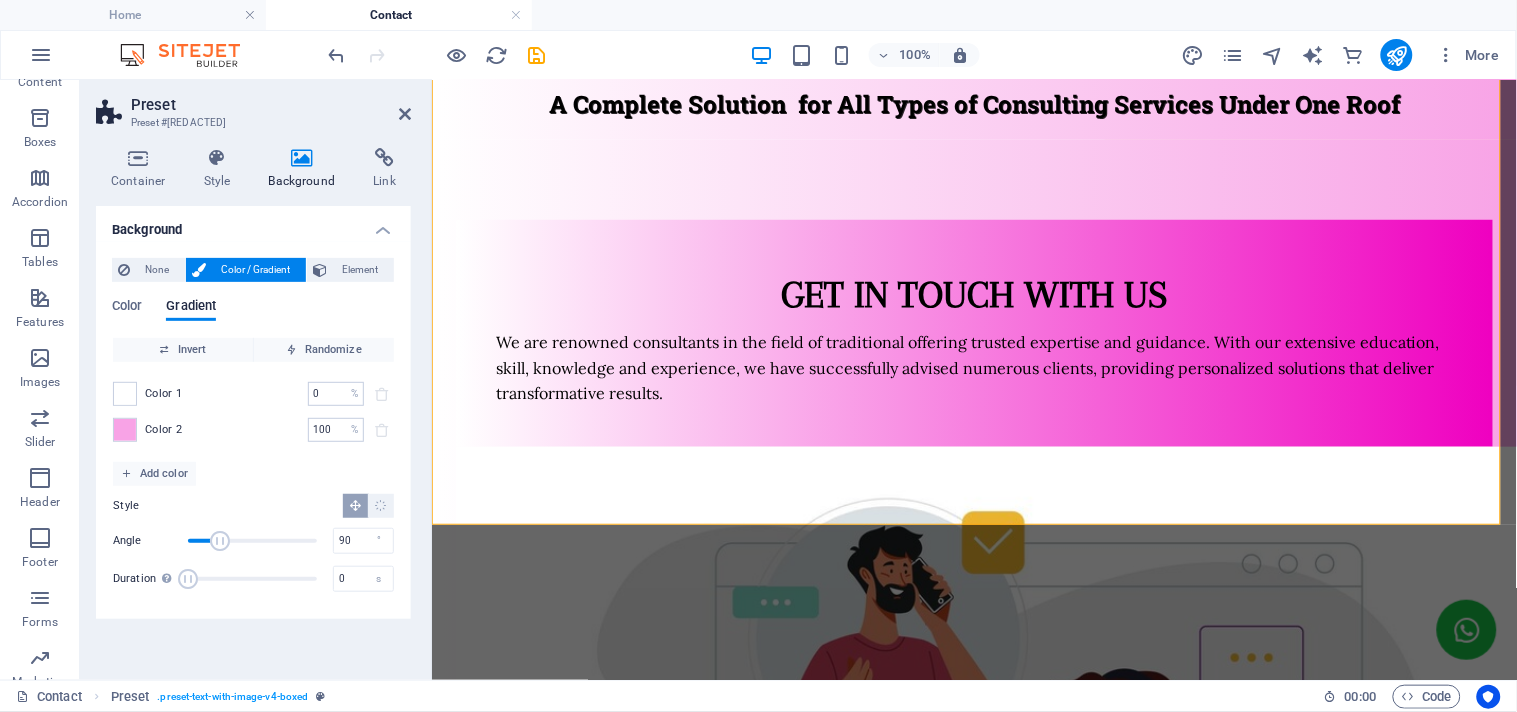 type 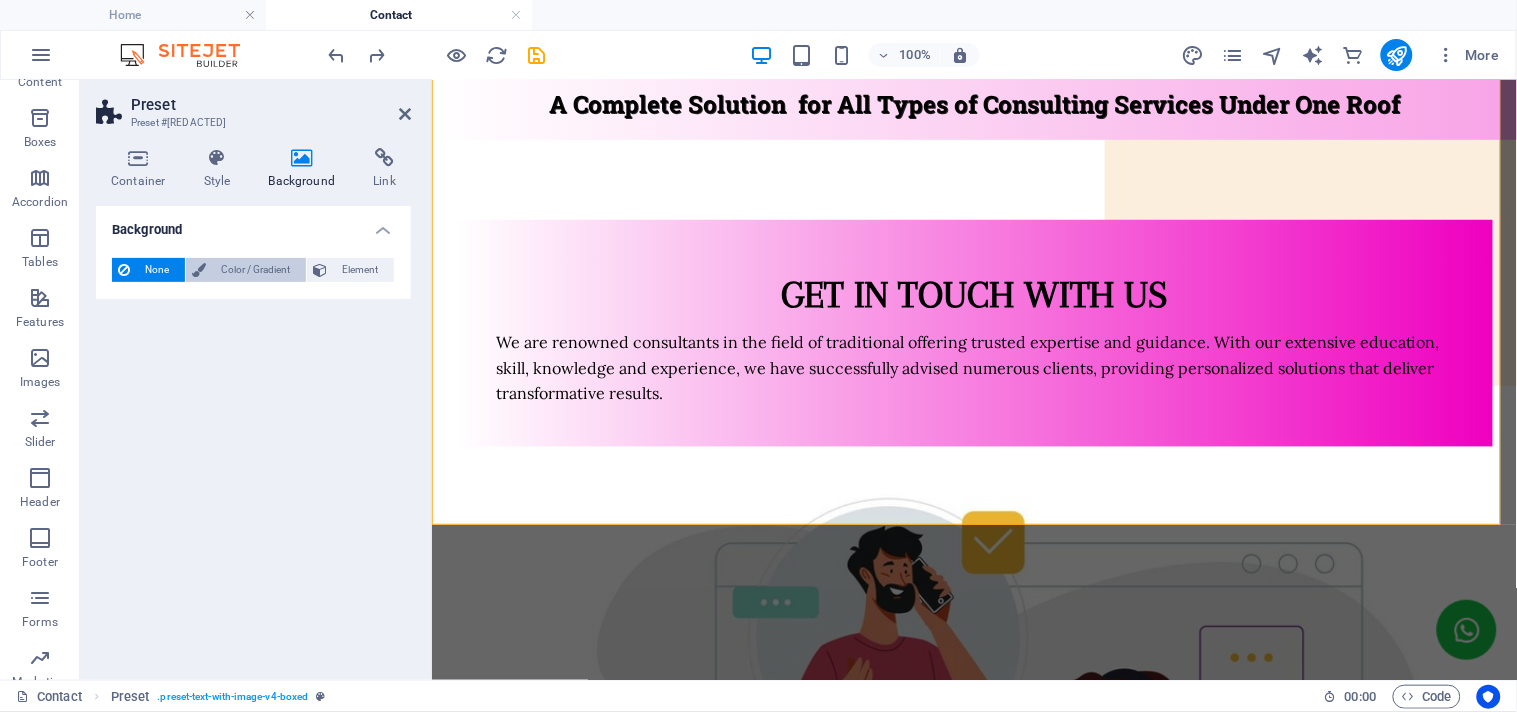 click on "Color / Gradient" at bounding box center (256, 270) 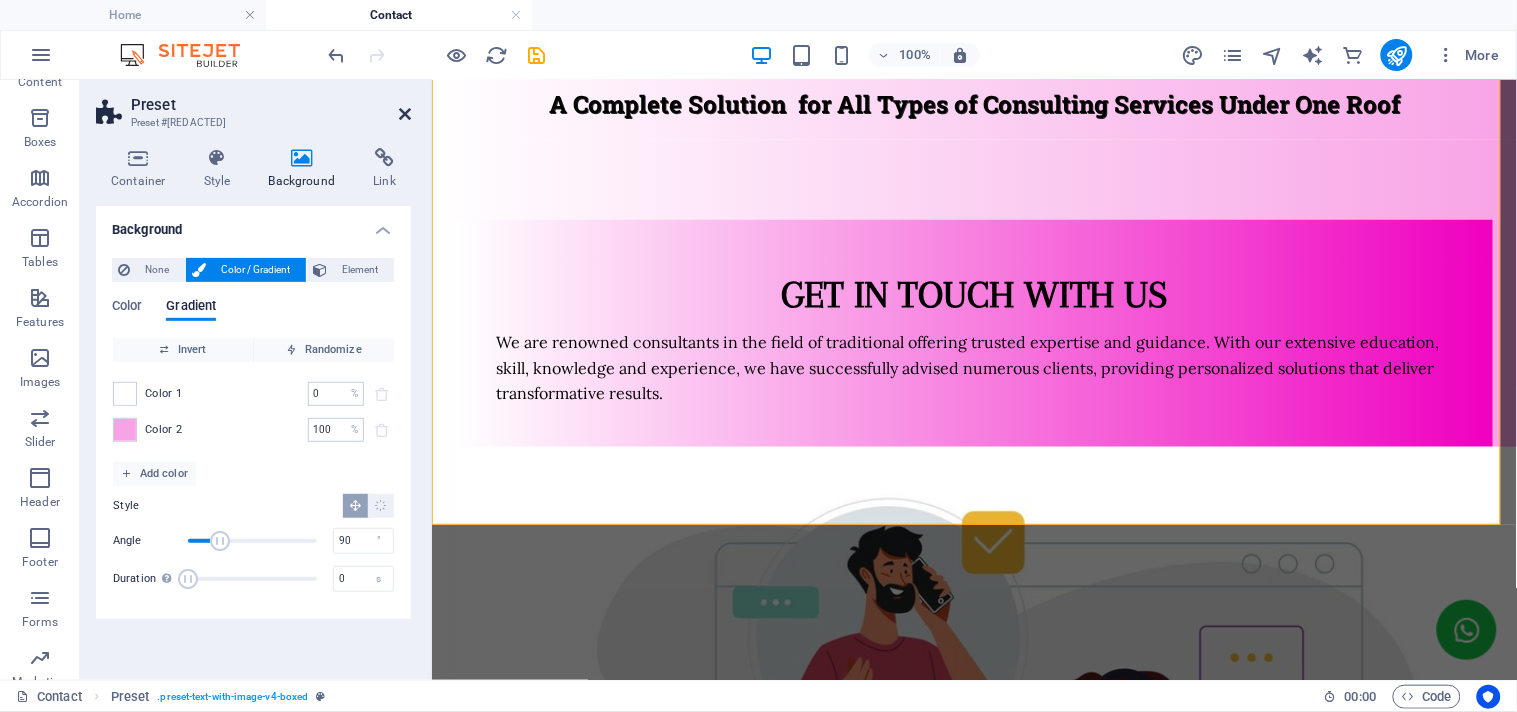 drag, startPoint x: 401, startPoint y: 113, endPoint x: 320, endPoint y: 41, distance: 108.37435 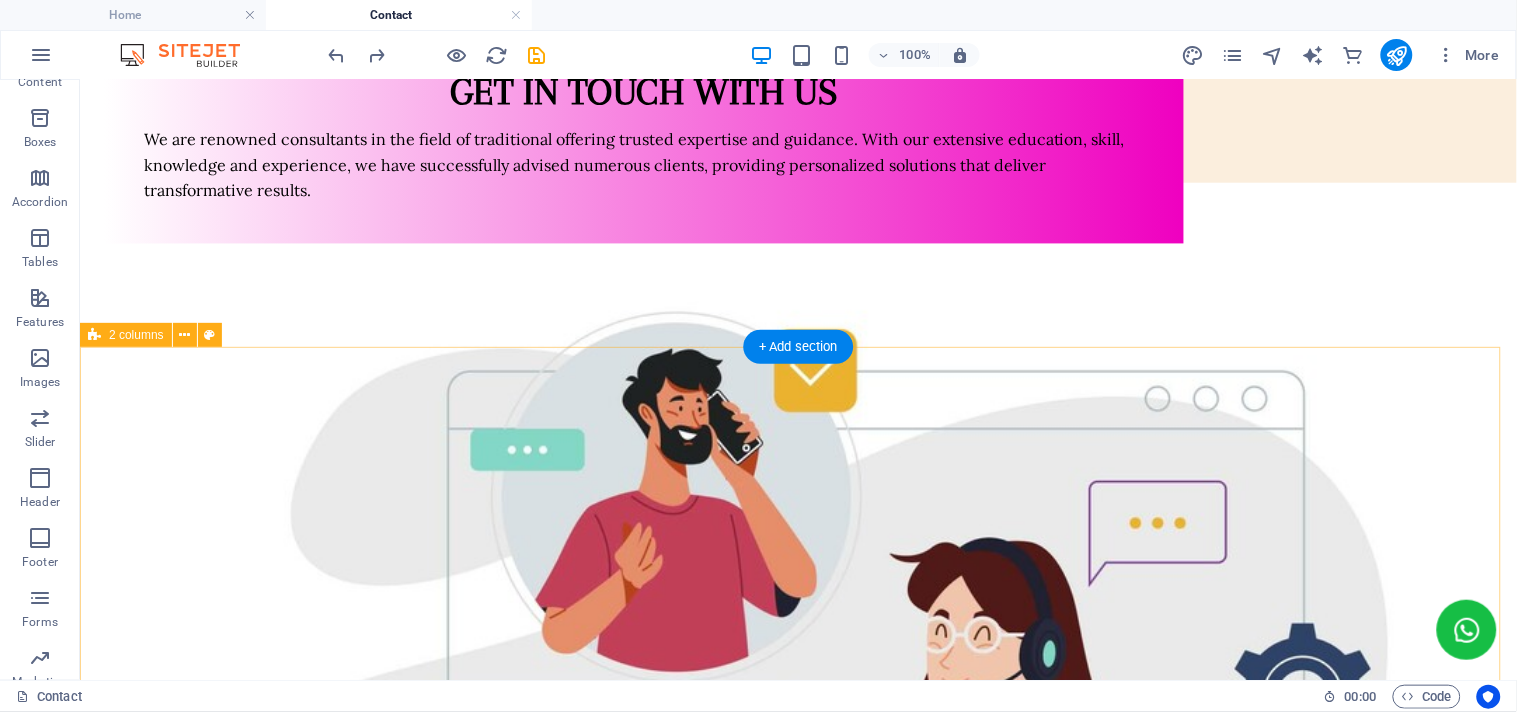 scroll, scrollTop: 555, scrollLeft: 0, axis: vertical 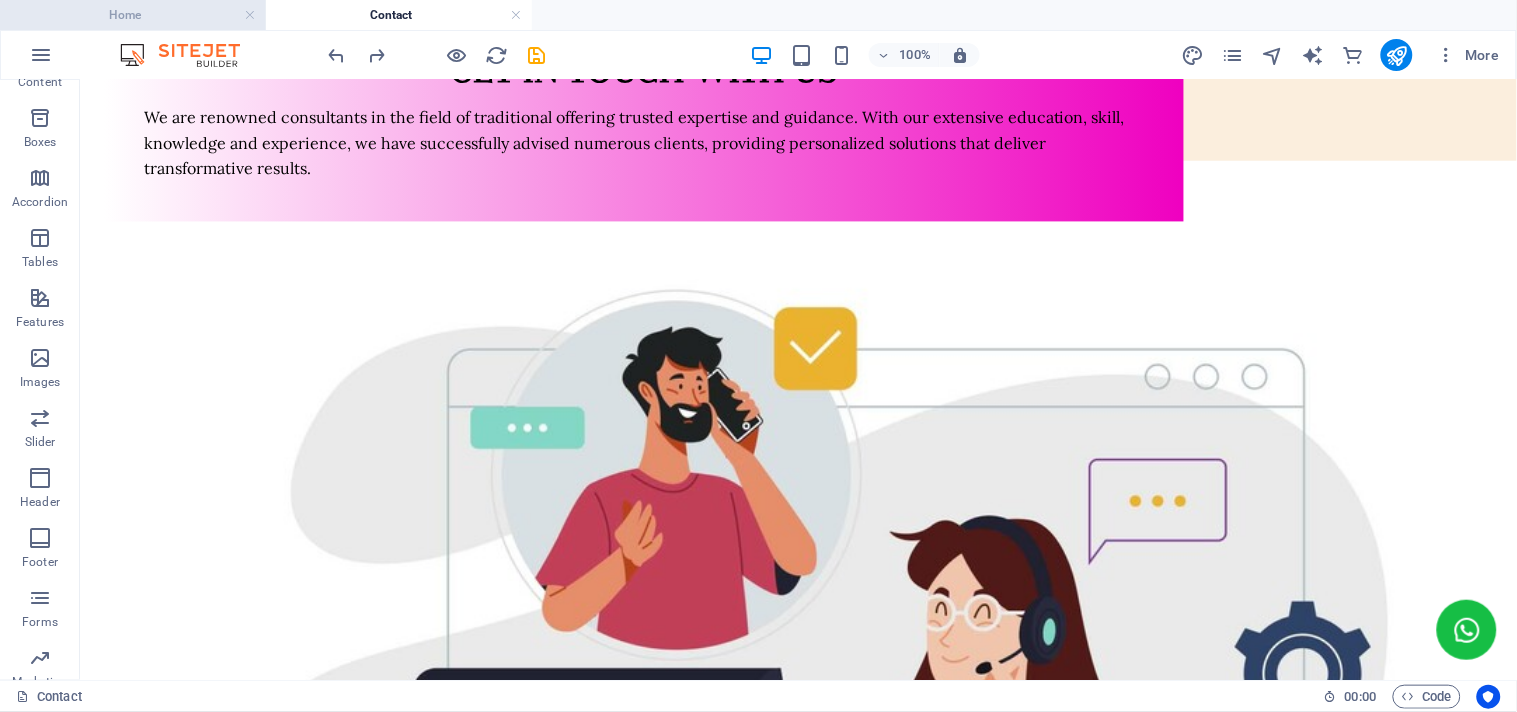 click on "Home" at bounding box center (133, 15) 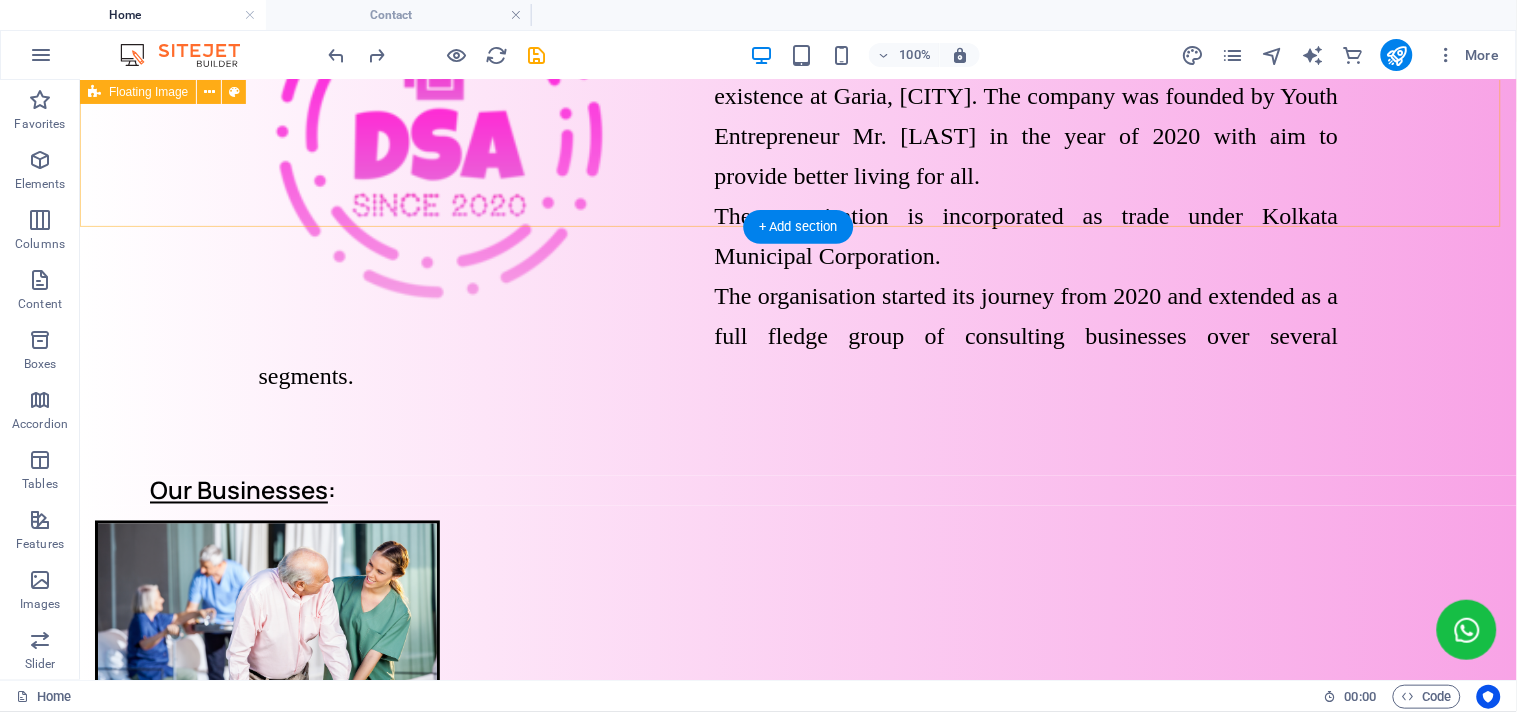 scroll, scrollTop: 422, scrollLeft: 0, axis: vertical 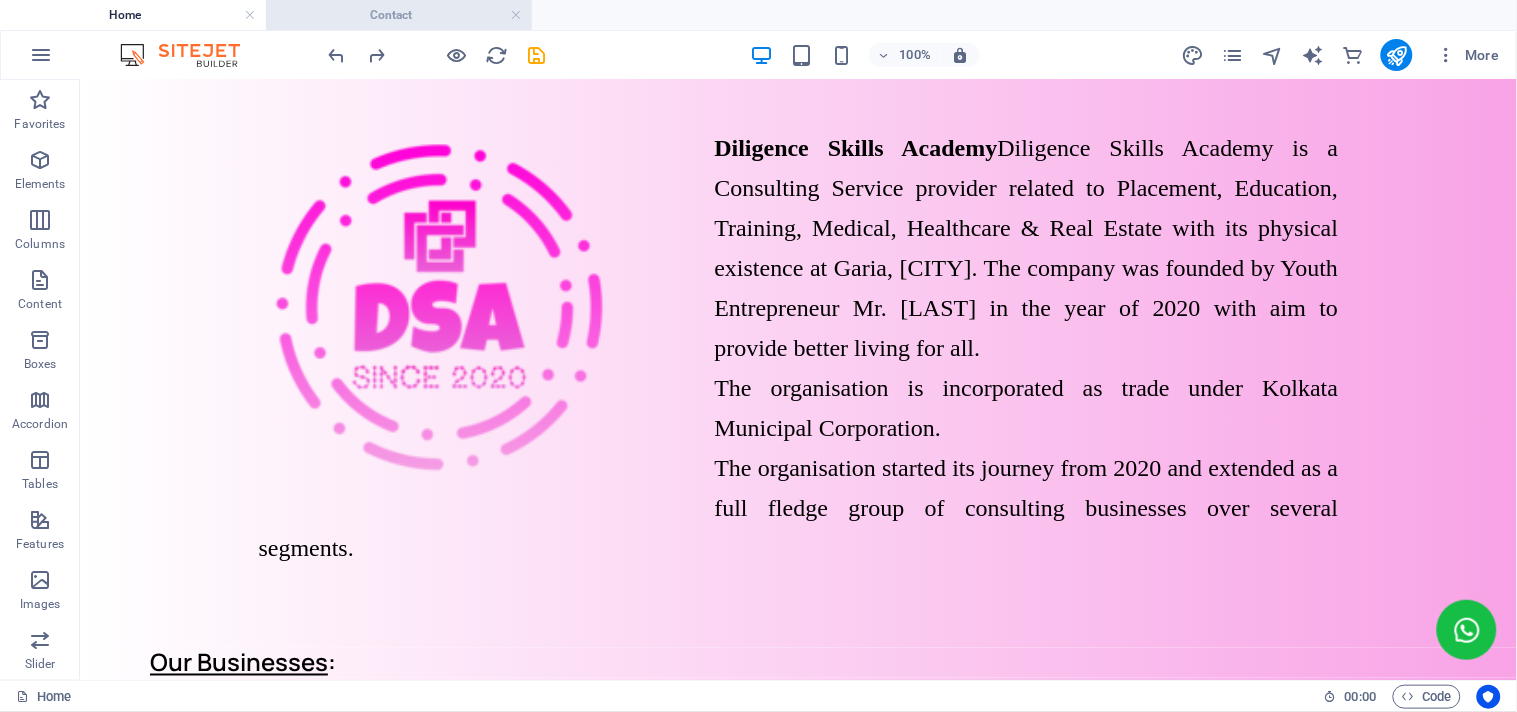 click on "Contact" at bounding box center (399, 15) 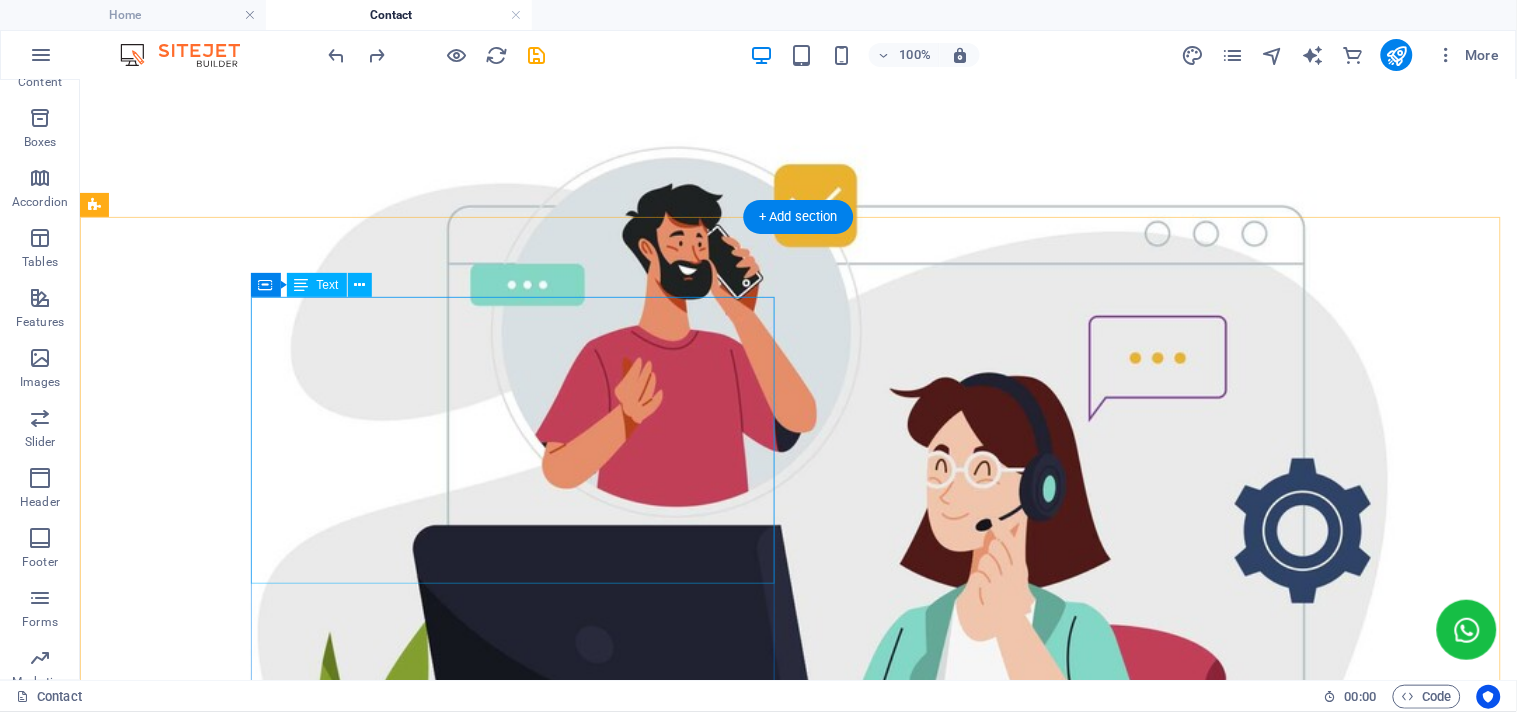 scroll, scrollTop: 888, scrollLeft: 0, axis: vertical 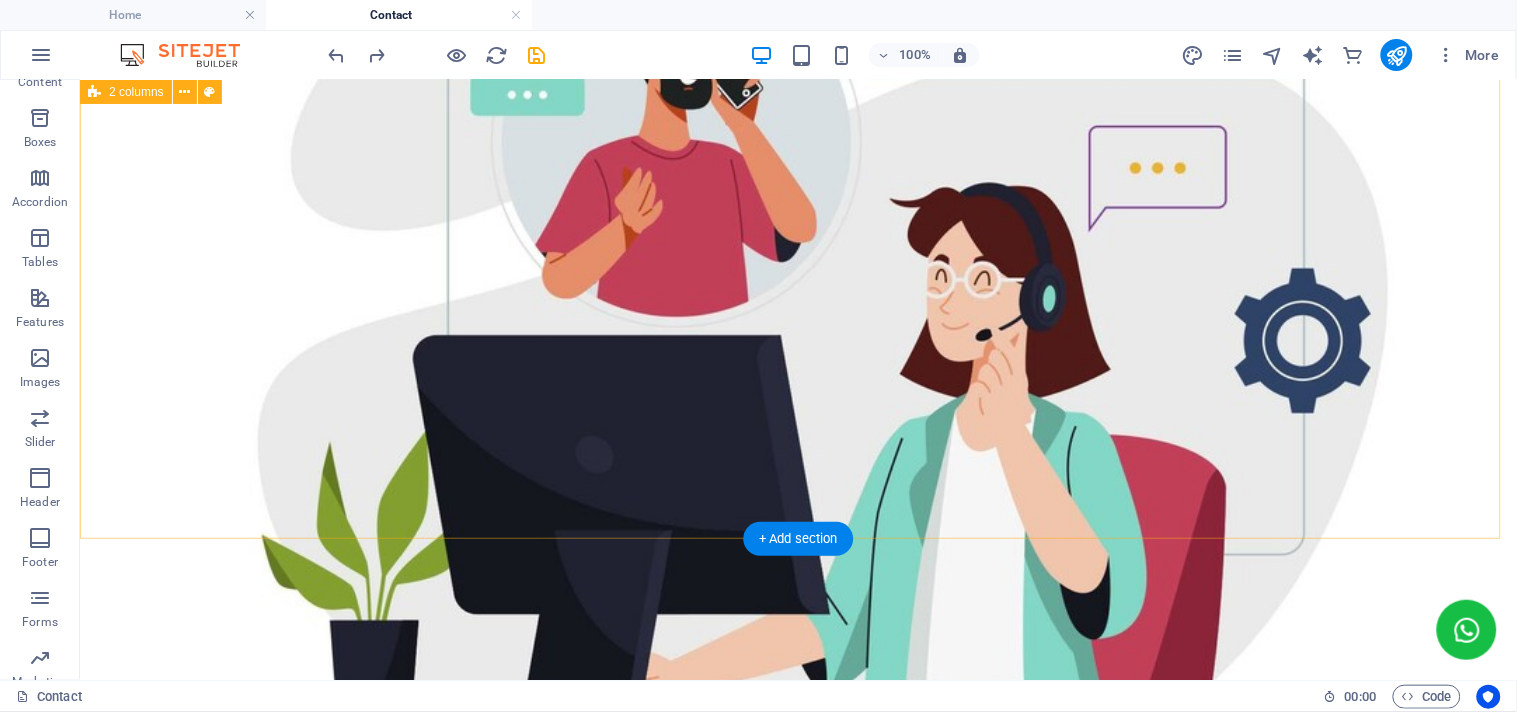 click on "Call Us : [PHONE]
Email Us : [EMAIL] (General Enquiry)
[EMAIL] (Clientele)
[EMAIL] (Job Seeker)
Address : Garia, [CITY] -84 Whatsapp Us" at bounding box center [797, 1506] 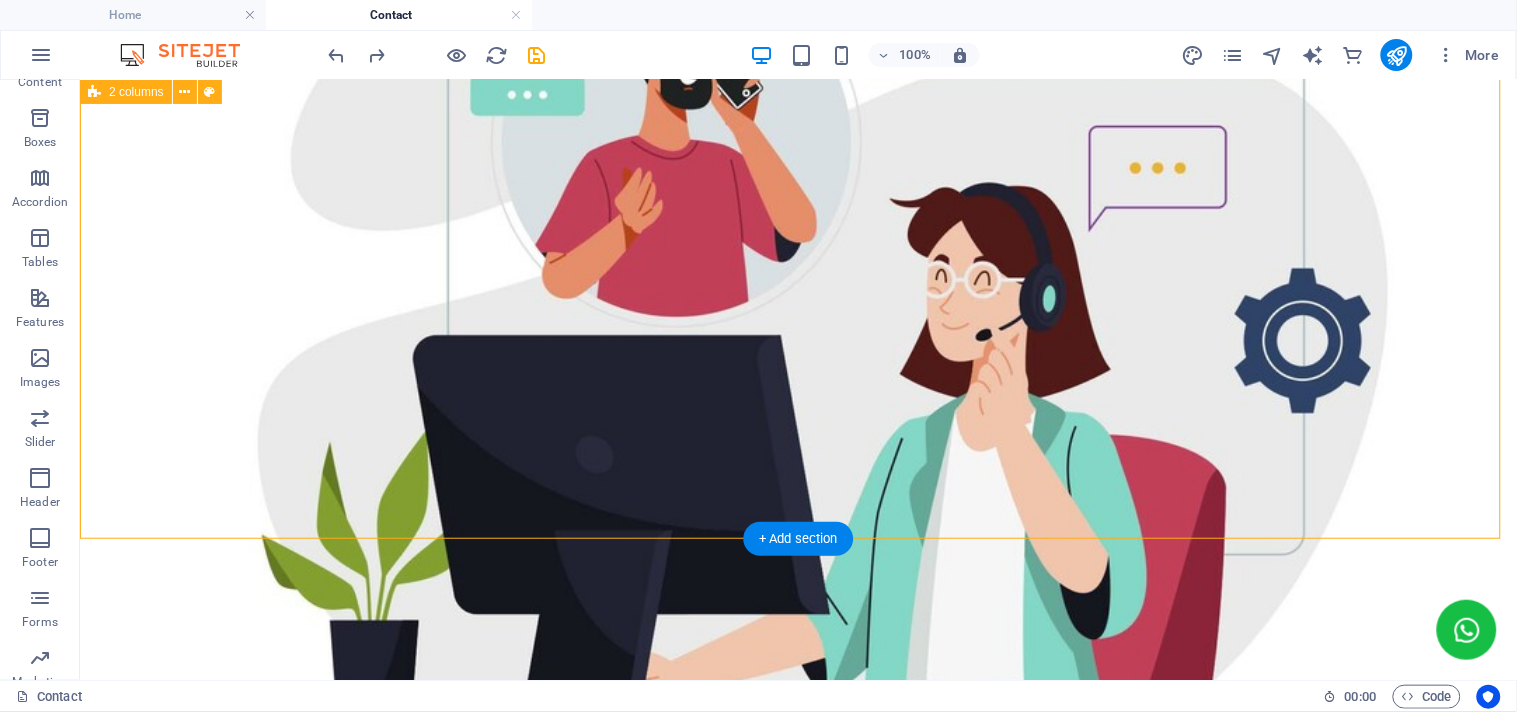 click on "Call Us : [PHONE]
Email Us : [EMAIL] (General Enquiry)
[EMAIL] (Clientele)
[EMAIL] (Job Seeker)
Address : Garia, [CITY] -84 Whatsapp Us" at bounding box center [797, 1506] 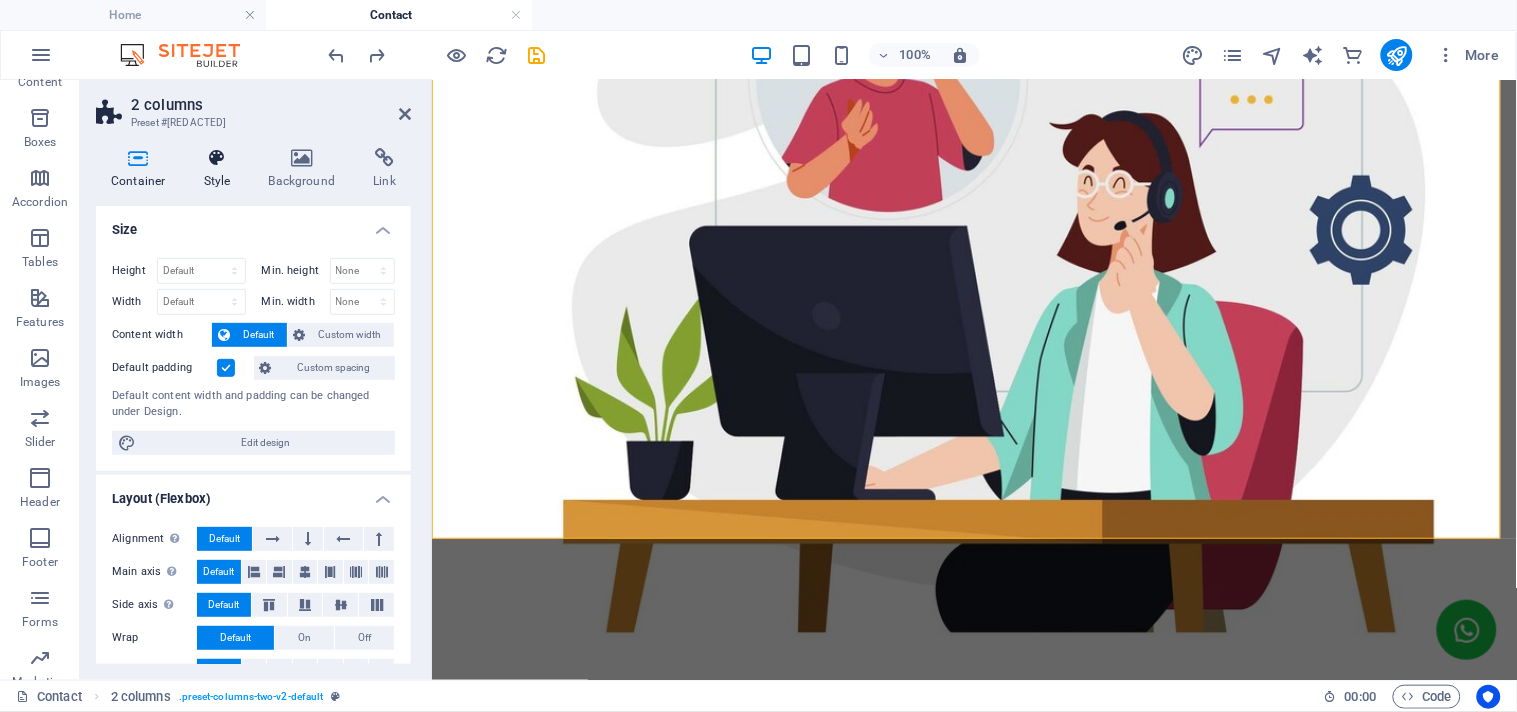 scroll, scrollTop: 863, scrollLeft: 0, axis: vertical 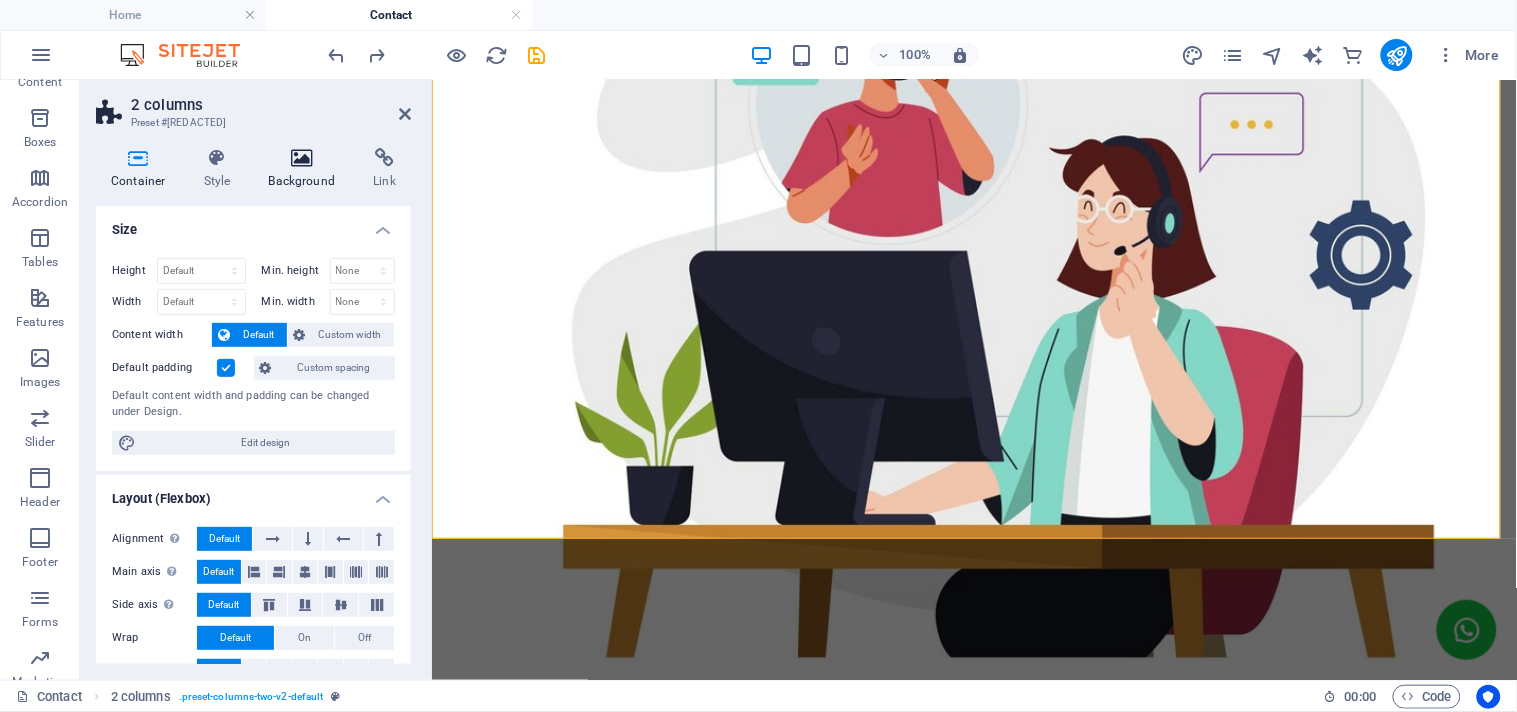 click on "Background" at bounding box center (306, 169) 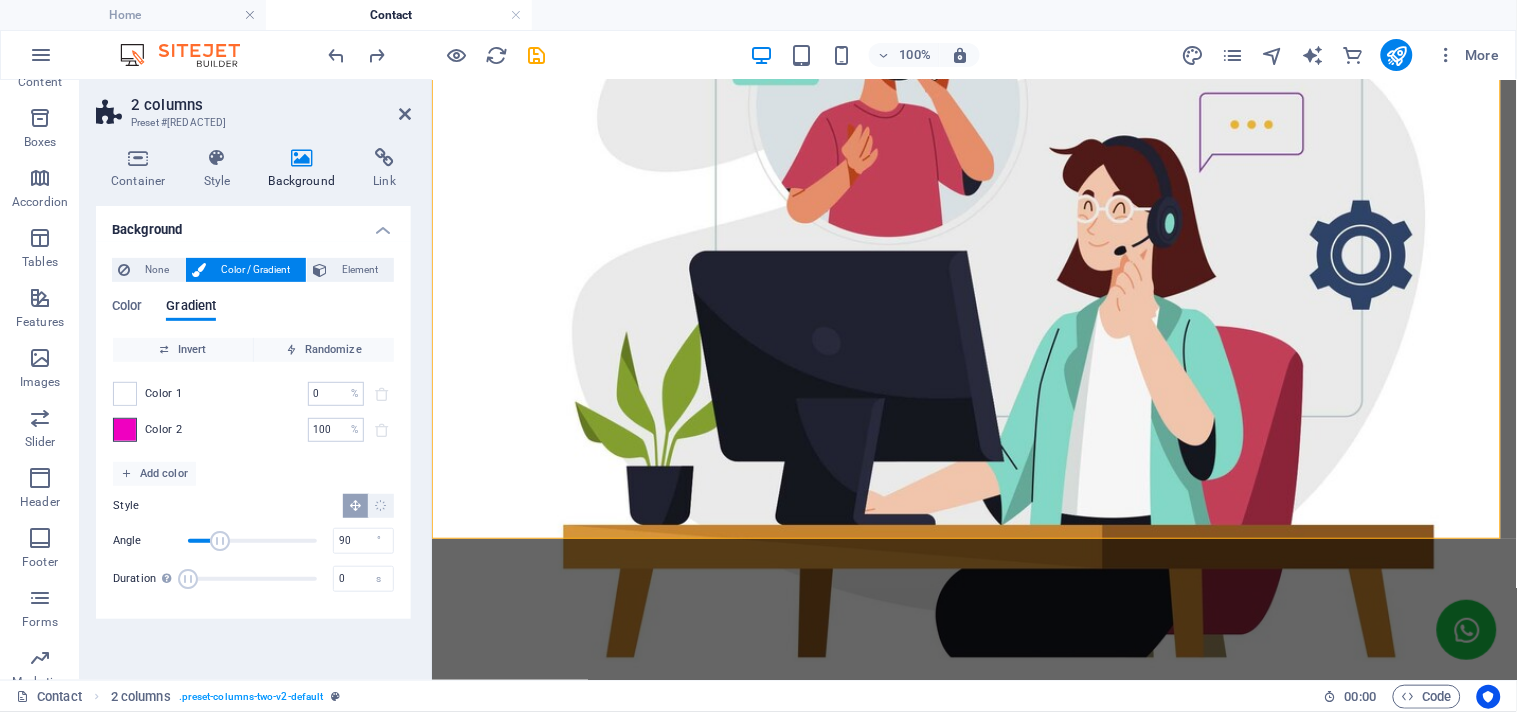 click at bounding box center (125, 430) 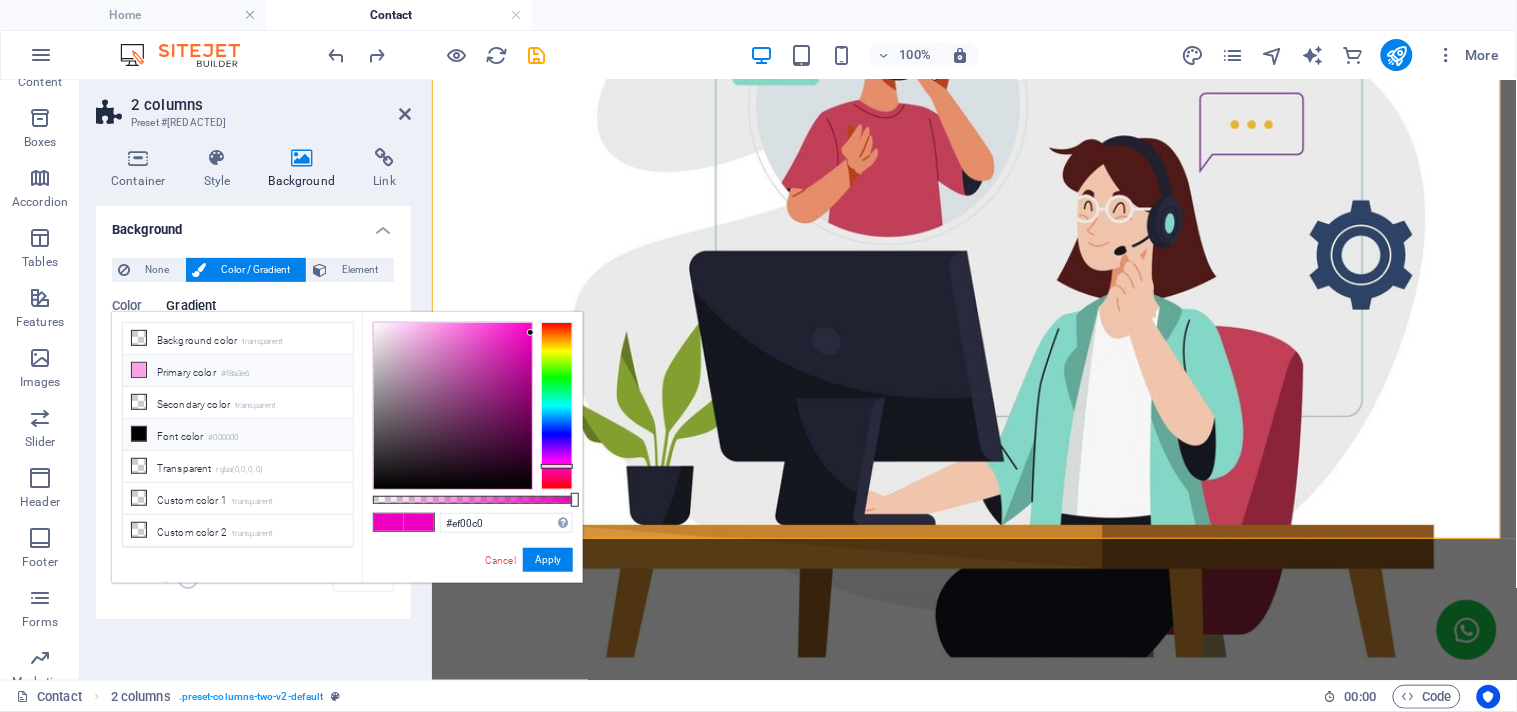 click at bounding box center [139, 370] 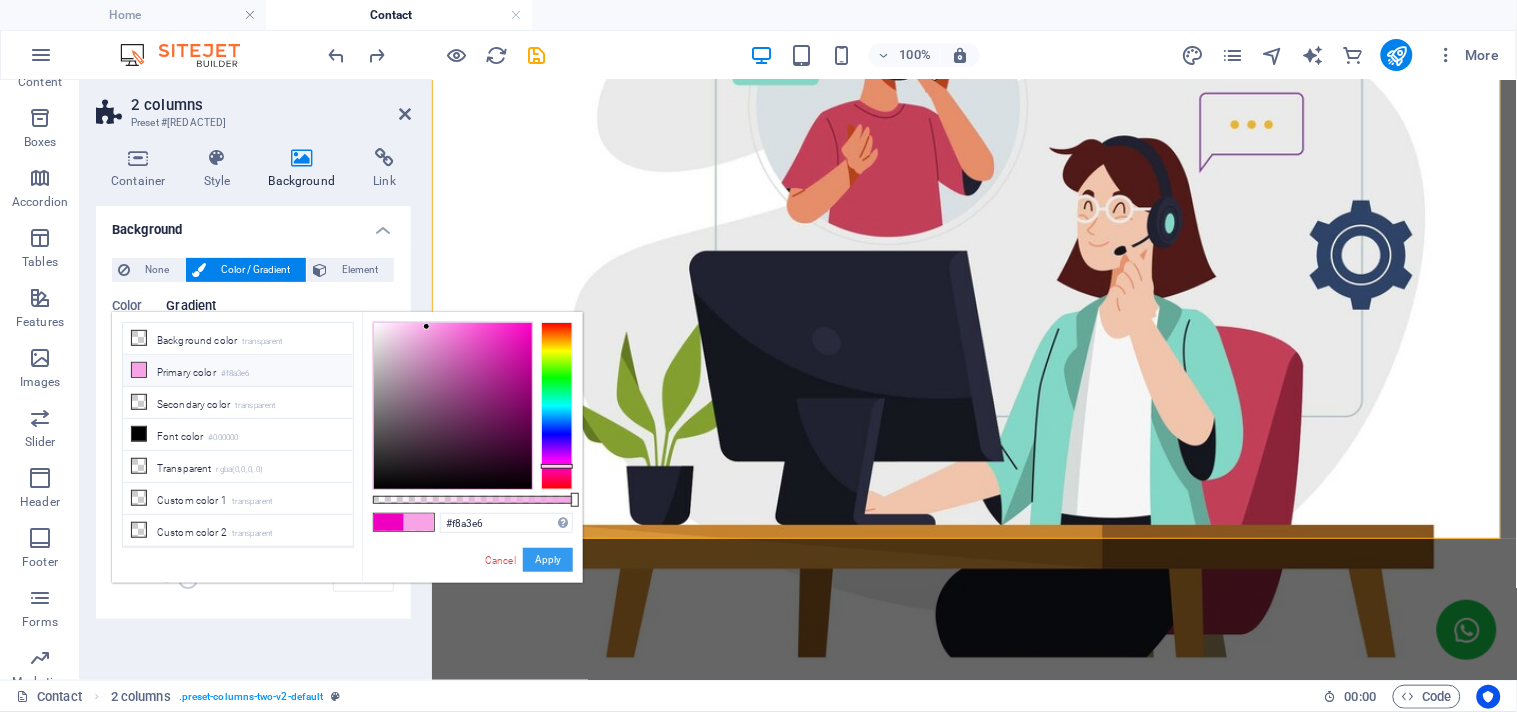 click on "Apply" at bounding box center (548, 560) 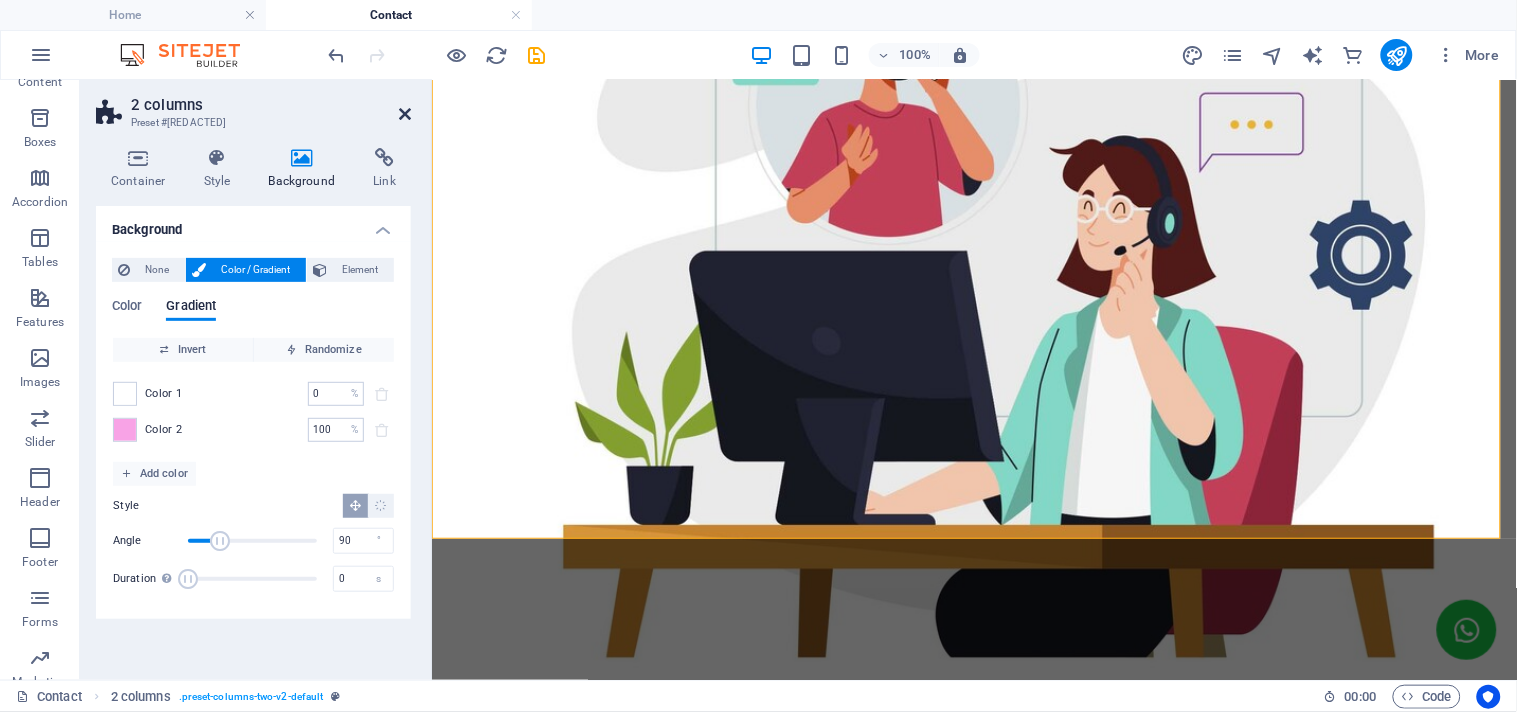 click at bounding box center [405, 114] 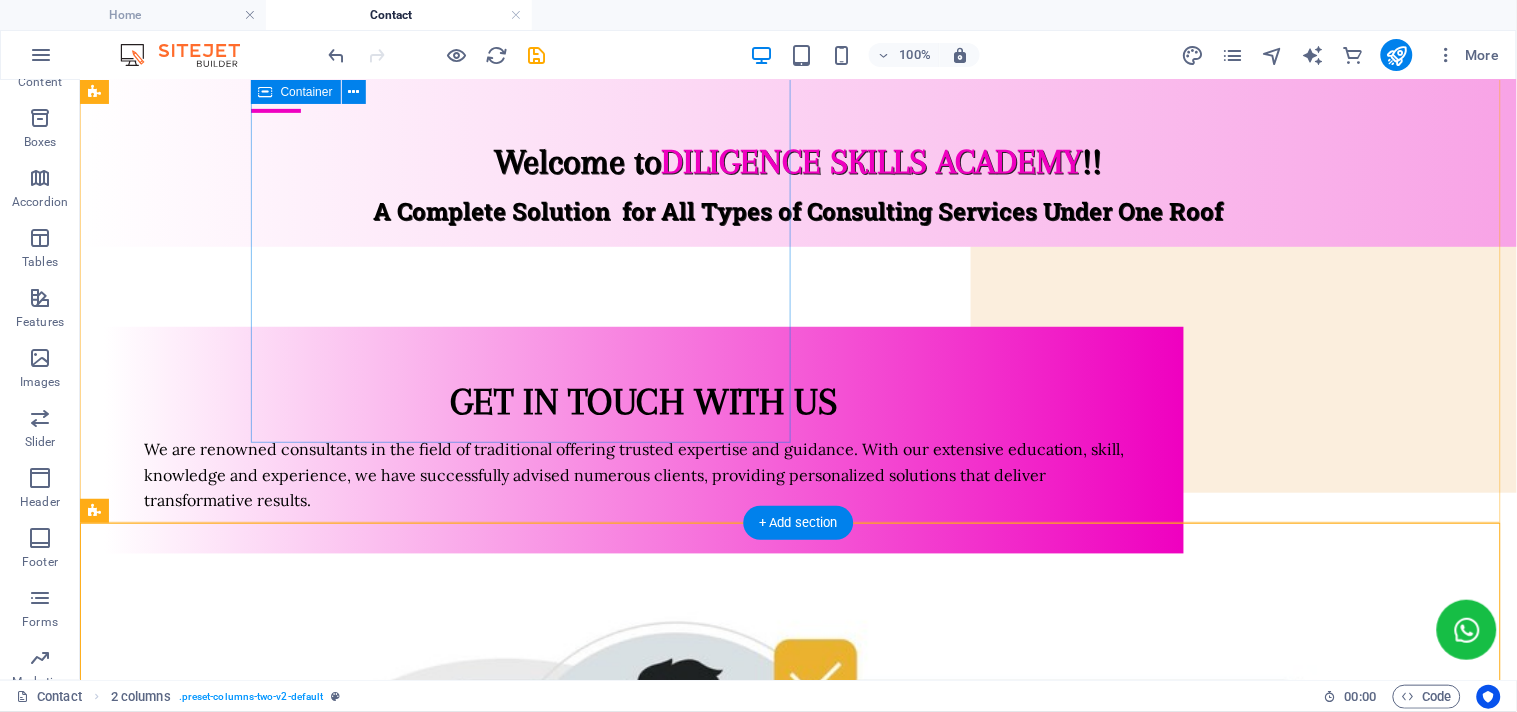 scroll, scrollTop: 222, scrollLeft: 0, axis: vertical 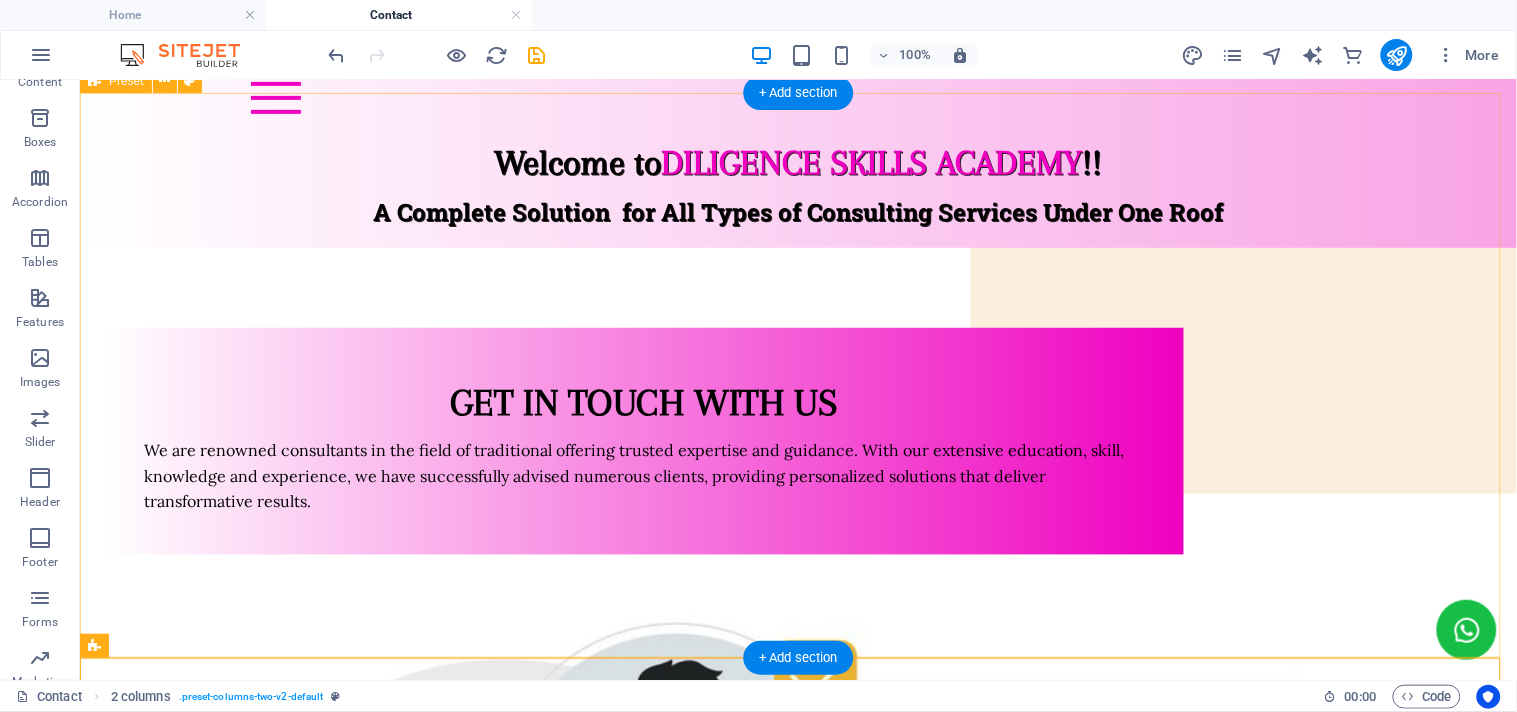 click on "GET IN TOUCH WITH US We are renowned consultants in the field of traditional offering trusted expertise and guidance. With our extensive education, skill, knowledge and experience, we have successfully advised numerous clients, providing personalized solutions that deliver transformative results." at bounding box center (797, 979) 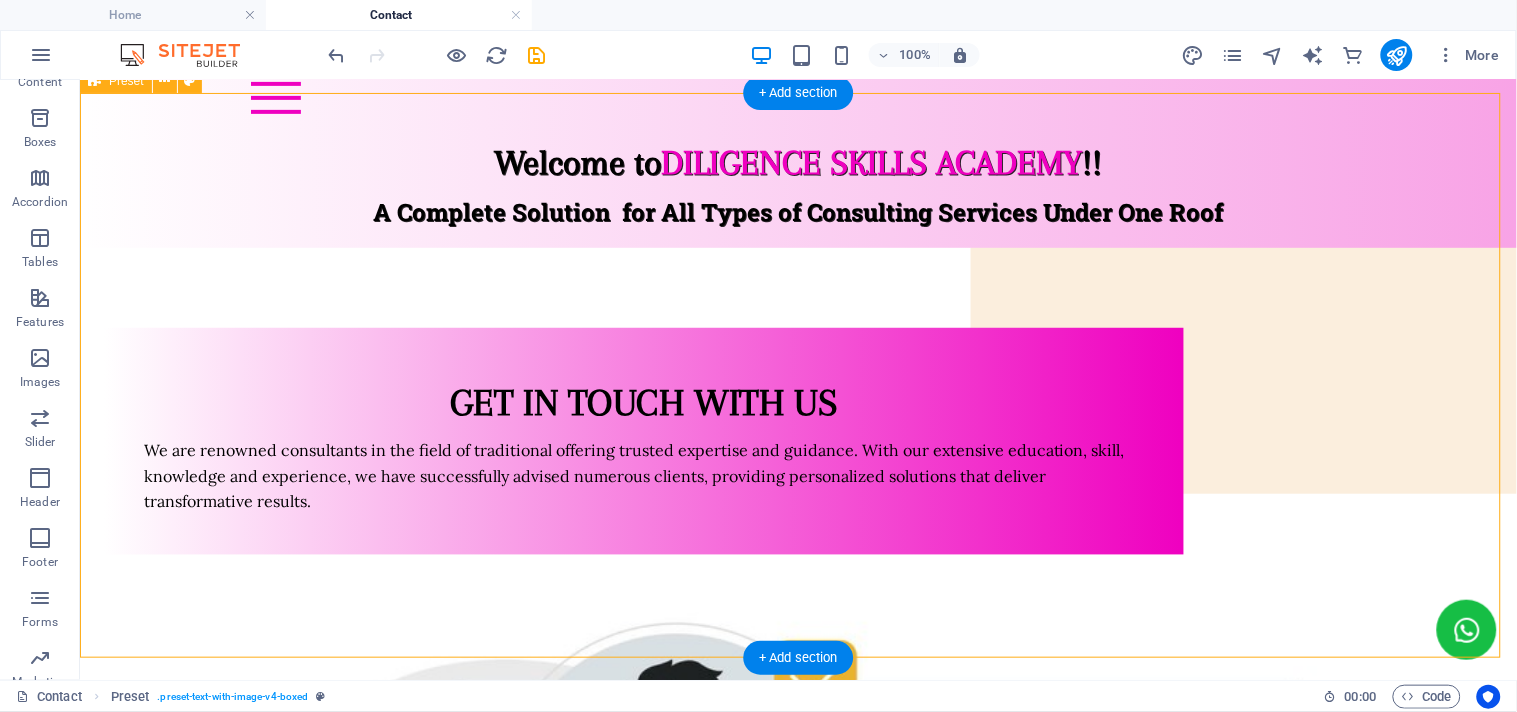 click on "GET IN TOUCH WITH US We are renowned consultants in the field of traditional offering trusted expertise and guidance. With our extensive education, skill, knowledge and experience, we have successfully advised numerous clients, providing personalized solutions that deliver transformative results." at bounding box center [797, 979] 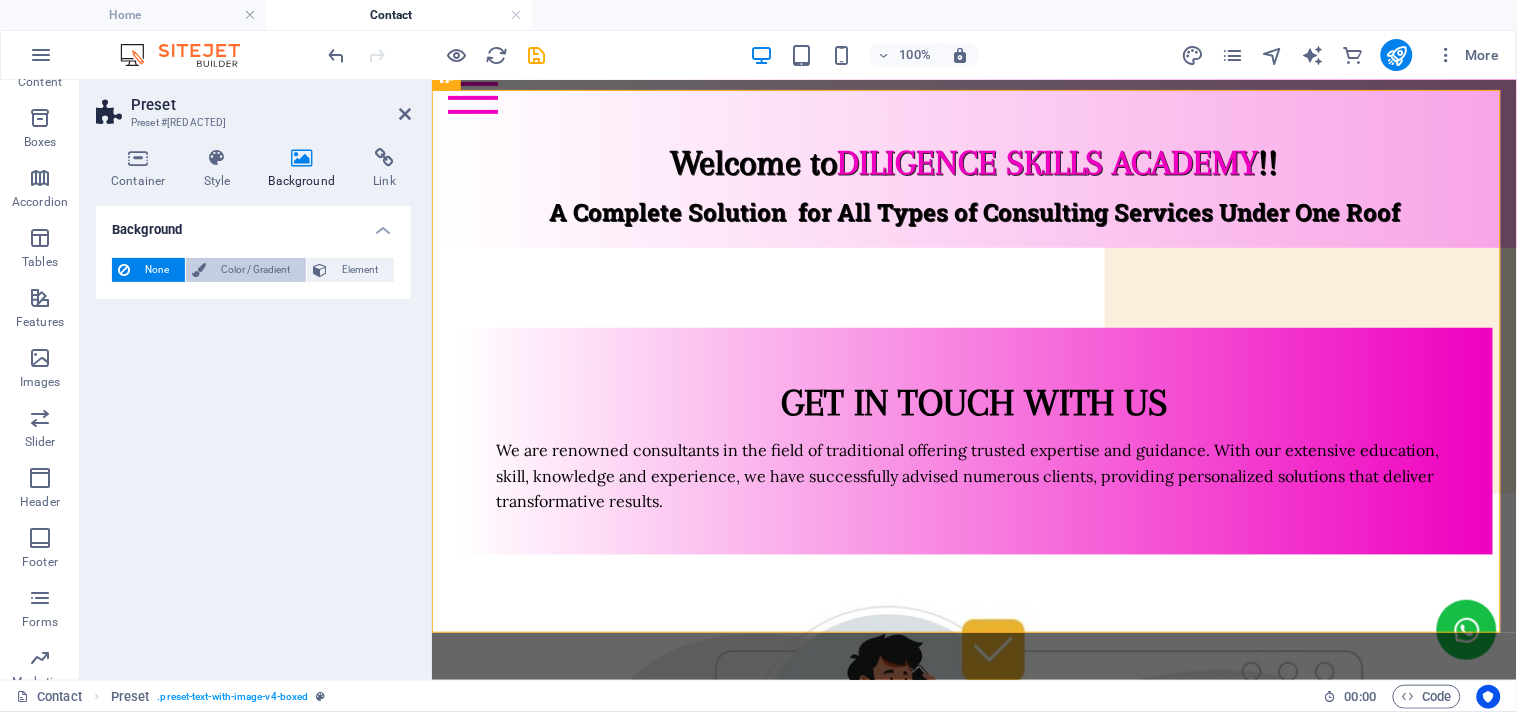 click on "Color / Gradient" at bounding box center (256, 270) 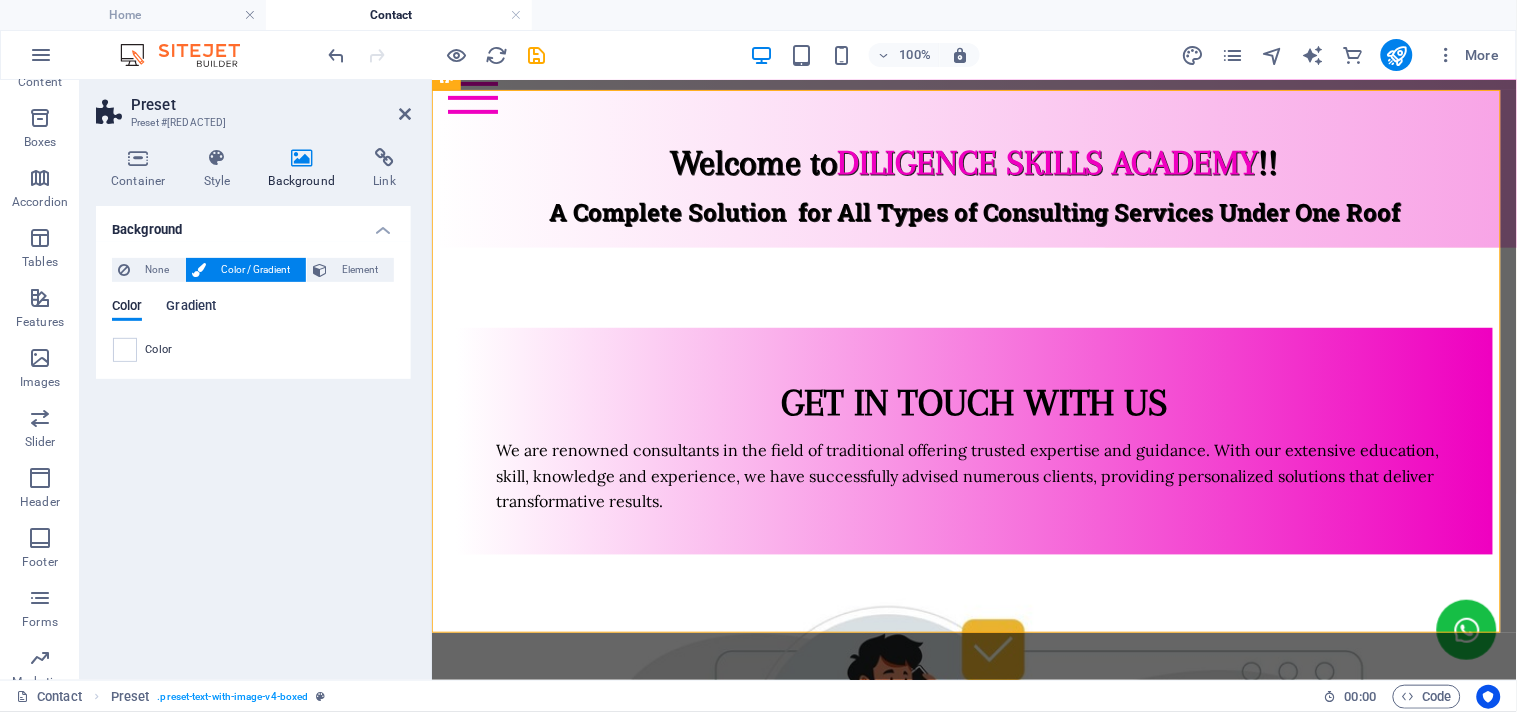 click on "Gradient" at bounding box center [191, 308] 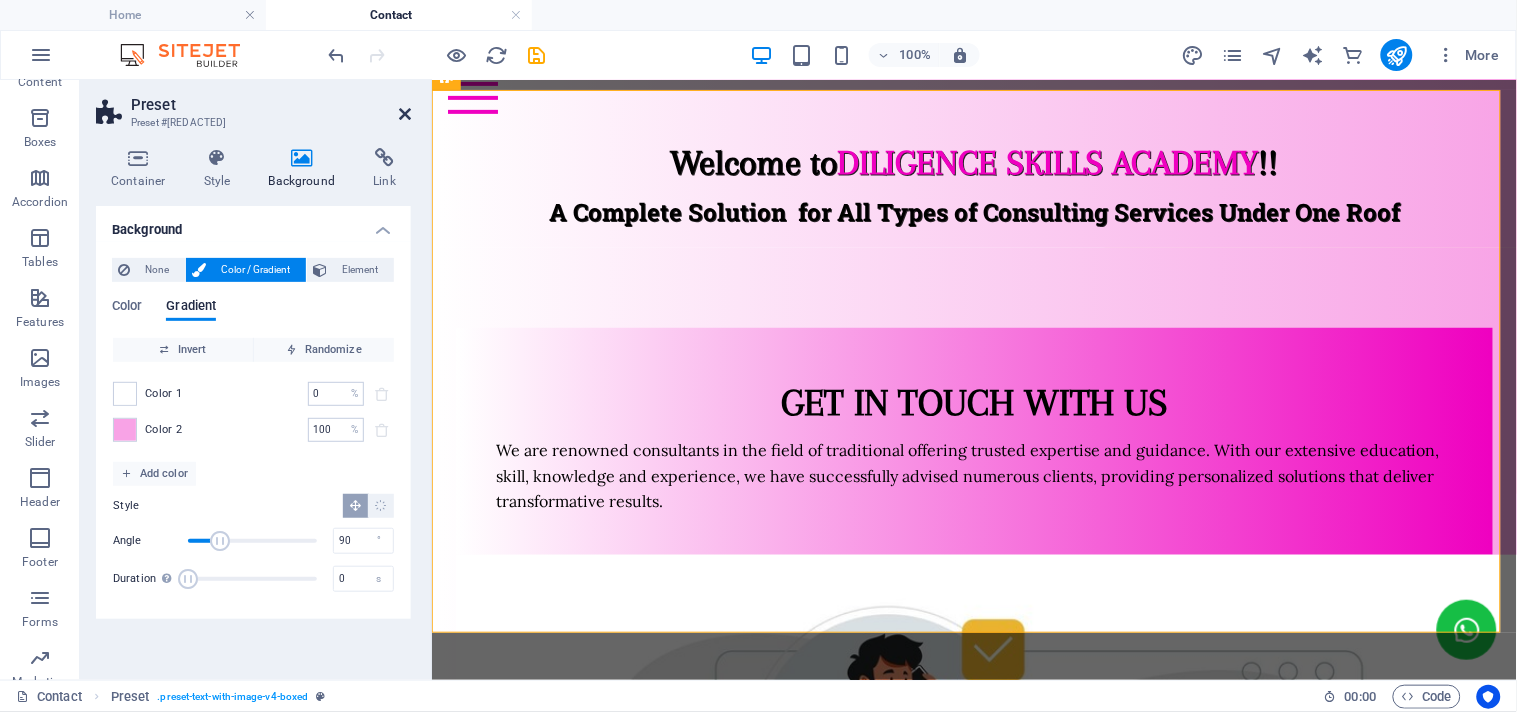 click at bounding box center (405, 114) 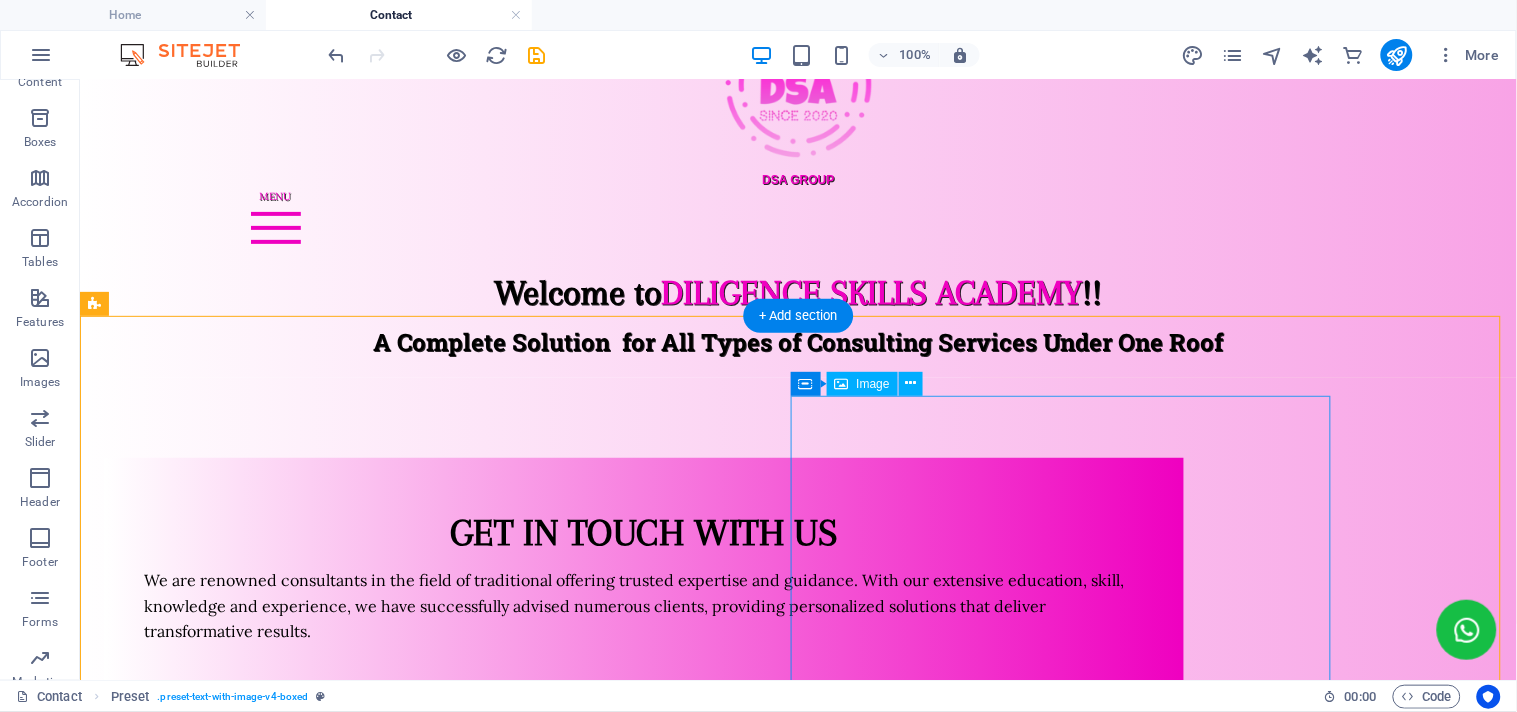 scroll, scrollTop: 0, scrollLeft: 0, axis: both 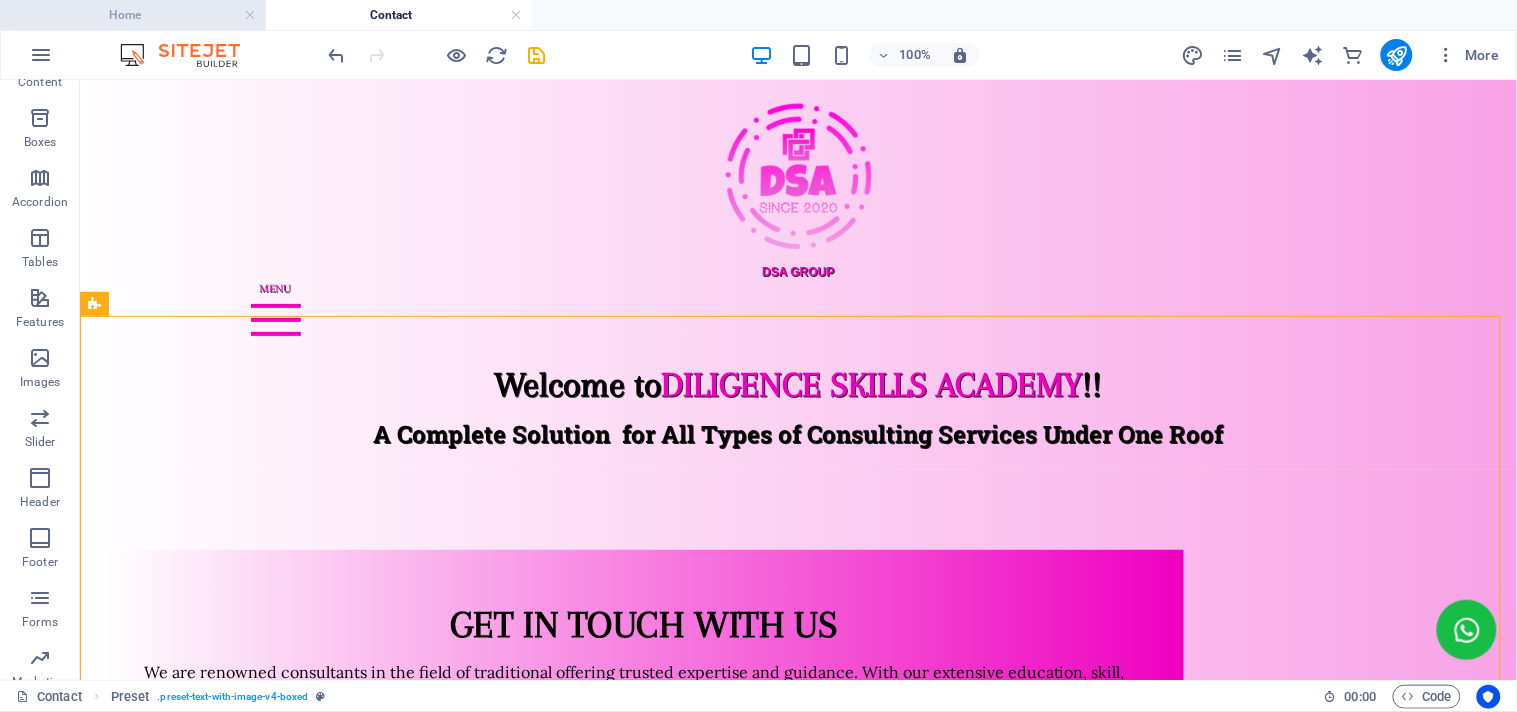 click on "Home" at bounding box center [133, 15] 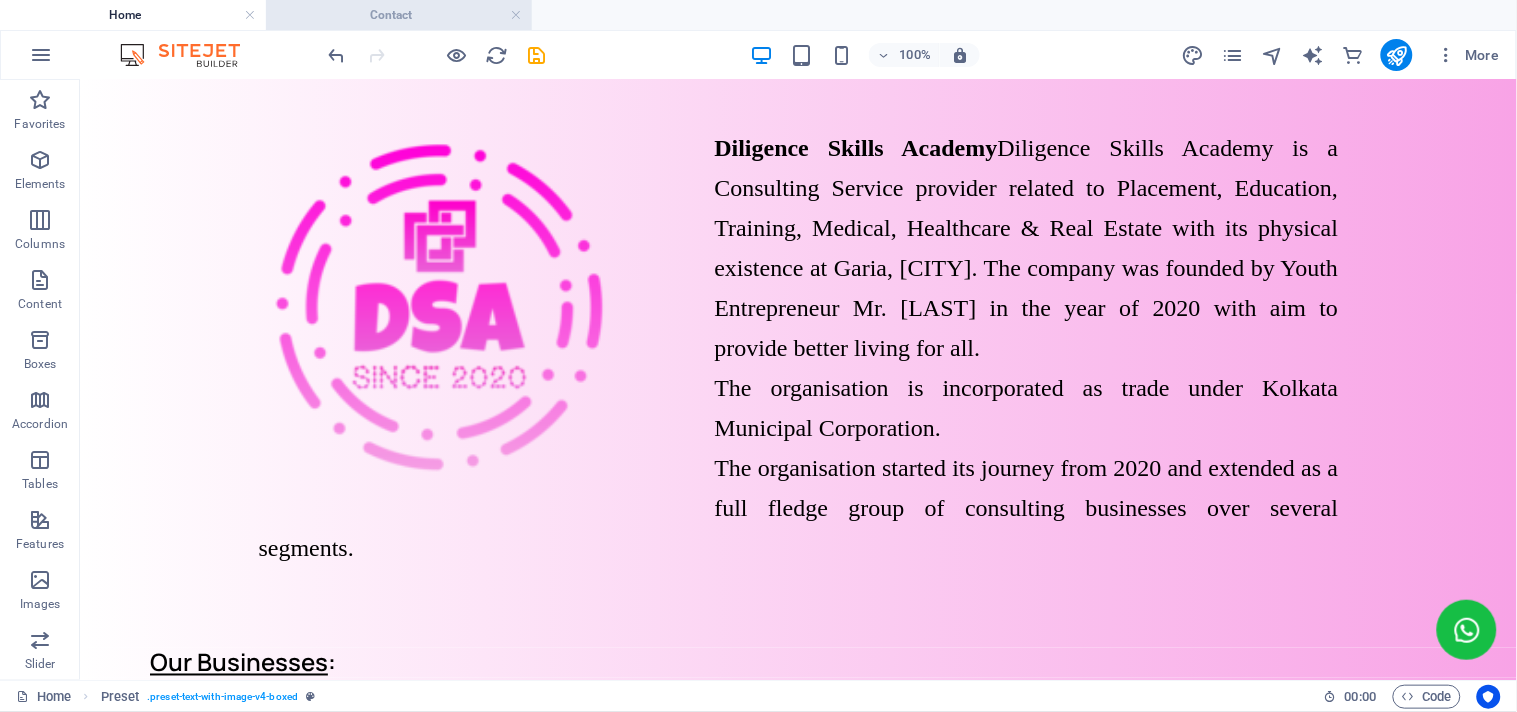 click on "Contact" at bounding box center (399, 15) 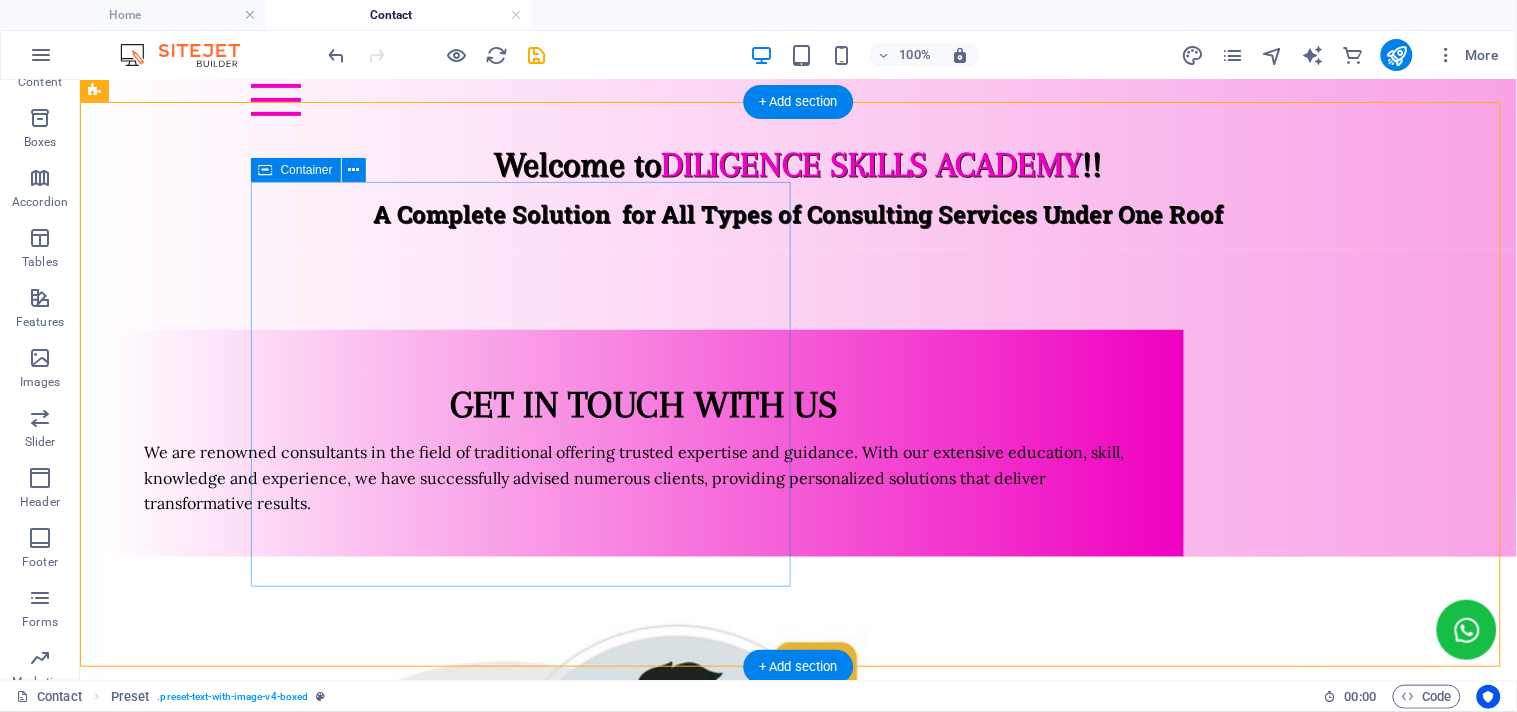 scroll, scrollTop: 222, scrollLeft: 0, axis: vertical 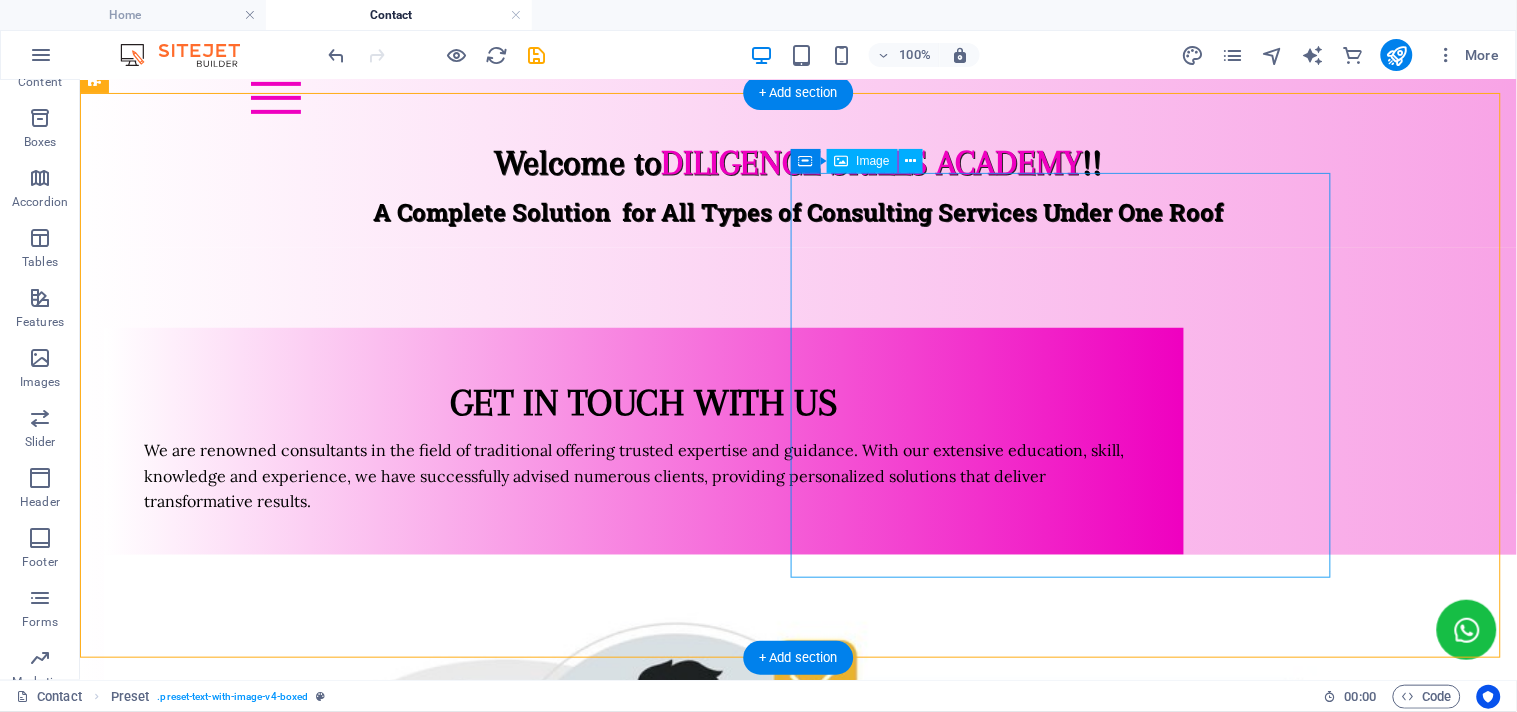 click at bounding box center [643, 1093] 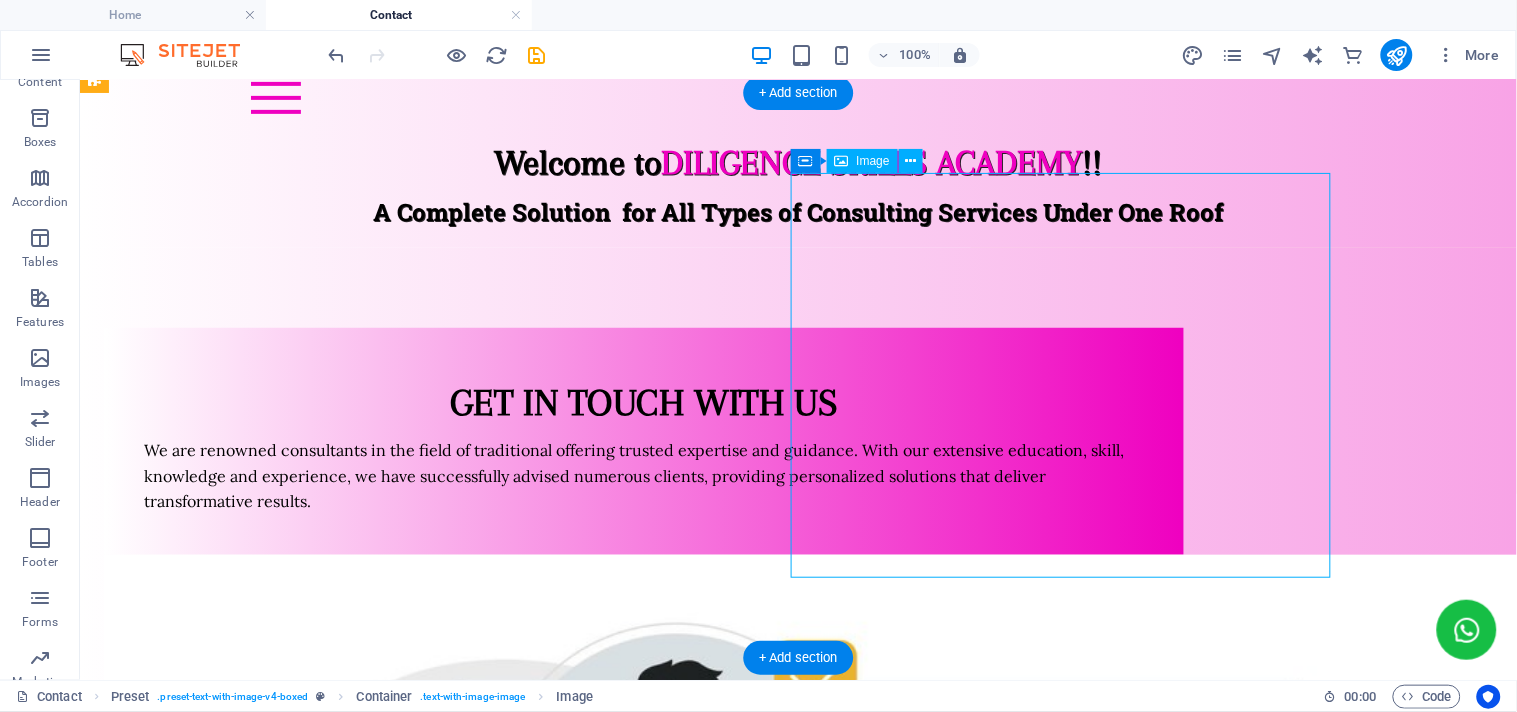 click at bounding box center (643, 1093) 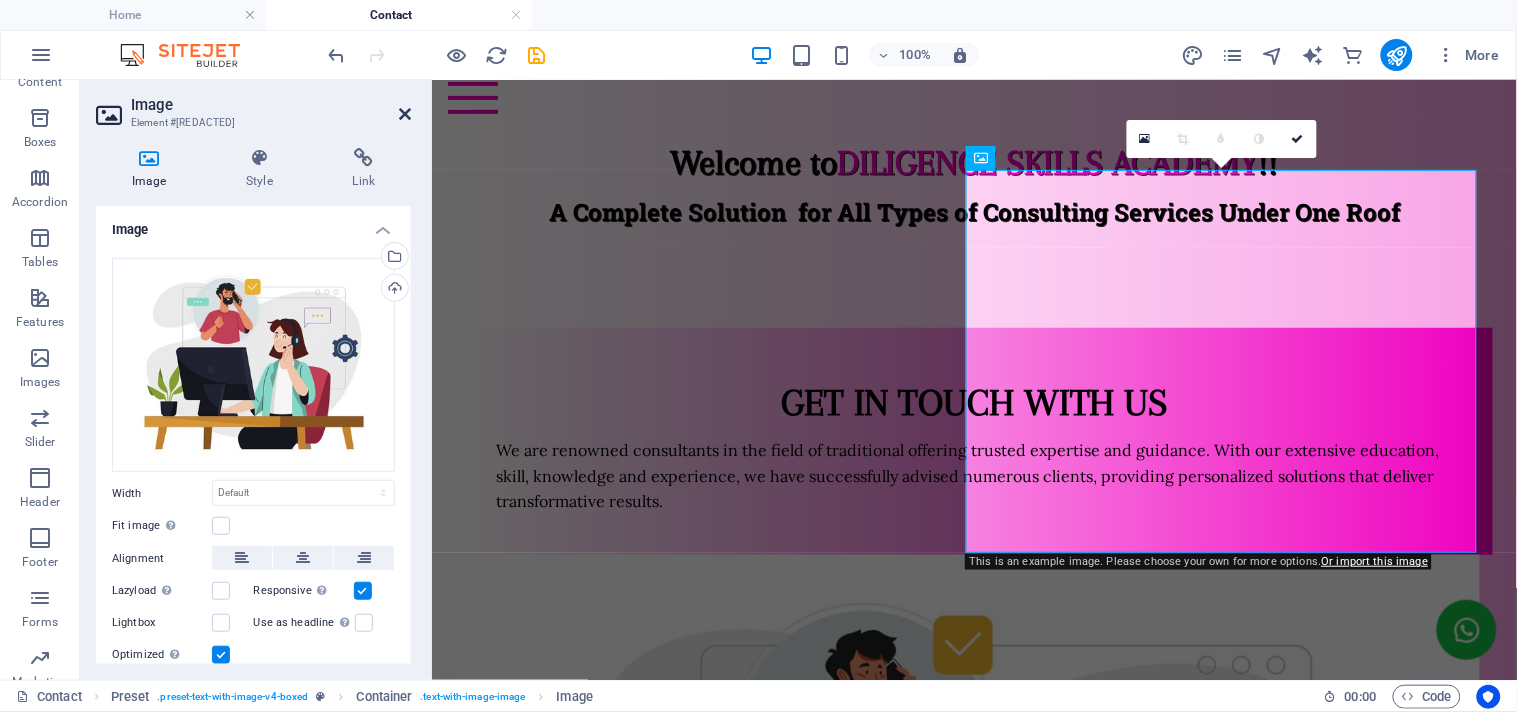 click at bounding box center [405, 114] 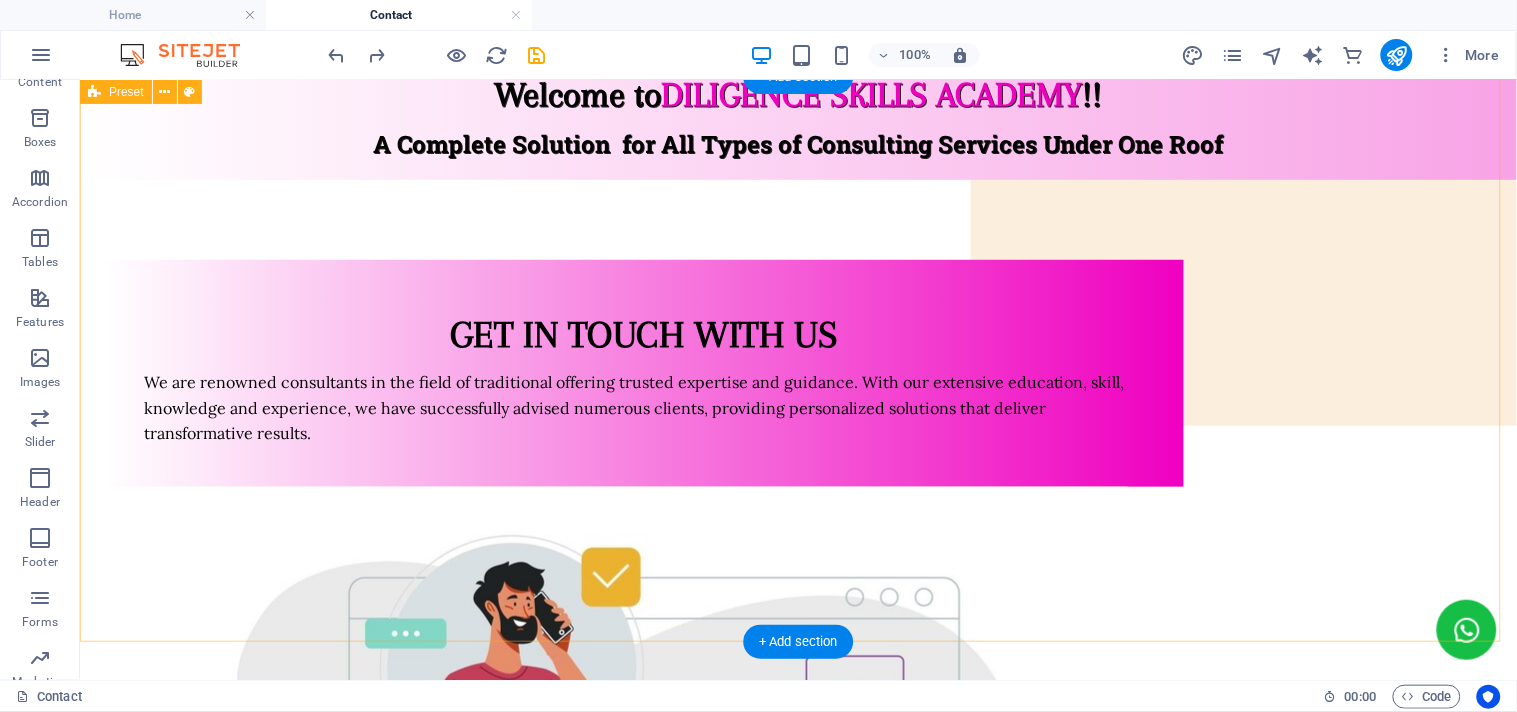 scroll, scrollTop: 111, scrollLeft: 0, axis: vertical 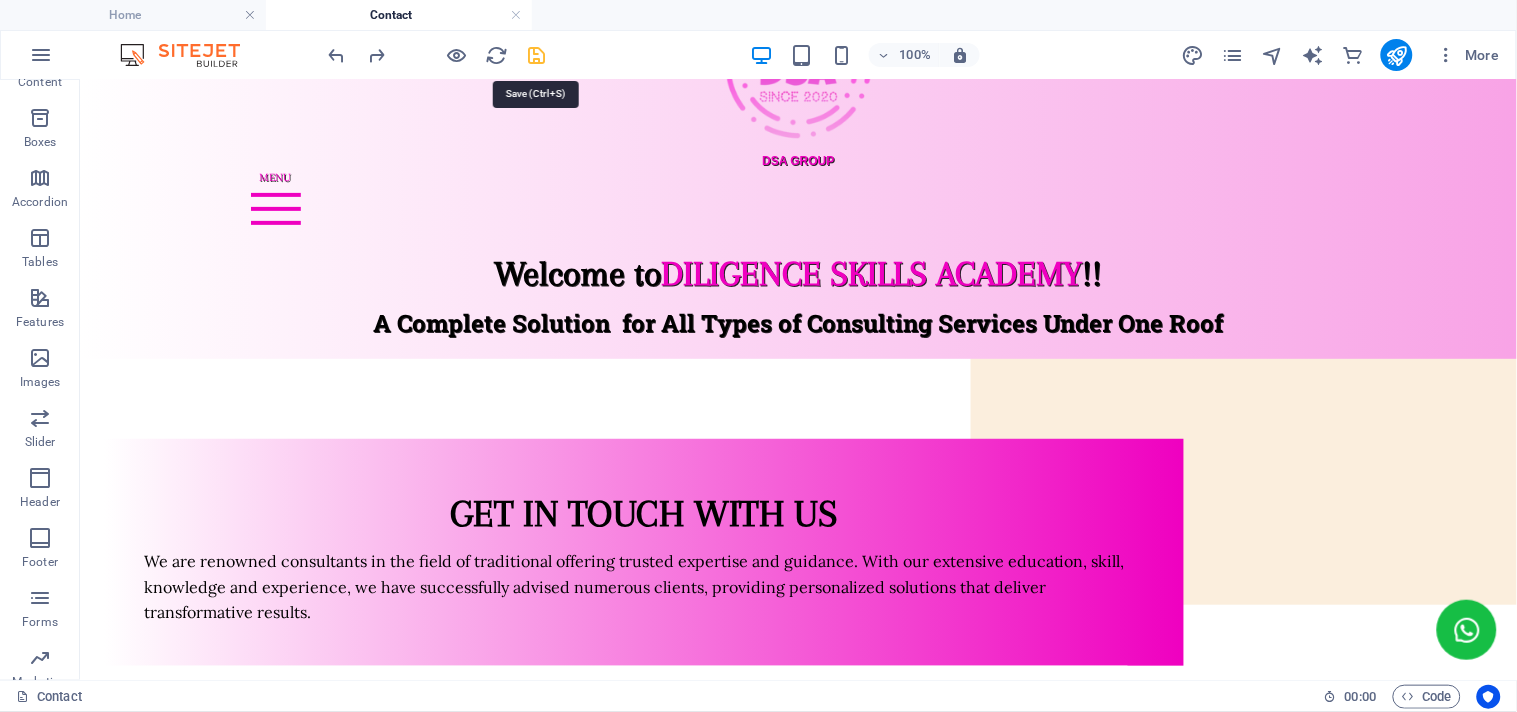 click at bounding box center [537, 55] 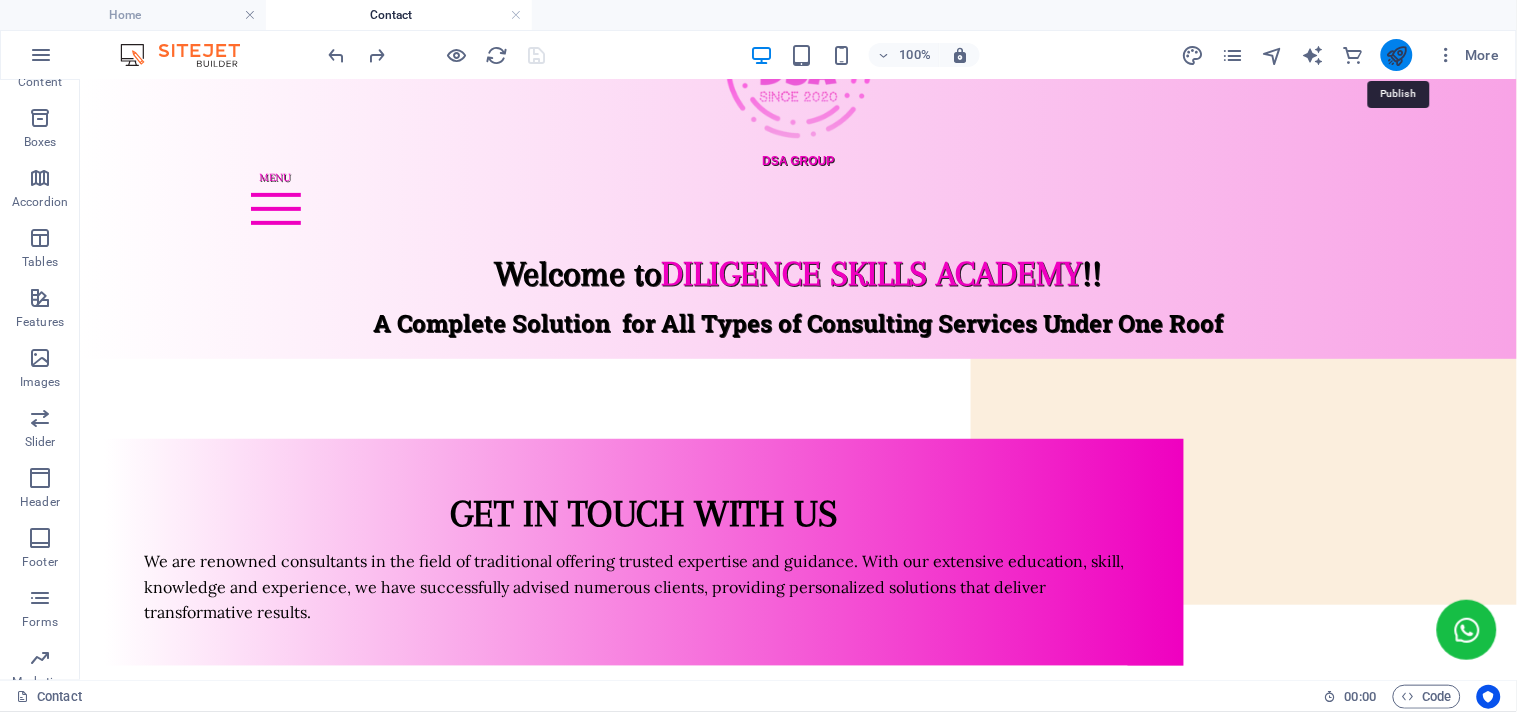 click at bounding box center [1396, 55] 